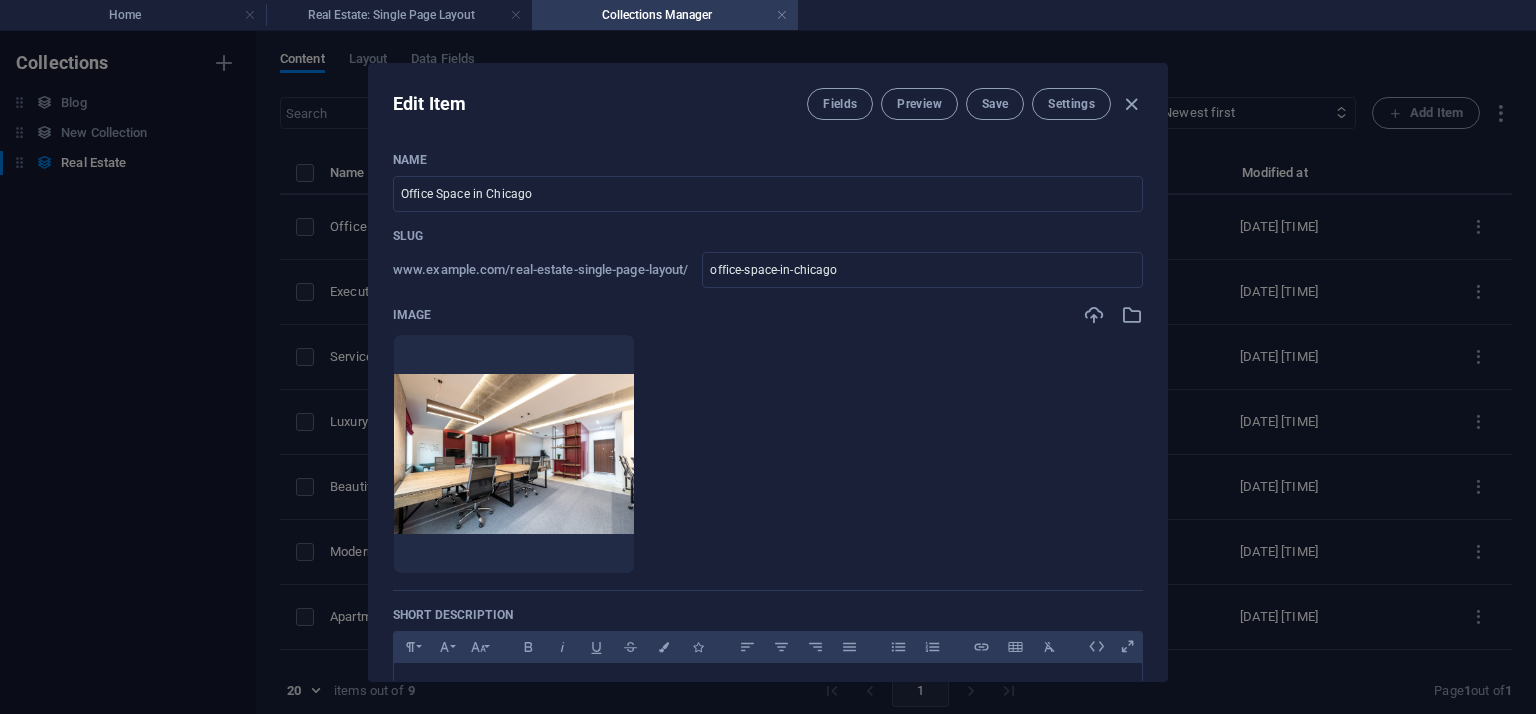 select on "Office" 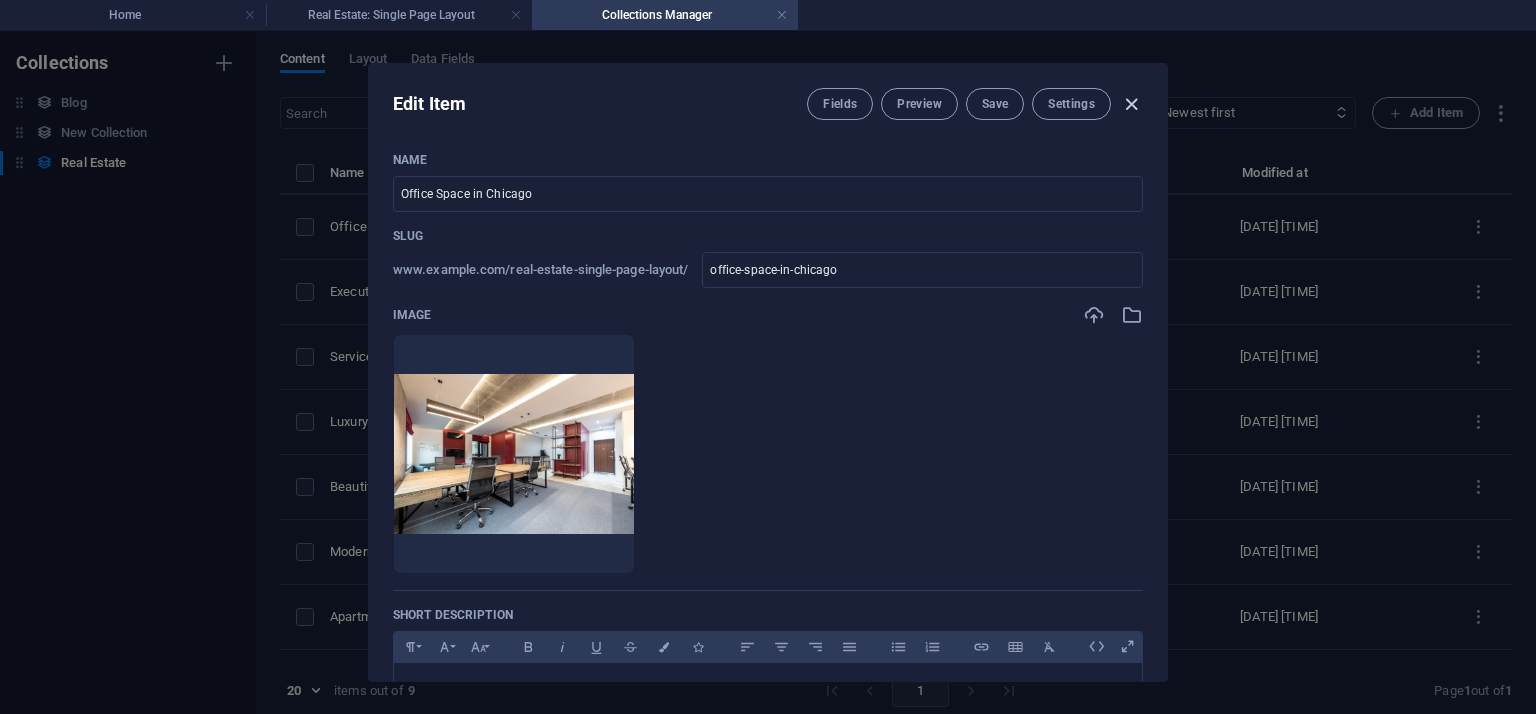 click at bounding box center (1131, 104) 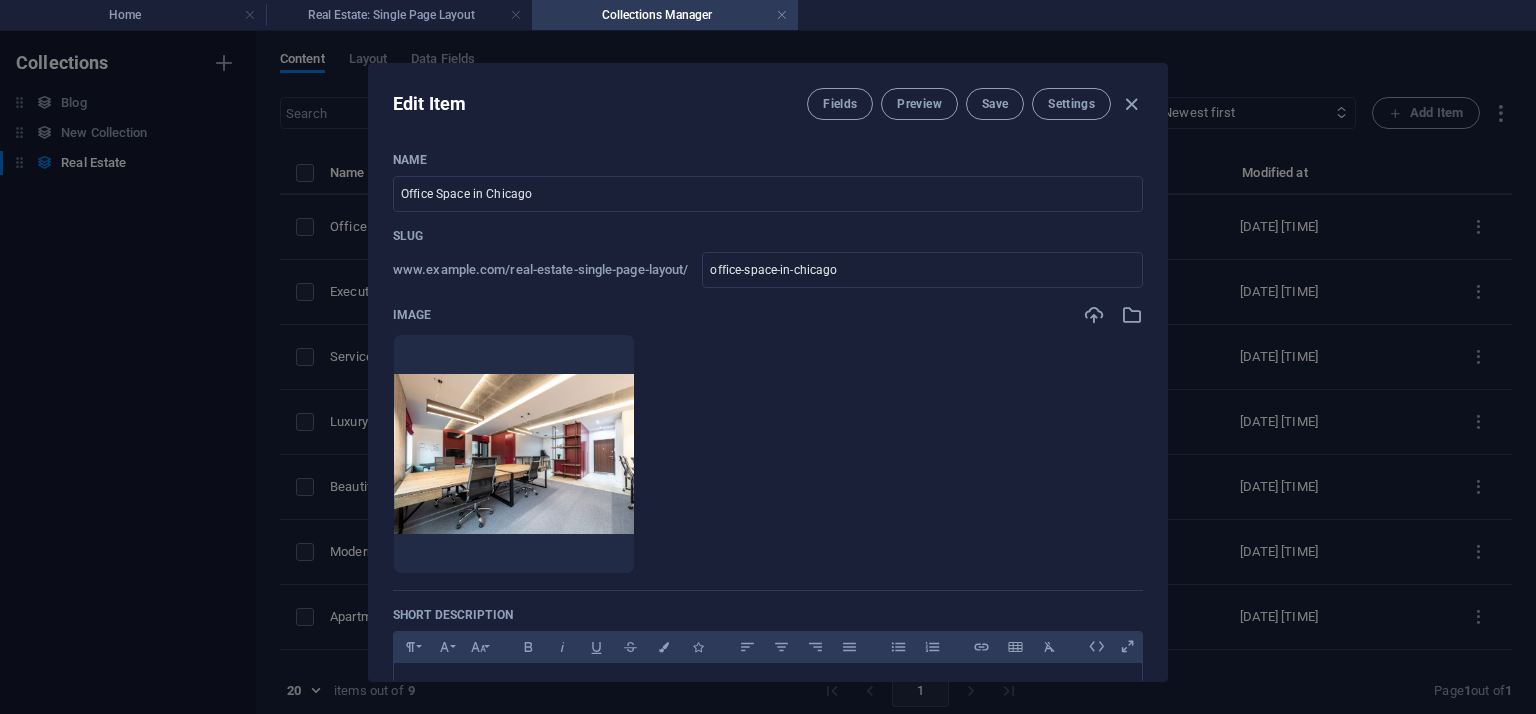 checkbox on "false" 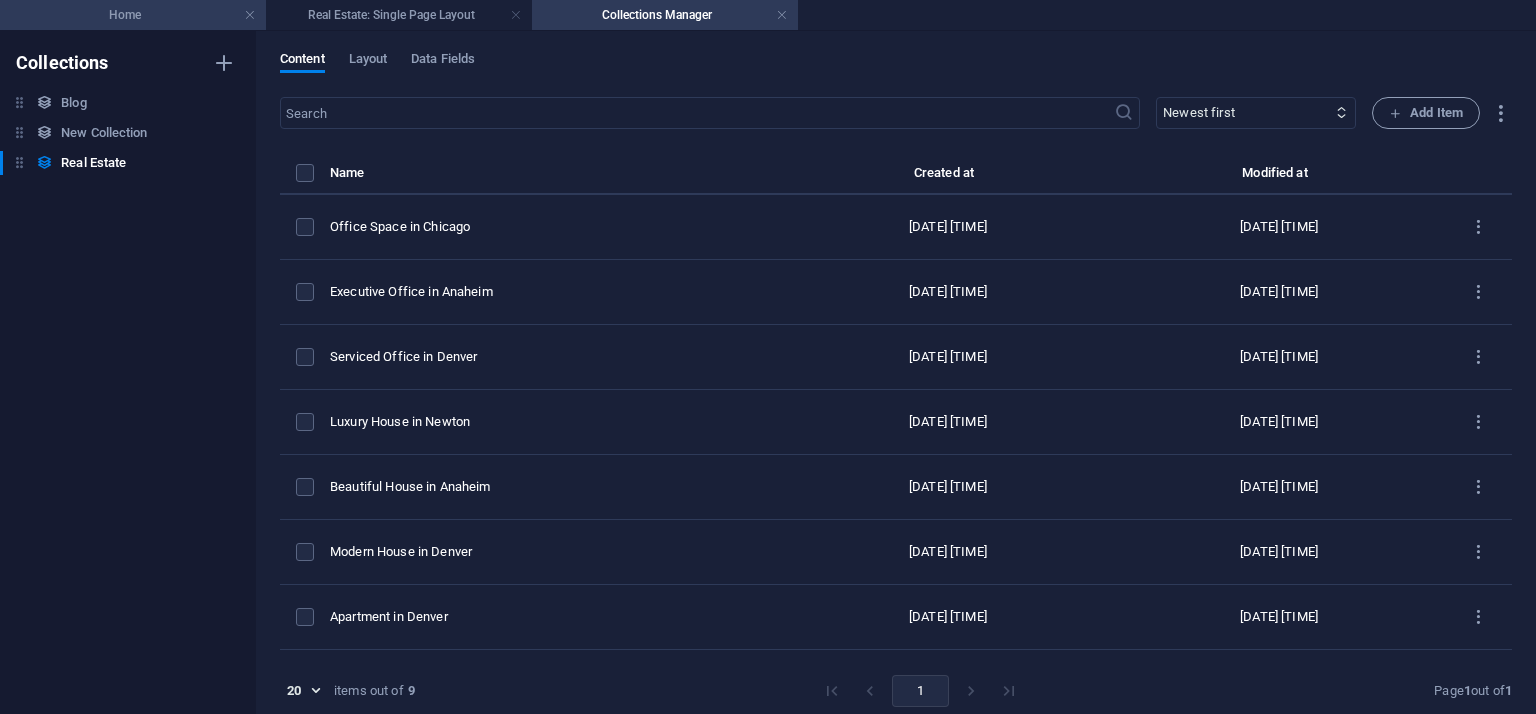 click on "Home" at bounding box center [133, 15] 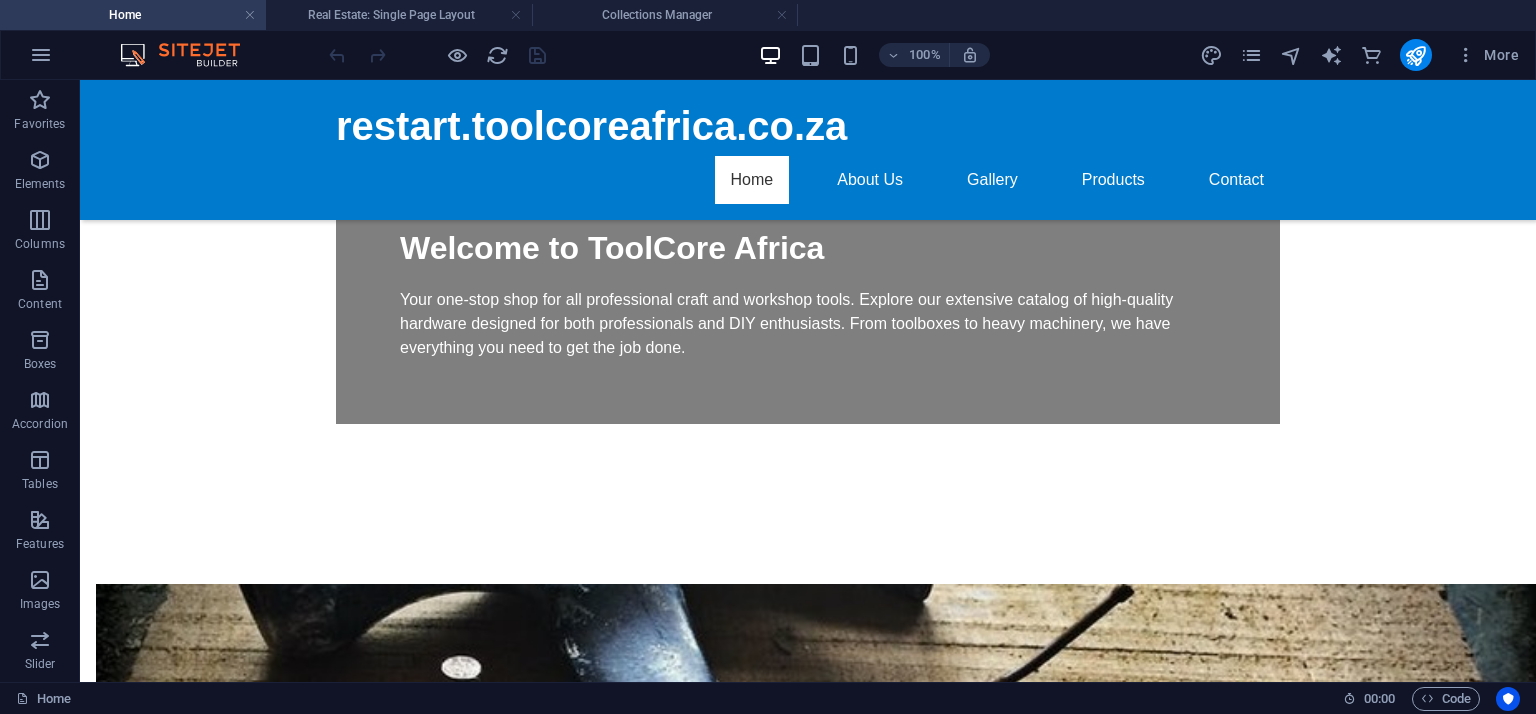 scroll, scrollTop: 1315, scrollLeft: 0, axis: vertical 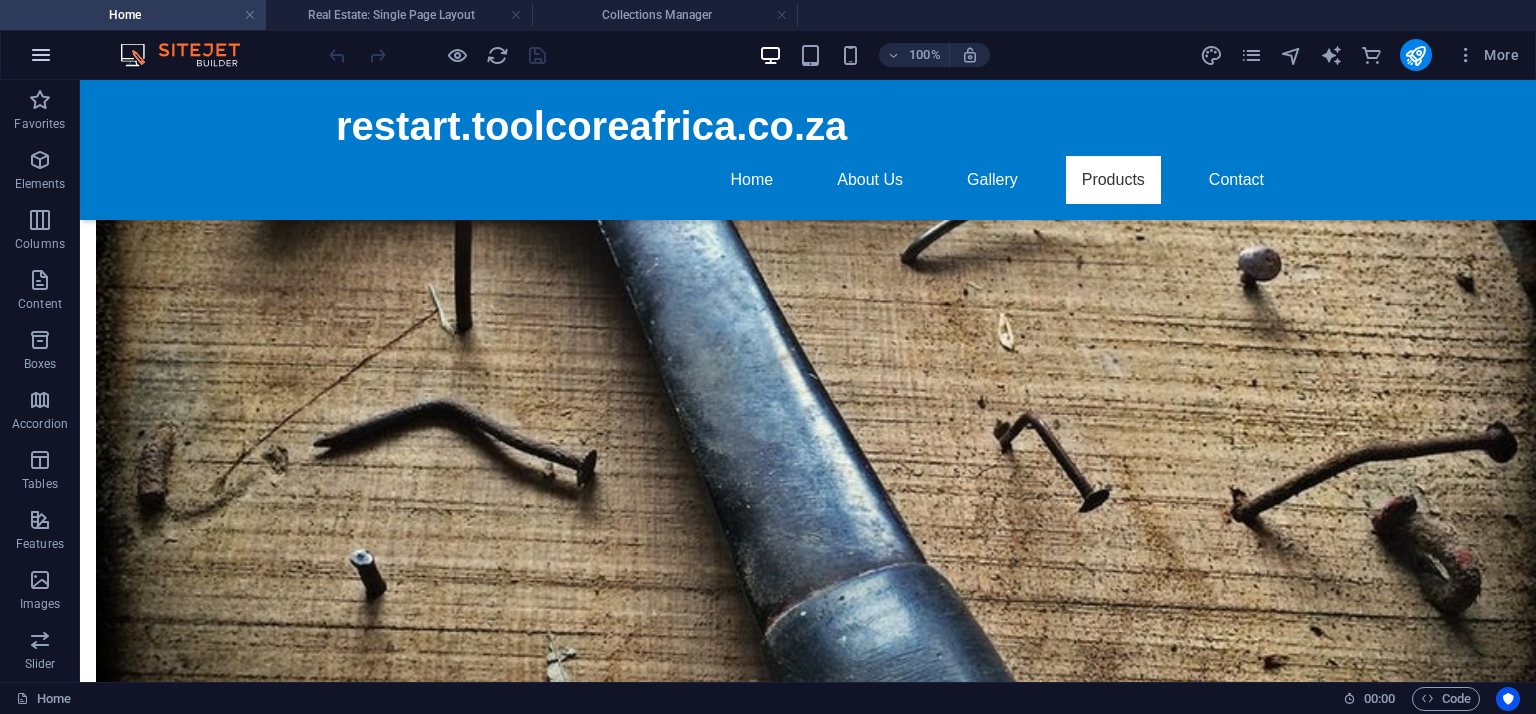 click at bounding box center [41, 55] 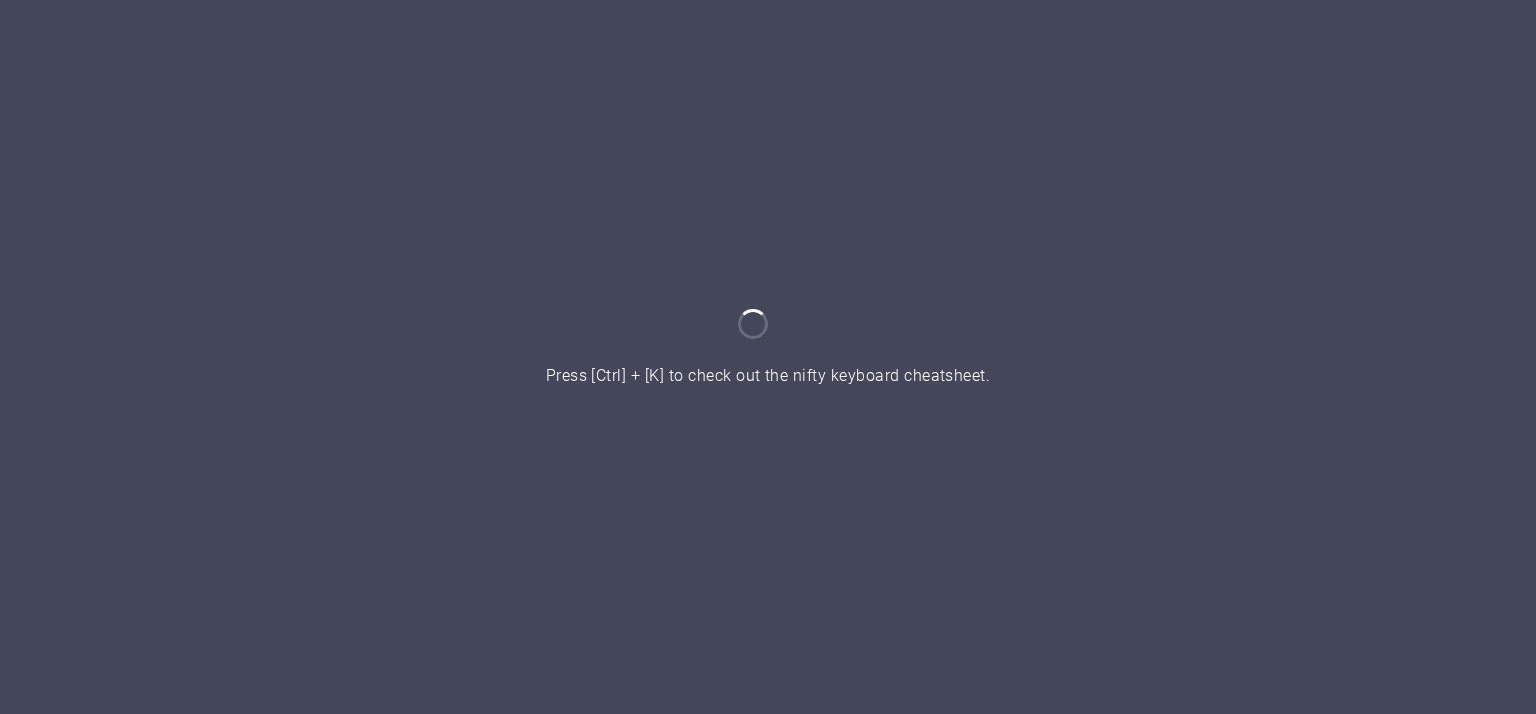 scroll, scrollTop: 0, scrollLeft: 0, axis: both 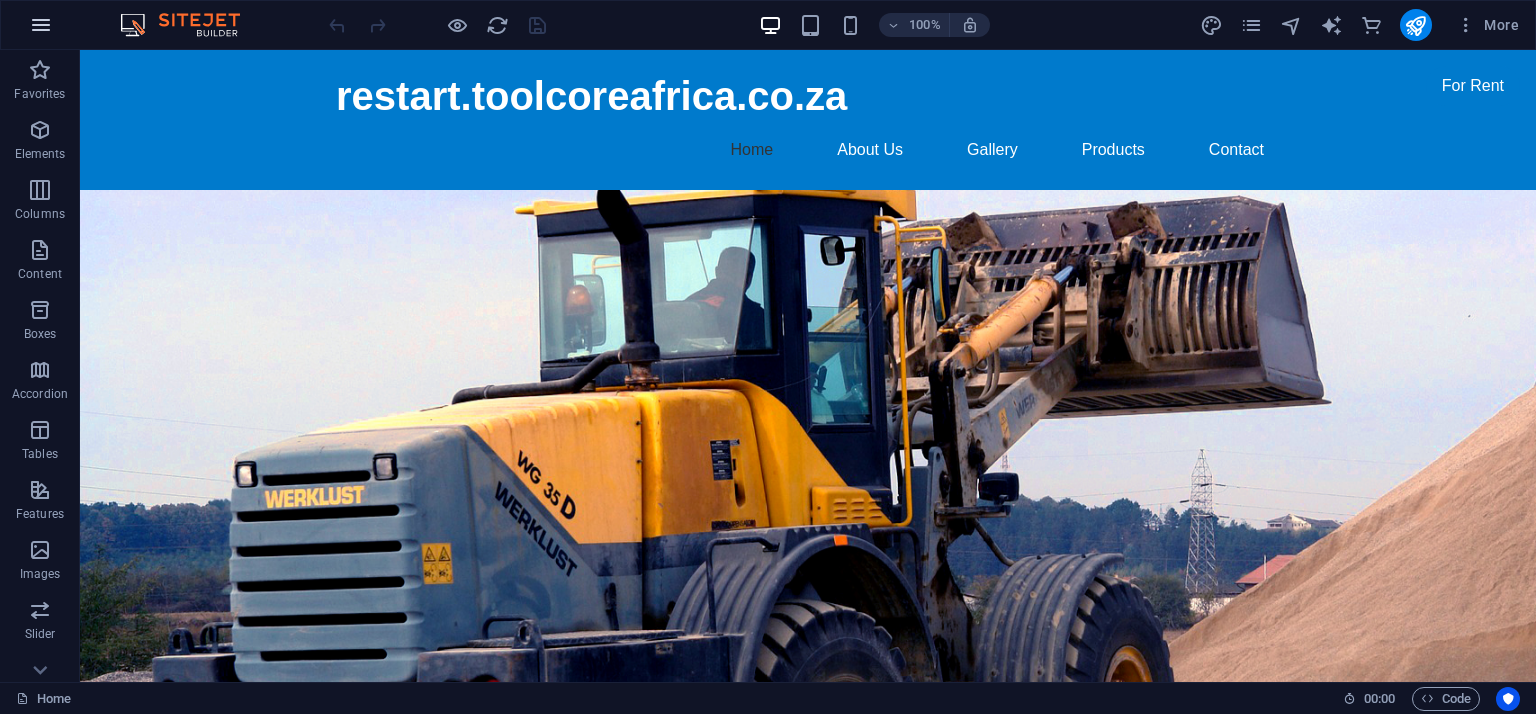 click at bounding box center [41, 25] 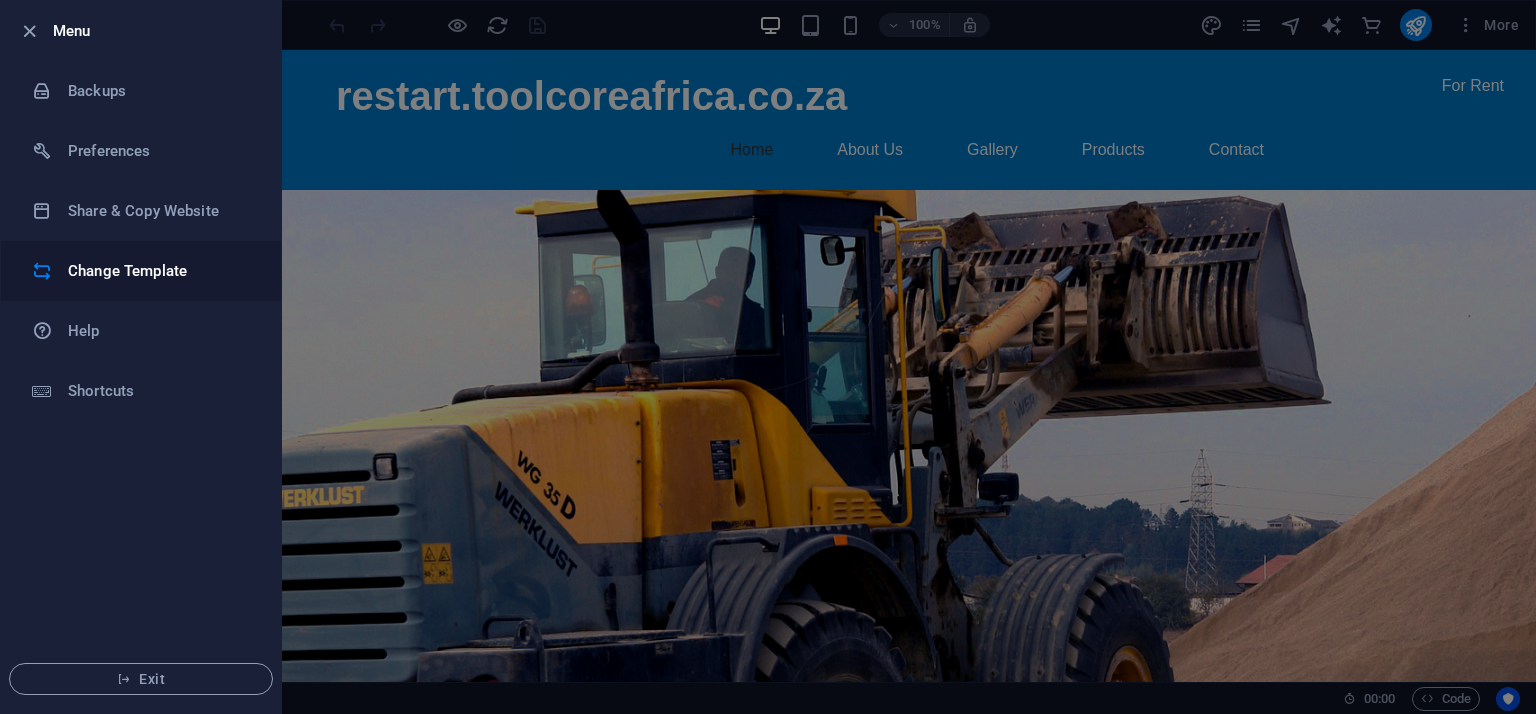 click at bounding box center (50, 271) 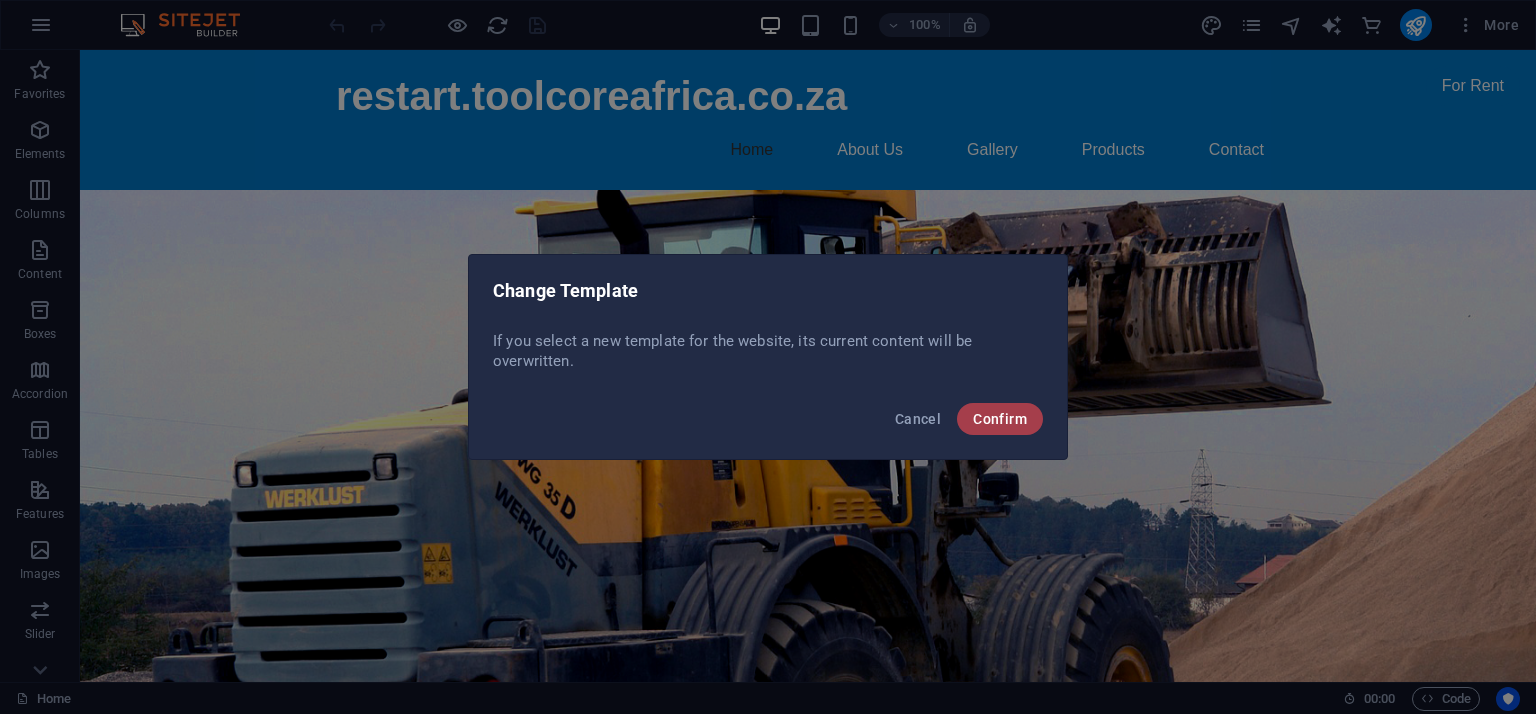 click on "Confirm" at bounding box center [1000, 419] 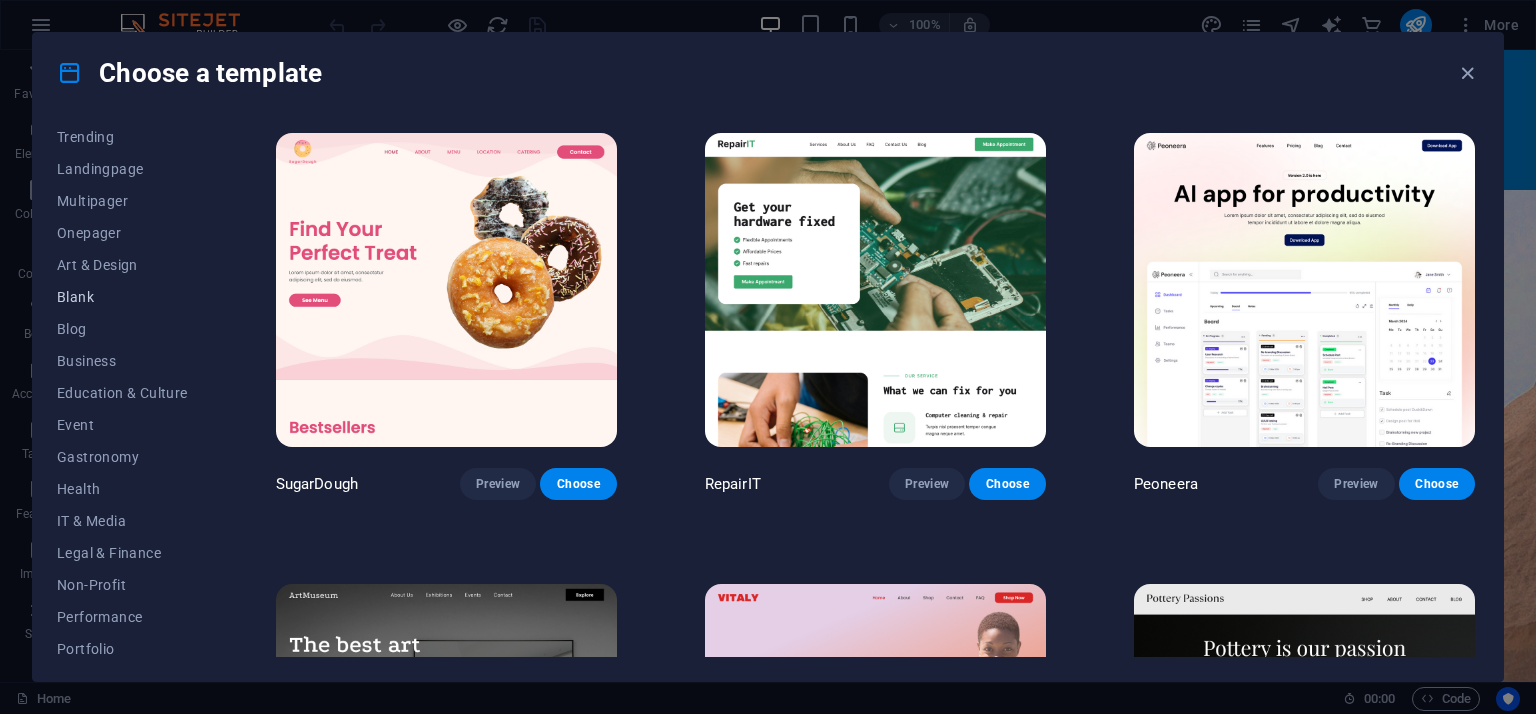 scroll, scrollTop: 0, scrollLeft: 0, axis: both 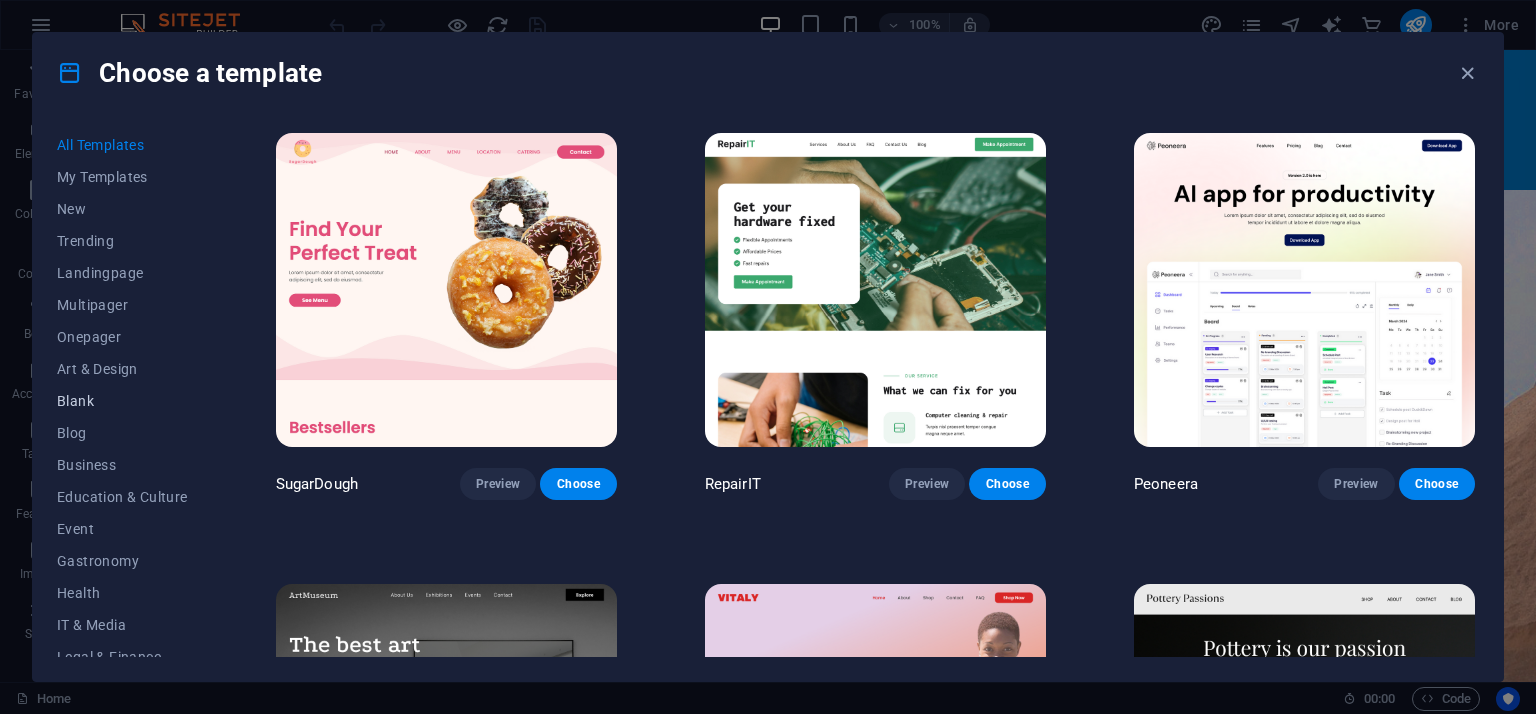 click on "Blank" at bounding box center [122, 401] 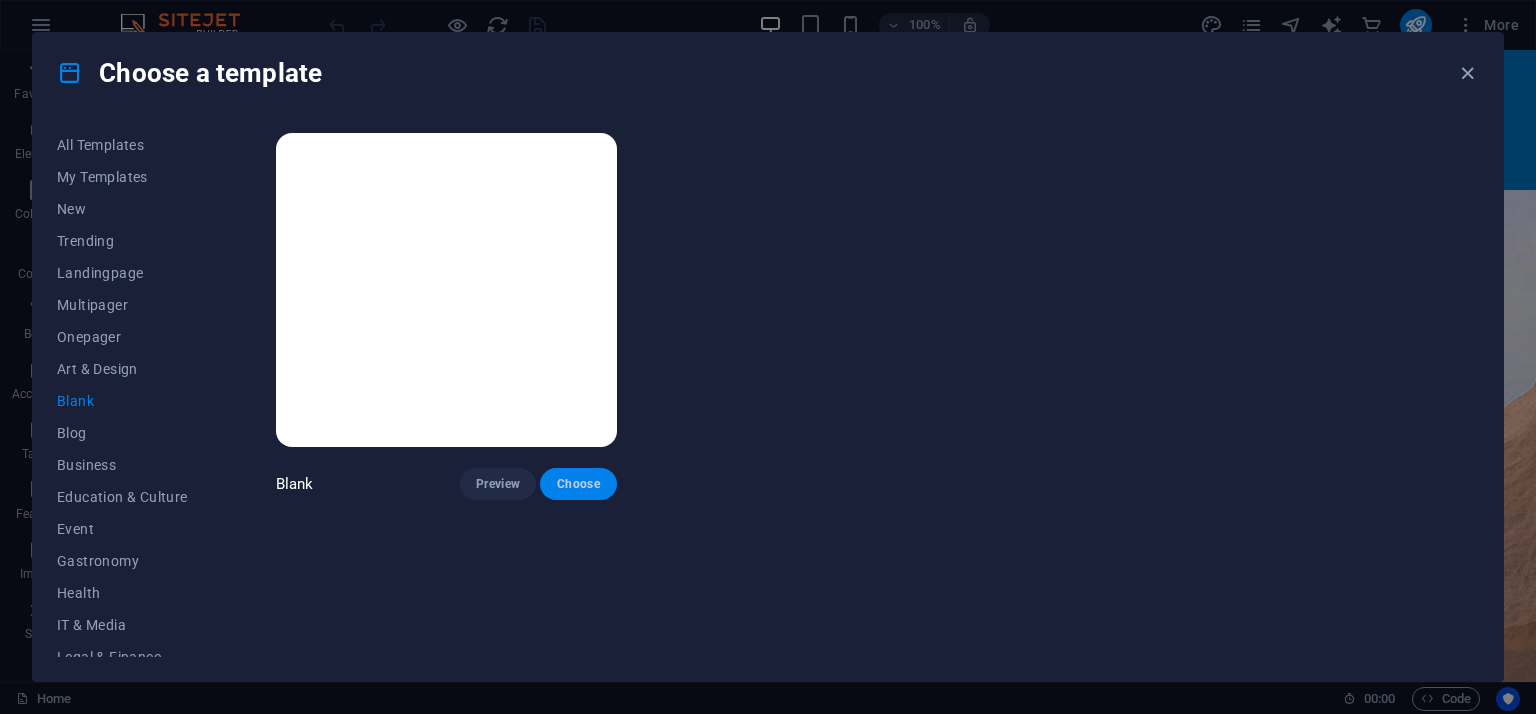 click on "Choose" at bounding box center (578, 484) 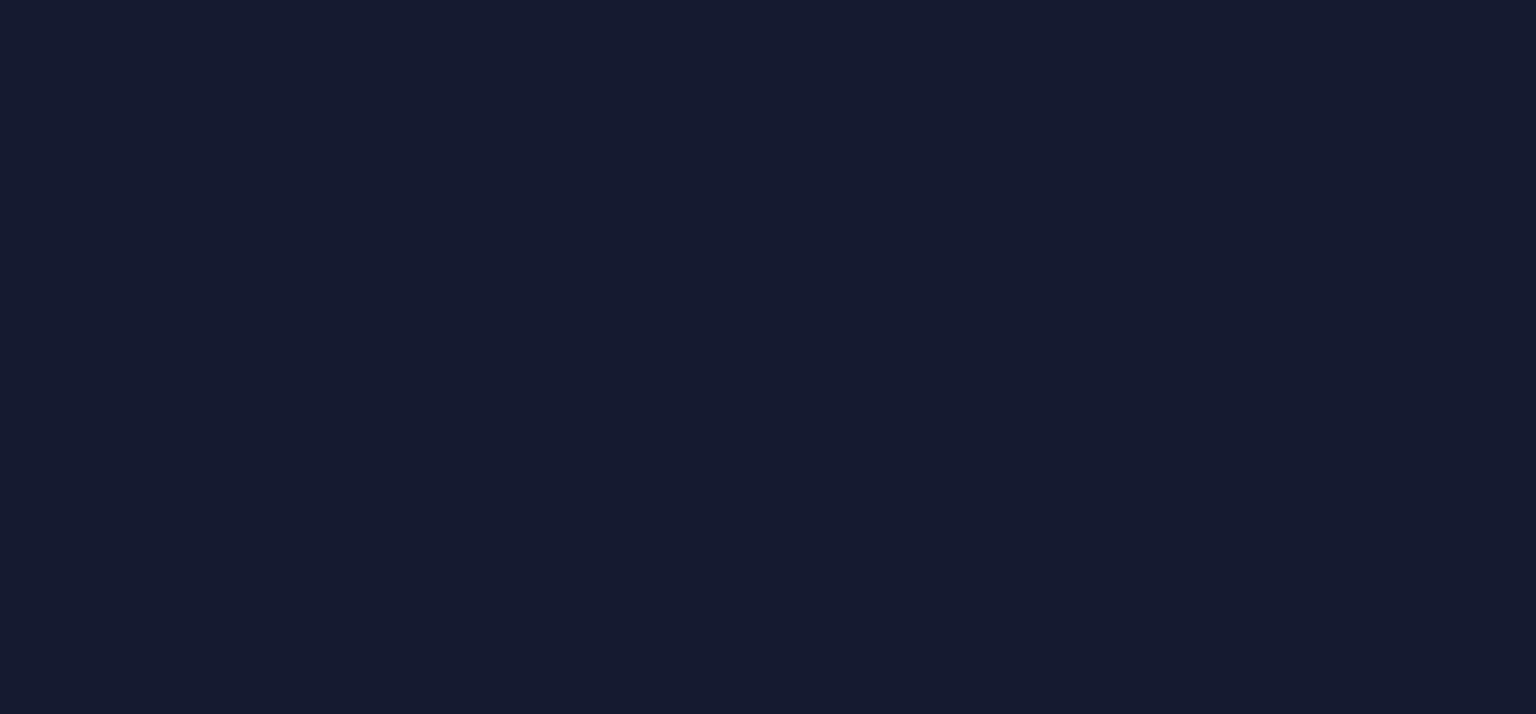 scroll, scrollTop: 0, scrollLeft: 0, axis: both 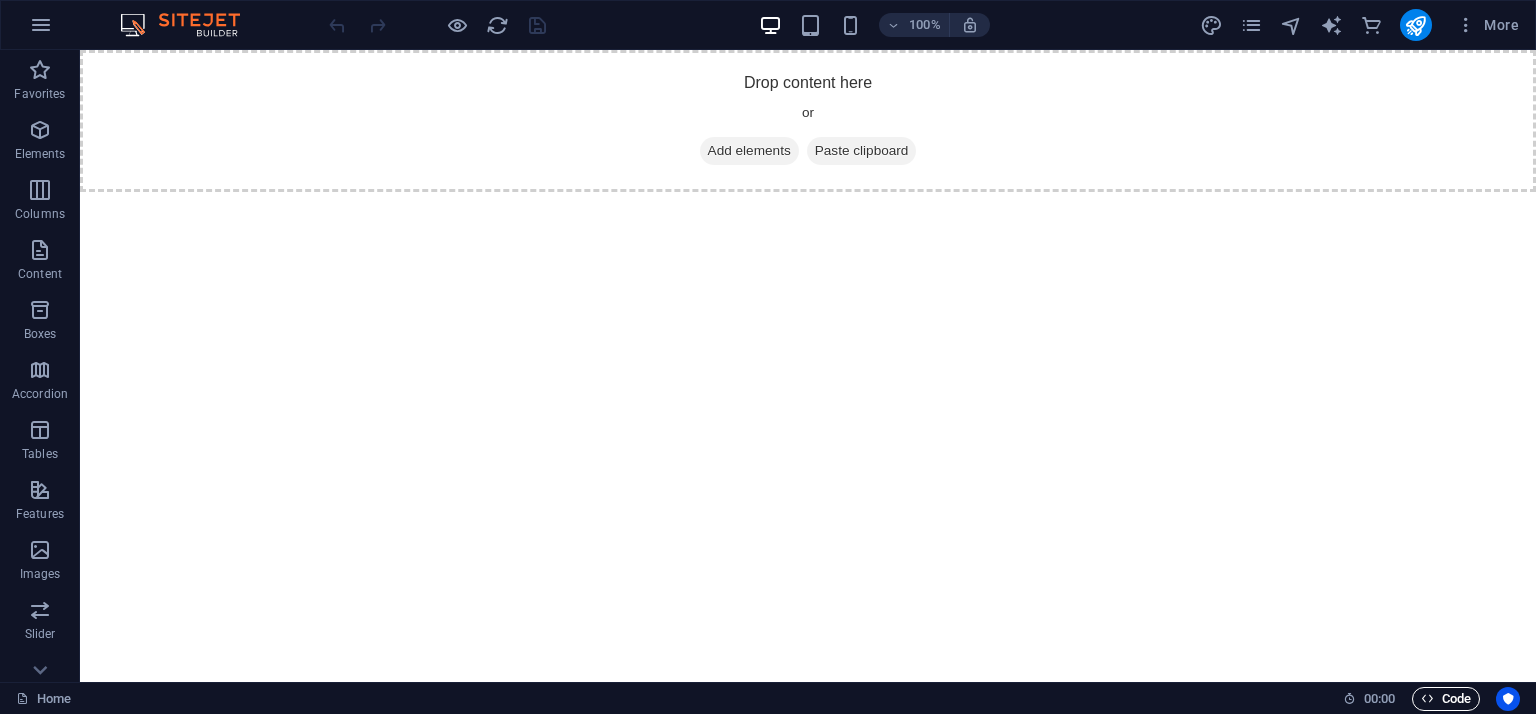 click on "Code" at bounding box center (1446, 699) 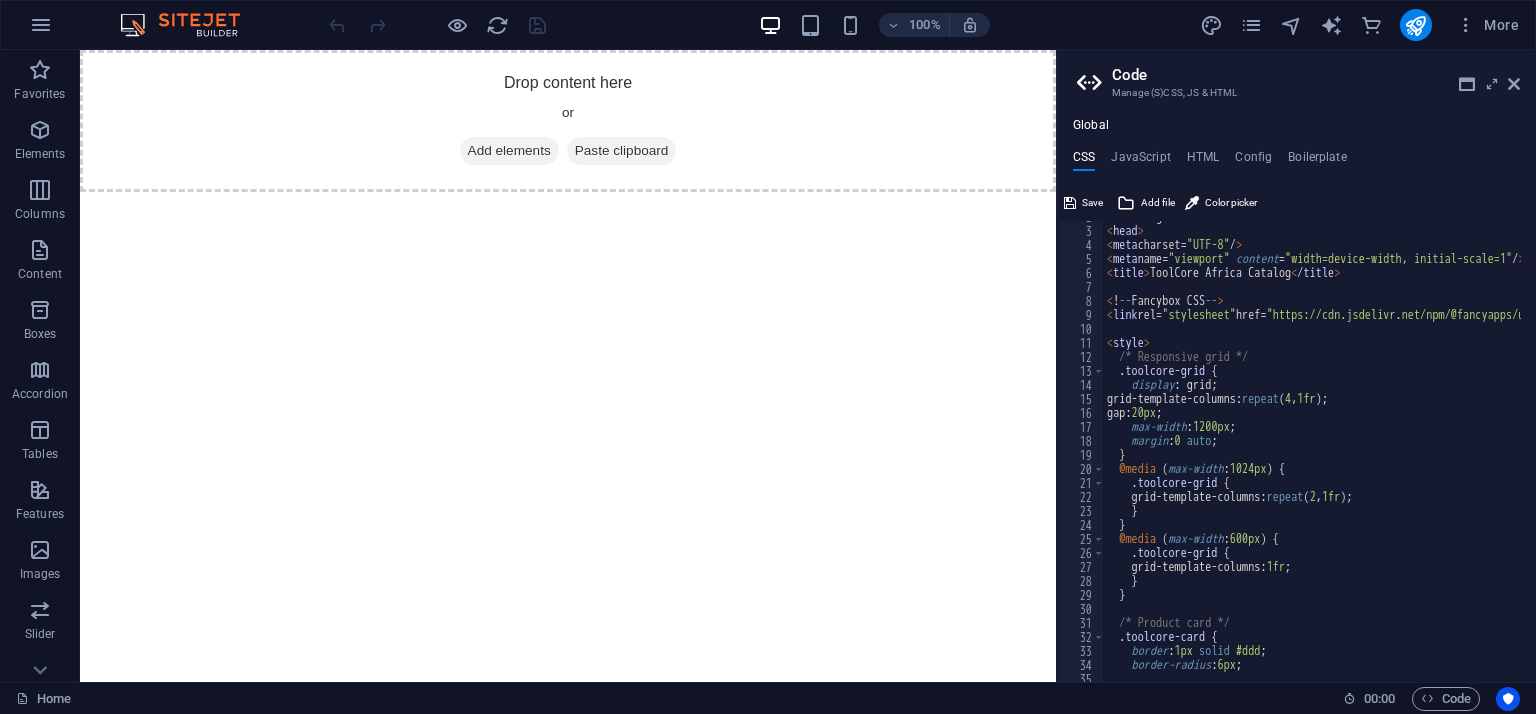 scroll, scrollTop: 0, scrollLeft: 0, axis: both 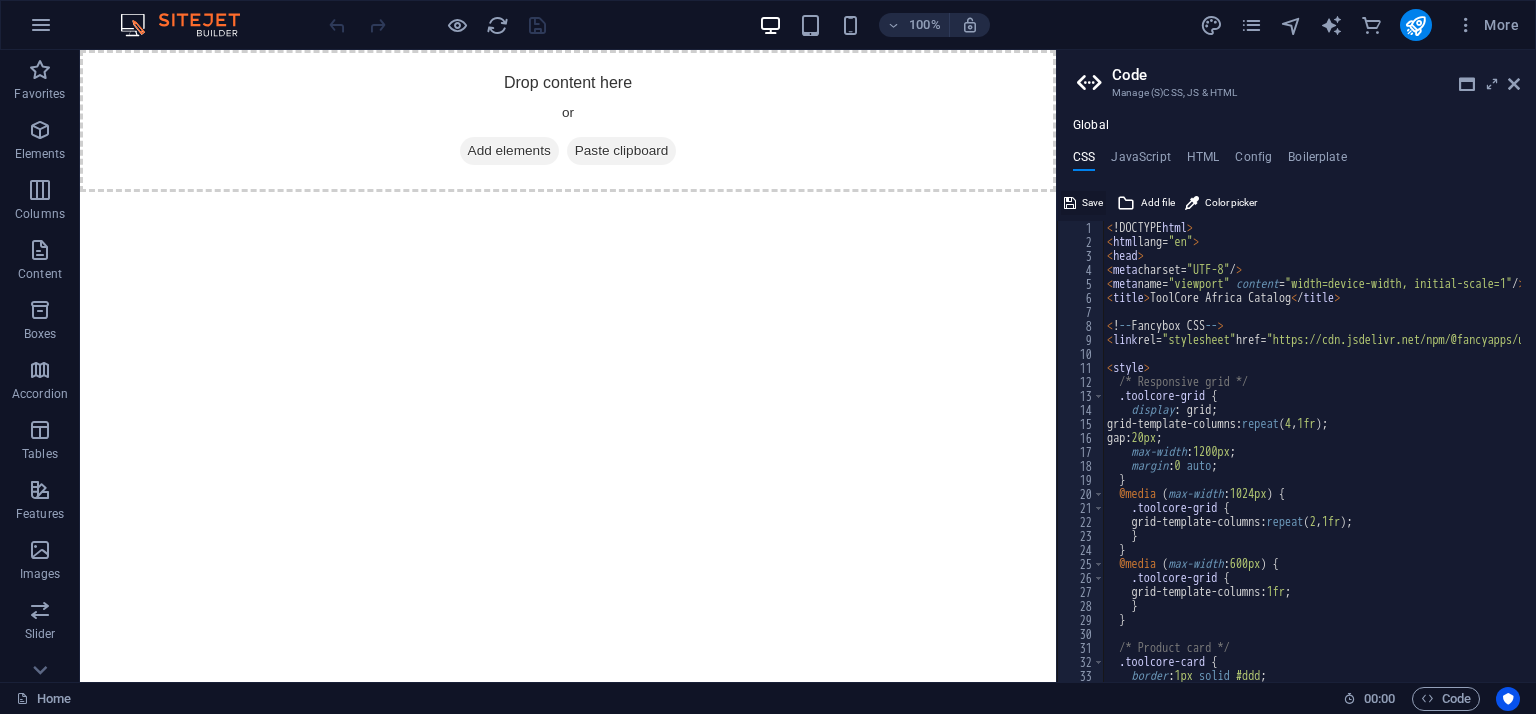 click on "Save" at bounding box center [1092, 203] 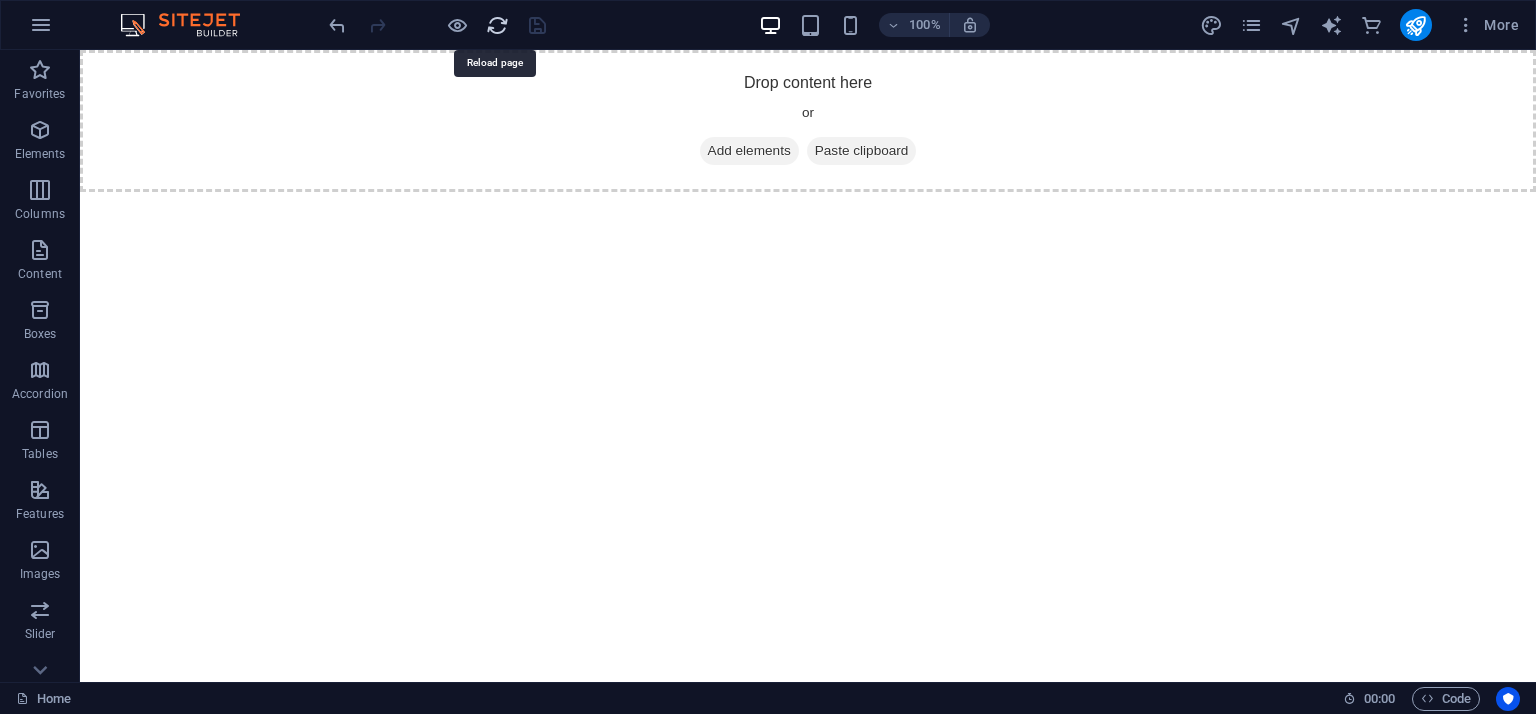 click at bounding box center (497, 25) 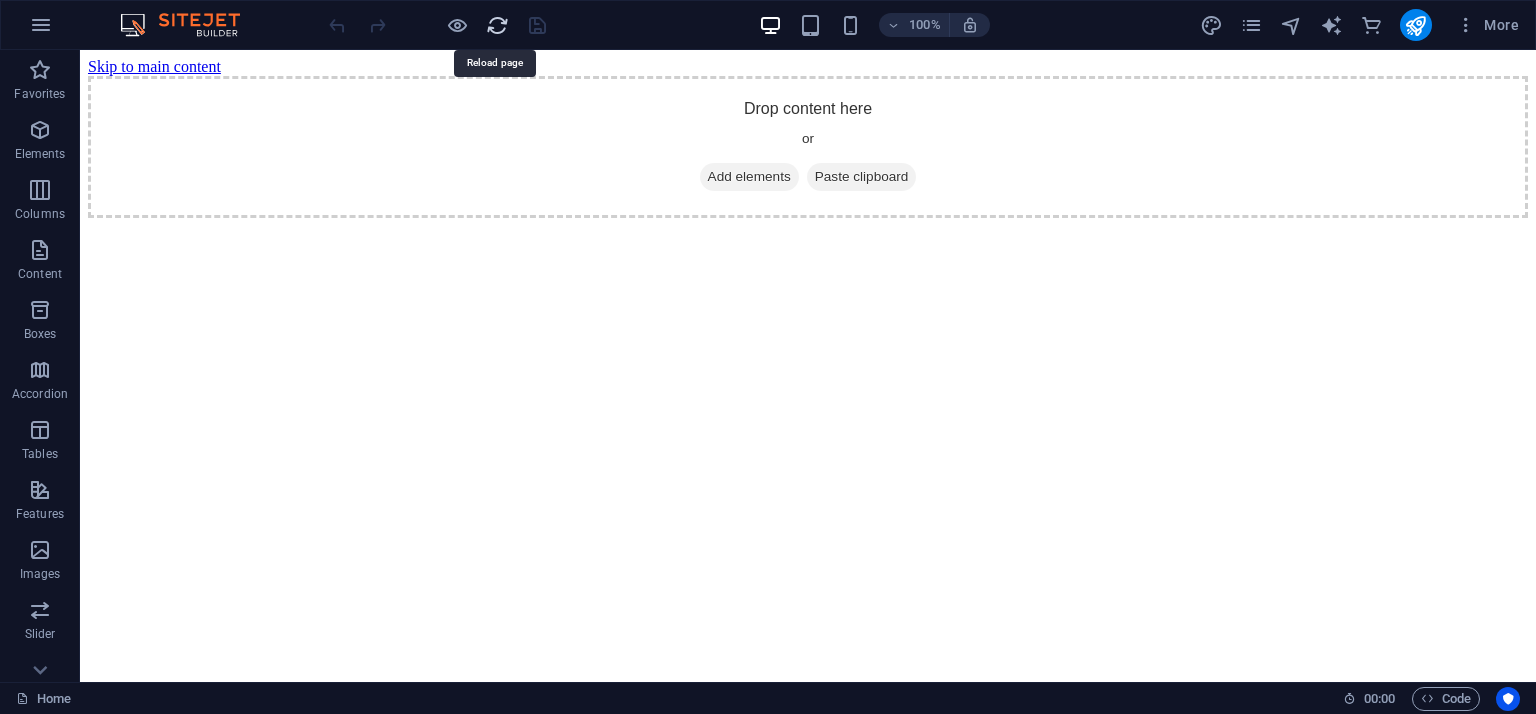 scroll, scrollTop: 0, scrollLeft: 0, axis: both 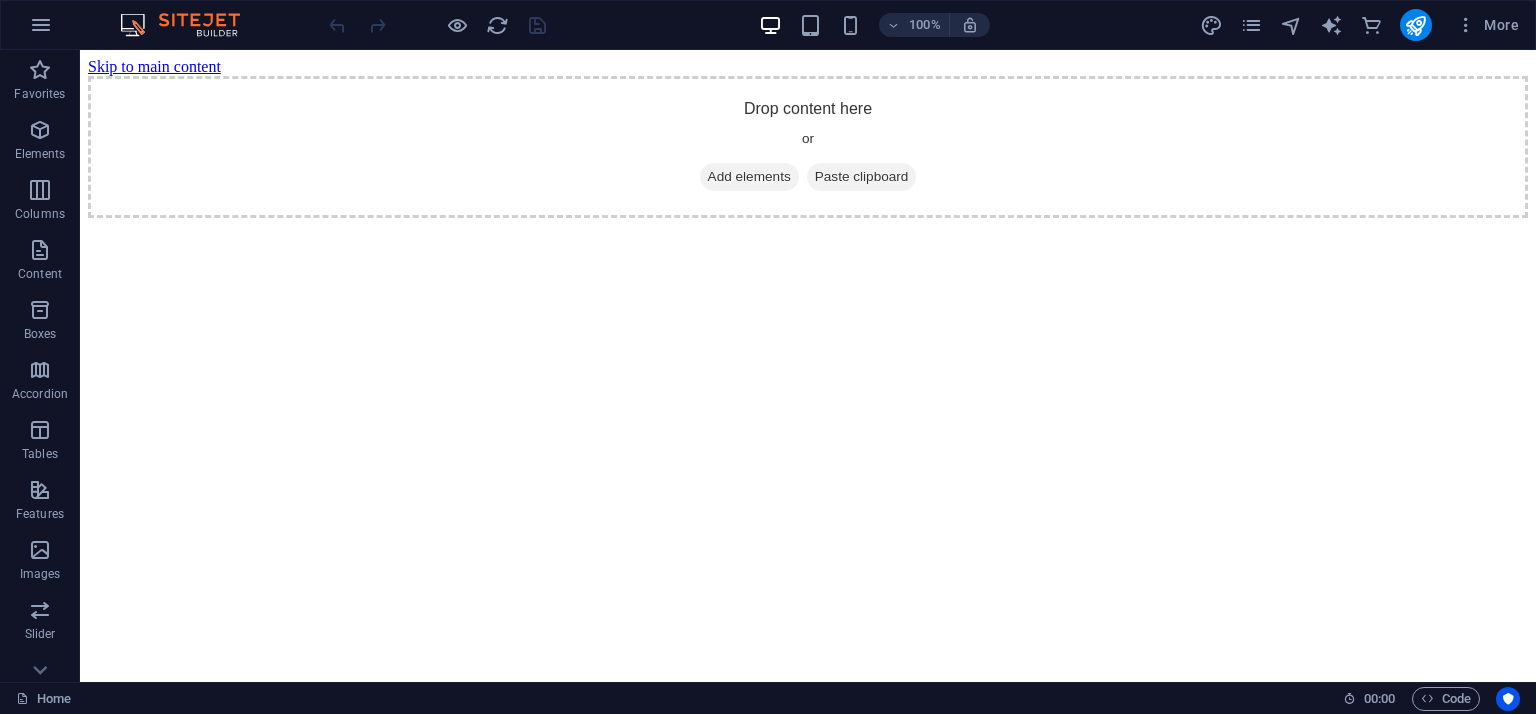 click on "Skip to main content" at bounding box center (154, 66) 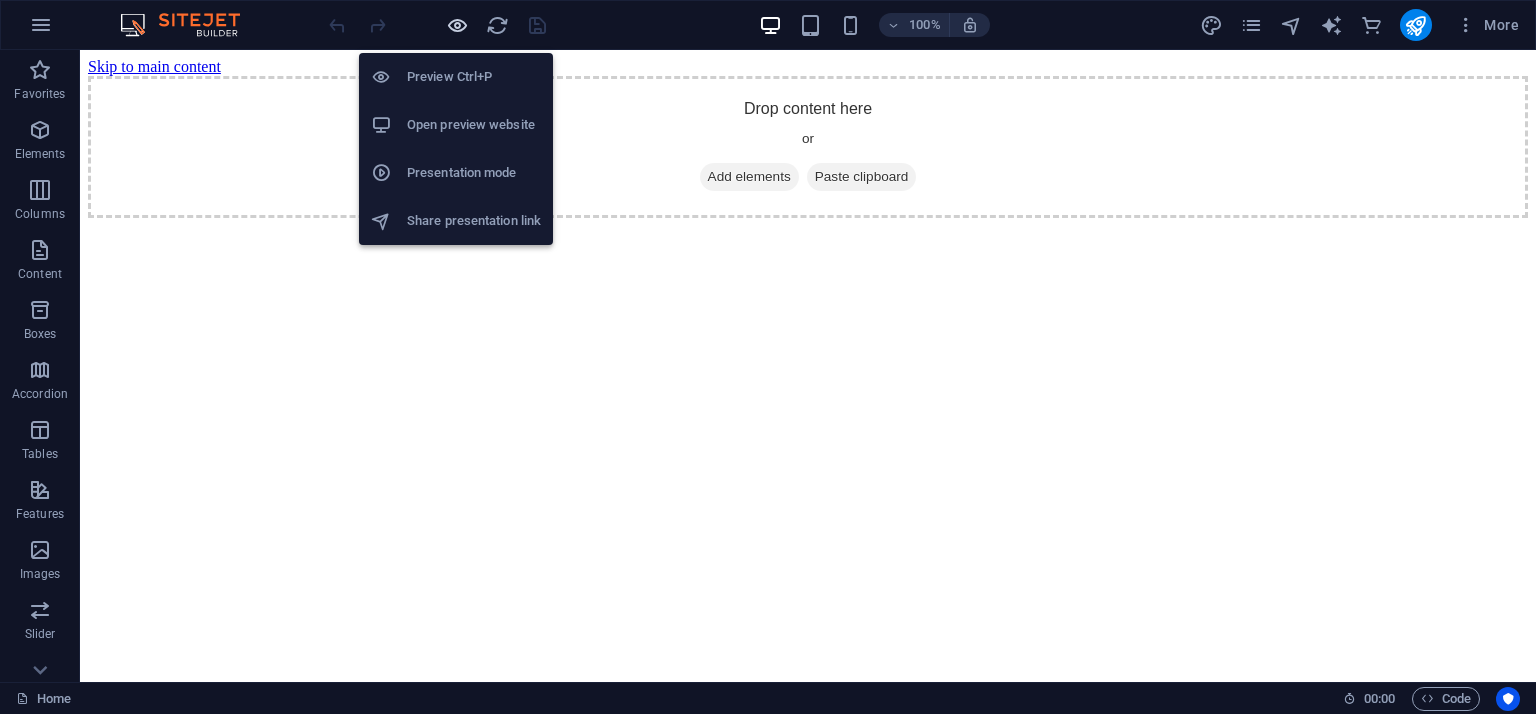 click at bounding box center [457, 25] 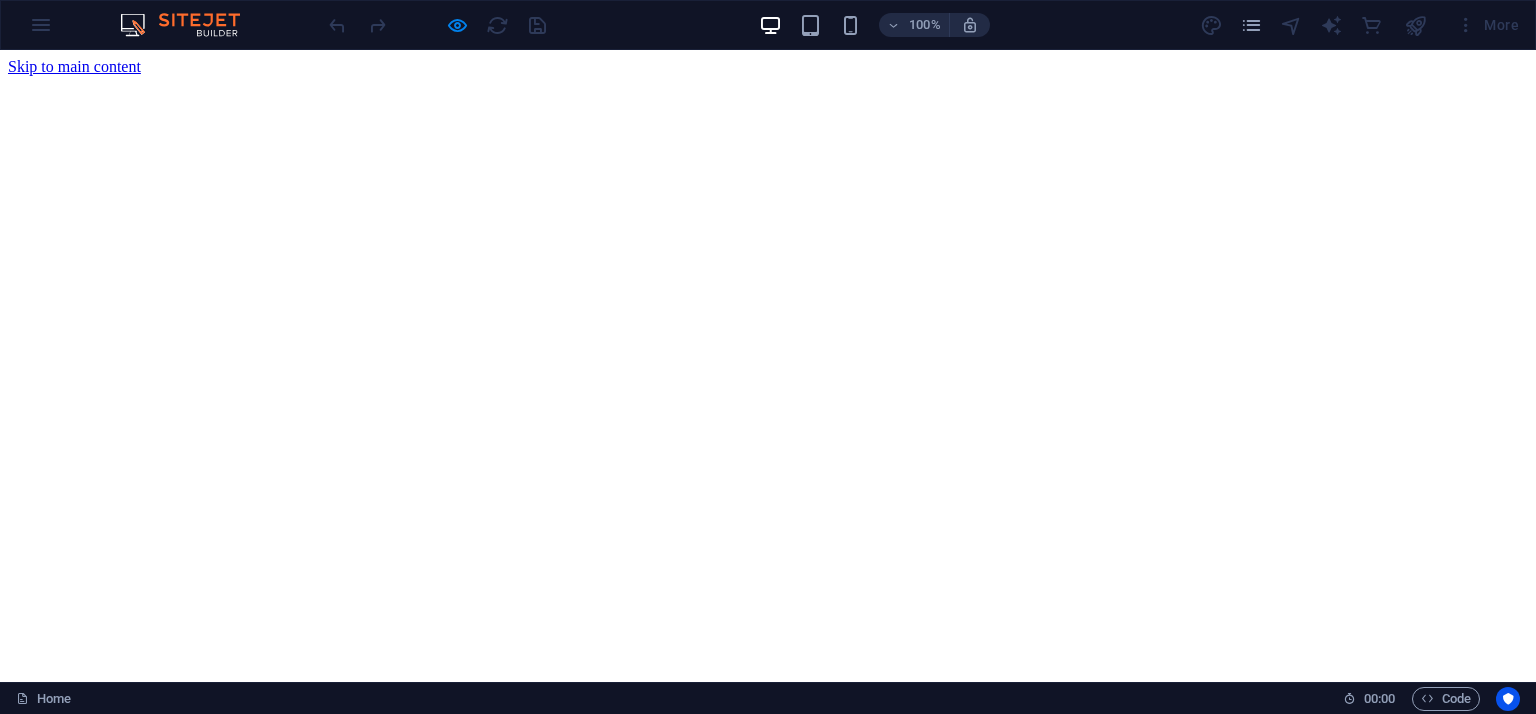 click on "Skip to main content" at bounding box center [74, 66] 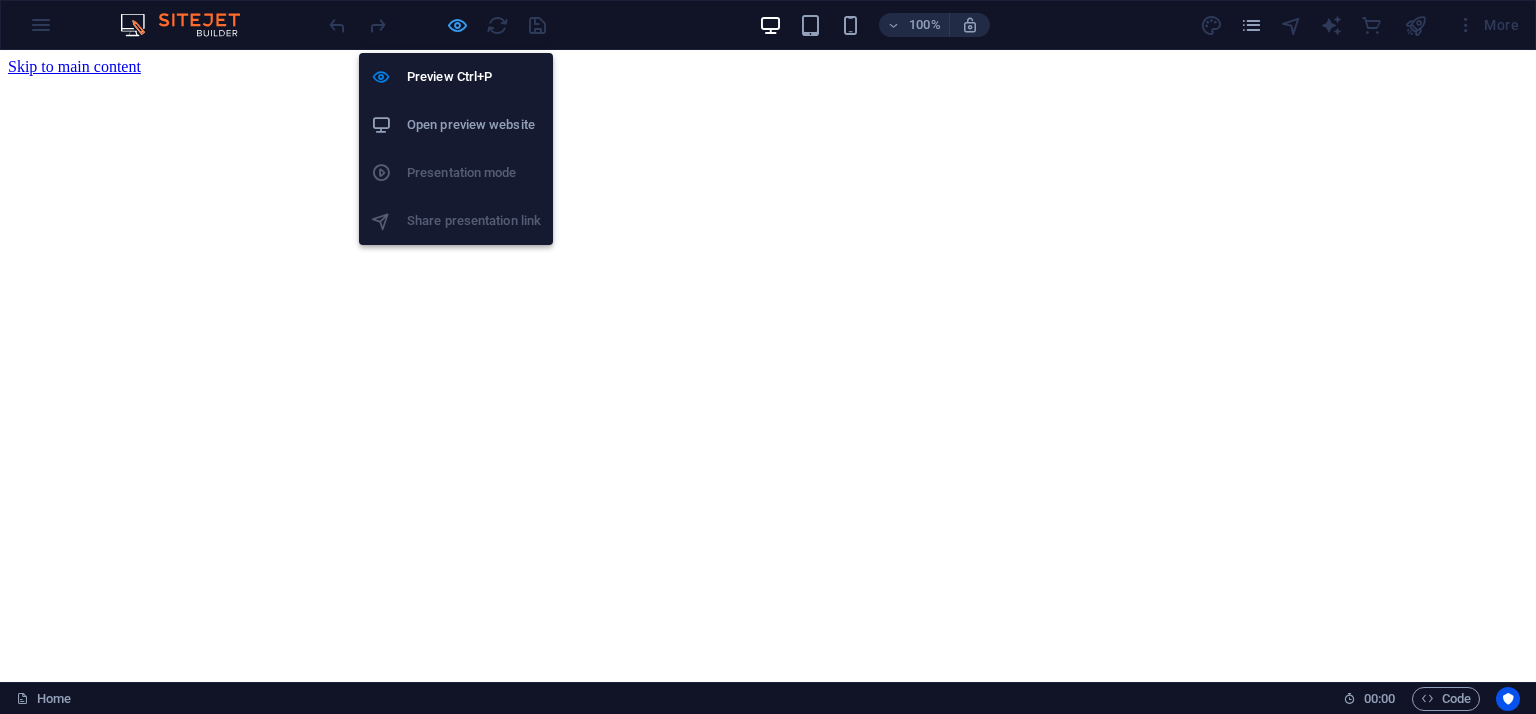 click at bounding box center (457, 25) 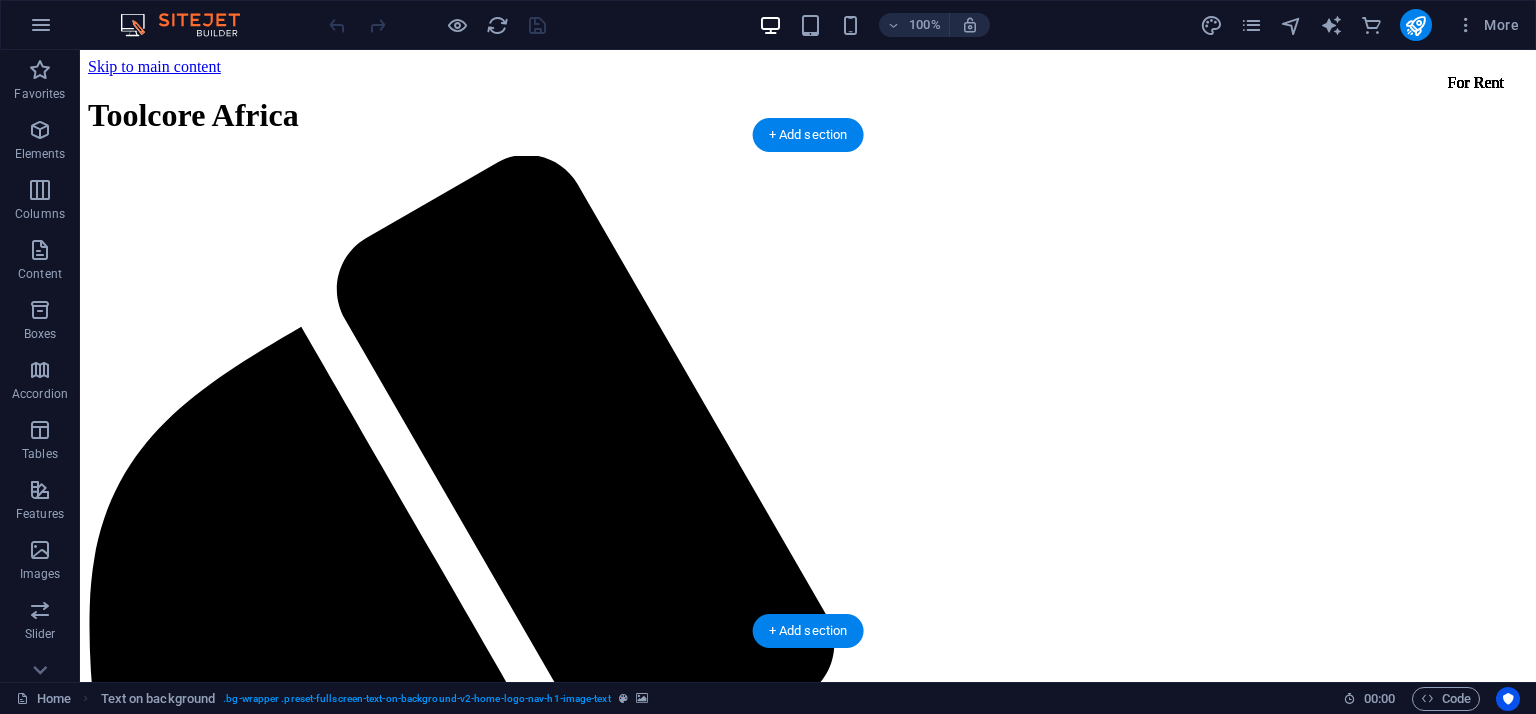 scroll, scrollTop: 0, scrollLeft: 0, axis: both 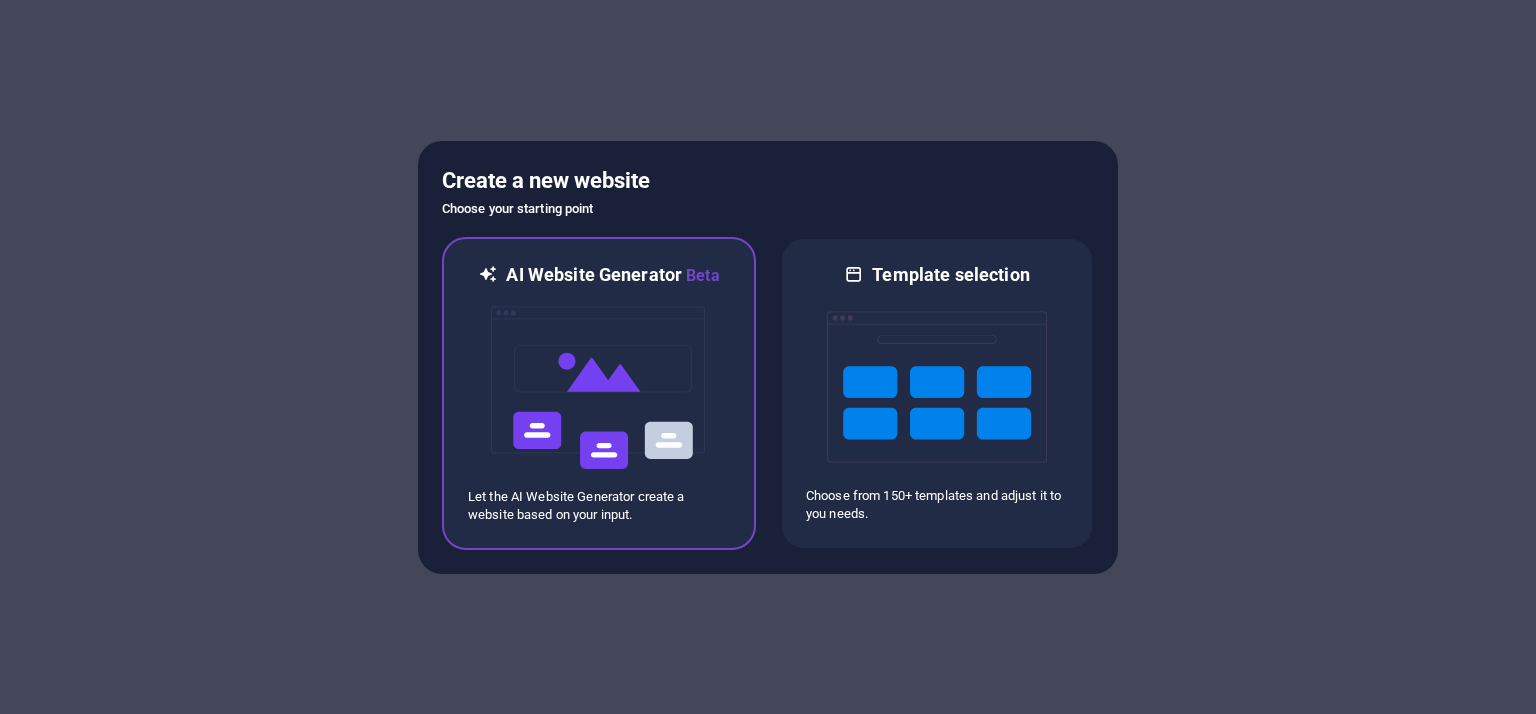 click at bounding box center (599, 388) 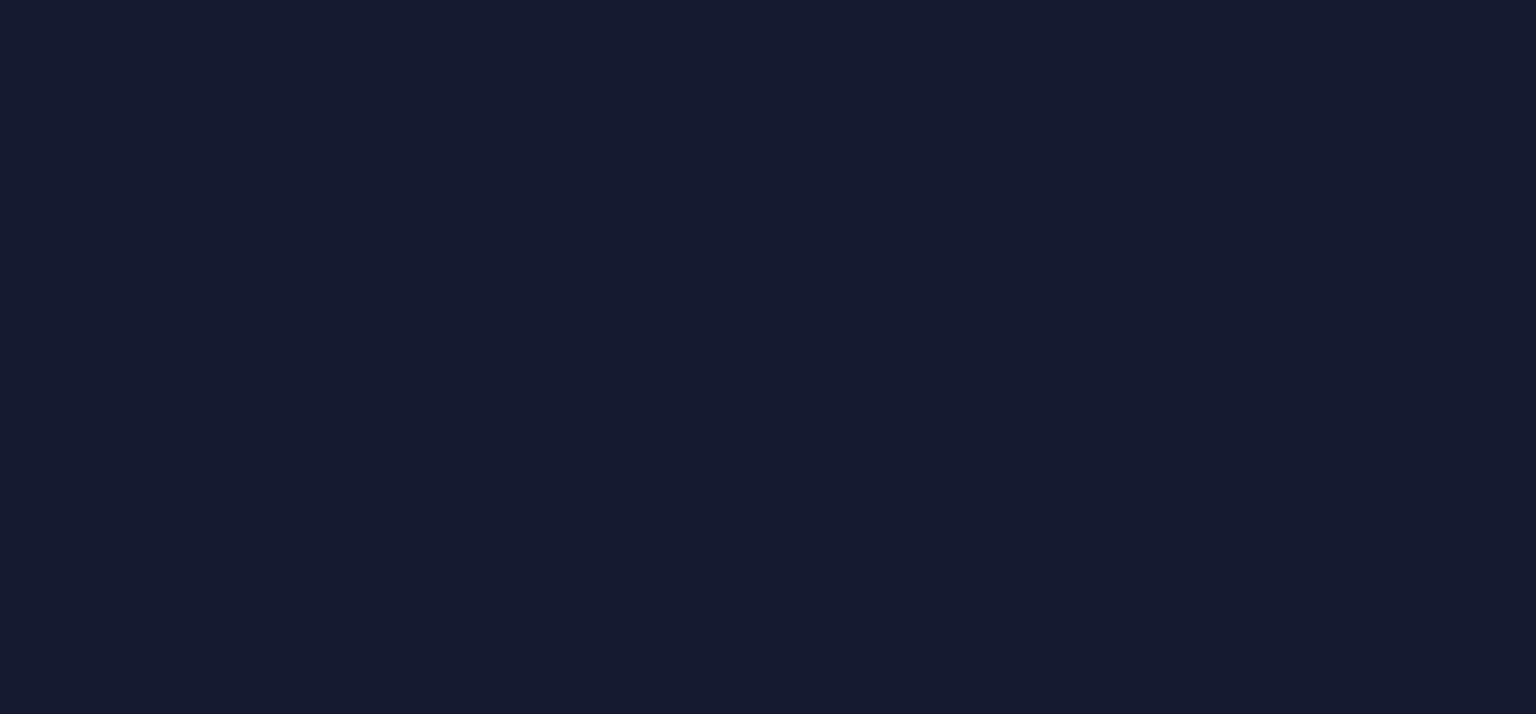 scroll, scrollTop: 0, scrollLeft: 0, axis: both 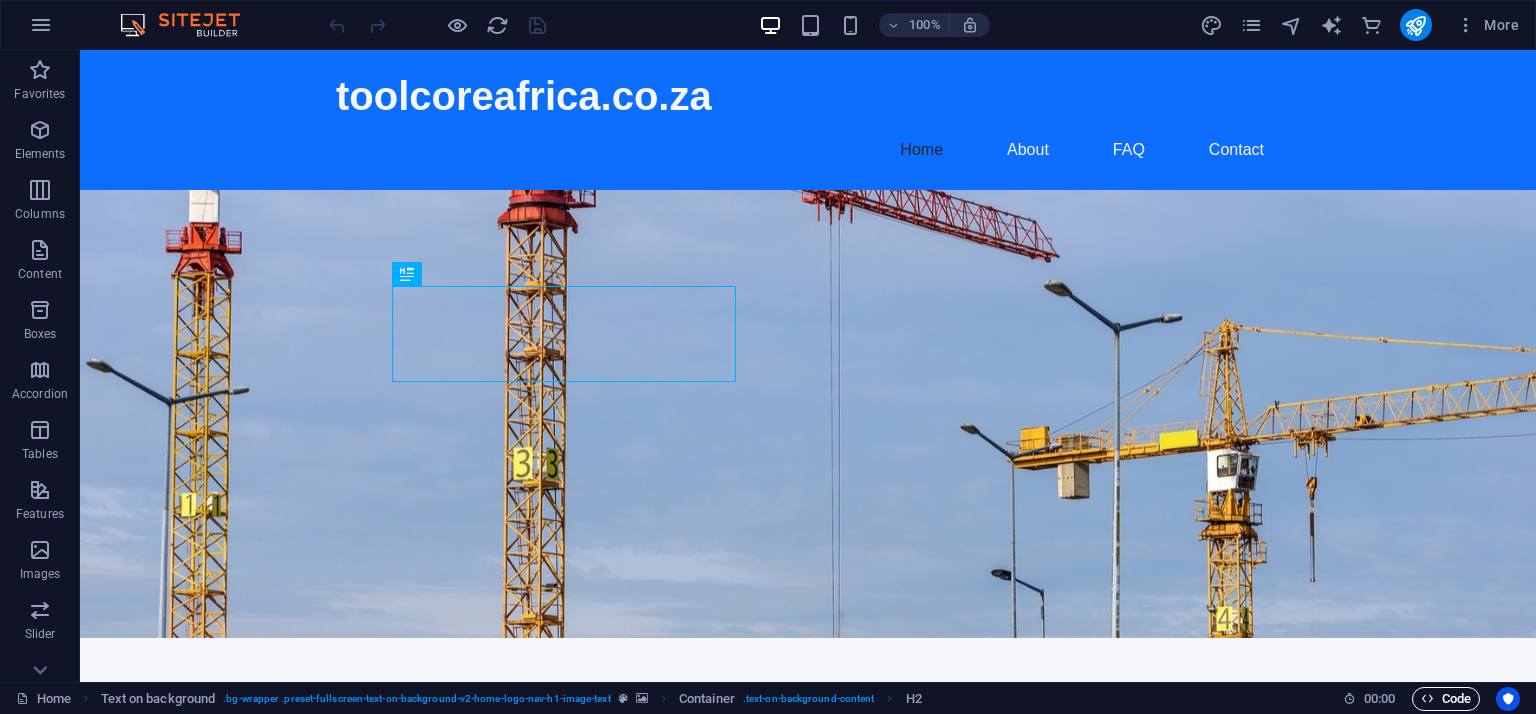 click on "Code" at bounding box center [1446, 699] 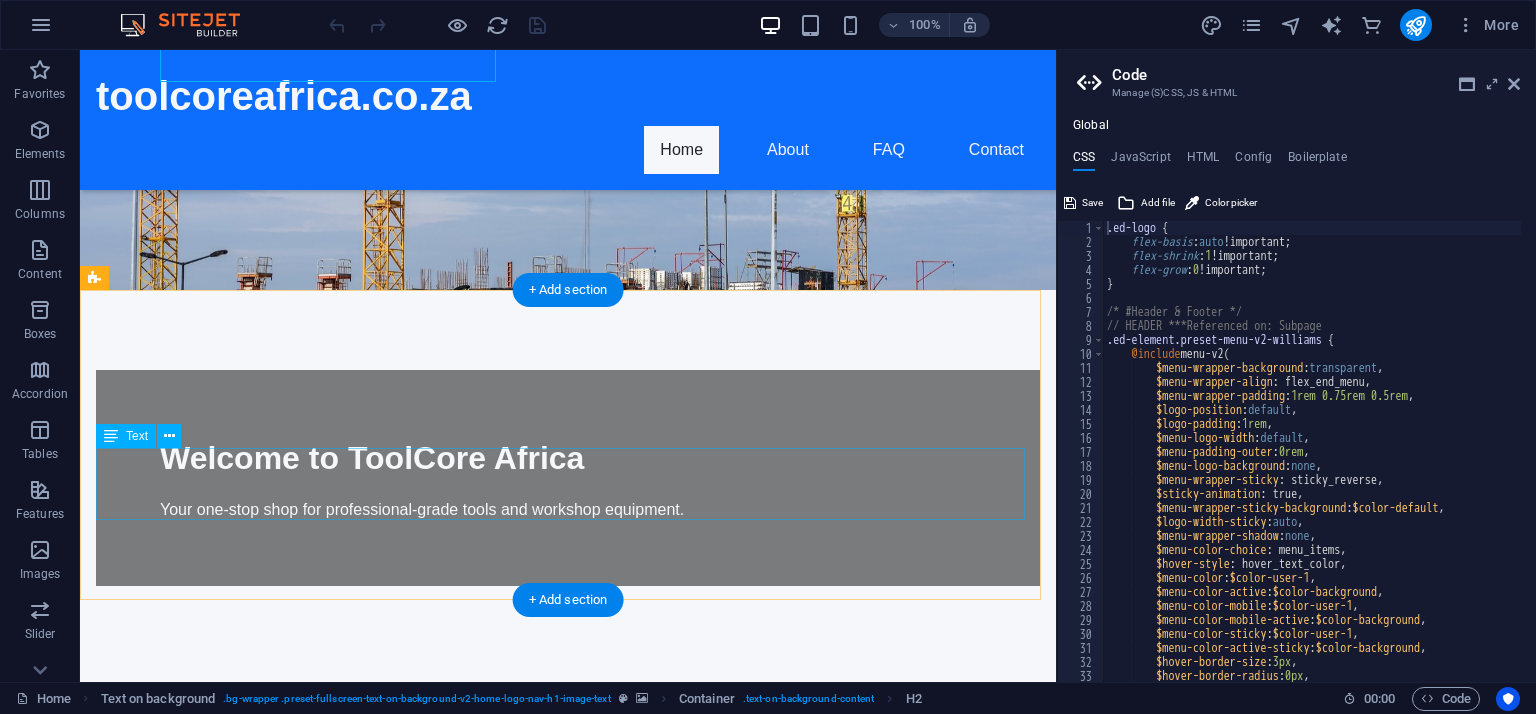 scroll, scrollTop: 200, scrollLeft: 0, axis: vertical 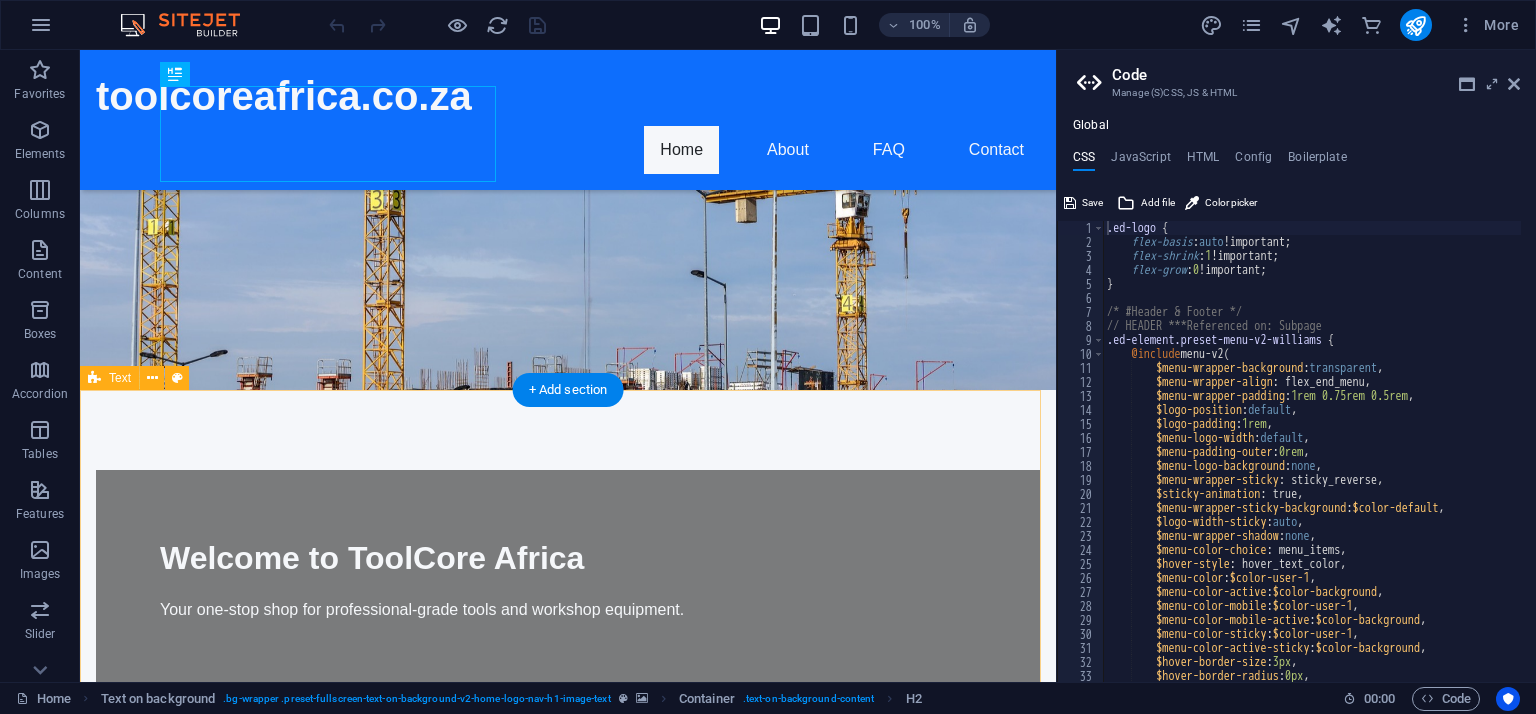 click on "Discover the Best Tools for Every Task At ToolCore Africa, we are dedicated to providing [STATE] with top-notch tools and equipment designed for both professional and DIY enthusiasts. Our commitment to quality and customer satisfaction sets us apart in the industry. Whether you're looking for reliable toolboxes or versatile toolkits, we have the solutions to meet your needs." at bounding box center [568, 921] 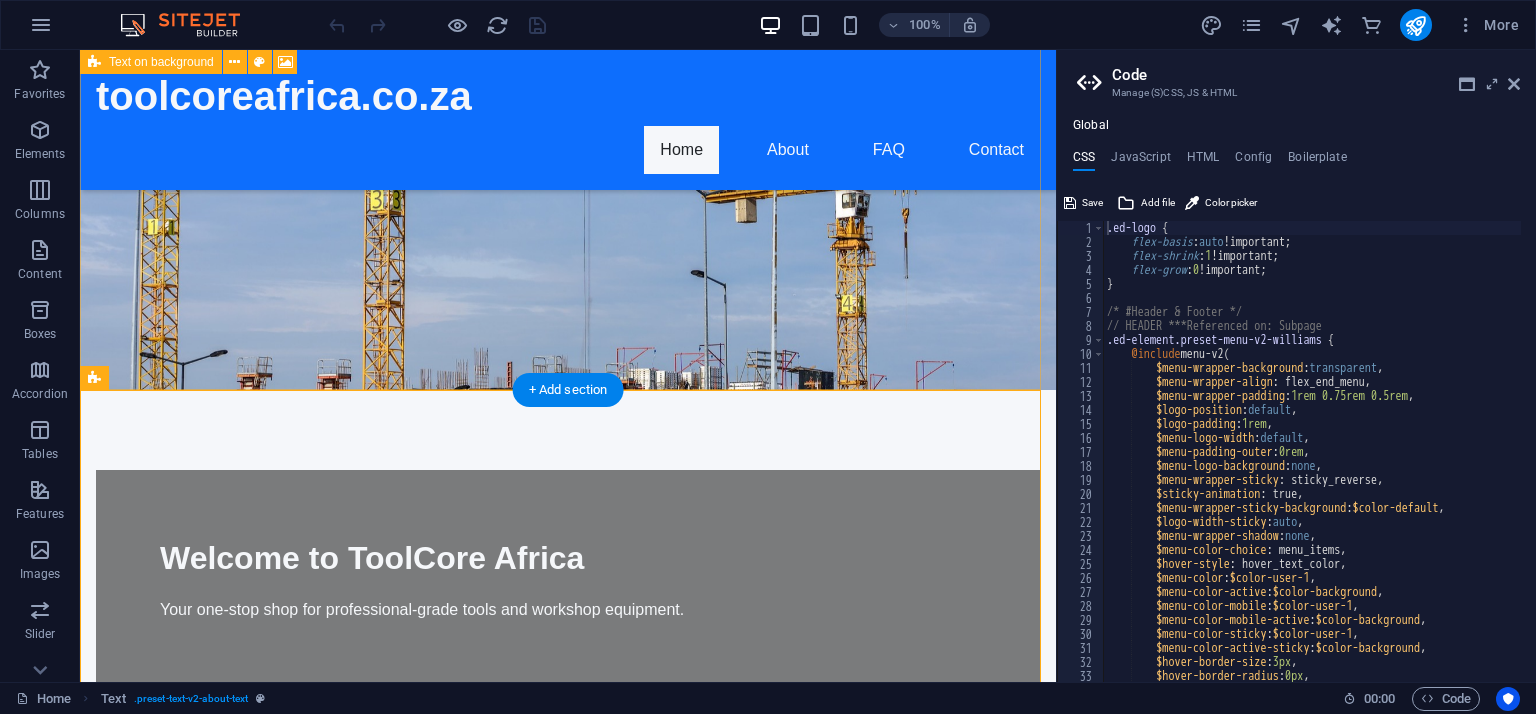 click on "Welcome to ToolCore Africa Your one-stop shop for professional-grade tools and workshop equipment." at bounding box center [568, 308] 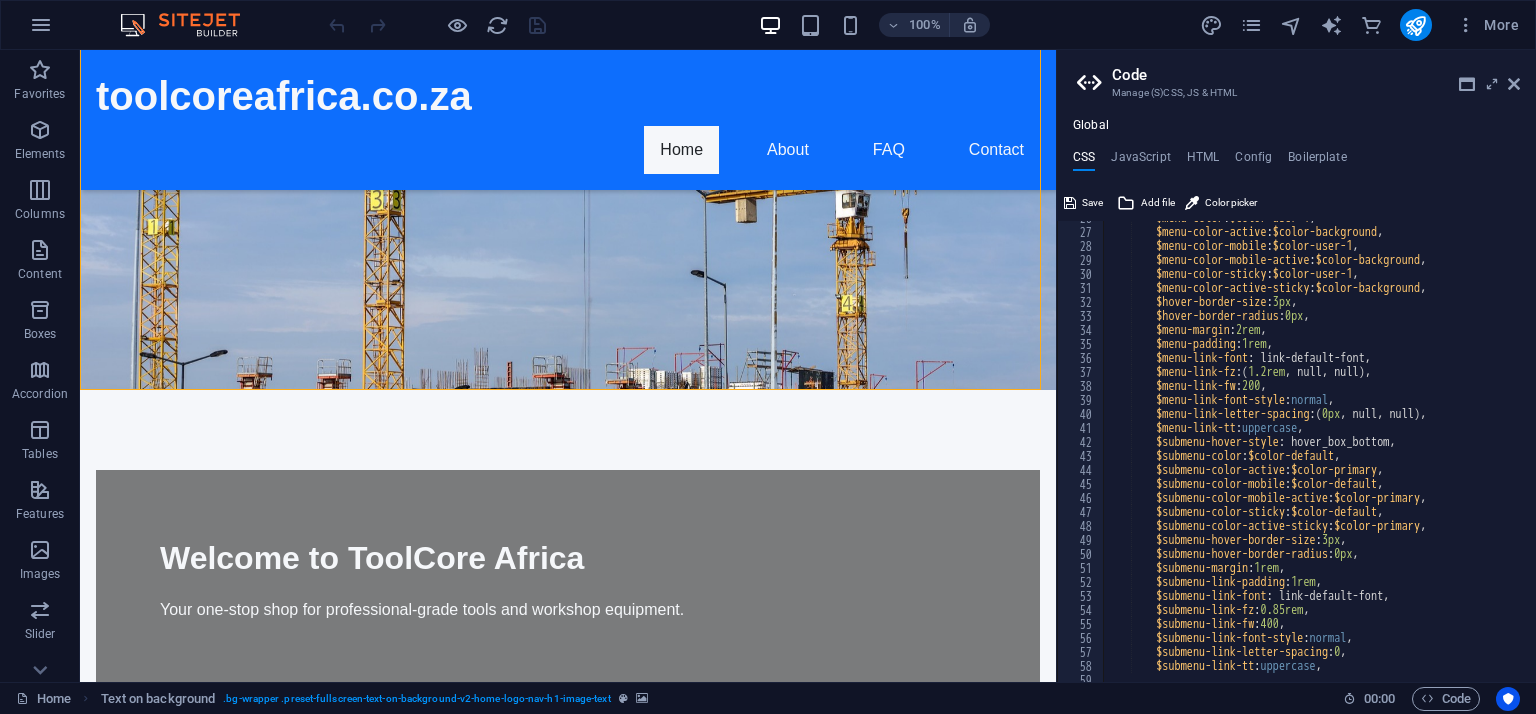 scroll, scrollTop: 360, scrollLeft: 0, axis: vertical 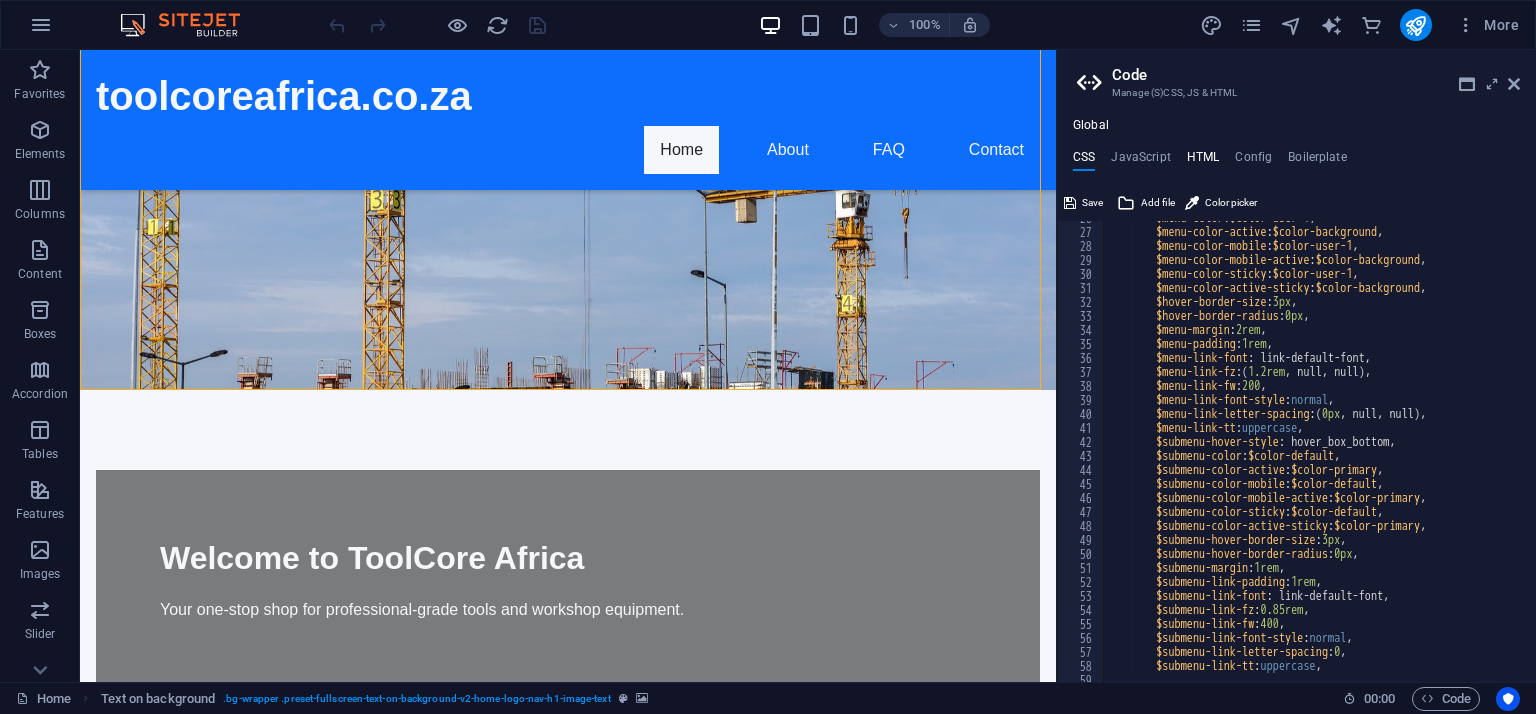 click on "HTML" at bounding box center [1203, 161] 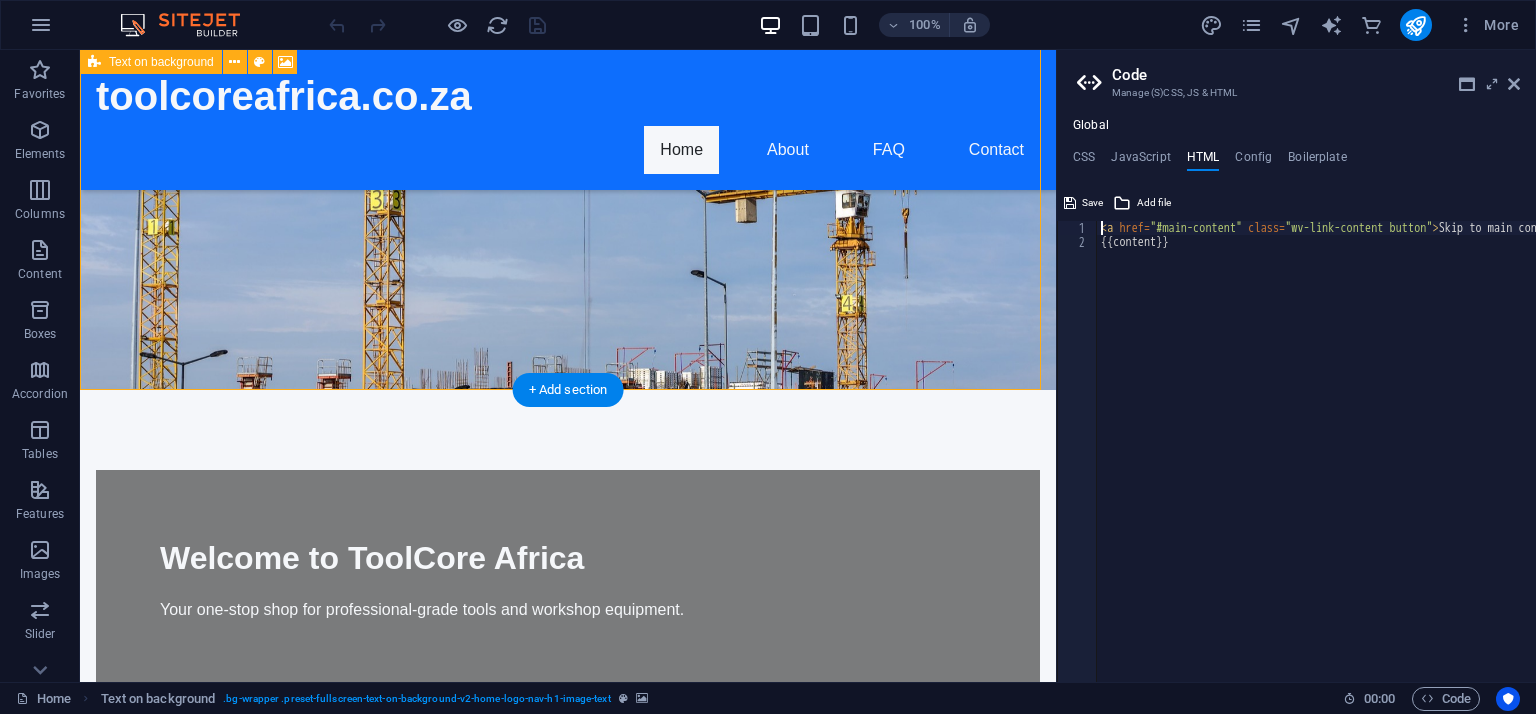 click on "Welcome to ToolCore Africa Your one-stop shop for professional-grade tools and workshop equipment." at bounding box center (568, 308) 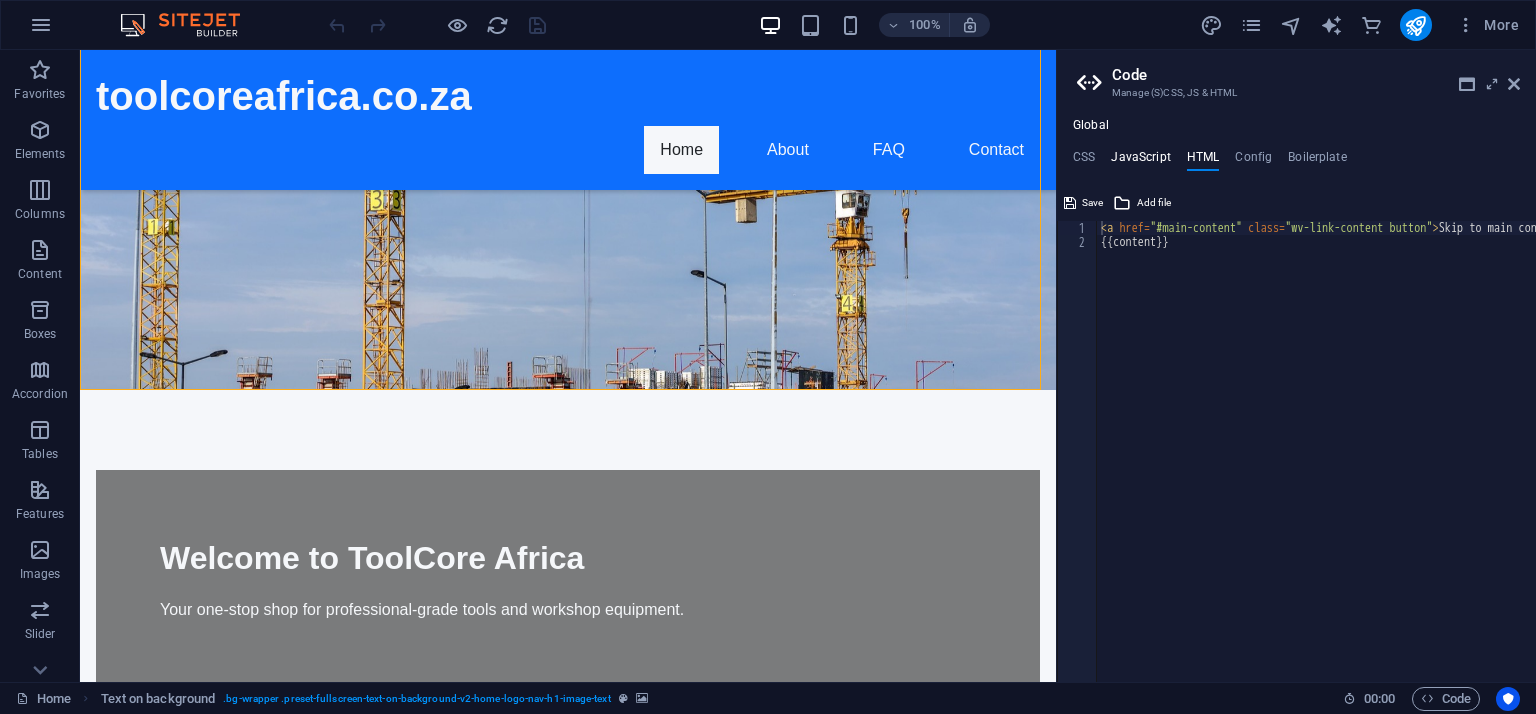 click on "JavaScript" at bounding box center [1140, 161] 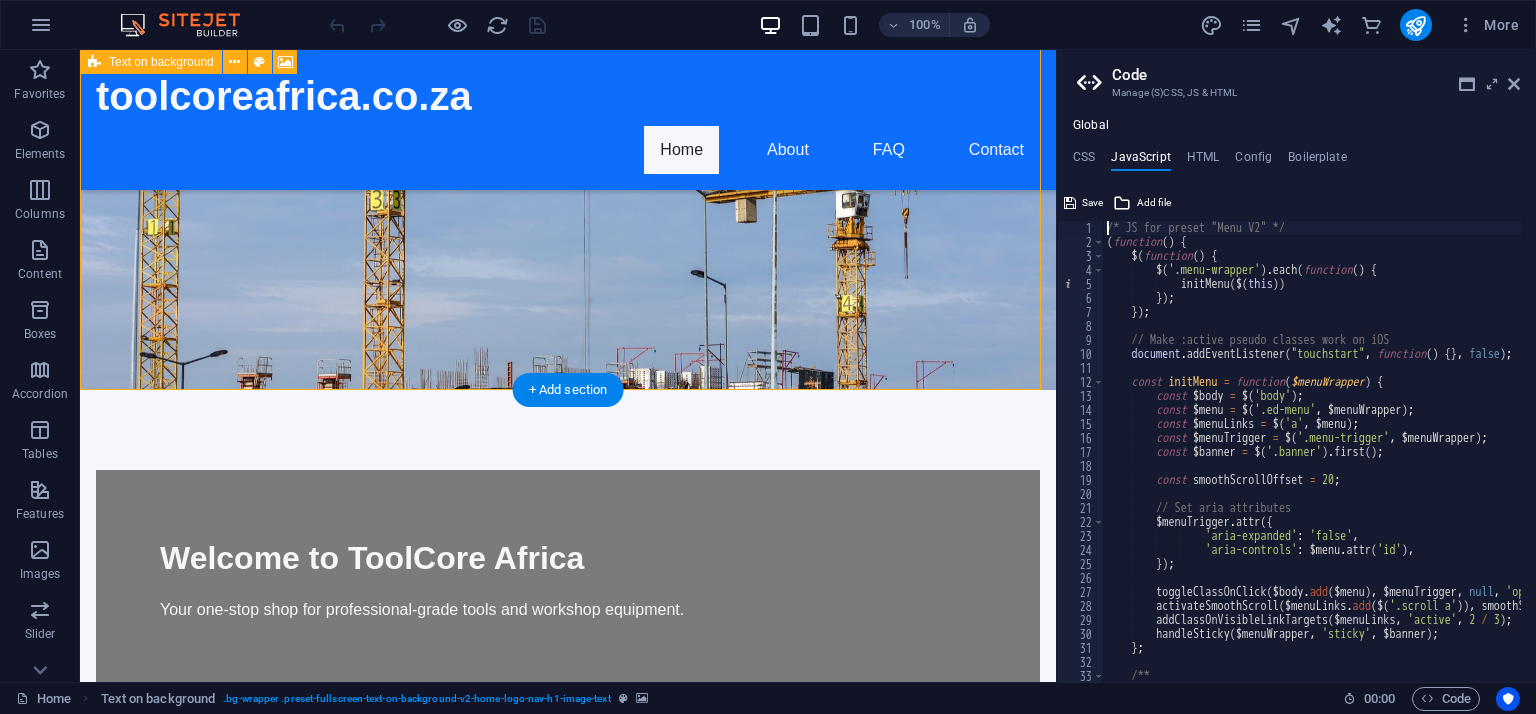 click on "Welcome to ToolCore Africa Your one-stop shop for professional-grade tools and workshop equipment." at bounding box center (568, 308) 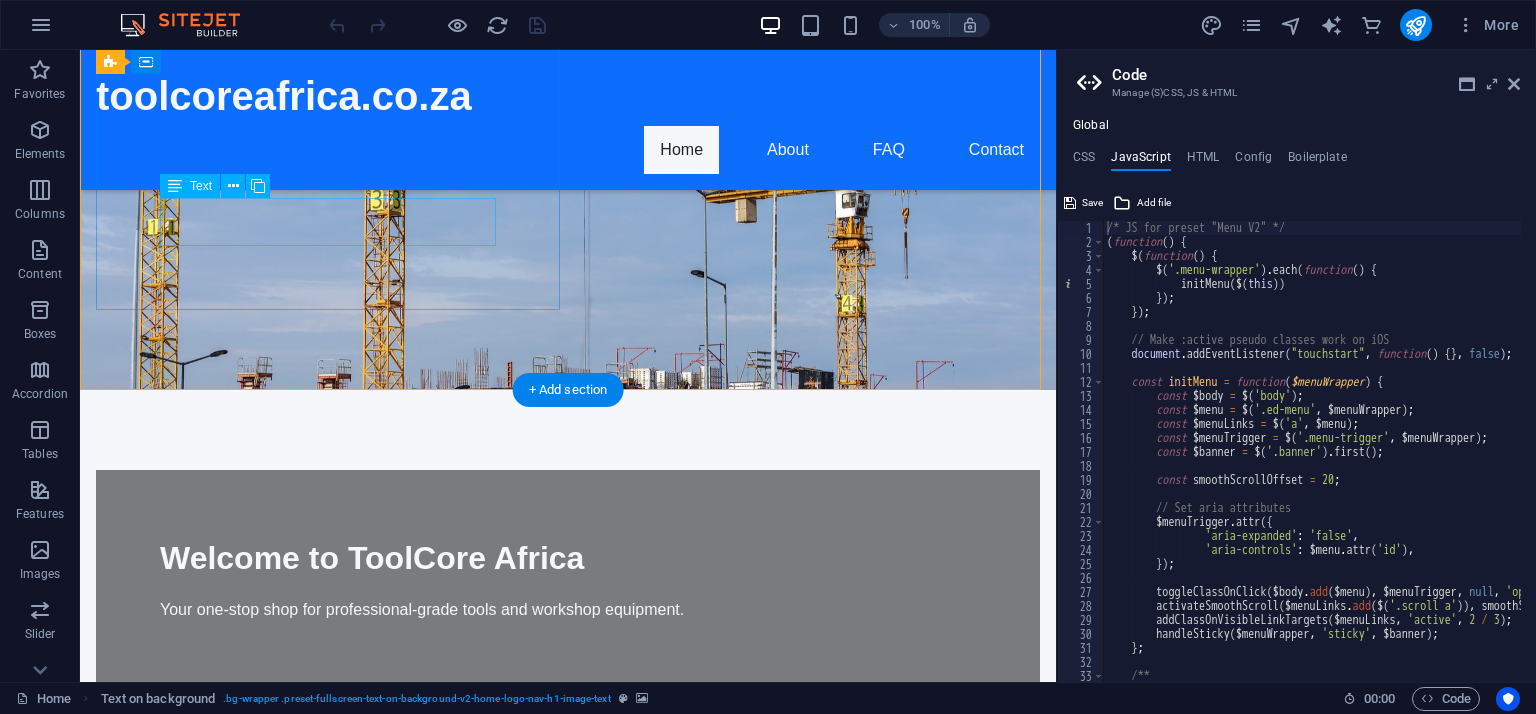 click on "Your one-stop shop for professional-grade tools and workshop equipment." at bounding box center [568, 610] 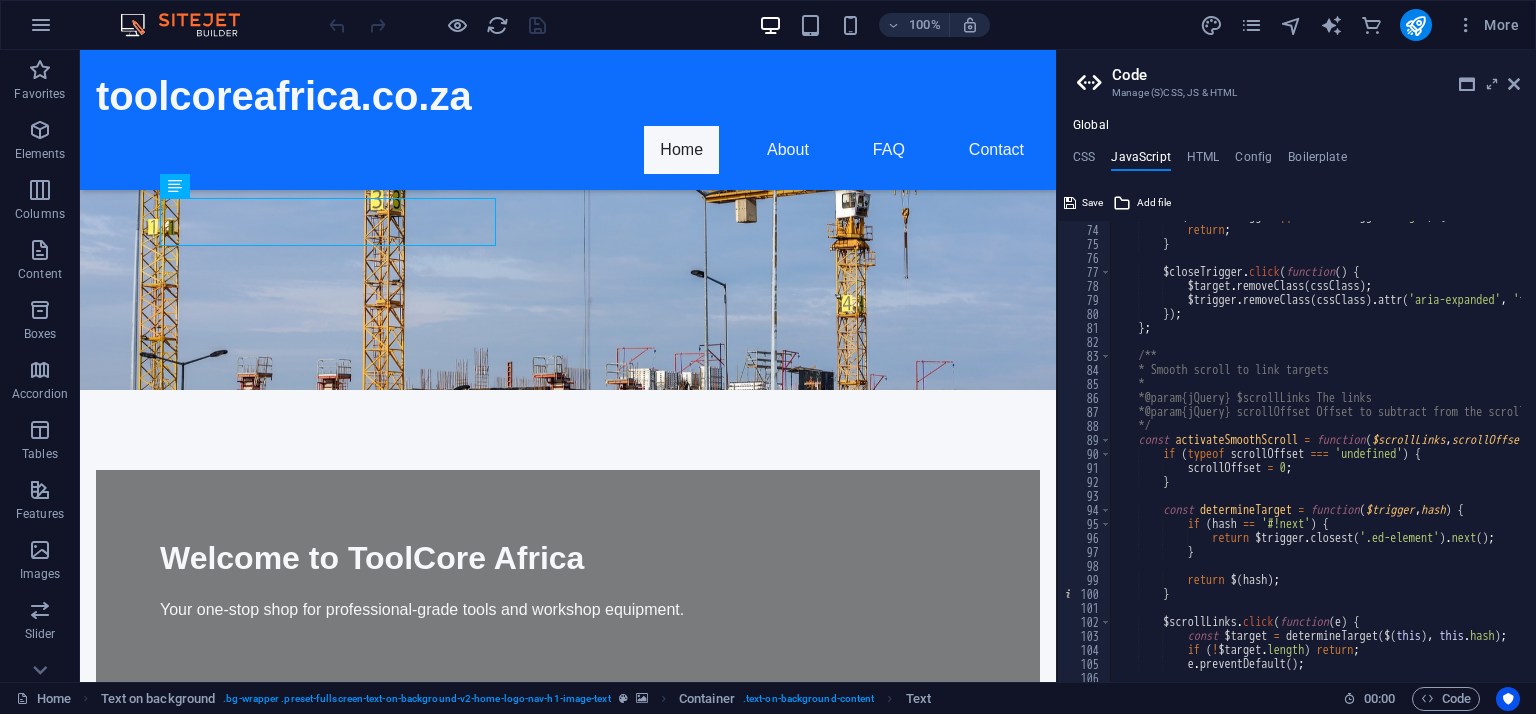scroll, scrollTop: 0, scrollLeft: 0, axis: both 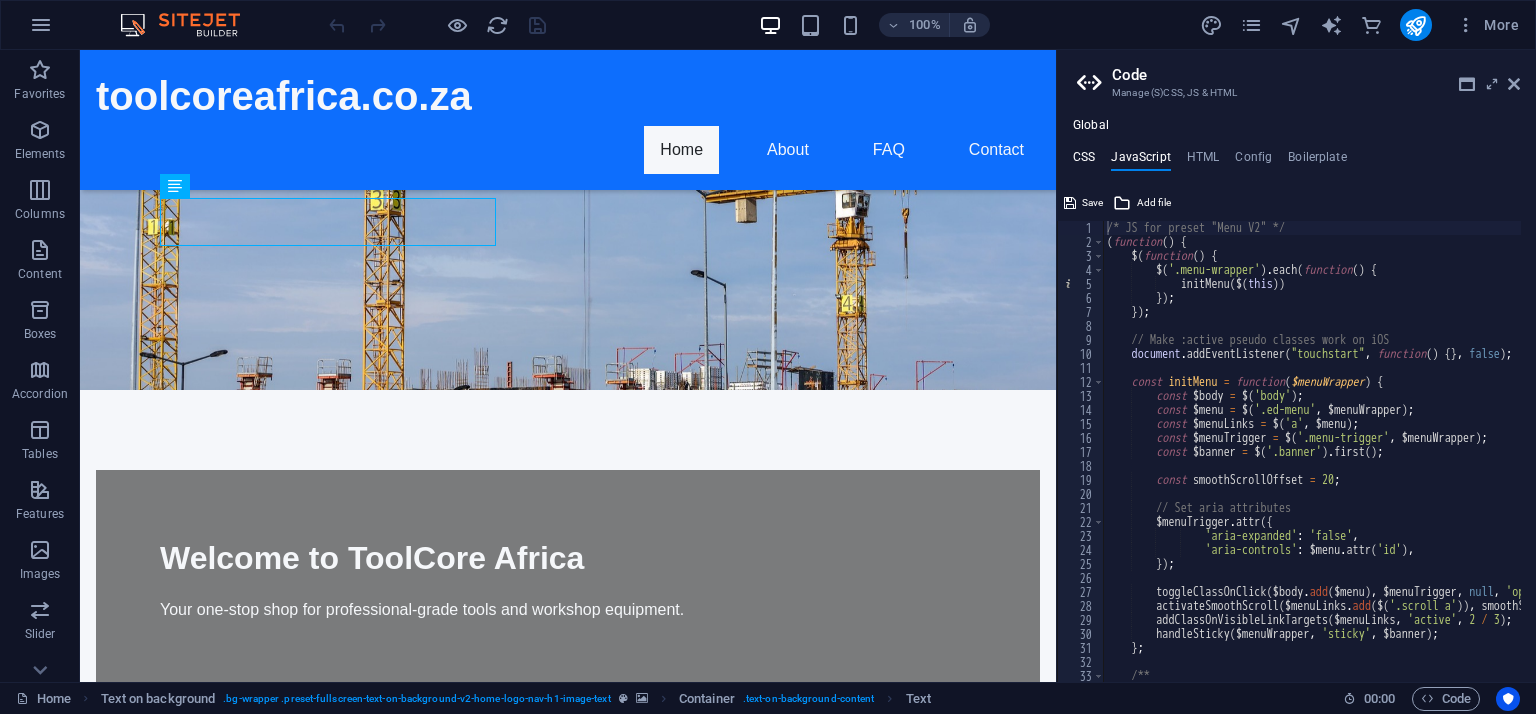 click on "CSS" at bounding box center (1084, 161) 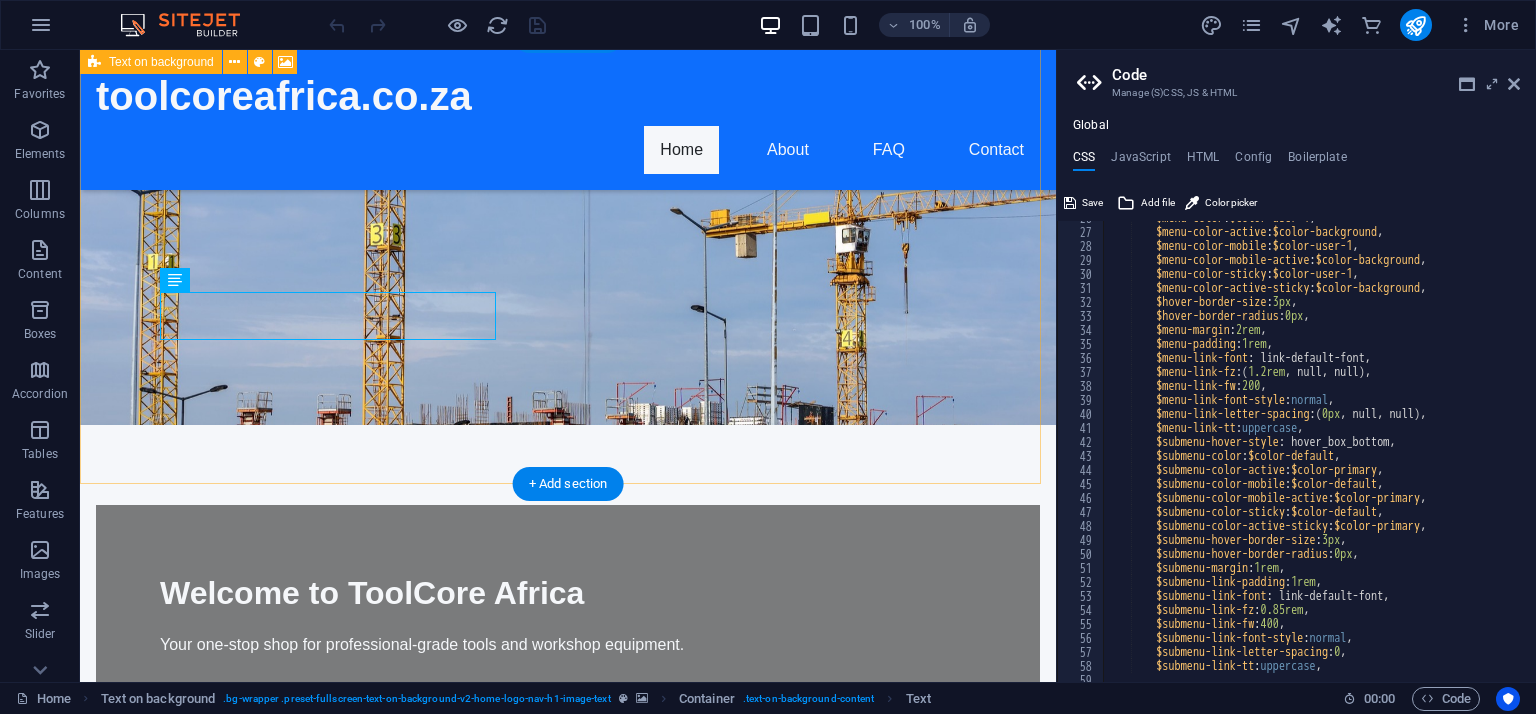 scroll, scrollTop: 200, scrollLeft: 0, axis: vertical 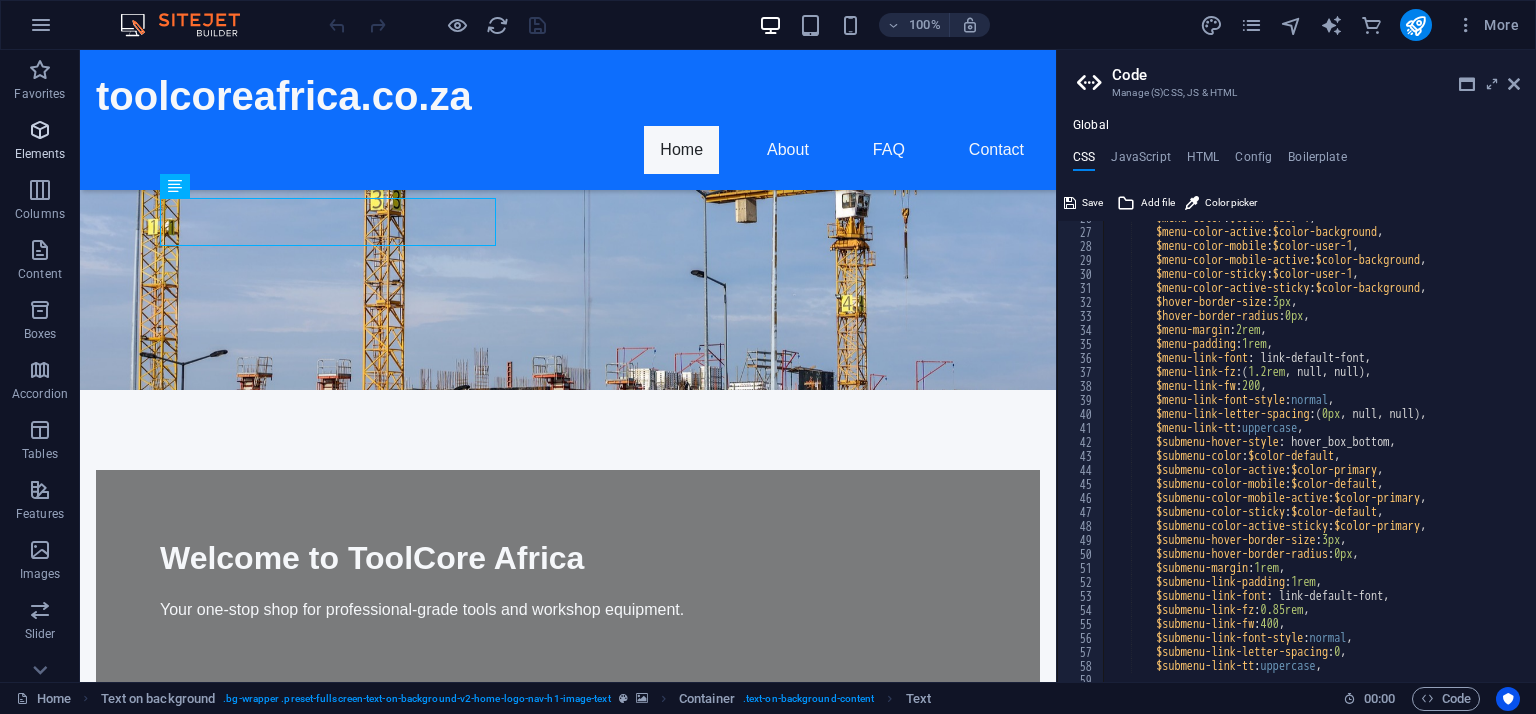 click on "Elements" at bounding box center (40, 154) 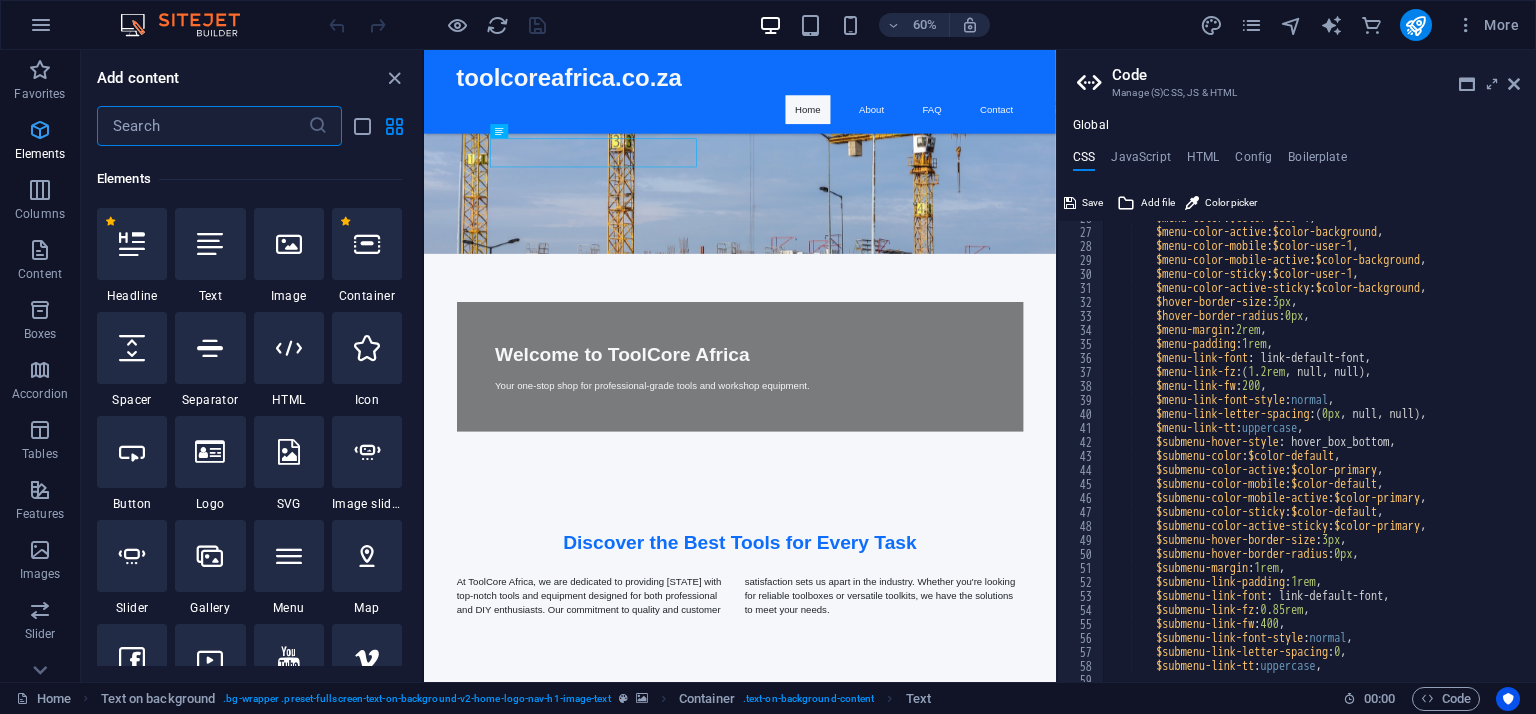 scroll, scrollTop: 212, scrollLeft: 0, axis: vertical 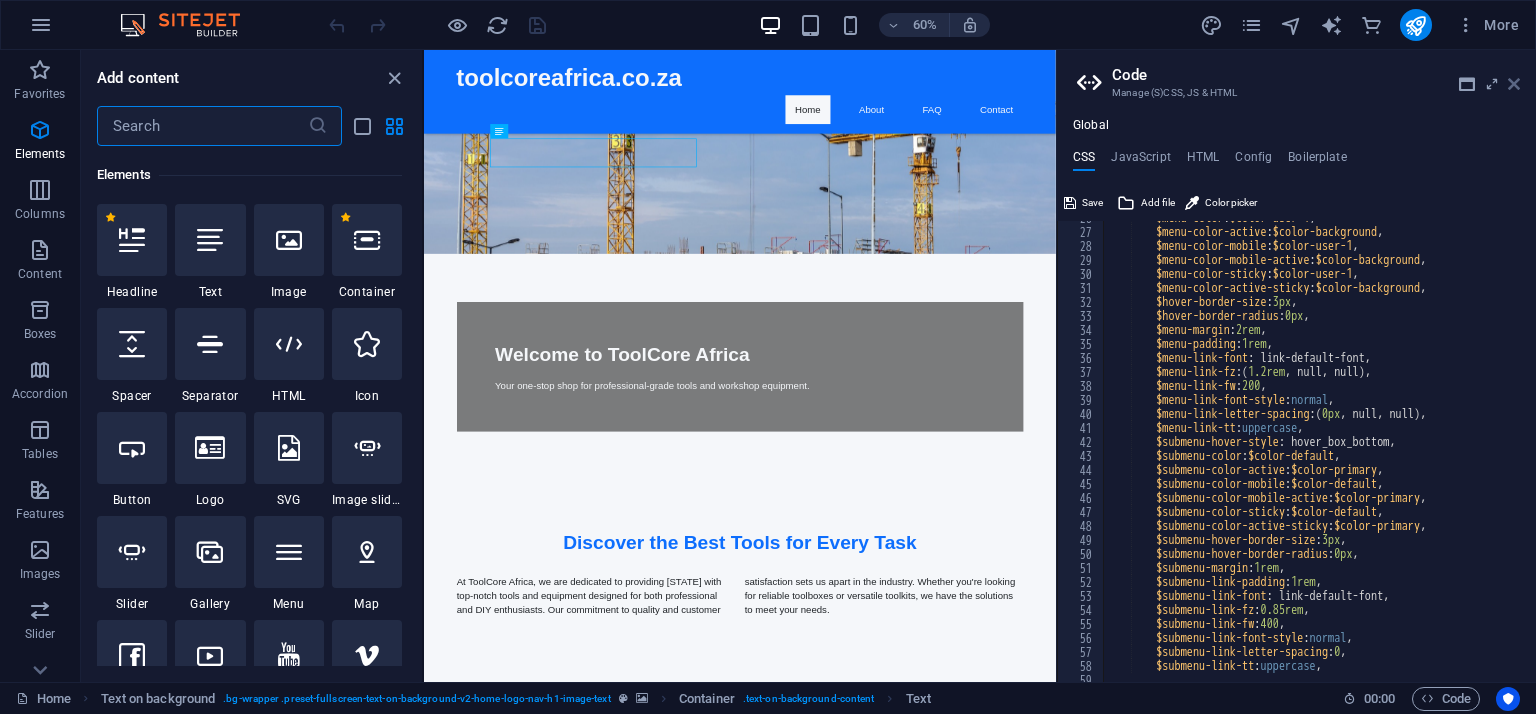 click at bounding box center [1514, 84] 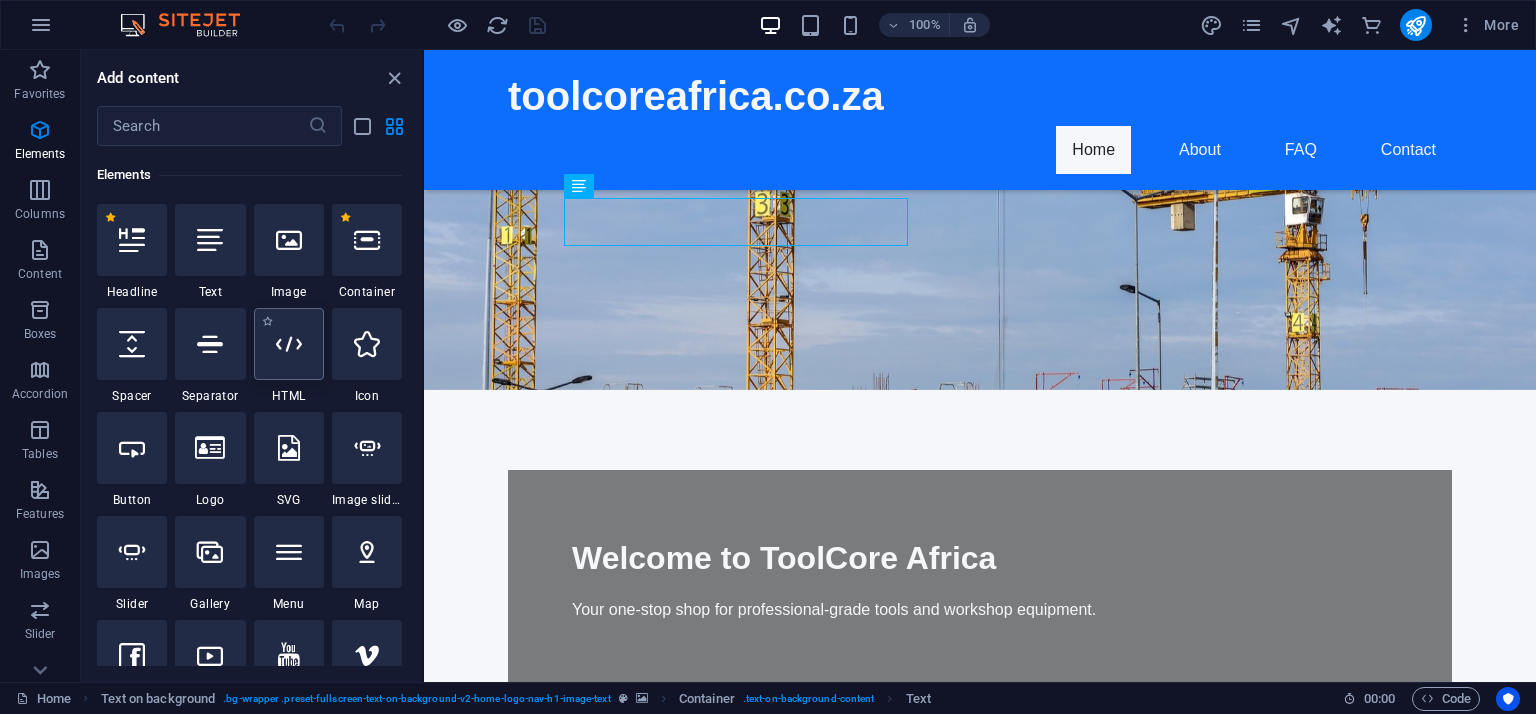 click at bounding box center [289, 344] 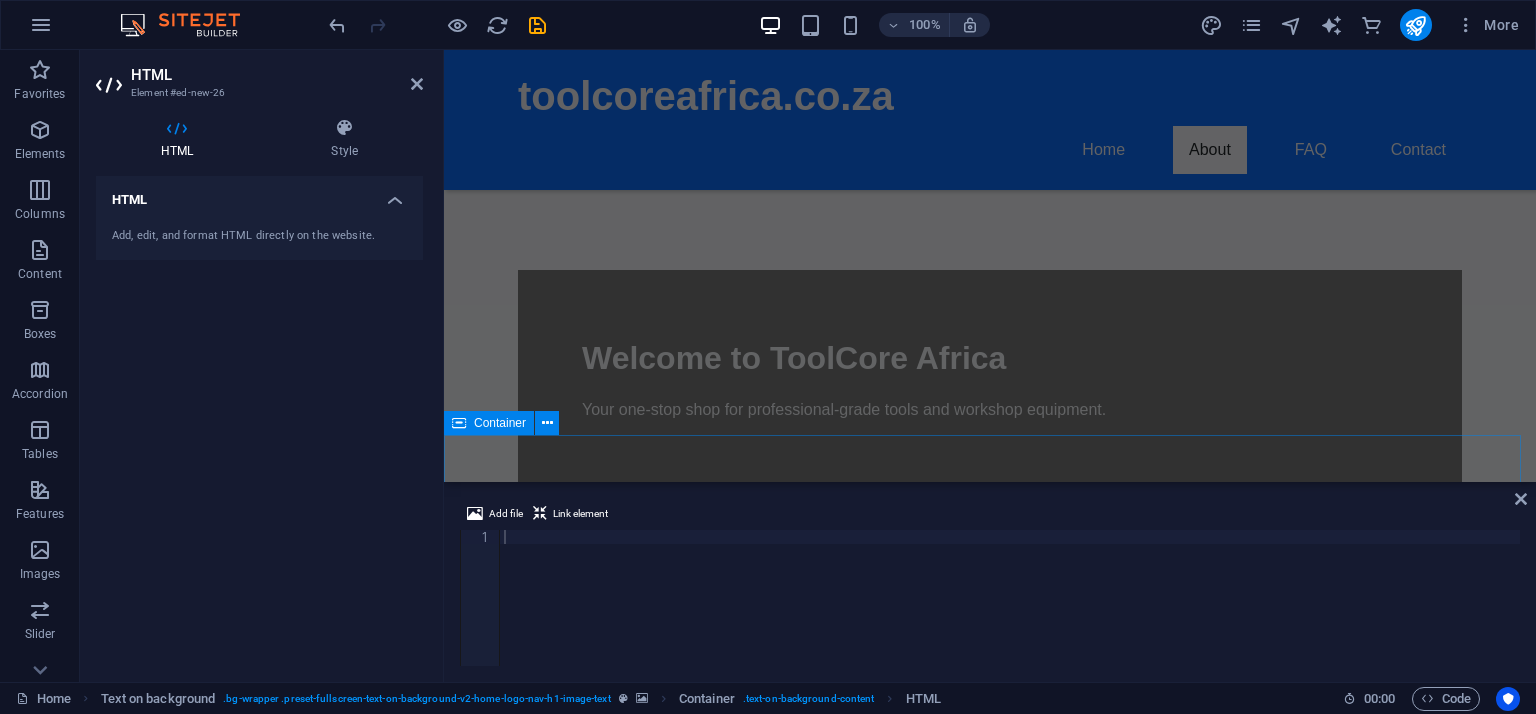scroll, scrollTop: 500, scrollLeft: 0, axis: vertical 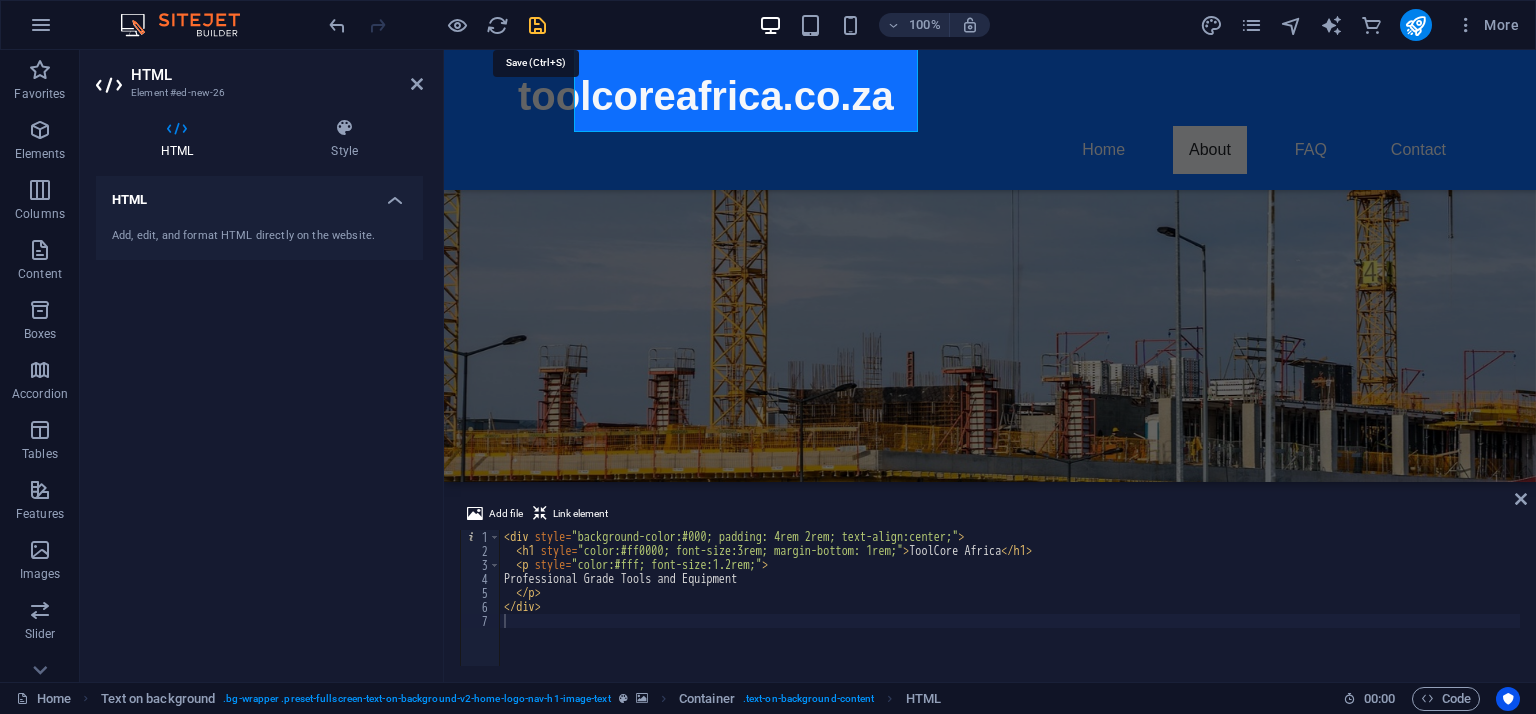 click at bounding box center [537, 25] 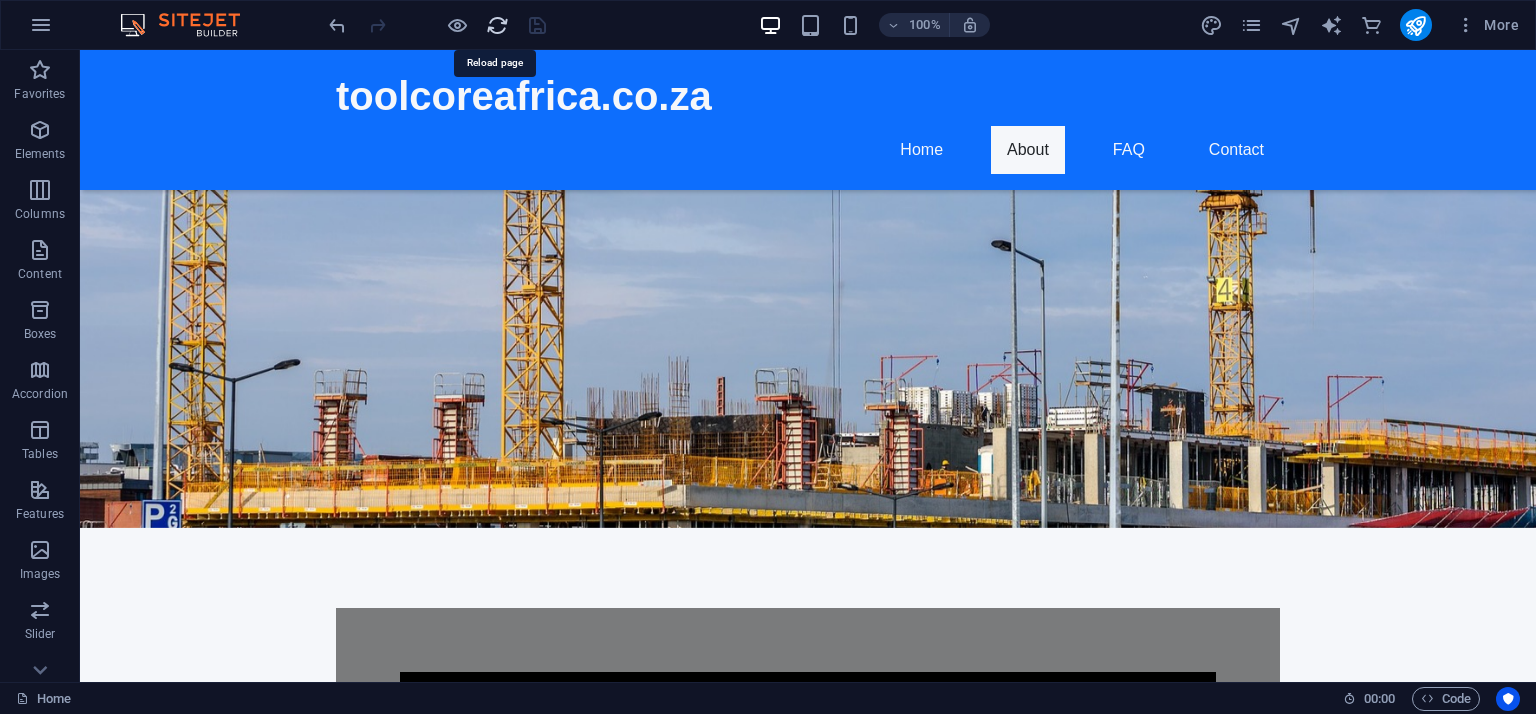 click at bounding box center (497, 25) 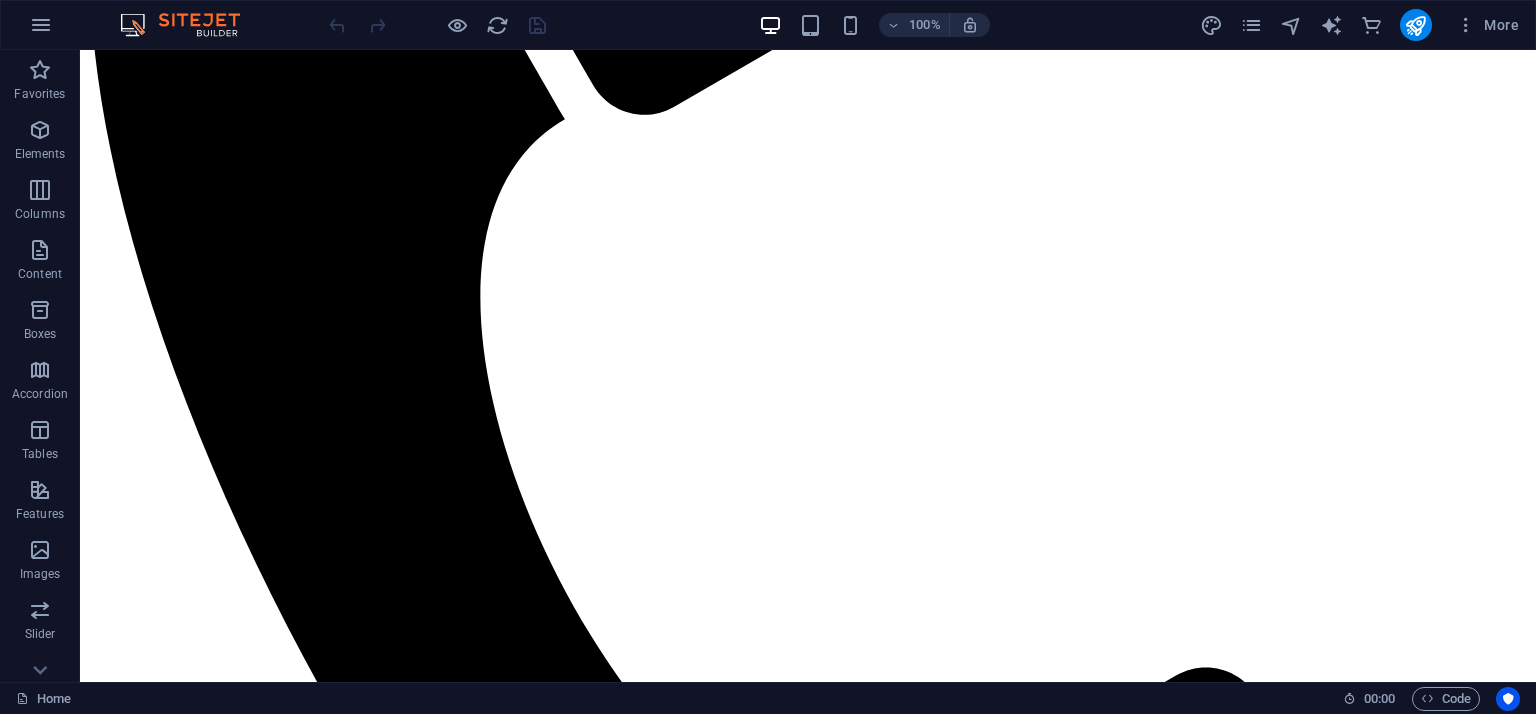 scroll, scrollTop: 700, scrollLeft: 0, axis: vertical 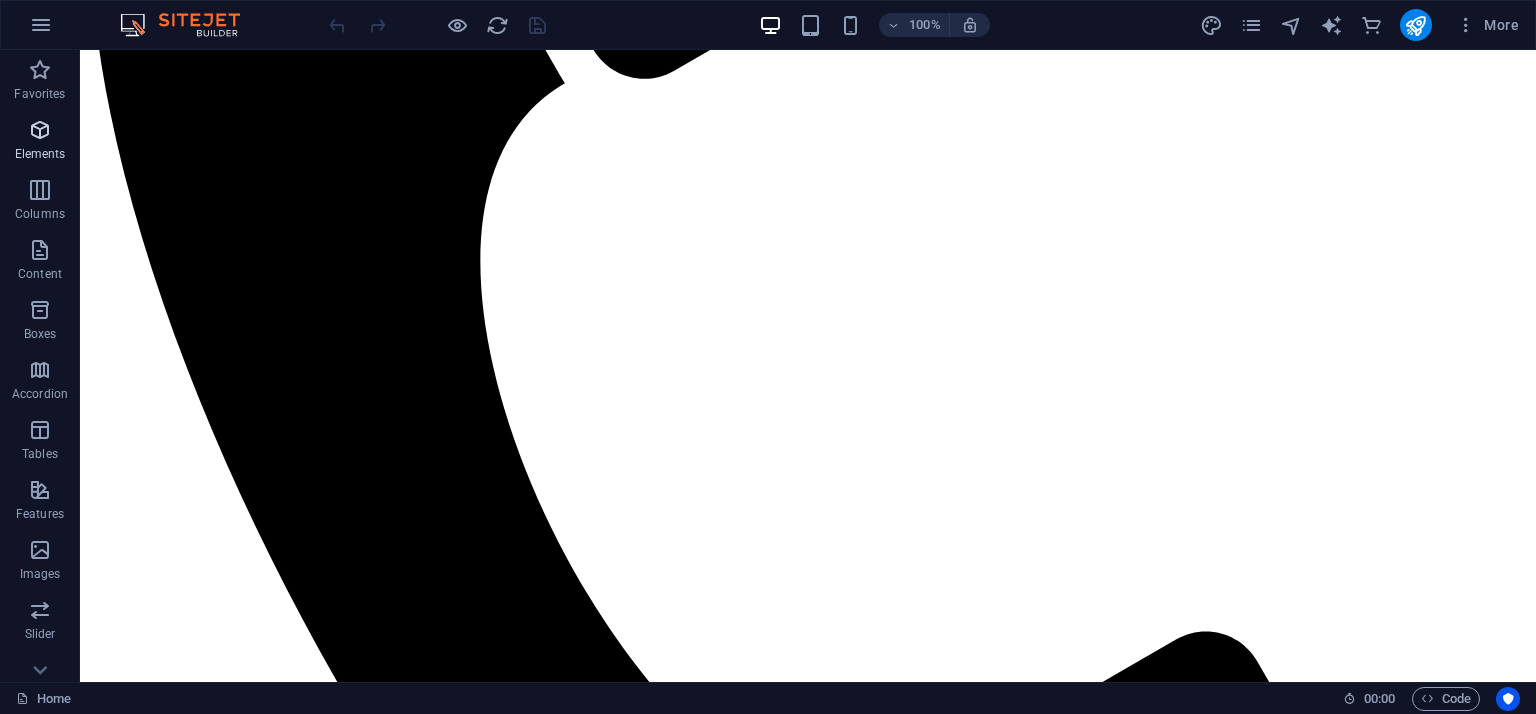 click at bounding box center [40, 130] 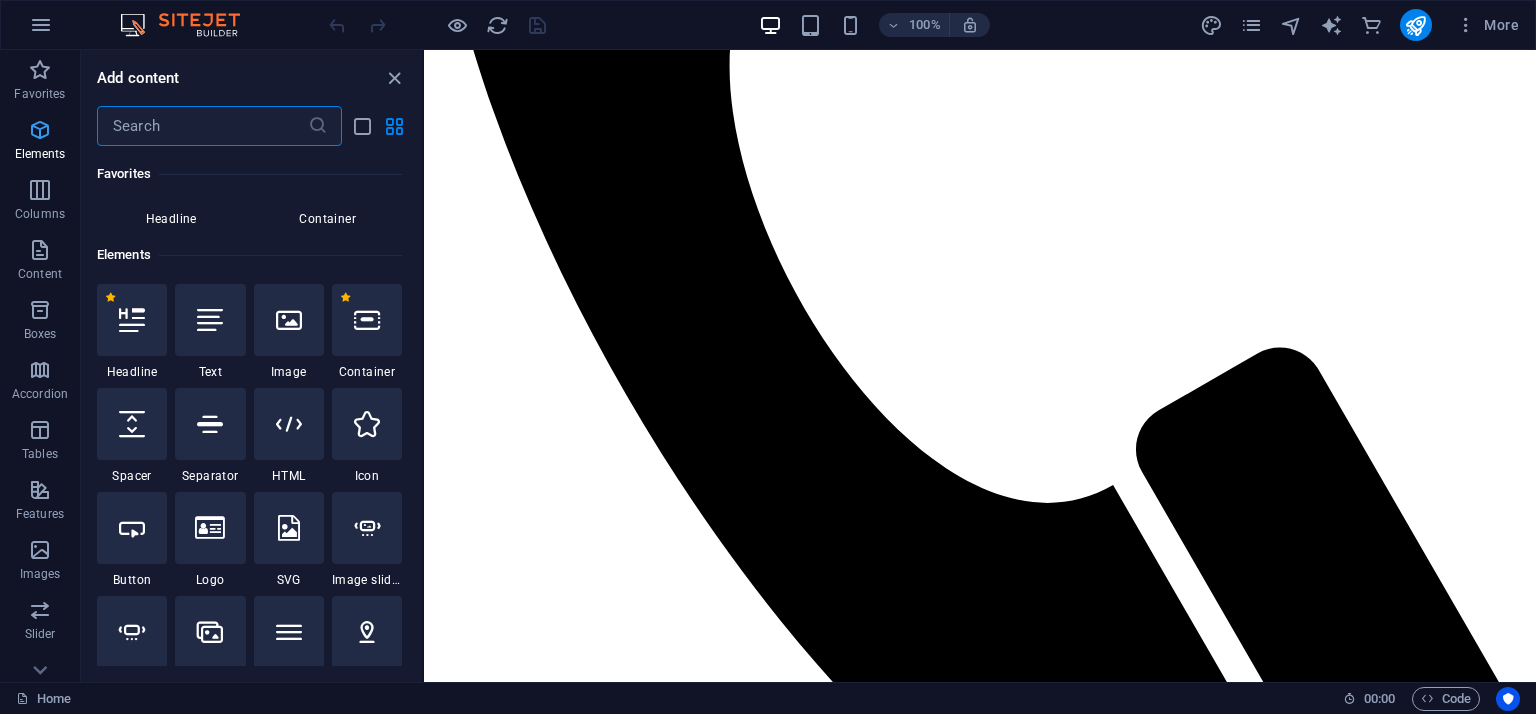 scroll, scrollTop: 212, scrollLeft: 0, axis: vertical 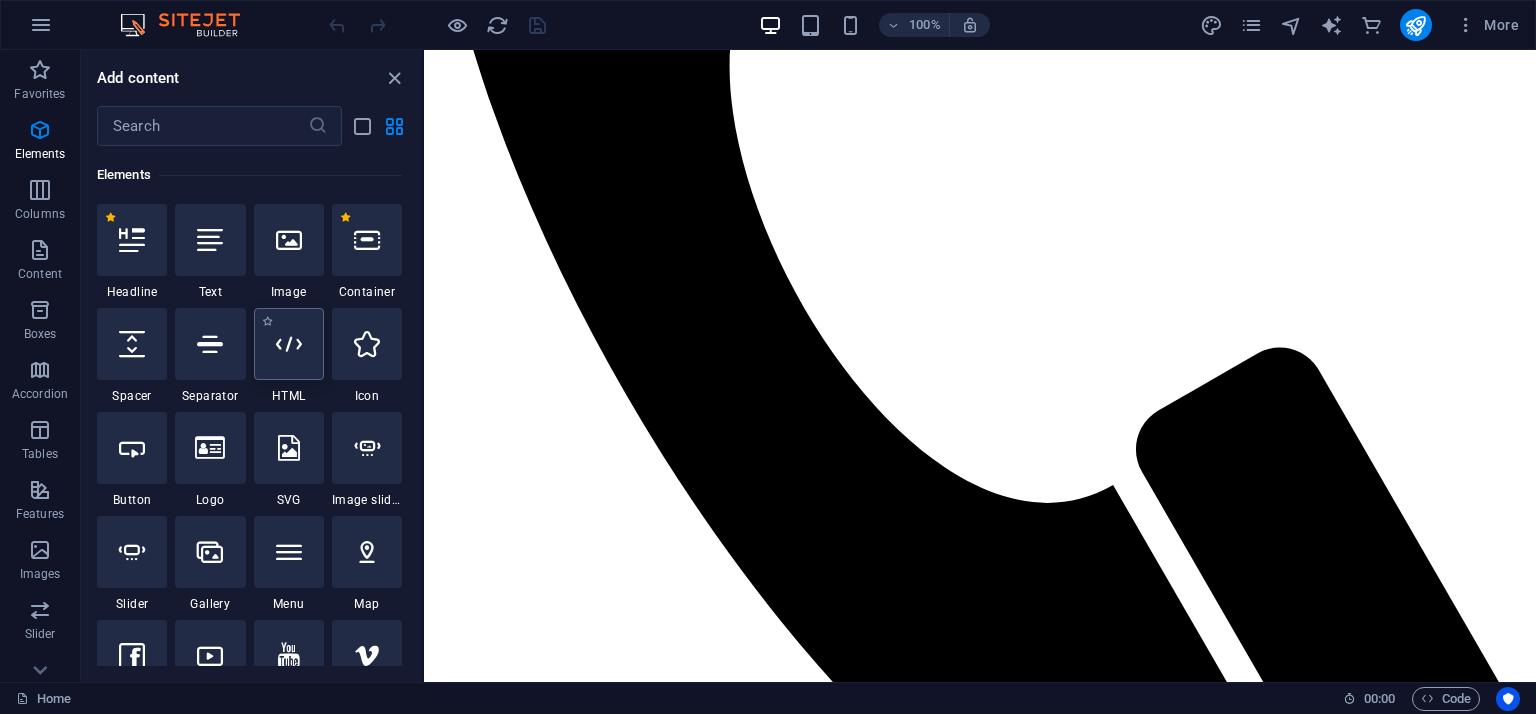 click at bounding box center [289, 344] 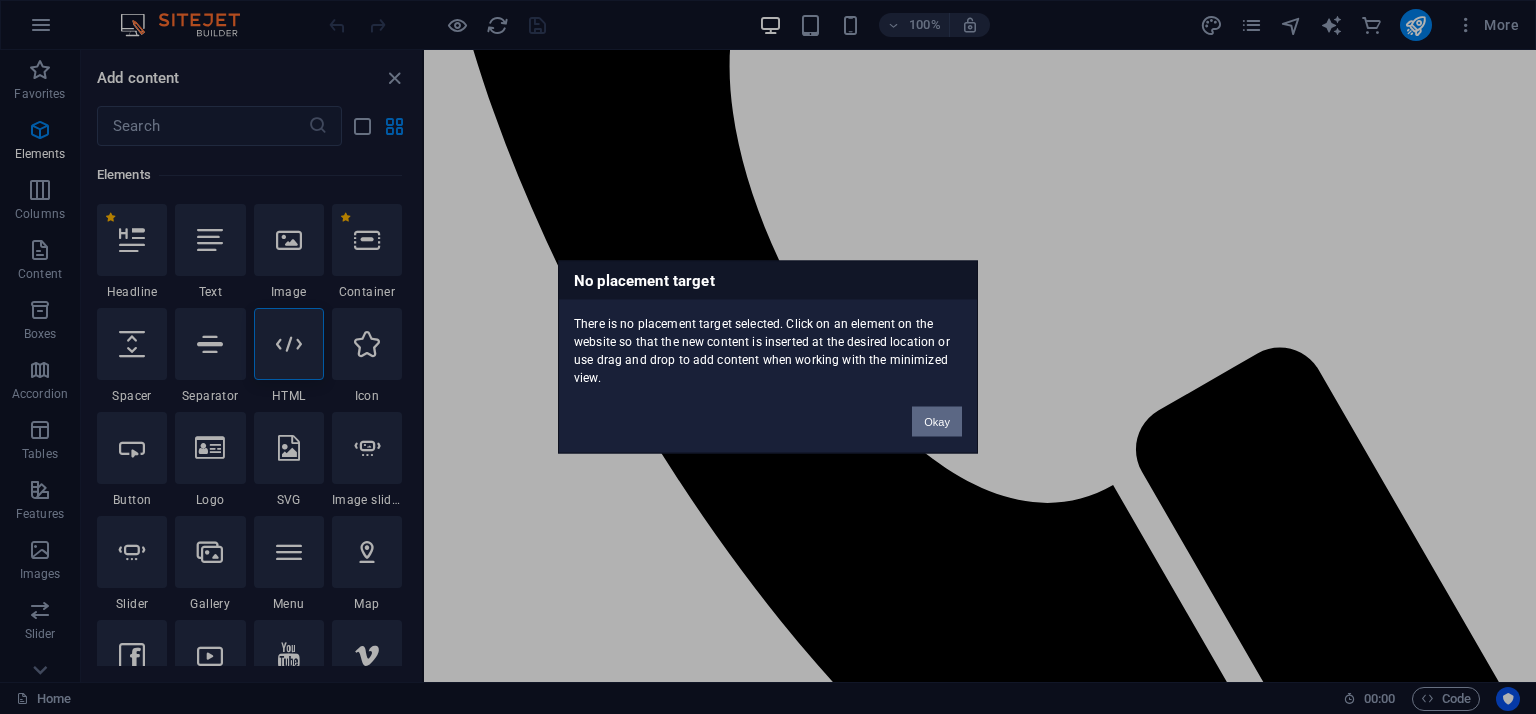 click on "Okay" at bounding box center [937, 422] 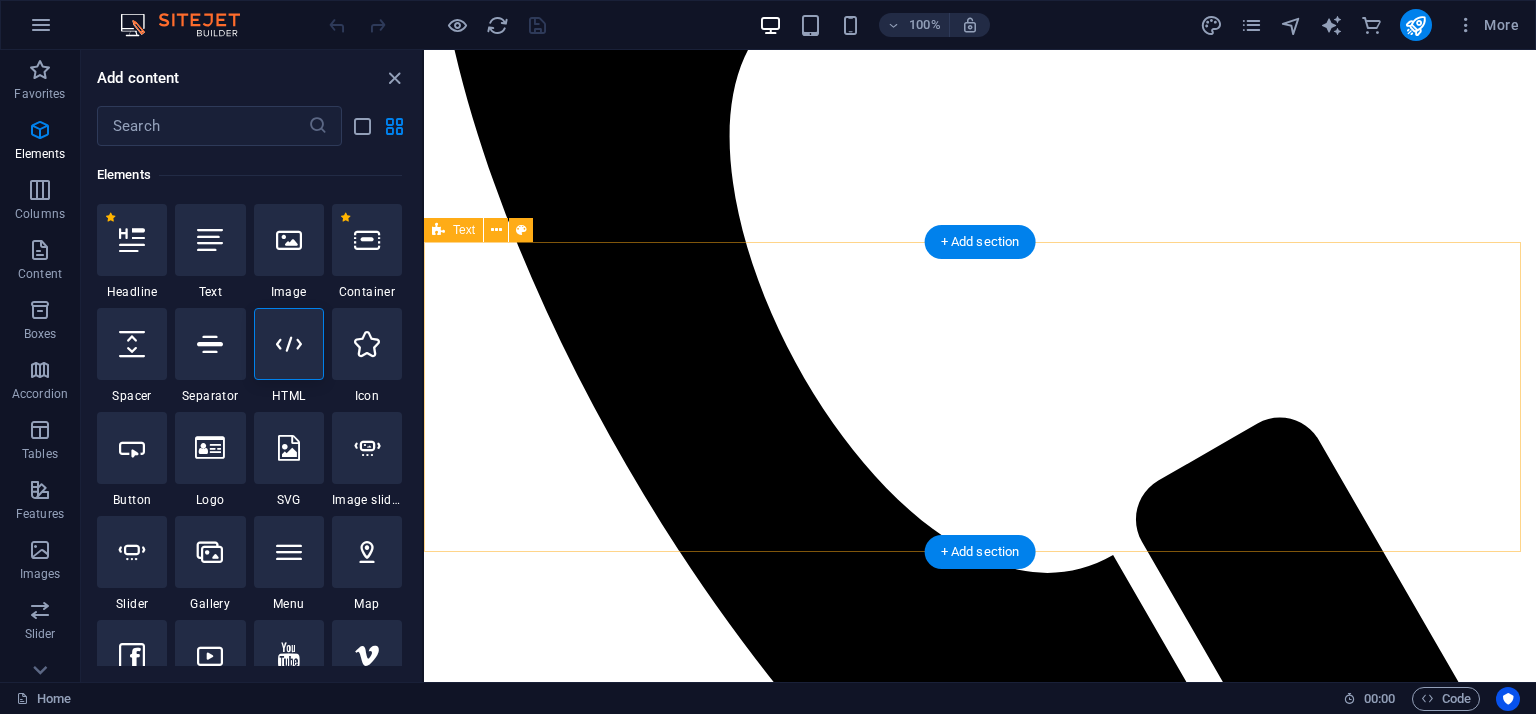 scroll, scrollTop: 600, scrollLeft: 0, axis: vertical 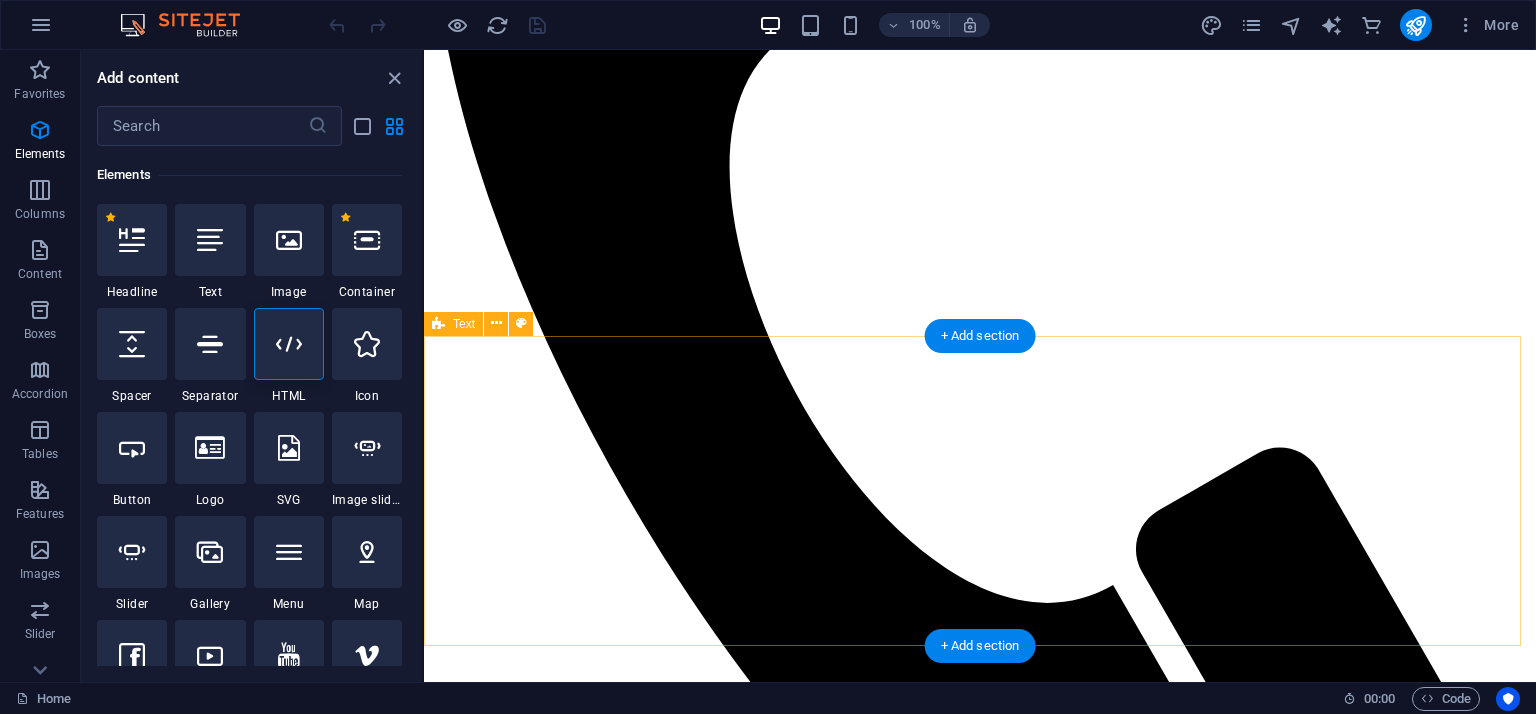 click on "Discover the Best Tools for Every Task At ToolCore Africa, we are dedicated to providing South Africa with top-notch tools and equipment designed for both professional and DIY enthusiasts. Our commitment to quality and customer satisfaction sets us apart in the industry. Whether you're looking for reliable toolboxes or versatile toolkits, we have the solutions to meet your needs." at bounding box center [980, 2460] 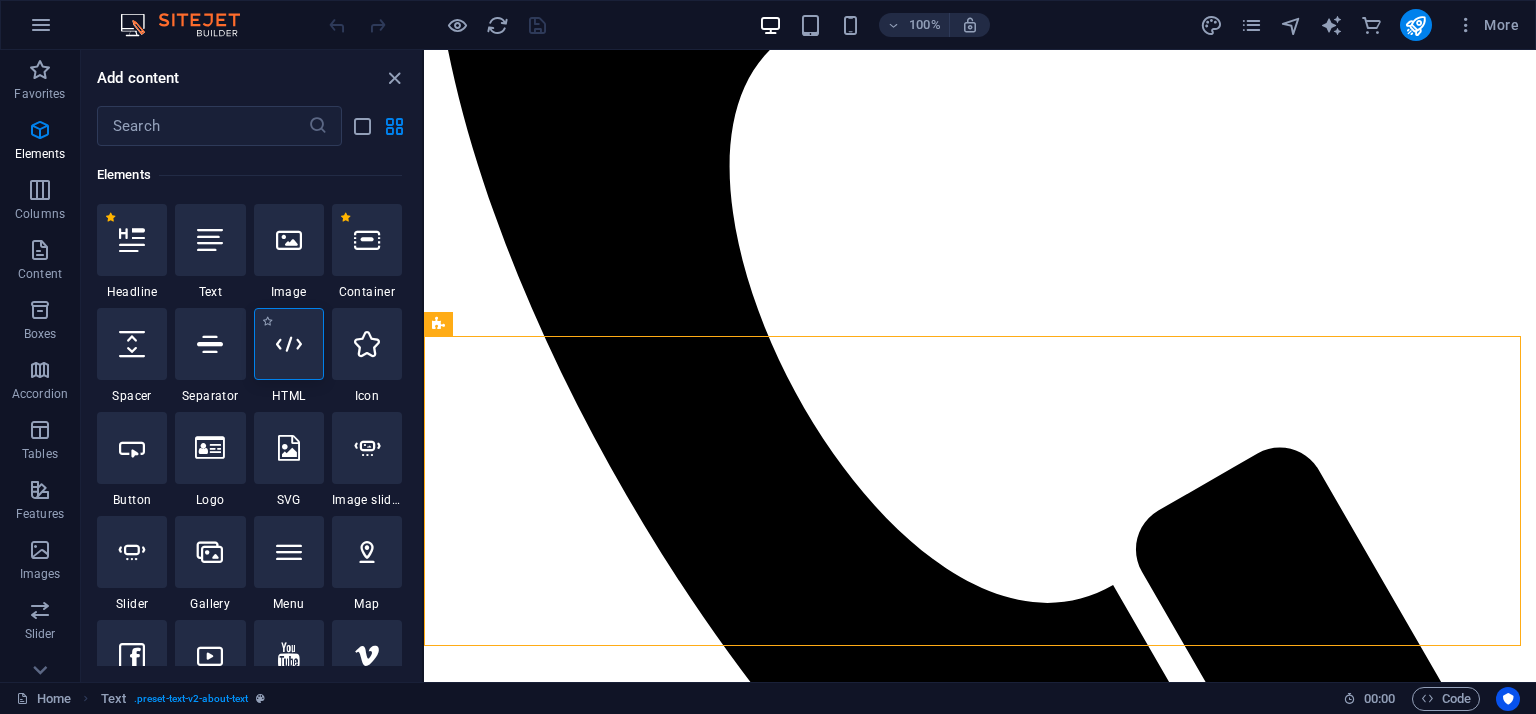 click at bounding box center (289, 344) 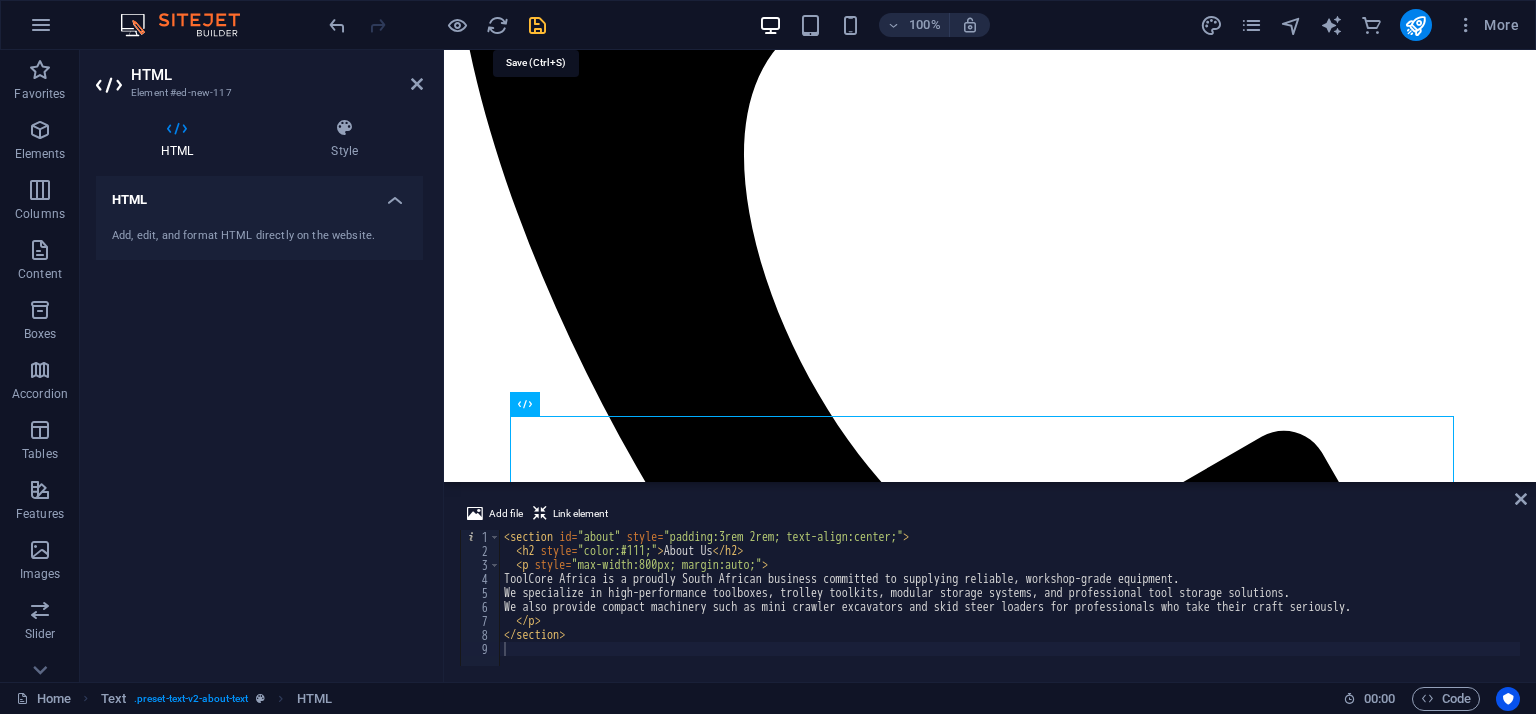 click at bounding box center [537, 25] 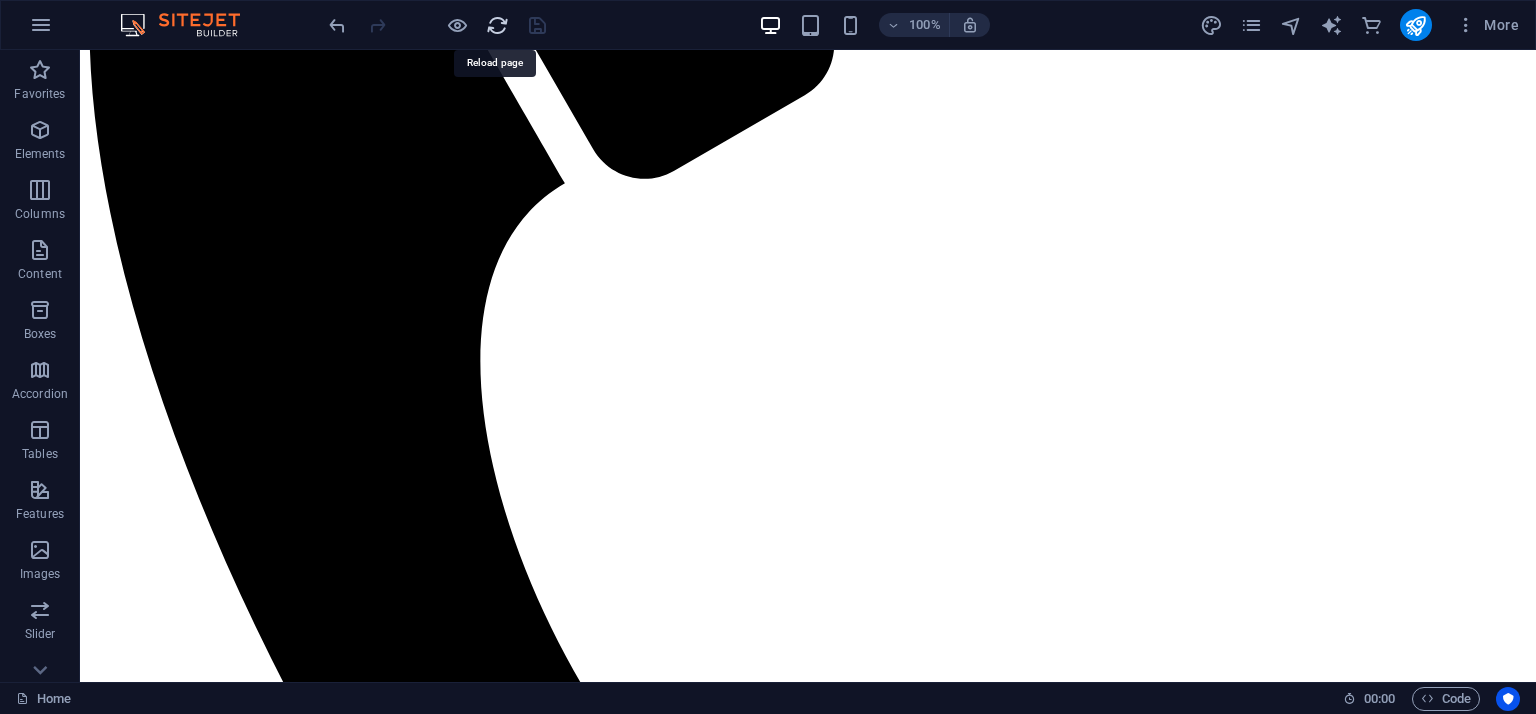 click at bounding box center (497, 25) 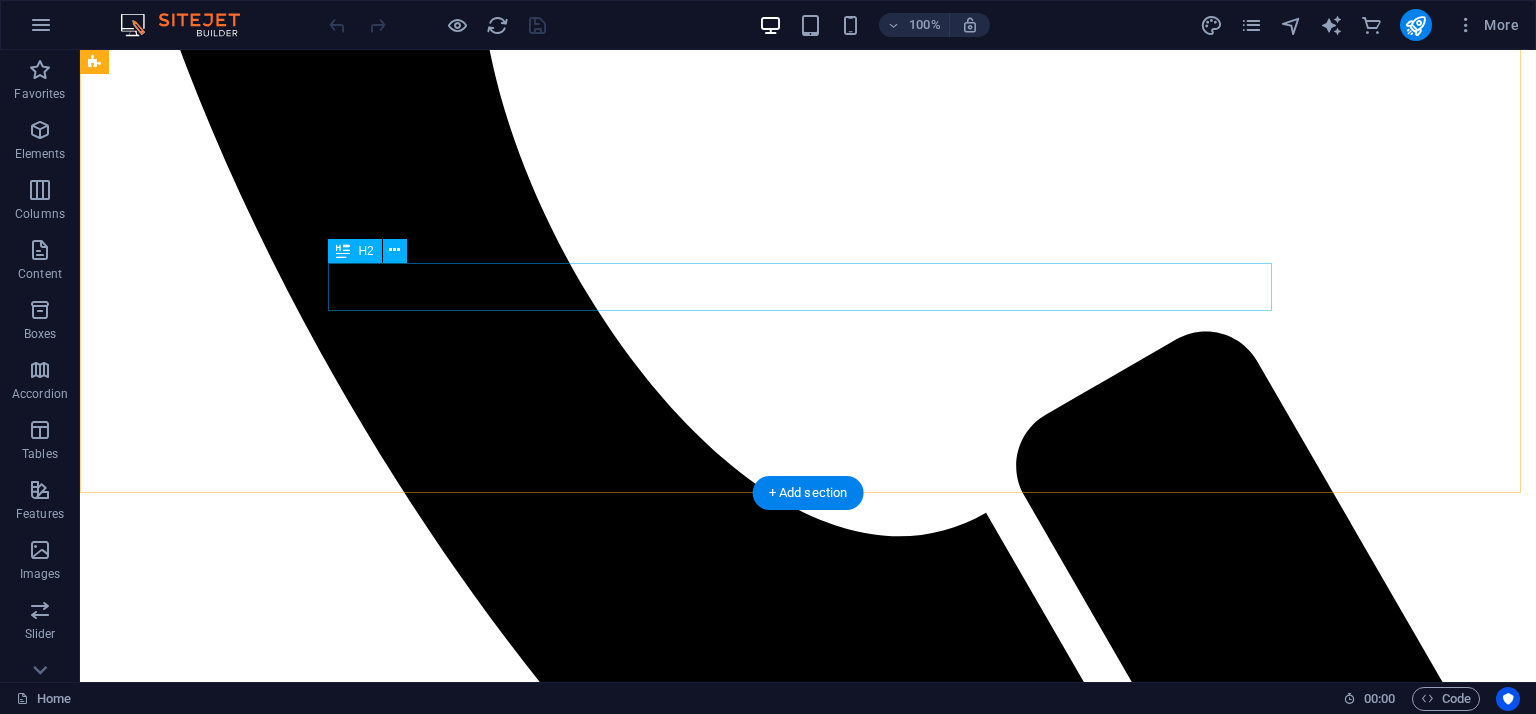 scroll, scrollTop: 900, scrollLeft: 0, axis: vertical 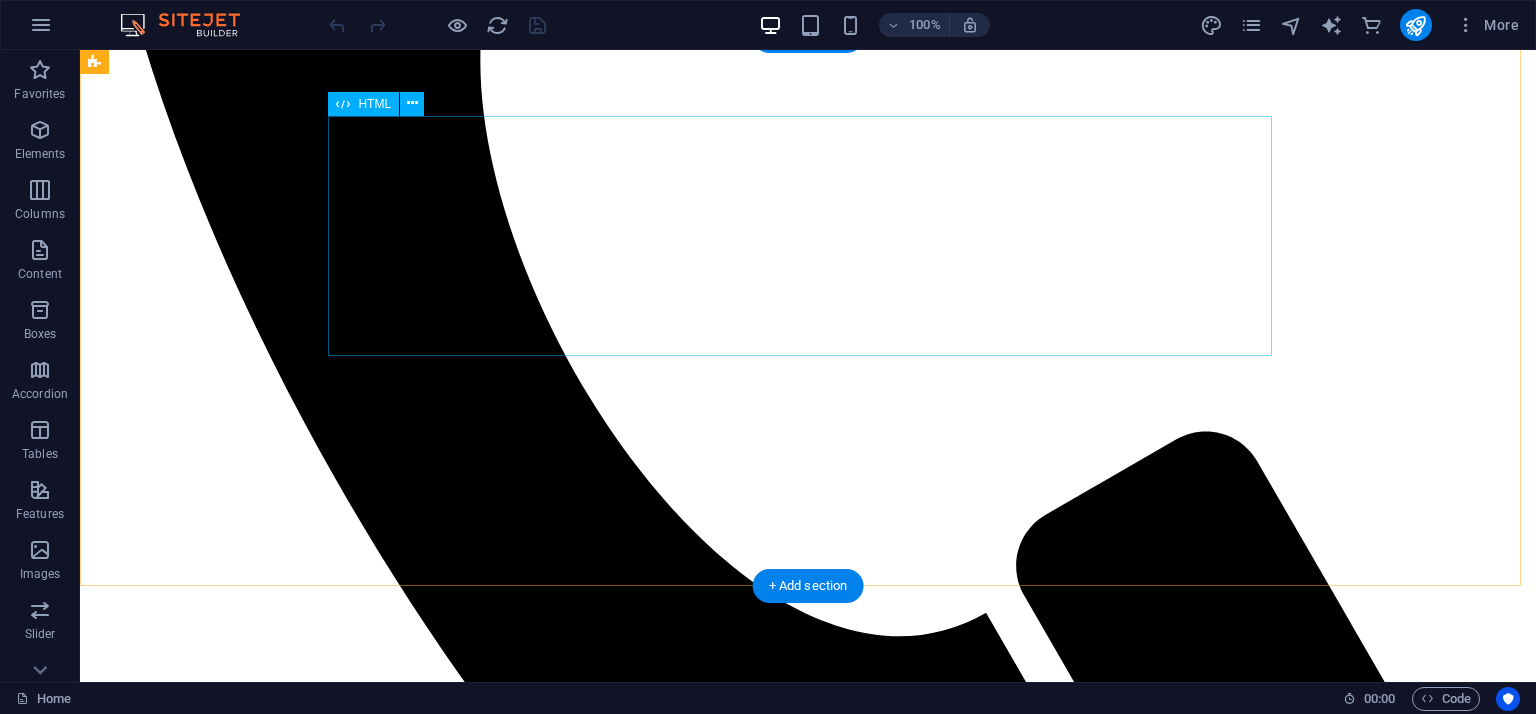 click on "About Us
ToolCore Africa is a proudly South African business committed to supplying reliable, workshop-grade equipment.
We specialize in high-performance toolboxes, trolley toolkits, modular storage systems, and professional tool storage solutions.
We also provide compact machinery such as mini crawler excavators and skid steer loaders for professionals who take their craft seriously." at bounding box center (808, 2666) 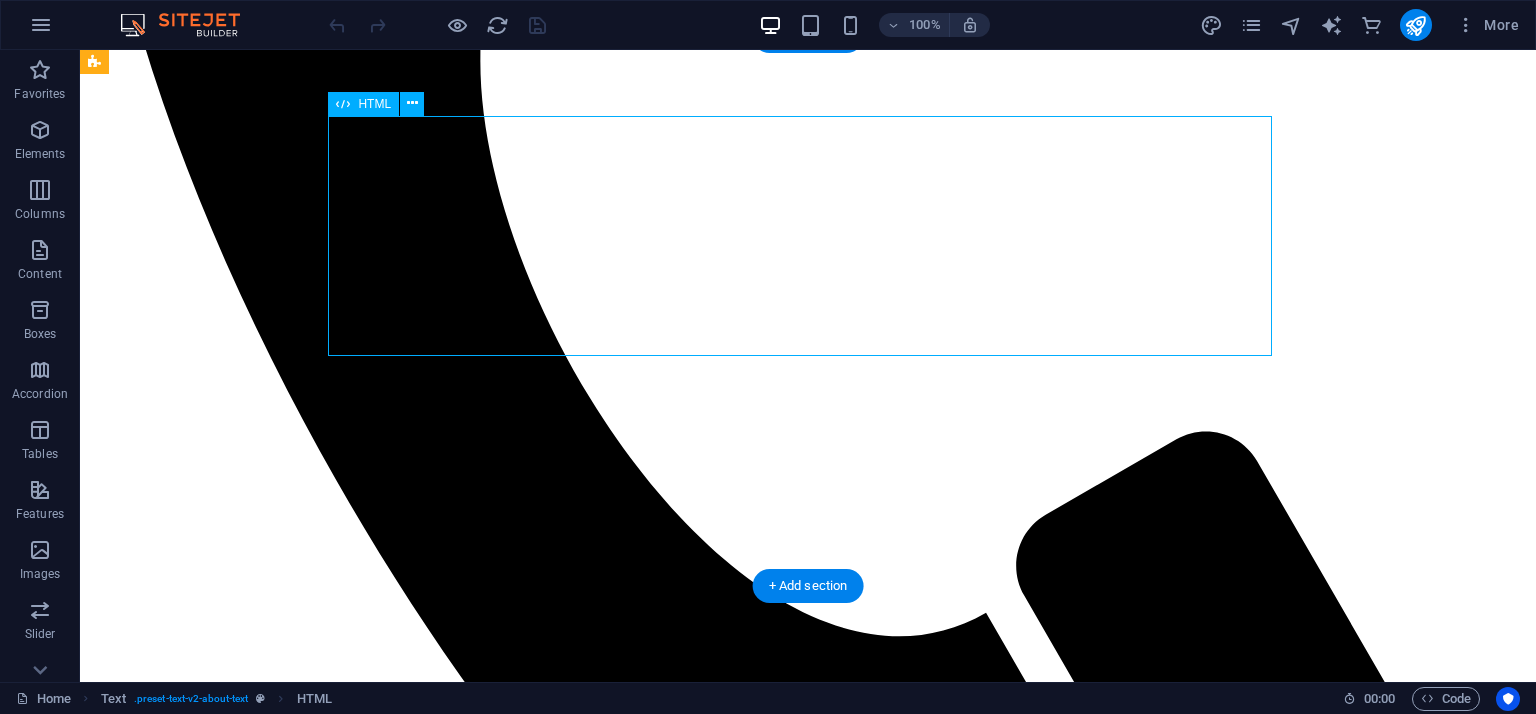 click on "About Us
ToolCore Africa is a proudly South African business committed to supplying reliable, workshop-grade equipment.
We specialize in high-performance toolboxes, trolley toolkits, modular storage systems, and professional tool storage solutions.
We also provide compact machinery such as mini crawler excavators and skid steer loaders for professionals who take their craft seriously." at bounding box center [808, 2666] 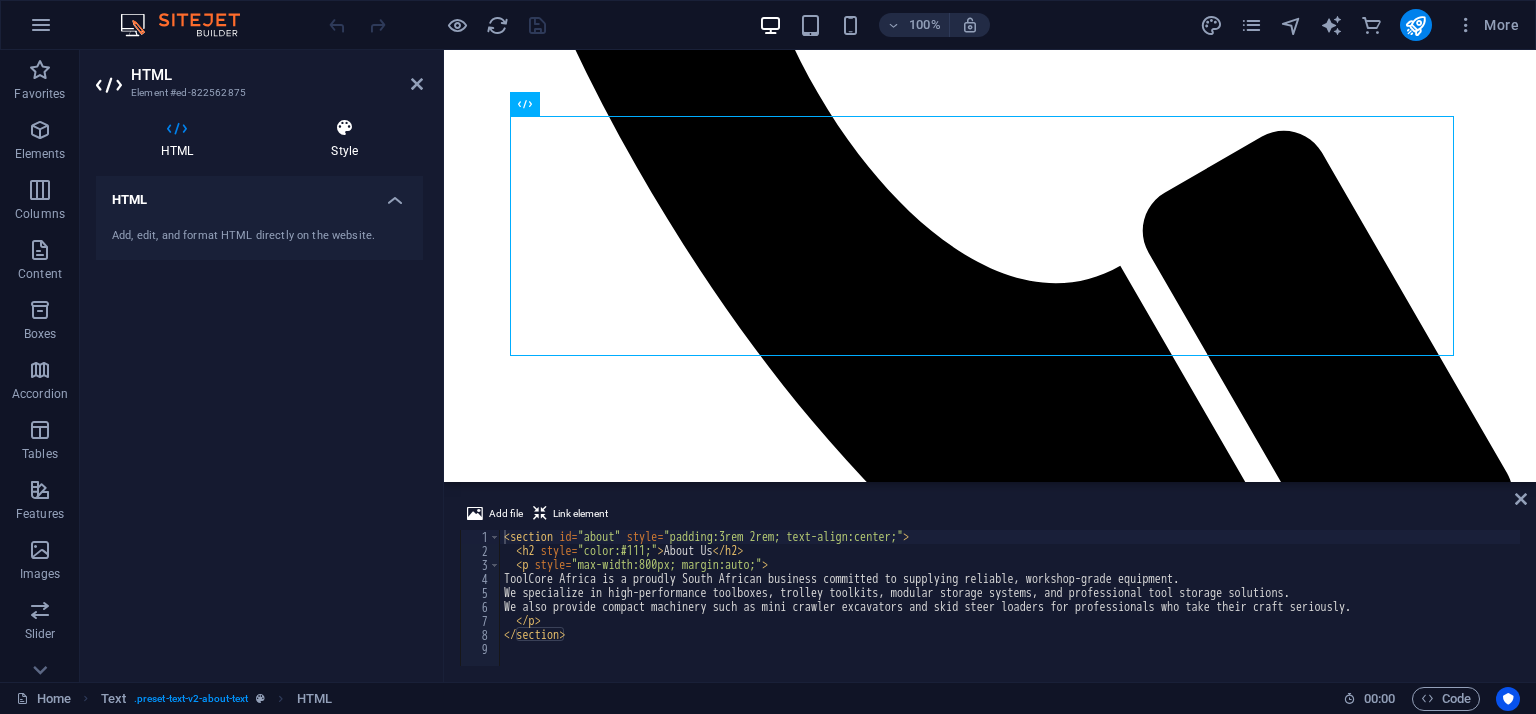 click on "Style" at bounding box center [344, 139] 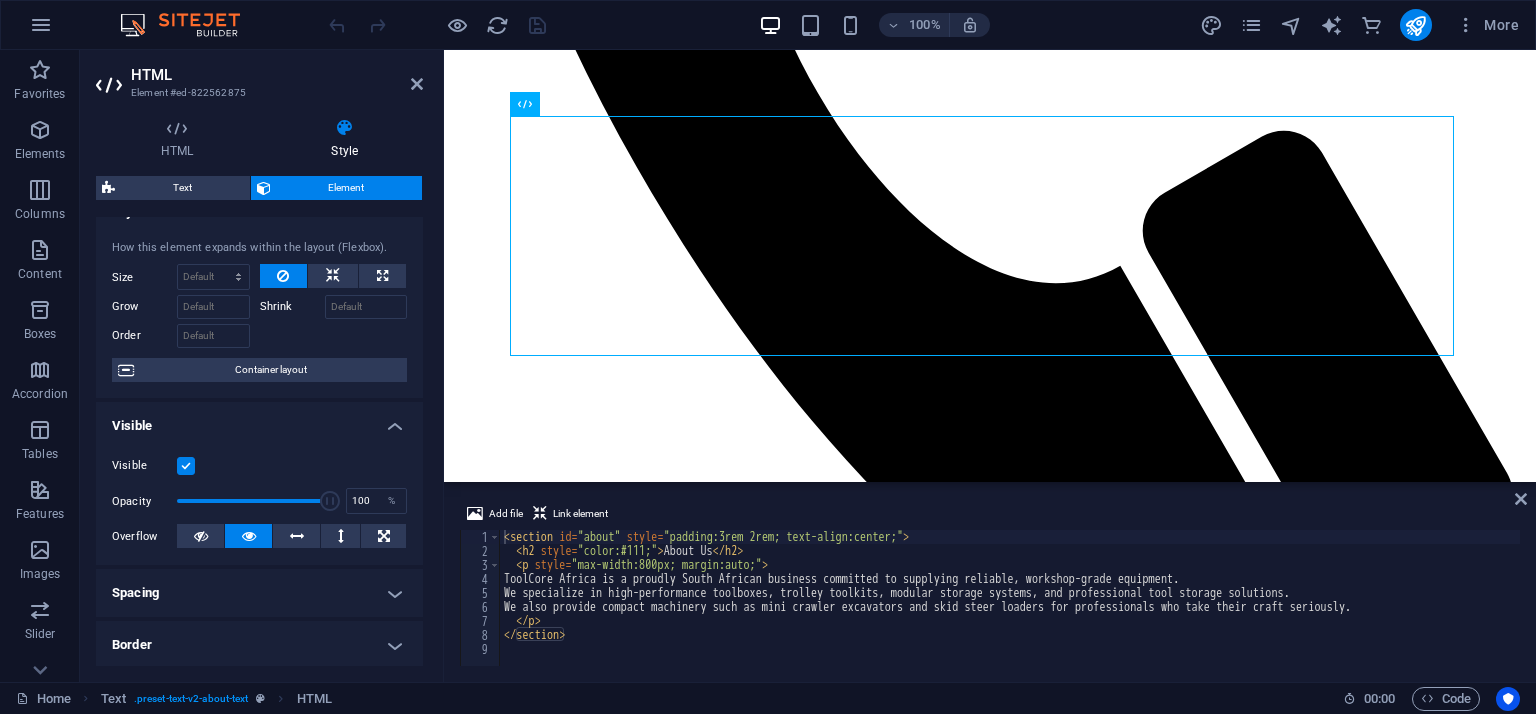 scroll, scrollTop: 0, scrollLeft: 0, axis: both 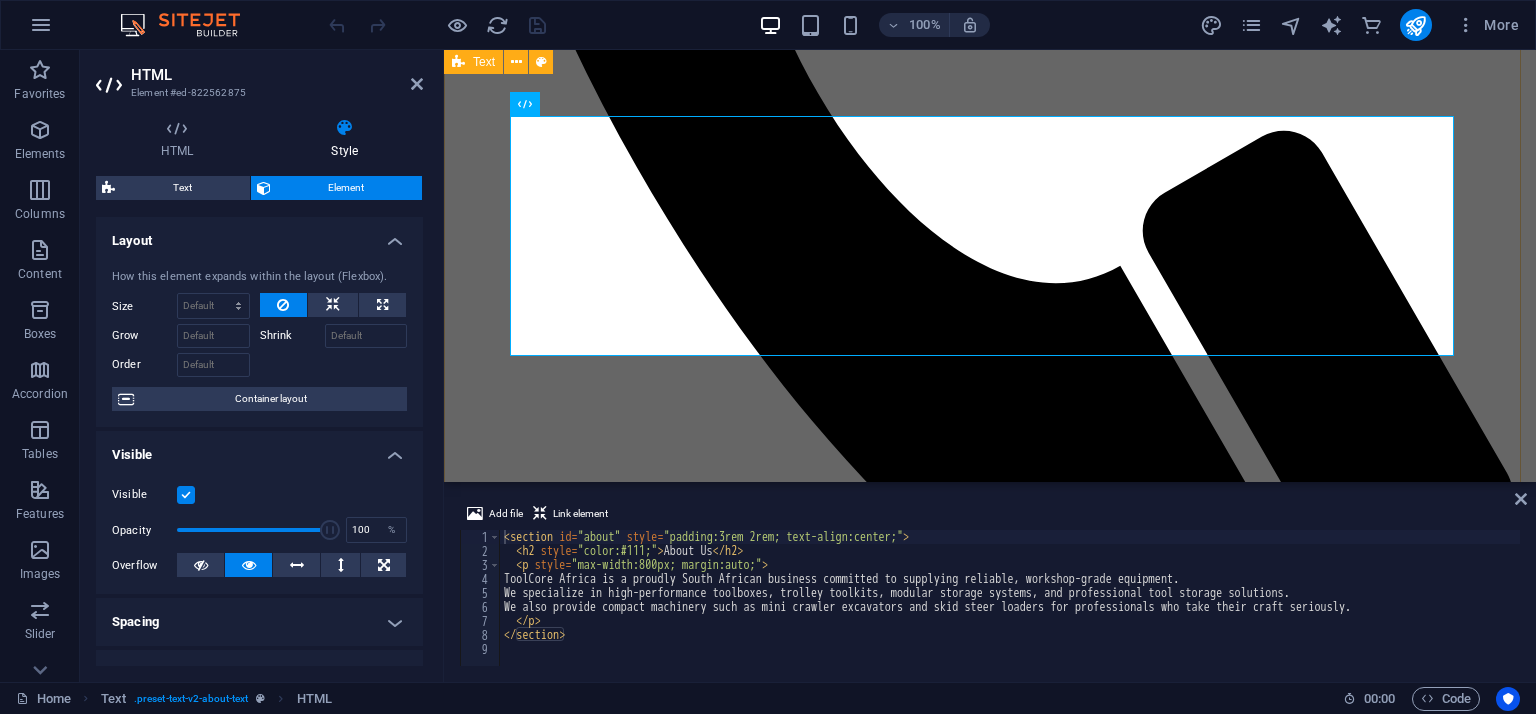 click on "About Us
ToolCore Africa is a proudly South African business committed to supplying reliable, workshop-grade equipment.
We specialize in high-performance toolboxes, trolley toolkits, modular storage systems, and professional tool storage solutions.
We also provide compact machinery such as mini crawler excavators and skid steer loaders for professionals who take their craft seriously.
Discover the Best Tools for Every Task At ToolCore Africa, we are dedicated to providing South Africa with top-notch tools and equipment designed for both professional and DIY enthusiasts. Our commitment to quality and customer satisfaction sets us apart in the industry. Whether you're looking for reliable toolboxes or versatile toolkits, we have the solutions to meet your needs." at bounding box center [990, 2267] 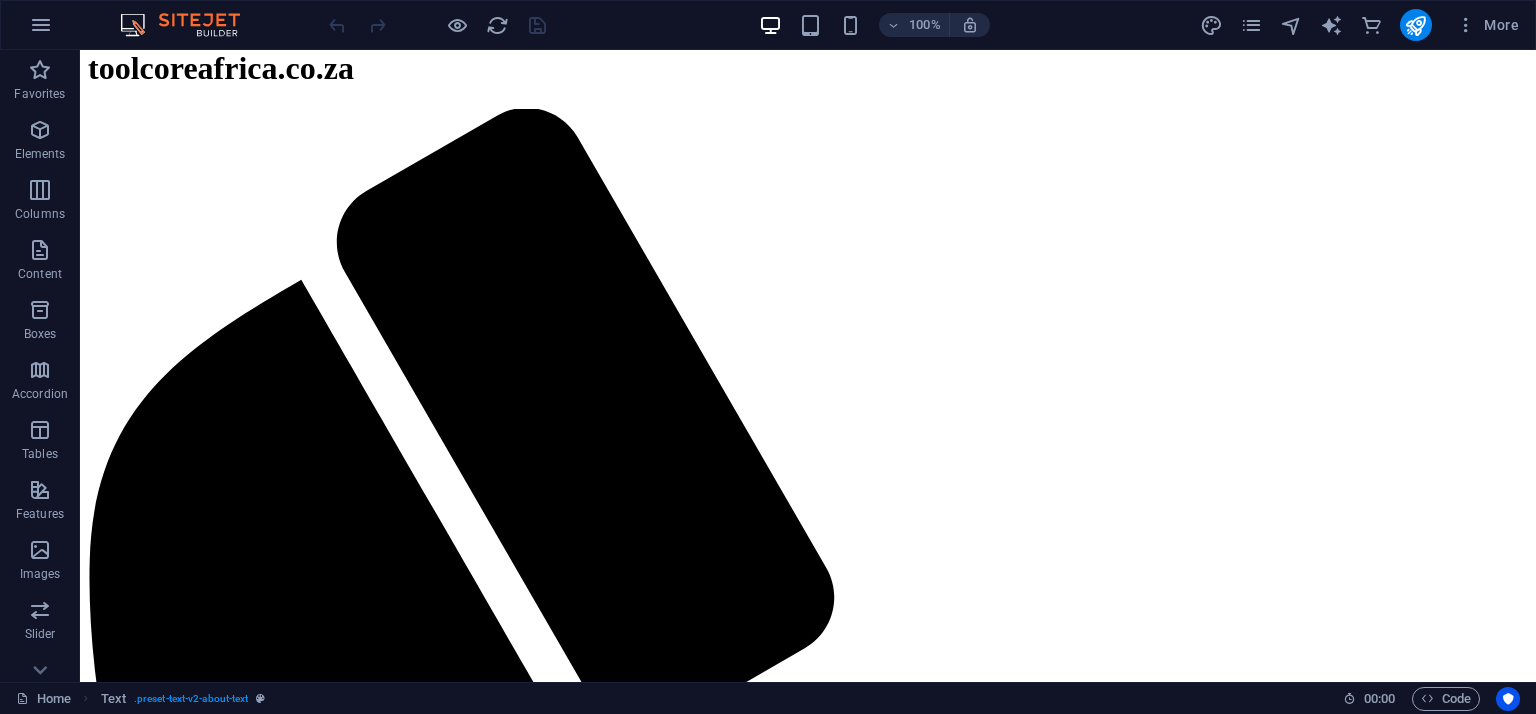 scroll, scrollTop: 0, scrollLeft: 0, axis: both 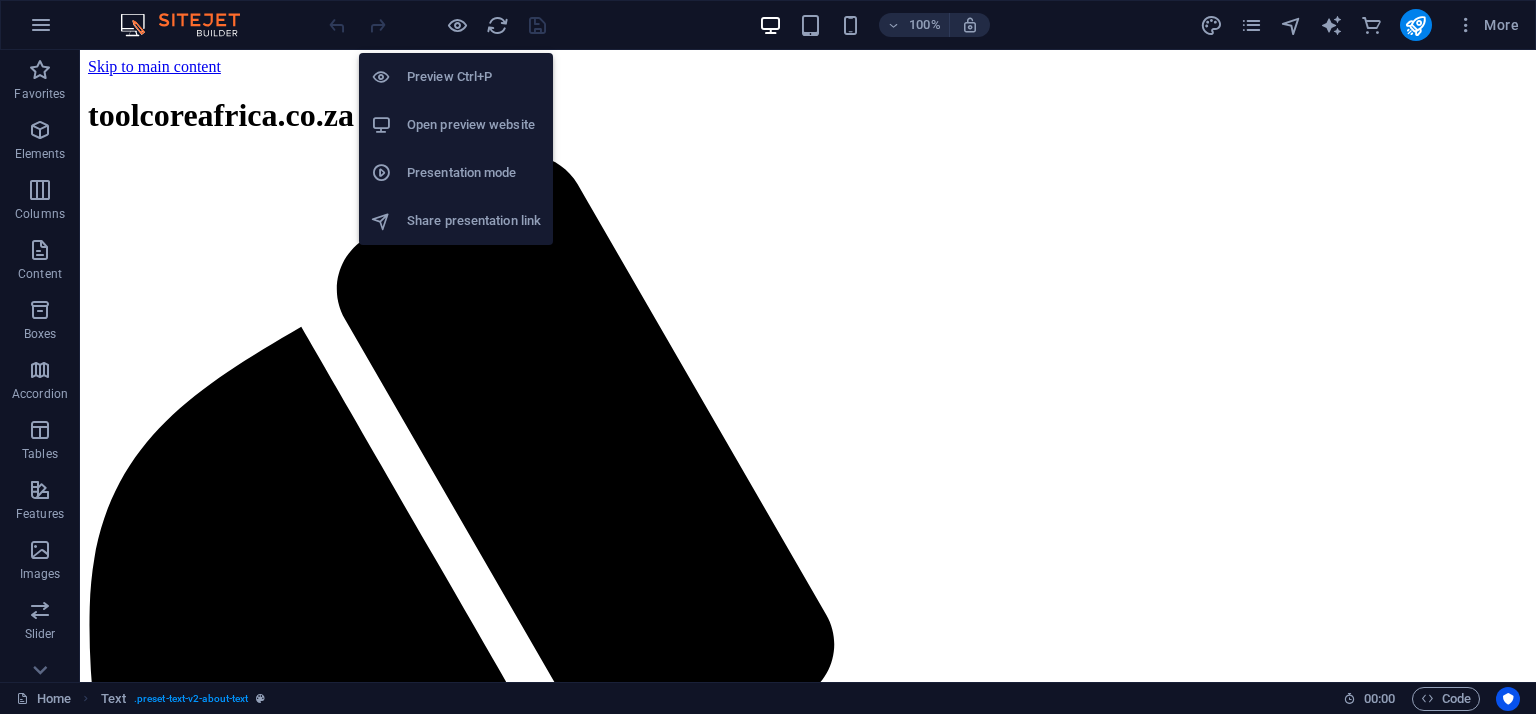 click on "Open preview website" at bounding box center [474, 125] 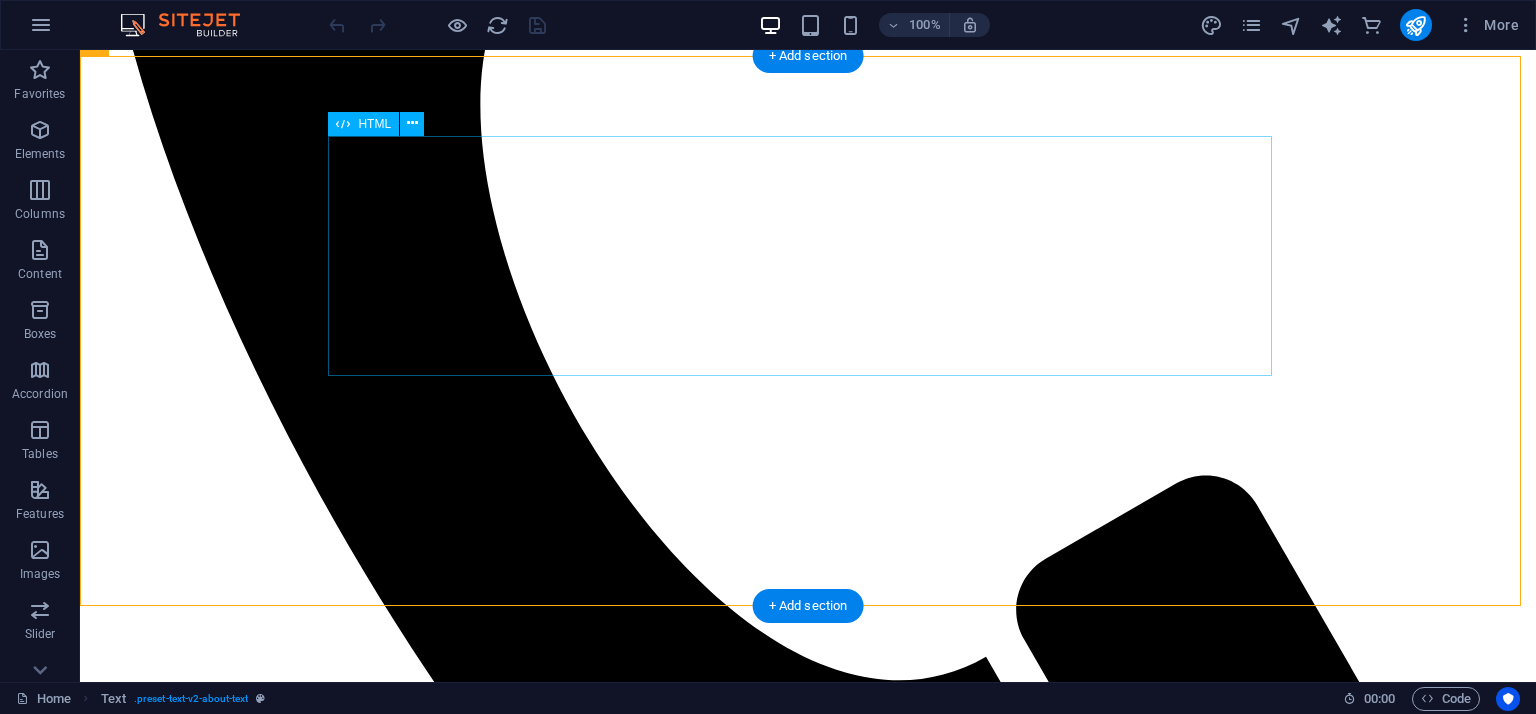 scroll, scrollTop: 900, scrollLeft: 0, axis: vertical 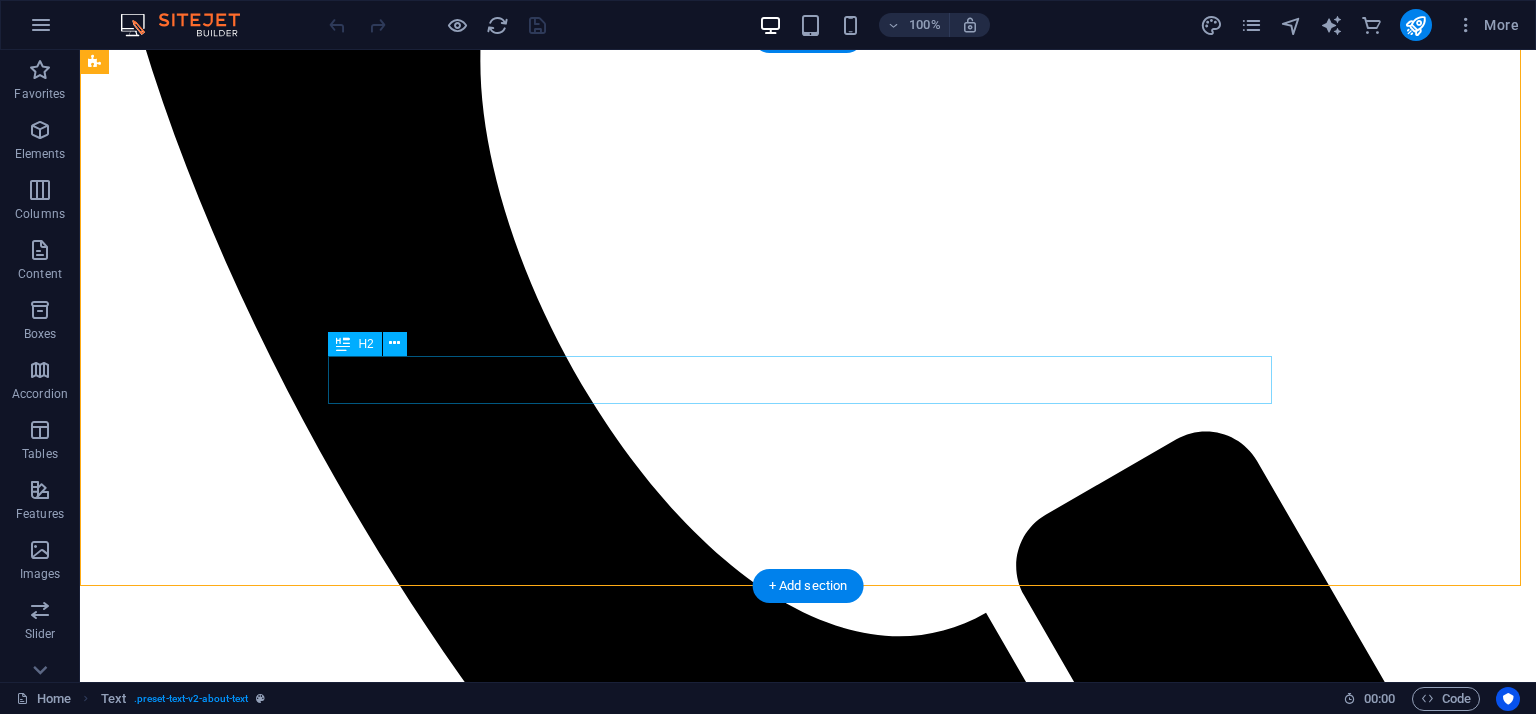 click on "Discover the Best Tools for Every Task" at bounding box center (808, 2725) 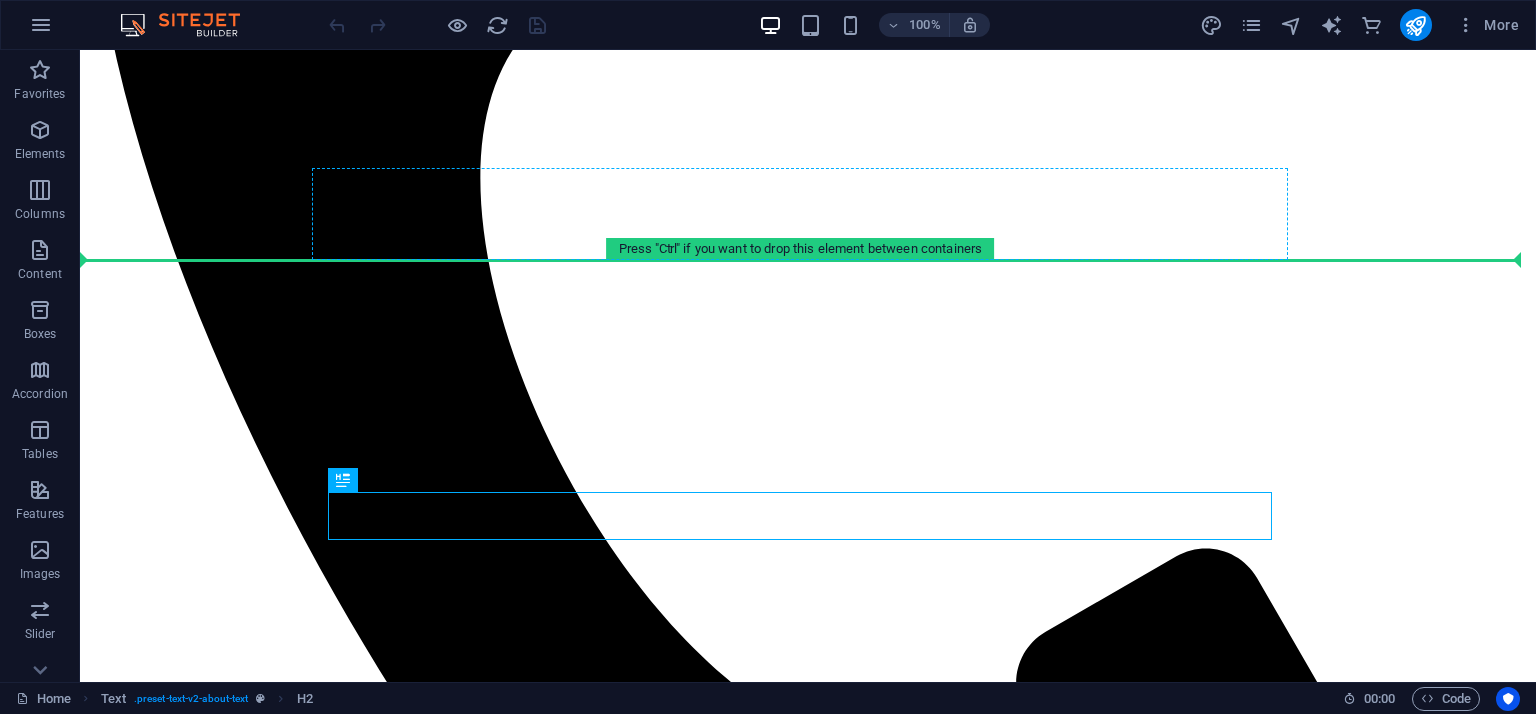 scroll, scrollTop: 723, scrollLeft: 0, axis: vertical 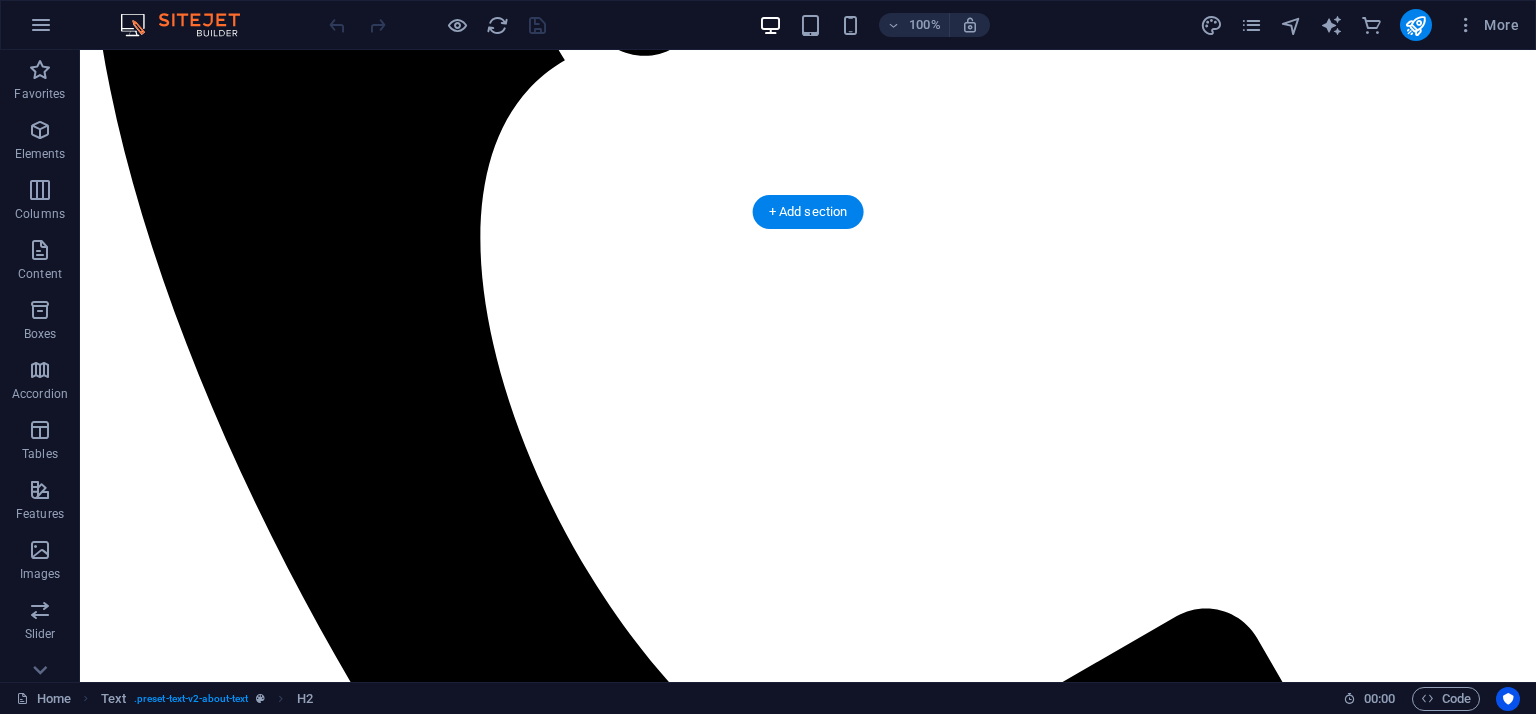 drag, startPoint x: 447, startPoint y: 396, endPoint x: 413, endPoint y: 375, distance: 39.962482 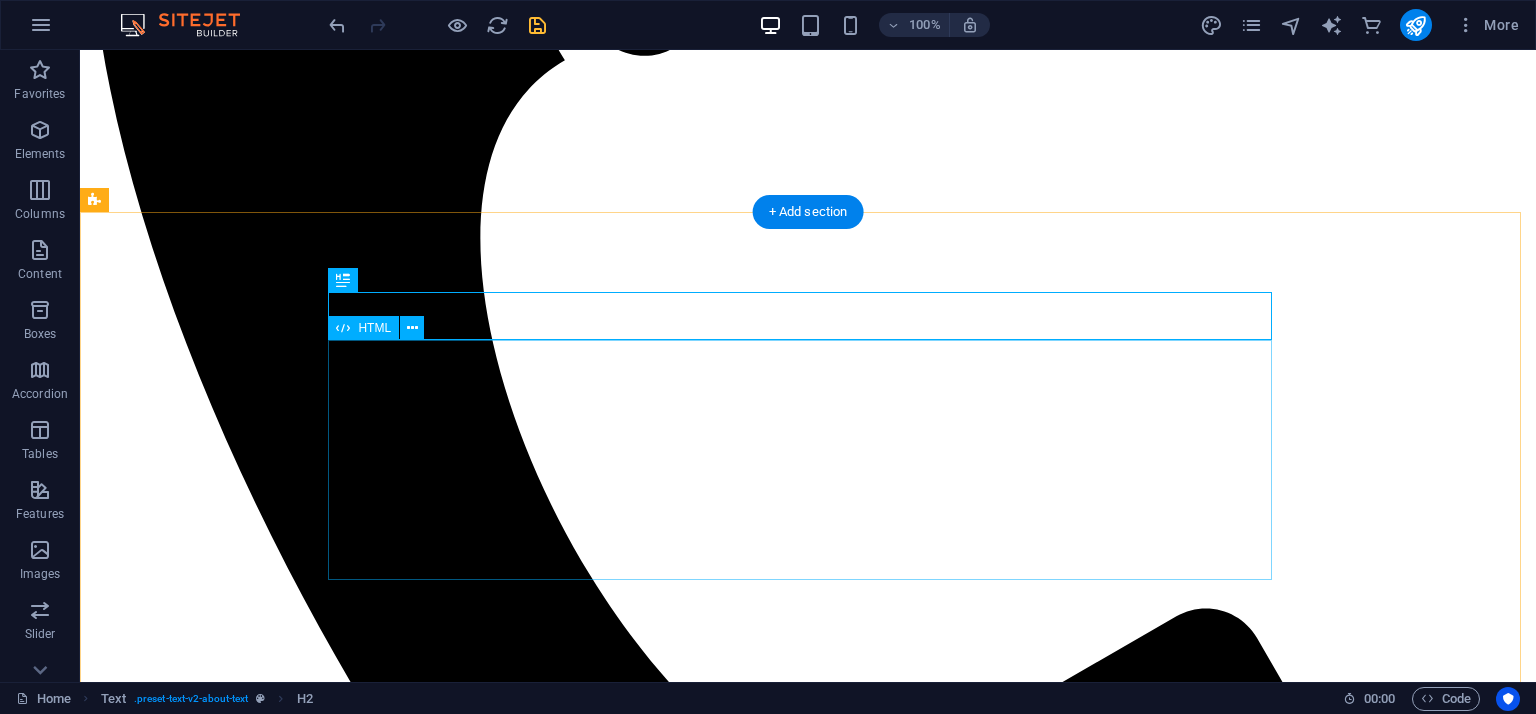 click on "About Us
ToolCore Africa is a proudly South African business committed to supplying reliable, workshop-grade equipment.
We specialize in high-performance toolboxes, trolley toolkits, modular storage systems, and professional tool storage solutions.
We also provide compact machinery such as mini crawler excavators and skid steer loaders for professionals who take their craft seriously." at bounding box center (808, 2894) 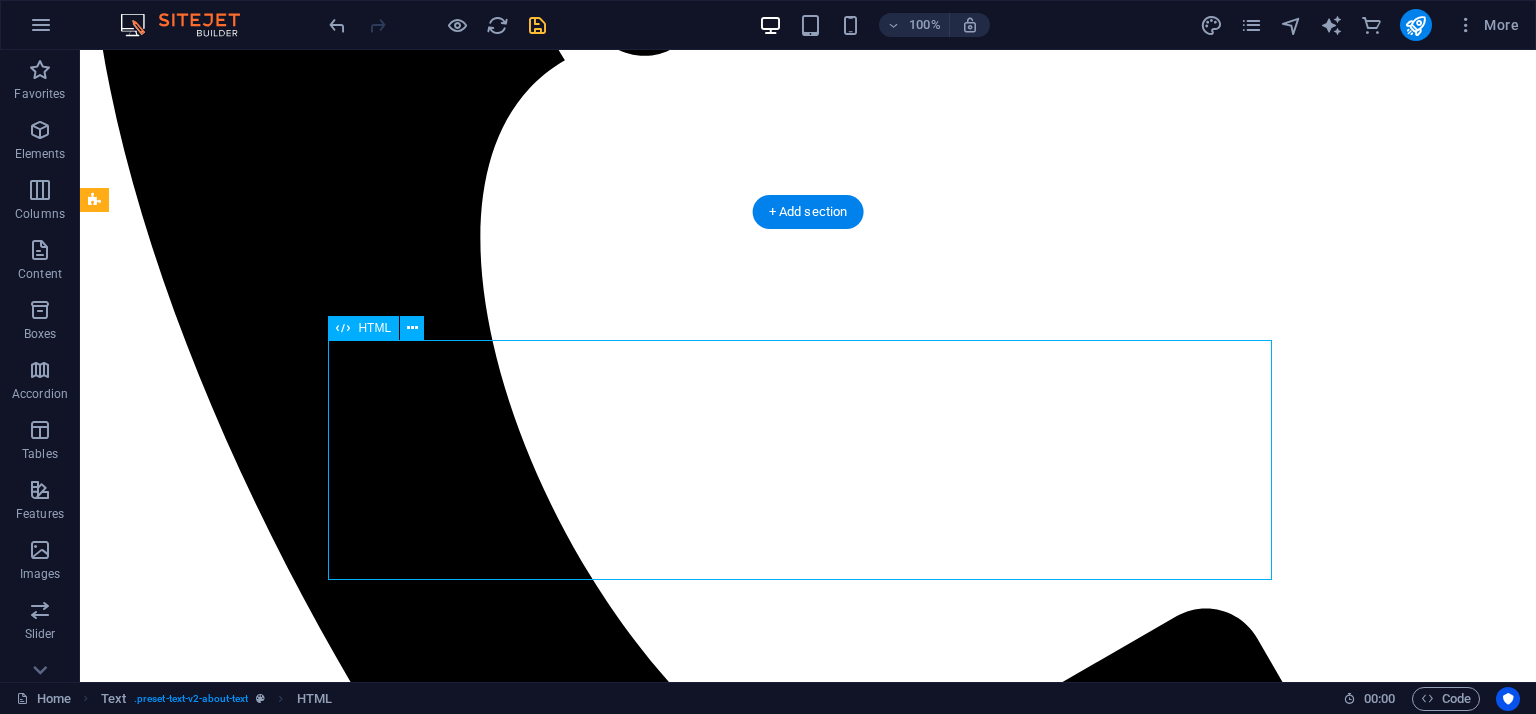 click on "About Us
ToolCore Africa is a proudly South African business committed to supplying reliable, workshop-grade equipment.
We specialize in high-performance toolboxes, trolley toolkits, modular storage systems, and professional tool storage solutions.
We also provide compact machinery such as mini crawler excavators and skid steer loaders for professionals who take their craft seriously." at bounding box center (808, 2894) 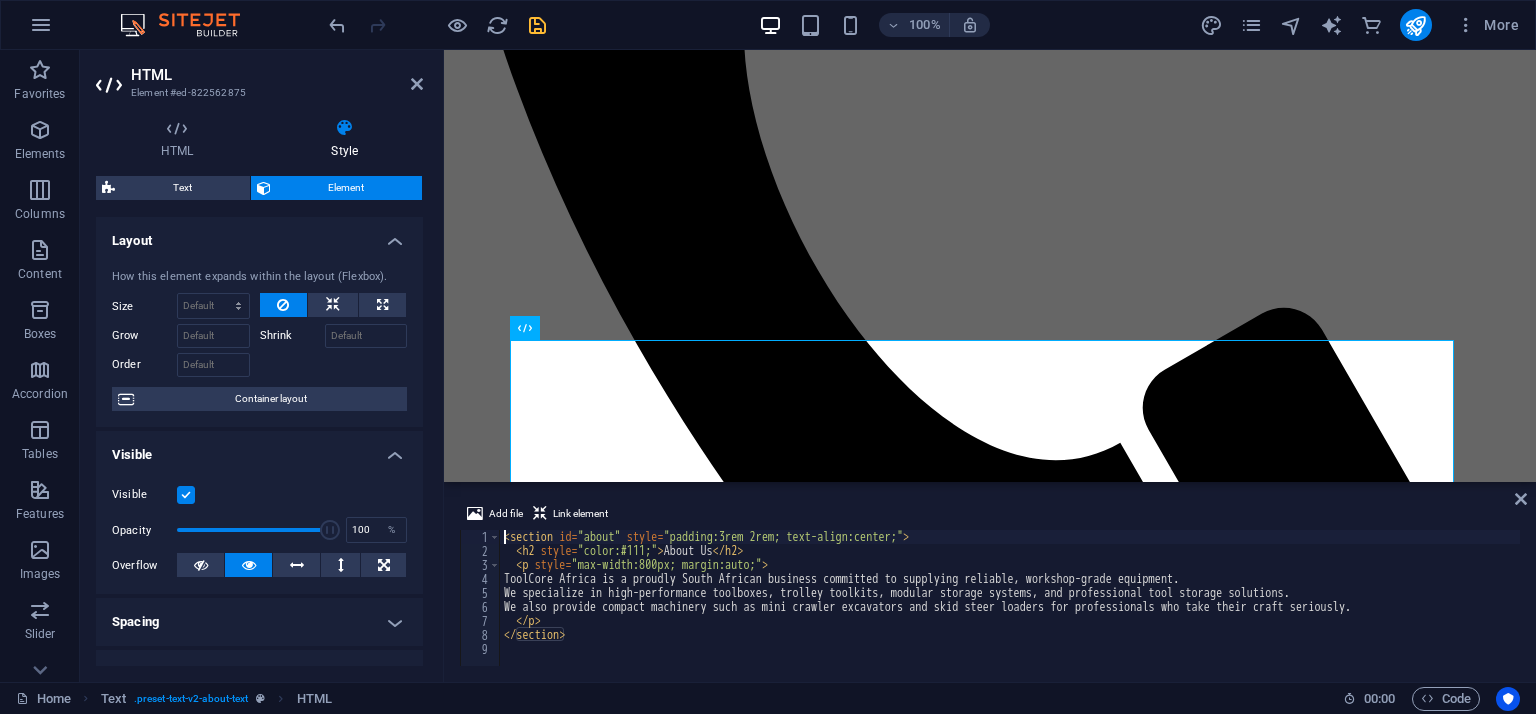type on "<h2 style="color:#111;">About Us</h2>" 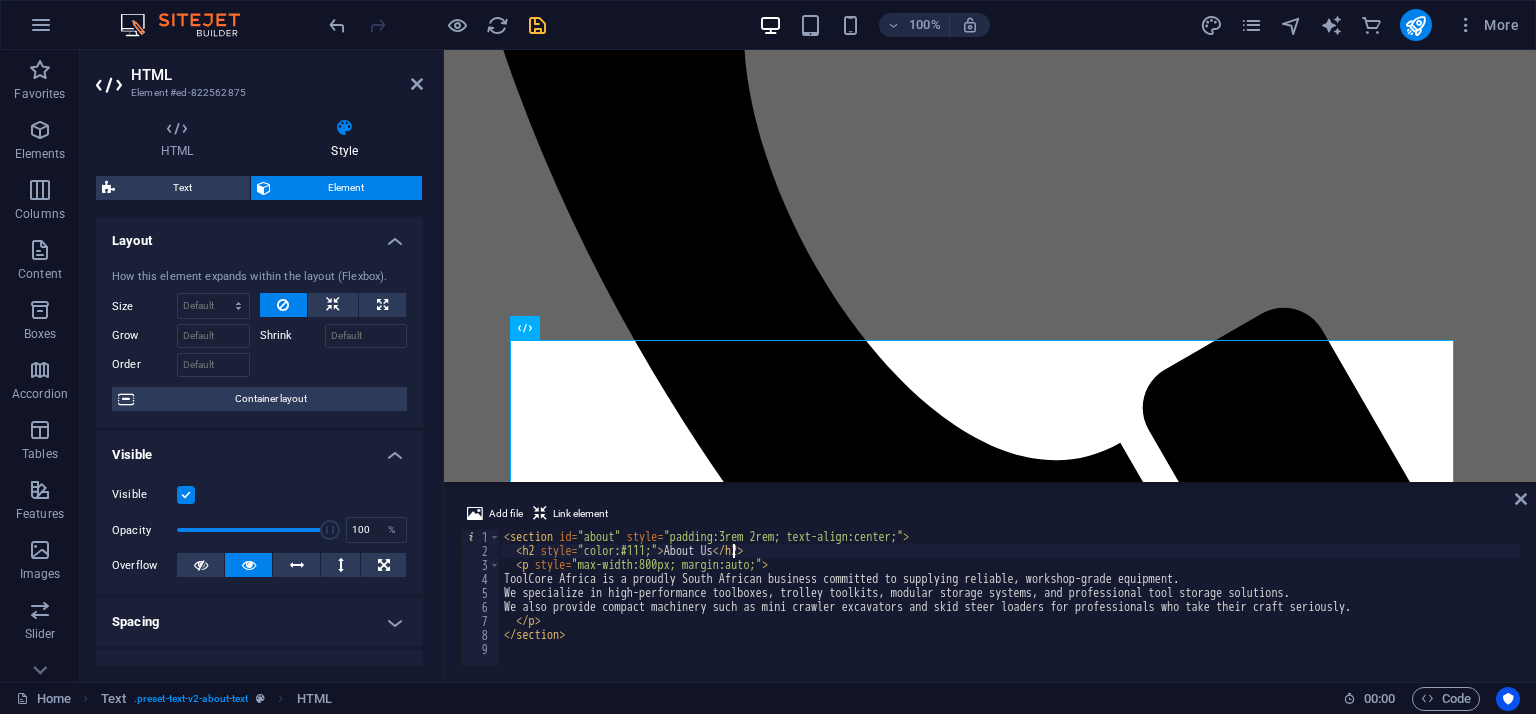 click on "< section   id = "about"   style = "padding:3rem 2rem; text-align:center;" >    < h2   style = "color:#111;" > About Us </ h2 >    < p   style = "max-width:800px; margin:auto;" >     ToolCore Africa is a proudly South African business committed to supplying reliable, workshop-grade equipment.      We specialize in high-performance toolboxes, trolley toolkits, modular storage systems, and professional tool storage solutions.      We also provide compact machinery such as mini crawler excavators and skid steer loaders for professionals who take their craft seriously.    </ p > </ section >" at bounding box center (1010, 612) 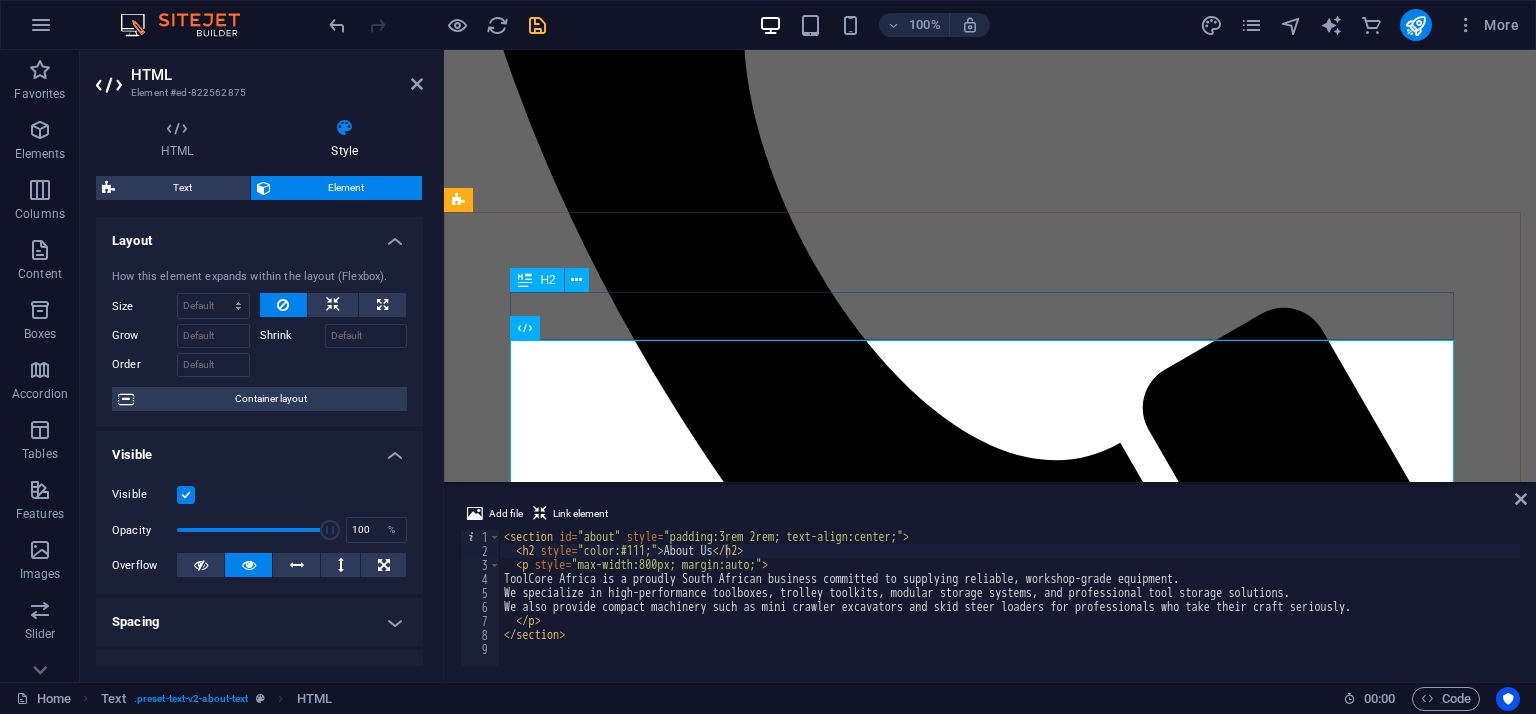 click on "Discover the Best Tools for Every Task" at bounding box center (990, 2260) 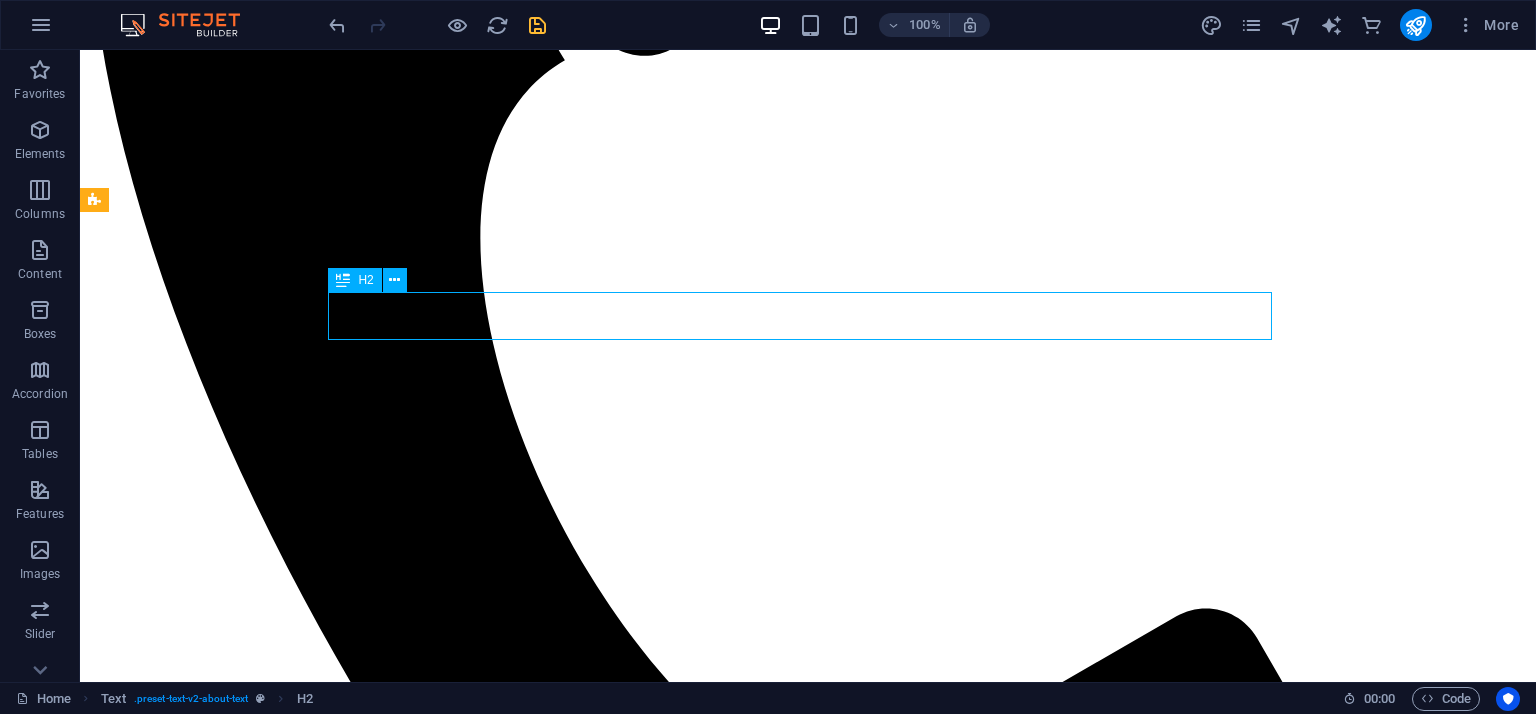 click on "Discover the Best Tools for Every Task" at bounding box center [808, 2743] 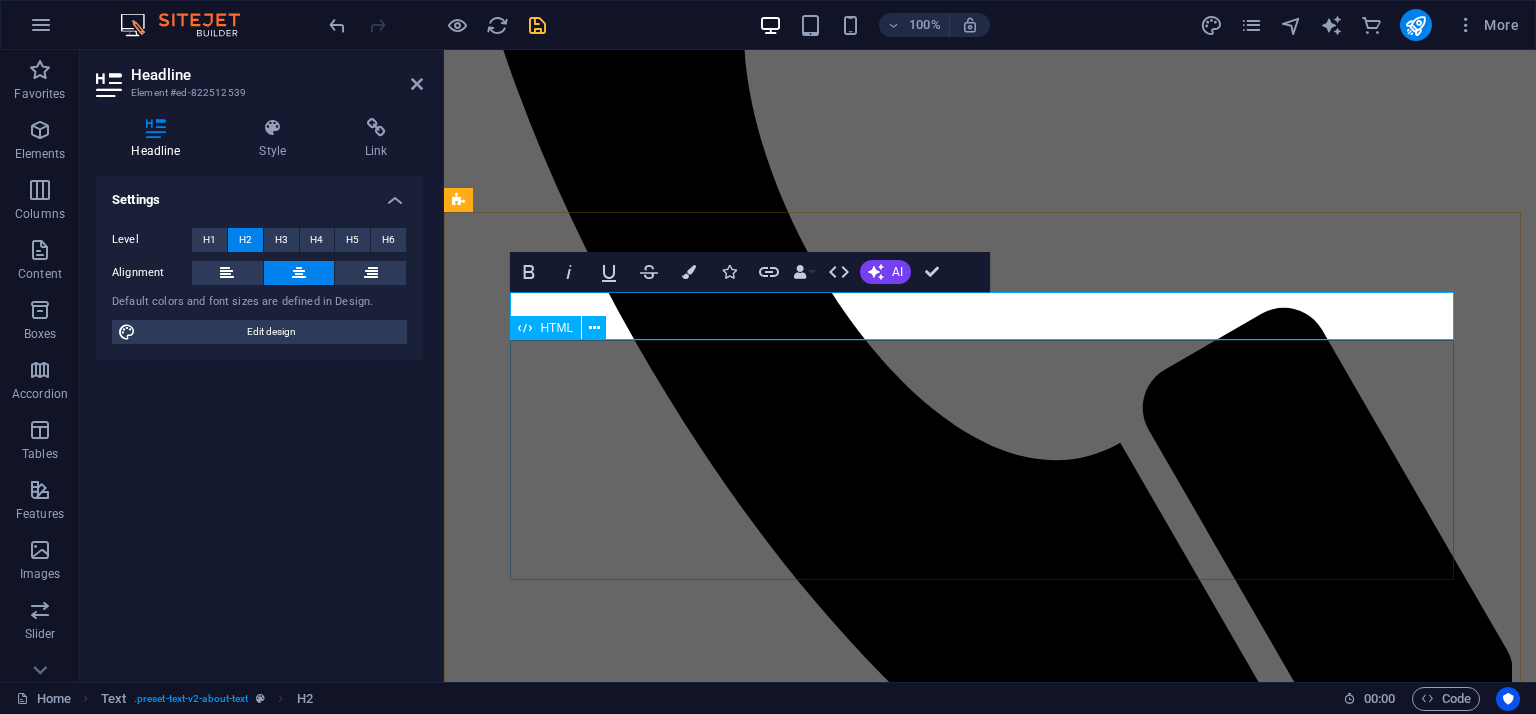 click on "About Us
ToolCore Africa is a proudly South African business committed to supplying reliable, workshop-grade equipment.
We specialize in high-performance toolboxes, trolley toolkits, modular storage systems, and professional tool storage solutions.
We also provide compact machinery such as mini crawler excavators and skid steer loaders for professionals who take their craft seriously." at bounding box center [990, 2410] 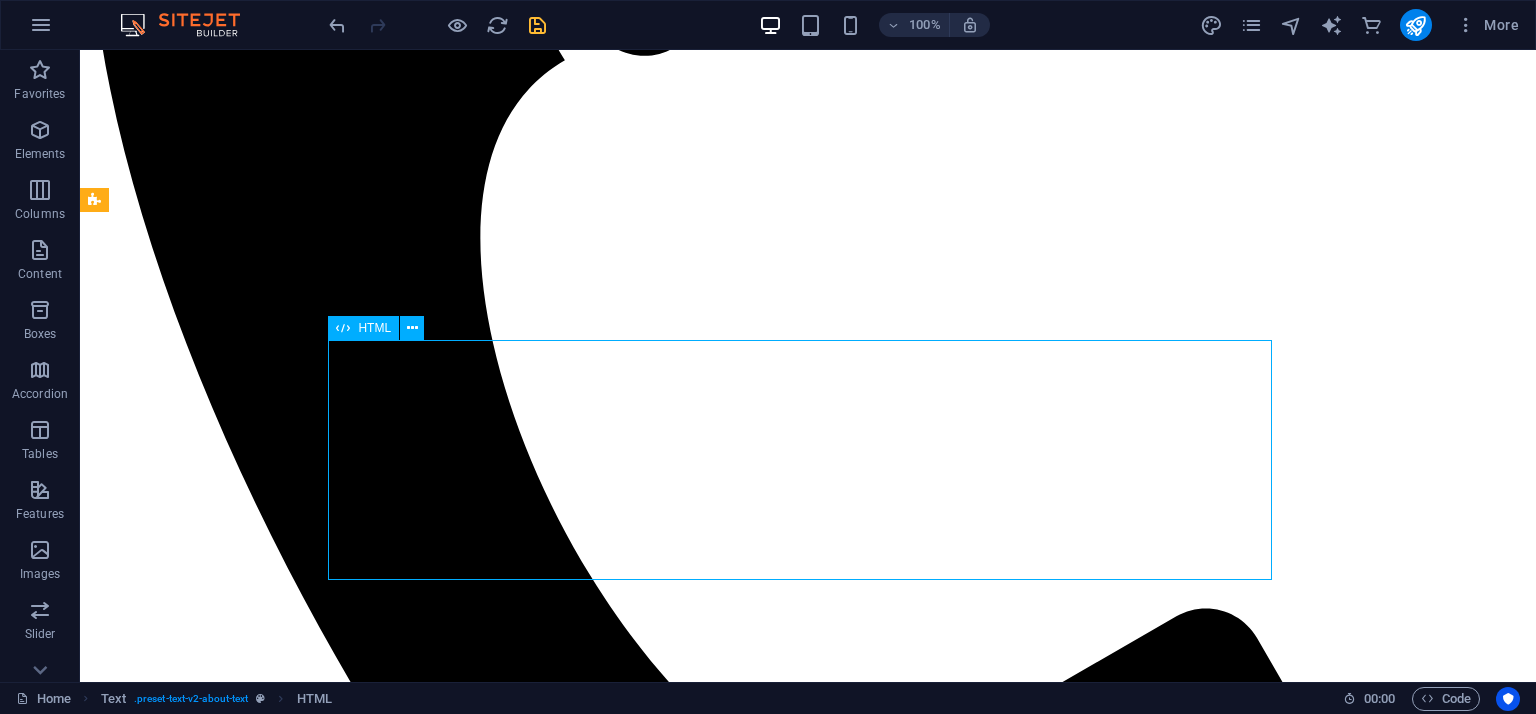 click on "About Us
ToolCore Africa is a proudly South African business committed to supplying reliable, workshop-grade equipment.
We specialize in high-performance toolboxes, trolley toolkits, modular storage systems, and professional tool storage solutions.
We also provide compact machinery such as mini crawler excavators and skid steer loaders for professionals who take their craft seriously." at bounding box center [808, 2894] 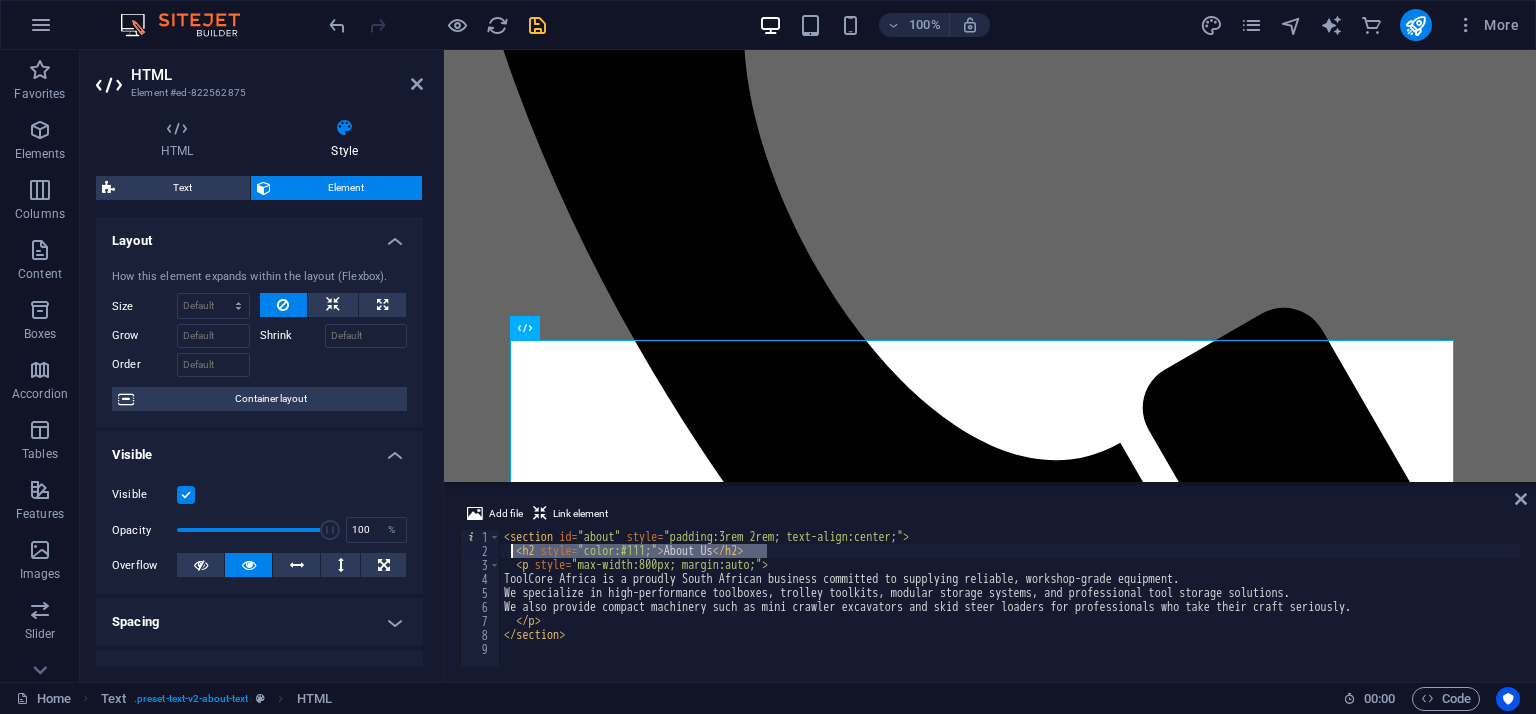 drag, startPoint x: 772, startPoint y: 548, endPoint x: 510, endPoint y: 544, distance: 262.03052 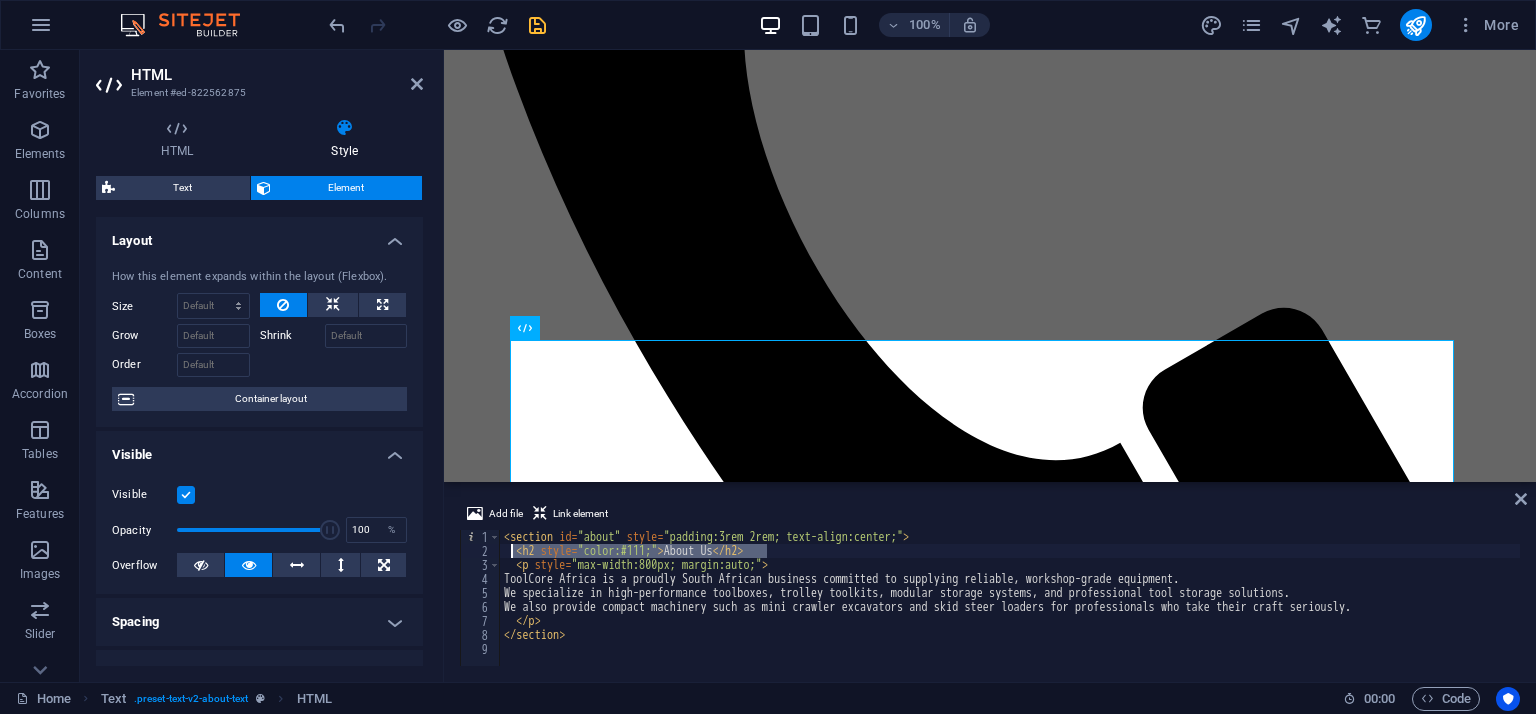 click on "< section   id = "about"   style = "padding:3rem 2rem; text-align:center;" >    < h2   style = "color:#111;" > About Us </ h2 >    < p   style = "max-width:800px; margin:auto;" >     ToolCore Africa is a proudly South African business committed to supplying reliable, workshop-grade equipment.      We specialize in high-performance toolboxes, trolley toolkits, modular storage systems, and professional tool storage solutions.      We also provide compact machinery such as mini crawler excavators and skid steer loaders for professionals who take their craft seriously.    </ p > </ section >" at bounding box center (1010, 612) 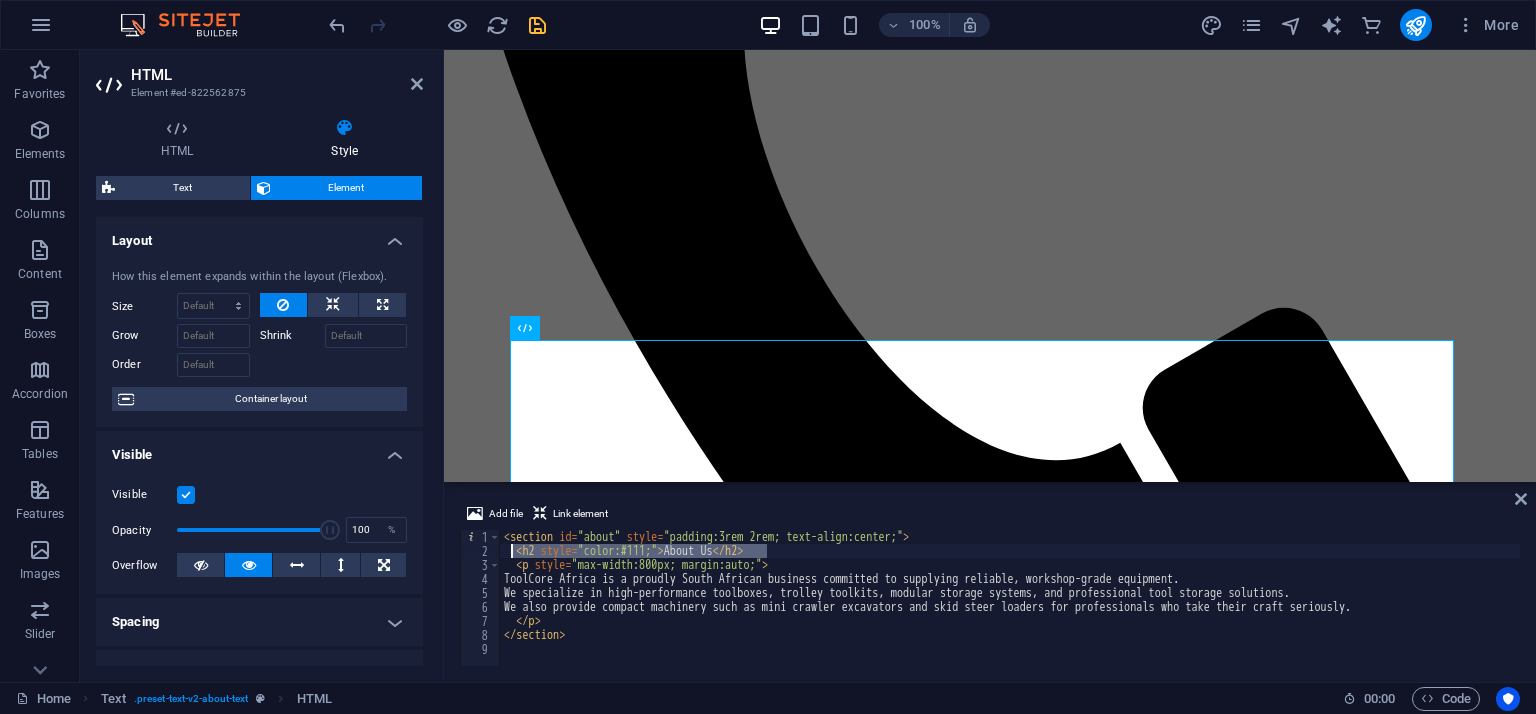 click on "< section   id = "about"   style = "padding:3rem 2rem; text-align:center;" >    < h2   style = "color:#111;" > About Us </ h2 >    < p   style = "max-width:800px; margin:auto;" >     ToolCore Africa is a proudly South African business committed to supplying reliable, workshop-grade equipment.      We specialize in high-performance toolboxes, trolley toolkits, modular storage systems, and professional tool storage solutions.      We also provide compact machinery such as mini crawler excavators and skid steer loaders for professionals who take their craft seriously.    </ p > </ section >" at bounding box center (1010, 598) 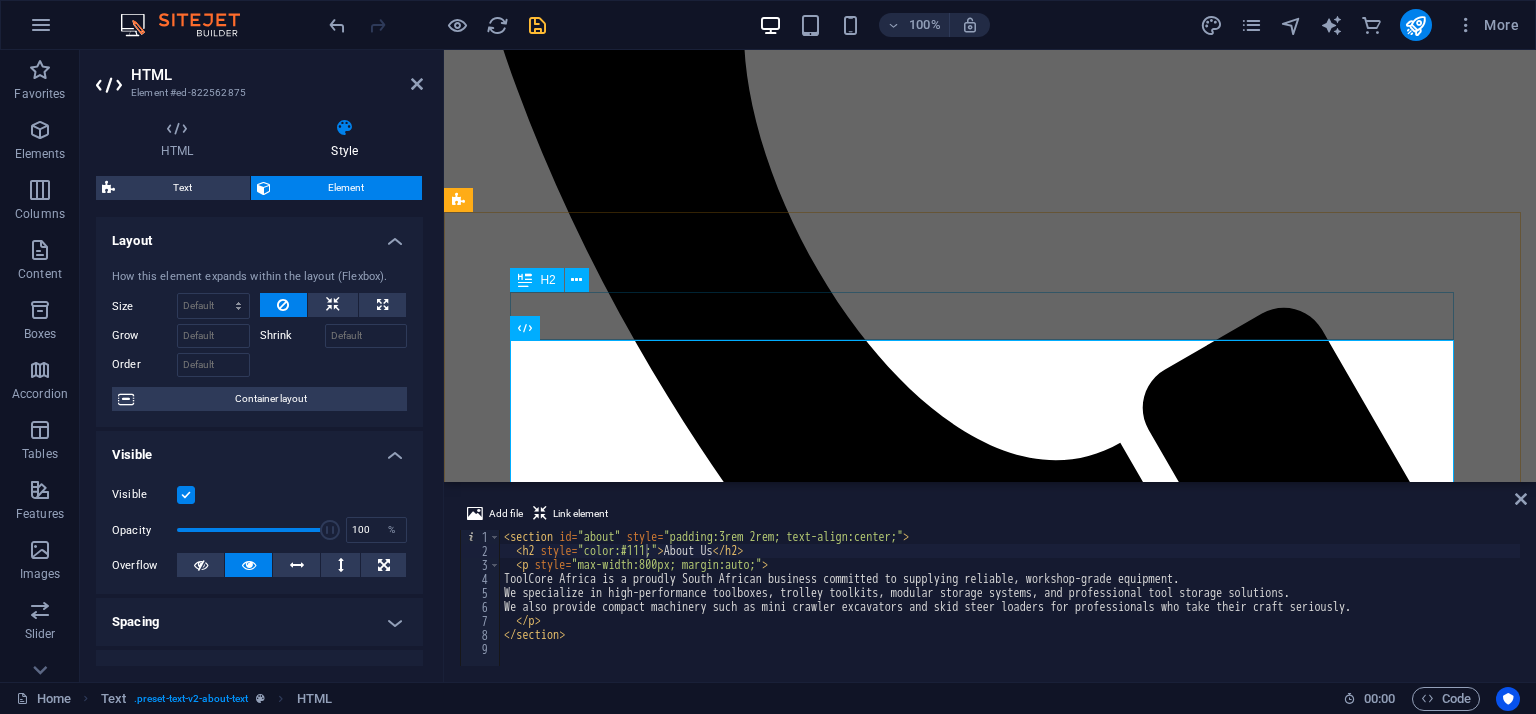 click on "Discover the Best Tools for Every Task" at bounding box center (990, 2260) 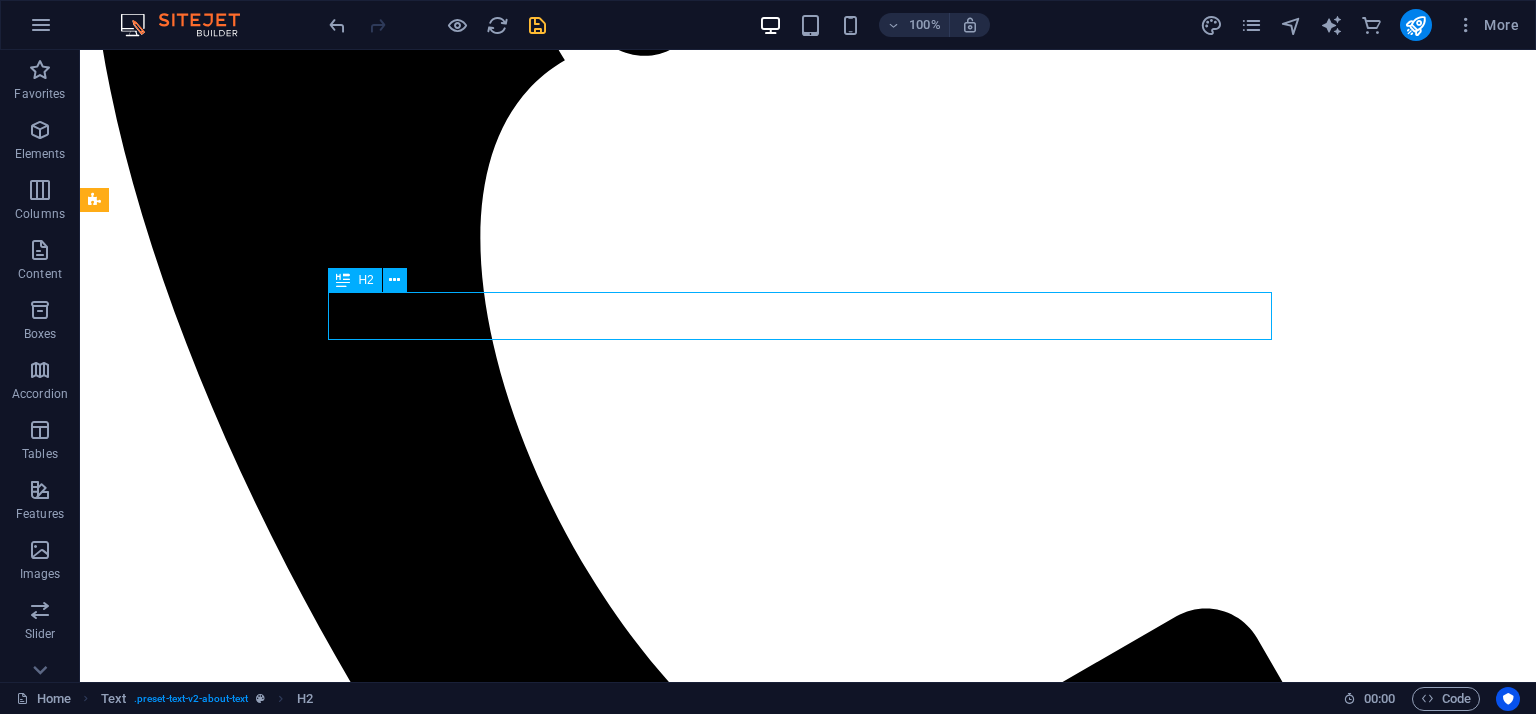 click on "Discover the Best Tools for Every Task" at bounding box center (808, 2743) 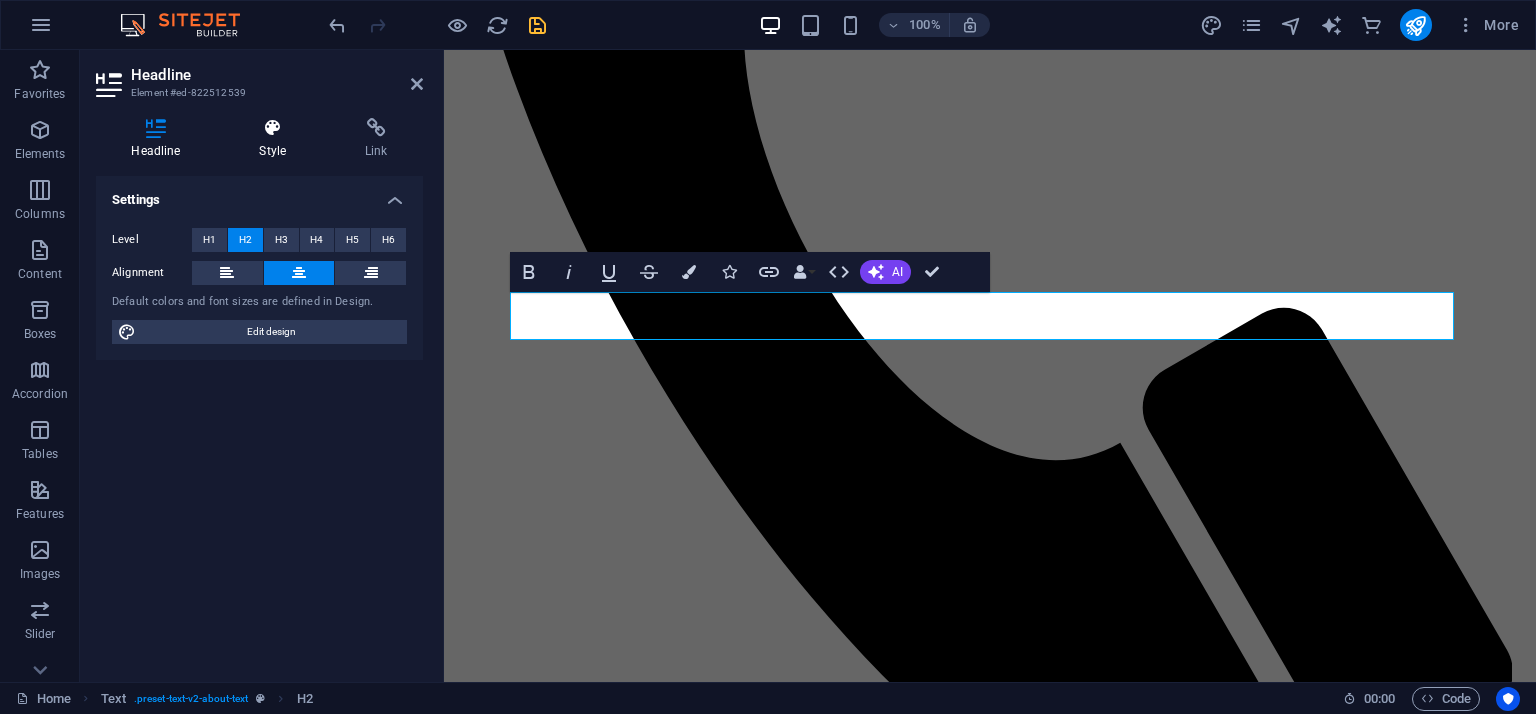click on "Style" at bounding box center (277, 139) 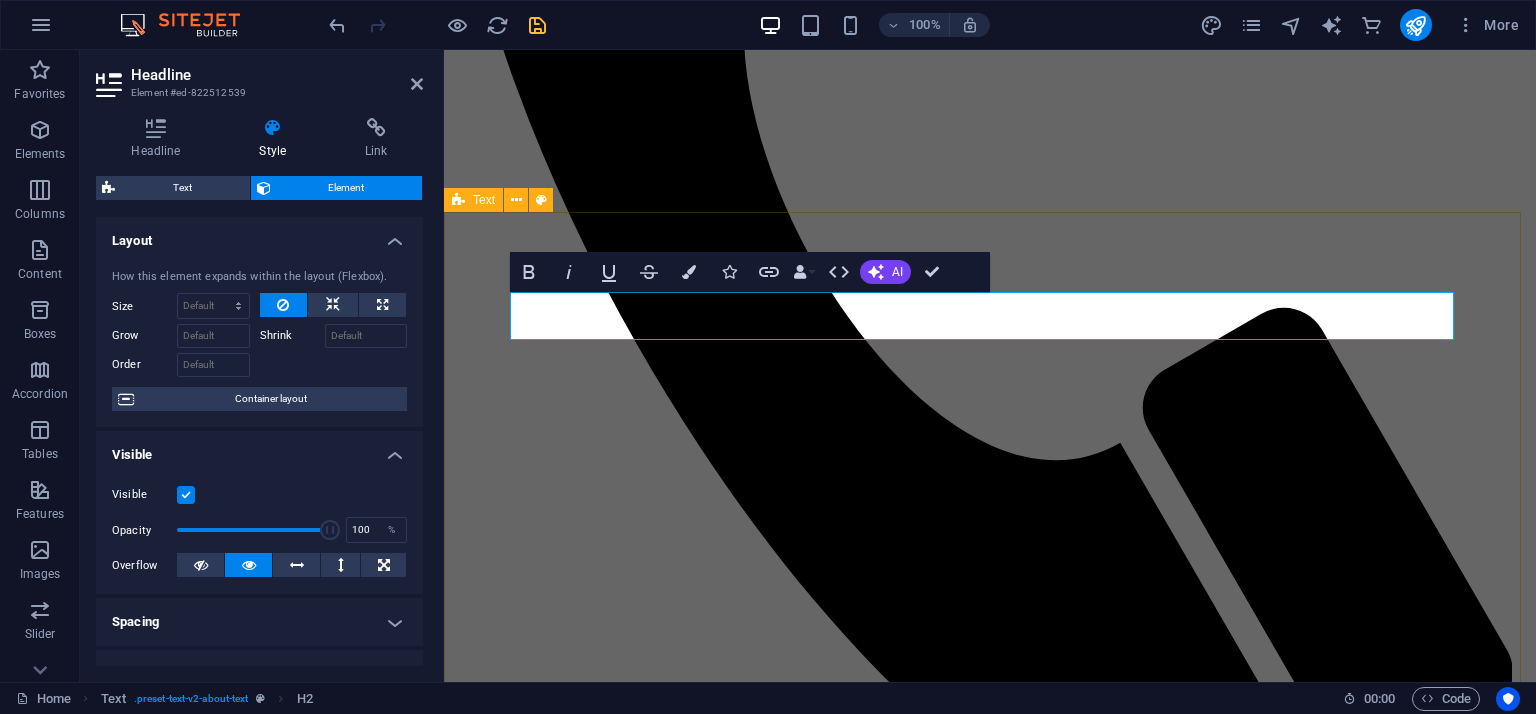 click on "Discover the Best Tools for Every Task
About Us
ToolCore Africa is a proudly South African business committed to supplying reliable, workshop-grade equipment.
We specialize in high-performance toolboxes, trolley toolkits, modular storage systems, and professional tool storage solutions.
We also provide compact machinery such as mini crawler excavators and skid steer loaders for professionals who take their craft seriously.
At ToolCore Africa, we are dedicated to providing South Africa with top-notch tools and equipment designed for both professional and DIY enthusiasts. Our commitment to quality and customer satisfaction sets us apart in the industry. Whether you're looking for reliable toolboxes or versatile toolkits, we have the solutions to meet your needs." at bounding box center (990, 2438) 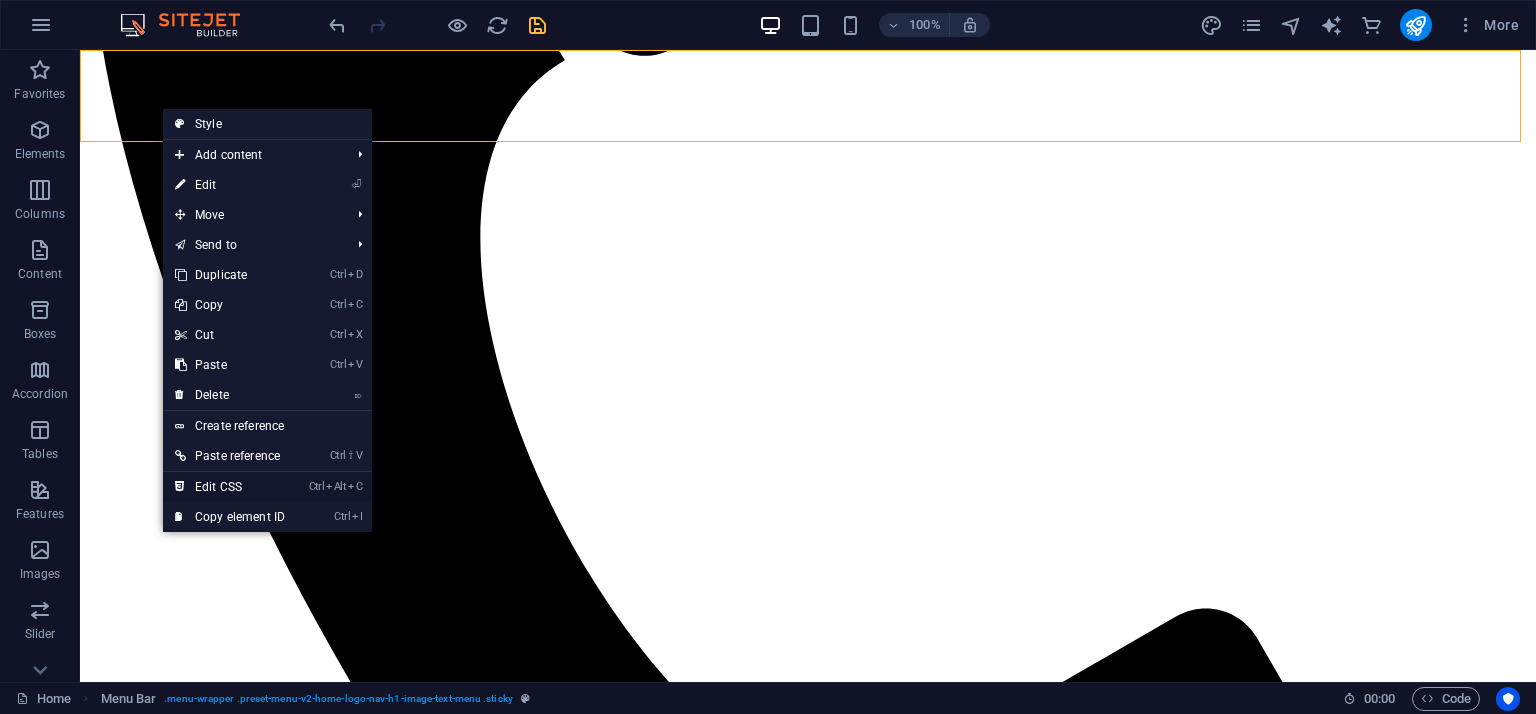 click on "Ctrl Alt C  Edit CSS" at bounding box center [230, 487] 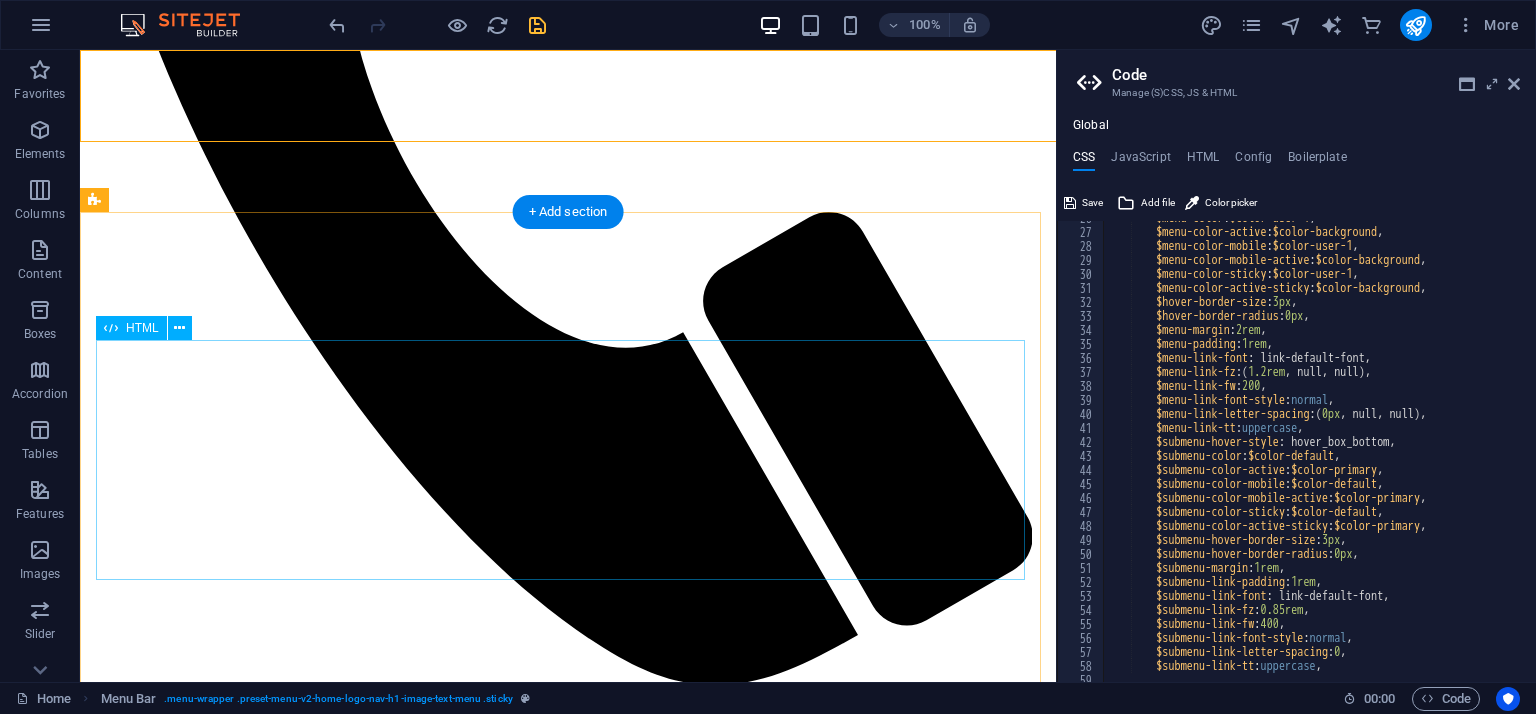 scroll, scrollTop: 7420, scrollLeft: 0, axis: vertical 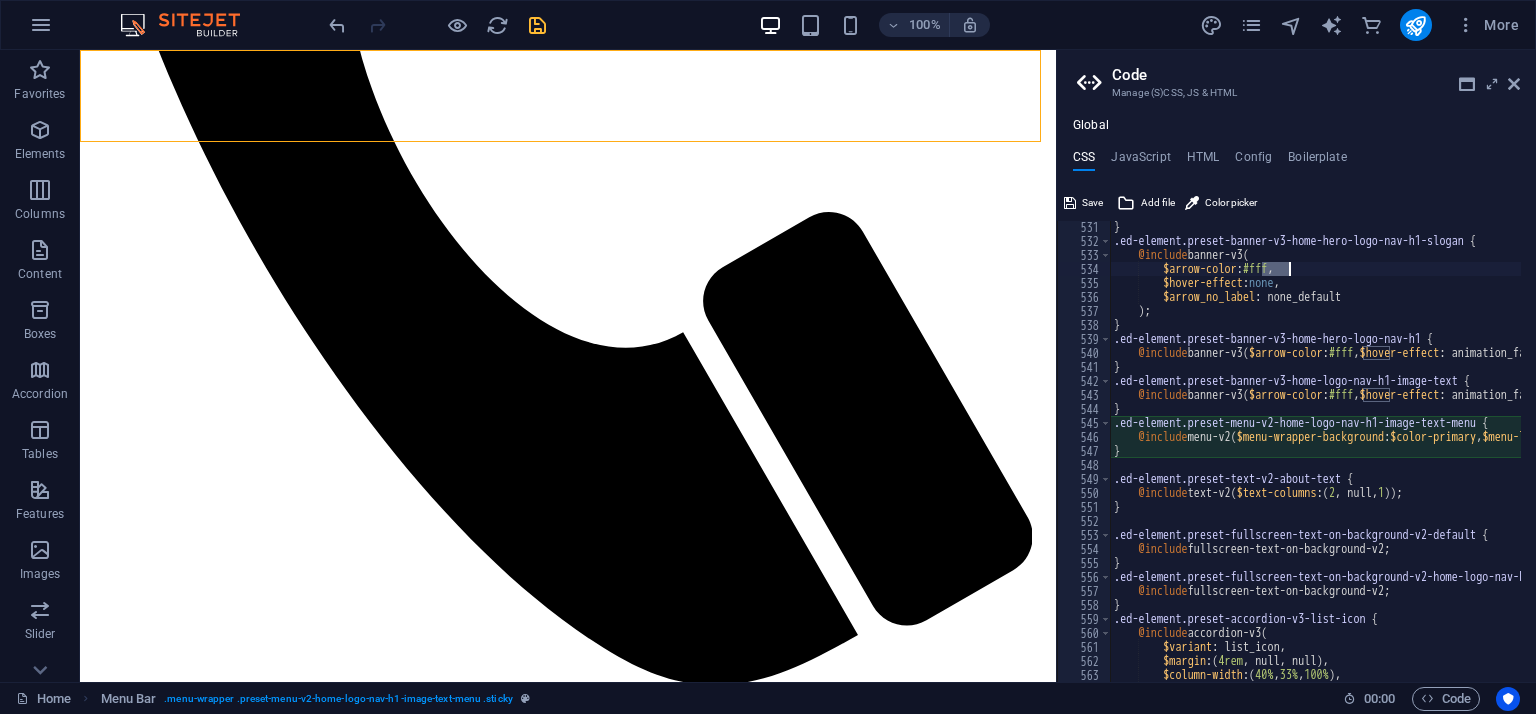 drag, startPoint x: 1263, startPoint y: 267, endPoint x: 1291, endPoint y: 267, distance: 28 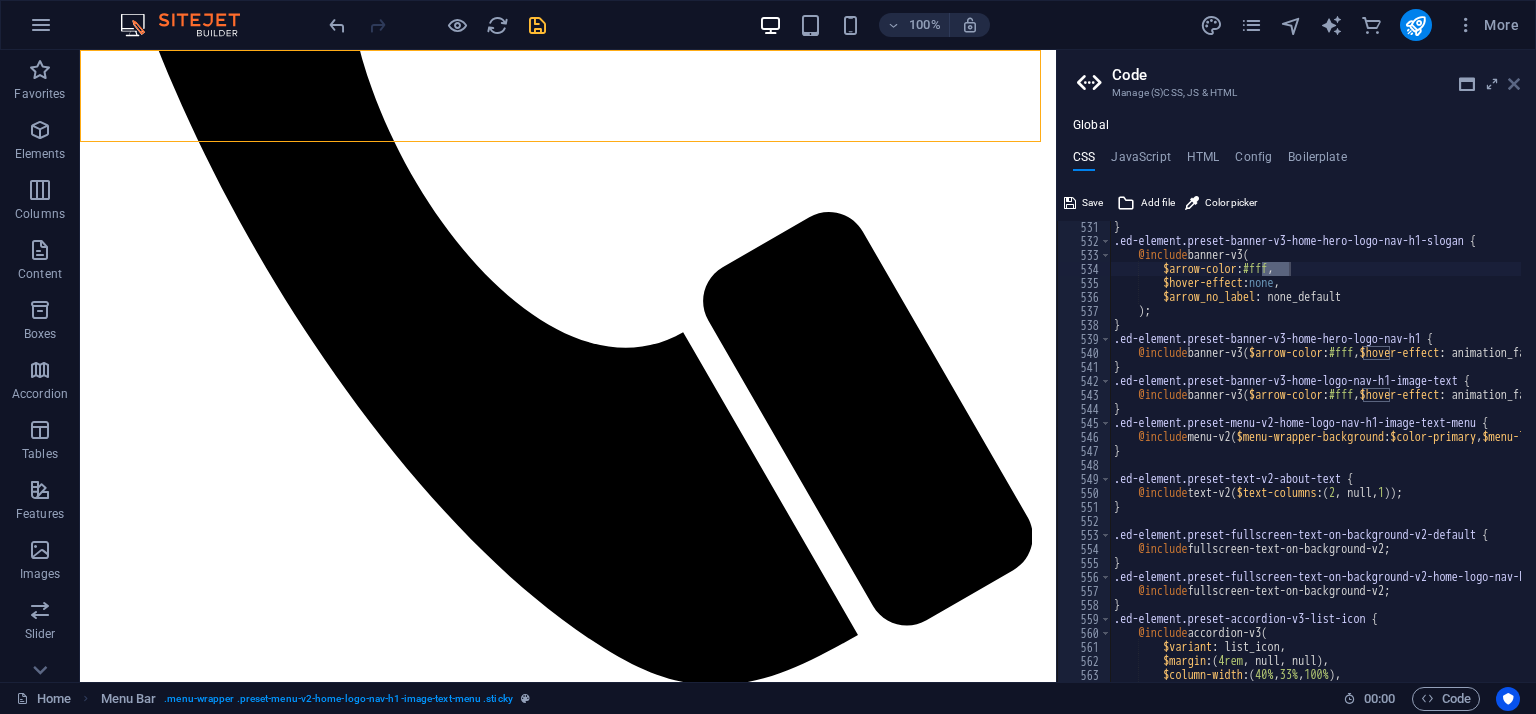 click at bounding box center [1514, 84] 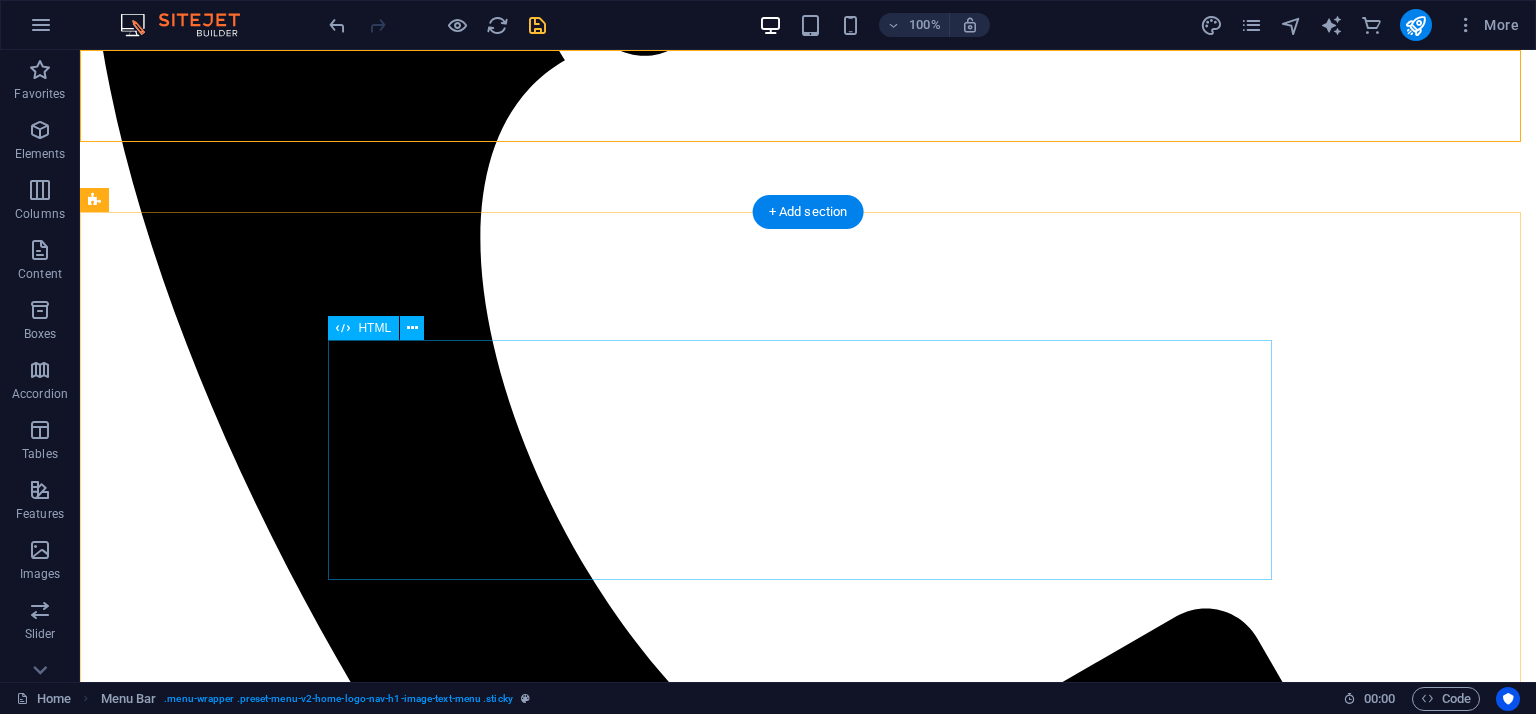 click on "About Us
ToolCore Africa is a proudly South African business committed to supplying reliable, workshop-grade equipment.
We specialize in high-performance toolboxes, trolley toolkits, modular storage systems, and professional tool storage solutions.
We also provide compact machinery such as mini crawler excavators and skid steer loaders for professionals who take their craft seriously." at bounding box center [808, 2894] 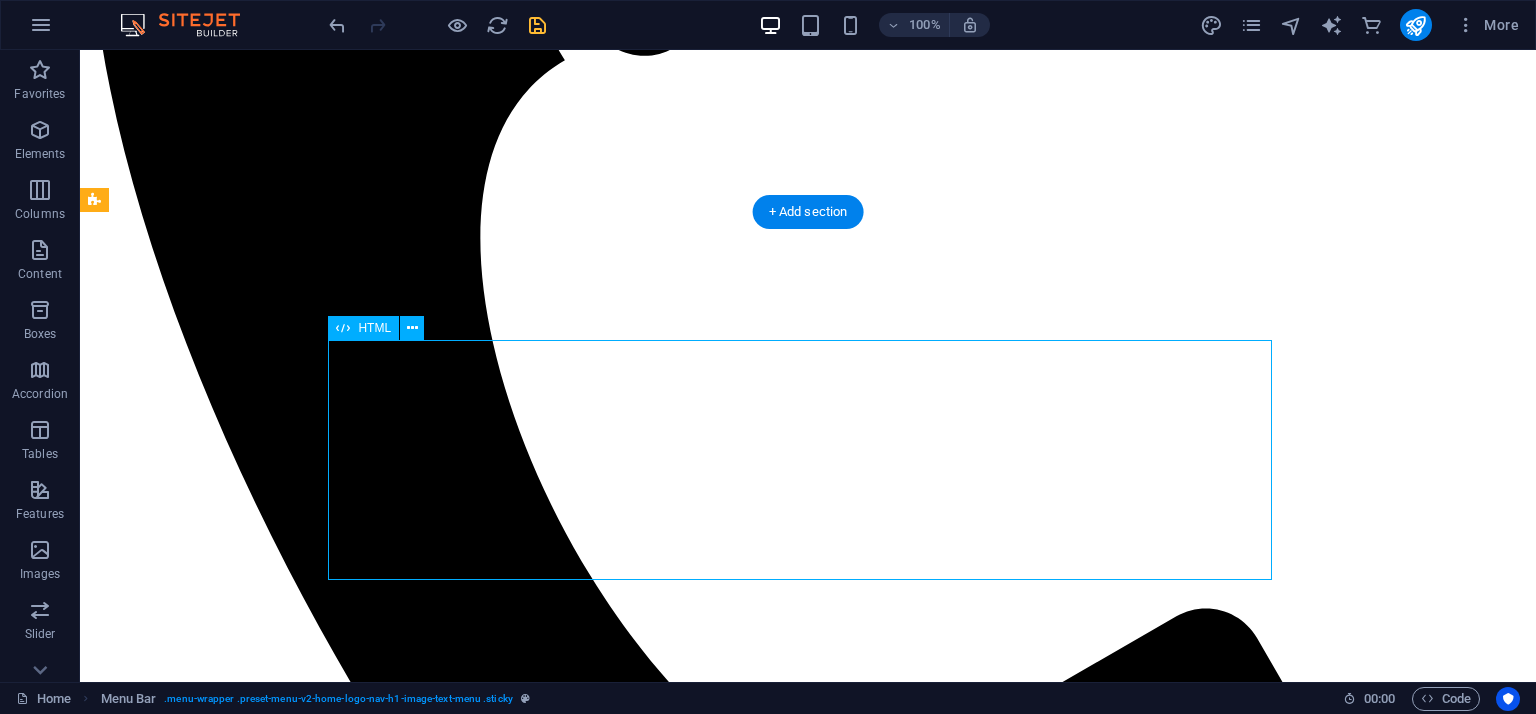 click on "About Us
ToolCore Africa is a proudly South African business committed to supplying reliable, workshop-grade equipment.
We specialize in high-performance toolboxes, trolley toolkits, modular storage systems, and professional tool storage solutions.
We also provide compact machinery such as mini crawler excavators and skid steer loaders for professionals who take their craft seriously." at bounding box center [808, 2894] 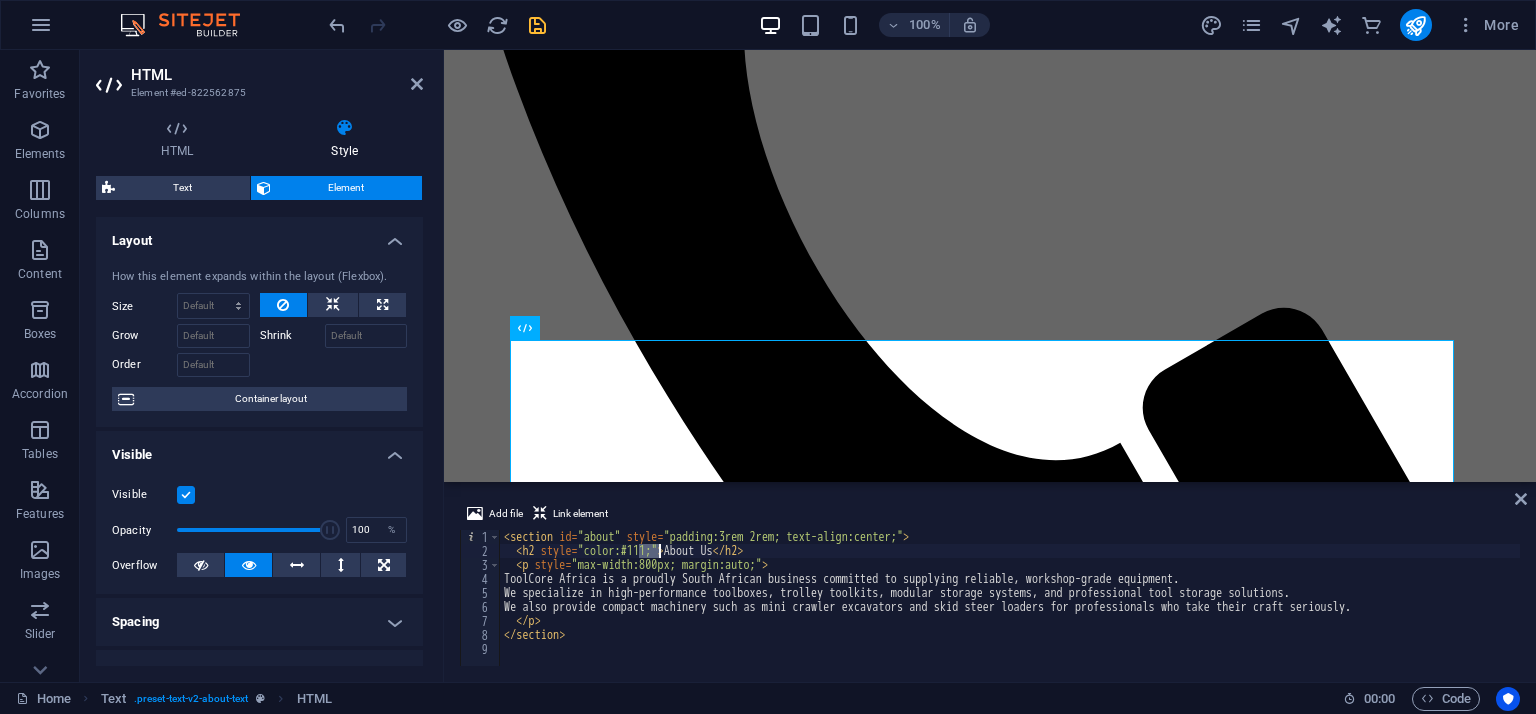 drag, startPoint x: 639, startPoint y: 546, endPoint x: 657, endPoint y: 546, distance: 18 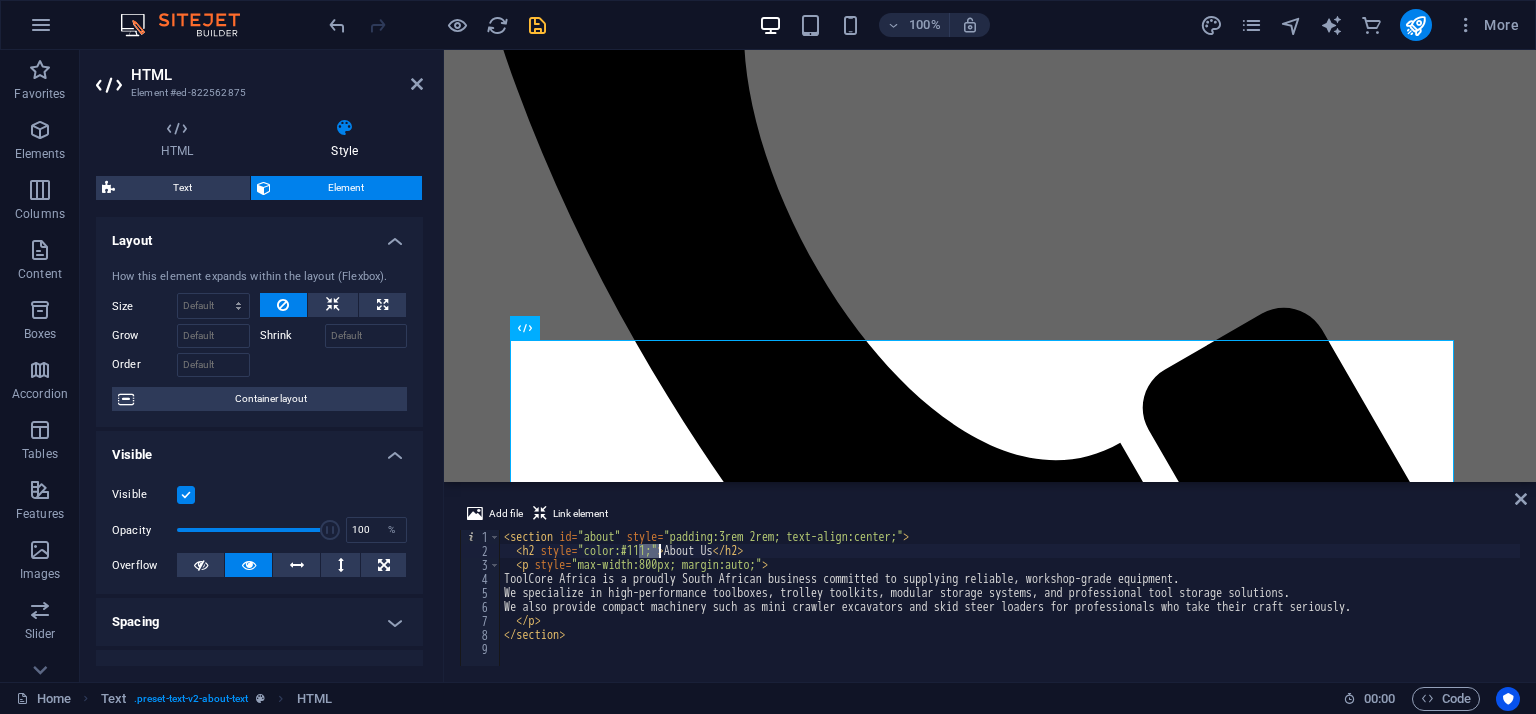 click on "< section   id = "about"   style = "padding:3rem 2rem; text-align:center;" >    < h2   style = "color:#111;" > About Us </ h2 >    < p   style = "max-width:800px; margin:auto;" >     ToolCore Africa is a proudly South African business committed to supplying reliable, workshop-grade equipment.      We specialize in high-performance toolboxes, trolley toolkits, modular storage systems, and professional tool storage solutions.      We also provide compact machinery such as mini crawler excavators and skid steer loaders for professionals who take their craft seriously.    </ p > </ section >" at bounding box center (1010, 612) 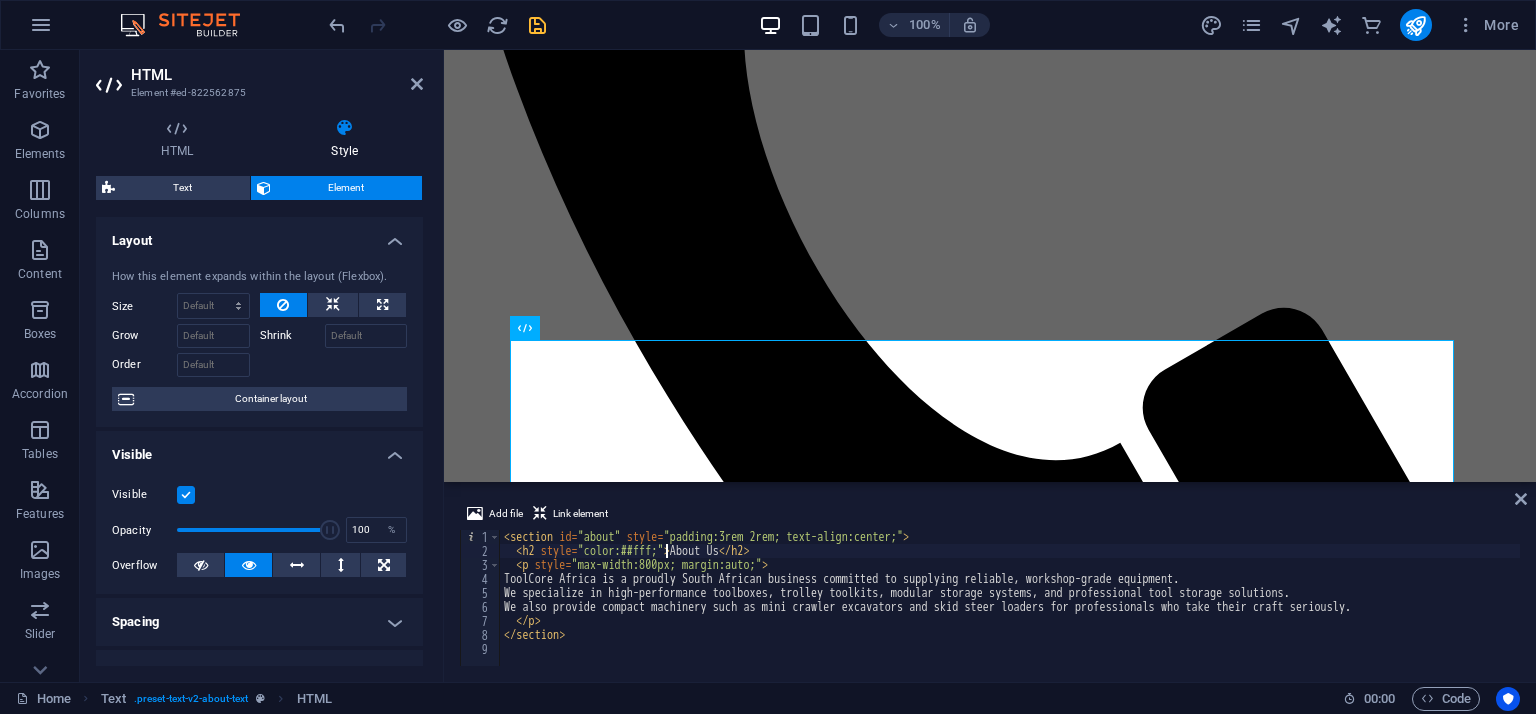 click on "< section   id = "about"   style = "padding:3rem 2rem; text-align:center;" >    < h2   style = "color:##fff;" > About Us </ h2 >    < p   style = "max-width:800px; margin:auto;" >     ToolCore Africa is a proudly South African business committed to supplying reliable, workshop-grade equipment.      We specialize in high-performance toolboxes, trolley toolkits, modular storage systems, and professional tool storage solutions.      We also provide compact machinery such as mini crawler excavators and skid steer loaders for professionals who take their craft seriously.    </ p > </ section >" at bounding box center [1010, 612] 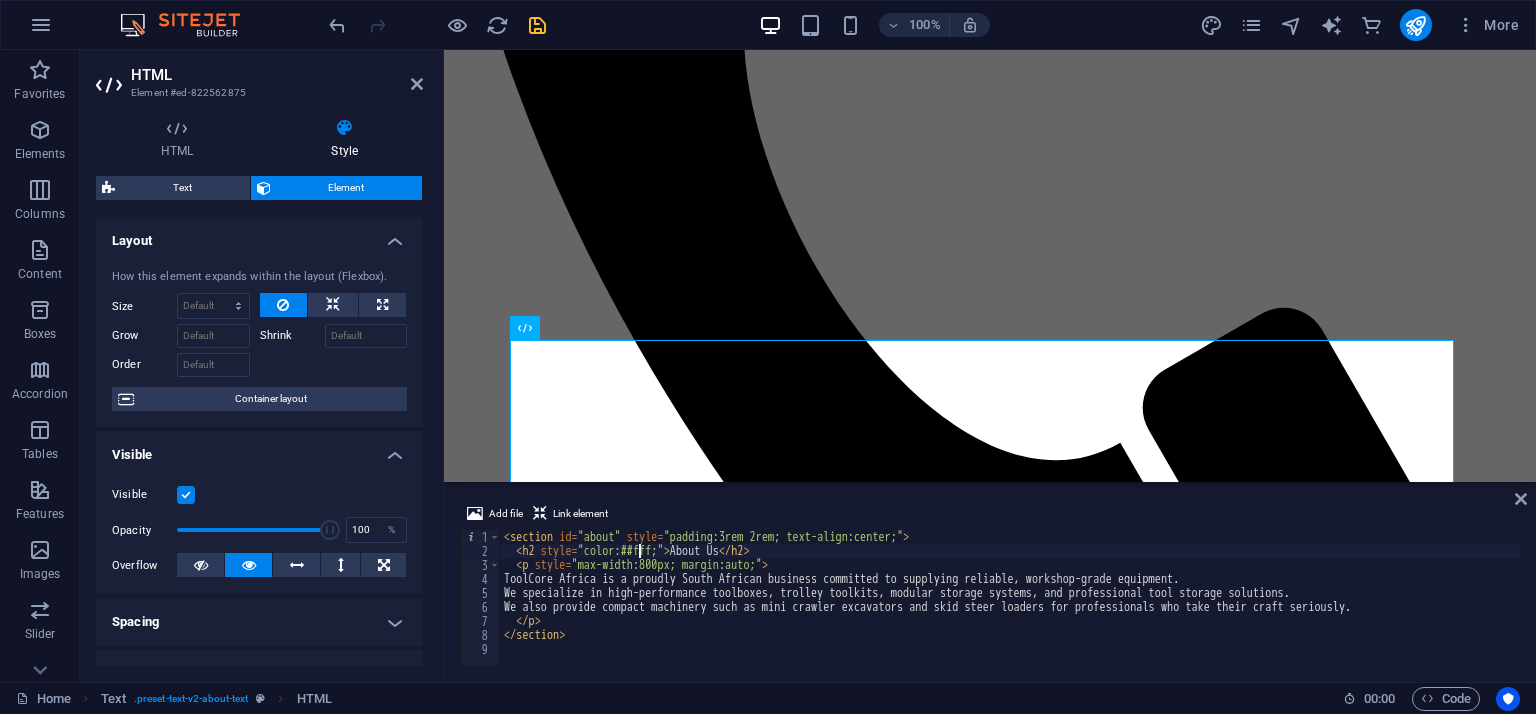 type on "<h2 style="color:#fff;">About Us</h2>" 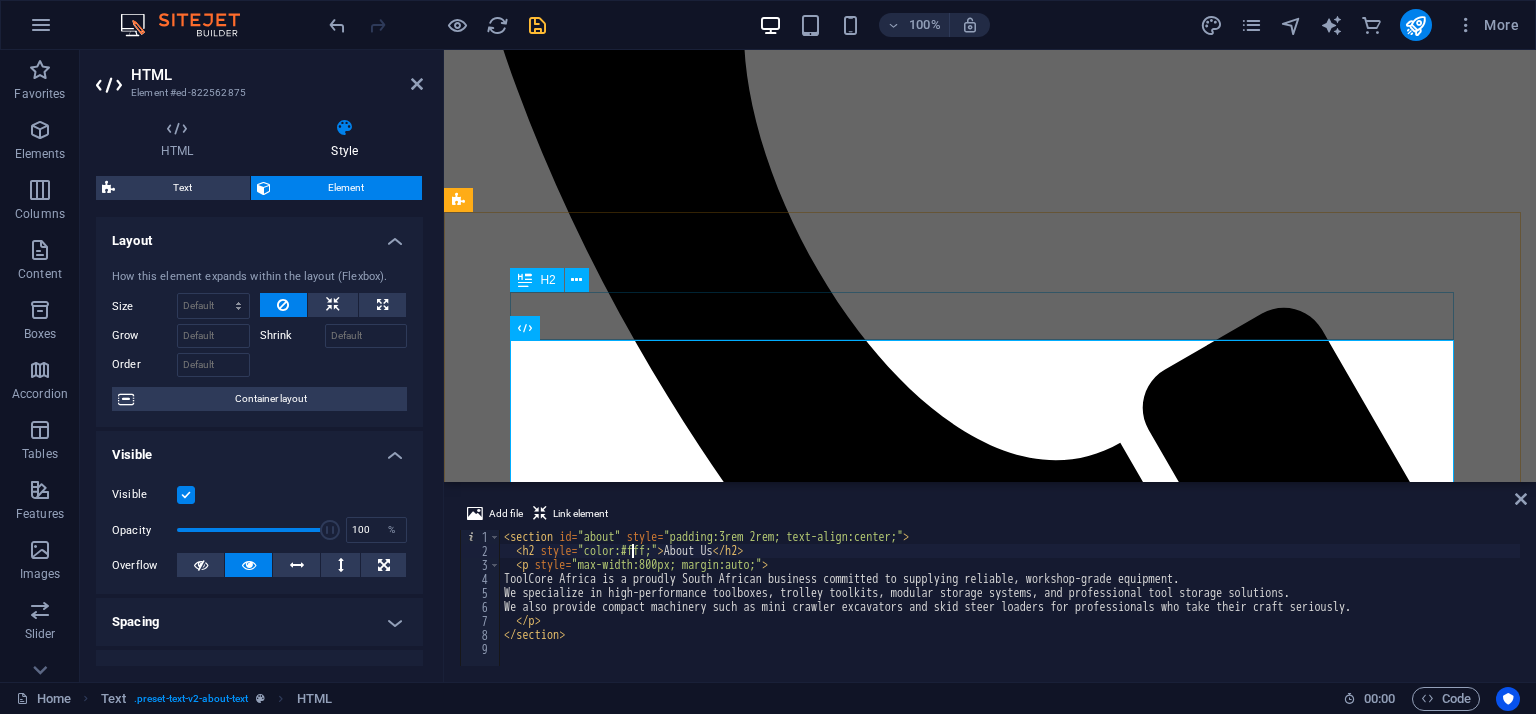 click on "Discover the Best Tools for Every Task" at bounding box center [990, 2260] 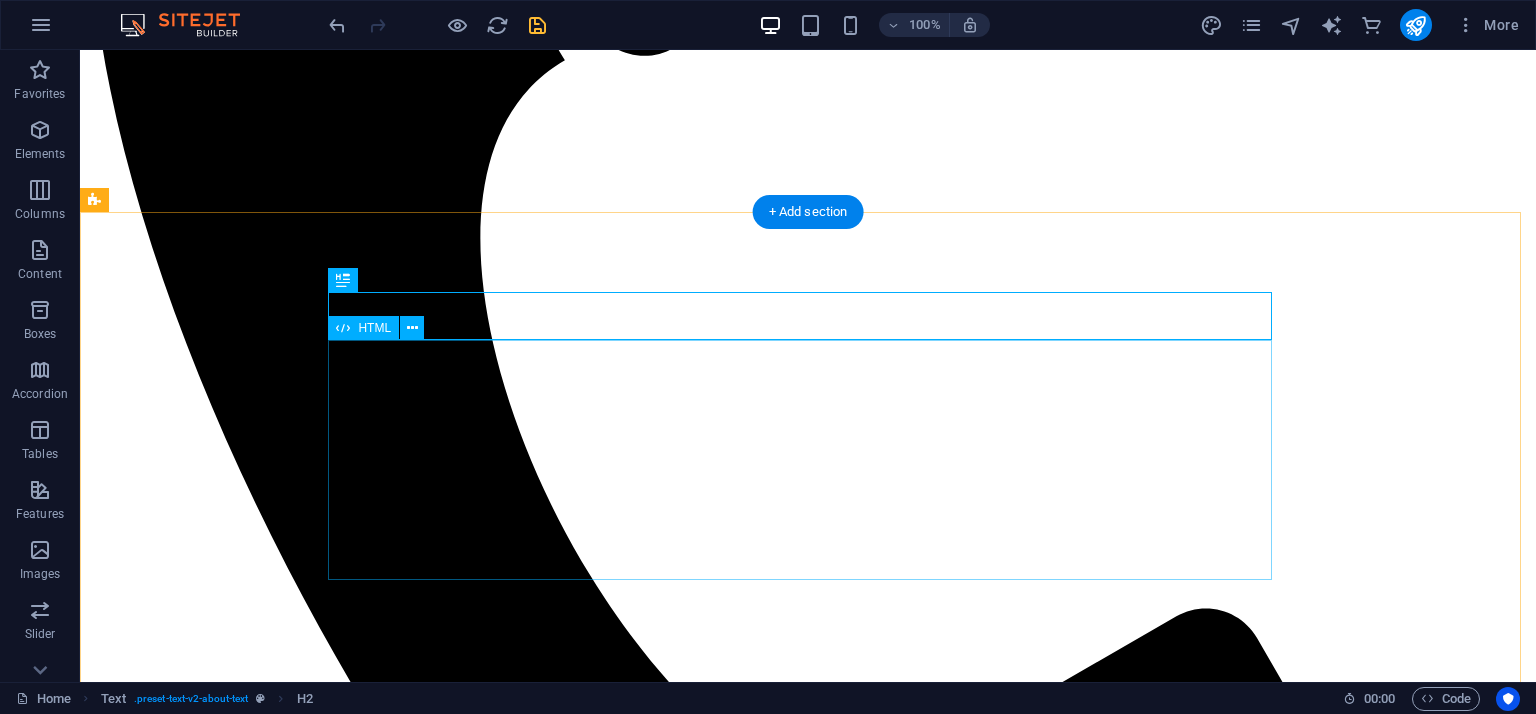 click on "About Us
ToolCore Africa is a proudly South African business committed to supplying reliable, workshop-grade equipment.
We specialize in high-performance toolboxes, trolley toolkits, modular storage systems, and professional tool storage solutions.
We also provide compact machinery such as mini crawler excavators and skid steer loaders for professionals who take their craft seriously." at bounding box center [808, 2894] 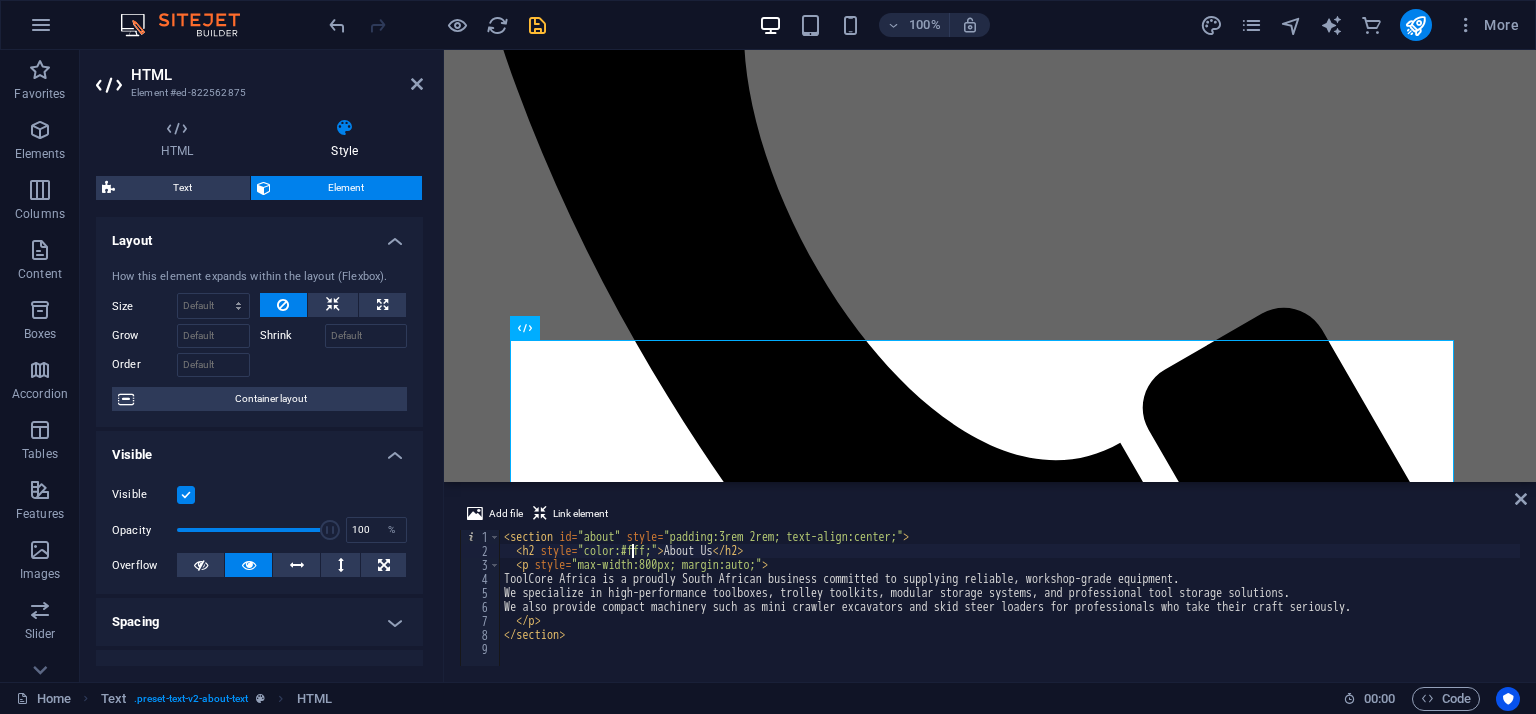 click on "< section   id = "about"   style = "padding:3rem 2rem; text-align:center;" >    < h2   style = "color:#fff;" > About Us </ h2 >    < p   style = "max-width:800px; margin:auto;" >     ToolCore Africa is a proudly South African business committed to supplying reliable, workshop-grade equipment.      We specialize in high-performance toolboxes, trolley toolkits, modular storage systems, and professional tool storage solutions.      We also provide compact machinery such as mini crawler excavators and skid steer loaders for professionals who take their craft seriously.    </ p > </ section >" at bounding box center [1010, 612] 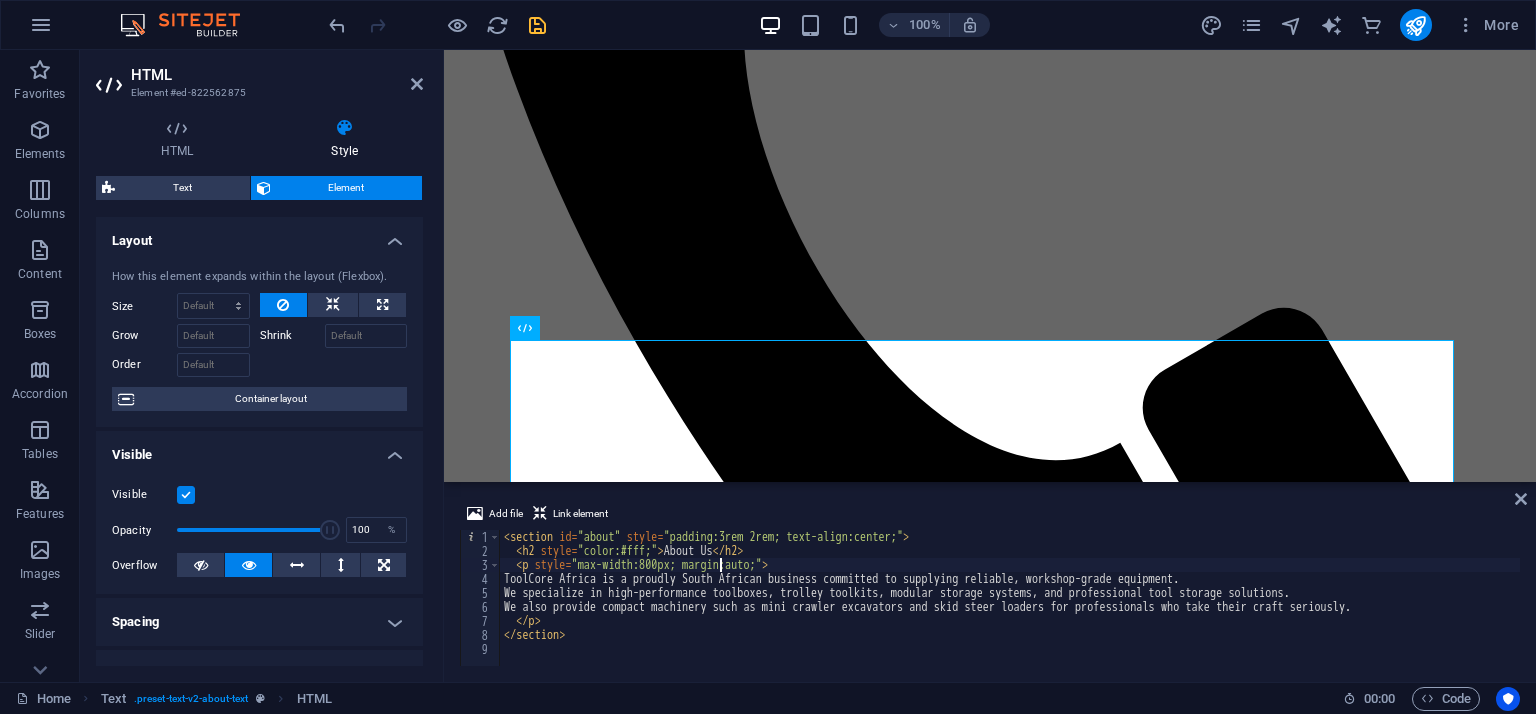 click on "< section   id = "about"   style = "padding:3rem 2rem; text-align:center;" >    < h2   style = "color:#fff;" > About Us </ h2 >    < p   style = "max-width:800px; margin:auto;" >     ToolCore Africa is a proudly South African business committed to supplying reliable, workshop-grade equipment.      We specialize in high-performance toolboxes, trolley toolkits, modular storage systems, and professional tool storage solutions.      We also provide compact machinery such as mini crawler excavators and skid steer loaders for professionals who take their craft seriously.    </ p > </ section >" at bounding box center [1010, 612] 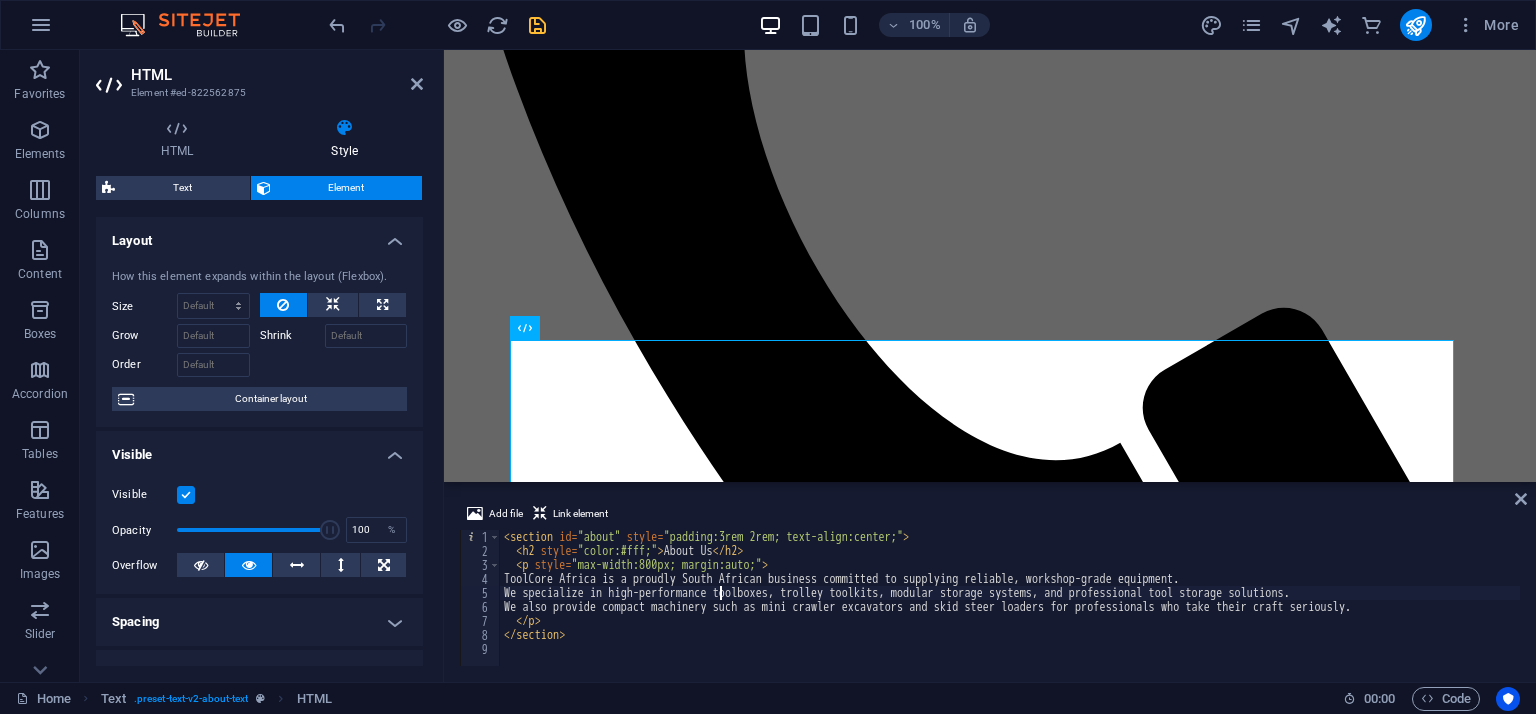 click on "< section   id = "about"   style = "padding:3rem 2rem; text-align:center;" >    < h2   style = "color:#fff;" > About Us </ h2 >    < p   style = "max-width:800px; margin:auto;" >     ToolCore Africa is a proudly South African business committed to supplying reliable, workshop-grade equipment.      We specialize in high-performance toolboxes, trolley toolkits, modular storage systems, and professional tool storage solutions.      We also provide compact machinery such as mini crawler excavators and skid steer loaders for professionals who take their craft seriously.    </ p > </ section >" at bounding box center (1010, 612) 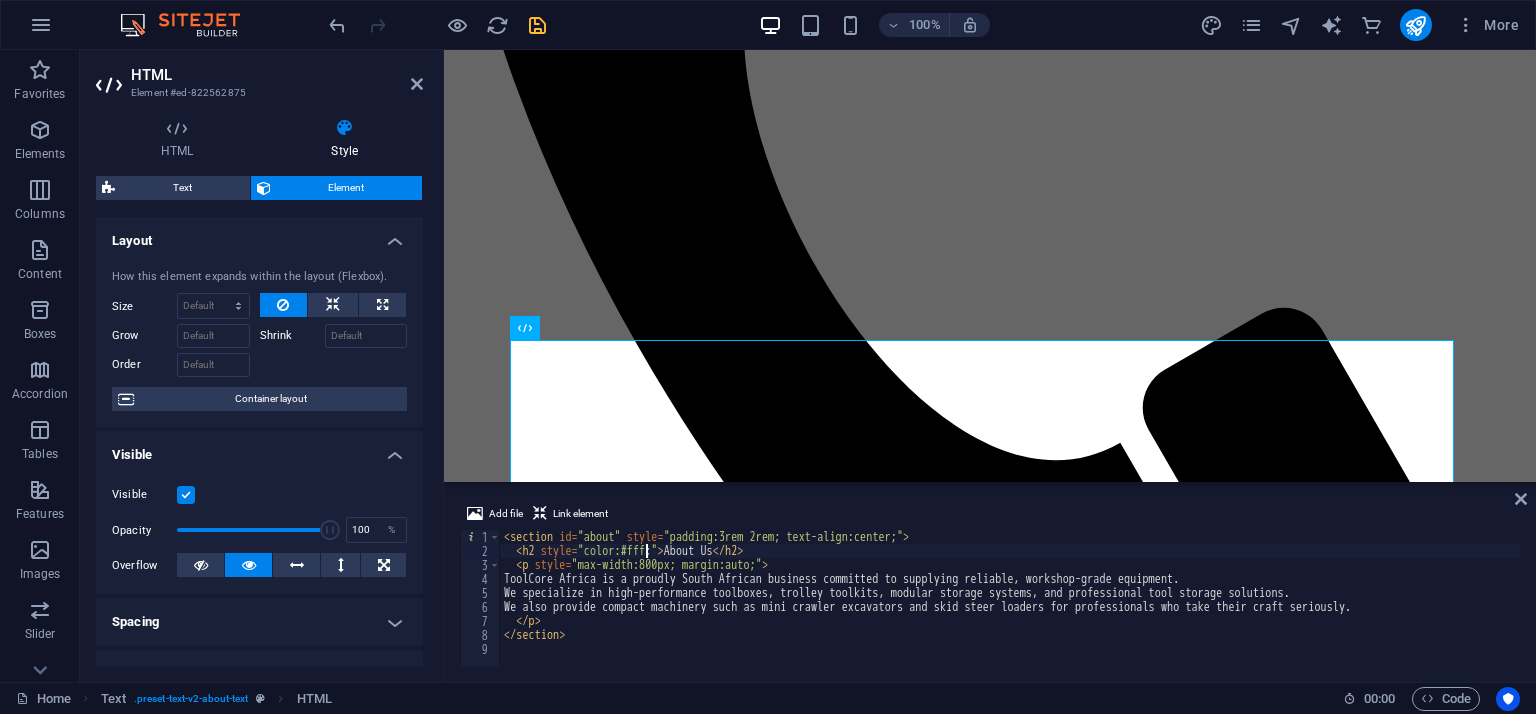 click on "< section   id = "about"   style = "padding:3rem 2rem; text-align:center;" >    < h2   style = "color:#fff;" > About Us </ h2 >    < p   style = "max-width:800px; margin:auto;" >     ToolCore Africa is a proudly South African business committed to supplying reliable, workshop-grade equipment.      We specialize in high-performance toolboxes, trolley toolkits, modular storage systems, and professional tool storage solutions.      We also provide compact machinery such as mini crawler excavators and skid steer loaders for professionals who take their craft seriously.    </ p > </ section >" at bounding box center [1010, 612] 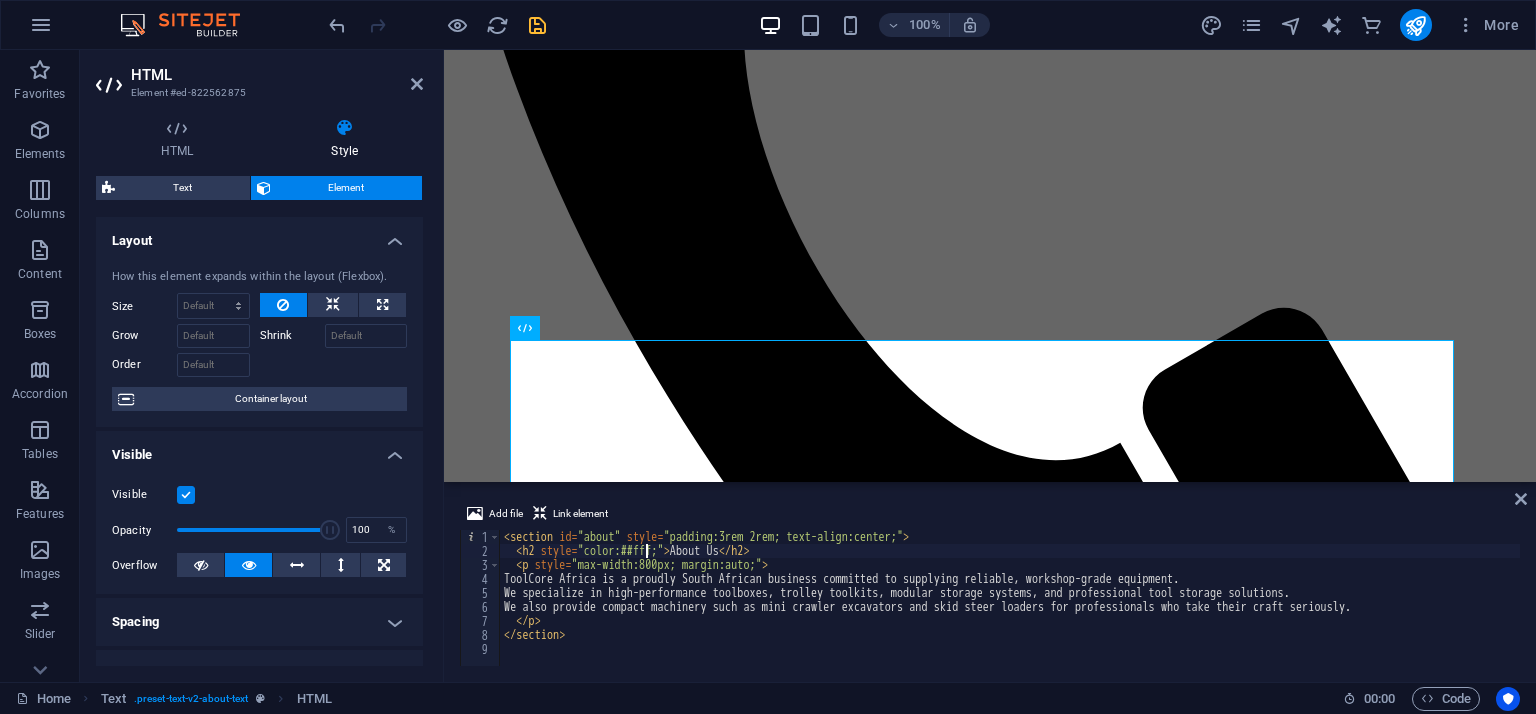 scroll, scrollTop: 0, scrollLeft: 11, axis: horizontal 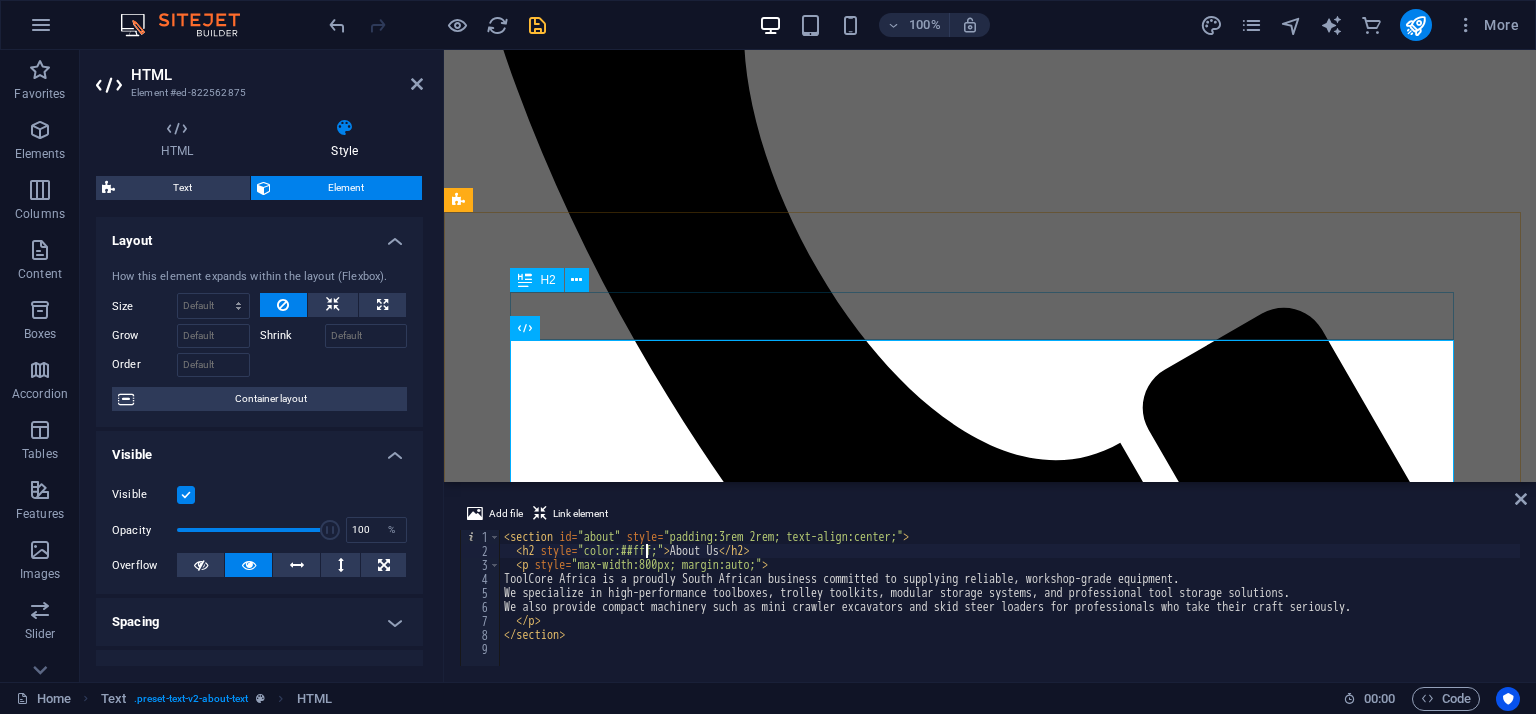 type on "<h2 style="color:##fff;">About Us</h2>" 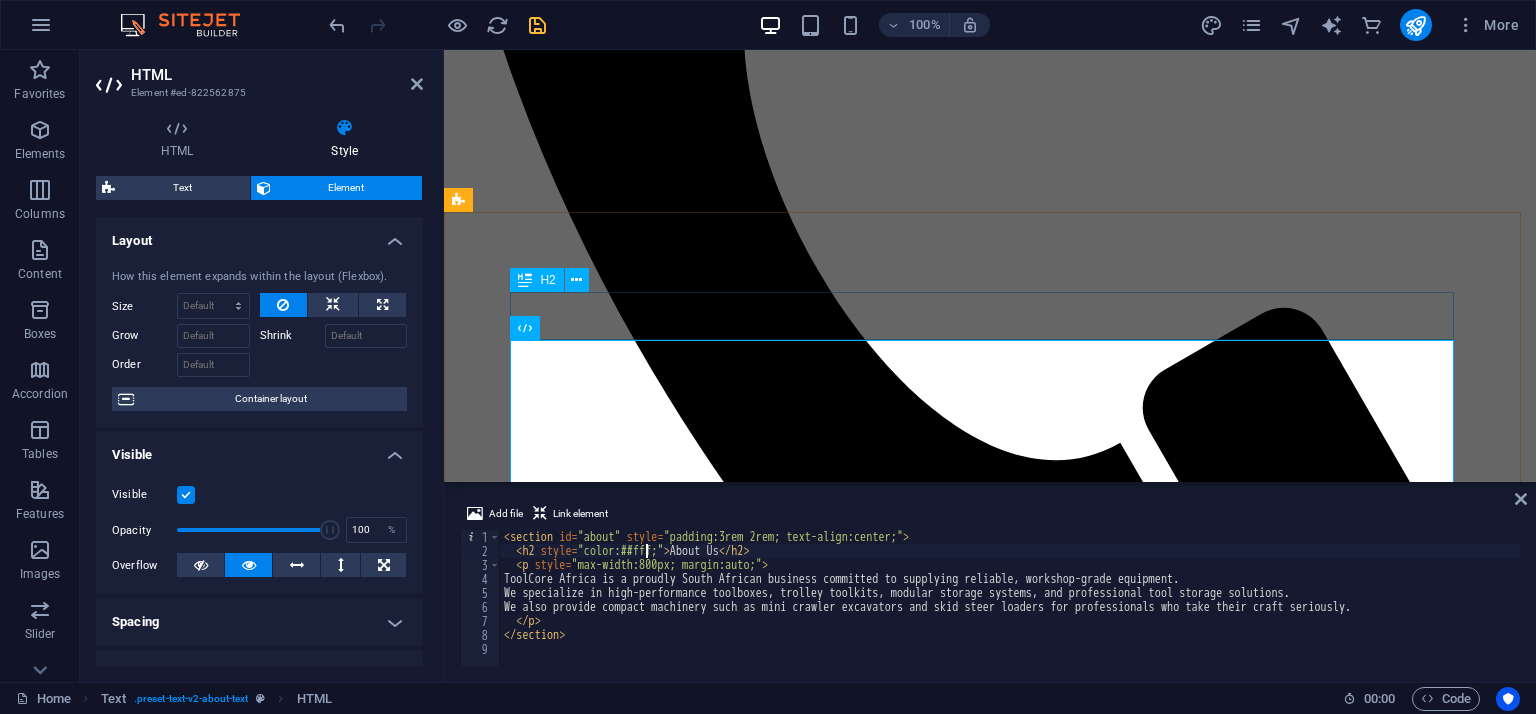 click on "Discover the Best Tools for Every Task" at bounding box center (990, 2260) 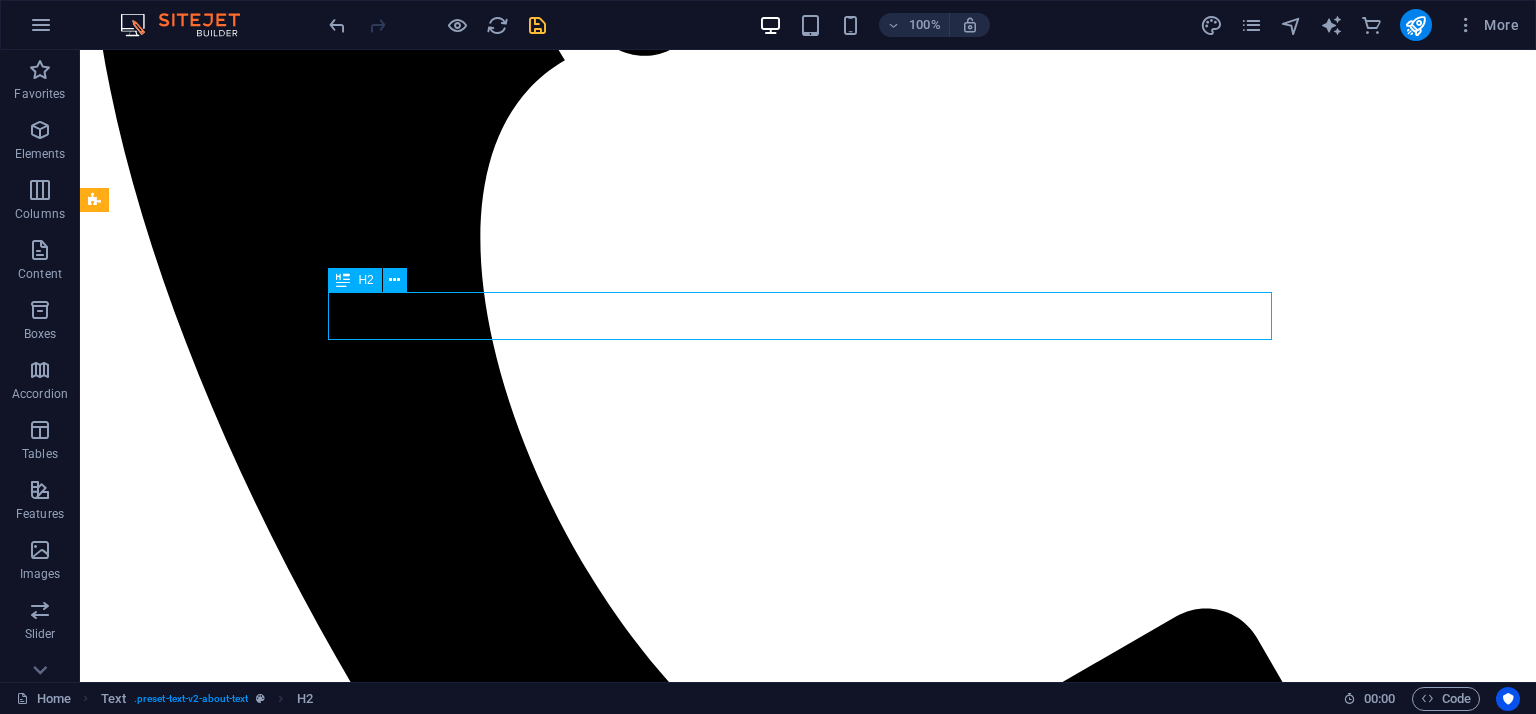 click on "Discover the Best Tools for Every Task" at bounding box center [808, 2743] 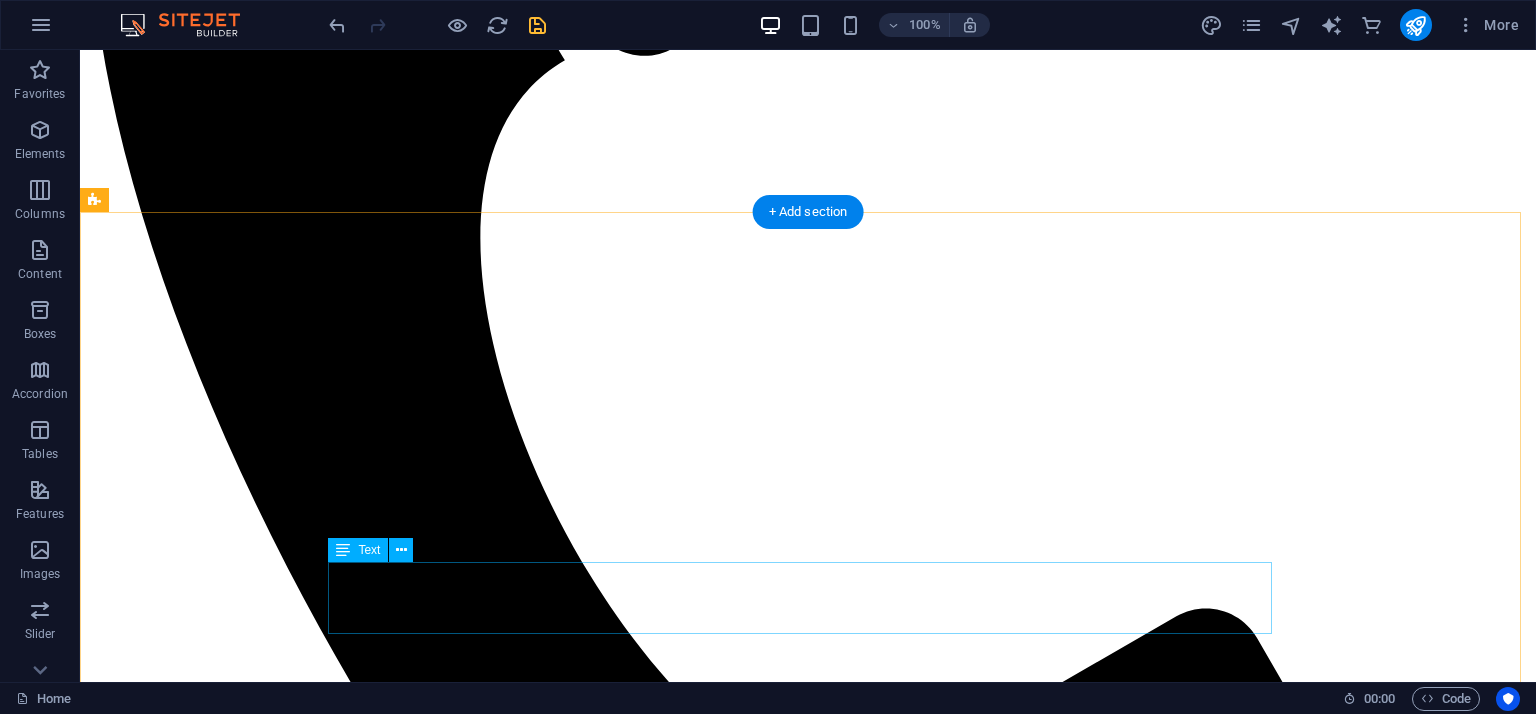 click on "At ToolCore Africa, we are dedicated to providing South Africa with top-notch tools and equipment designed for both professional and DIY enthusiasts. Our commitment to quality and customer satisfaction sets us apart in the industry. Whether you're looking for reliable toolboxes or versatile toolkits, we have the solutions to meet your needs." at bounding box center (808, 3025) 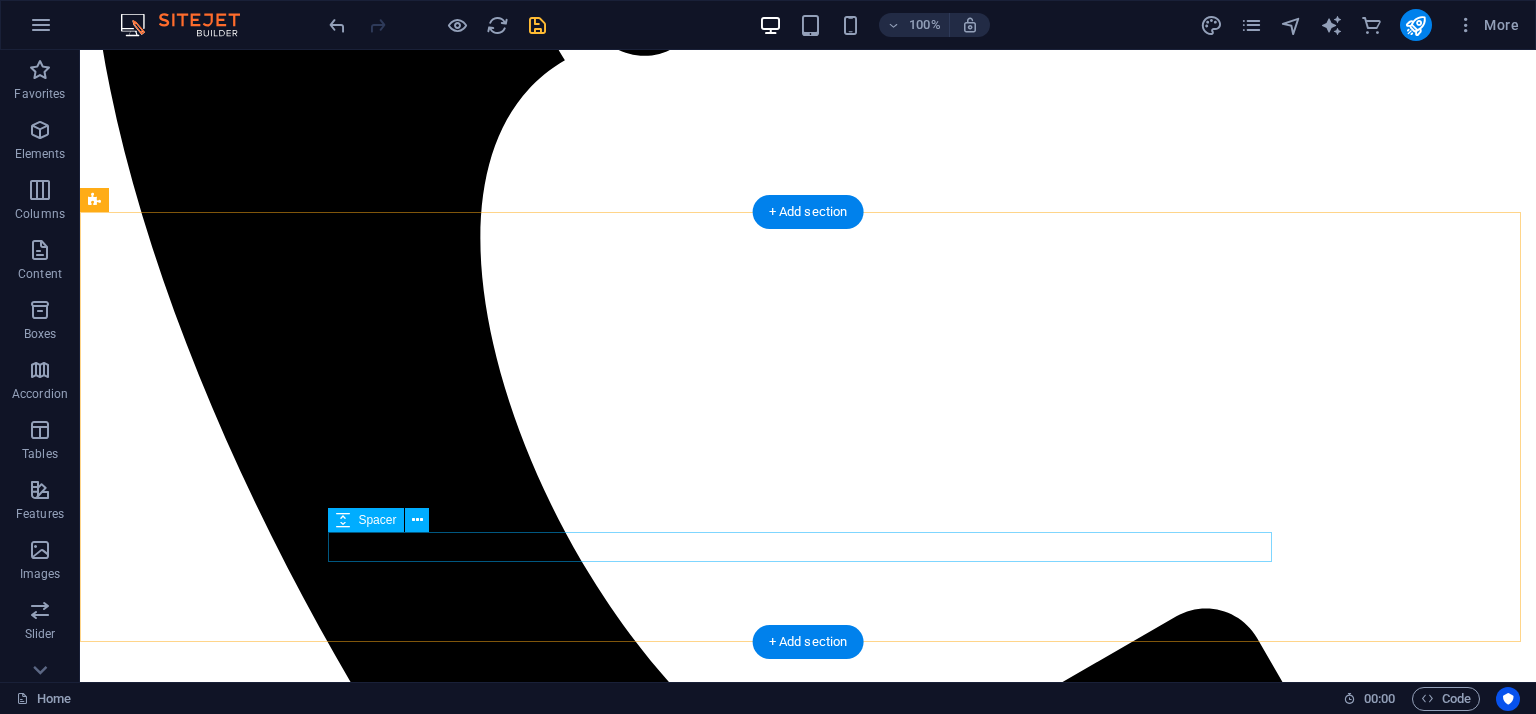 click at bounding box center (808, 2976) 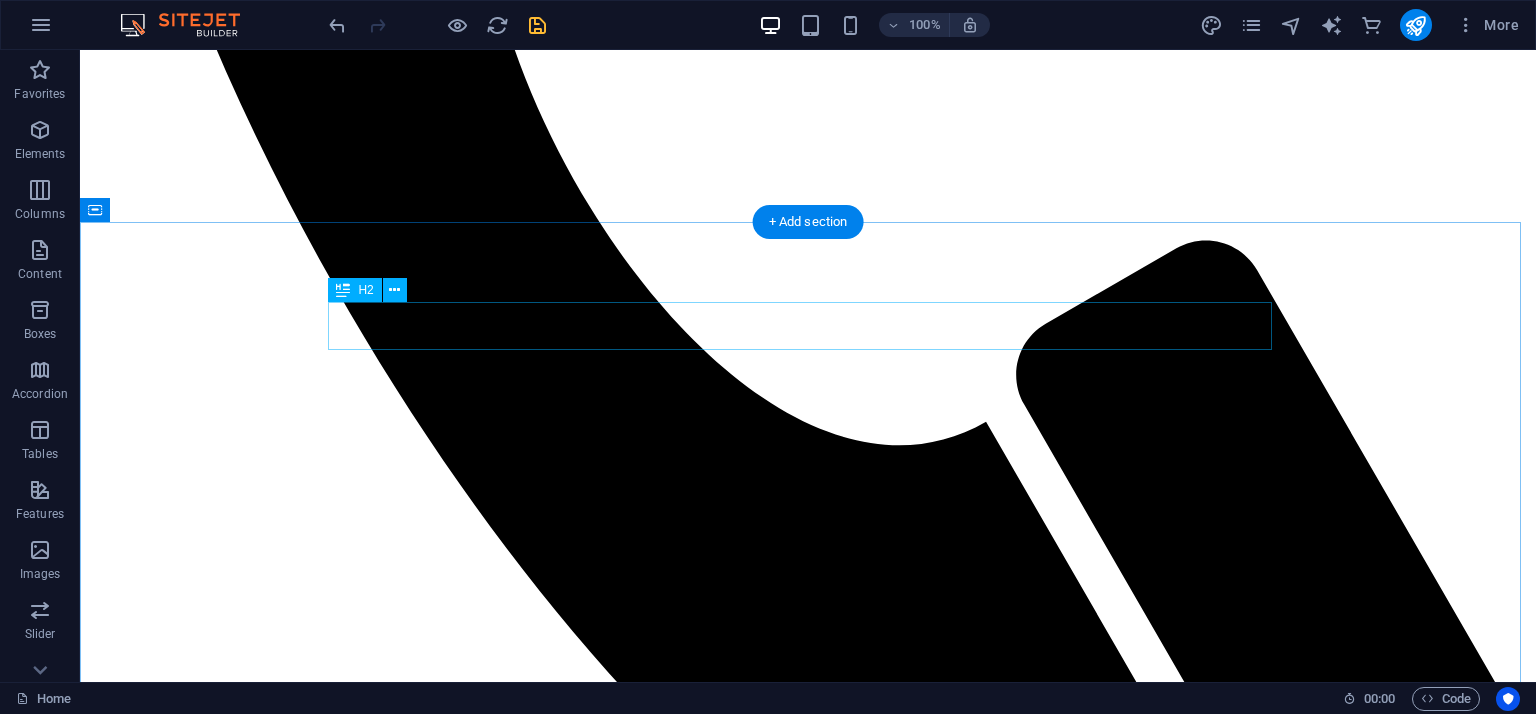 scroll, scrollTop: 1123, scrollLeft: 0, axis: vertical 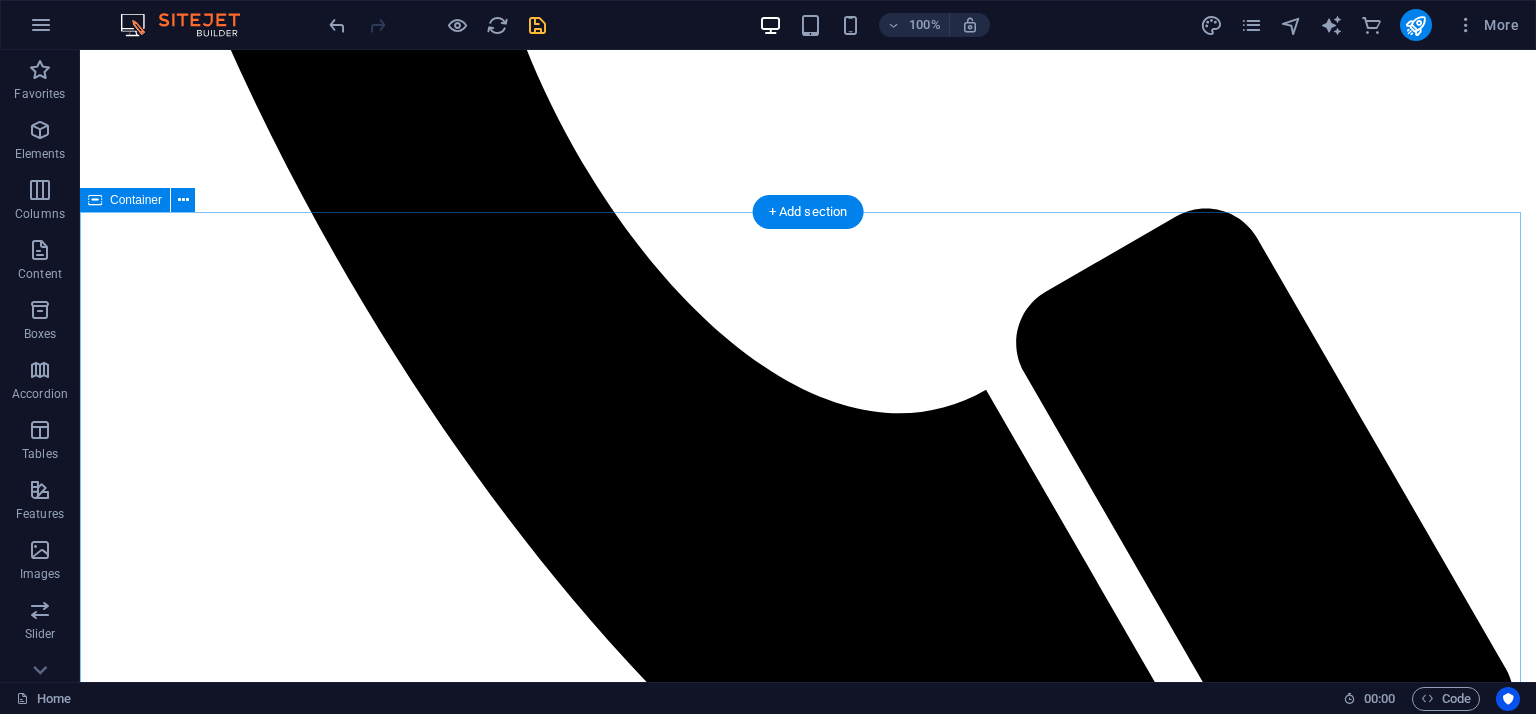 click on "FAQs What types of tools do you offer? We offer a wide range of tools including hand tools, power tools, toolboxes, and specialized equipment for various tasks. Do you ship nationally? Yes, we provide shipping across South Africa to ensure that you receive your tools right at your doorstep. Can I return a product if I'm not satisfied? Yes, we have a return policy that allows you to return products within 30 days if they are in their original condition. Do you offer warranties on your tools? Yes, most of our products come with a manufacturer's warranty. Check individual product details for specific warranty information. How can I pay for my order? We accept various payment methods including credit cards, bank transfers, and cash on delivery. Do you provide bulk purchase discounts? Yes, we offer discounts for bulk purchases. Please contact us directly for more details." at bounding box center [808, 2852] 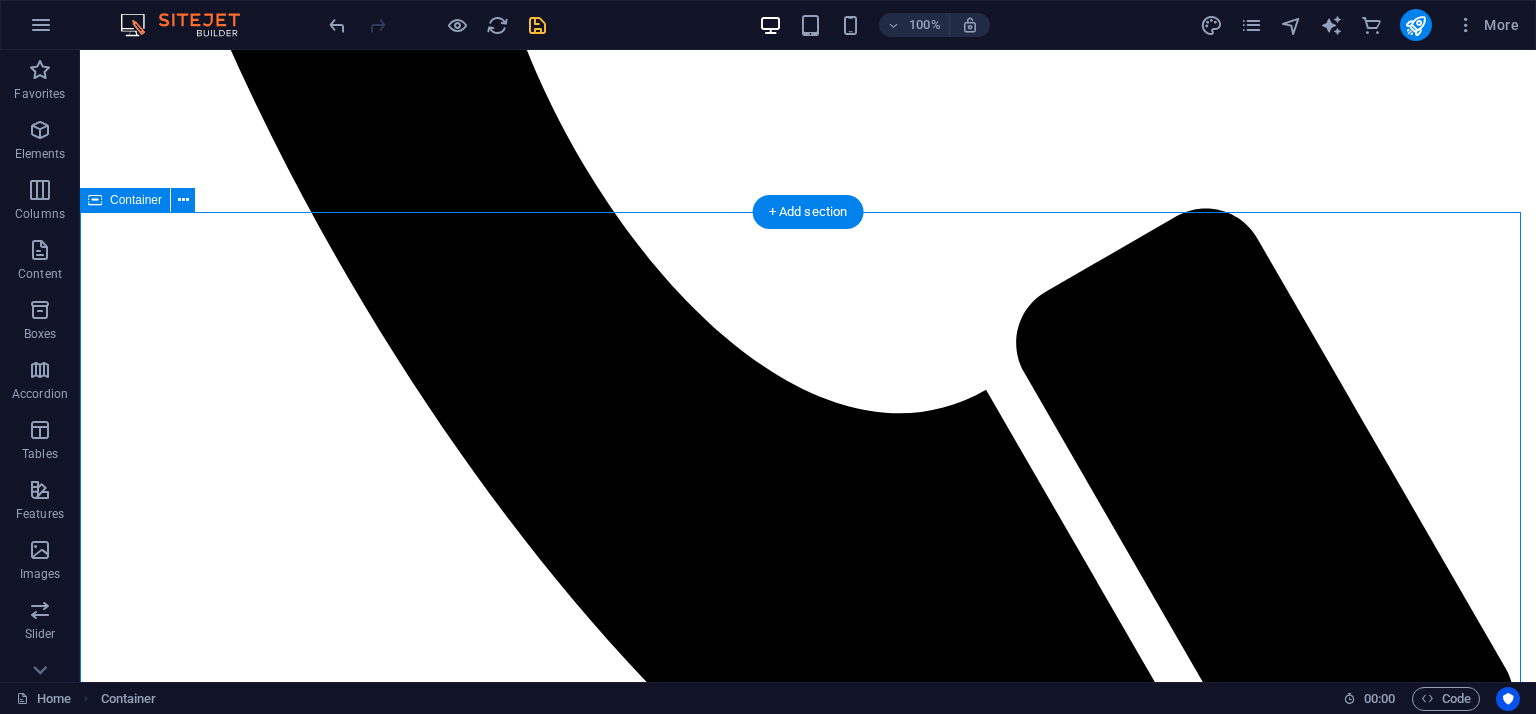 click on "FAQs What types of tools do you offer? We offer a wide range of tools including hand tools, power tools, toolboxes, and specialized equipment for various tasks. Do you ship nationally? Yes, we provide shipping across South Africa to ensure that you receive your tools right at your doorstep. Can I return a product if I'm not satisfied? Yes, we have a return policy that allows you to return products within 30 days if they are in their original condition. Do you offer warranties on your tools? Yes, most of our products come with a manufacturer's warranty. Check individual product details for specific warranty information. How can I pay for my order? We accept various payment methods including credit cards, bank transfers, and cash on delivery. Do you provide bulk purchase discounts? Yes, we offer discounts for bulk purchases. Please contact us directly for more details." at bounding box center [808, 2852] 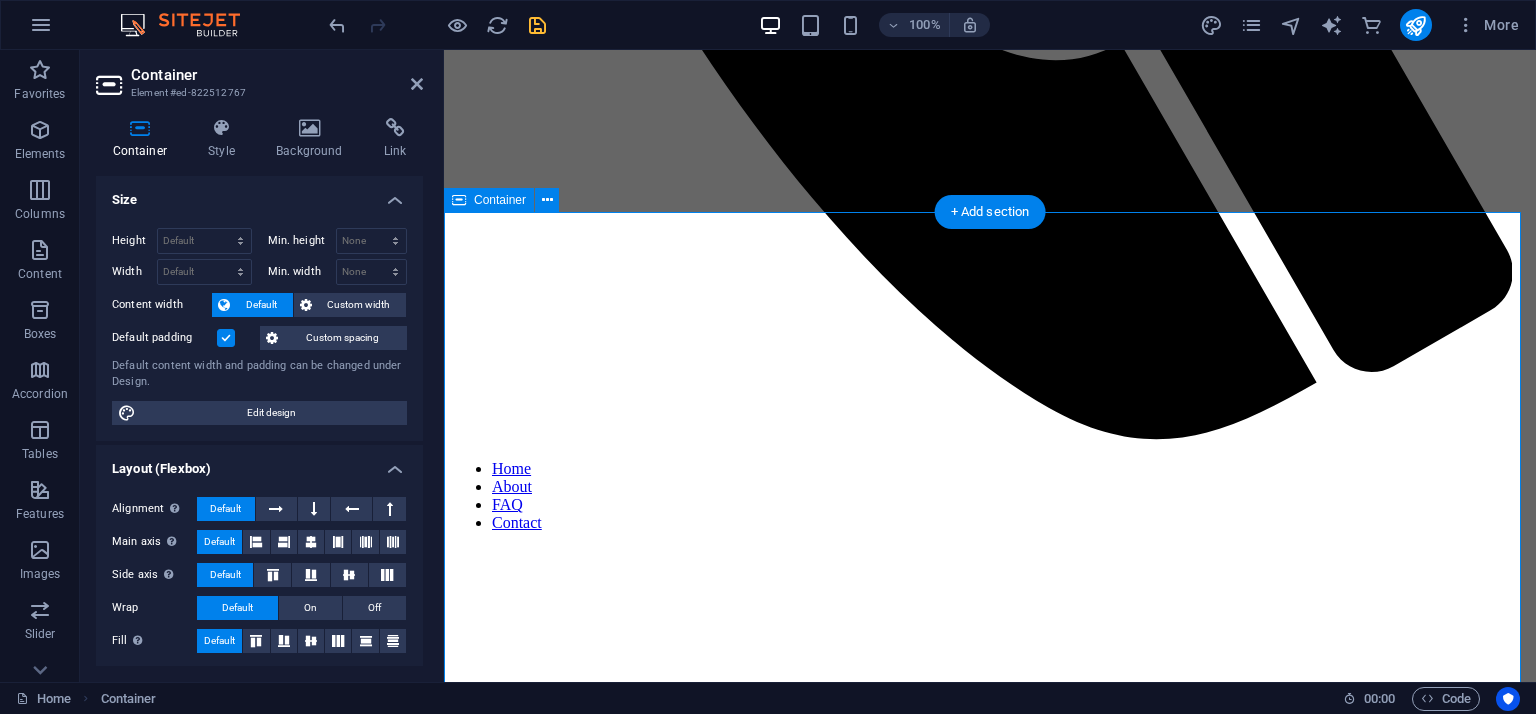 click on "FAQs What types of tools do you offer? We offer a wide range of tools including hand tools, power tools, toolboxes, and specialized equipment for various tasks. Do you ship nationally? Yes, we provide shipping across South Africa to ensure that you receive your tools right at your doorstep. Can I return a product if I'm not satisfied? Yes, we have a return policy that allows you to return products within 30 days if they are in their original condition. Do you offer warranties on your tools? Yes, most of our products come with a manufacturer's warranty. Check individual product details for specific warranty information. How can I pay for my order? We accept various payment methods including credit cards, bank transfers, and cash on delivery. Do you provide bulk purchase discounts? Yes, we offer discounts for bulk purchases. Please contact us directly for more details." at bounding box center (990, 2368) 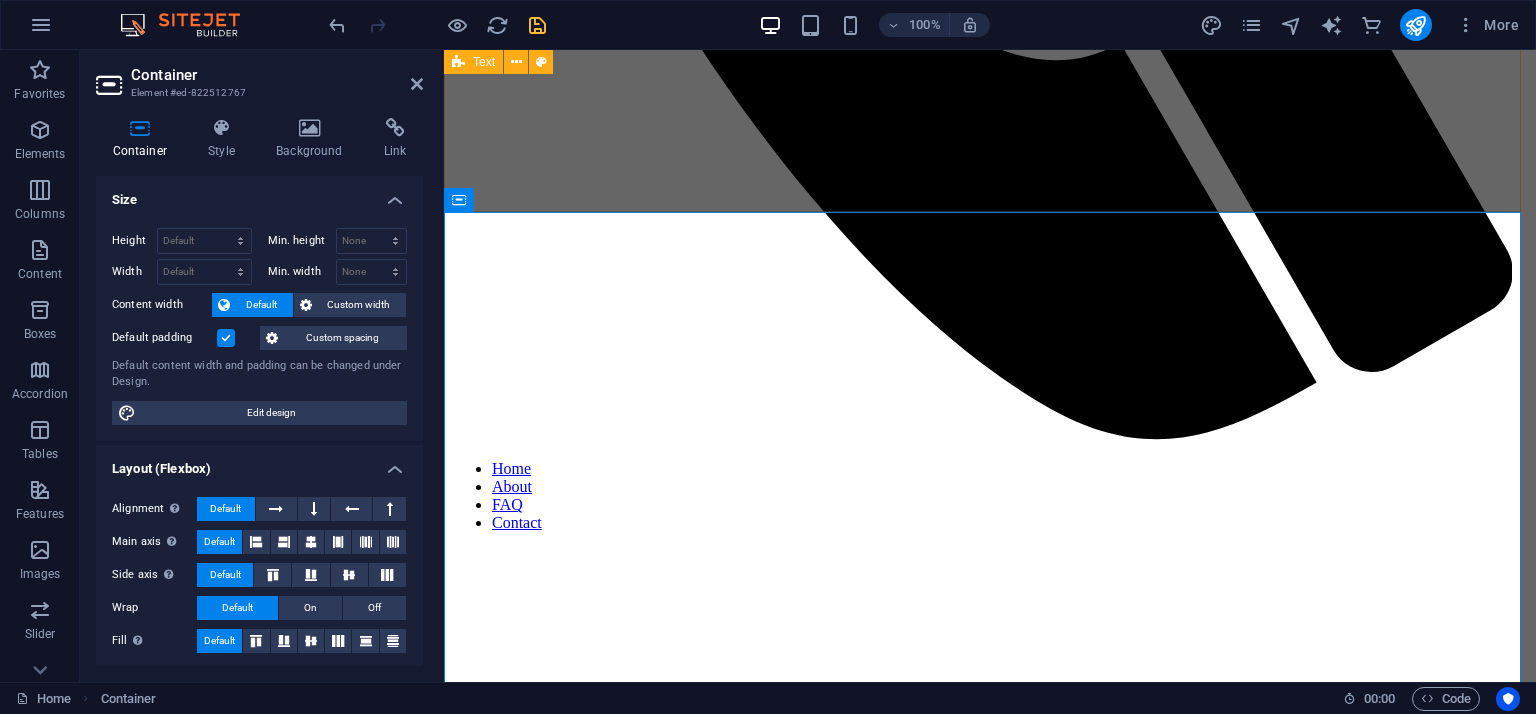 click on "About Us
ToolCore Africa is a proudly South African business committed to supplying reliable, workshop-grade equipment.
We specialize in high-performance toolboxes, trolley toolkits, modular storage systems, and professional tool storage solutions.
We also provide compact machinery such as mini crawler excavators and skid steer loaders for professionals who take their craft seriously." at bounding box center (990, 1960) 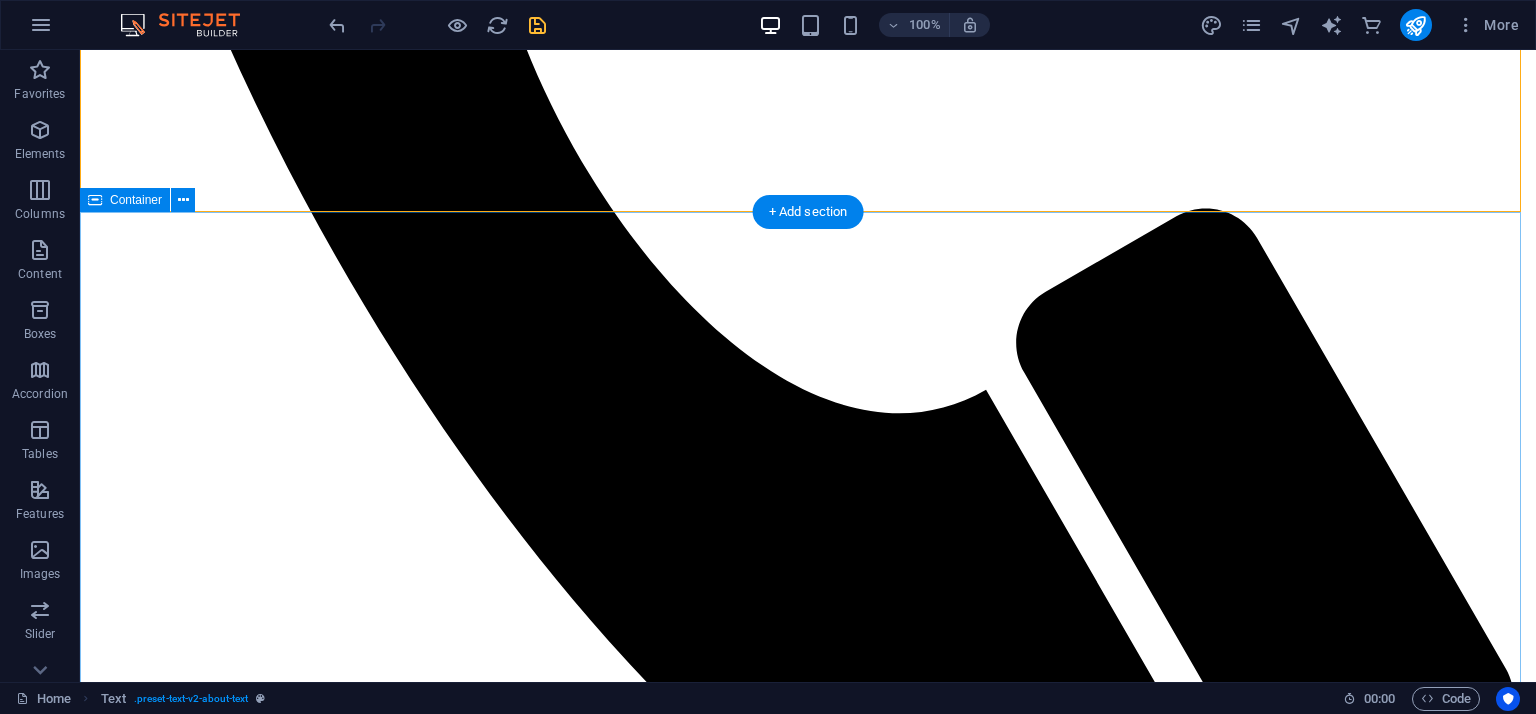 click on "FAQs What types of tools do you offer? We offer a wide range of tools including hand tools, power tools, toolboxes, and specialized equipment for various tasks. Do you ship nationally? Yes, we provide shipping across South Africa to ensure that you receive your tools right at your doorstep. Can I return a product if I'm not satisfied? Yes, we have a return policy that allows you to return products within 30 days if they are in their original condition. Do you offer warranties on your tools? Yes, most of our products come with a manufacturer's warranty. Check individual product details for specific warranty information. How can I pay for my order? We accept various payment methods including credit cards, bank transfers, and cash on delivery. Do you provide bulk purchase discounts? Yes, we offer discounts for bulk purchases. Please contact us directly for more details." at bounding box center (808, 2852) 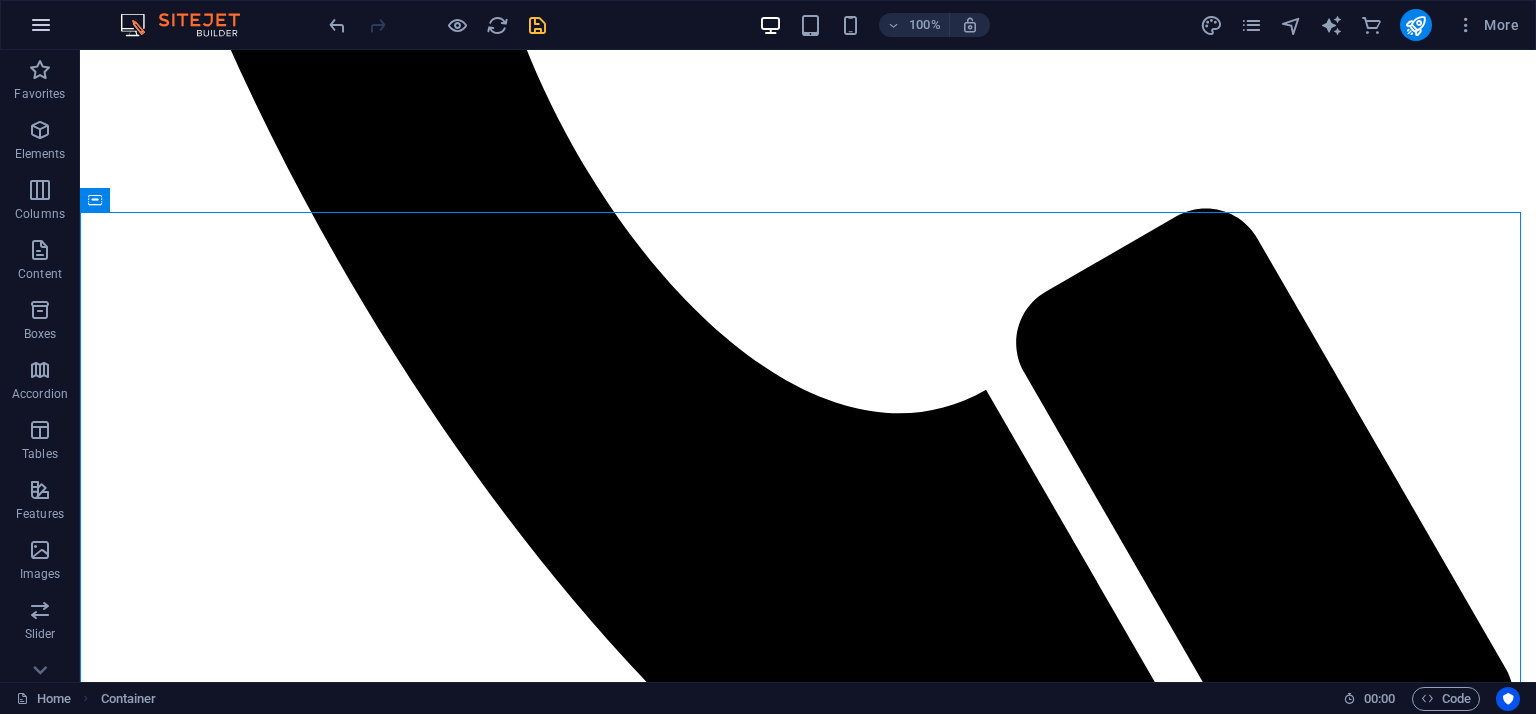click at bounding box center [41, 25] 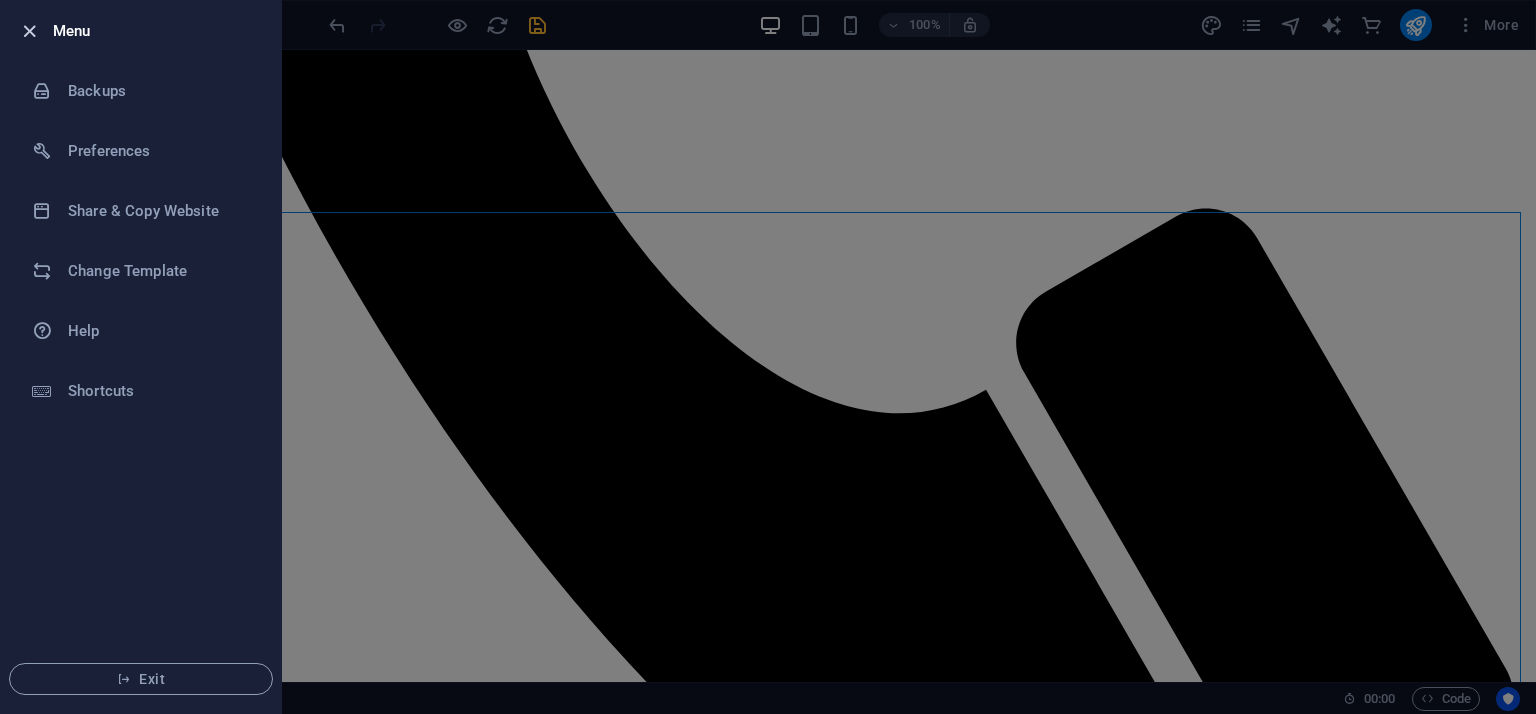 click at bounding box center [29, 31] 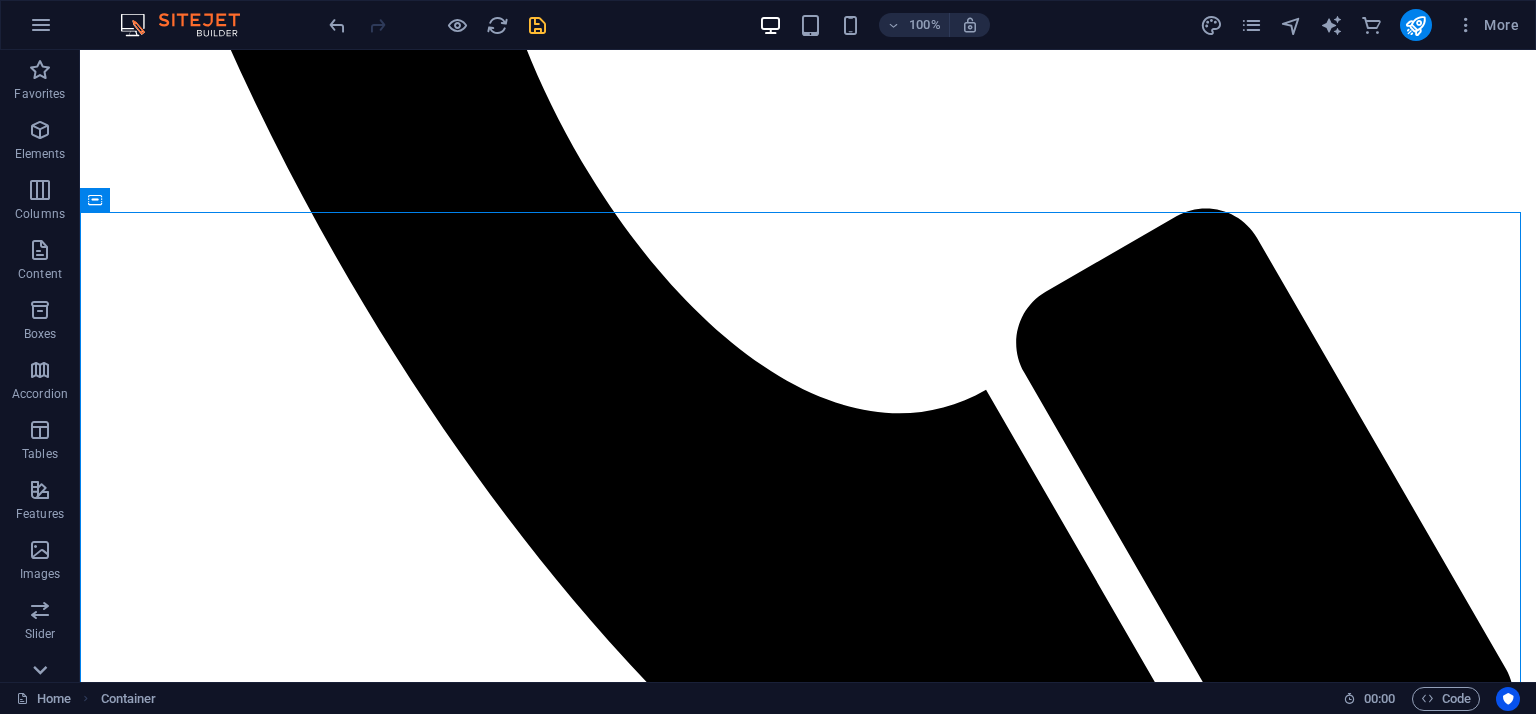 click 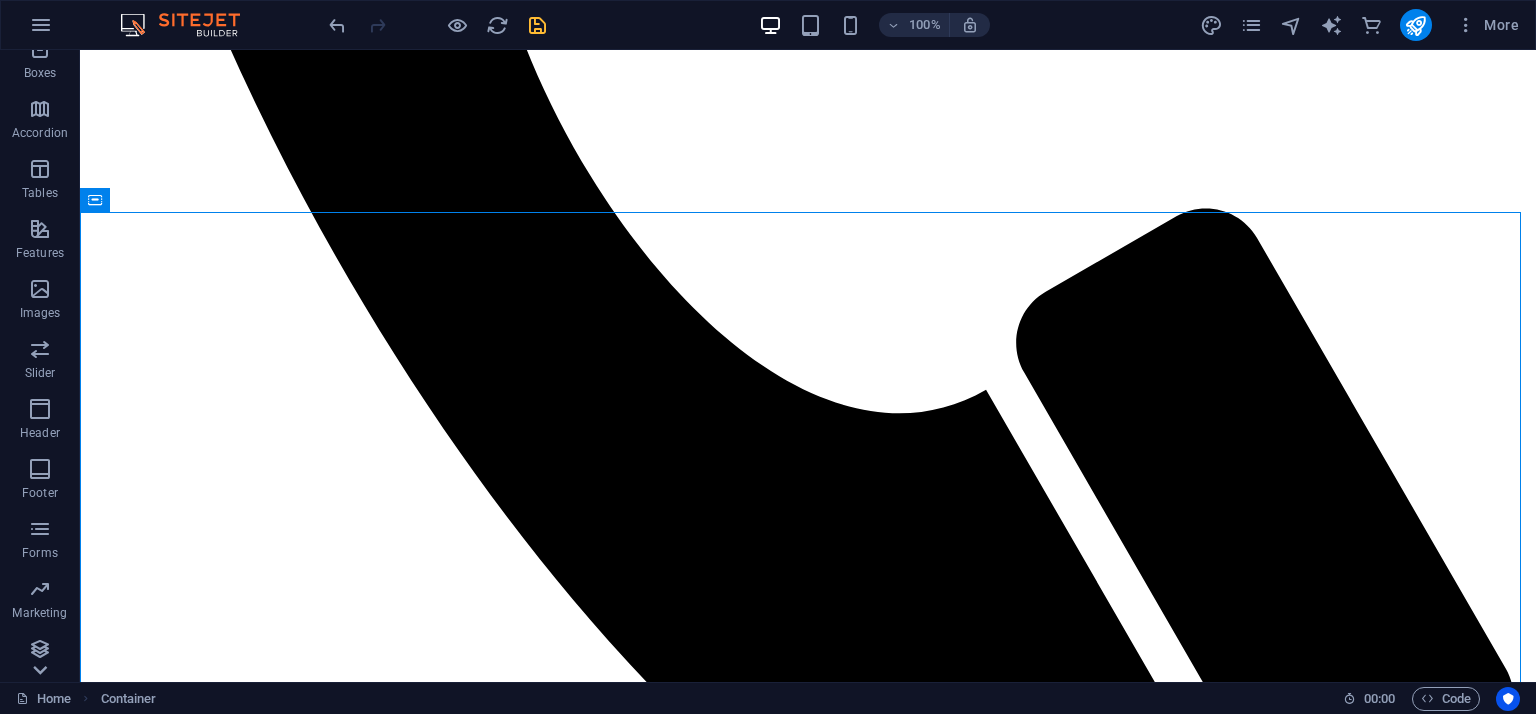 scroll, scrollTop: 328, scrollLeft: 0, axis: vertical 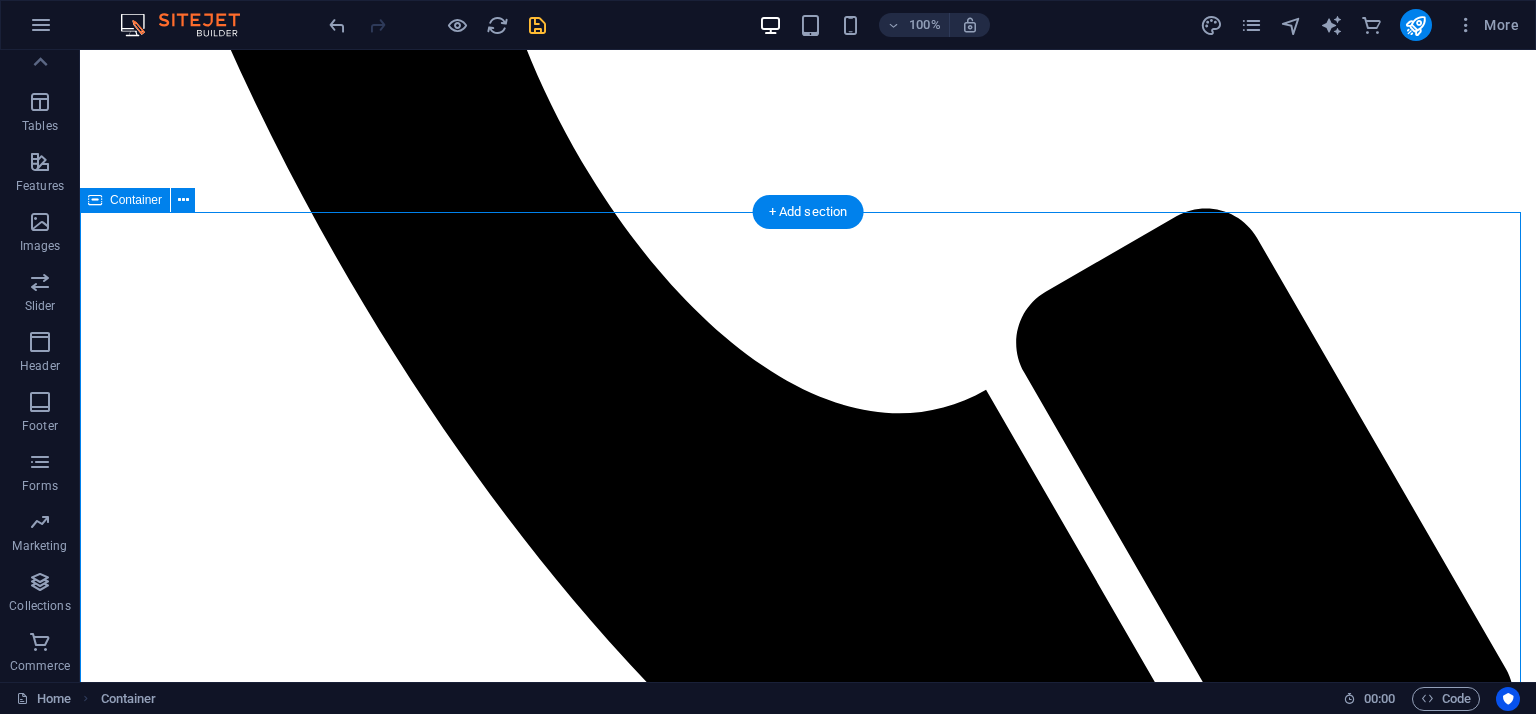 click on "FAQs What types of tools do you offer? We offer a wide range of tools including hand tools, power tools, toolboxes, and specialized equipment for various tasks. Do you ship nationally? Yes, we provide shipping across South Africa to ensure that you receive your tools right at your doorstep. Can I return a product if I'm not satisfied? Yes, we have a return policy that allows you to return products within 30 days if they are in their original condition. Do you offer warranties on your tools? Yes, most of our products come with a manufacturer's warranty. Check individual product details for specific warranty information. How can I pay for my order? We accept various payment methods including credit cards, bank transfers, and cash on delivery. Do you provide bulk purchase discounts? Yes, we offer discounts for bulk purchases. Please contact us directly for more details." at bounding box center (808, 2852) 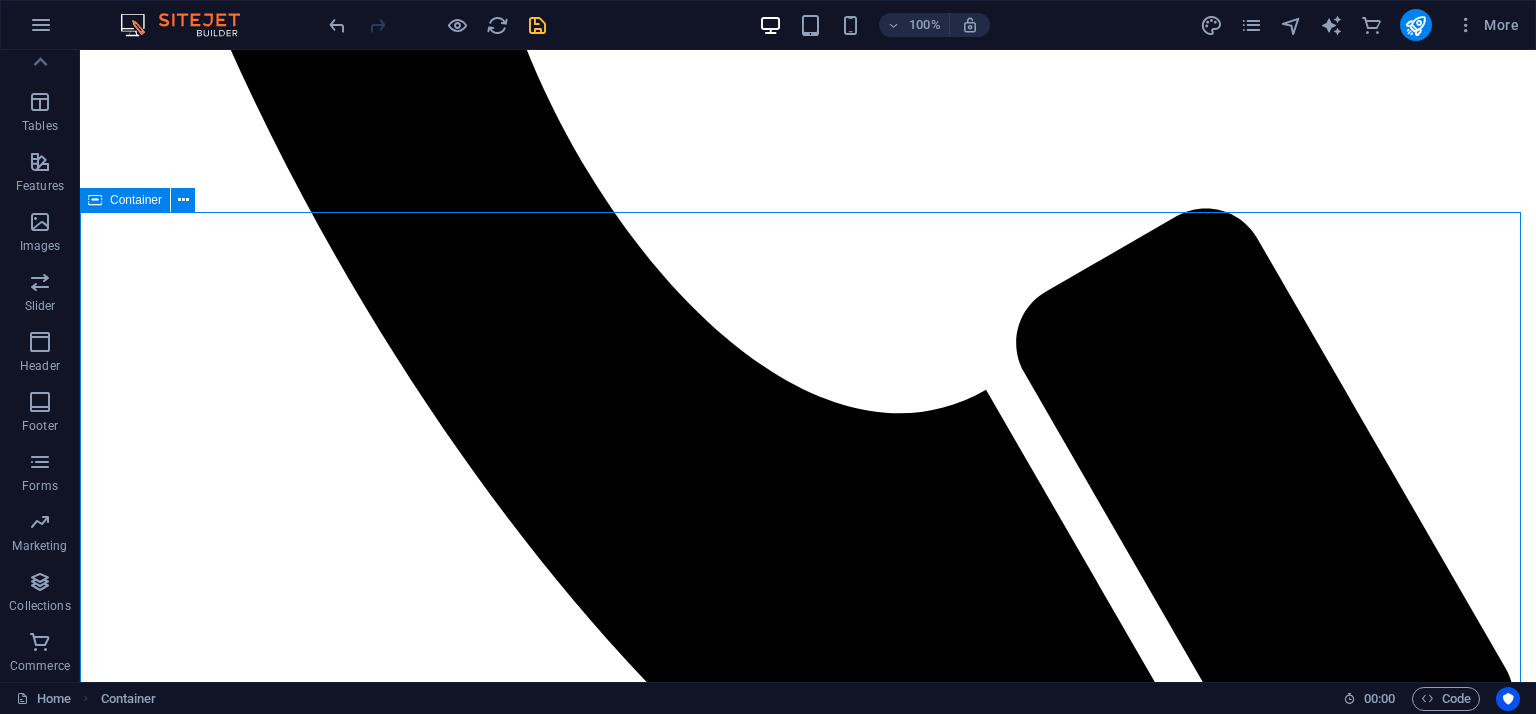 click on "Container" at bounding box center (136, 200) 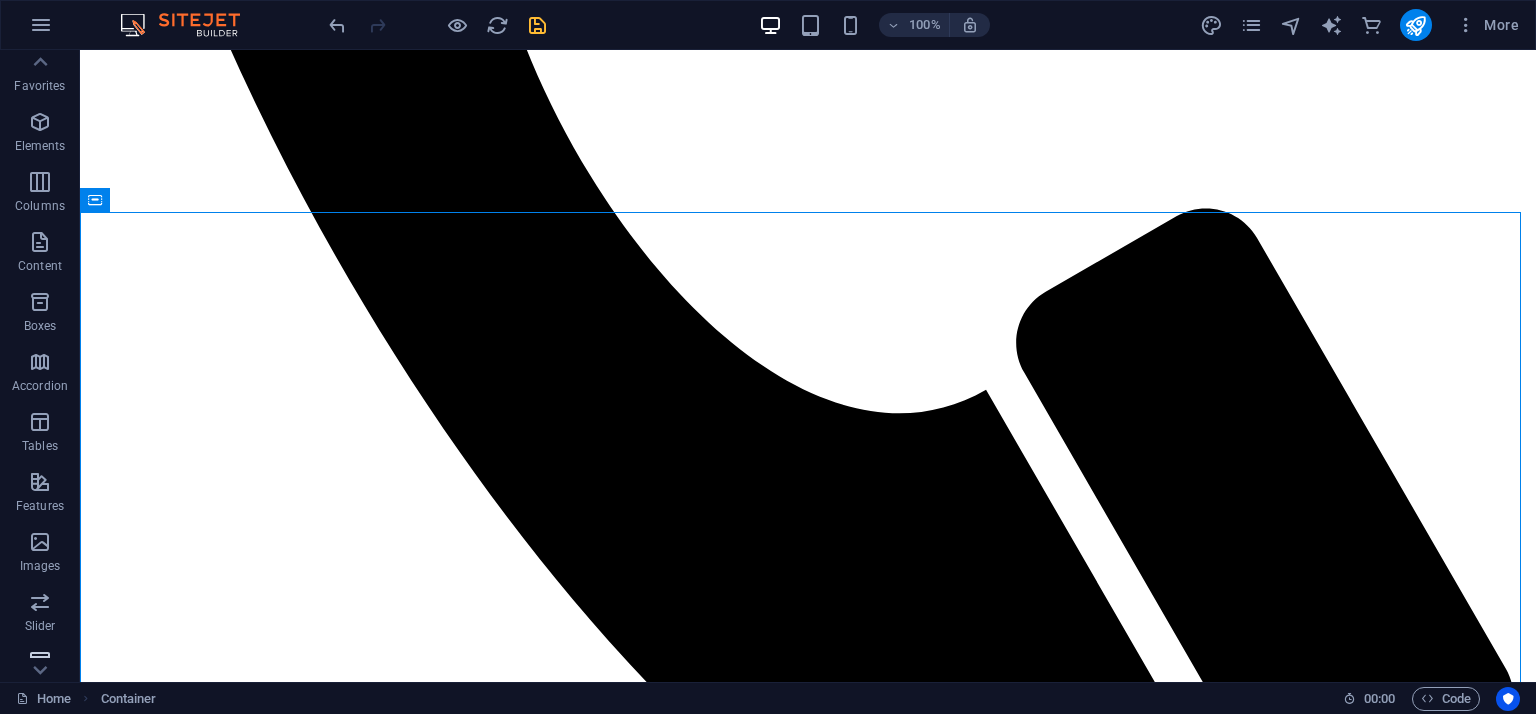 scroll, scrollTop: 0, scrollLeft: 0, axis: both 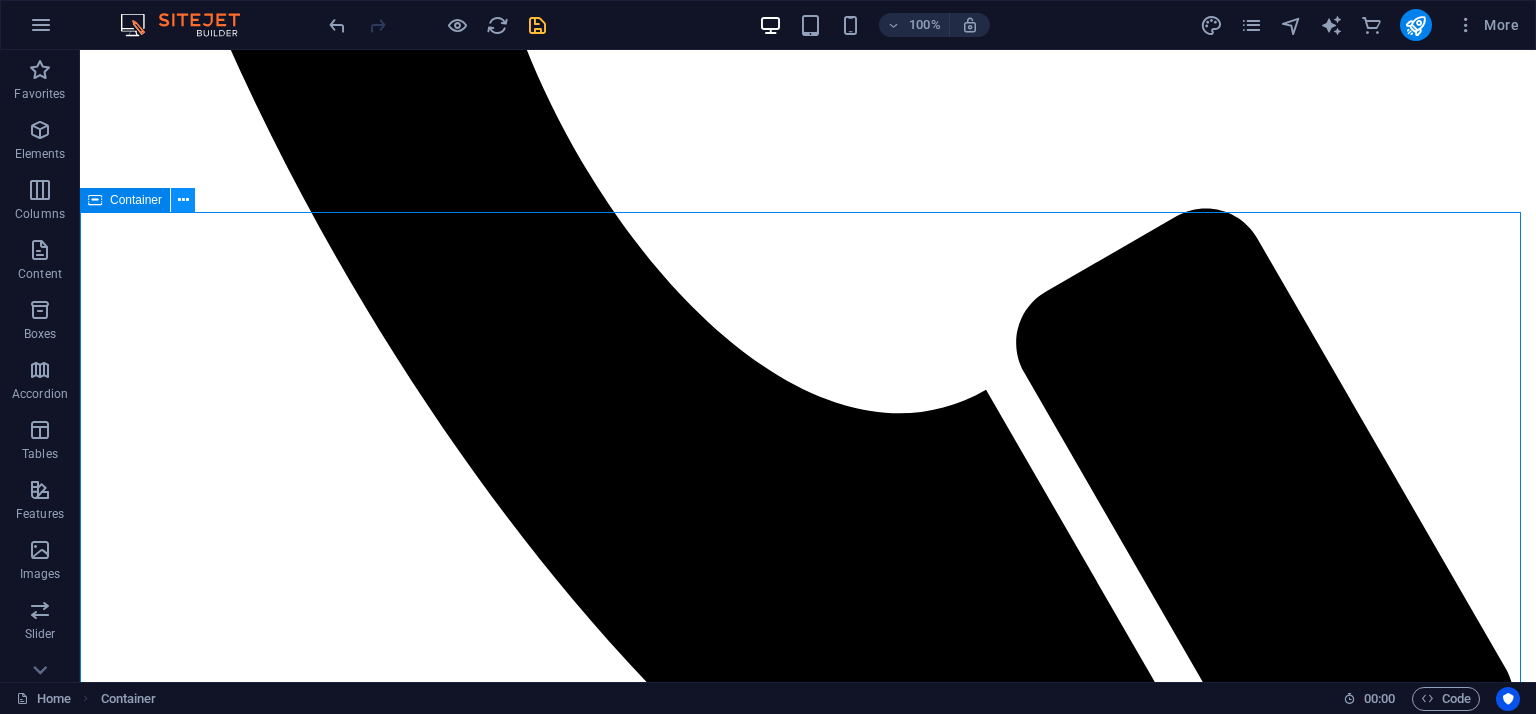 click at bounding box center [183, 200] 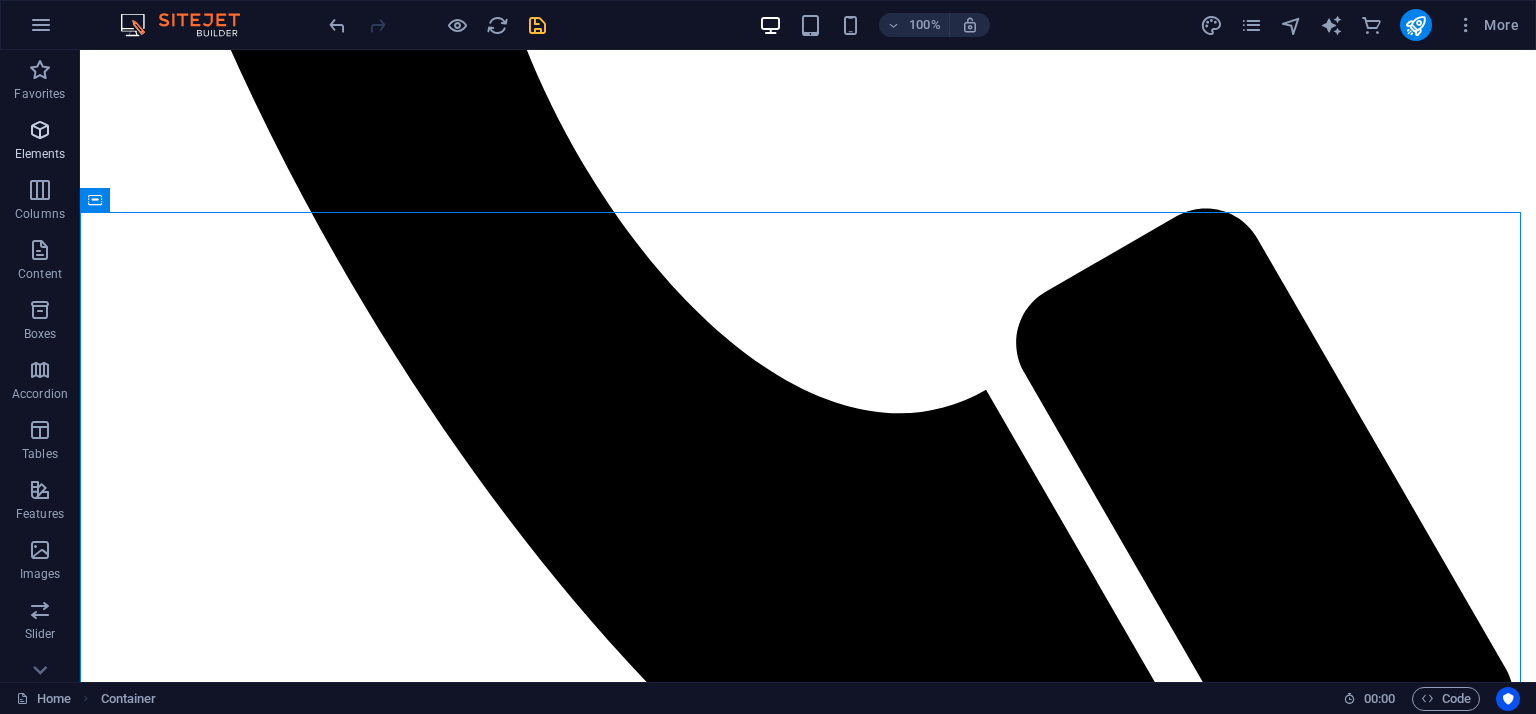 click on "Elements" at bounding box center (40, 154) 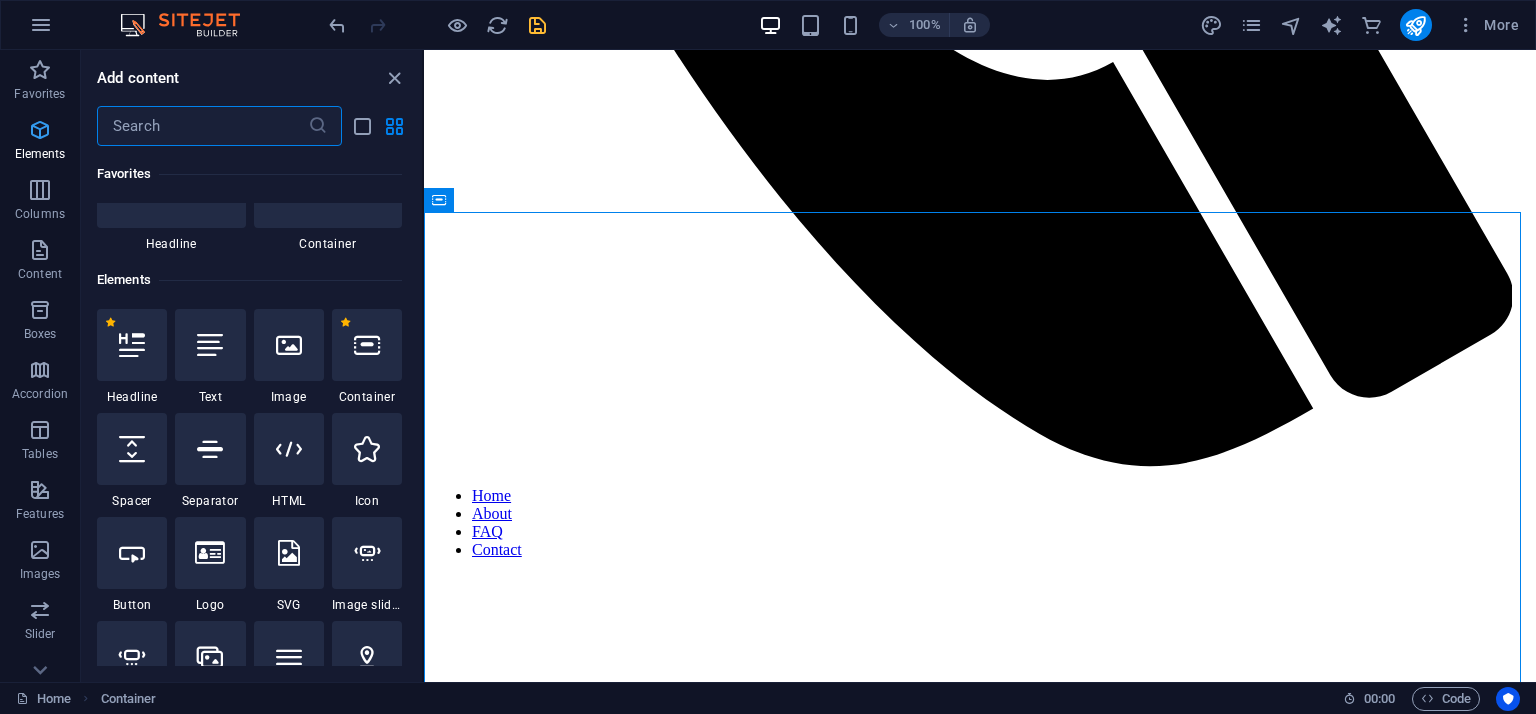 scroll, scrollTop: 212, scrollLeft: 0, axis: vertical 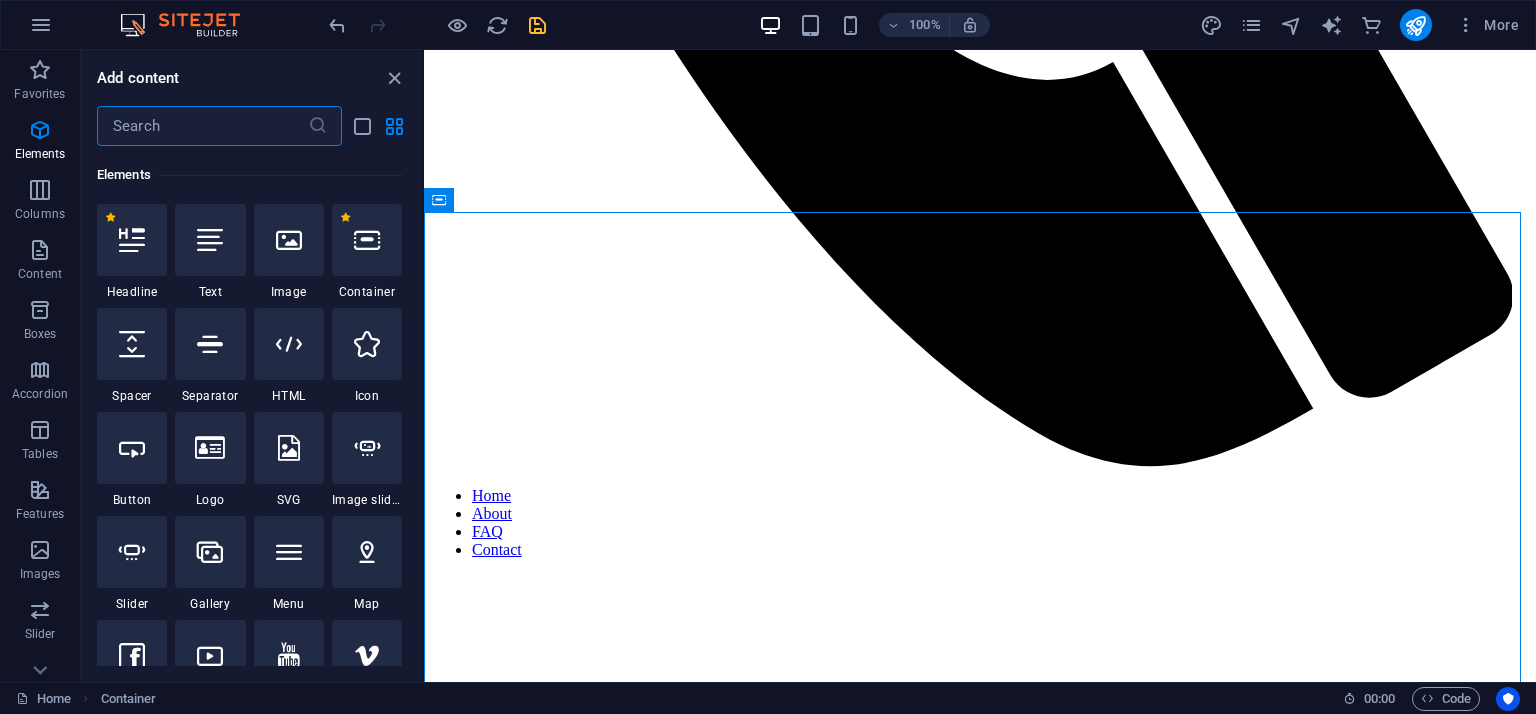 click at bounding box center (289, 344) 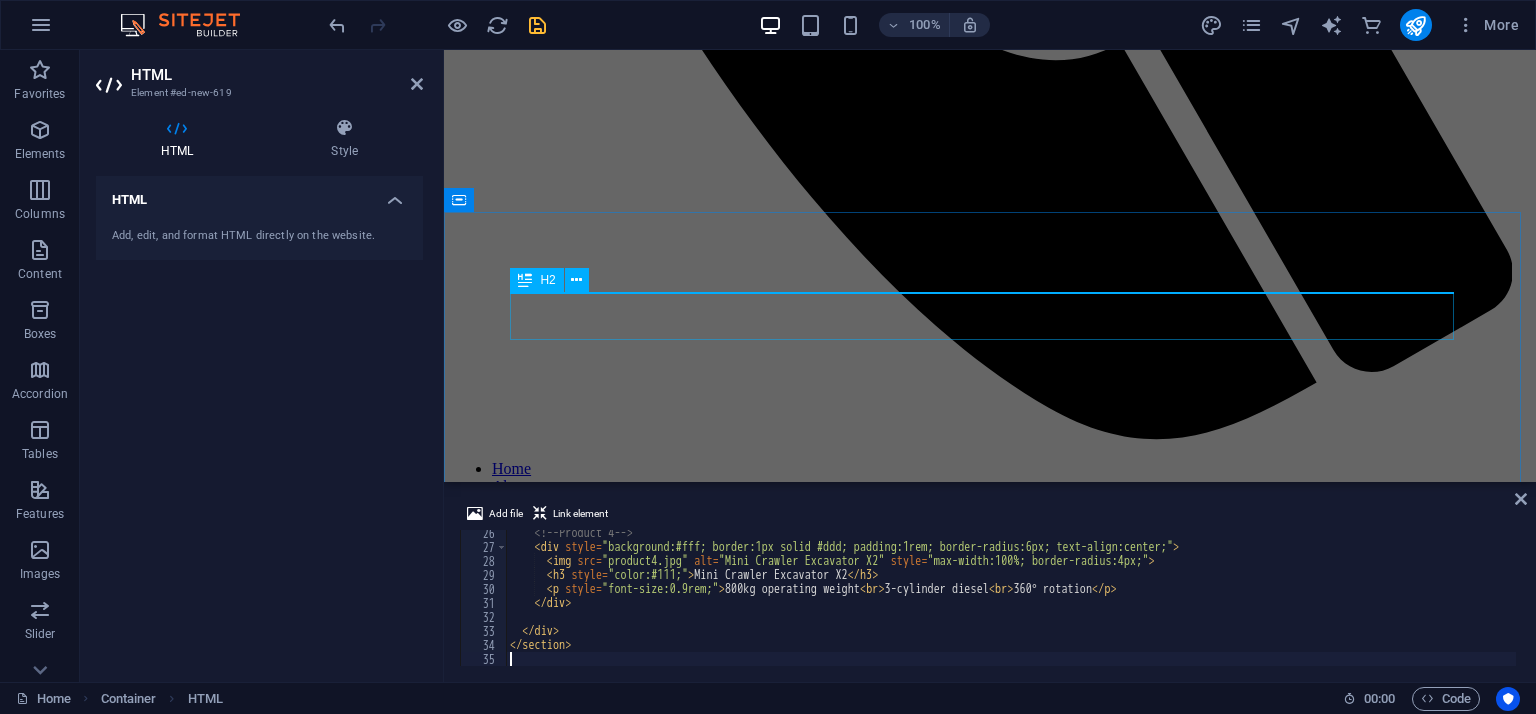 scroll, scrollTop: 354, scrollLeft: 0, axis: vertical 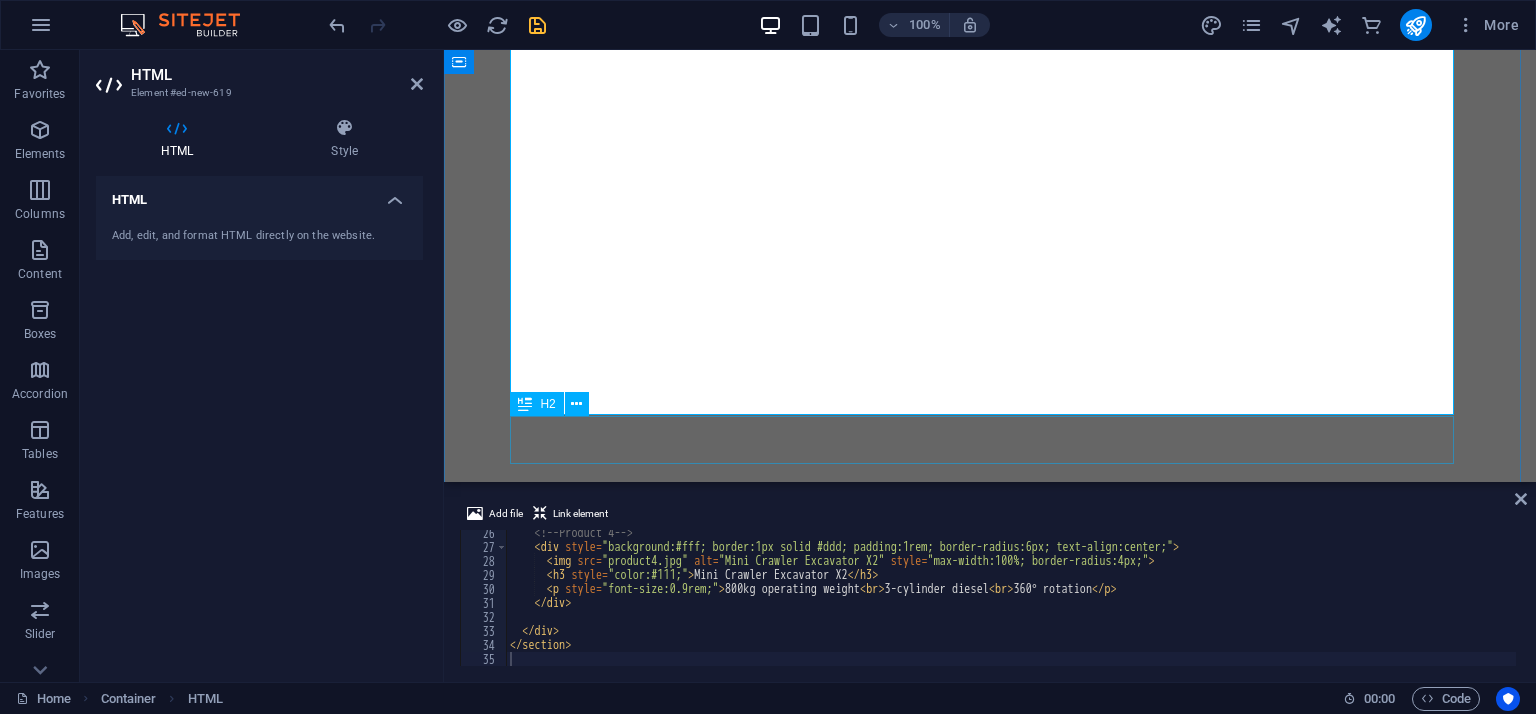 click on "FAQs" at bounding box center (990, 2171) 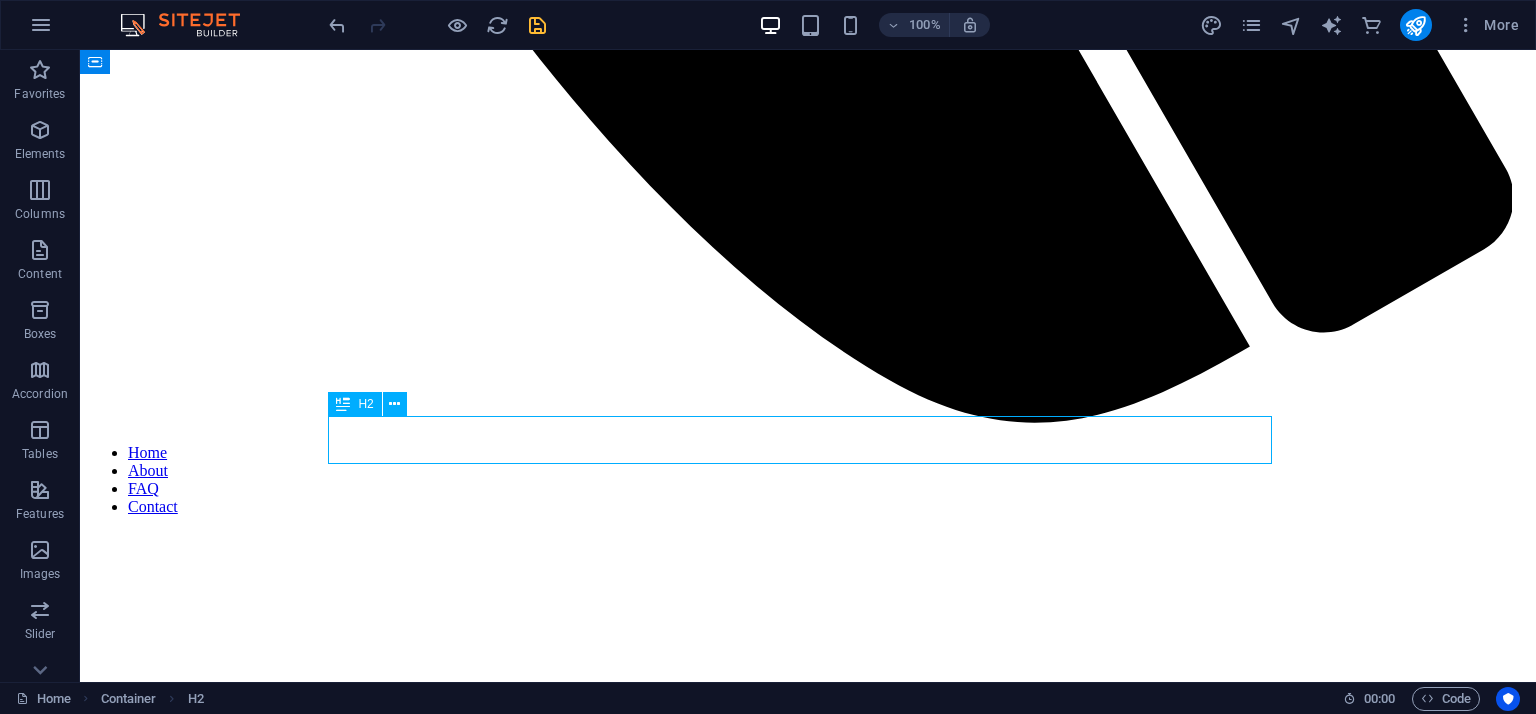 click on "FAQs" at bounding box center (808, 2445) 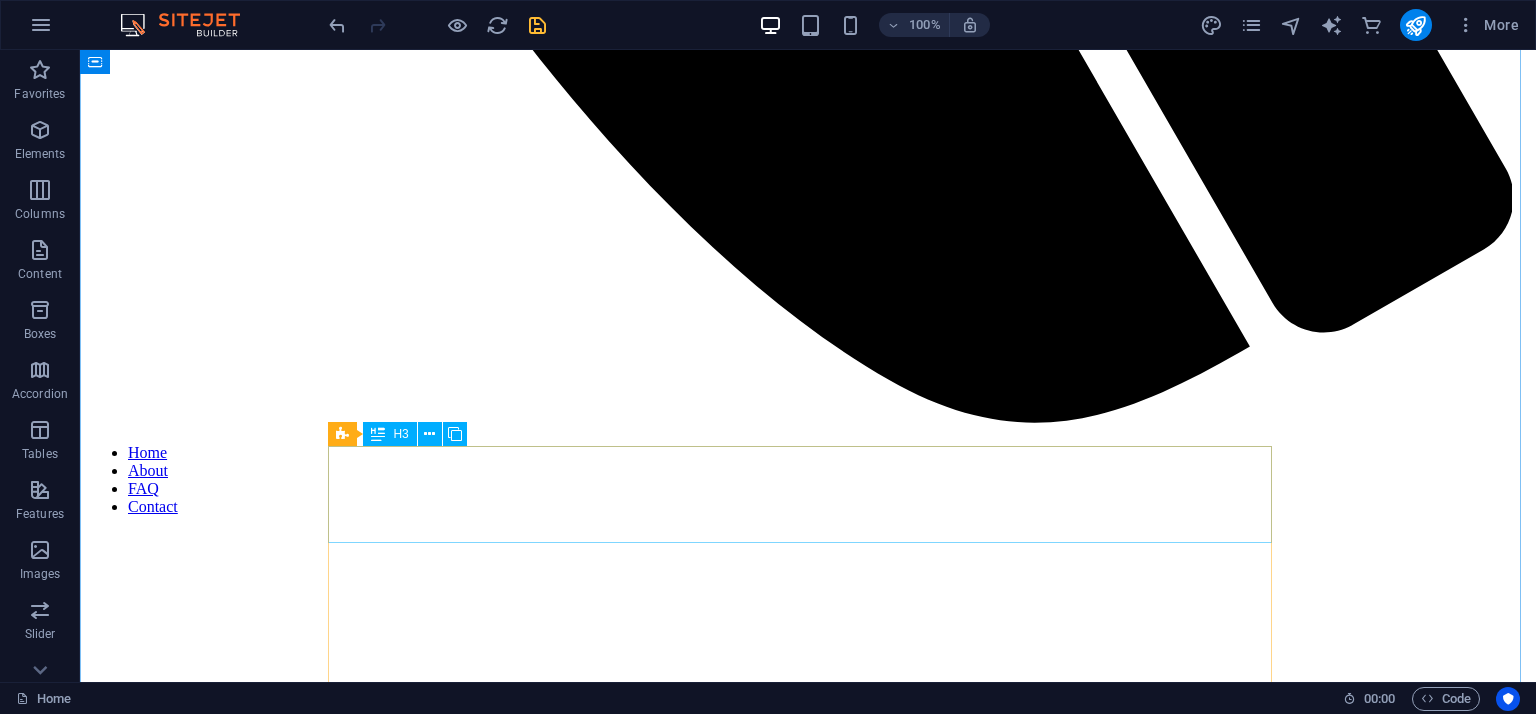 click on "What types of tools do you offer?" at bounding box center (808, 2472) 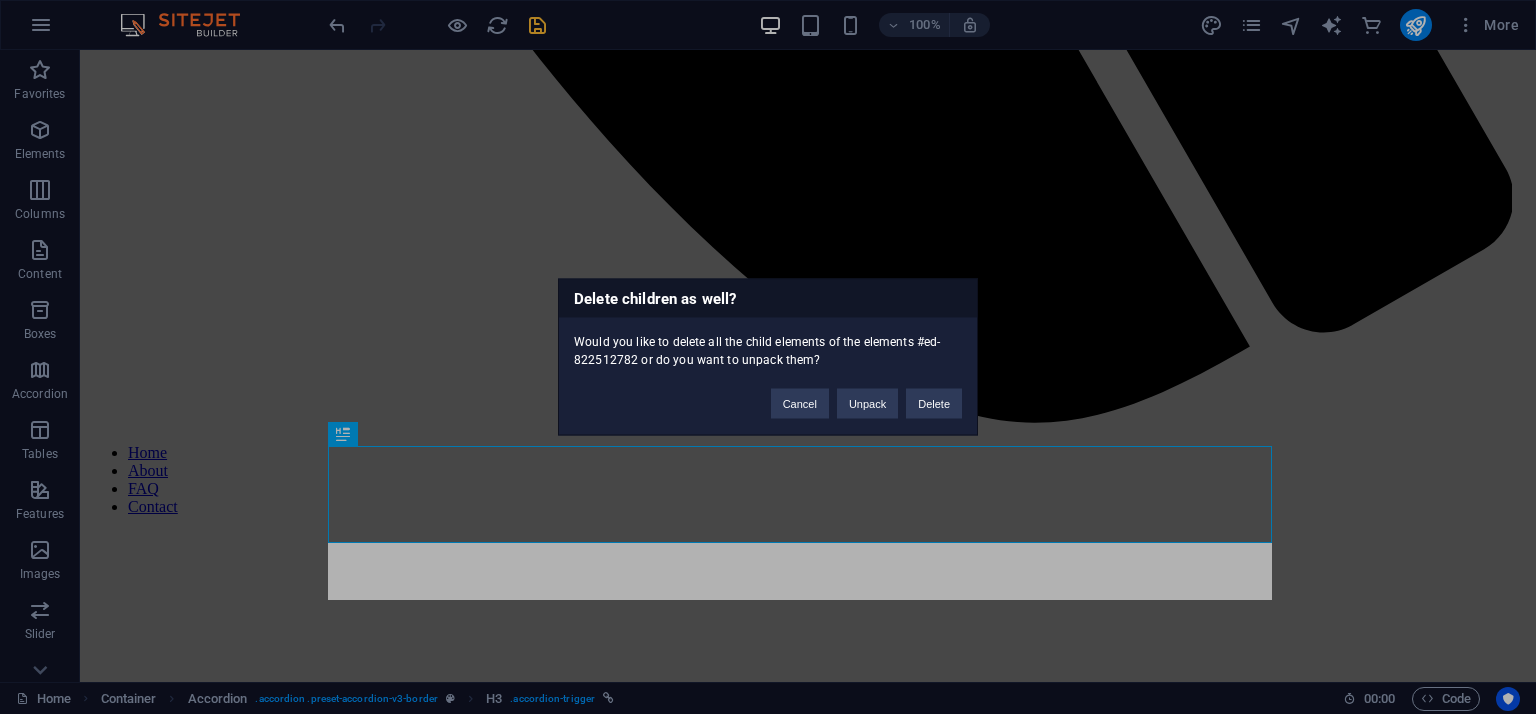 type 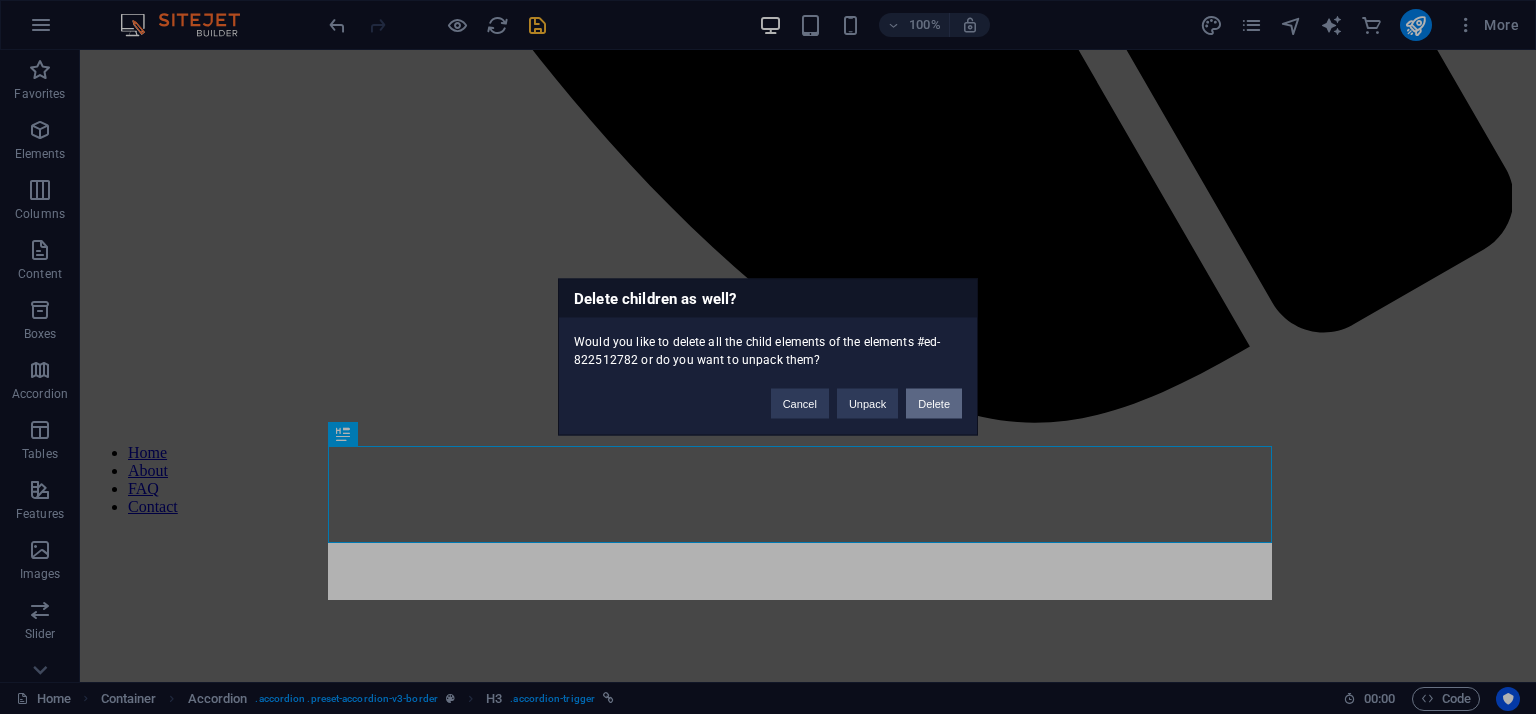 click on "Delete" at bounding box center [934, 404] 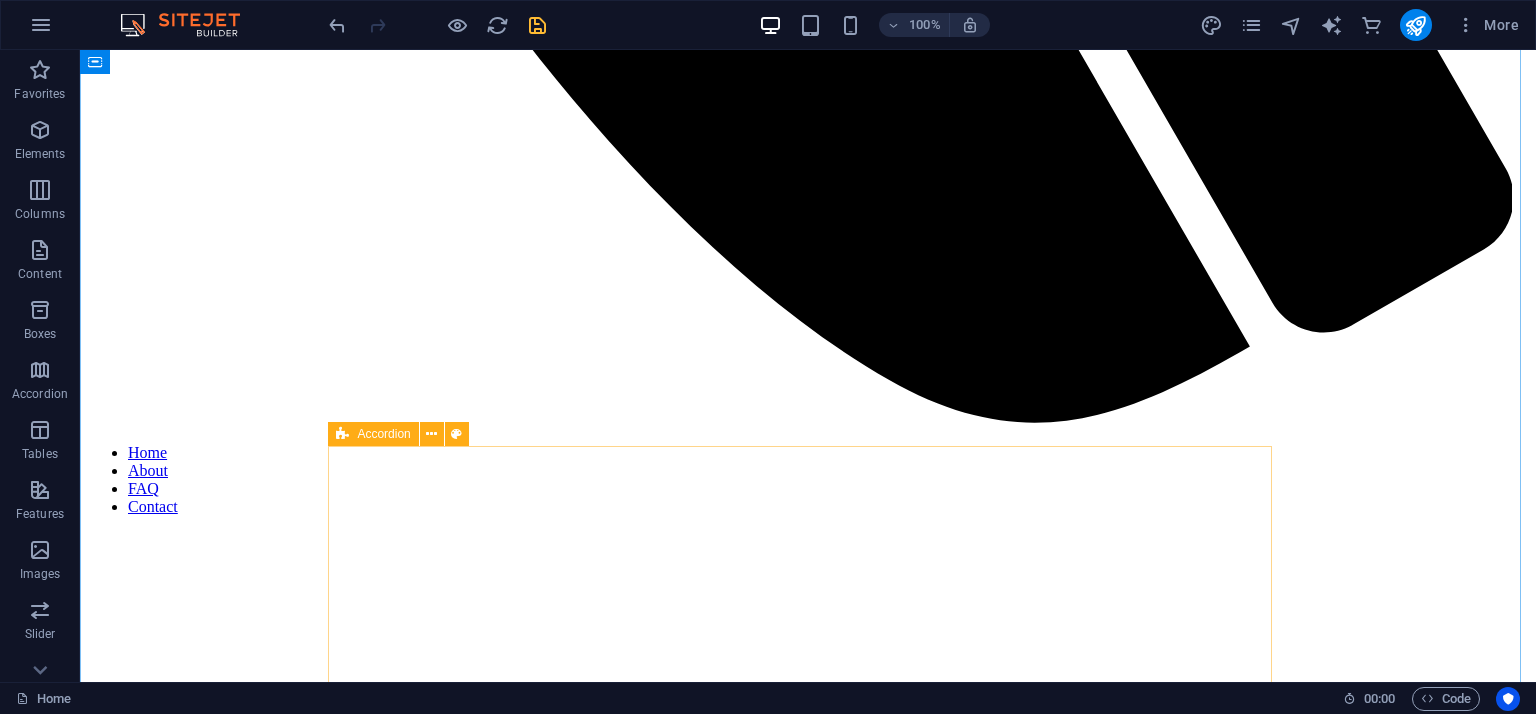 click at bounding box center [342, 434] 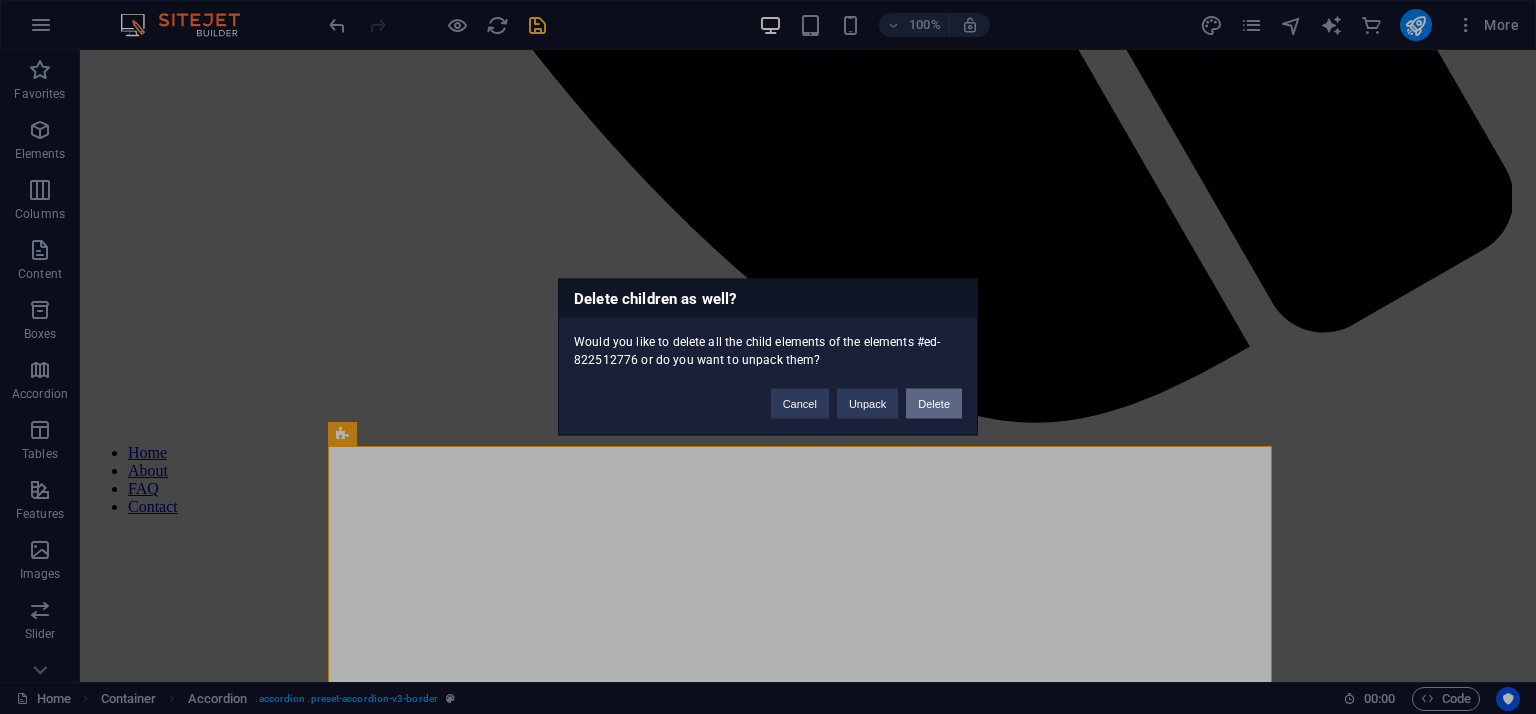 click on "Delete" at bounding box center (934, 404) 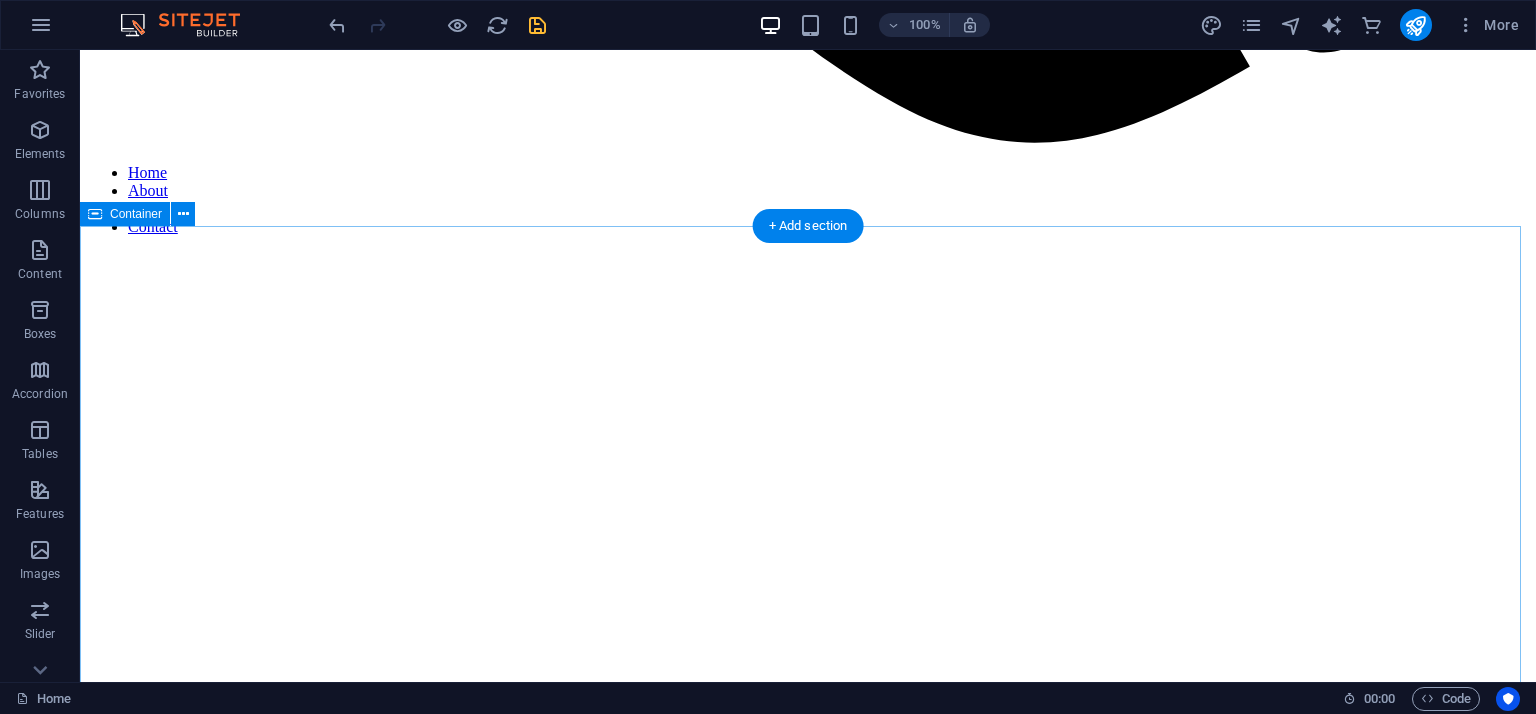 scroll, scrollTop: 1923, scrollLeft: 0, axis: vertical 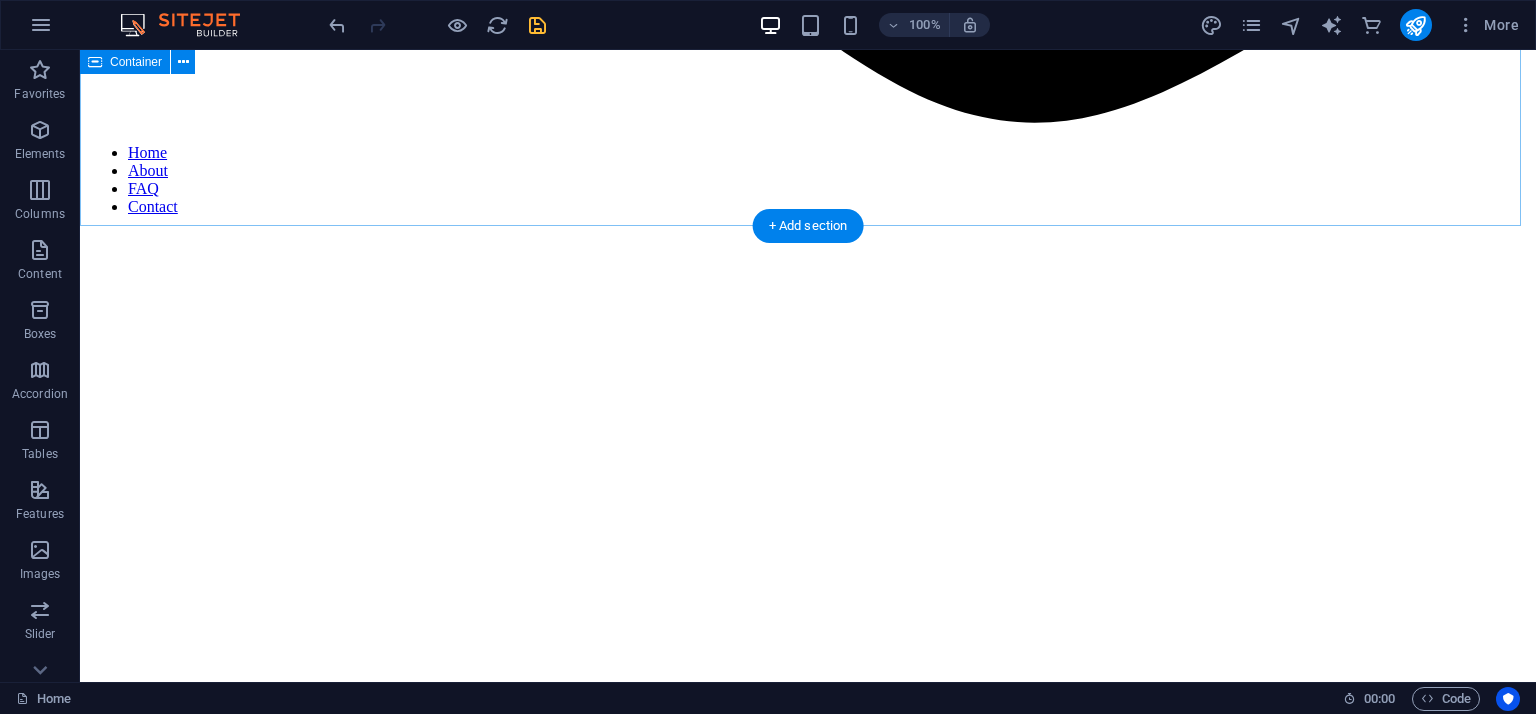 click on "Our Products
Toolbox Pro 1000
Heavy-duty steel 7 compartments Lockable system
Trolley Toolkit 150
150-piece set Ball-bearing drawers Powder-coated finish
Modular Storage Rack
Stackable design Durable ABS plastic 5-tier customizable layout
Mini Crawler Excavator X2
800kg operating weight 3-cylinder diesel 360° rotation" at bounding box center [808, 1952] 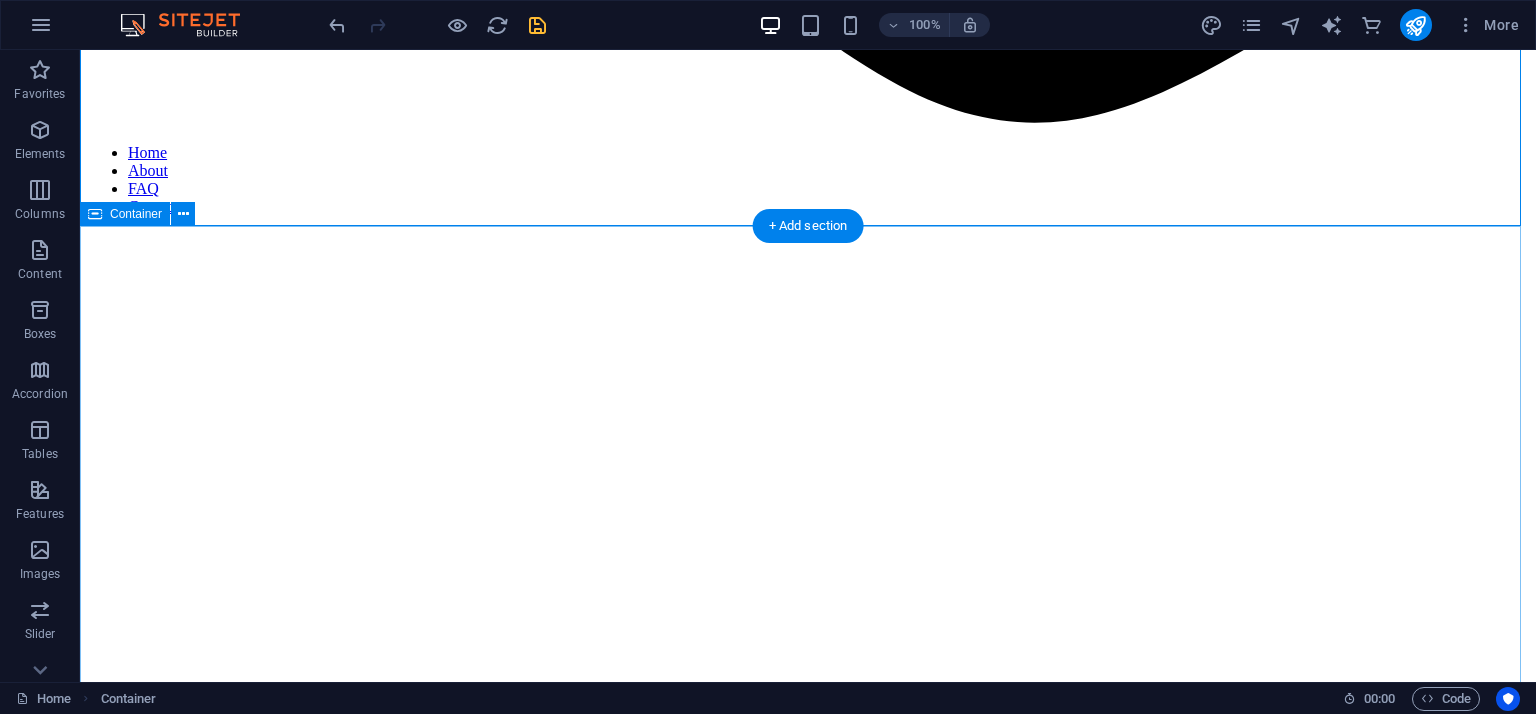 click on "Get in Touch with Us   I have read and understand the privacy policy. Unreadable? Load new Contact Us" at bounding box center [808, 2378] 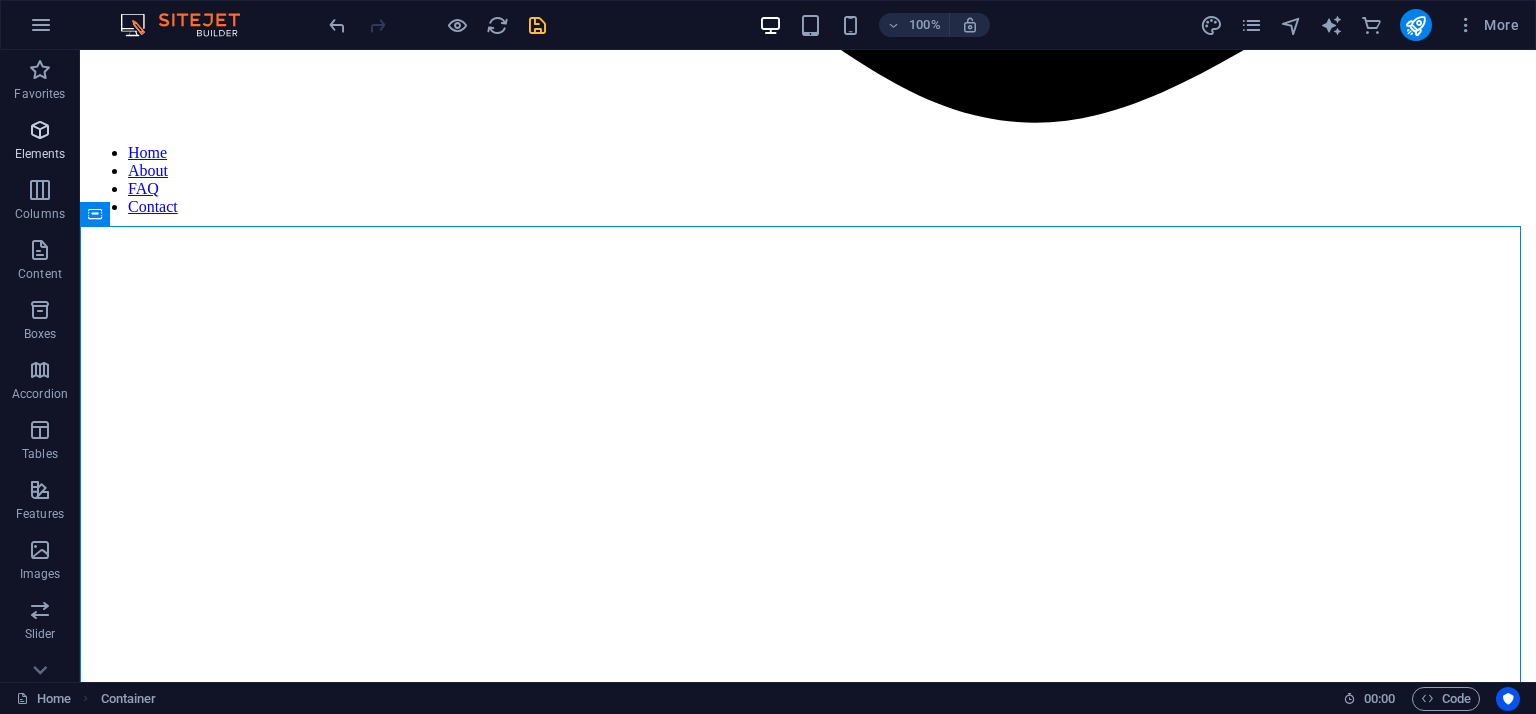 click at bounding box center [40, 130] 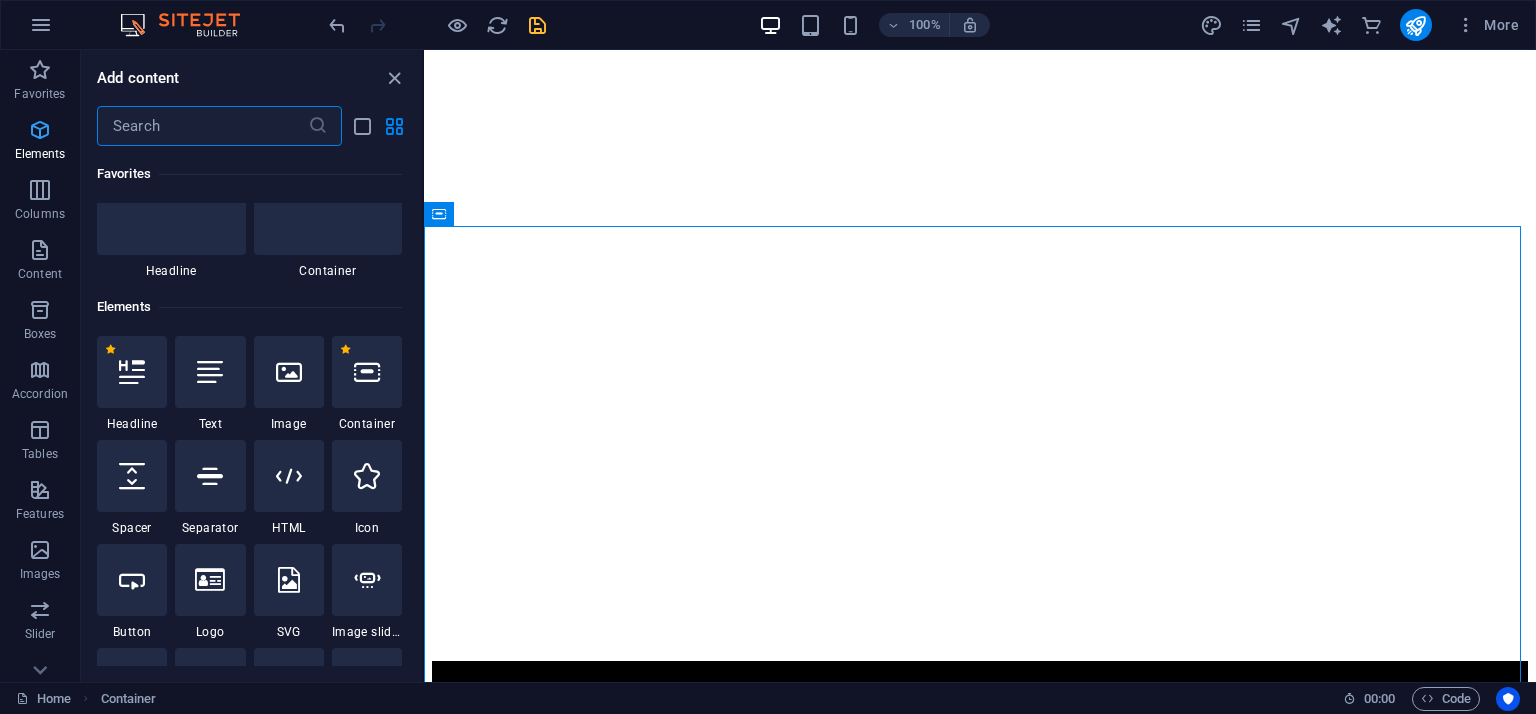 scroll, scrollTop: 212, scrollLeft: 0, axis: vertical 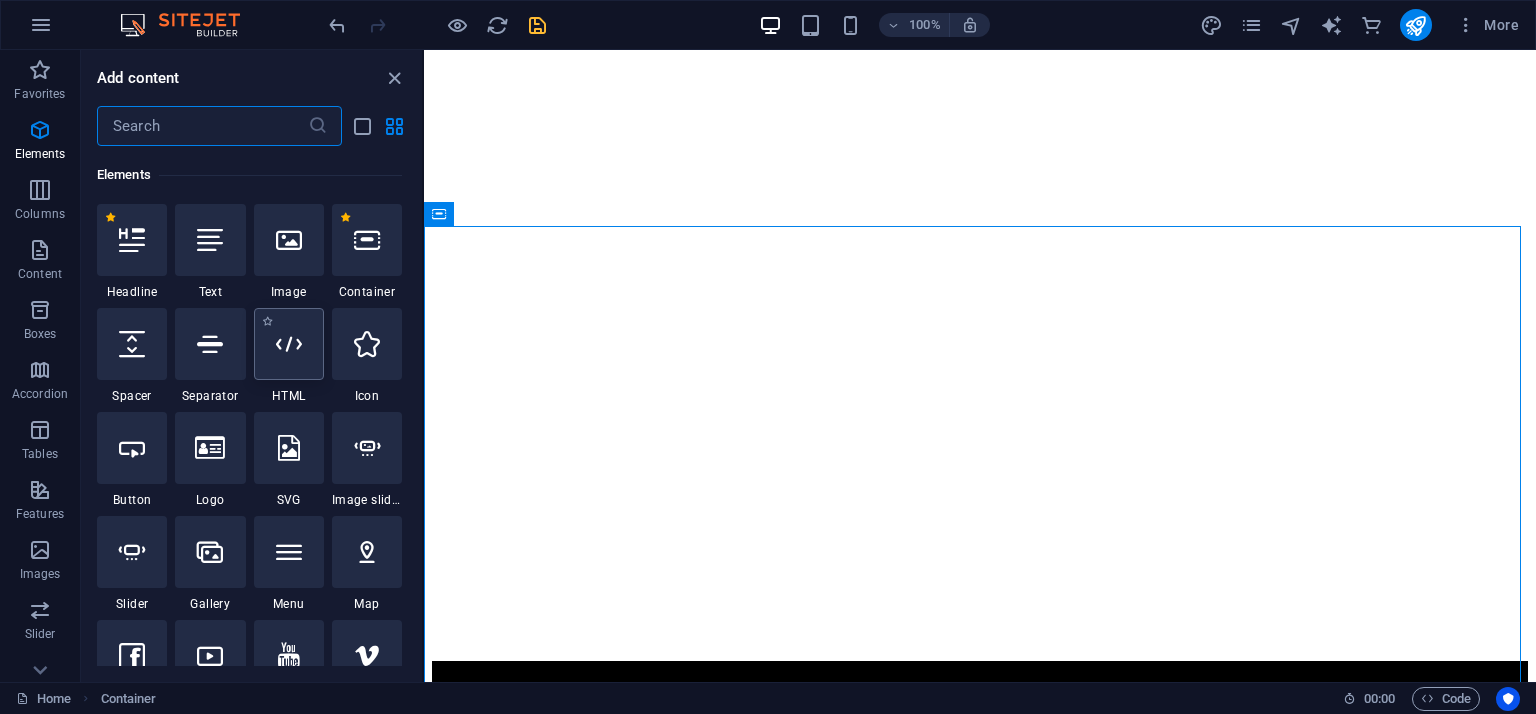 click at bounding box center [289, 344] 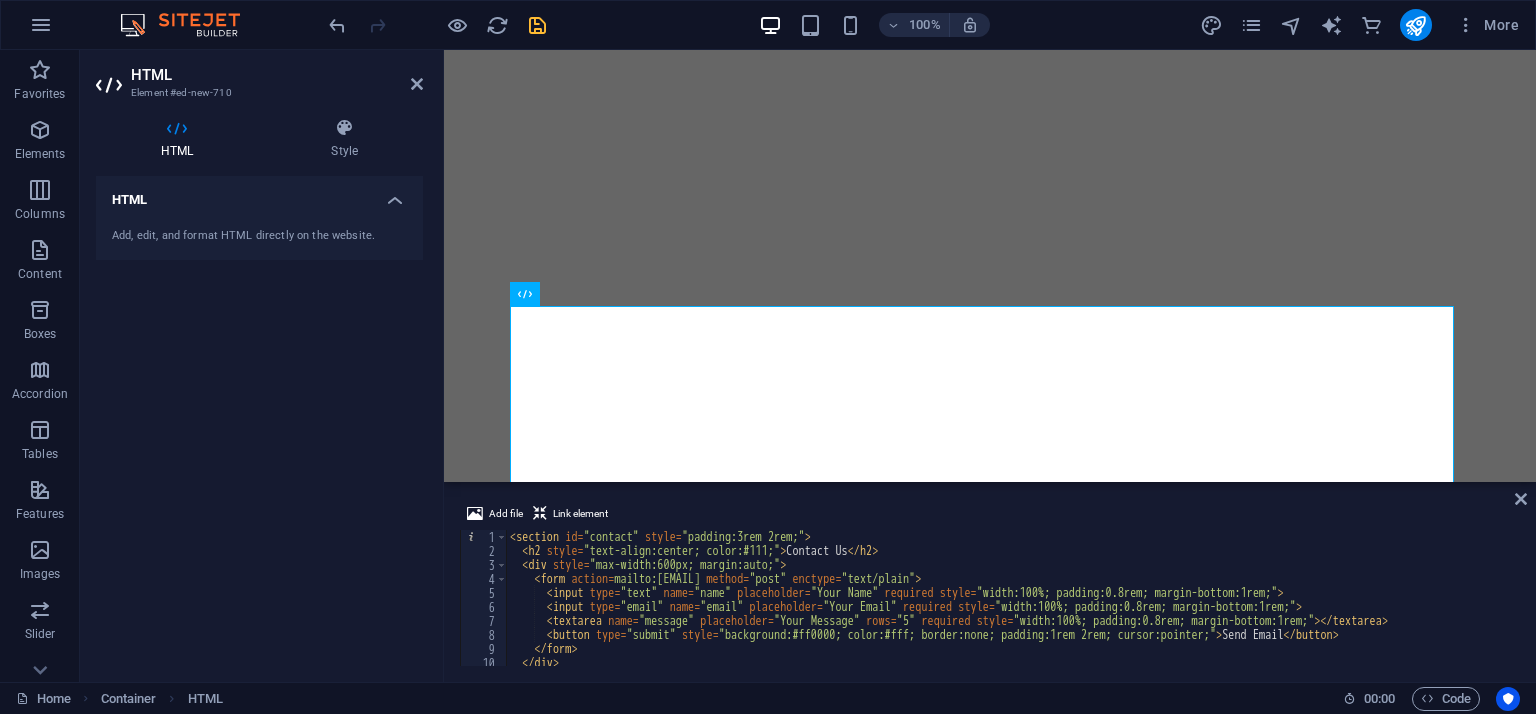 scroll, scrollTop: 0, scrollLeft: 0, axis: both 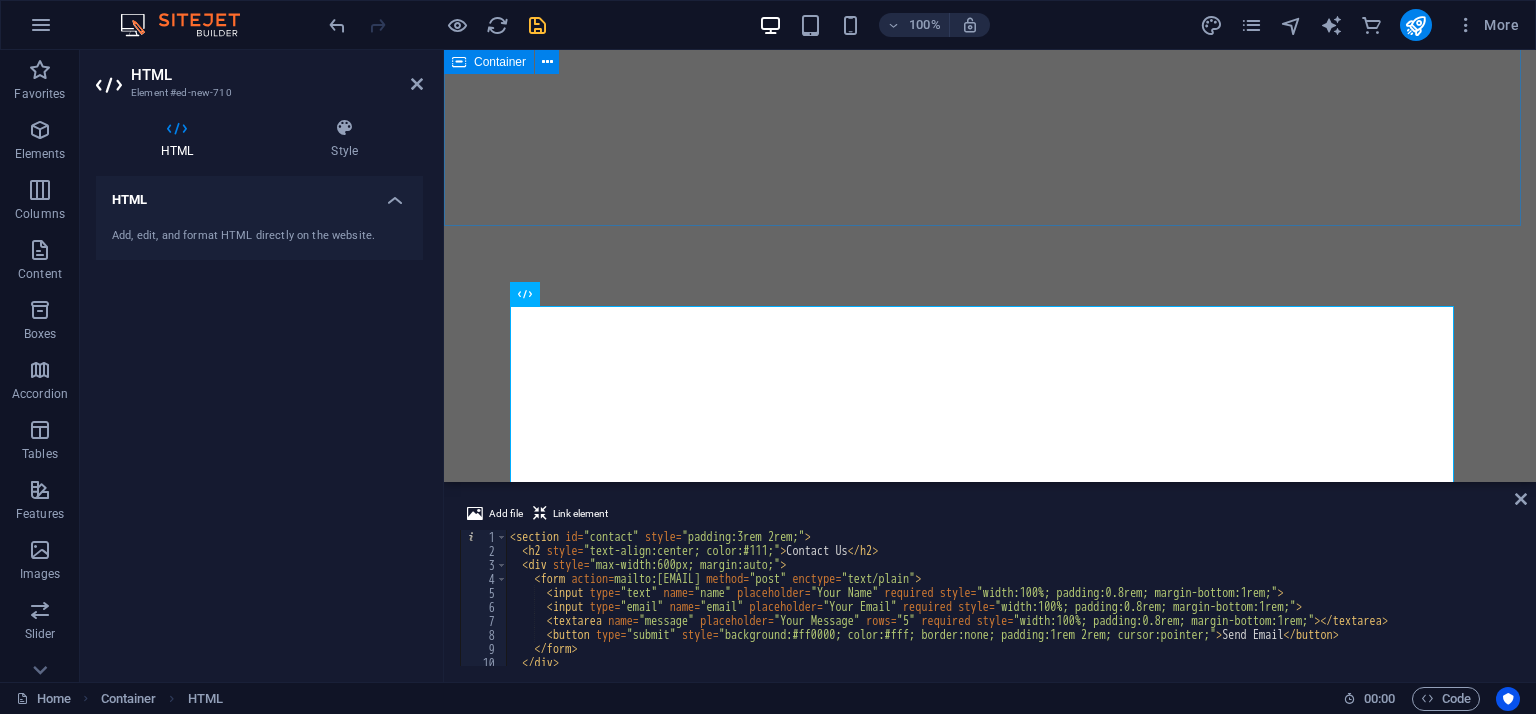 click on "Our Products
Toolbox Pro 1000
Heavy-duty steel 7 compartments Lockable system
Trolley Toolkit 150
150-piece set Ball-bearing drawers Powder-coated finish
Modular Storage Rack
Stackable design Durable ABS plastic 5-tier customizable layout
Mini Crawler Excavator X2
800kg operating weight 3-cylinder diesel 360° rotation" at bounding box center (990, 1572) 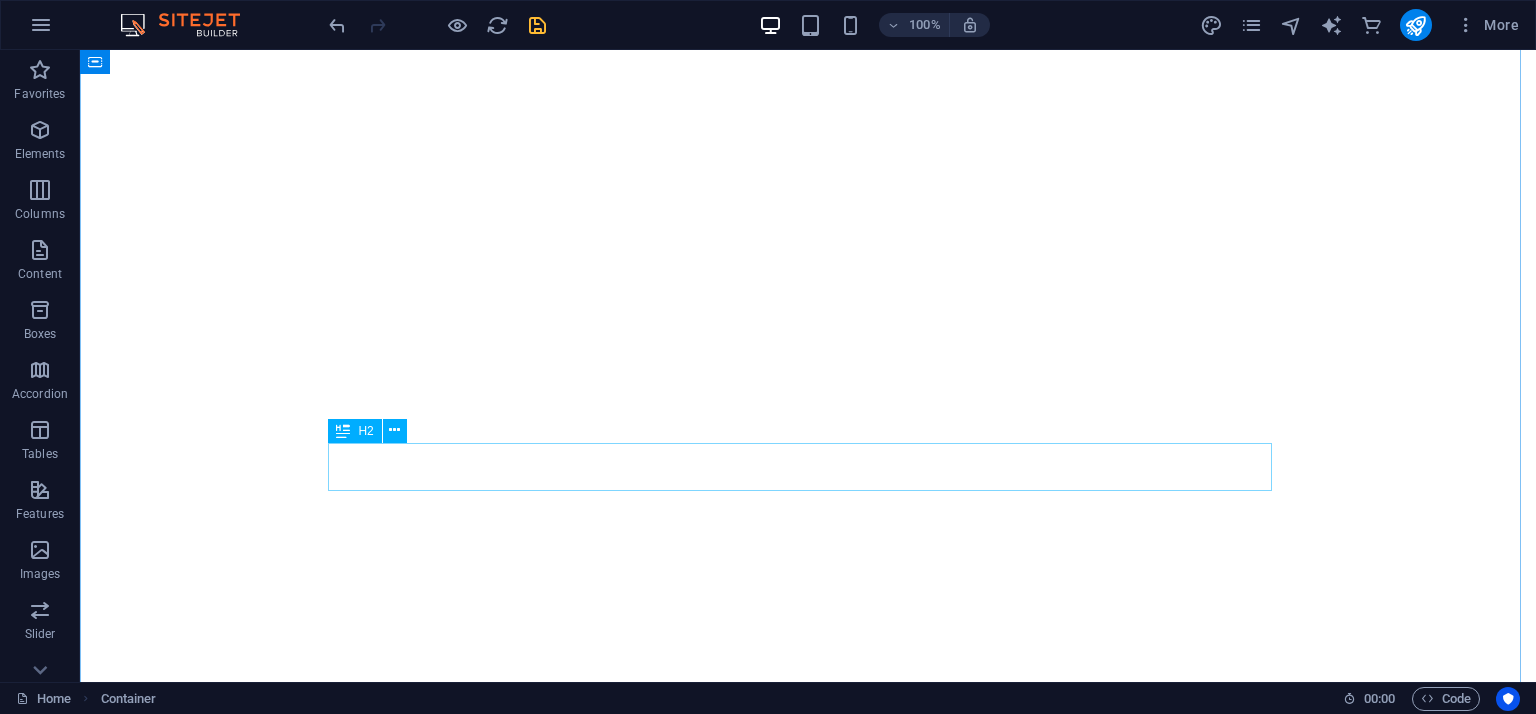 scroll, scrollTop: 2316, scrollLeft: 0, axis: vertical 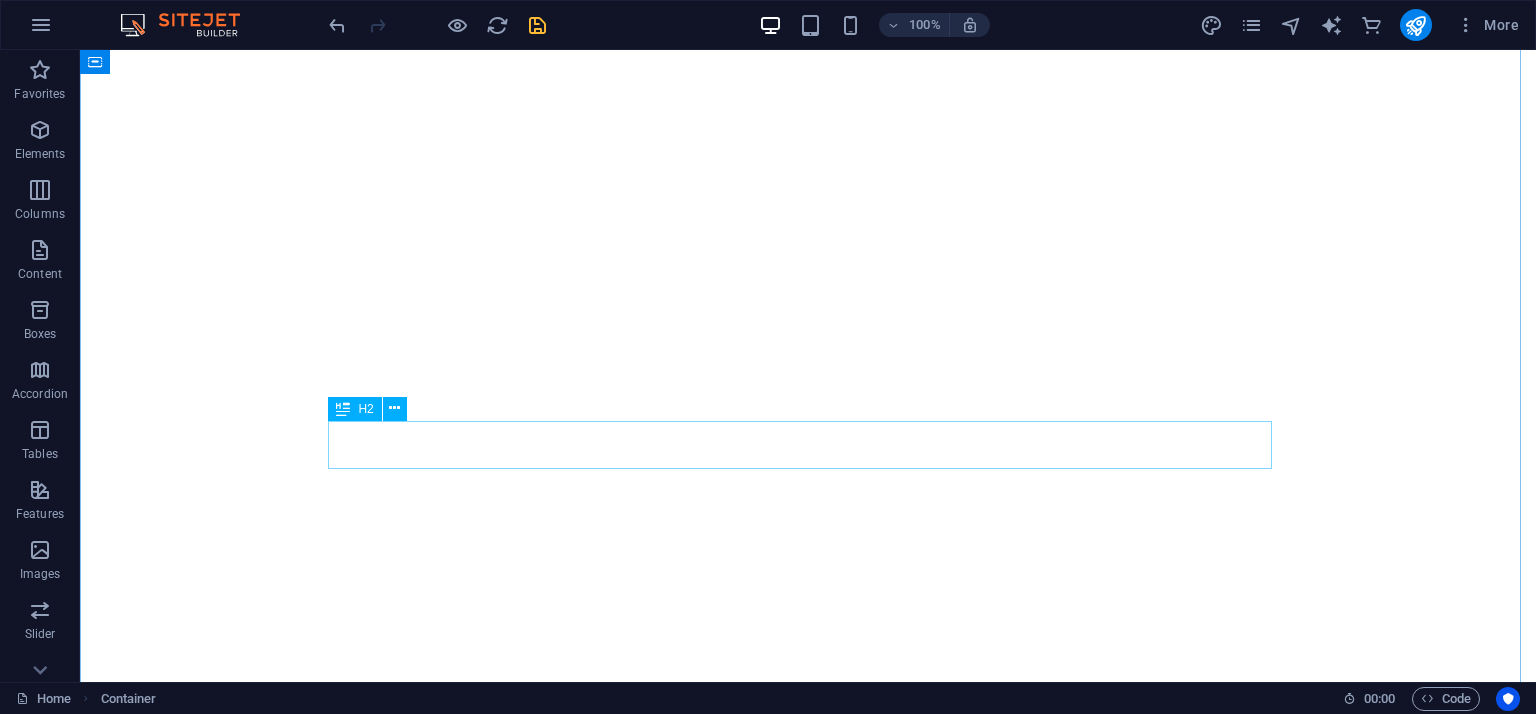 click on "Get in Touch with Us" at bounding box center (808, 2251) 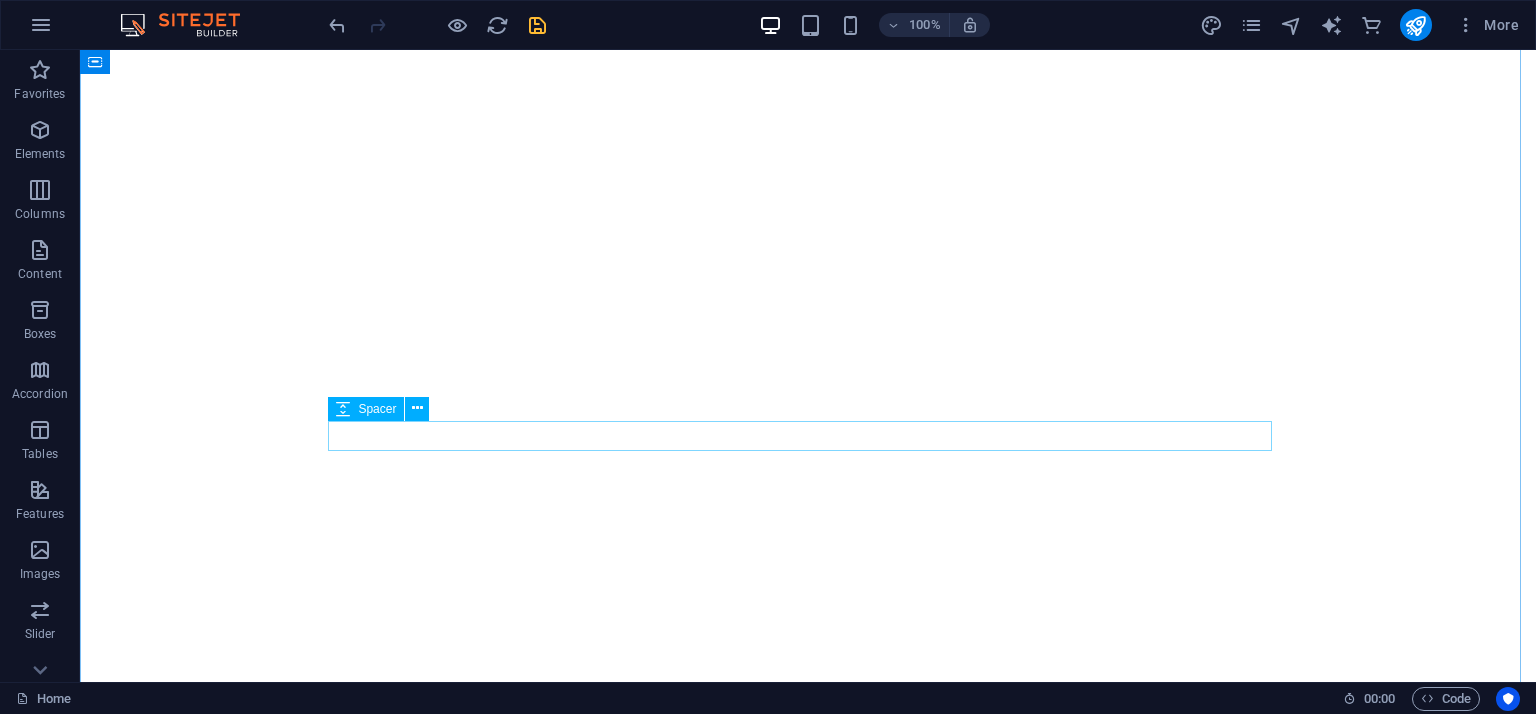 click at bounding box center [808, 2233] 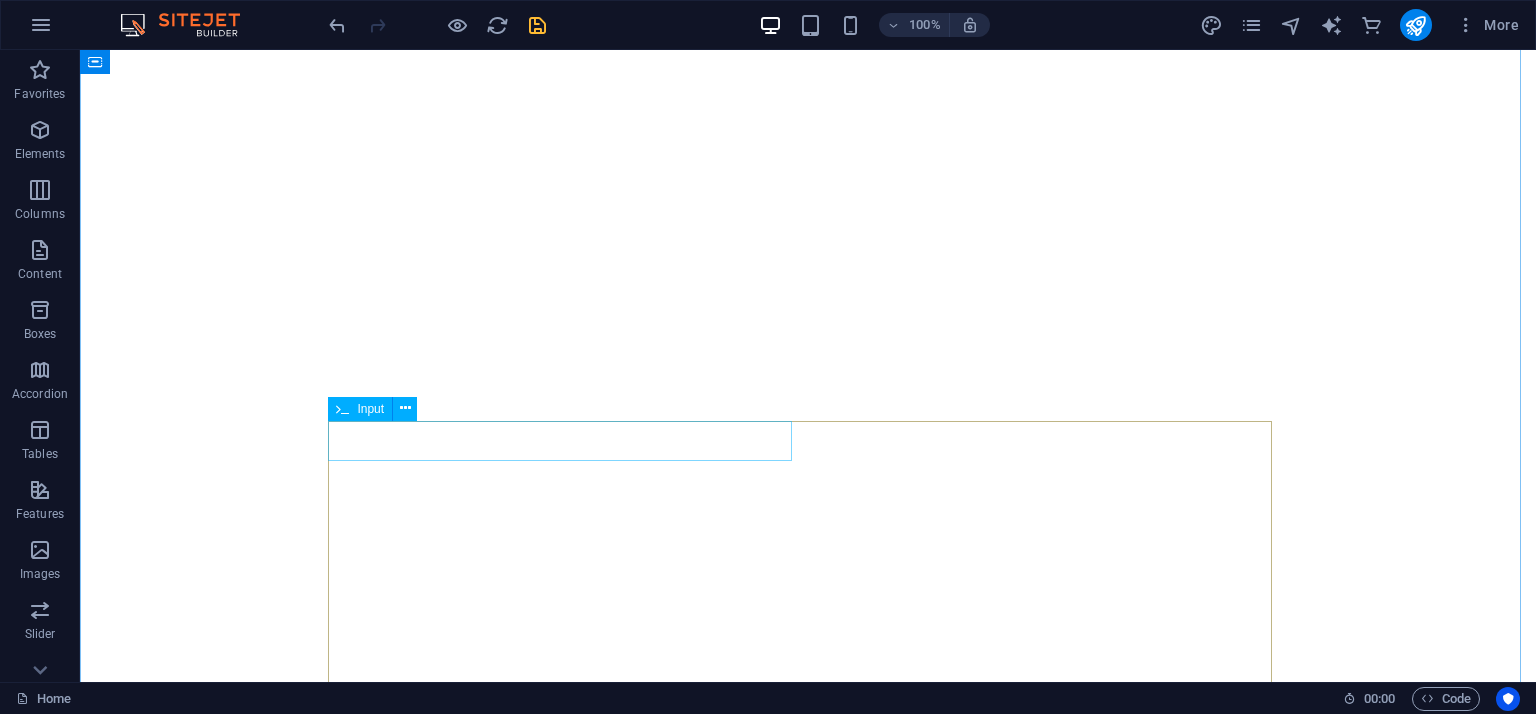 click at bounding box center (808, 2228) 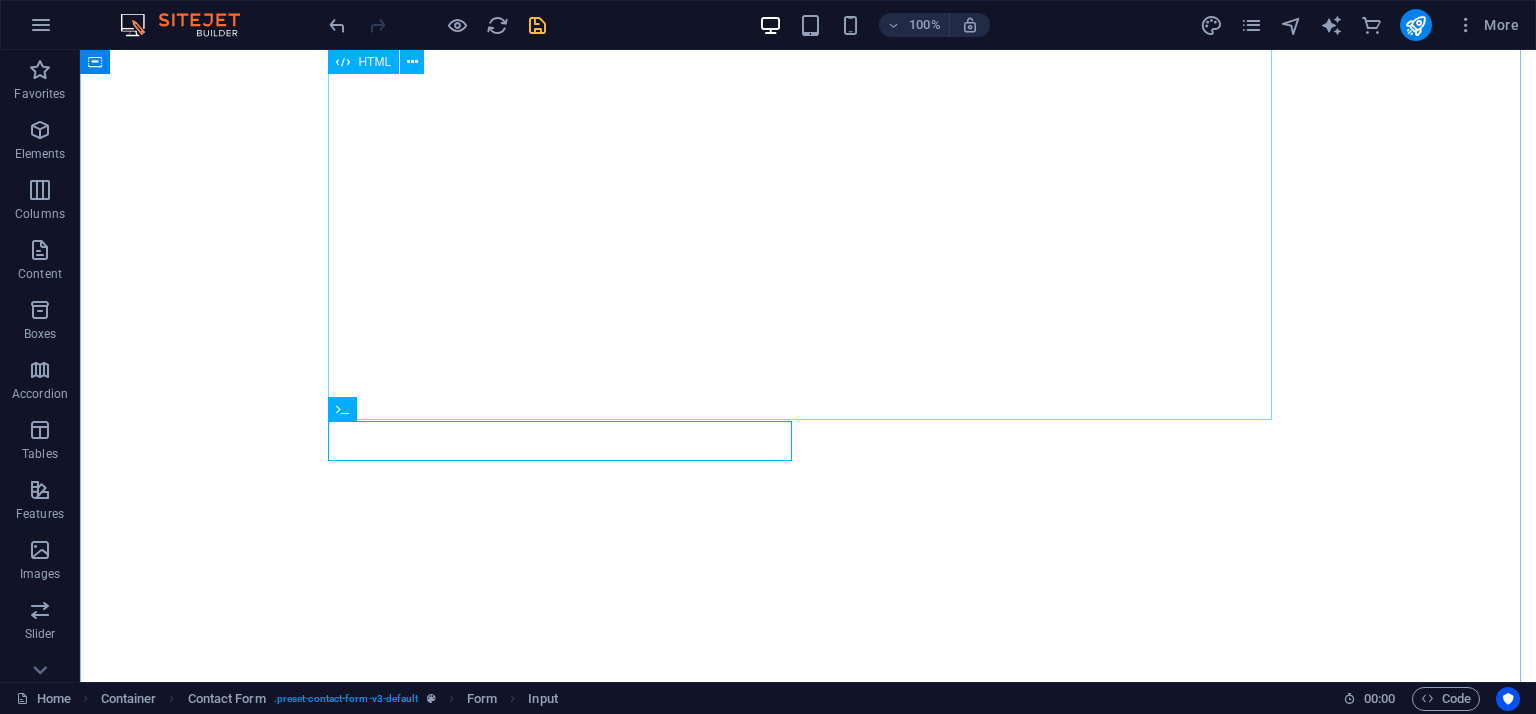 click on "Contact Us
Send Email" at bounding box center [808, 1984] 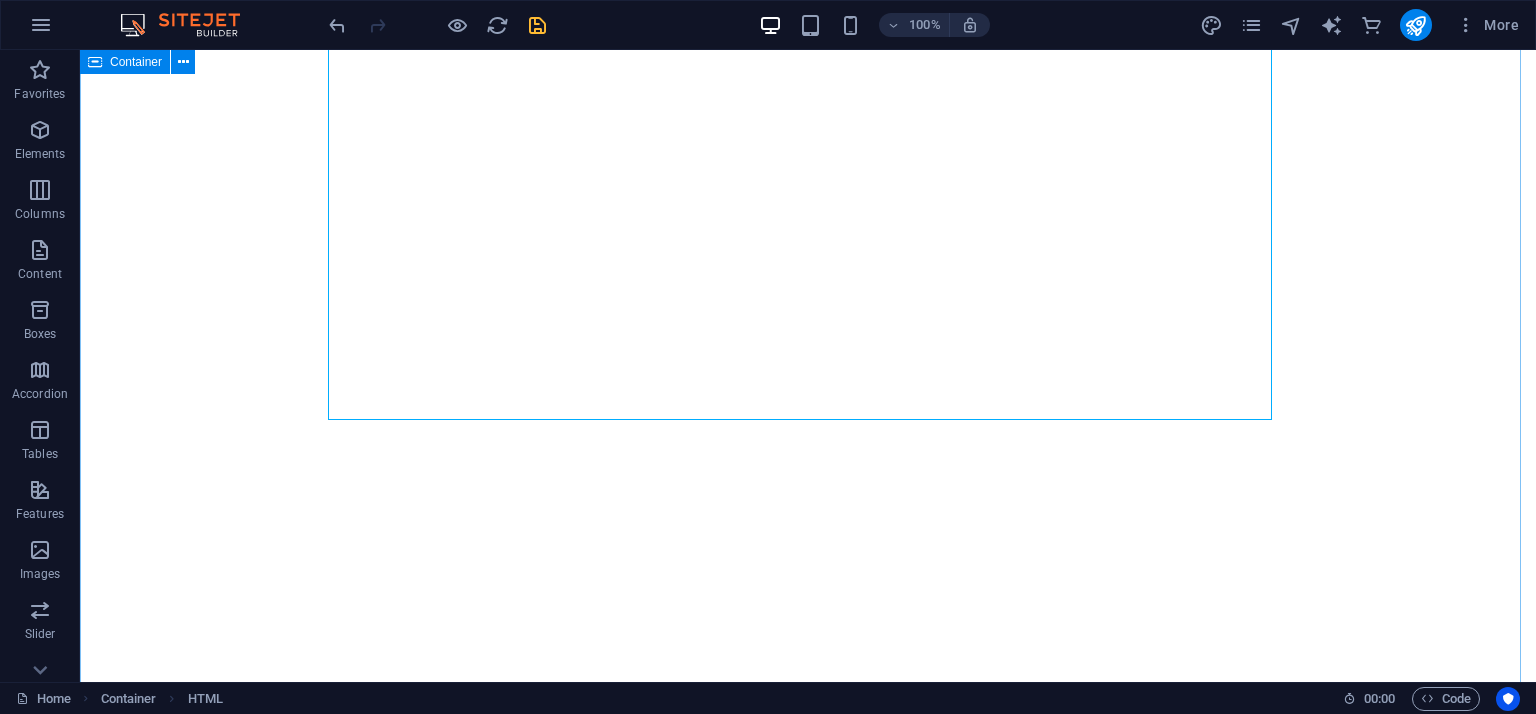 click on "Contact Us
Send Email
I have read and understand the privacy policy. Unreadable? Load new Contact Us" at bounding box center [808, 2162] 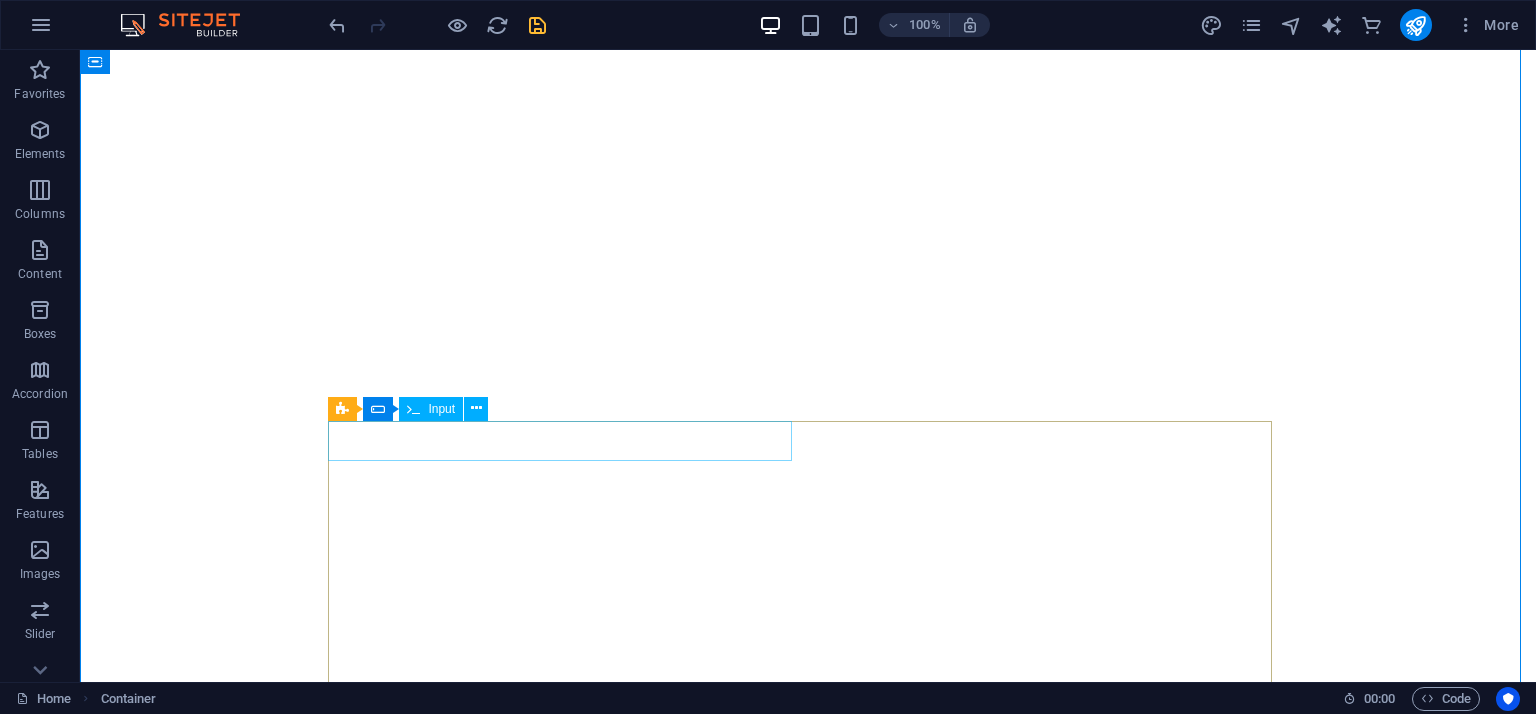 click at bounding box center [808, 2228] 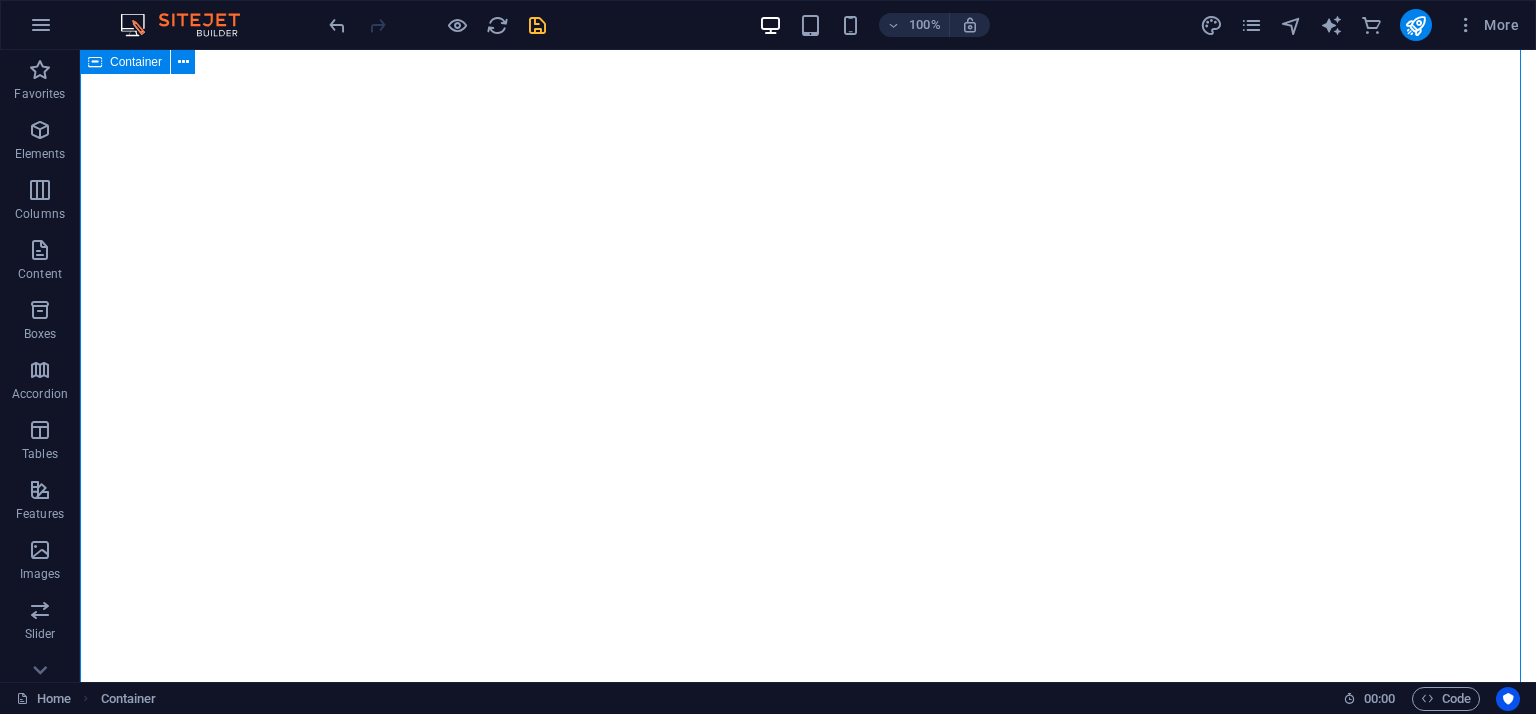 drag, startPoint x: 239, startPoint y: 394, endPoint x: 248, endPoint y: 403, distance: 12.727922 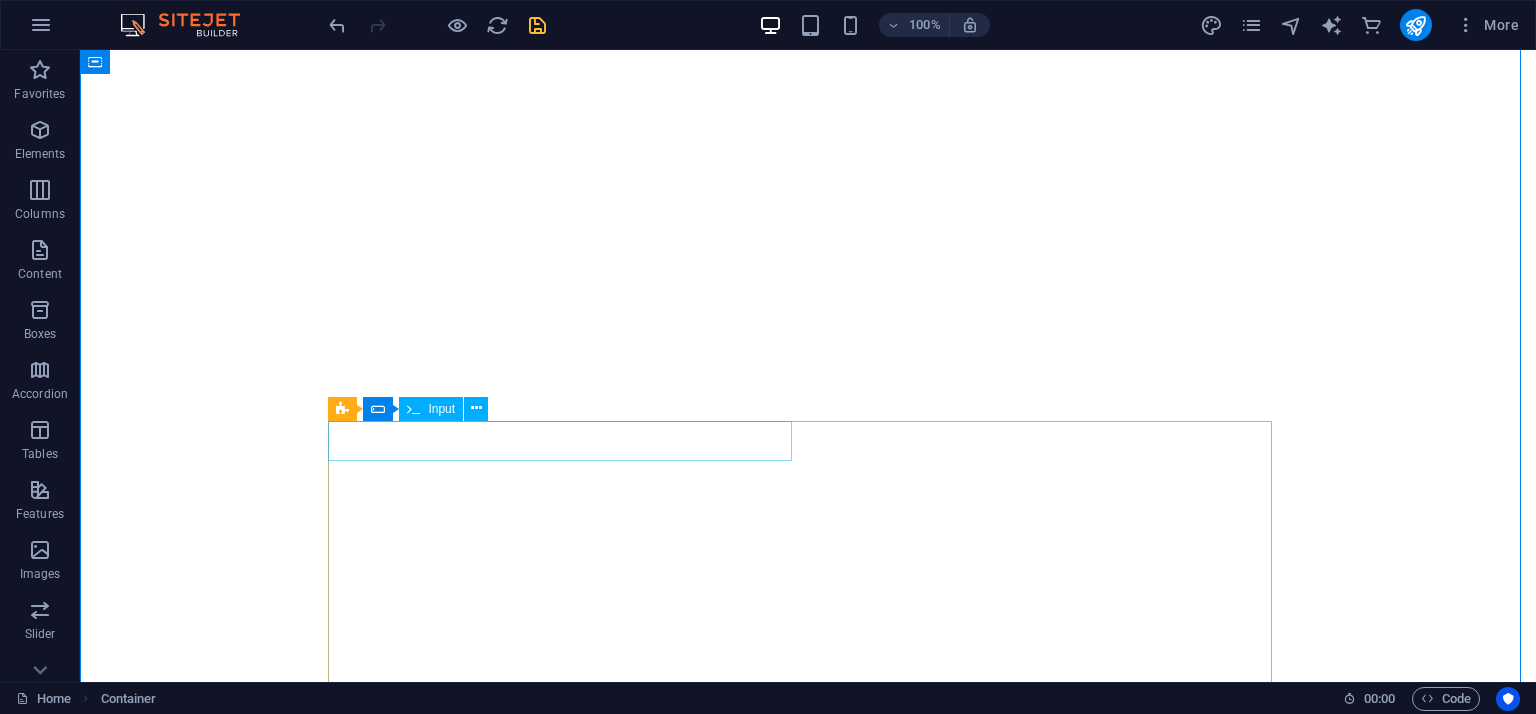 click at bounding box center [808, 2228] 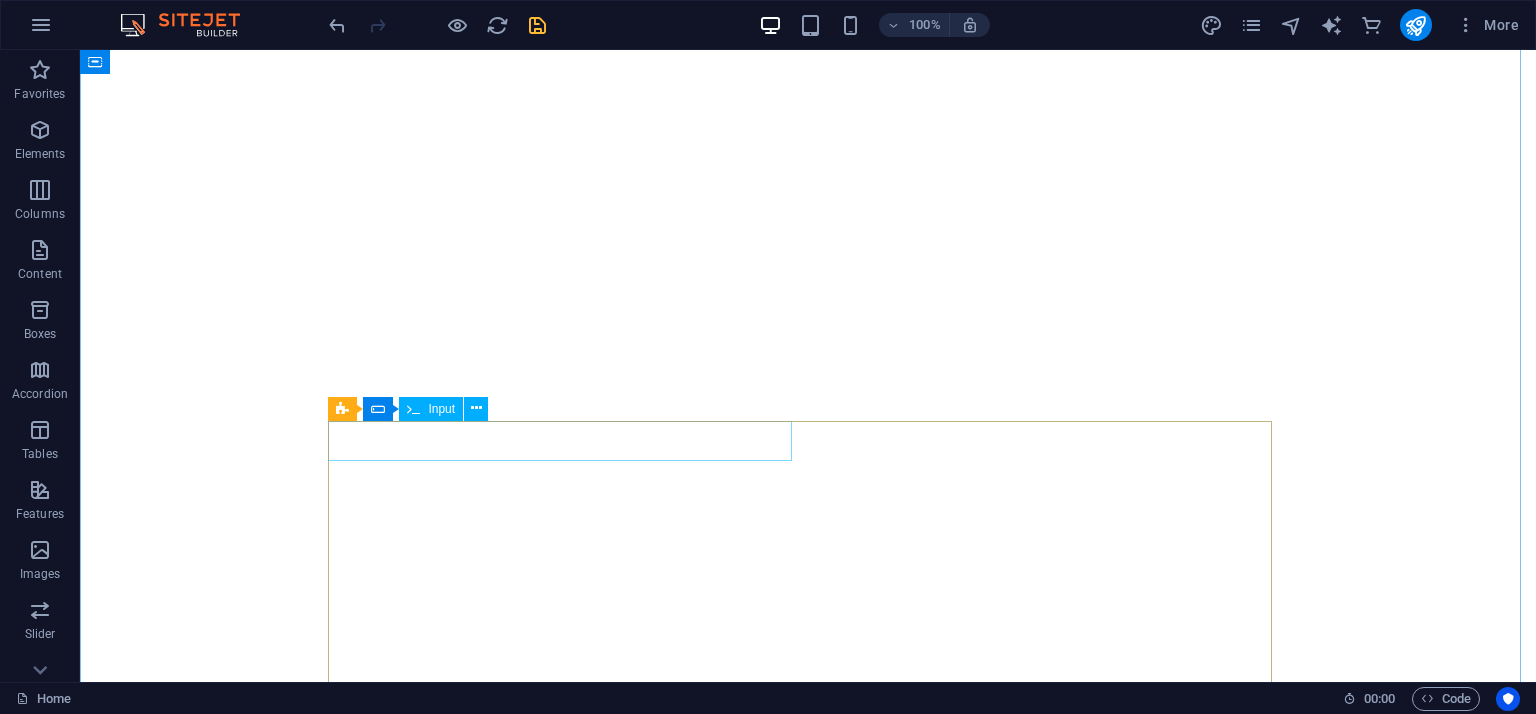 click at bounding box center (808, 2228) 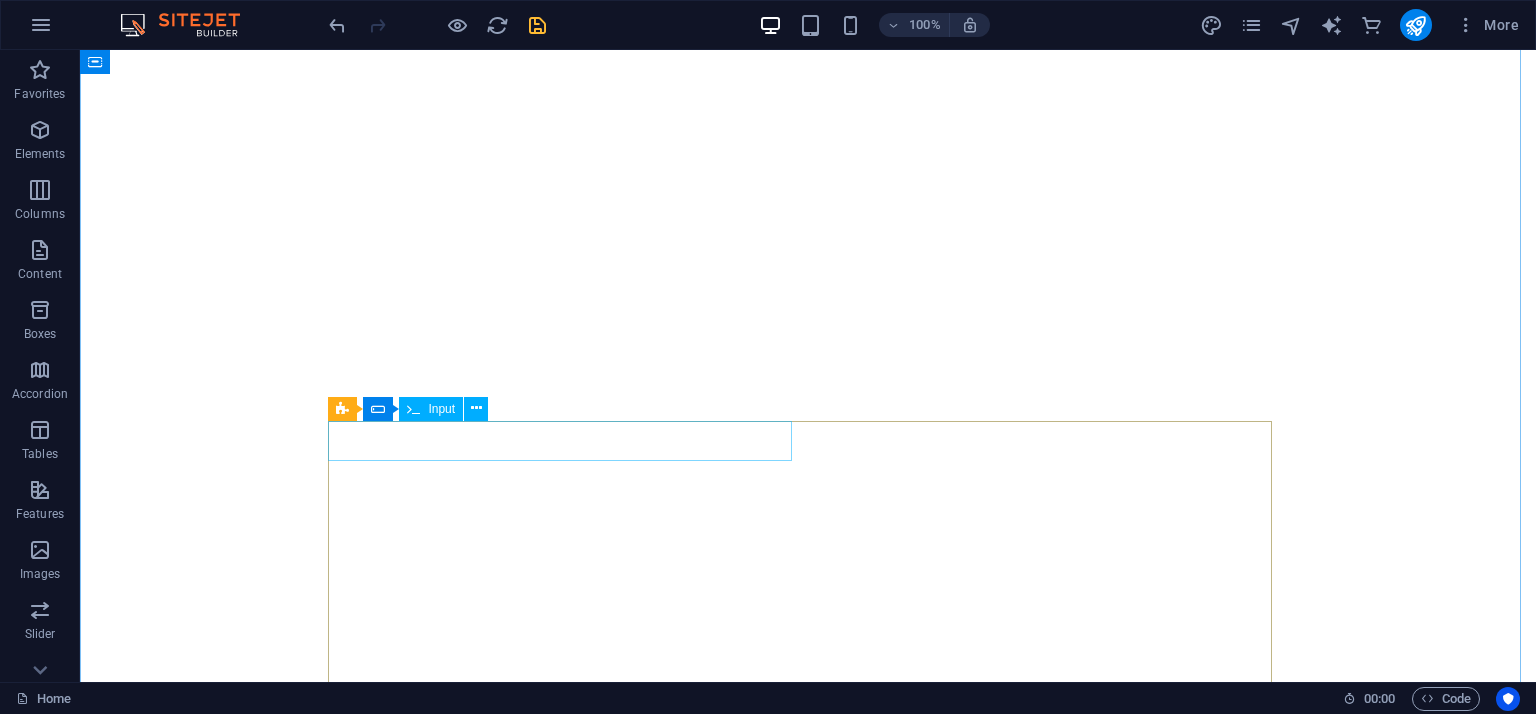 click at bounding box center (808, 2228) 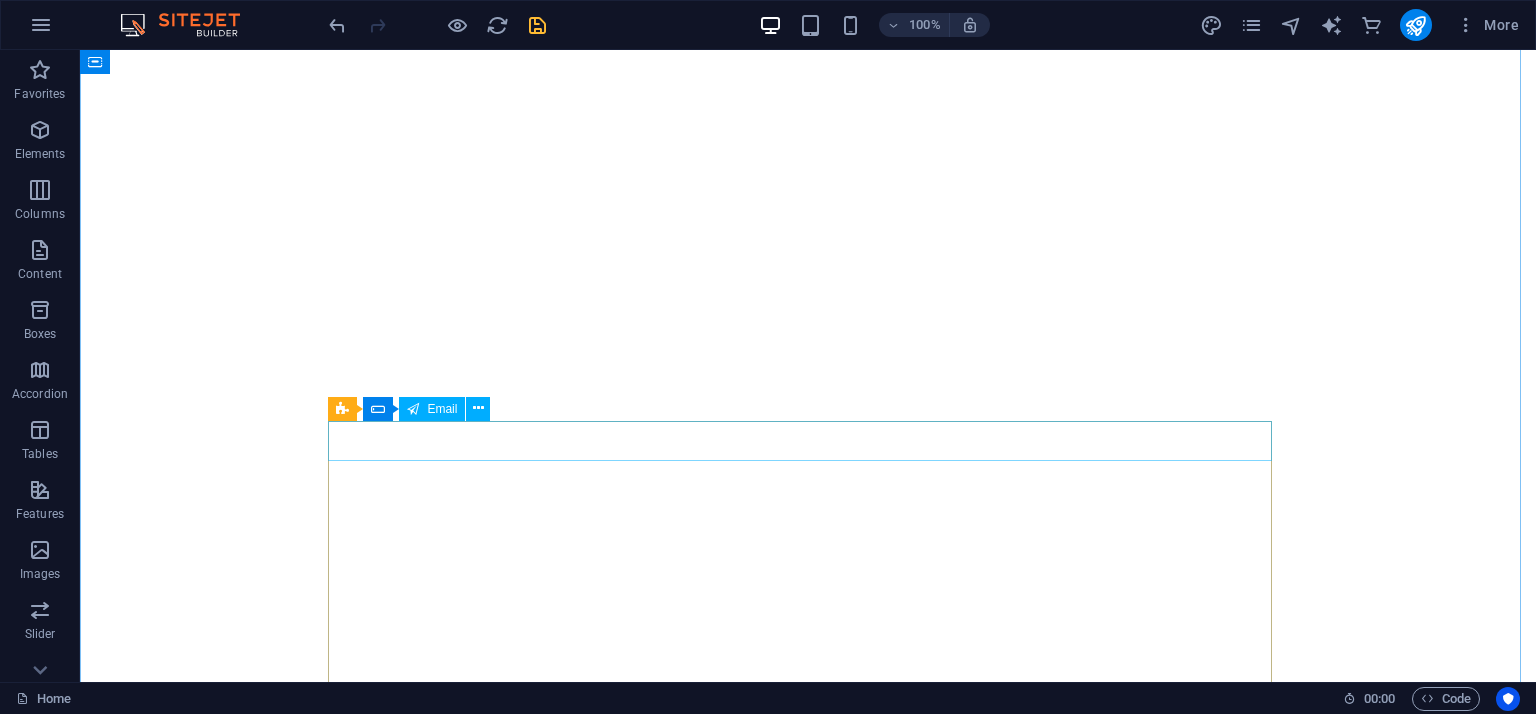 click at bounding box center (808, 2228) 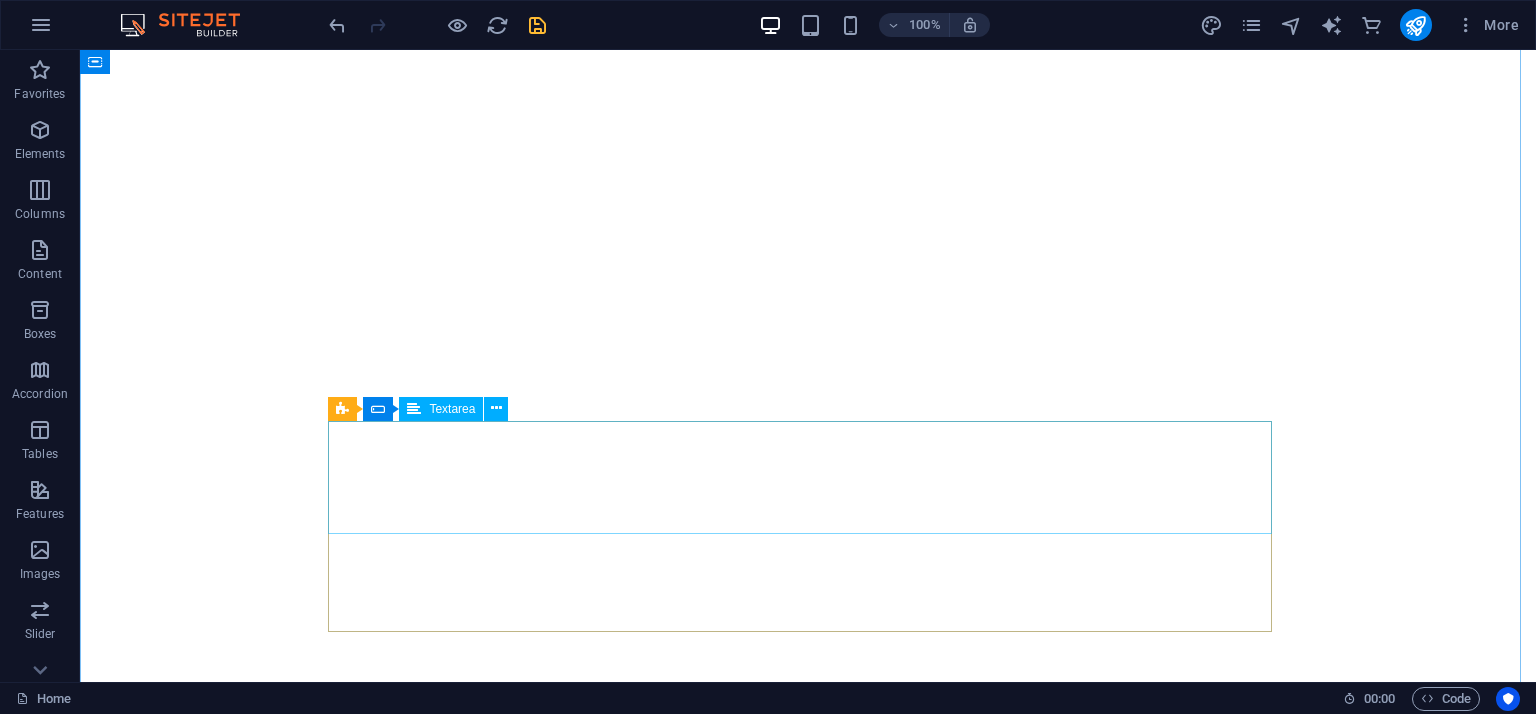 click at bounding box center (808, 2259) 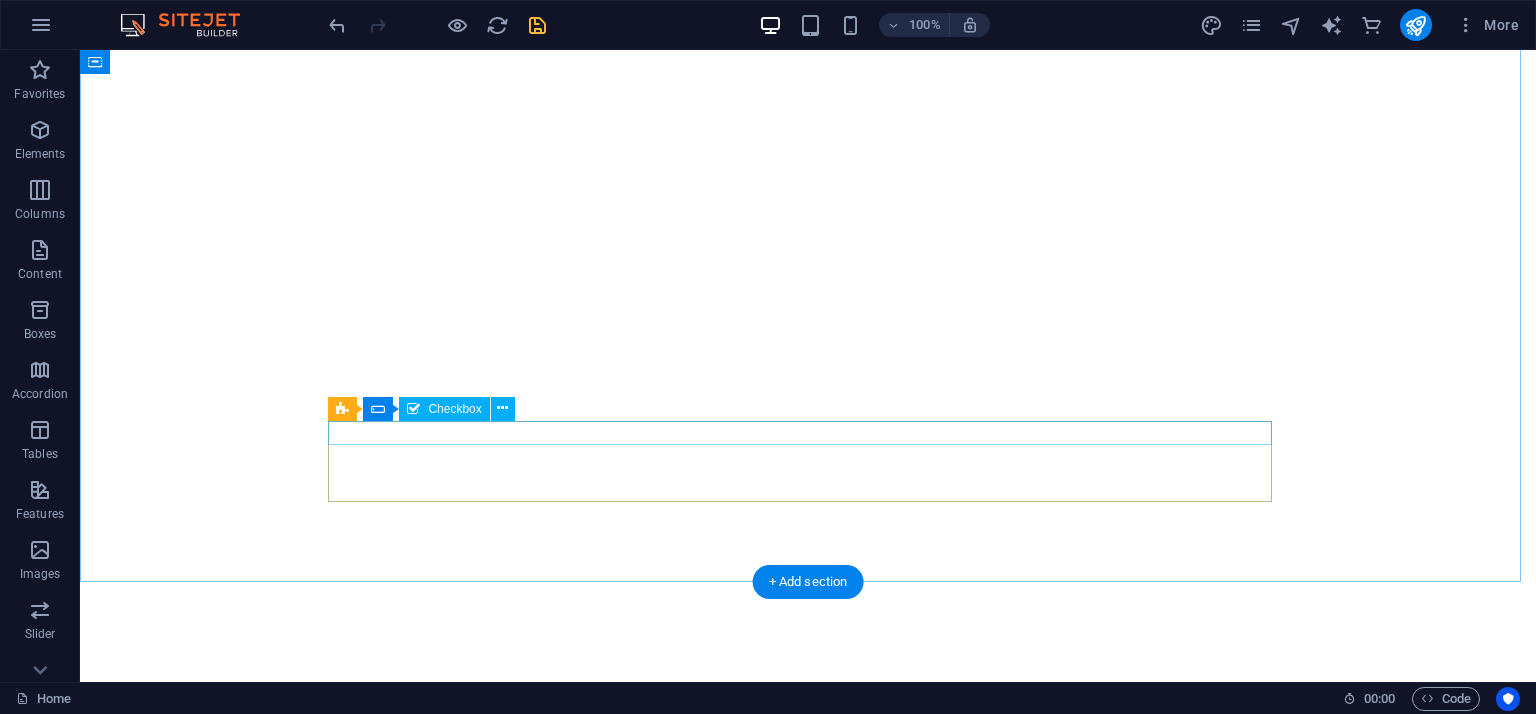 click on "I have read and understand the privacy policy." at bounding box center [808, 2261] 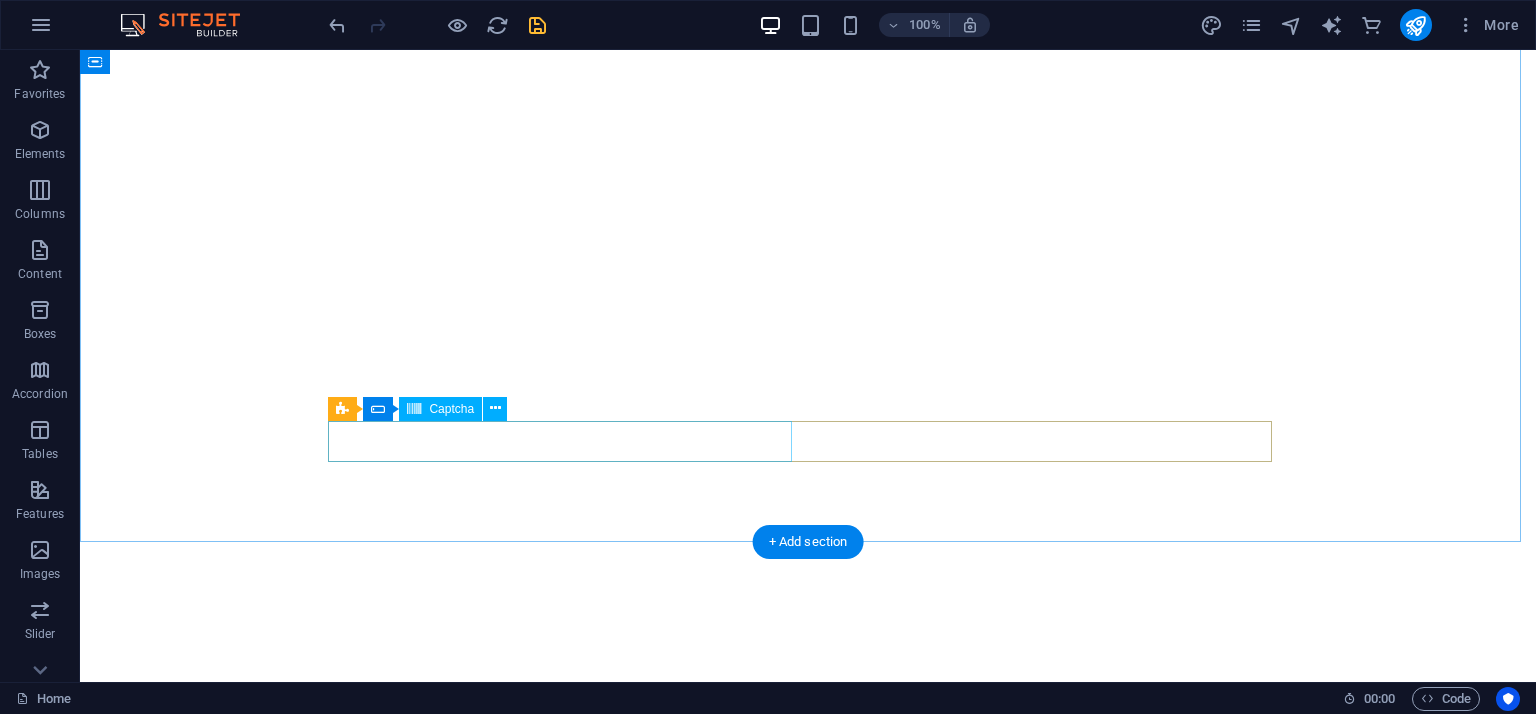 click on "Unreadable? Load new" at bounding box center [808, 2259] 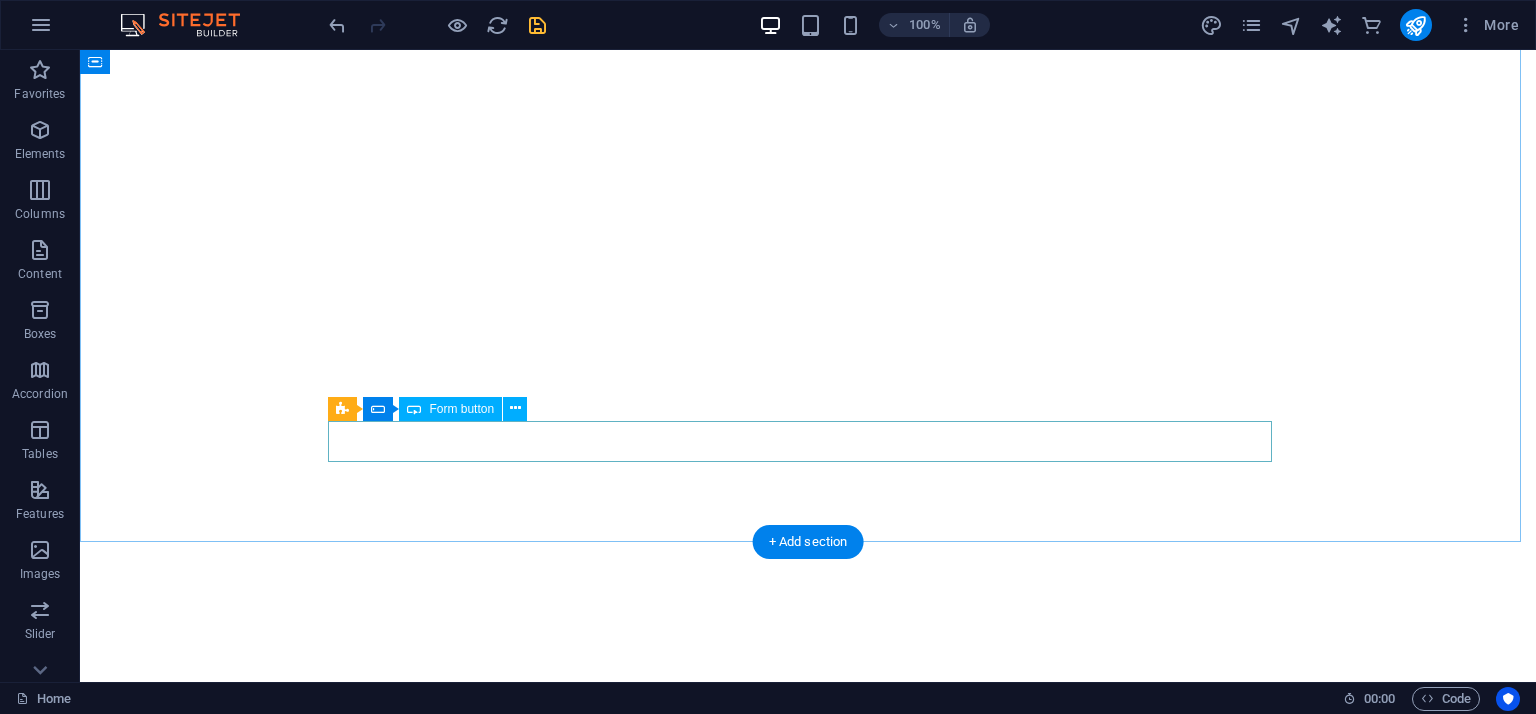click on "Contact Us" at bounding box center (808, 2228) 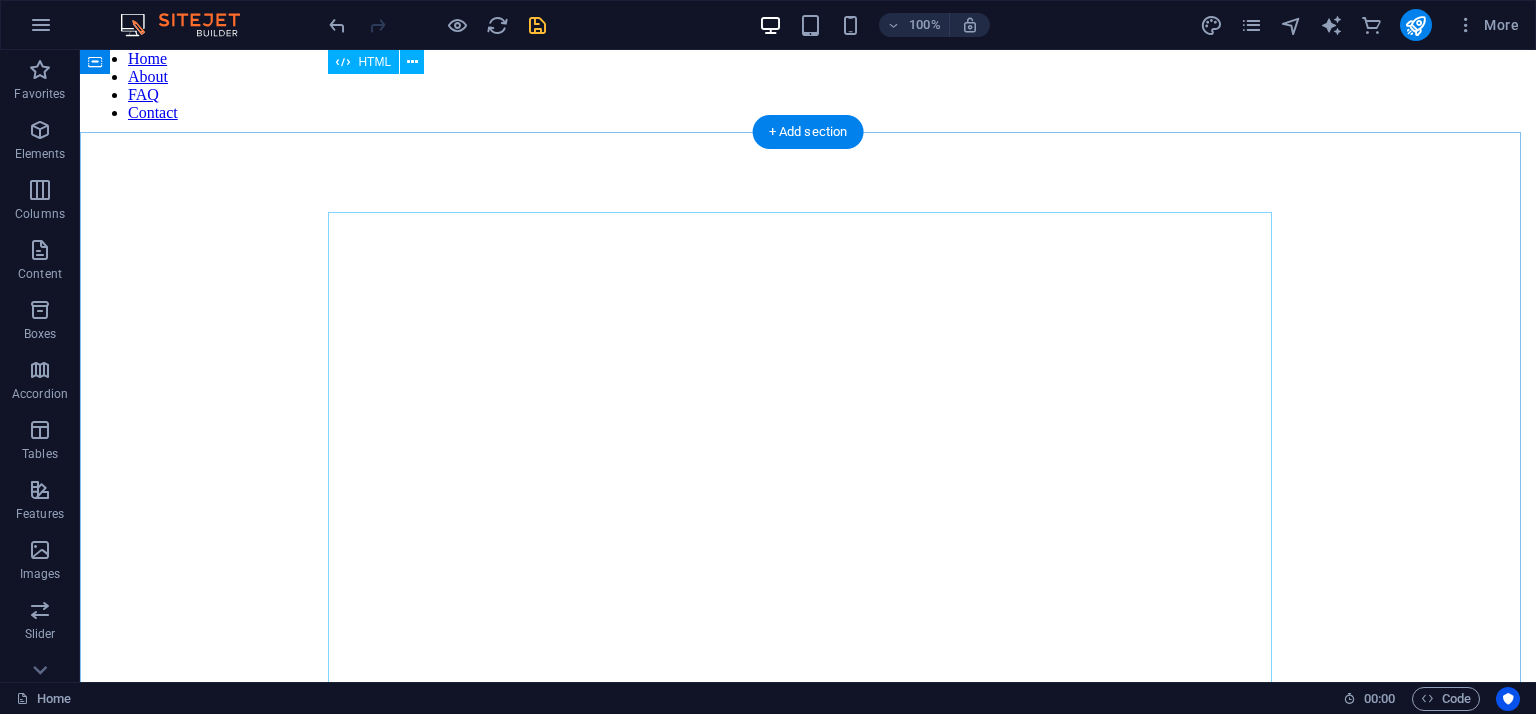 scroll, scrollTop: 2016, scrollLeft: 0, axis: vertical 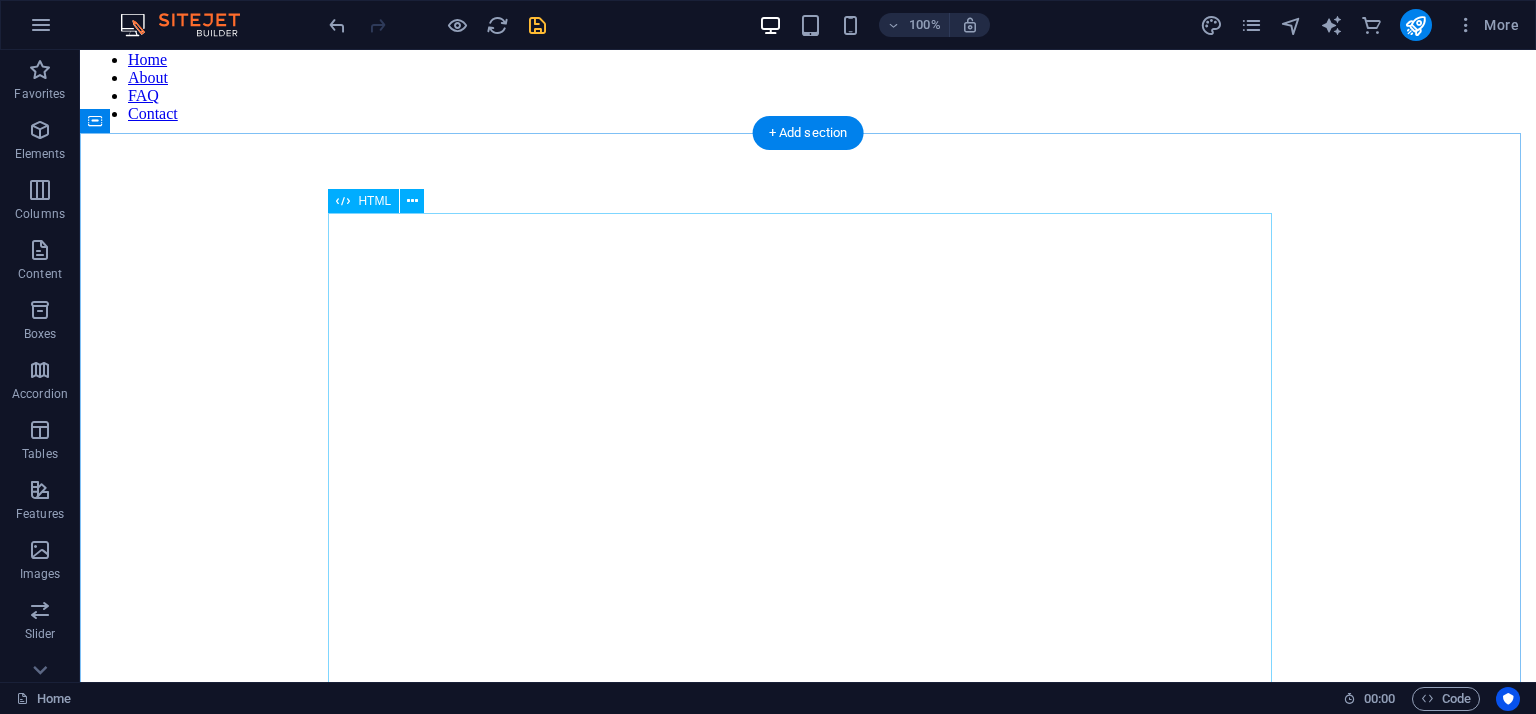 click on "Contact Us
Send Email" at bounding box center [808, 2284] 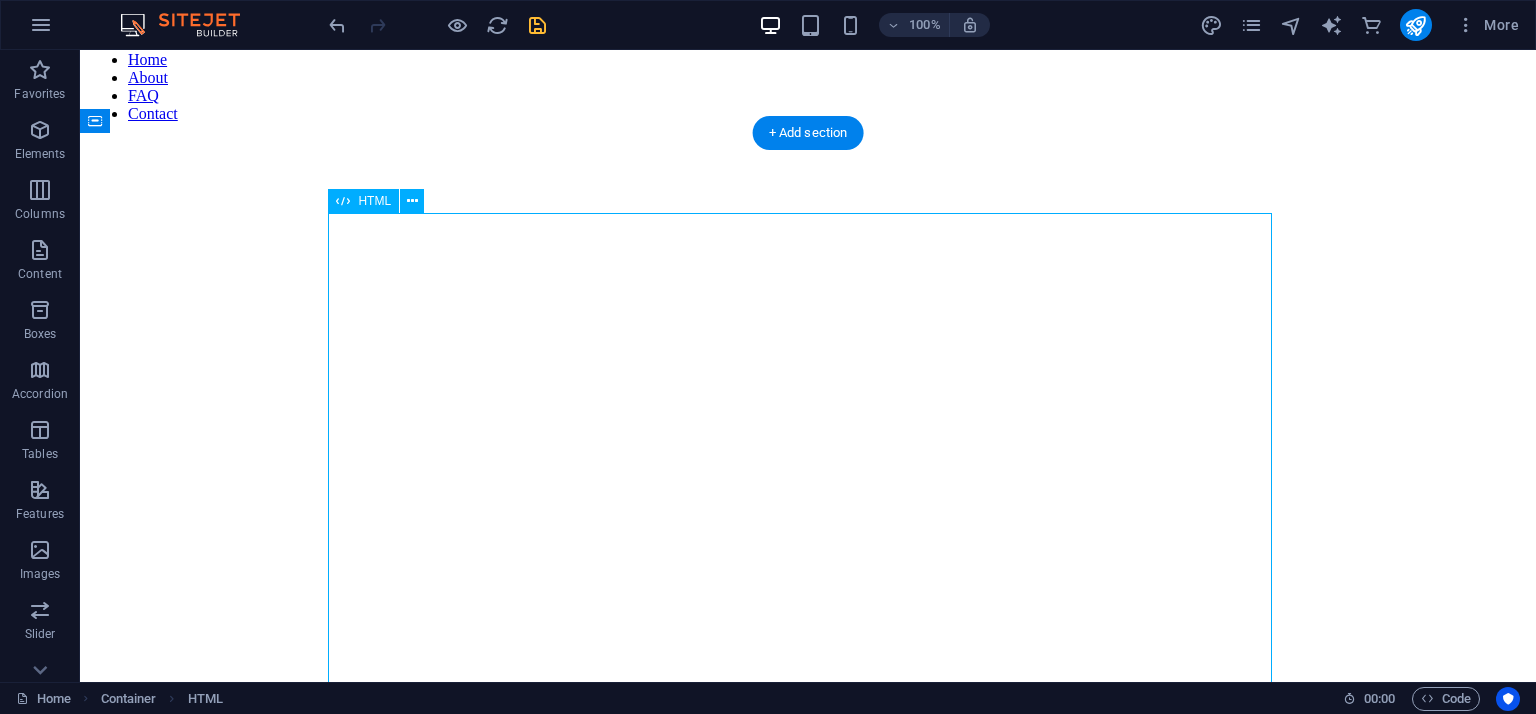 click on "Contact Us
Send Email" at bounding box center (808, 2284) 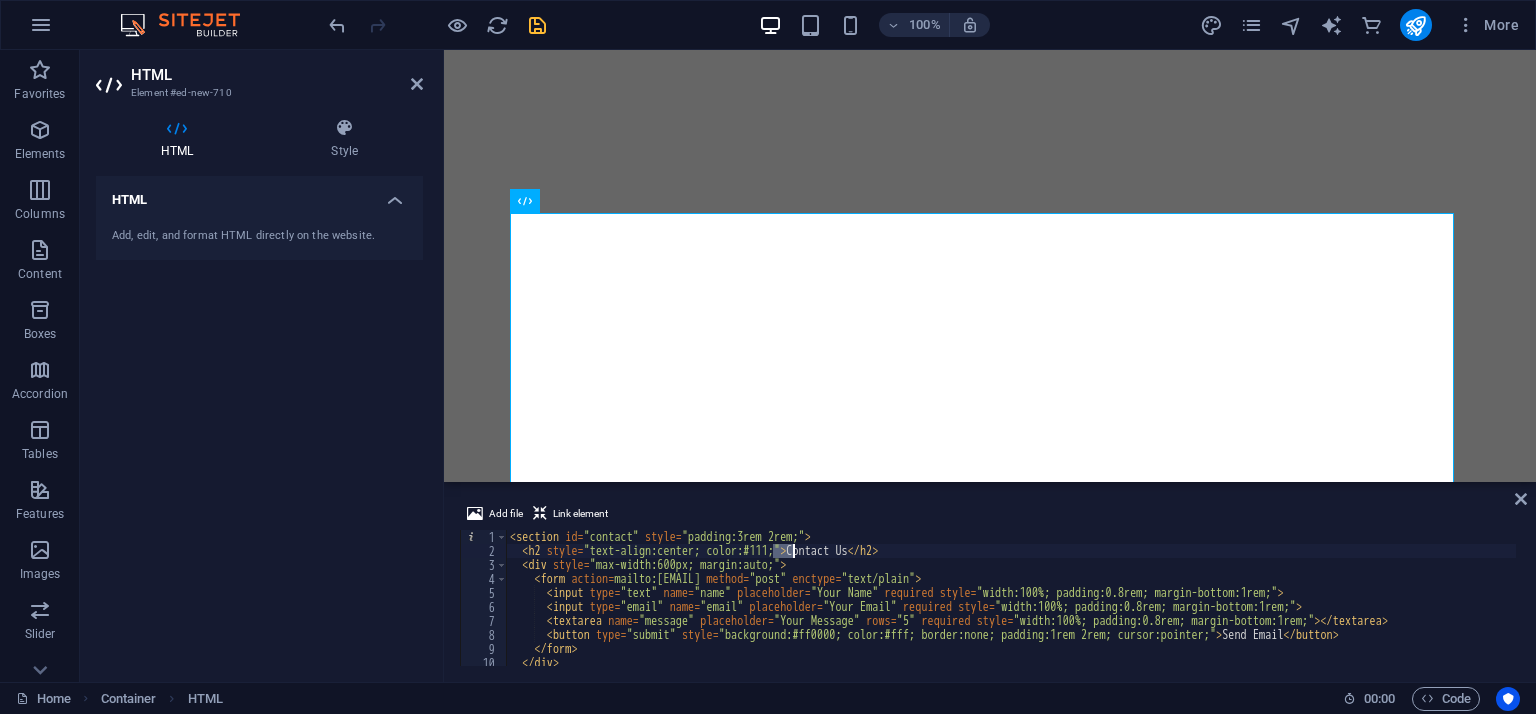 drag, startPoint x: 772, startPoint y: 547, endPoint x: 793, endPoint y: 547, distance: 21 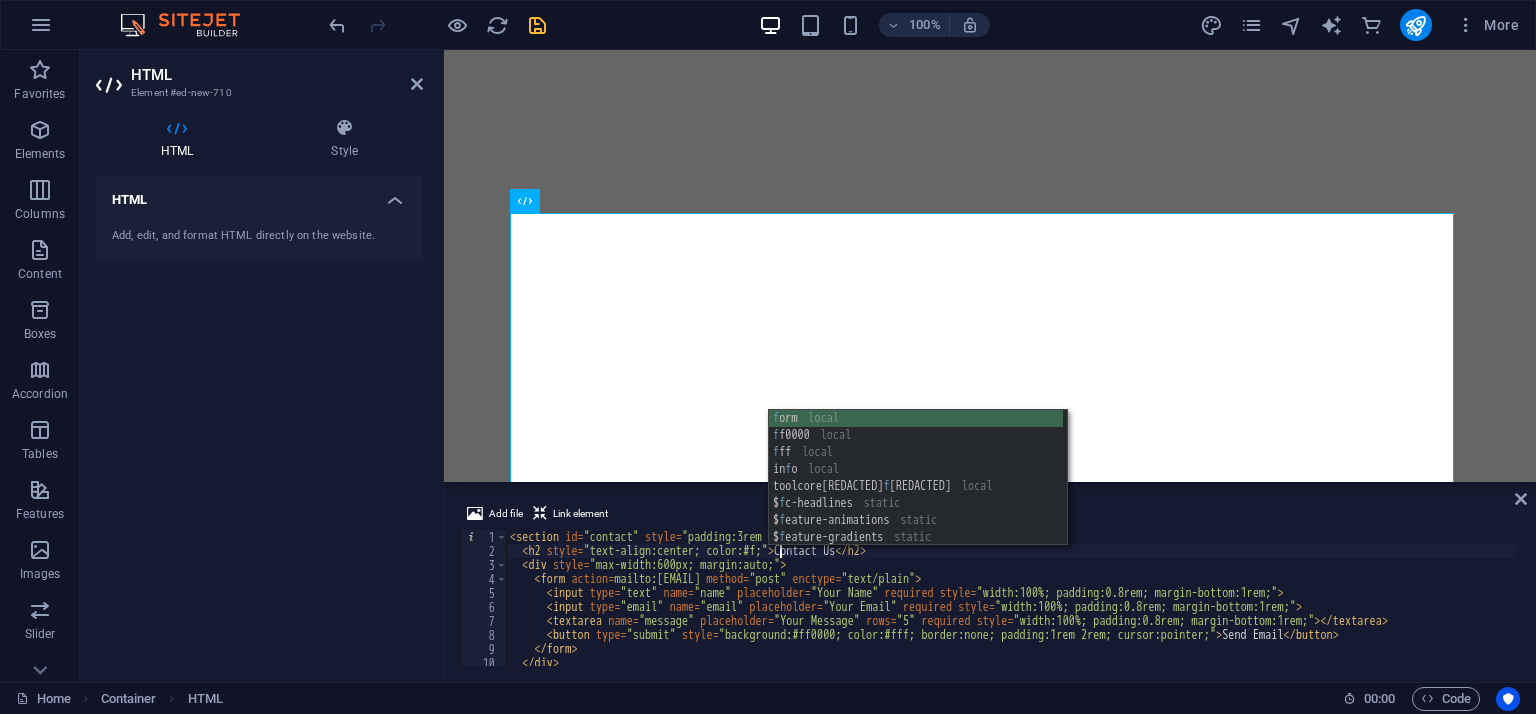 scroll, scrollTop: 0, scrollLeft: 23, axis: horizontal 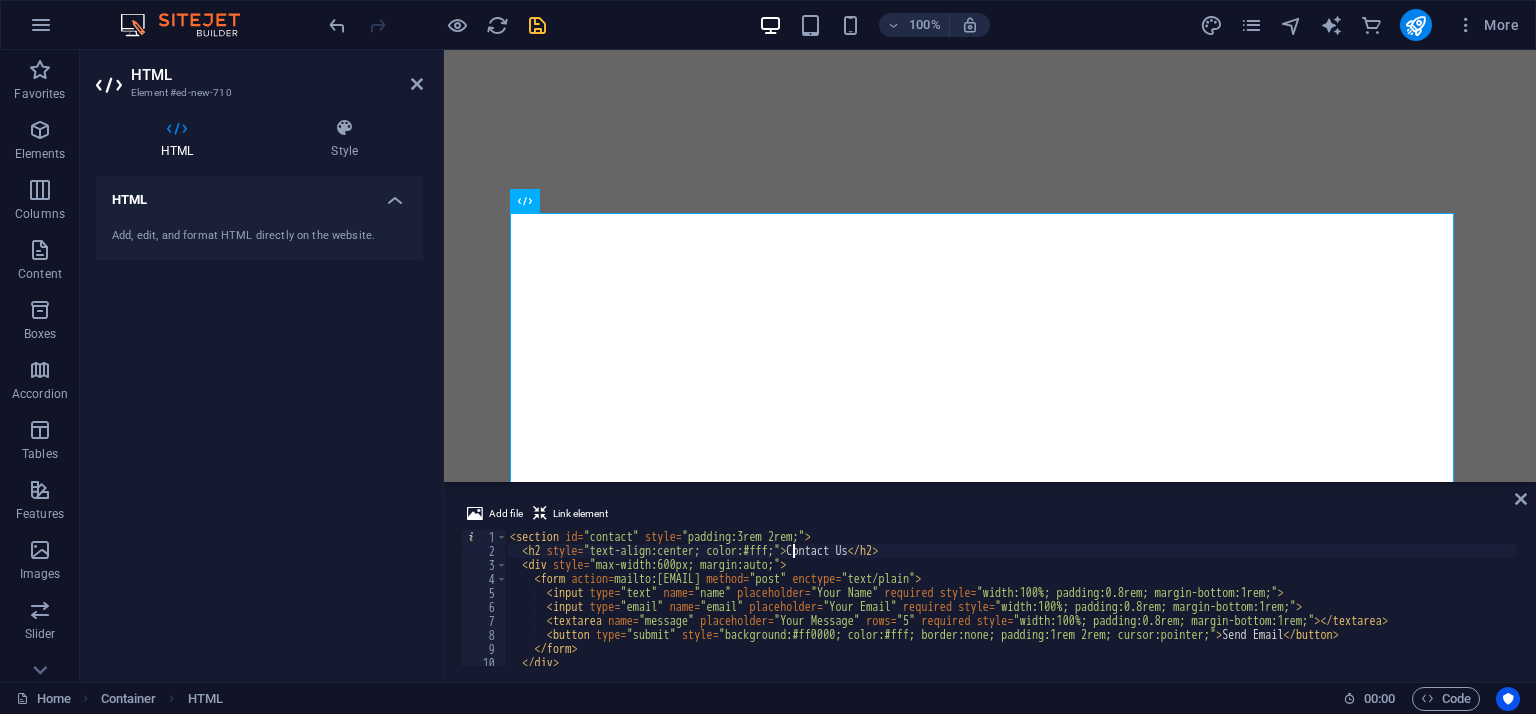 click on "< section   id = "contact"   style = "padding:3rem 2rem;" >    < h2   style = "text-align:center; color:#fff;" > Contact Us </ h2 >    < div   style = "max-width:600px; margin:auto;" >      < form   action = "mailto:info@toolcoreafrica.co.za"   method = "post"   enctype = "text/plain" >         < input   type = "text"   name = "name"   placeholder = "Your Name"   required   style = "width:100%; padding:0.8rem; margin-bottom:1rem;" >         < input   type = "email"   name = "email"   placeholder = "Your Email"   required   style = "width:100%; padding:0.8rem; margin-bottom:1rem;" >         < textarea   name = "message"   placeholder = "Your Message"   rows = "5"   required   style = "width:100%; padding:0.8rem; margin-bottom:1rem;" > </ textarea >         < button   type = "submit"   style = "background:#ff0000; color:#fff; border:none; padding:1rem 2rem; cursor:pointer;" > Send Email </ button >      </ form >    </ div > </ section >" at bounding box center [1011, 612] 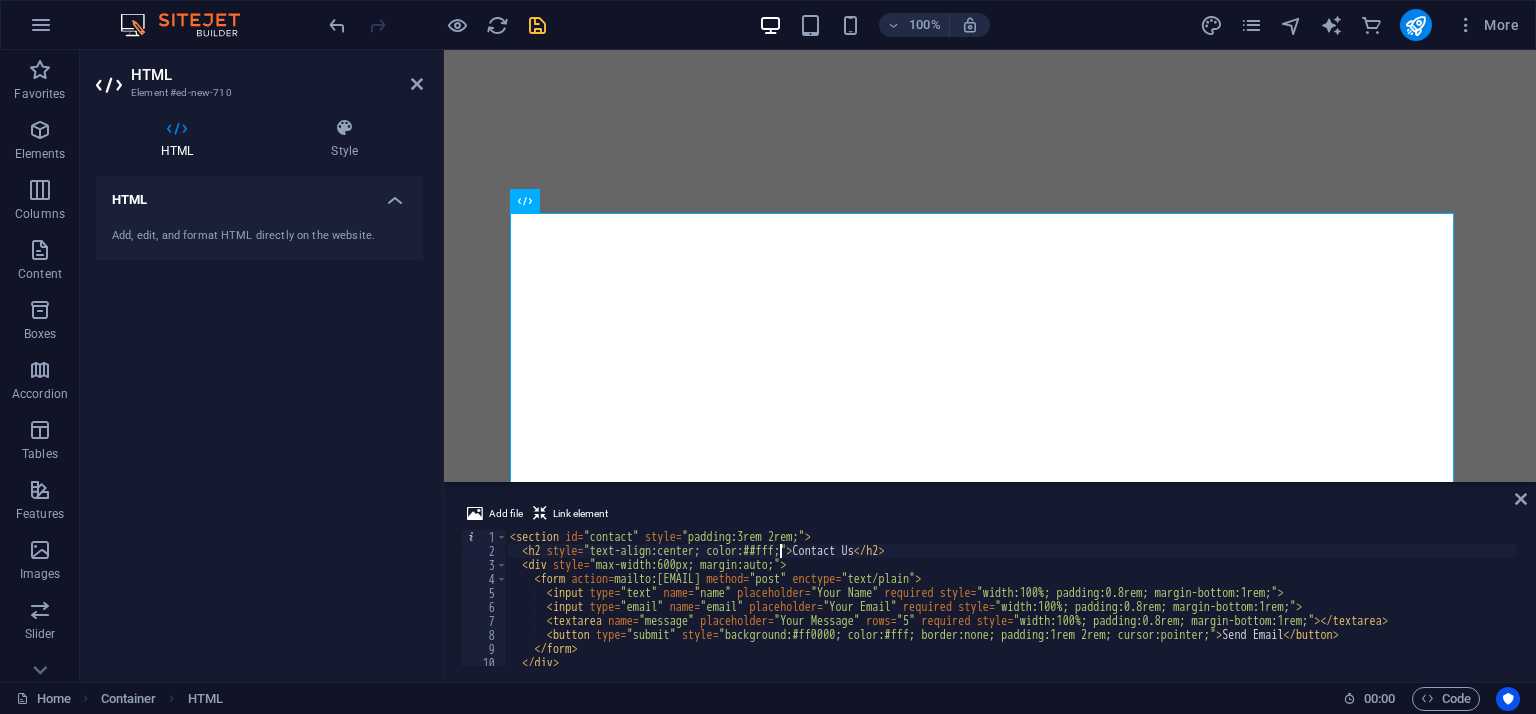 scroll, scrollTop: 0, scrollLeft: 22, axis: horizontal 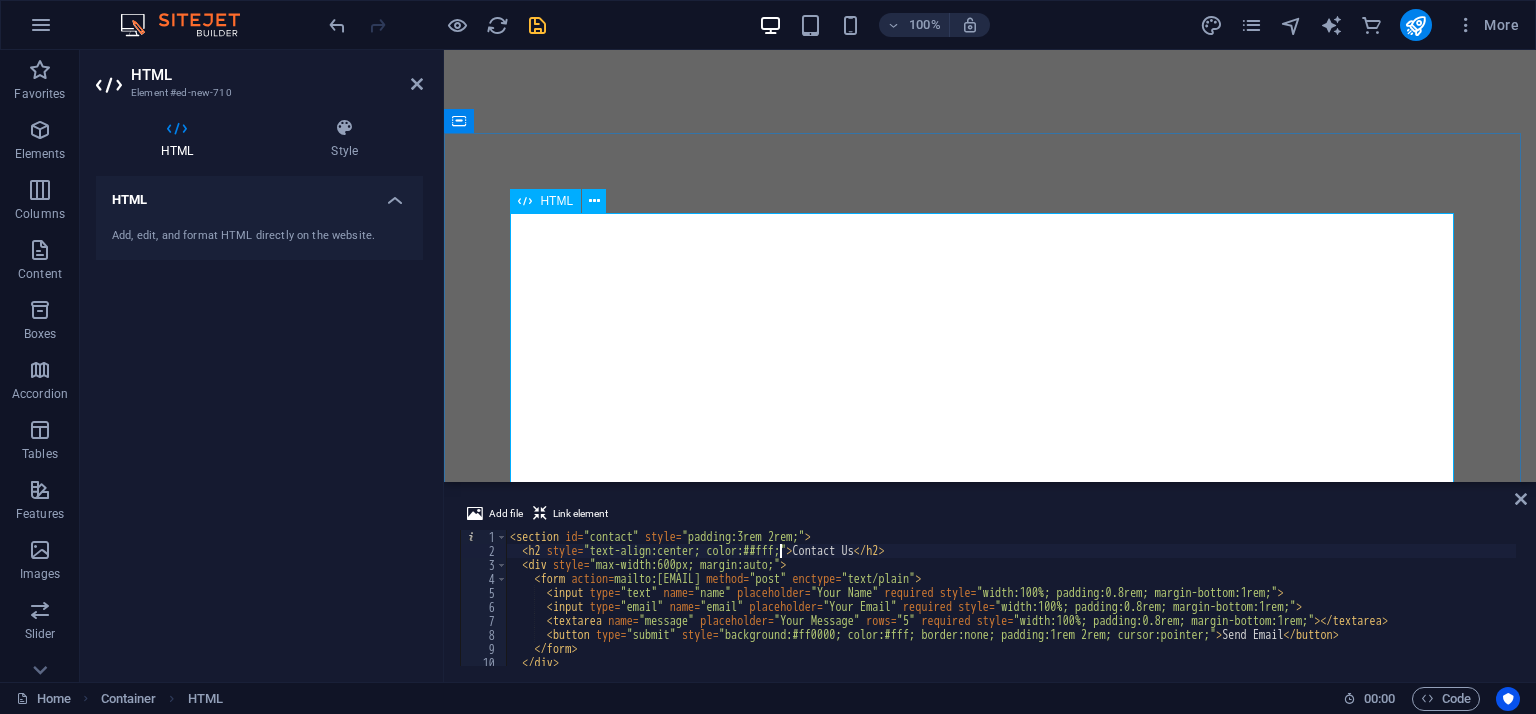 type on "<h2 style="text-align:center; color:##fff;">Contact Us</h2>" 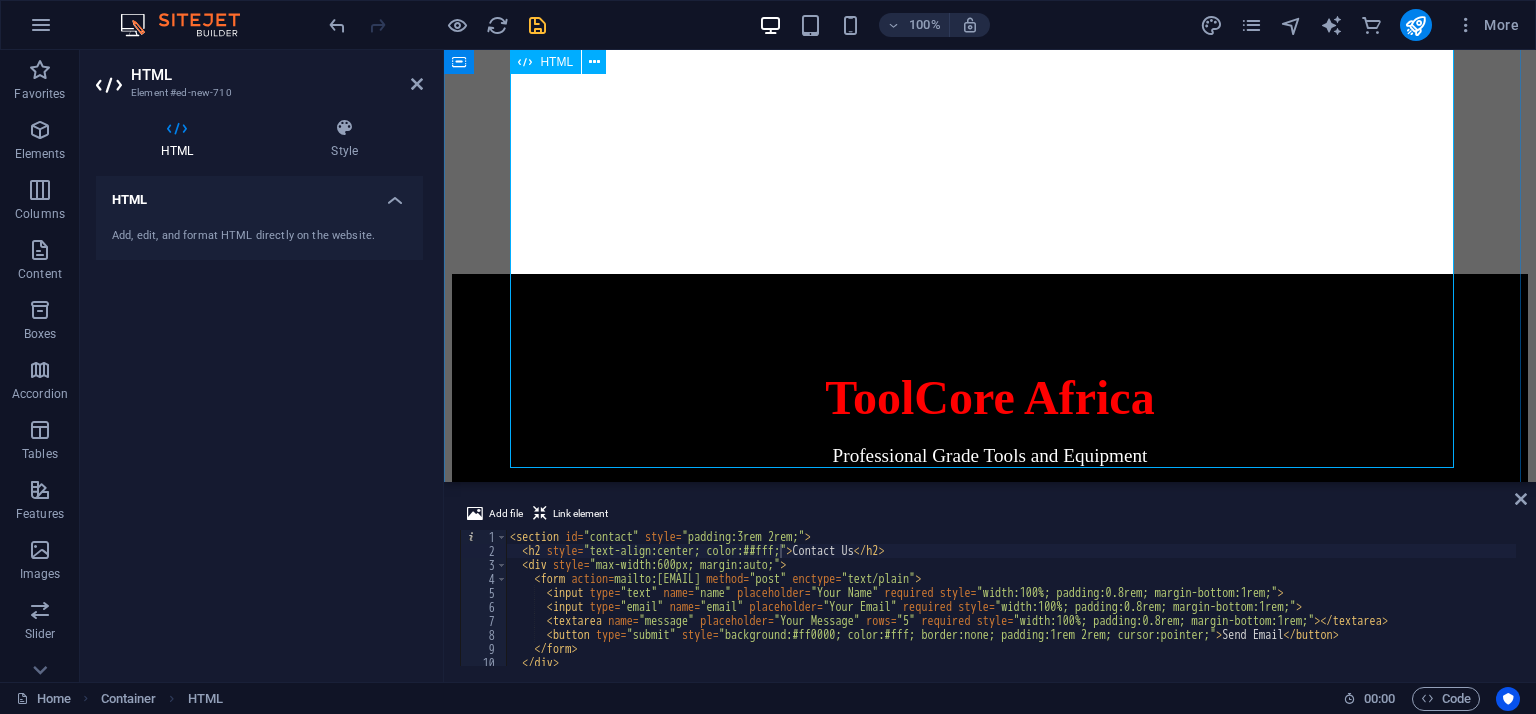 scroll, scrollTop: 2316, scrollLeft: 0, axis: vertical 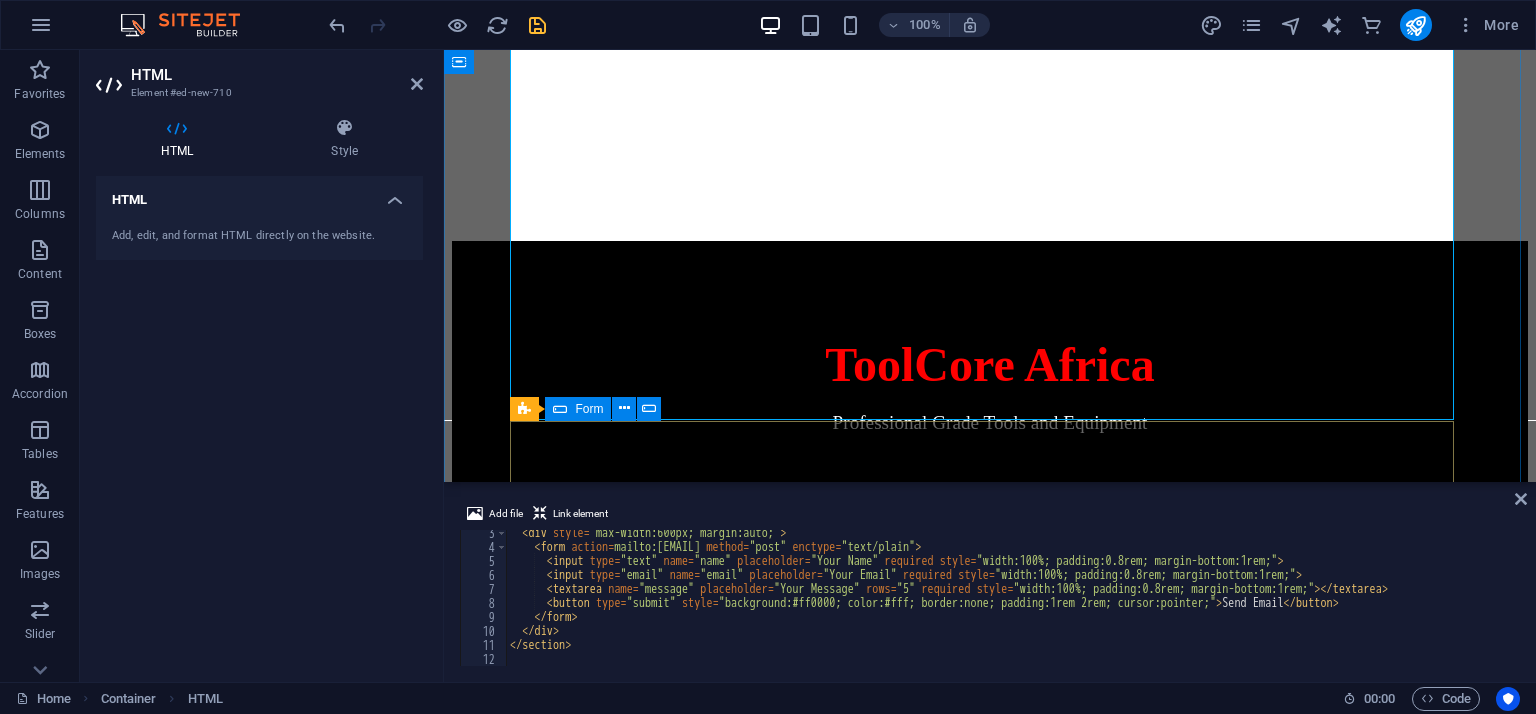 click on "Drop content here or  Add elements  Paste clipboard" at bounding box center [990, 2015] 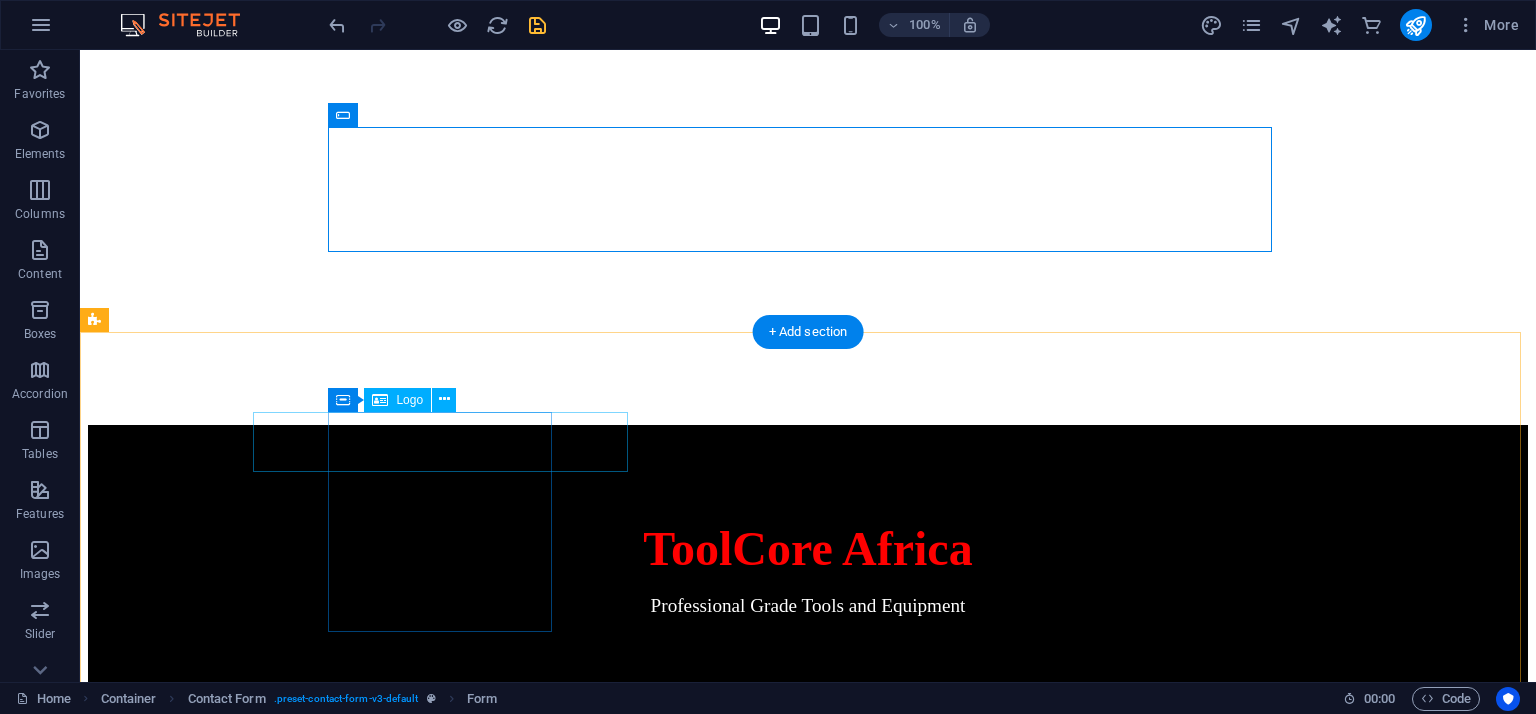 scroll, scrollTop: 2516, scrollLeft: 0, axis: vertical 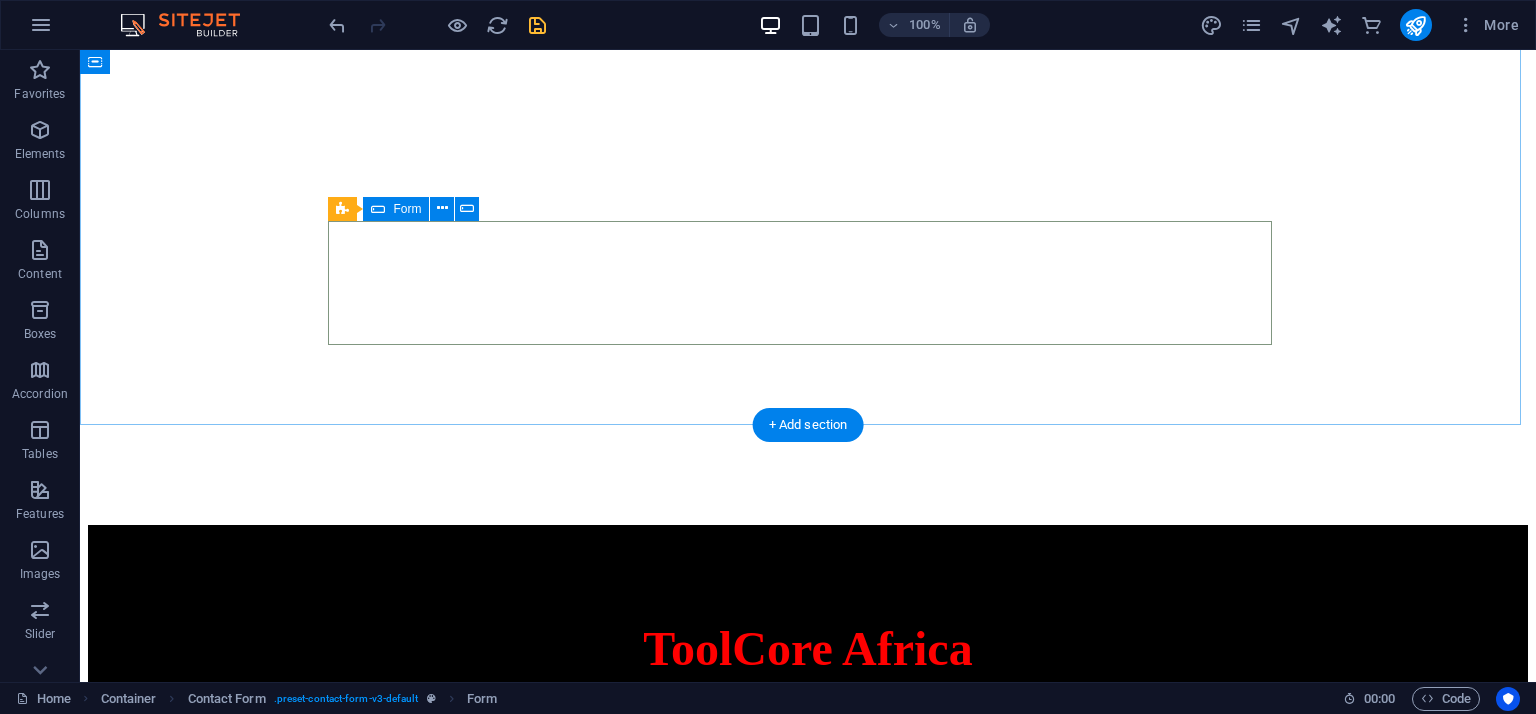 click on "Drop content here or  Add elements  Paste clipboard" at bounding box center (808, 2089) 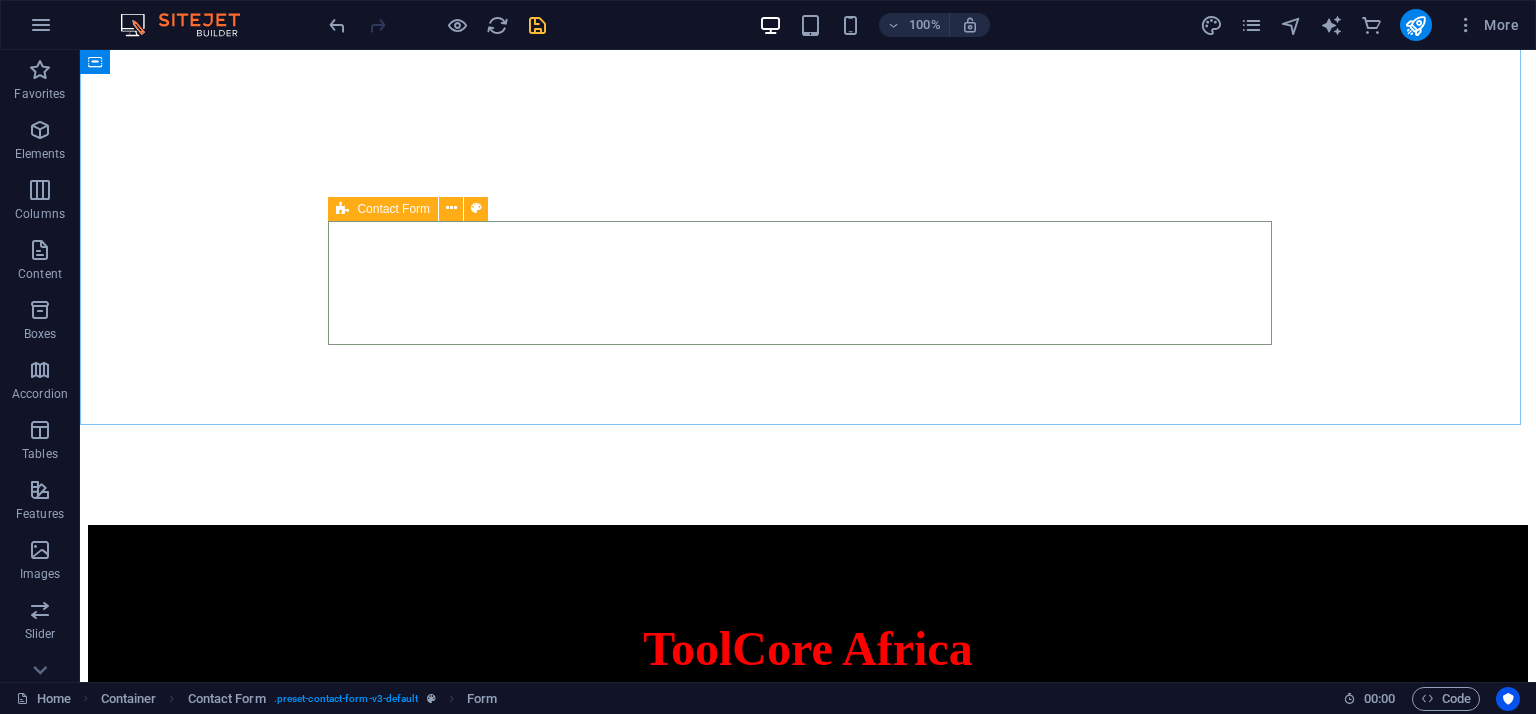 click on "Contact Form" at bounding box center (414, 209) 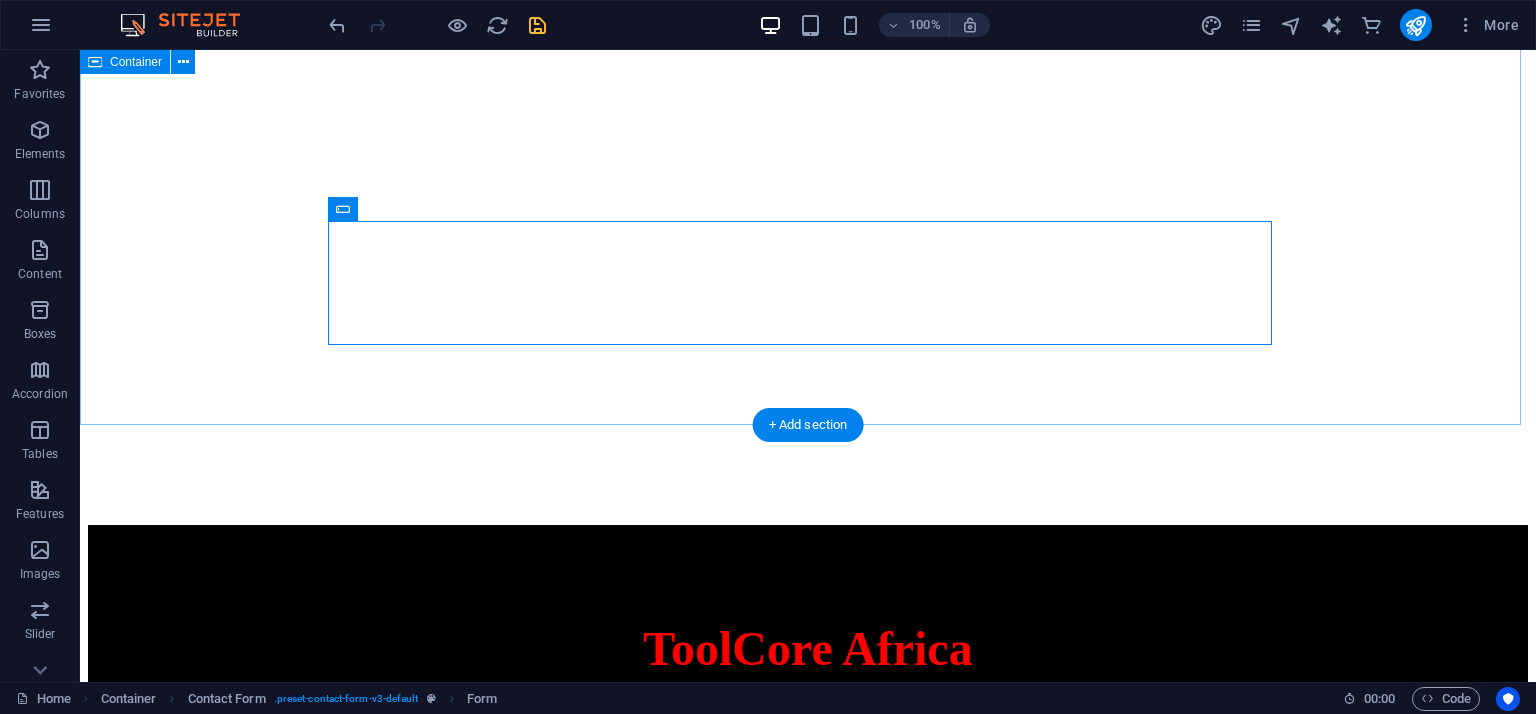 click on "Contact Us
Send Email
Drop content here or  Add elements  Paste clipboard" at bounding box center (808, 1855) 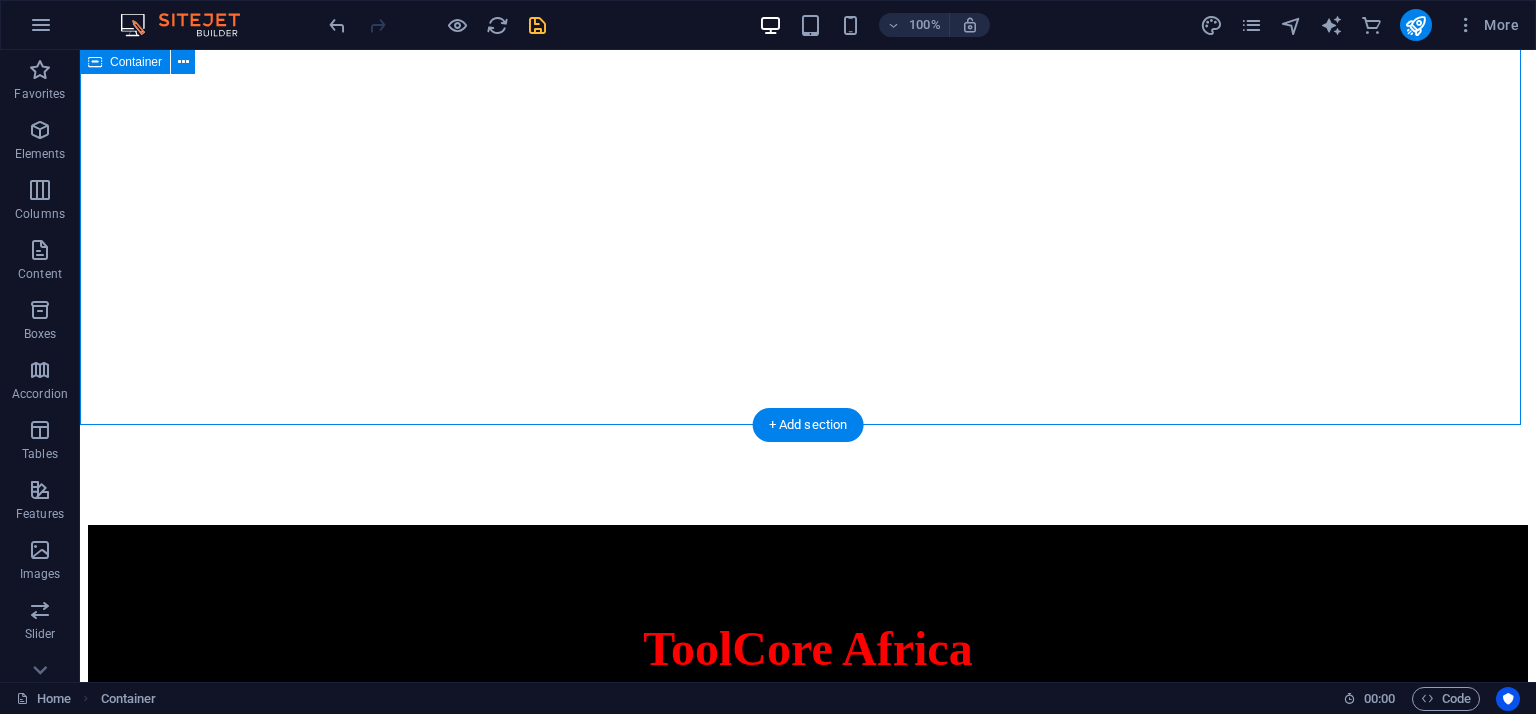 click on "Contact Us
Send Email
Drop content here or  Add elements  Paste clipboard" at bounding box center [808, 1855] 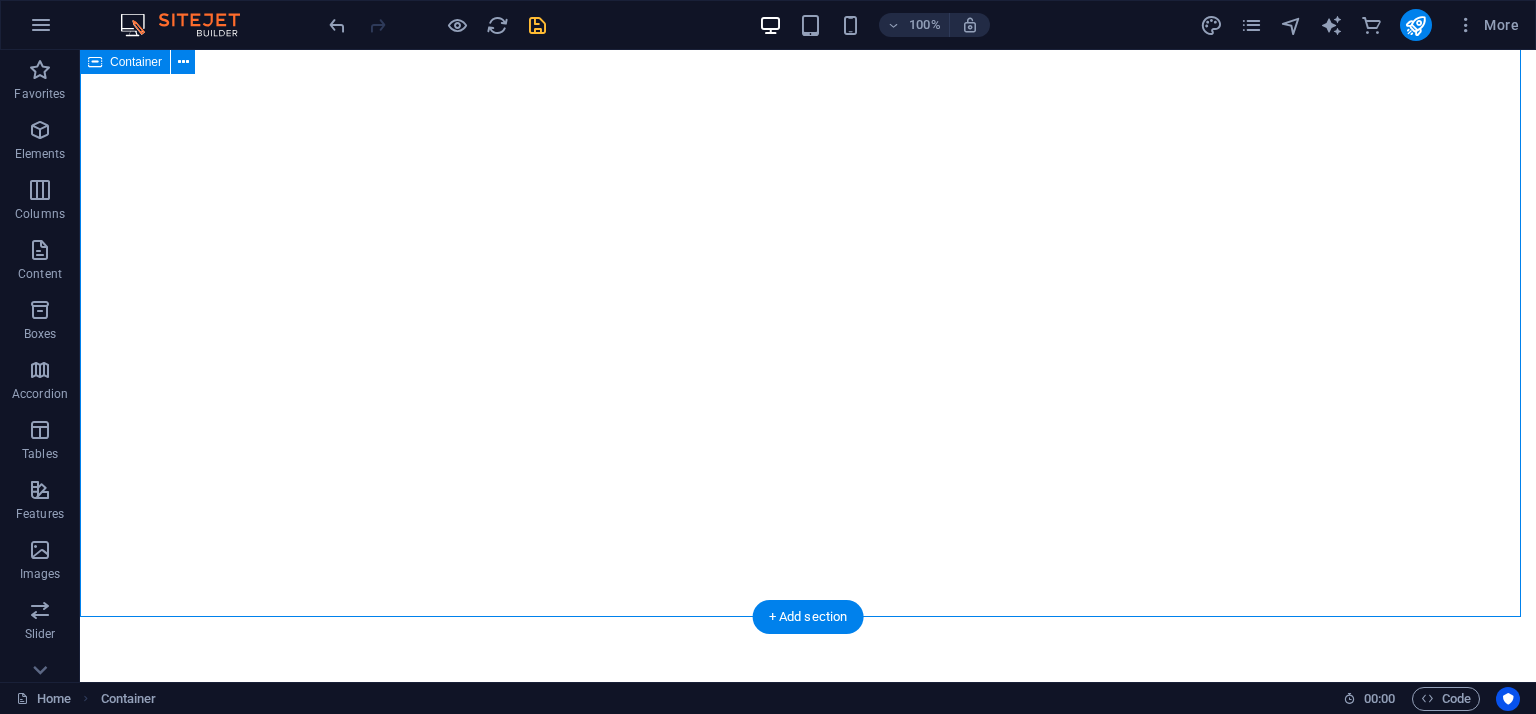 scroll, scrollTop: 2316, scrollLeft: 0, axis: vertical 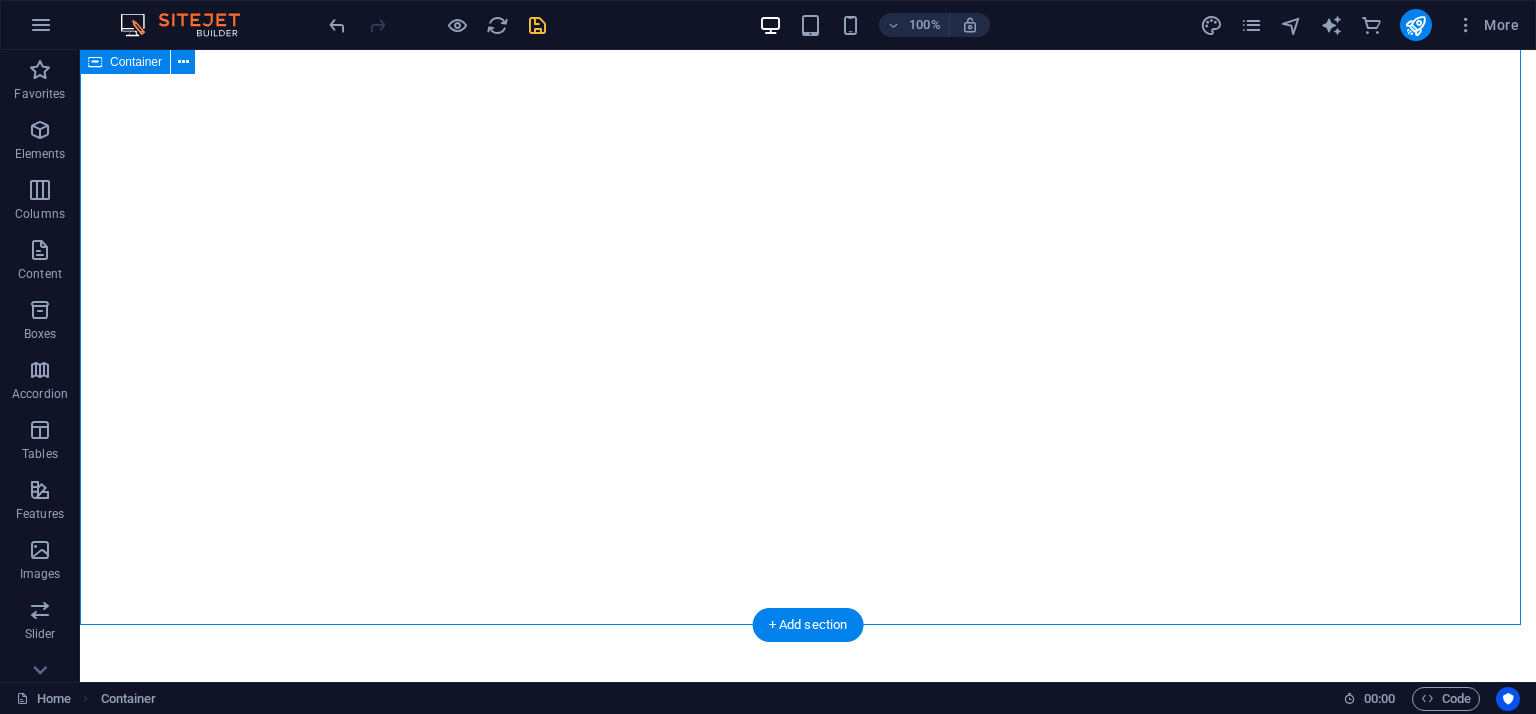 click on "Contact Us
Send Email
Drop content here or  Add elements  Paste clipboard" at bounding box center [808, 2055] 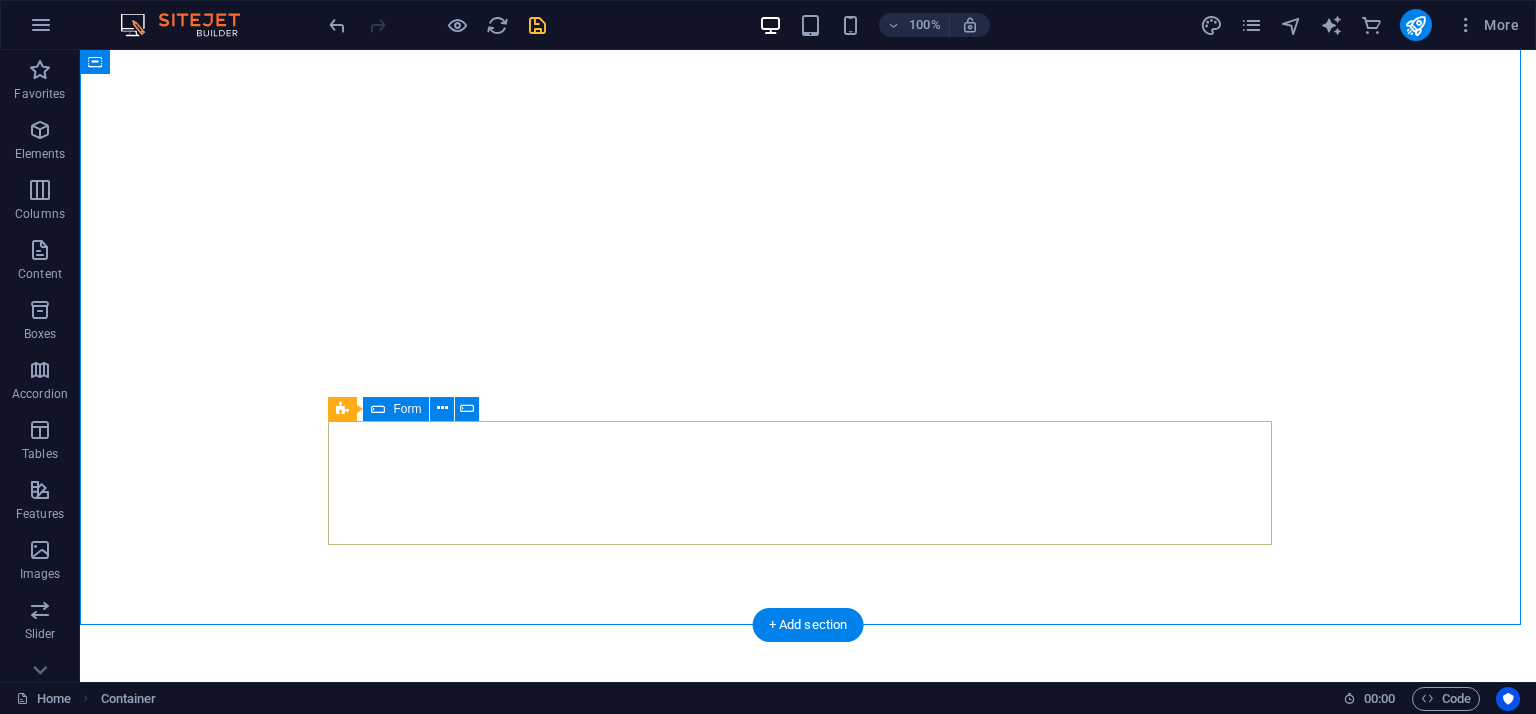 click on "Drop content here or  Add elements  Paste clipboard" at bounding box center (808, 2289) 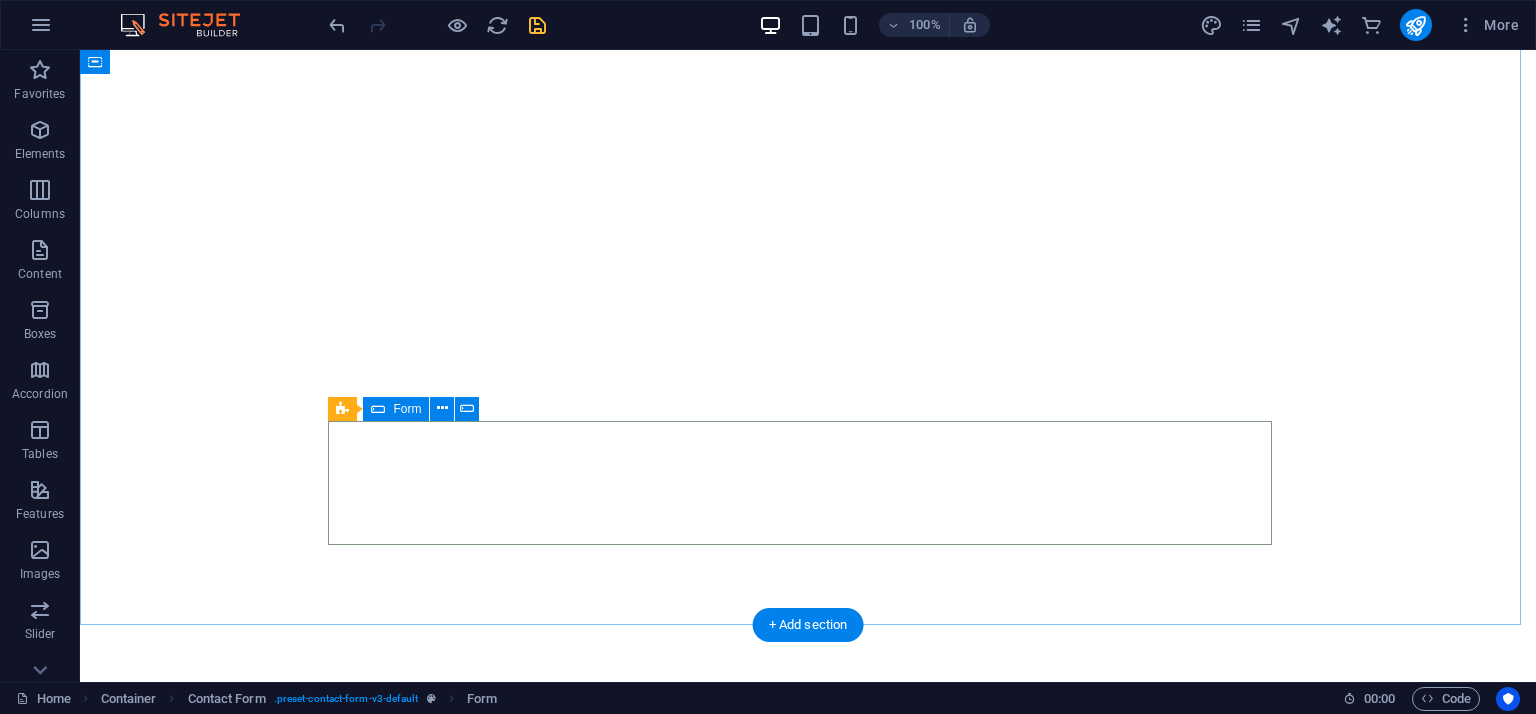 click on "Drop content here or  Add elements  Paste clipboard" at bounding box center [808, 2289] 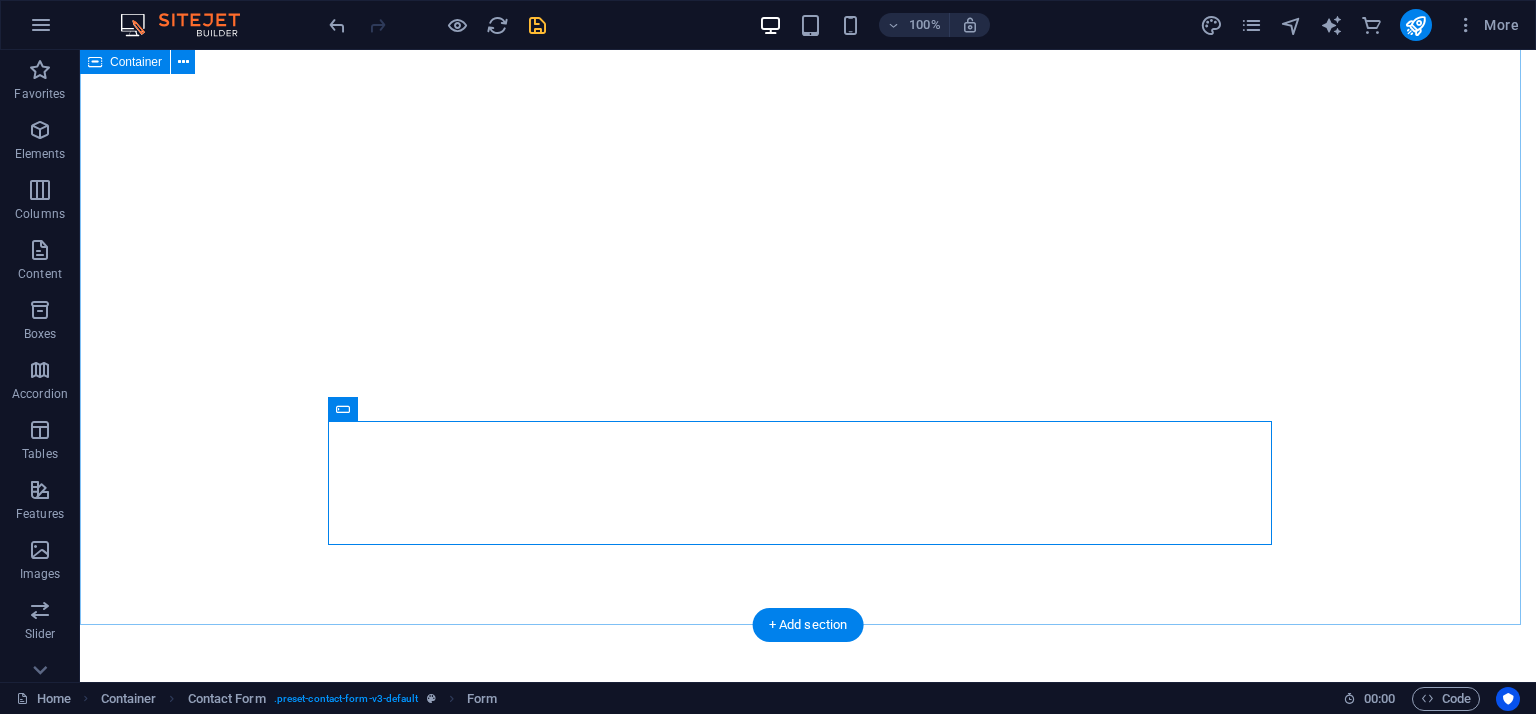 click on "Contact Us
Send Email
Drop content here or  Add elements  Paste clipboard" at bounding box center [808, 2055] 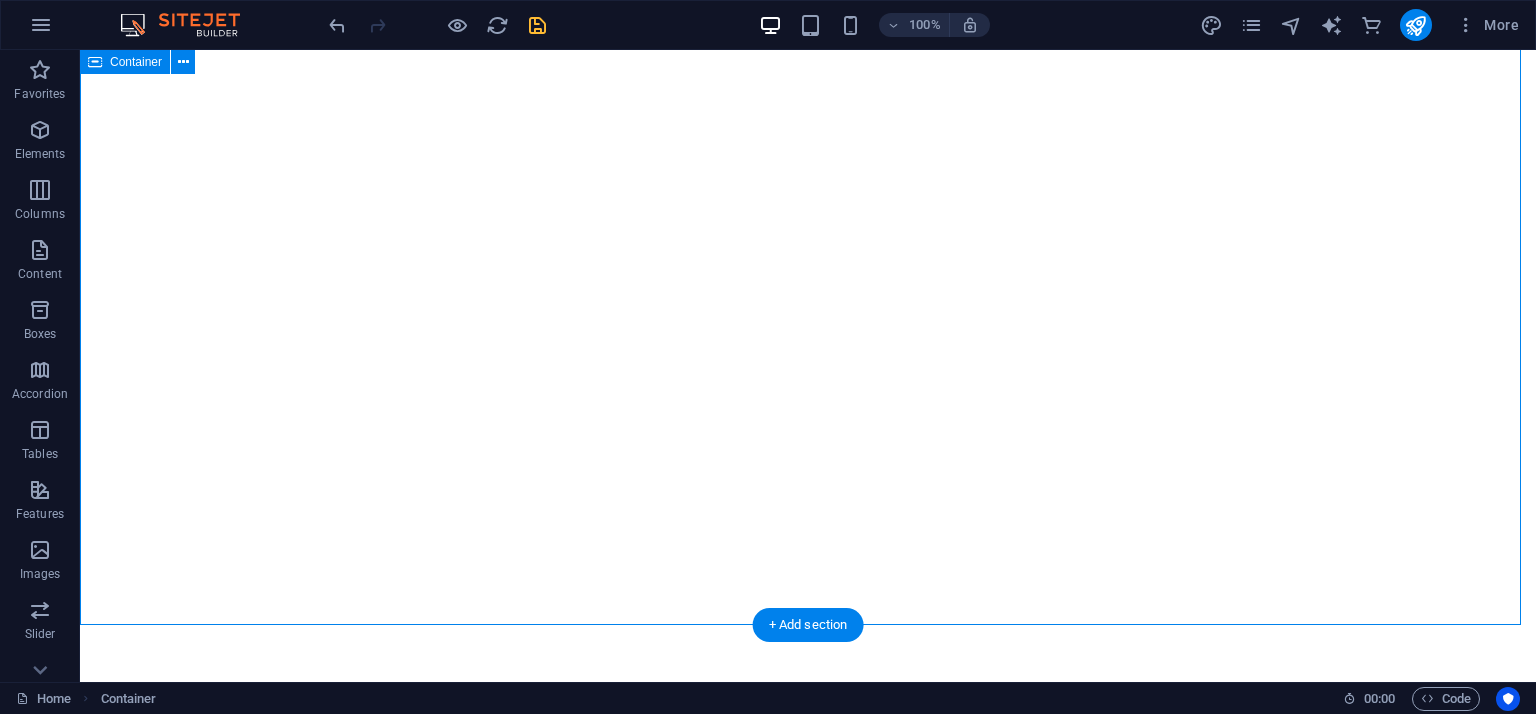 click on "Contact Us
Send Email
Drop content here or  Add elements  Paste clipboard" at bounding box center (808, 2055) 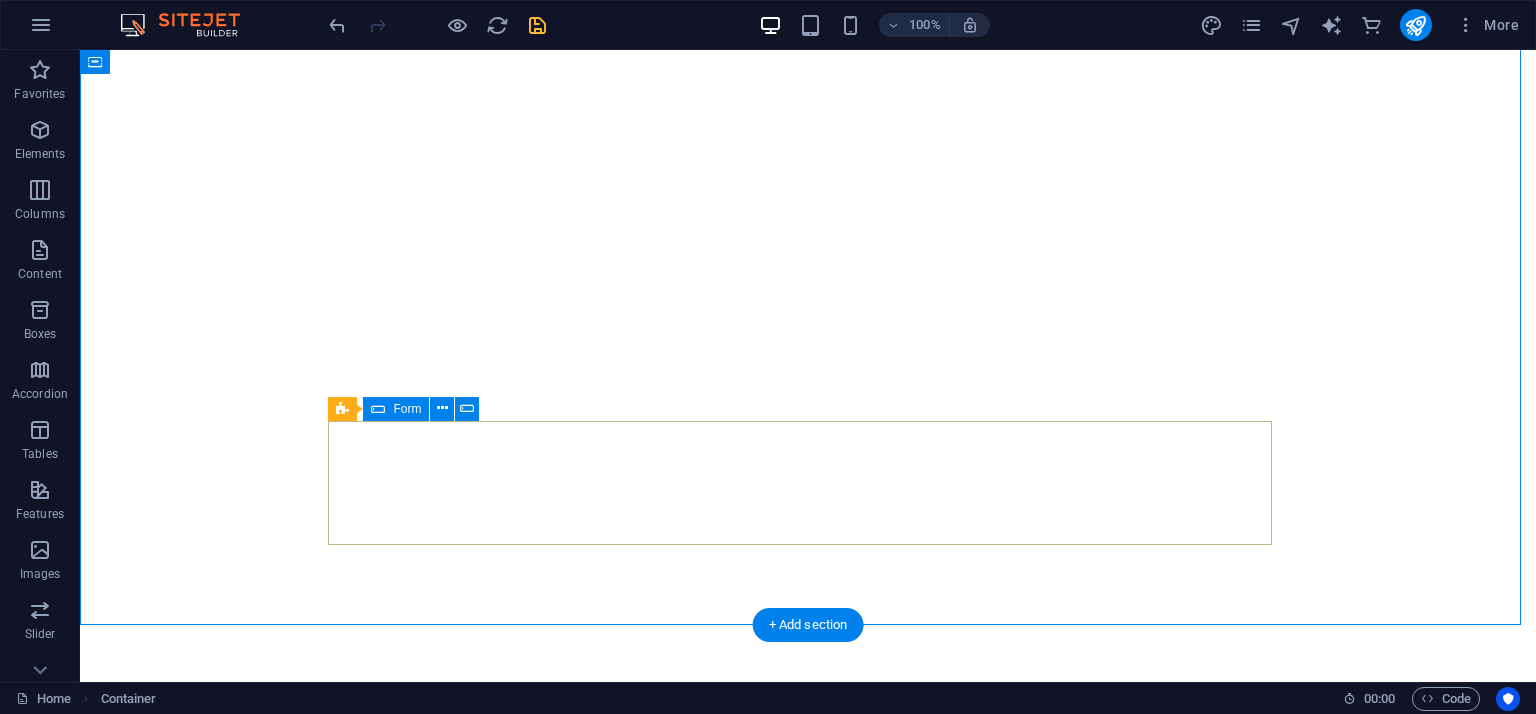 click on "Drop content here or  Add elements  Paste clipboard" at bounding box center [808, 2289] 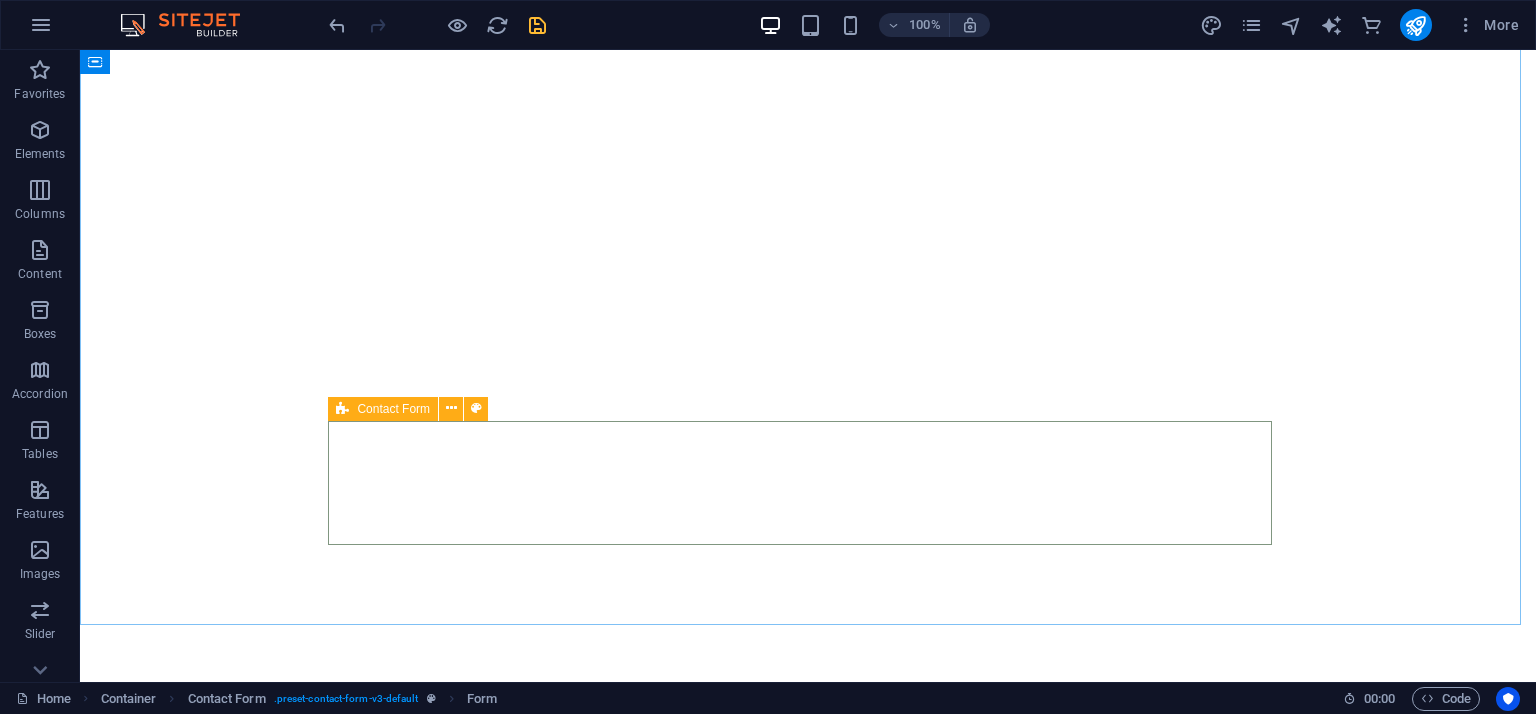 click at bounding box center (342, 409) 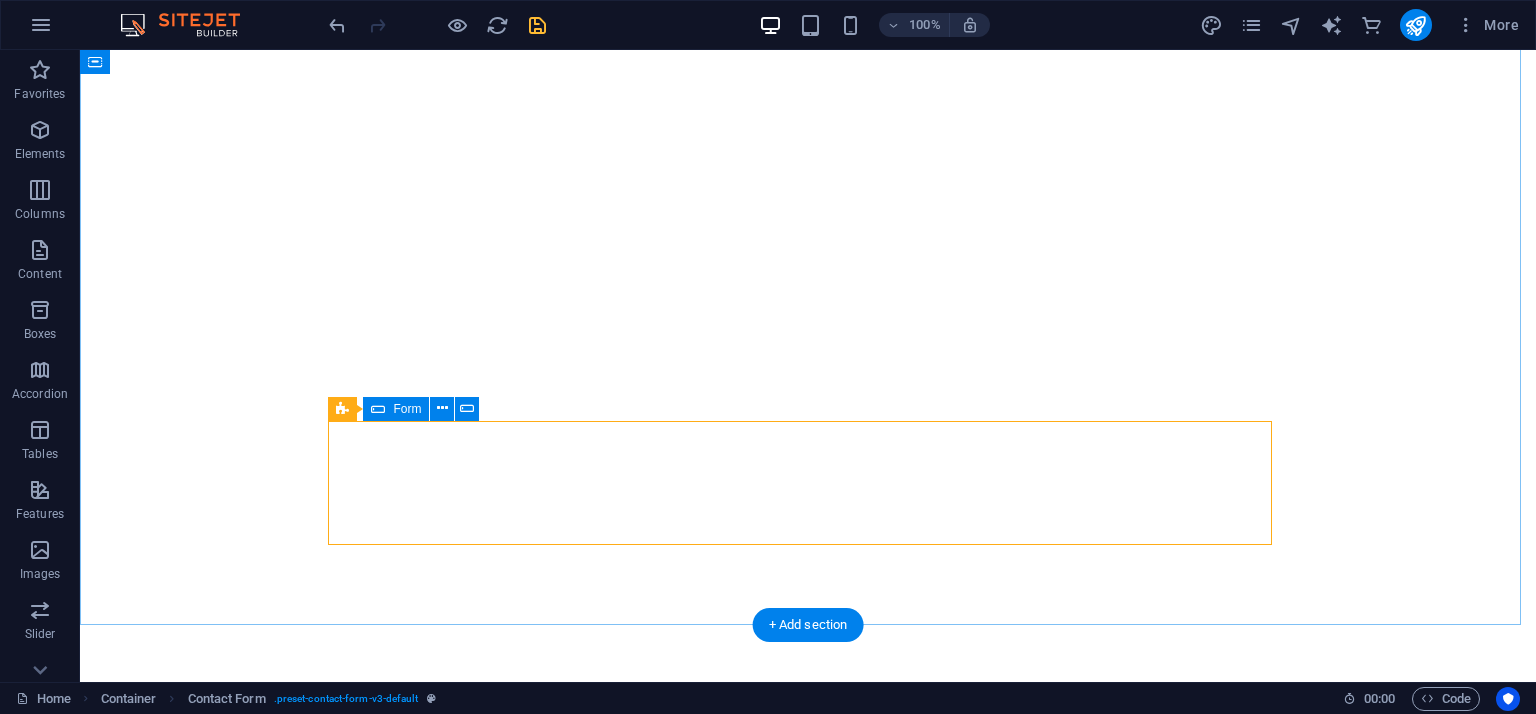 click on "Add elements" at bounding box center (749, 2319) 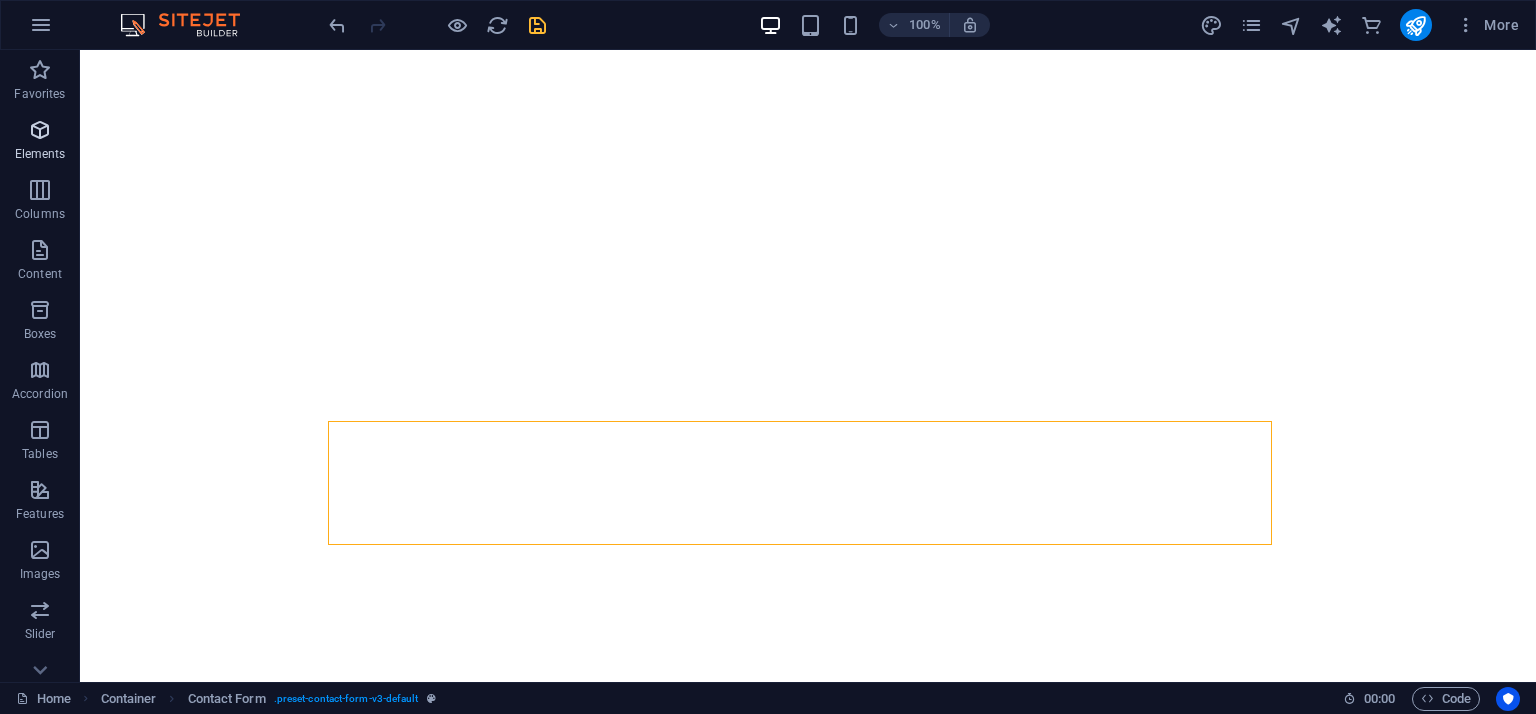 click at bounding box center [40, 130] 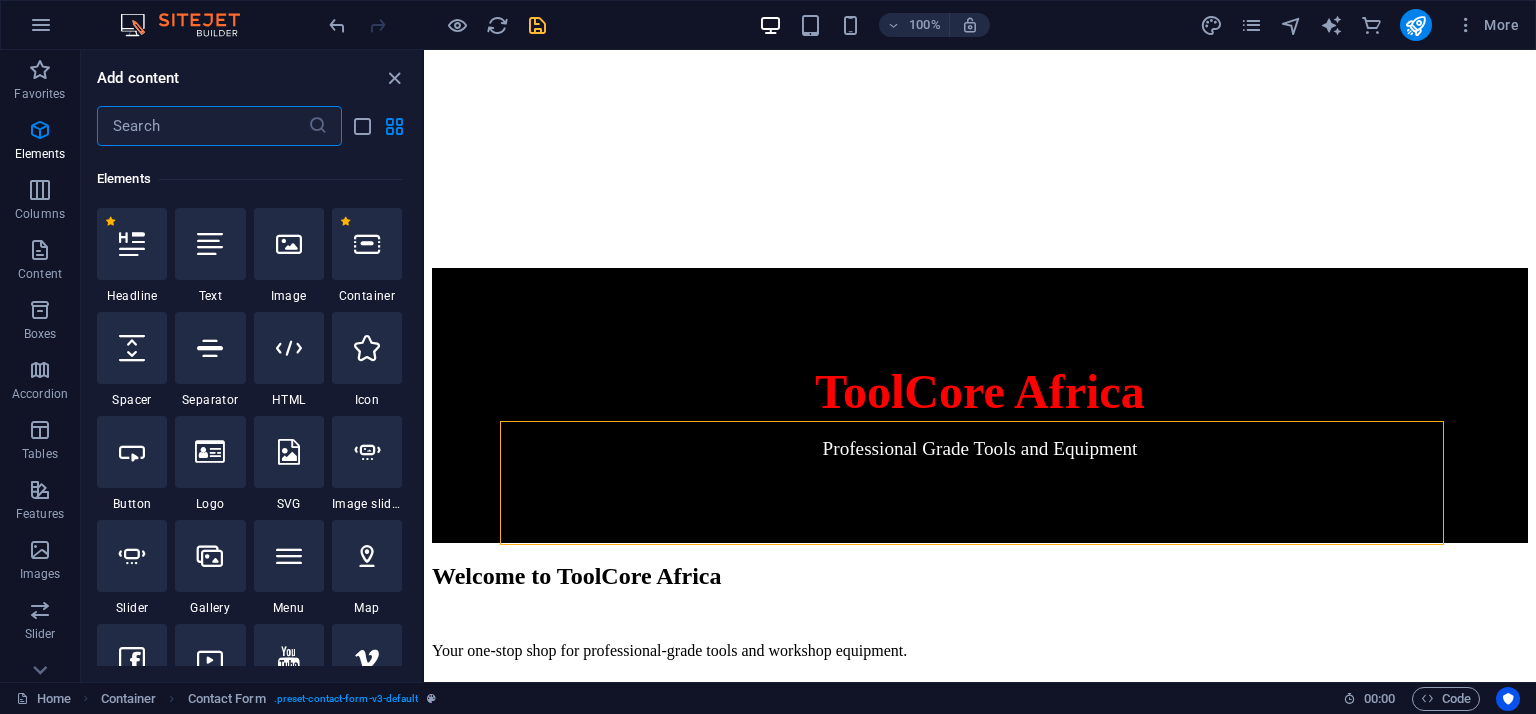 scroll, scrollTop: 212, scrollLeft: 0, axis: vertical 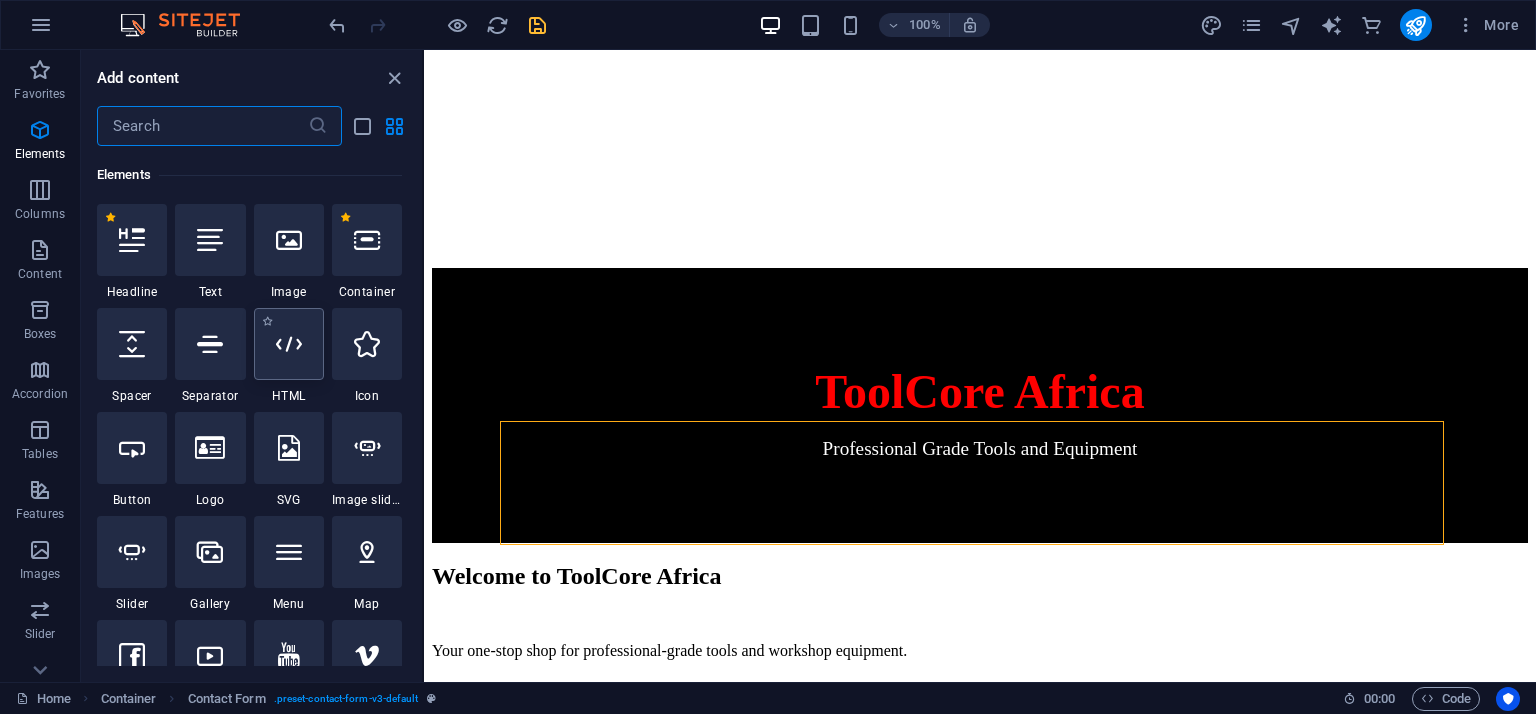 click at bounding box center [289, 344] 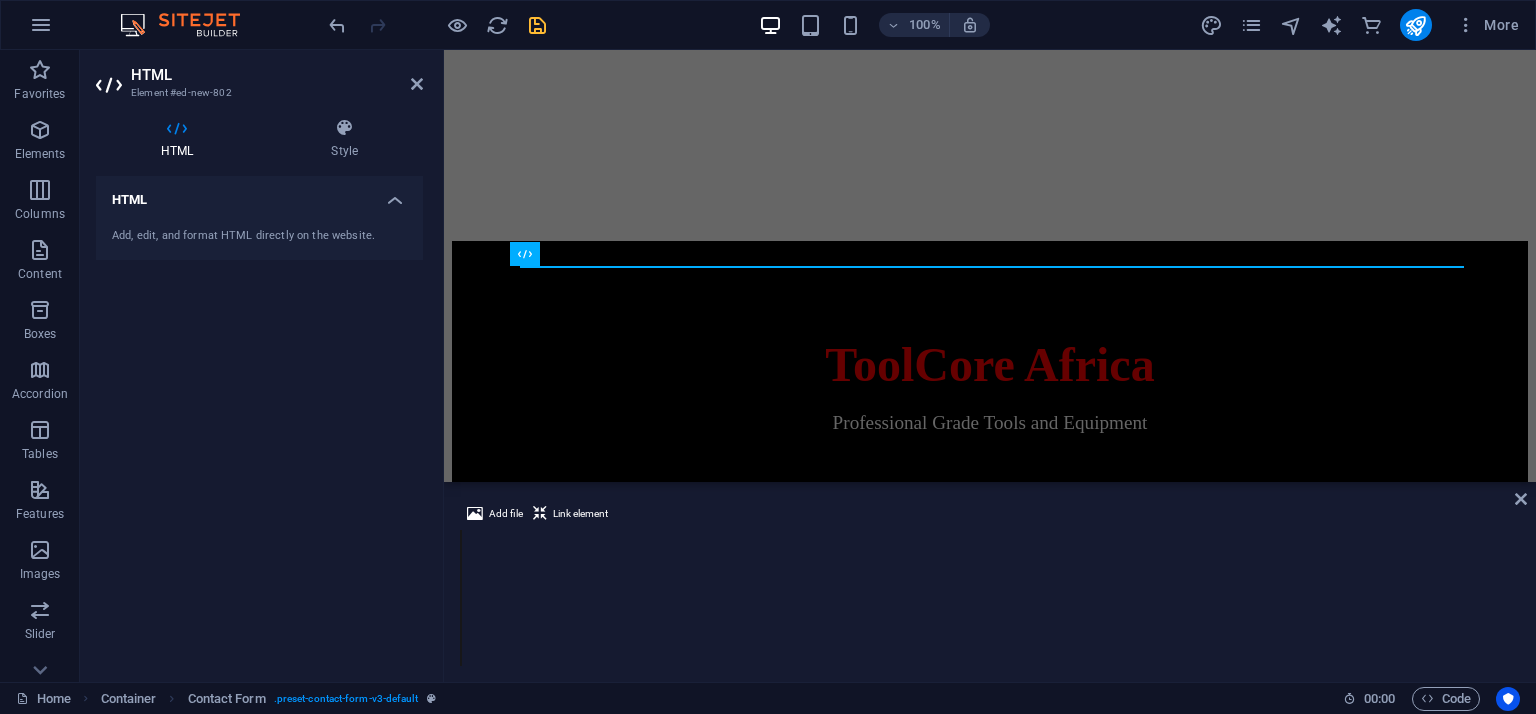 scroll, scrollTop: 1963, scrollLeft: 0, axis: vertical 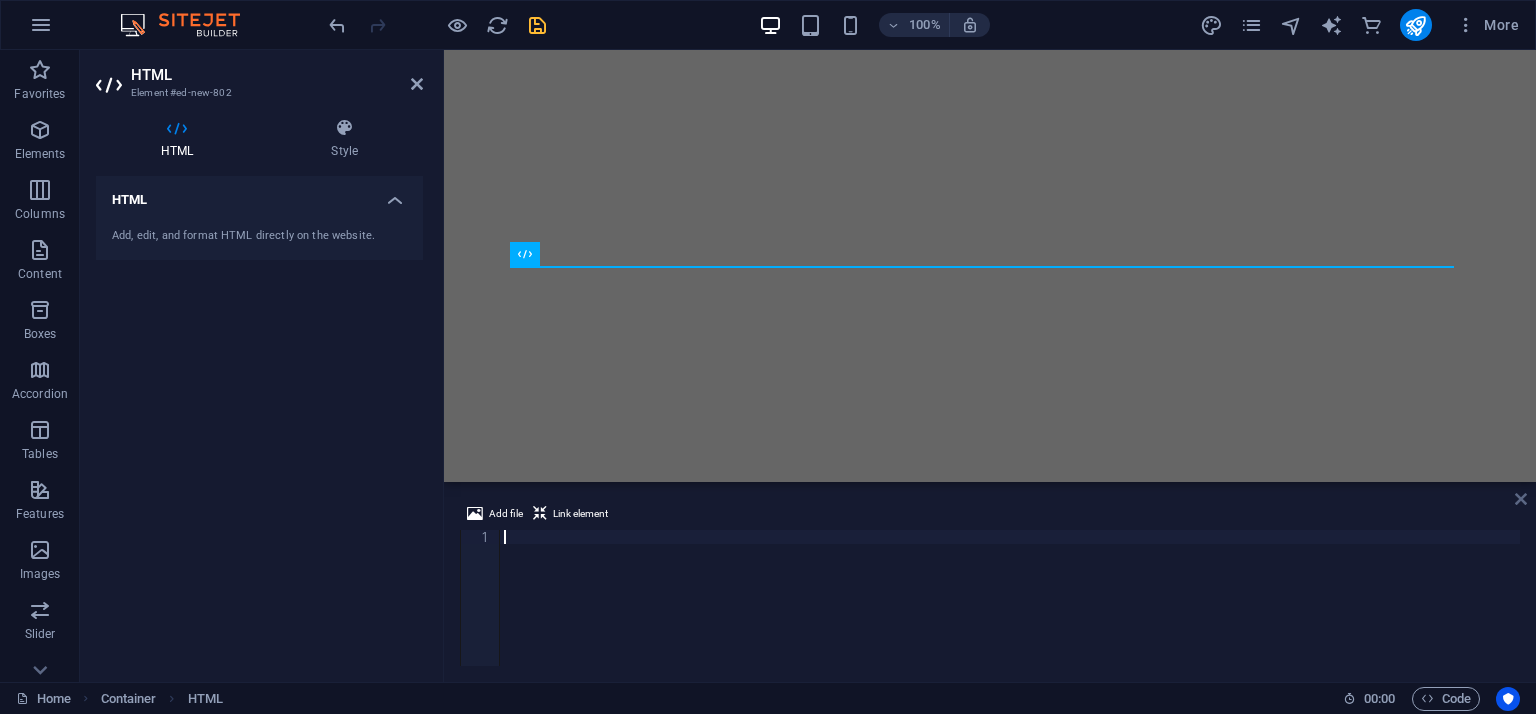 click at bounding box center [1521, 499] 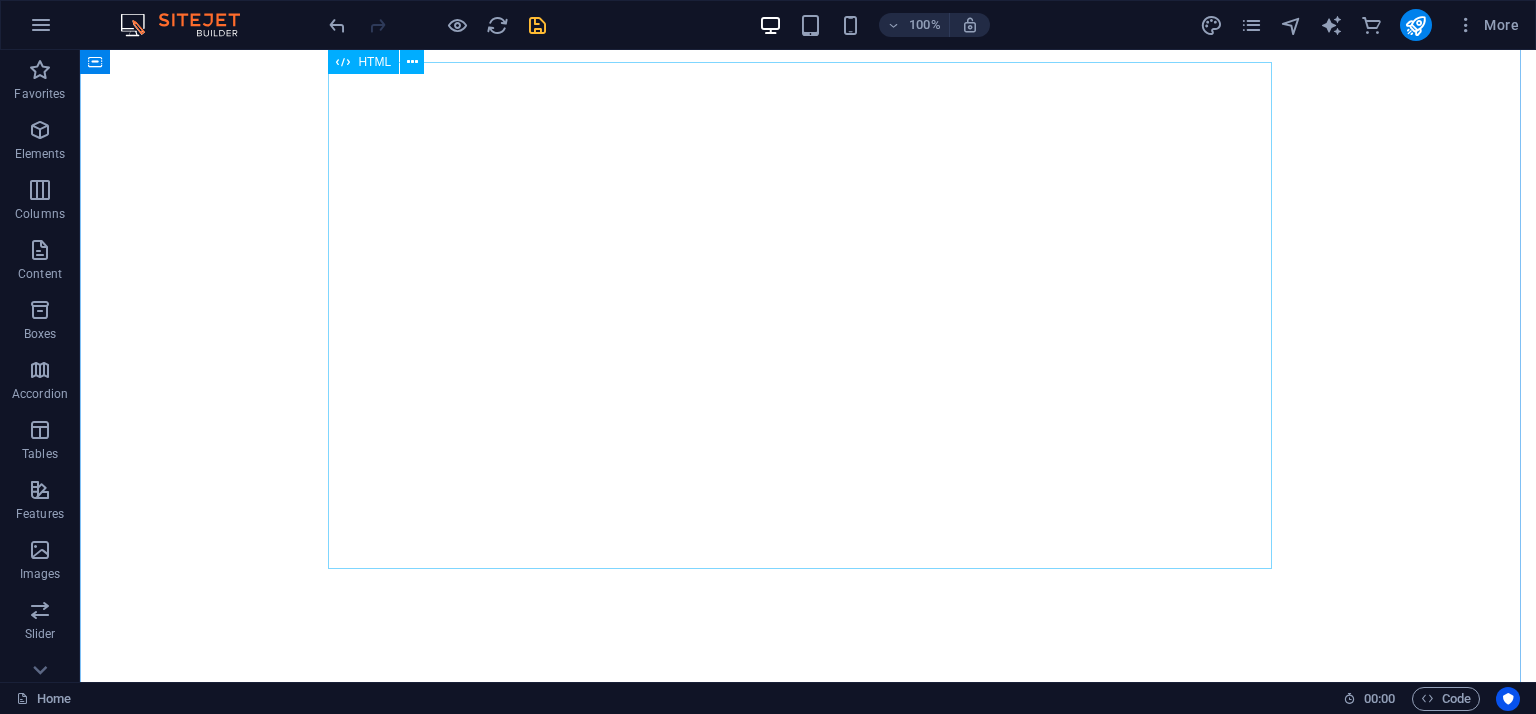 scroll, scrollTop: 2163, scrollLeft: 0, axis: vertical 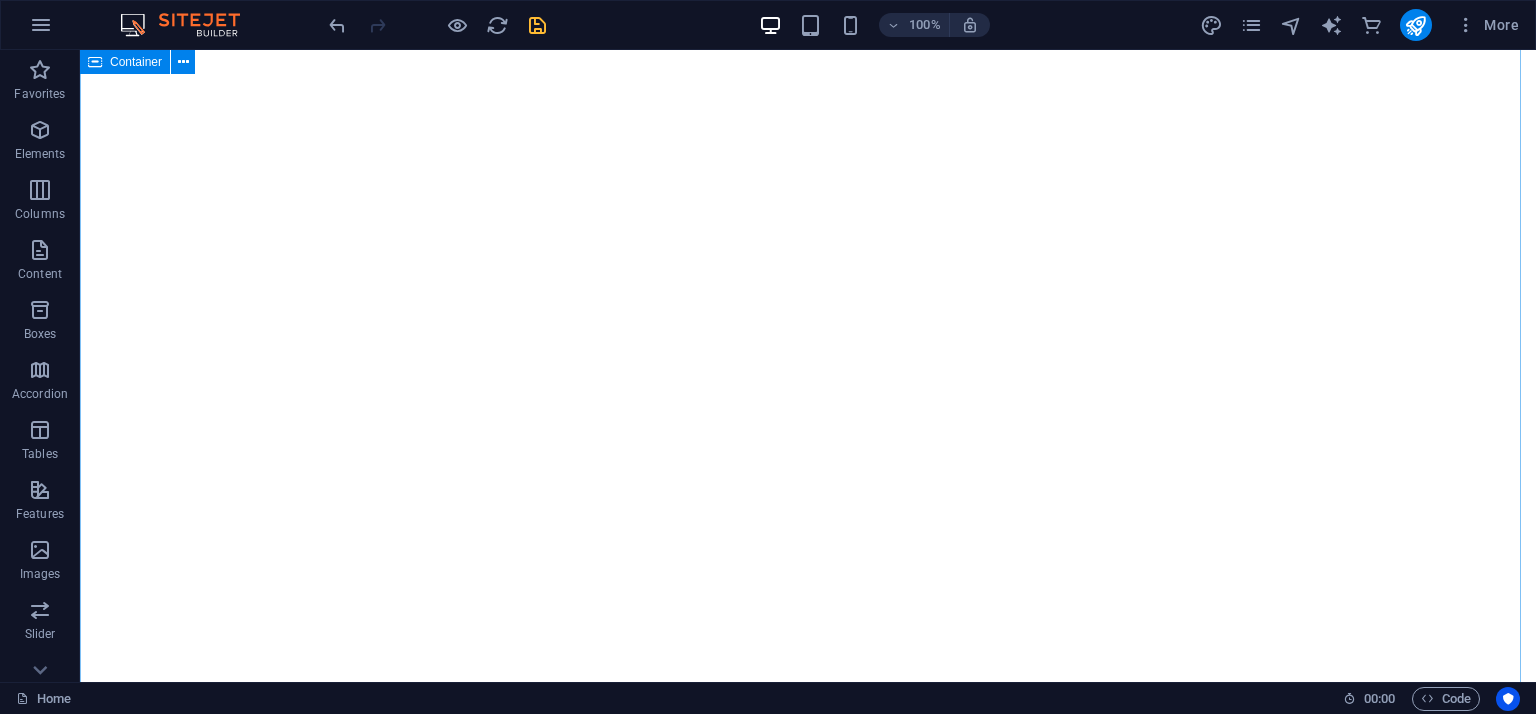 click on "Contact Us
Send Email
Drop content here or  Add elements  Paste clipboard" at bounding box center (808, 2208) 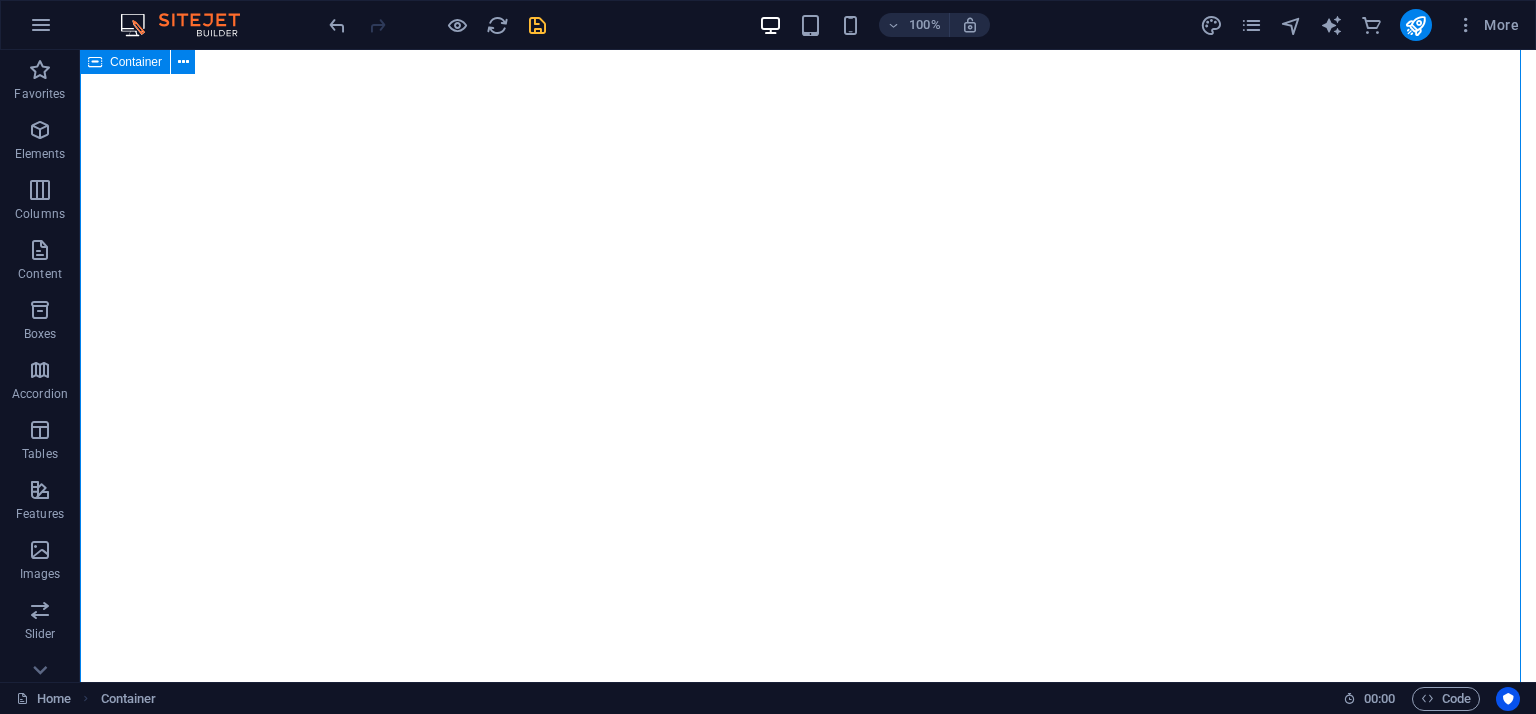click on "Contact Us
Send Email
Drop content here or  Add elements  Paste clipboard" at bounding box center (808, 2208) 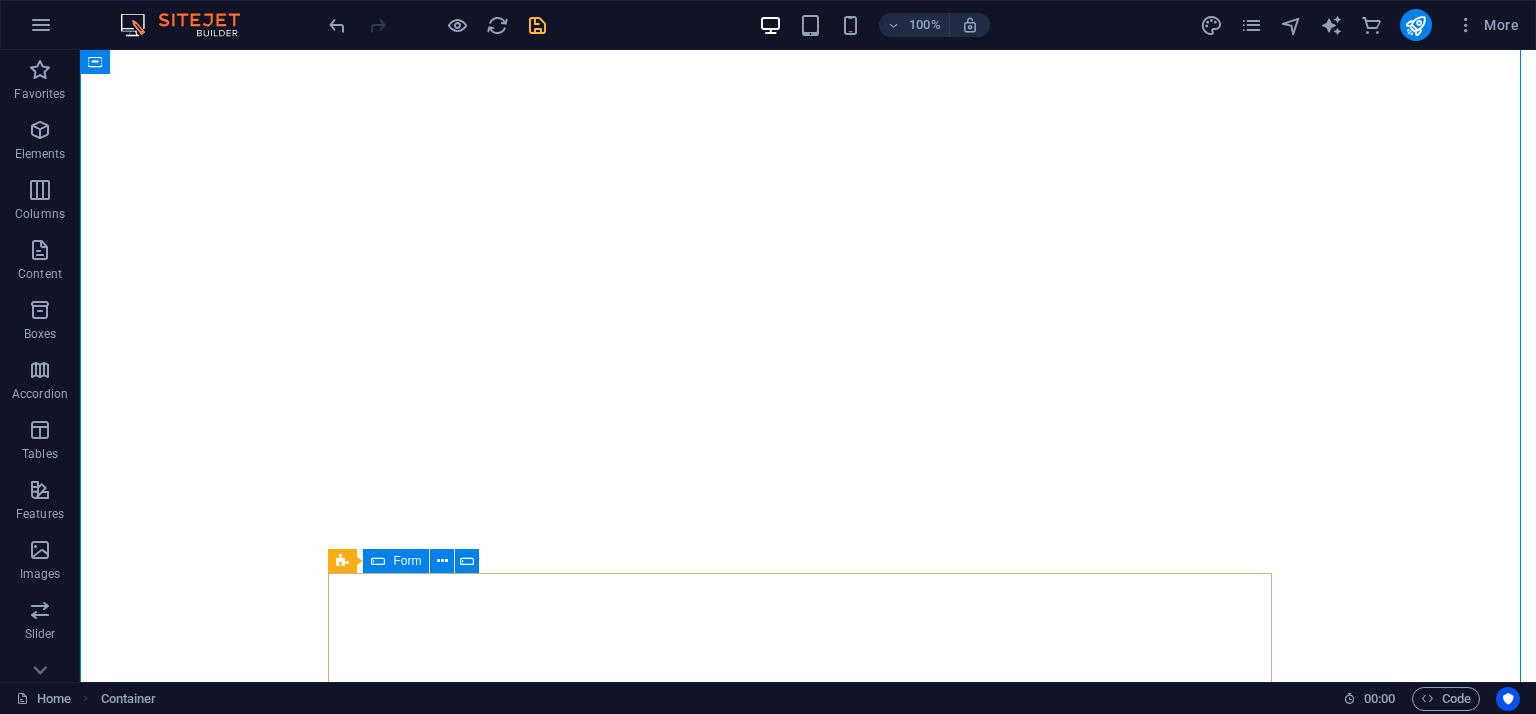 click on "Drop content here or  Add elements  Paste clipboard" at bounding box center (808, 2442) 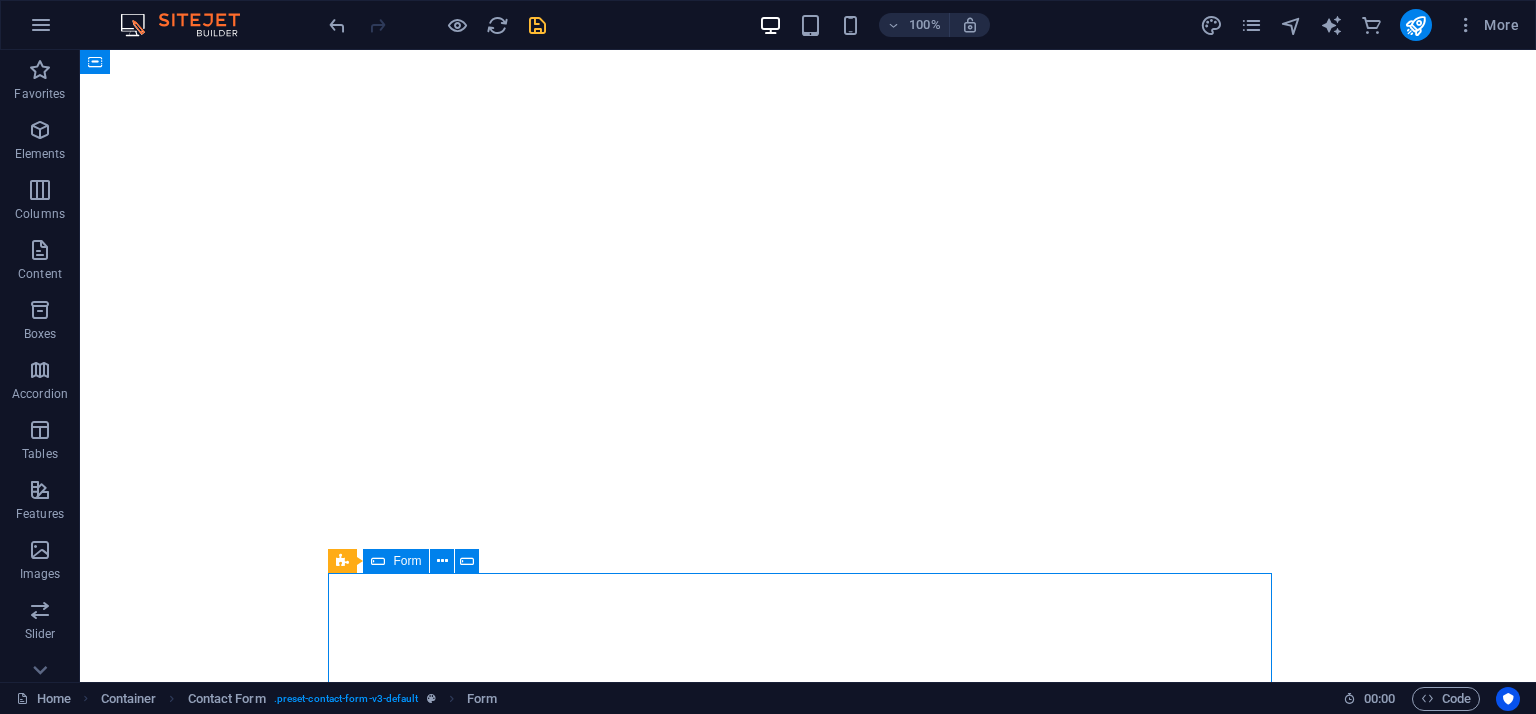 click on "Drop content here or  Add elements  Paste clipboard" at bounding box center (808, 2442) 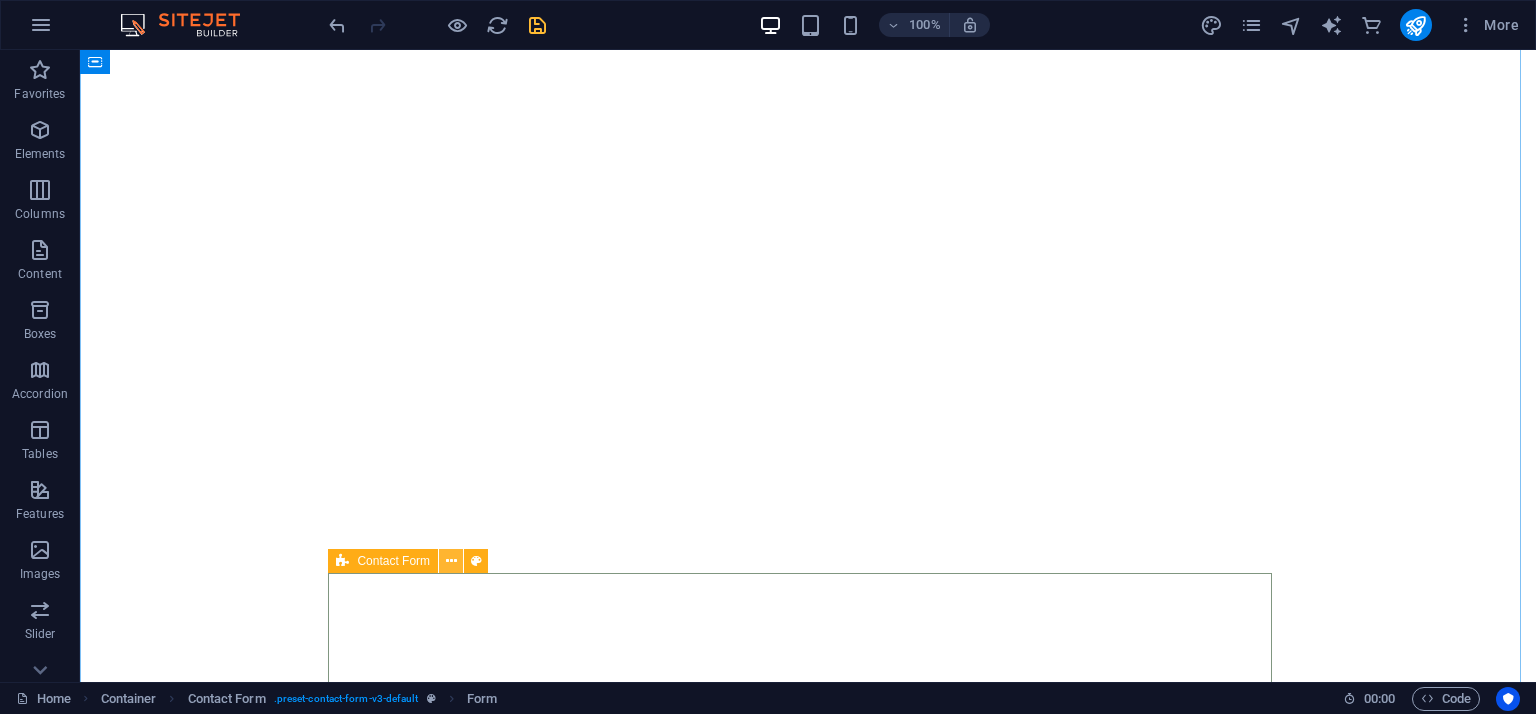 click at bounding box center (451, 561) 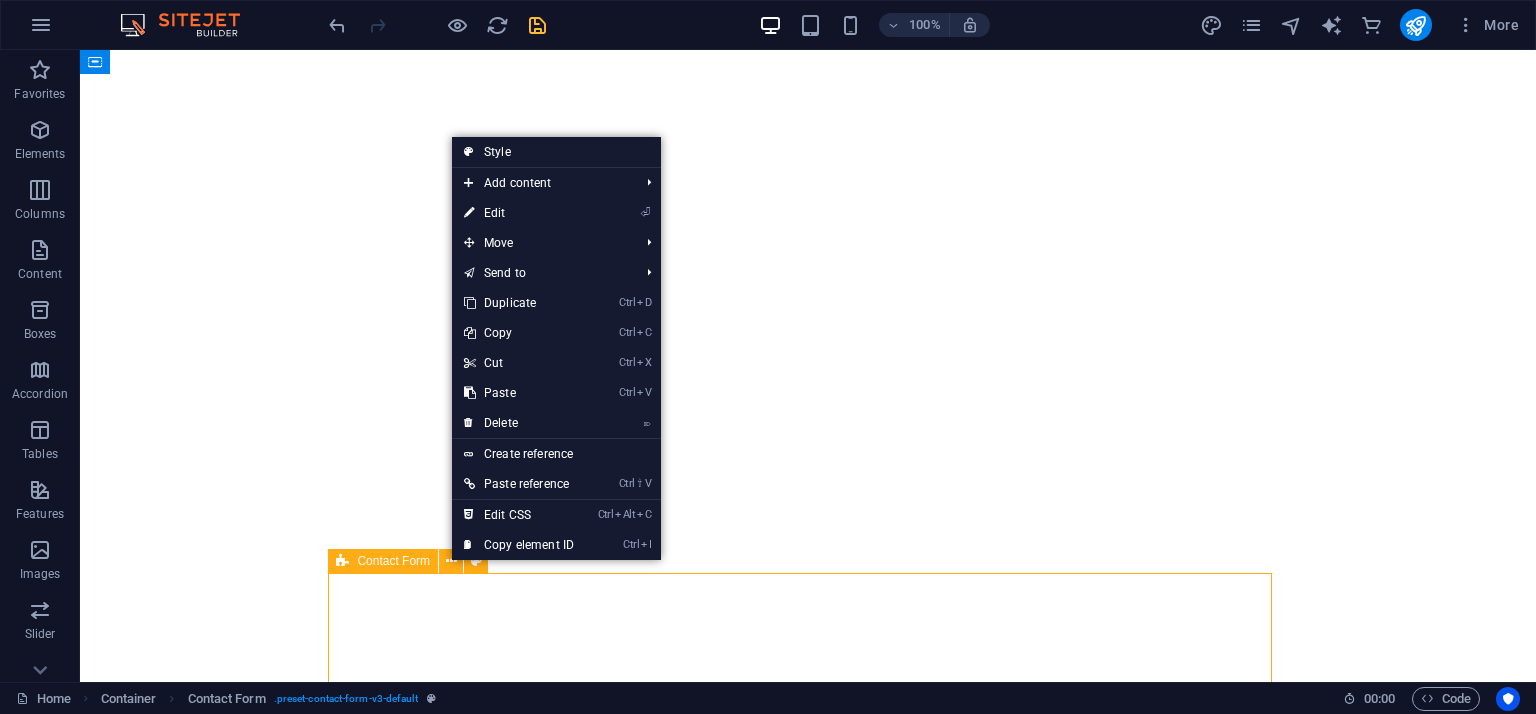 click on "Contact Form" at bounding box center (383, 561) 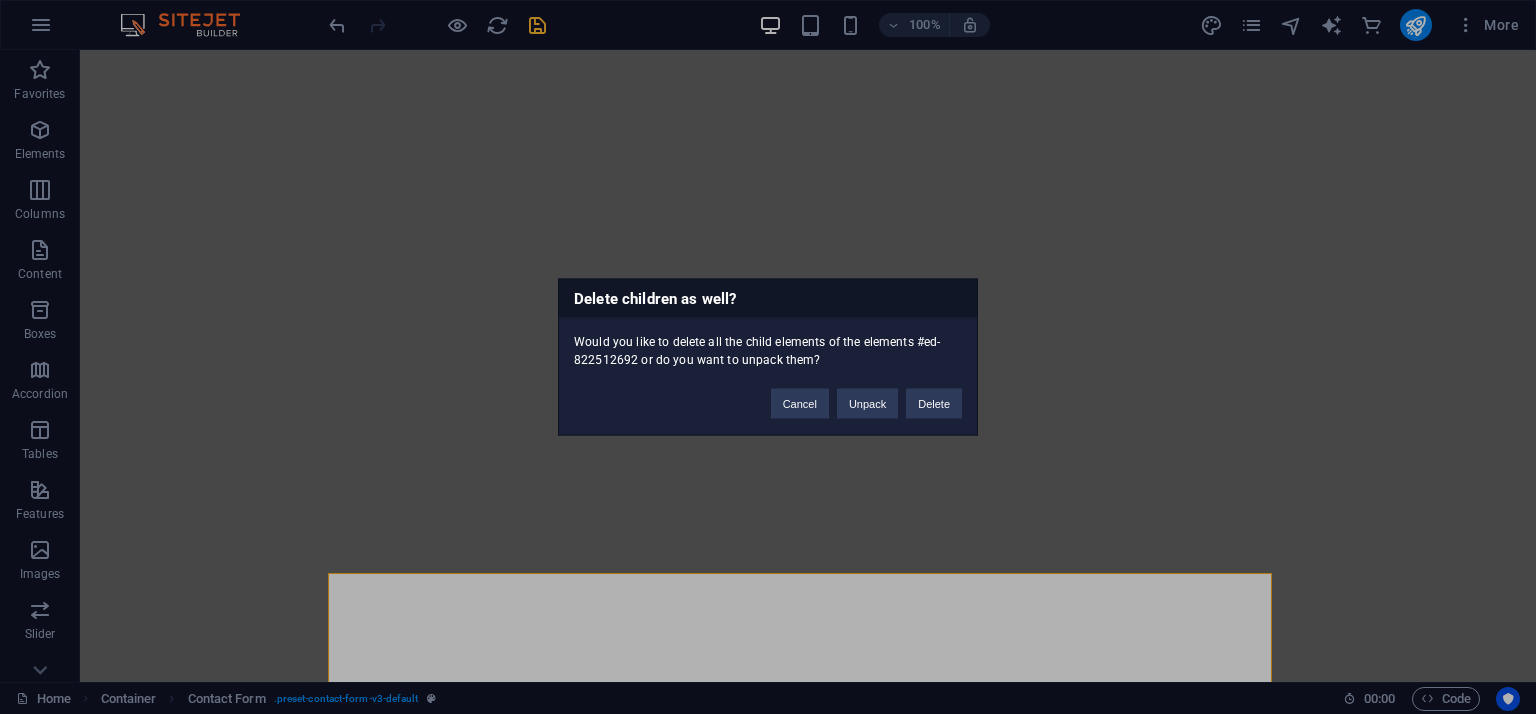 type 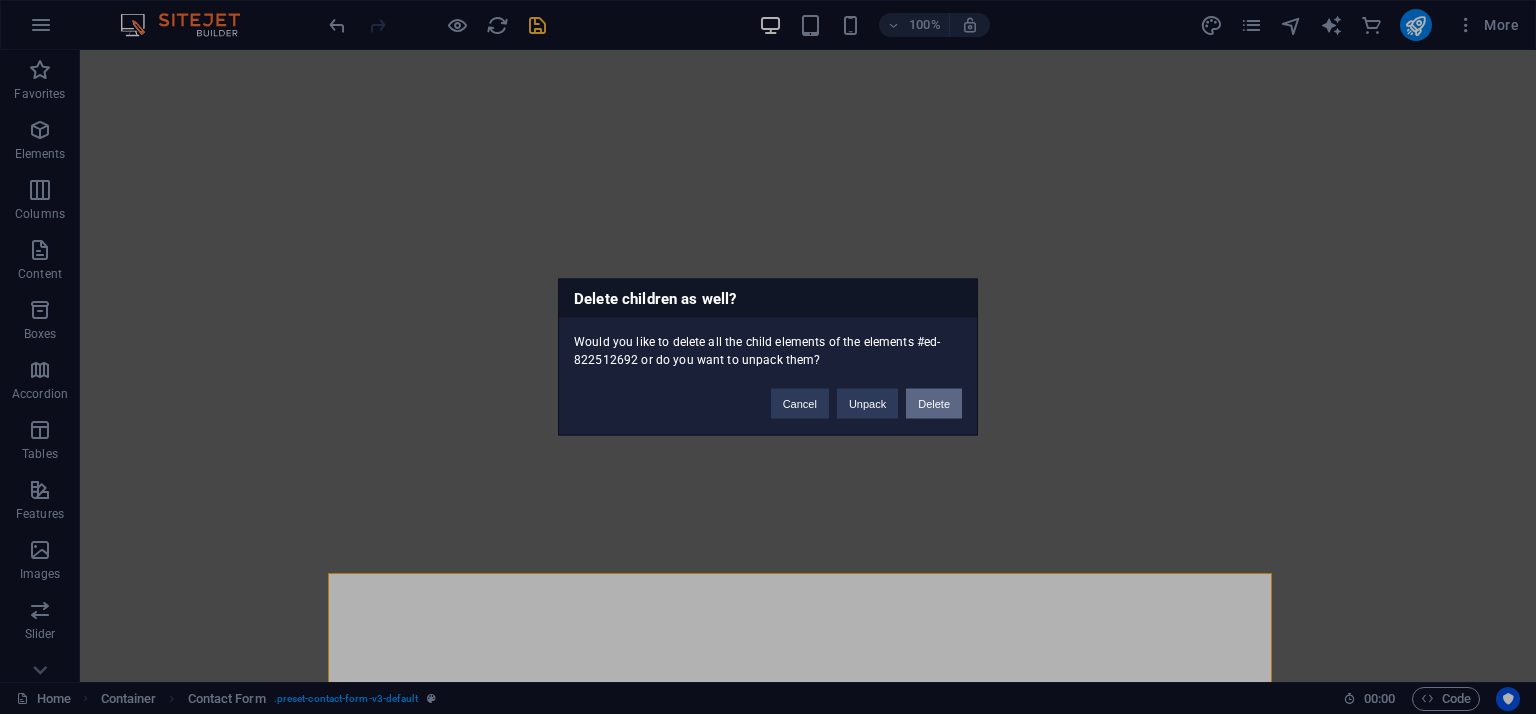 click on "Delete" at bounding box center (934, 404) 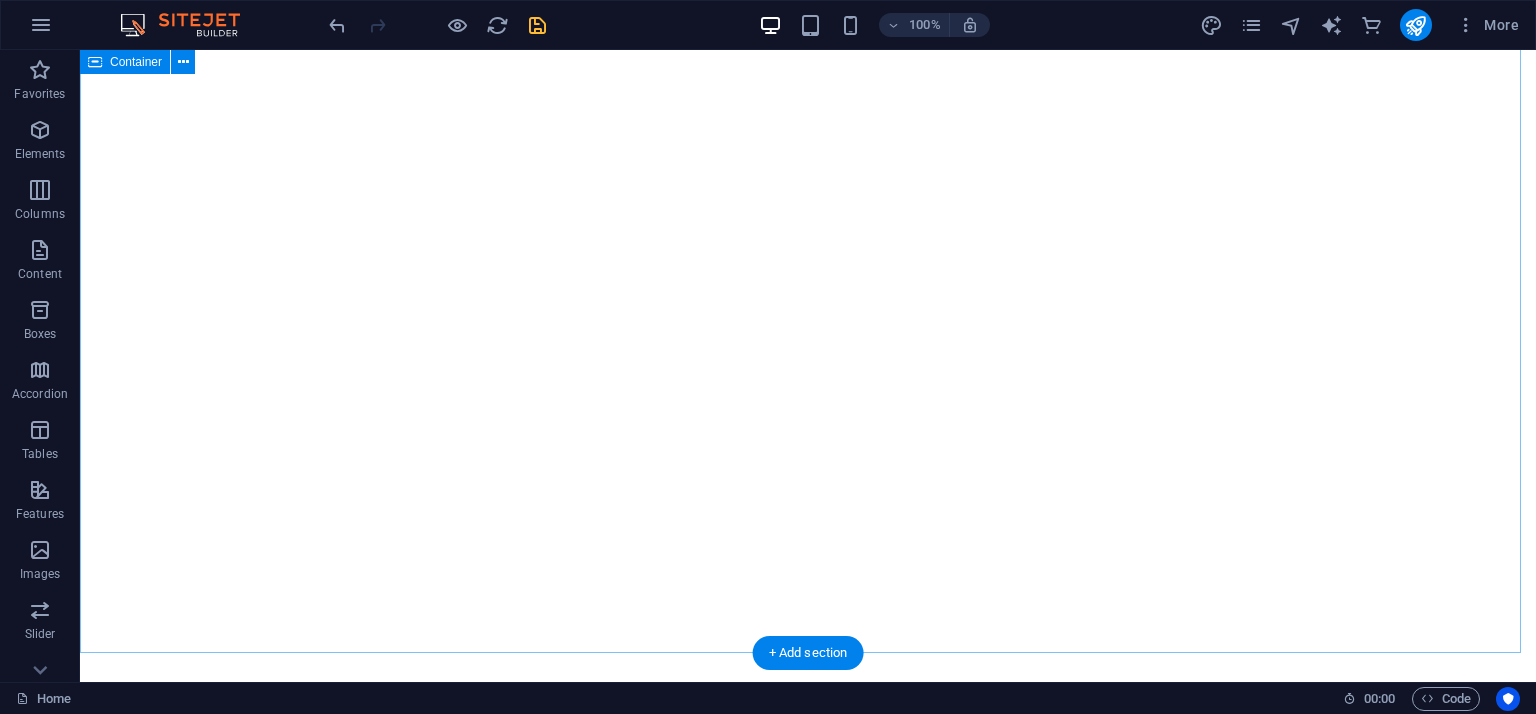 scroll, scrollTop: 2514, scrollLeft: 0, axis: vertical 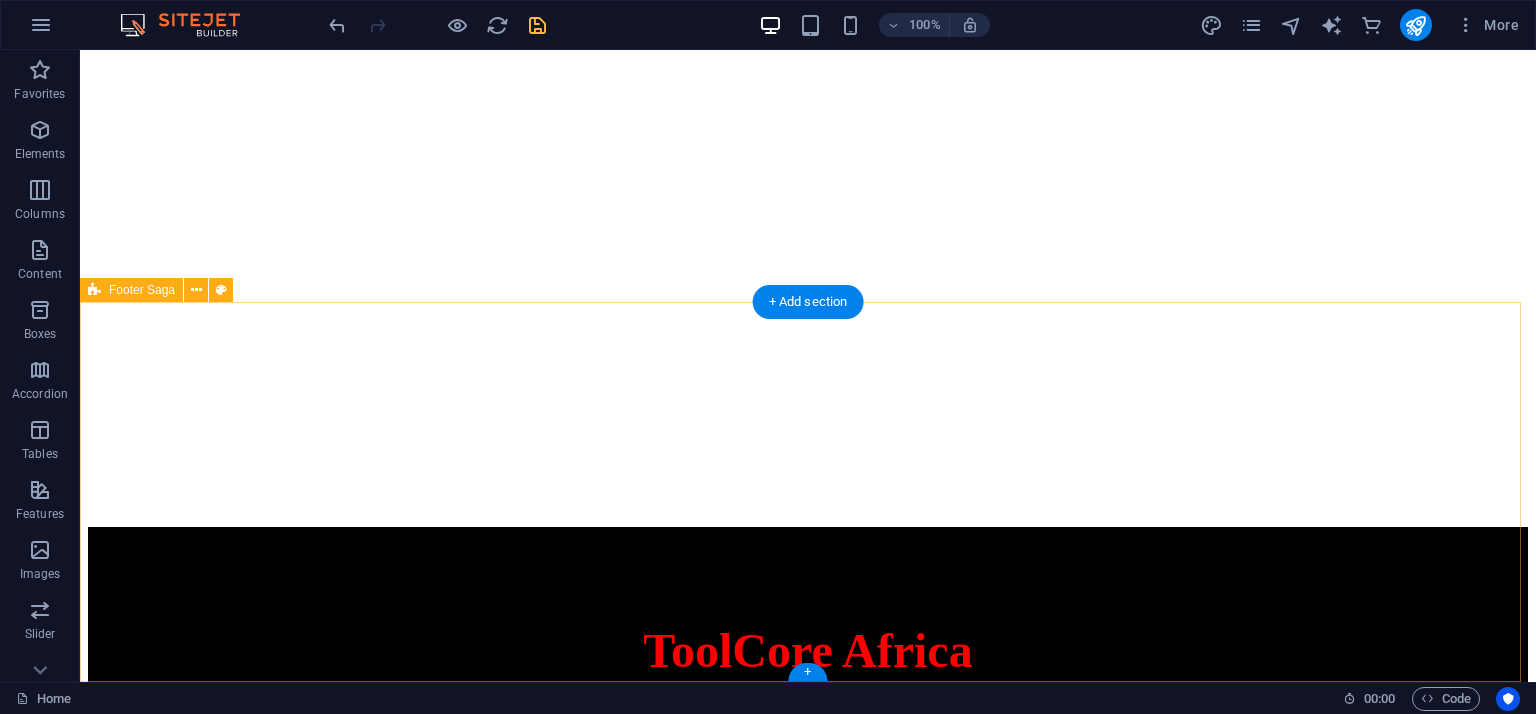 click on "toolcoreafrica.co.za ToolCore Africa - Your trusted partner for quality tools and hardware. Reach us via email at info@toolcoreafrica.co.za or call us at +27 11 123 4567 for any inquiries. Contact 123 Tool Street 2000   Johannesburg Phone:  +27 11 123 4567 Mobile:  Email:  info@toolcoreafrica.co.za Navigation Home About FAQ Contact Legal Notice Privacy Policy Social media Facebook X Instagram" at bounding box center (808, 4597) 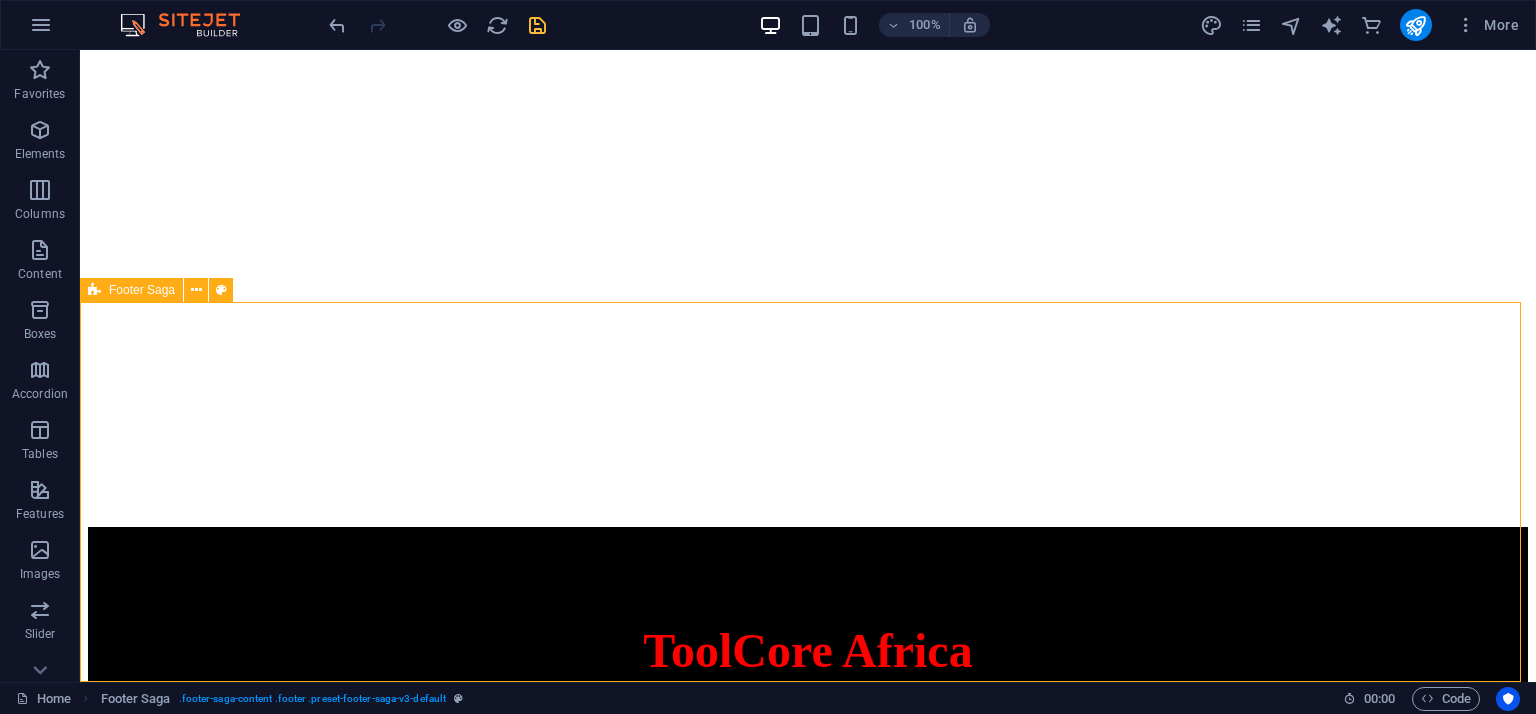 click on "Footer Saga" at bounding box center (142, 290) 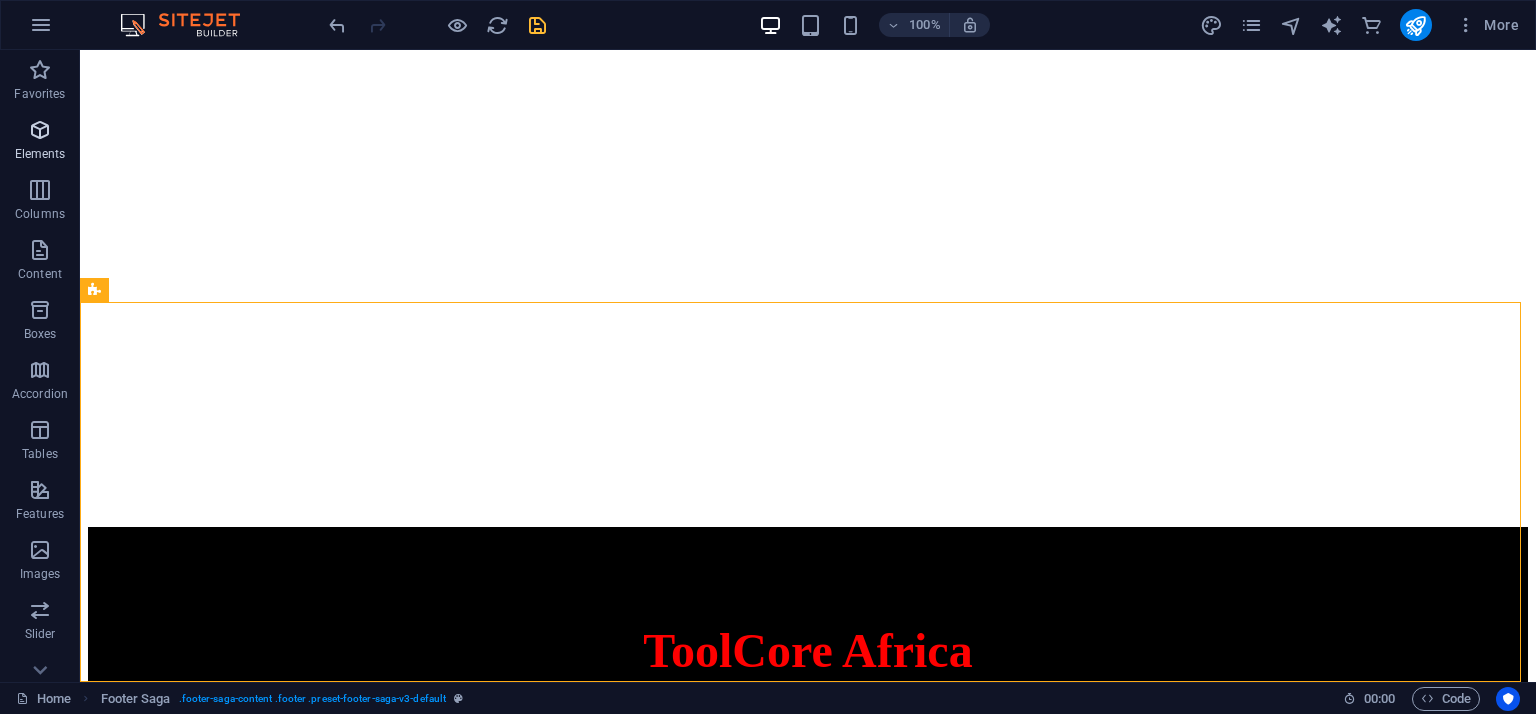 click on "Elements" at bounding box center [40, 154] 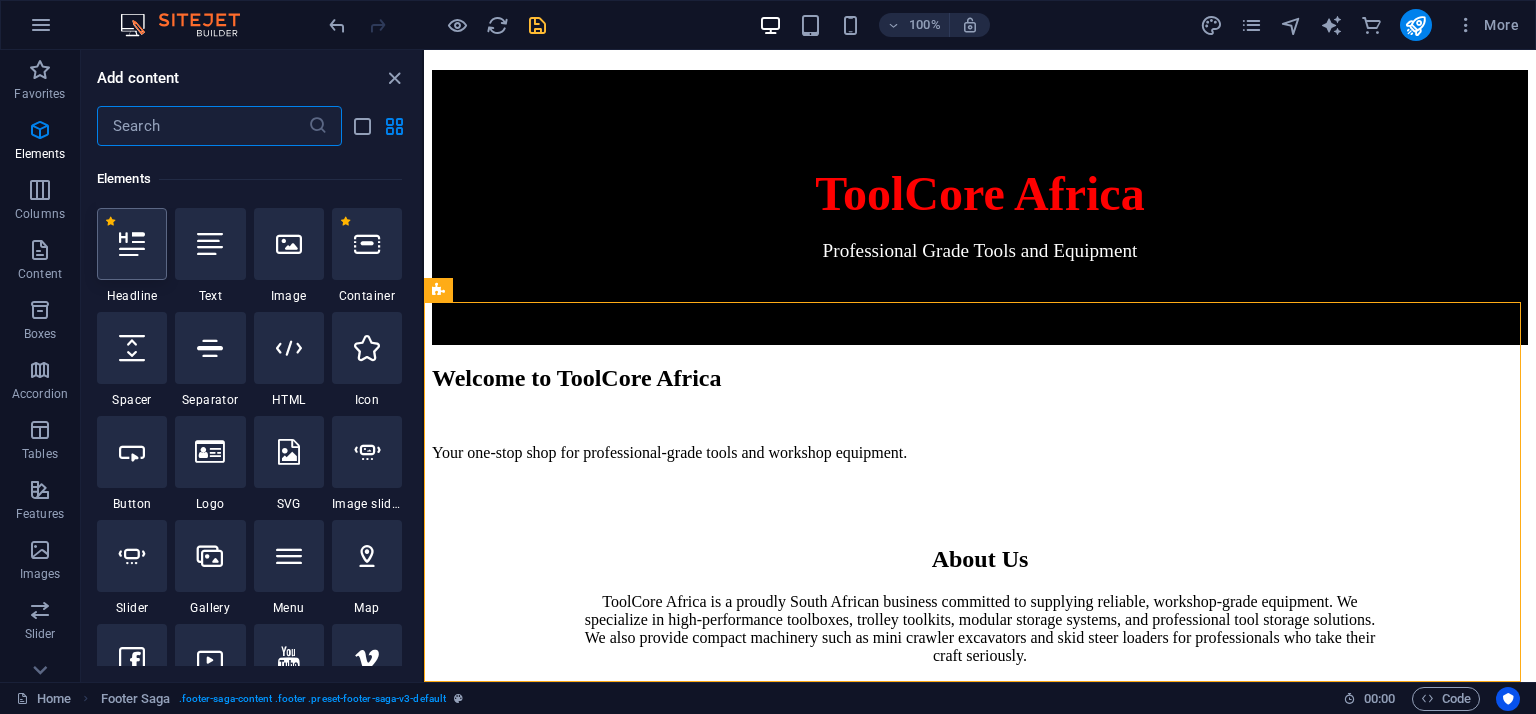 scroll, scrollTop: 212, scrollLeft: 0, axis: vertical 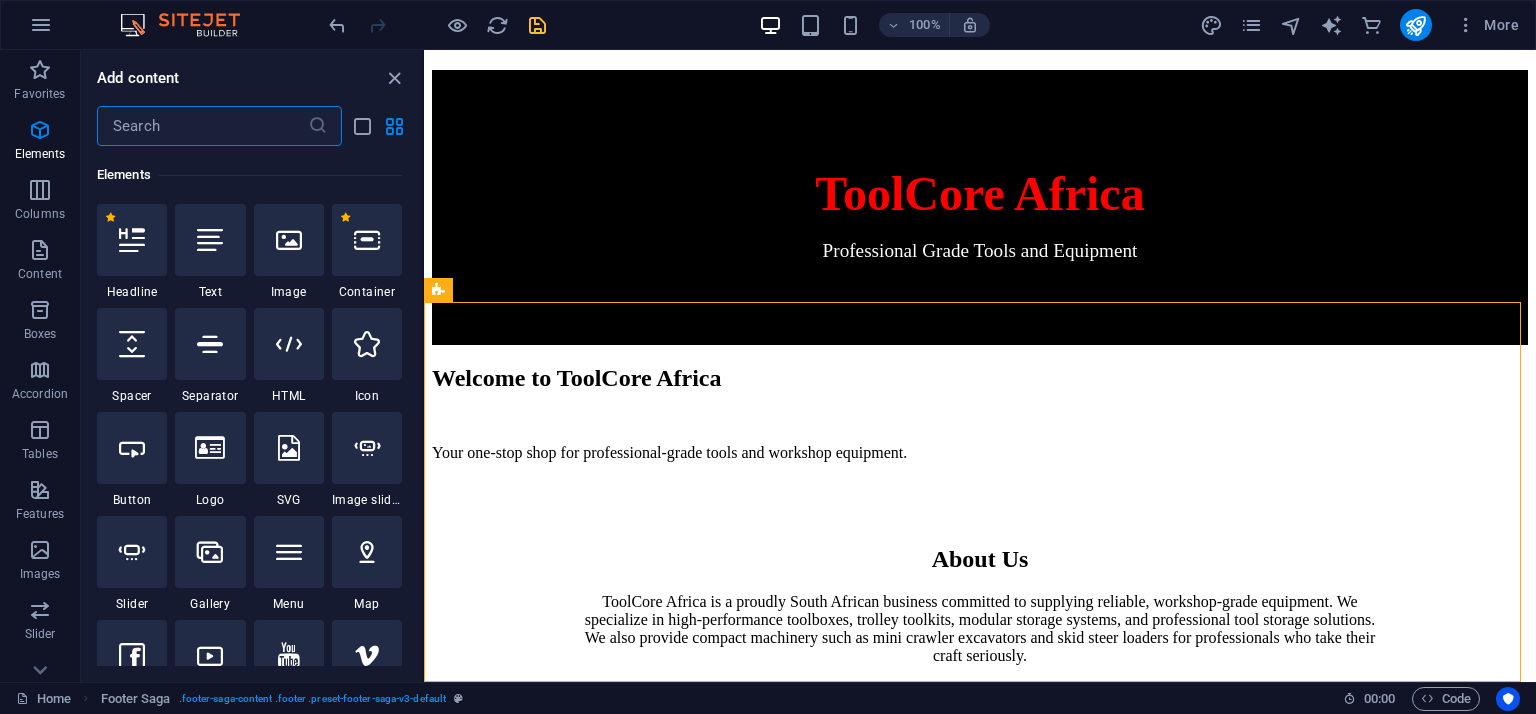 click at bounding box center [289, 344] 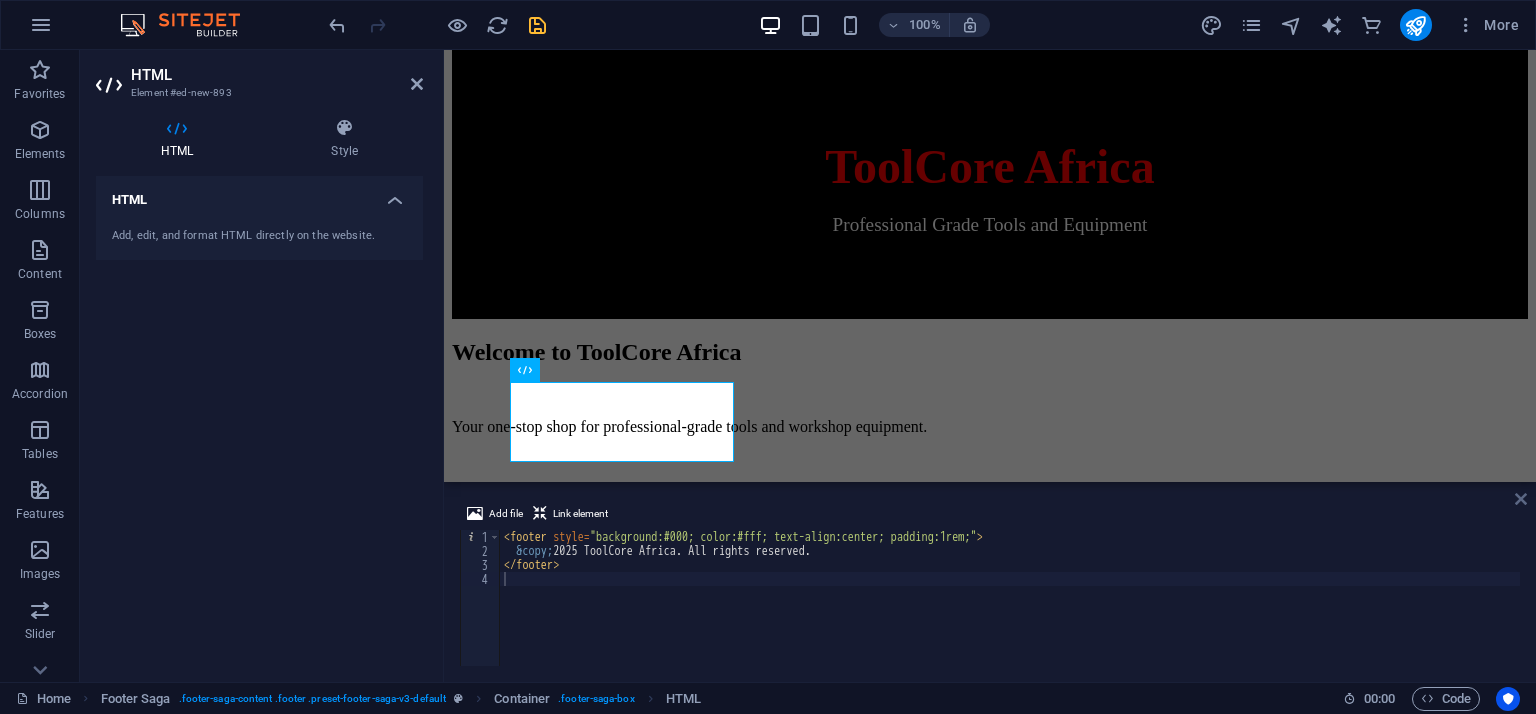 click at bounding box center [1521, 499] 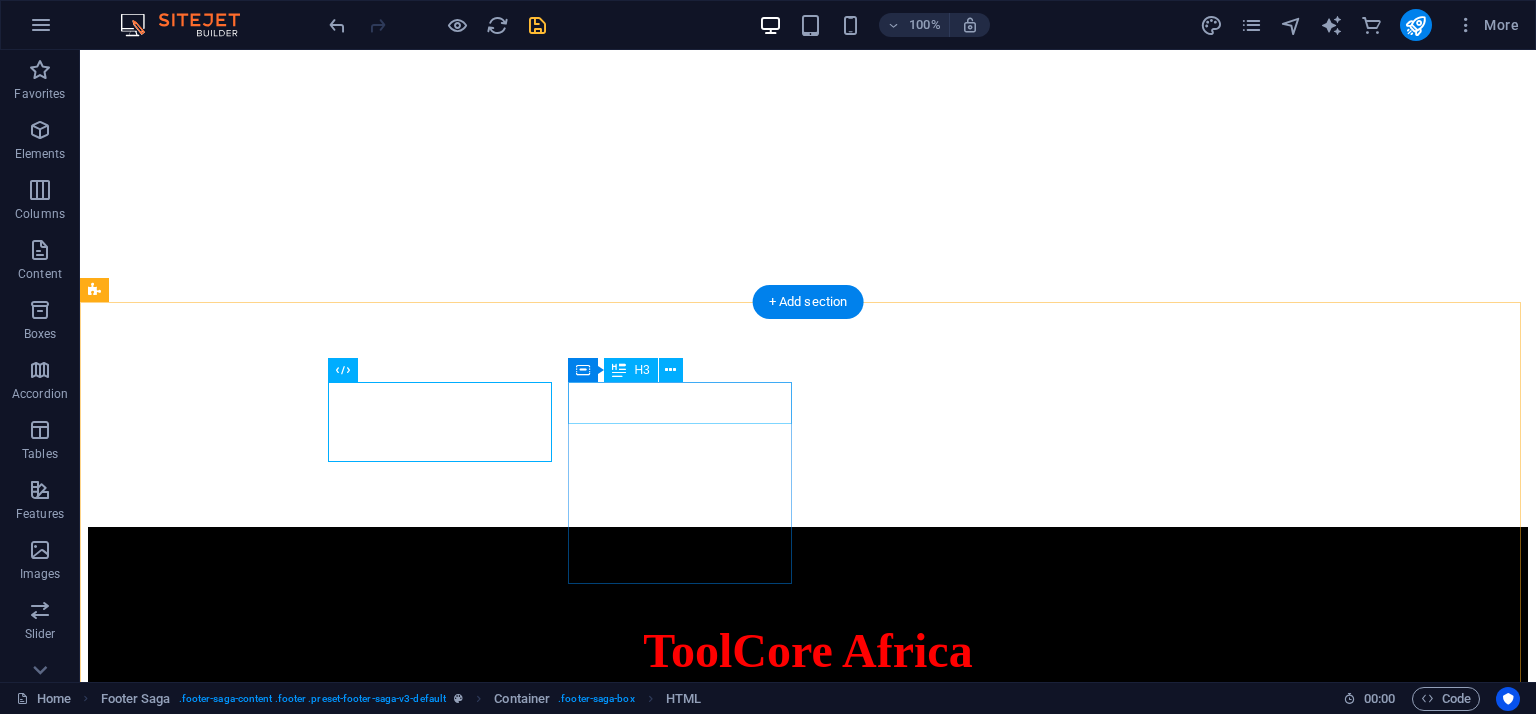 click on "Contact" at bounding box center [808, 2230] 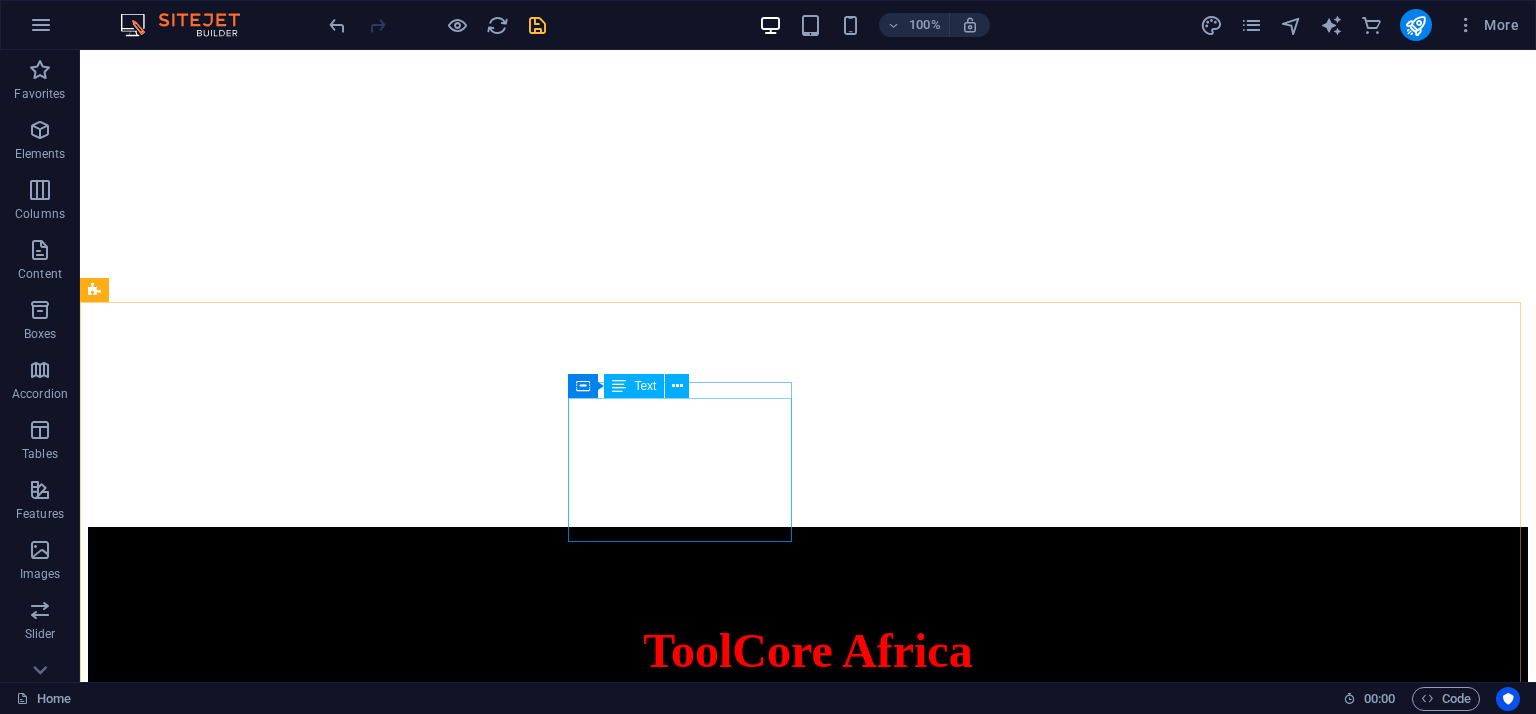 click on "Container   Text" at bounding box center [635, 386] 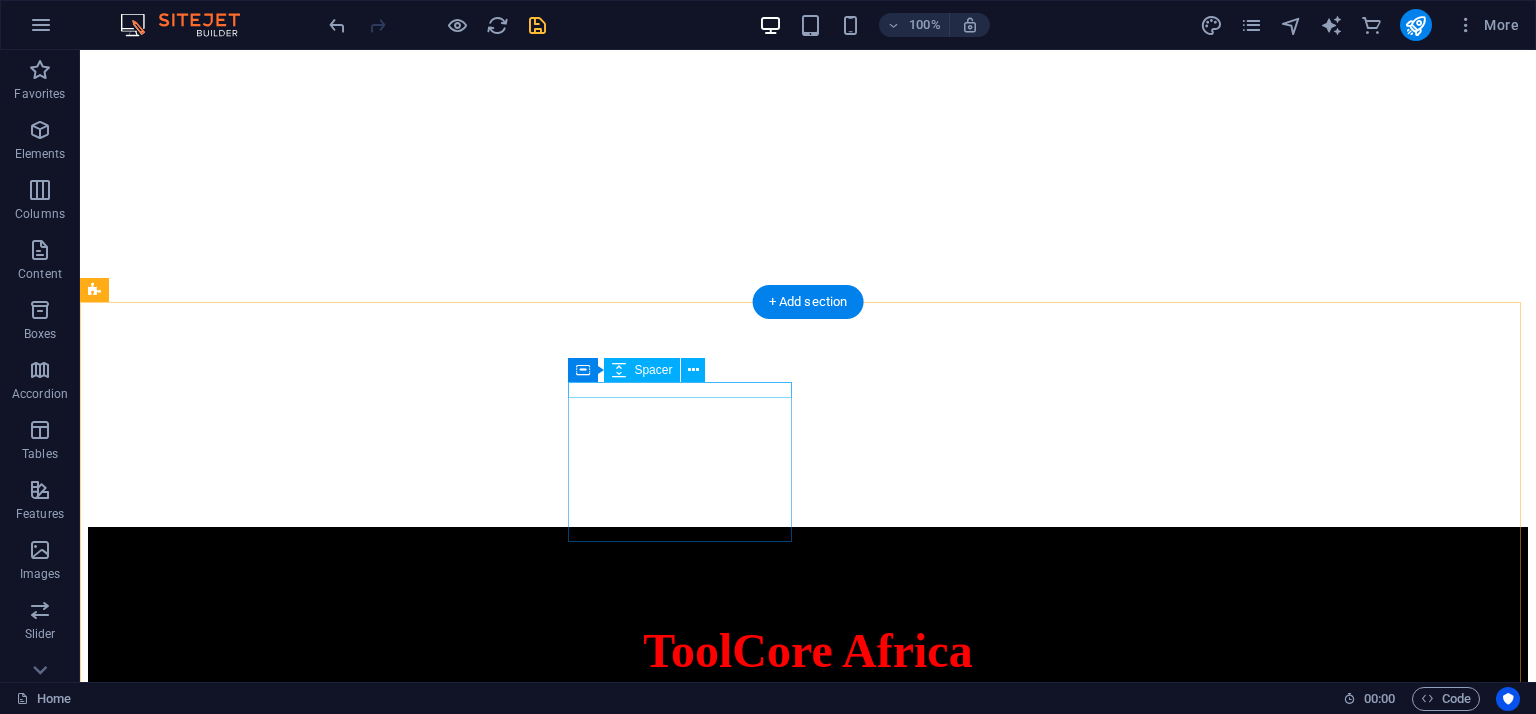 click at bounding box center (808, 2224) 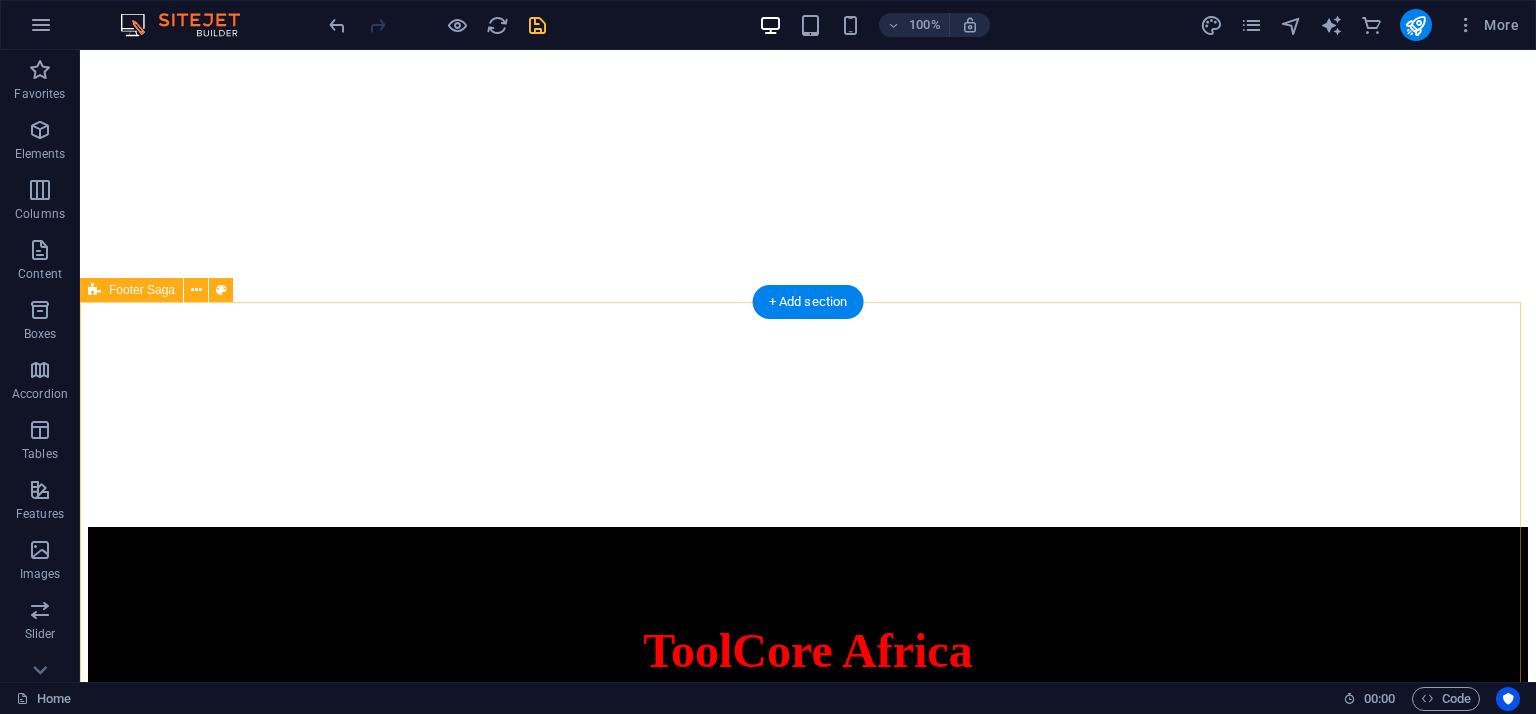 click on "© 2025 ToolCore Africa. All rights reserved.
toolcoreafrica.co.za ToolCore Africa - Your trusted partner for quality tools and hardware. Reach us via email at info@toolcoreafrica.co.za or call us at +27 11 123 4567 for any inquiries. 123 Tool Street 2000   Johannesburg Phone:  +27 11 123 4567 Mobile:  Email:  info@toolcoreafrica.co.za Navigation Home About FAQ Contact Legal Notice Privacy Policy Social media Facebook X Instagram" at bounding box center (808, 4573) 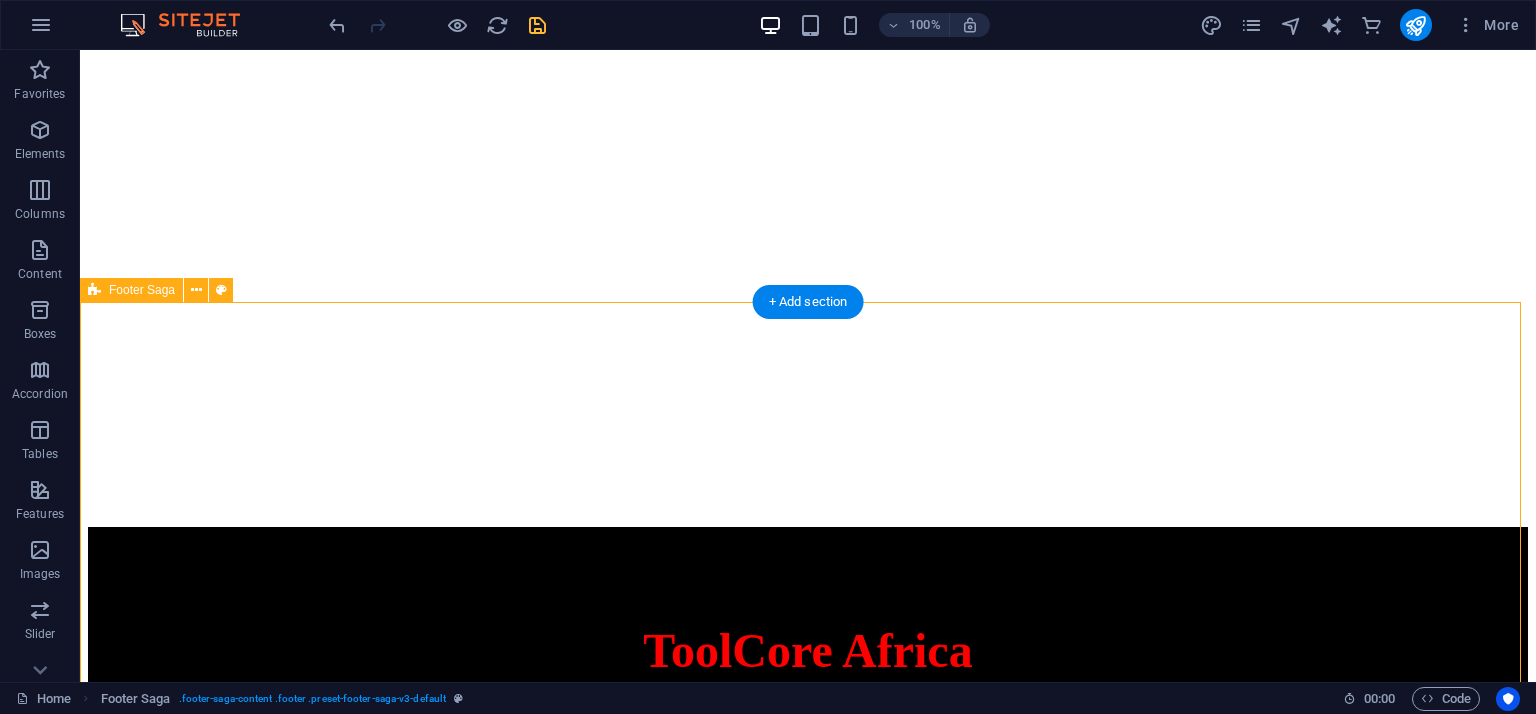 click on "© 2025 ToolCore Africa. All rights reserved.
toolcoreafrica.co.za ToolCore Africa - Your trusted partner for quality tools and hardware. Reach us via email at info@toolcoreafrica.co.za or call us at +27 11 123 4567 for any inquiries. 123 Tool Street 2000   Johannesburg Phone:  +27 11 123 4567 Mobile:  Email:  info@toolcoreafrica.co.za Navigation Home About FAQ Contact Legal Notice Privacy Policy Social media Facebook X Instagram" at bounding box center [808, 4573] 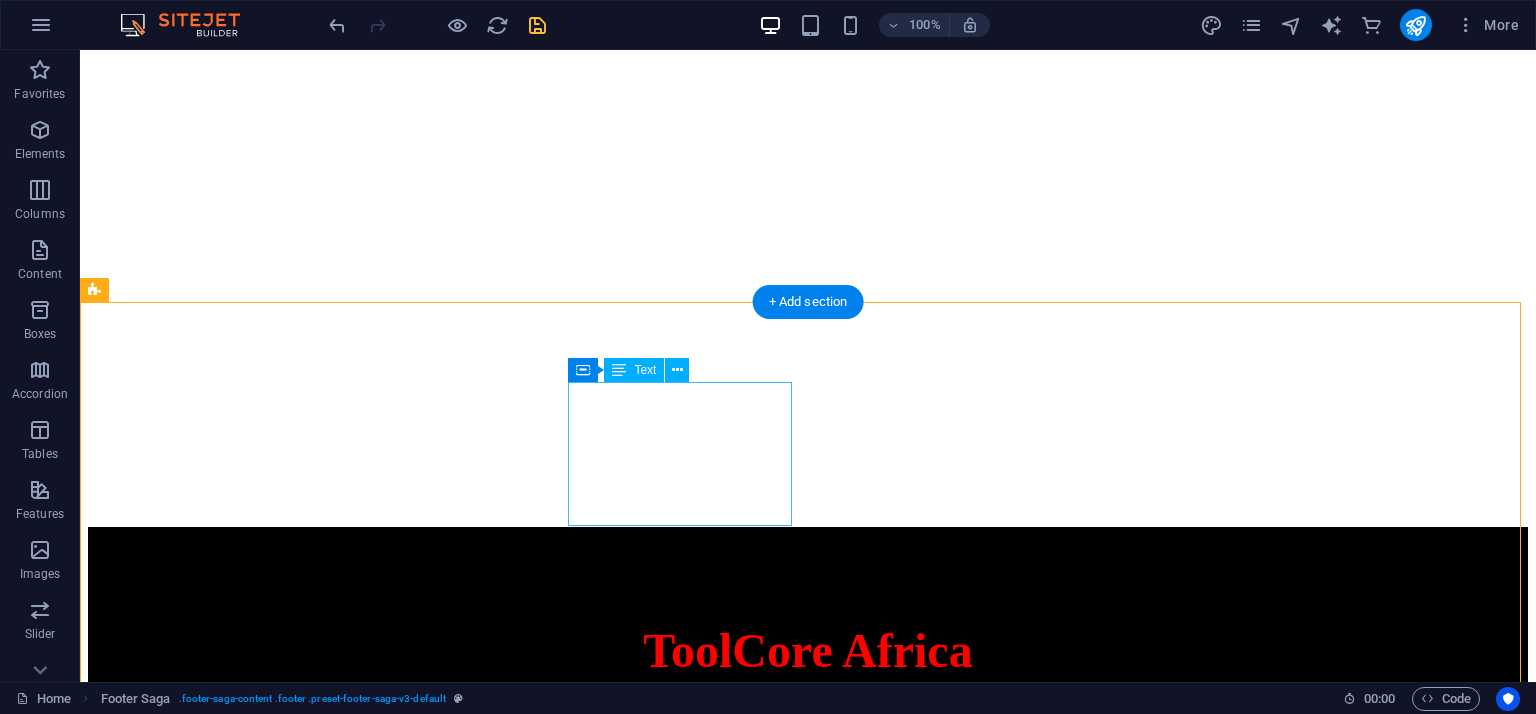click on "123 Tool Street" at bounding box center [164, 2224] 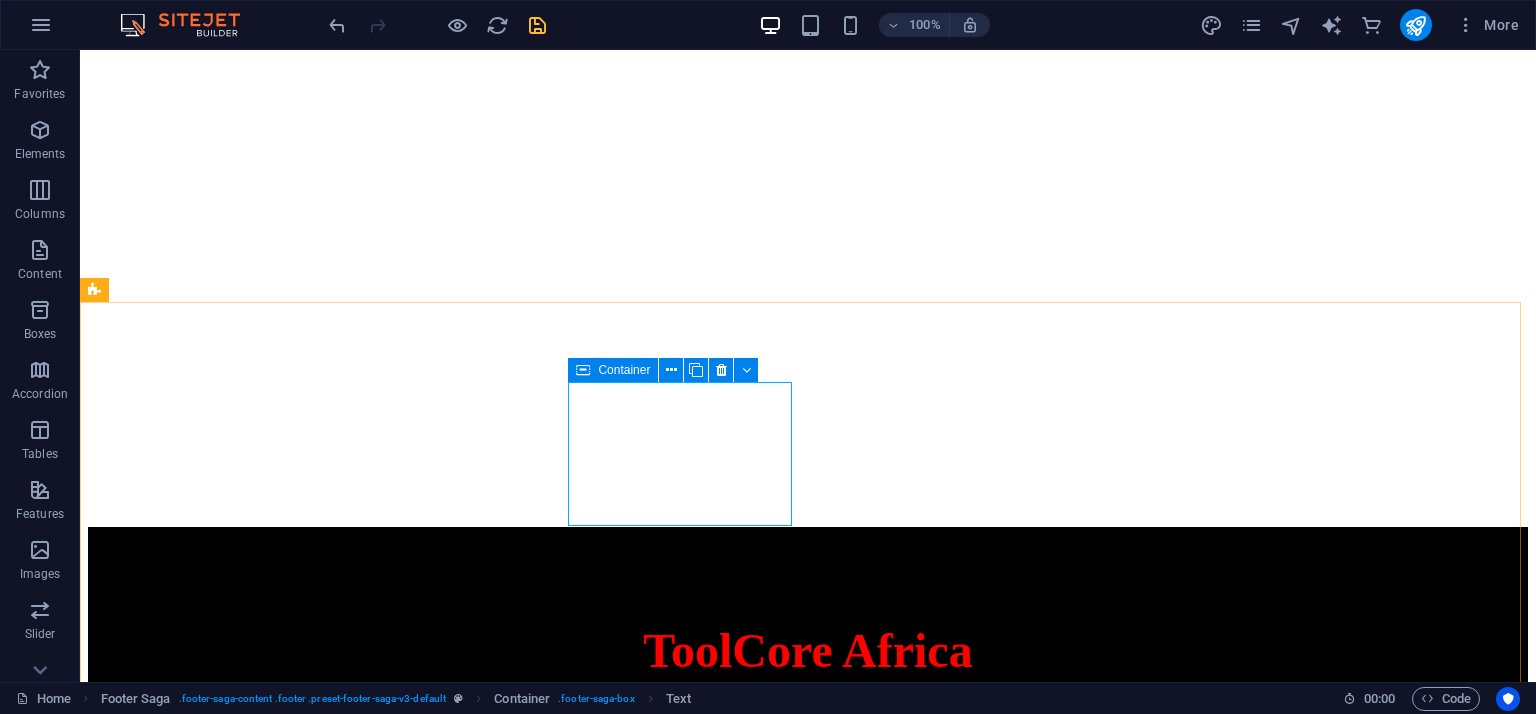 click at bounding box center (583, 370) 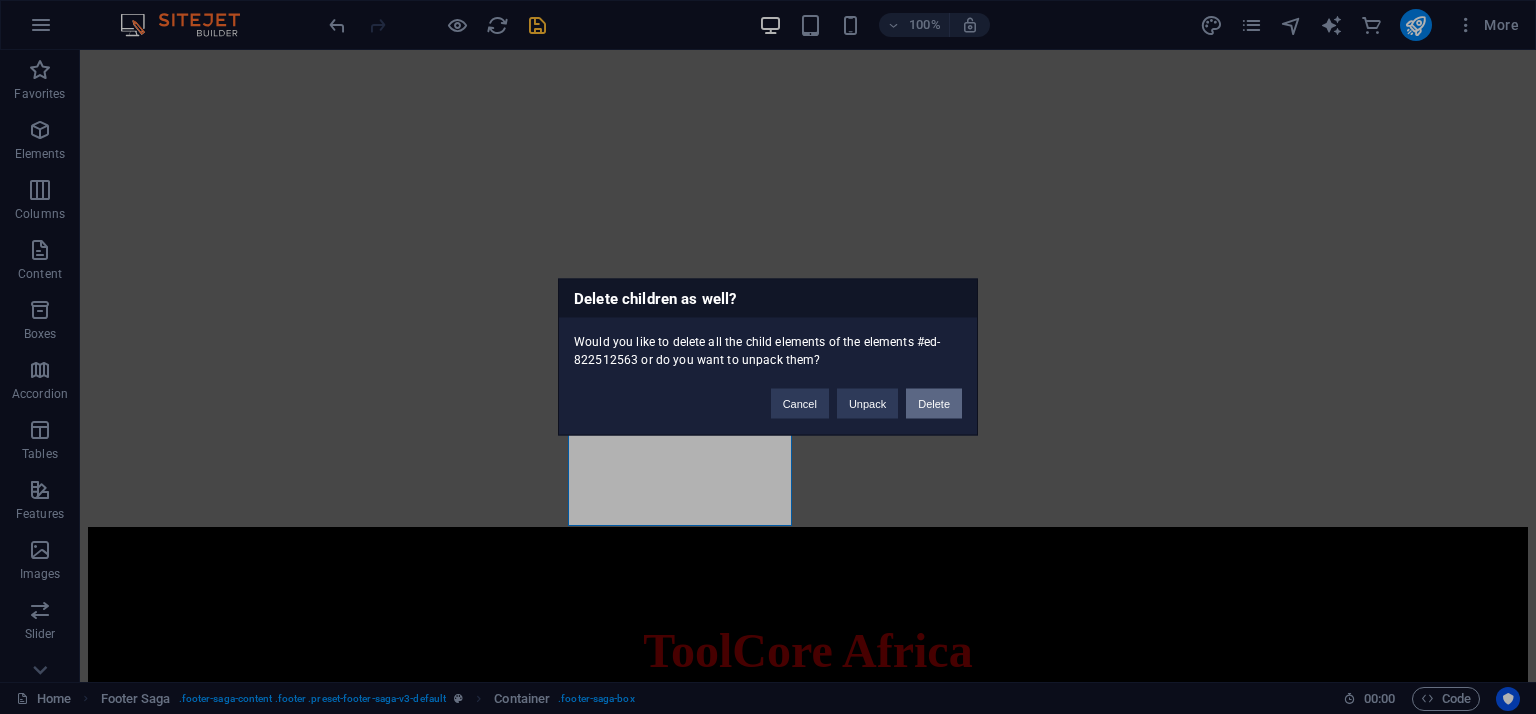 click on "Delete" at bounding box center [934, 404] 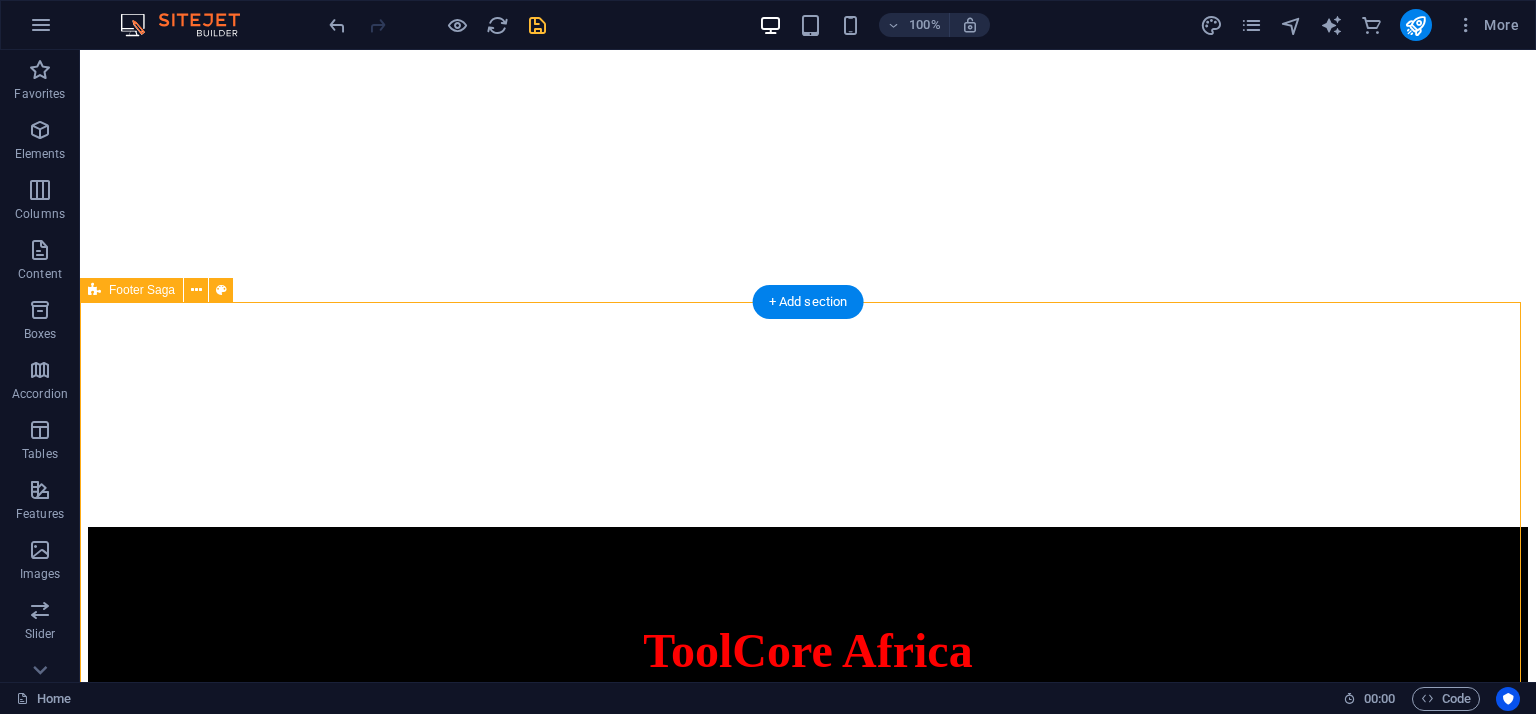 click on "© 2025 ToolCore Africa. All rights reserved.
toolcoreafrica.co.za ToolCore Africa - Your trusted partner for quality tools and hardware. Reach us via email at info@toolcoreafrica.co.za or call us at +27 11 123 4567 for any inquiries. Navigation Home About FAQ Contact Legal Notice Privacy Policy Social media Facebook X Instagram" at bounding box center (808, 4488) 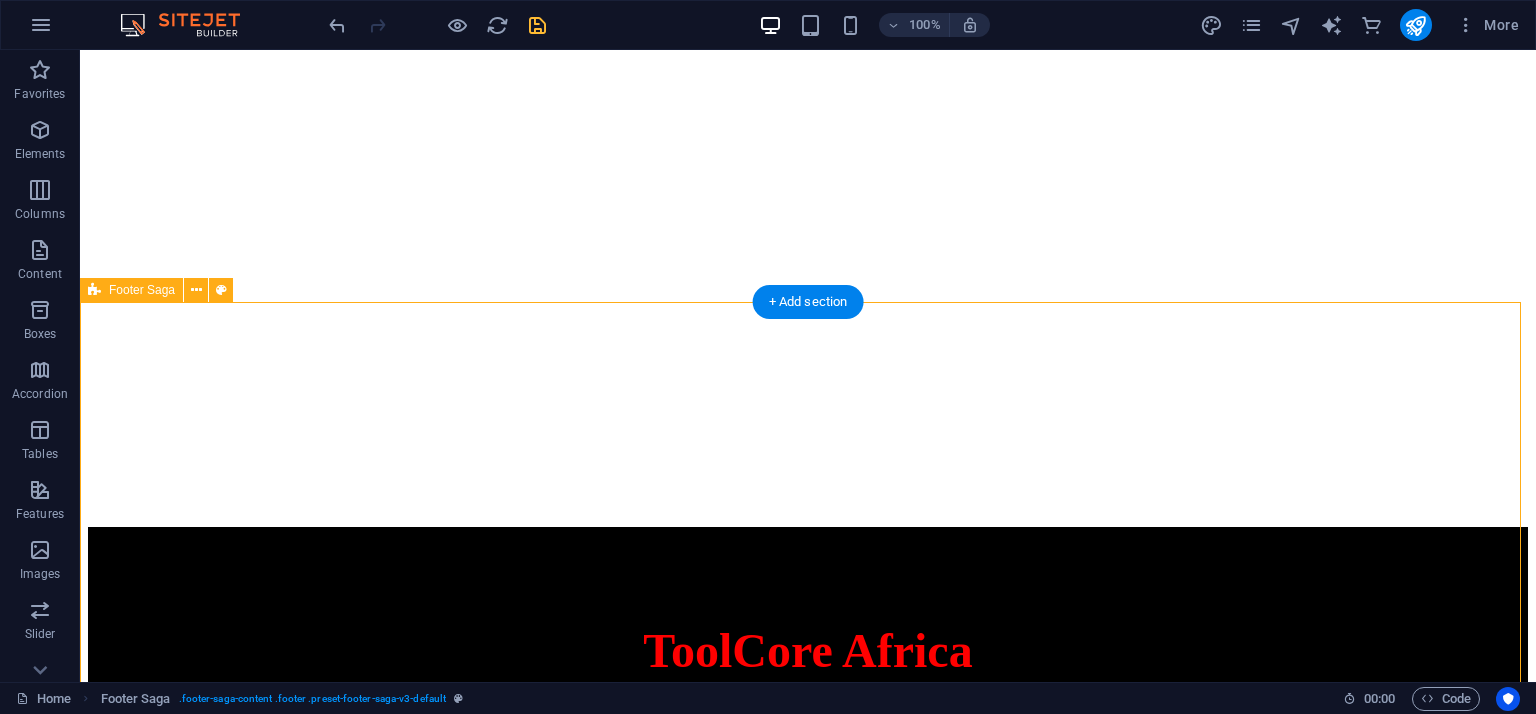 click on "© 2025 ToolCore Africa. All rights reserved.
toolcoreafrica.co.za ToolCore Africa - Your trusted partner for quality tools and hardware. Reach us via email at info@toolcoreafrica.co.za or call us at +27 11 123 4567 for any inquiries. Navigation Home About FAQ Contact Legal Notice Privacy Policy Social media Facebook X Instagram" at bounding box center (808, 4488) 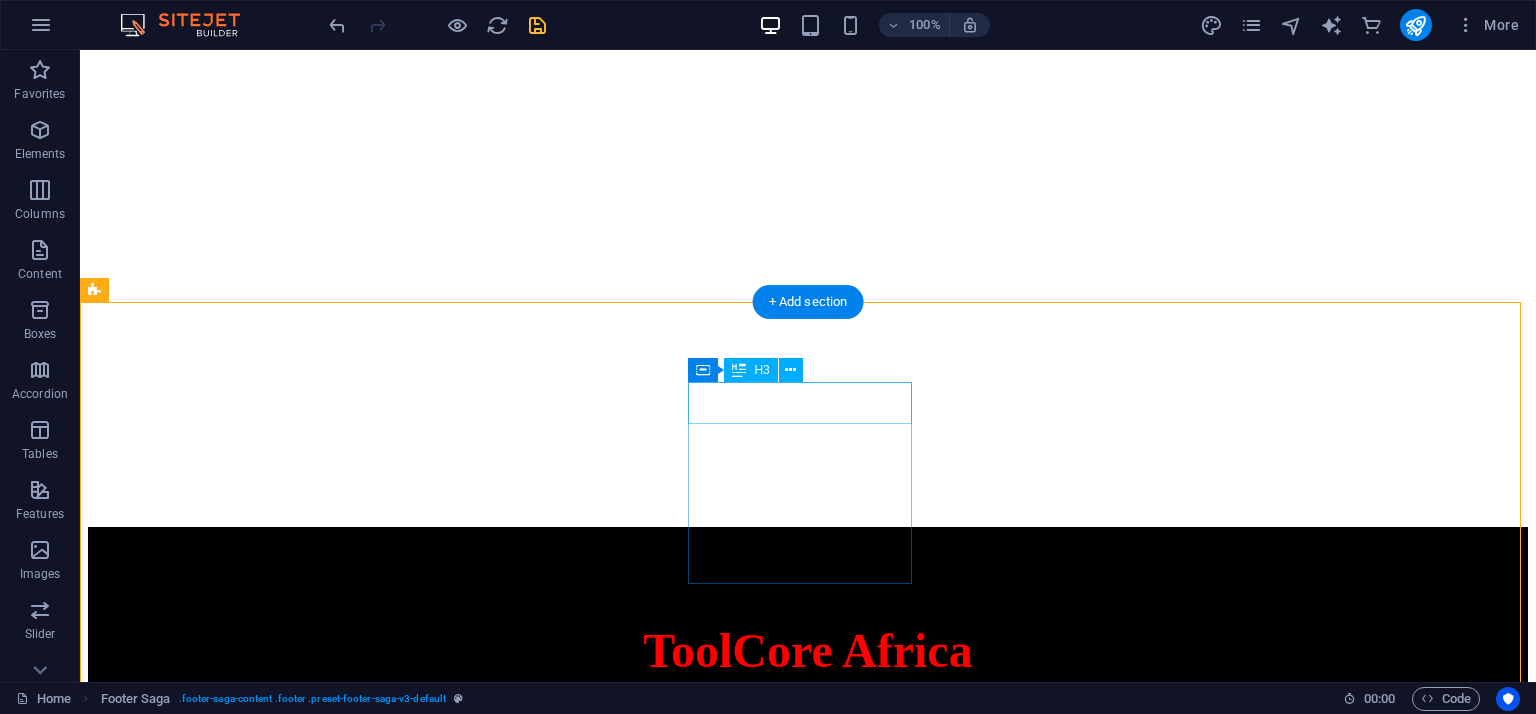 drag, startPoint x: 719, startPoint y: 408, endPoint x: 708, endPoint y: 395, distance: 17.029387 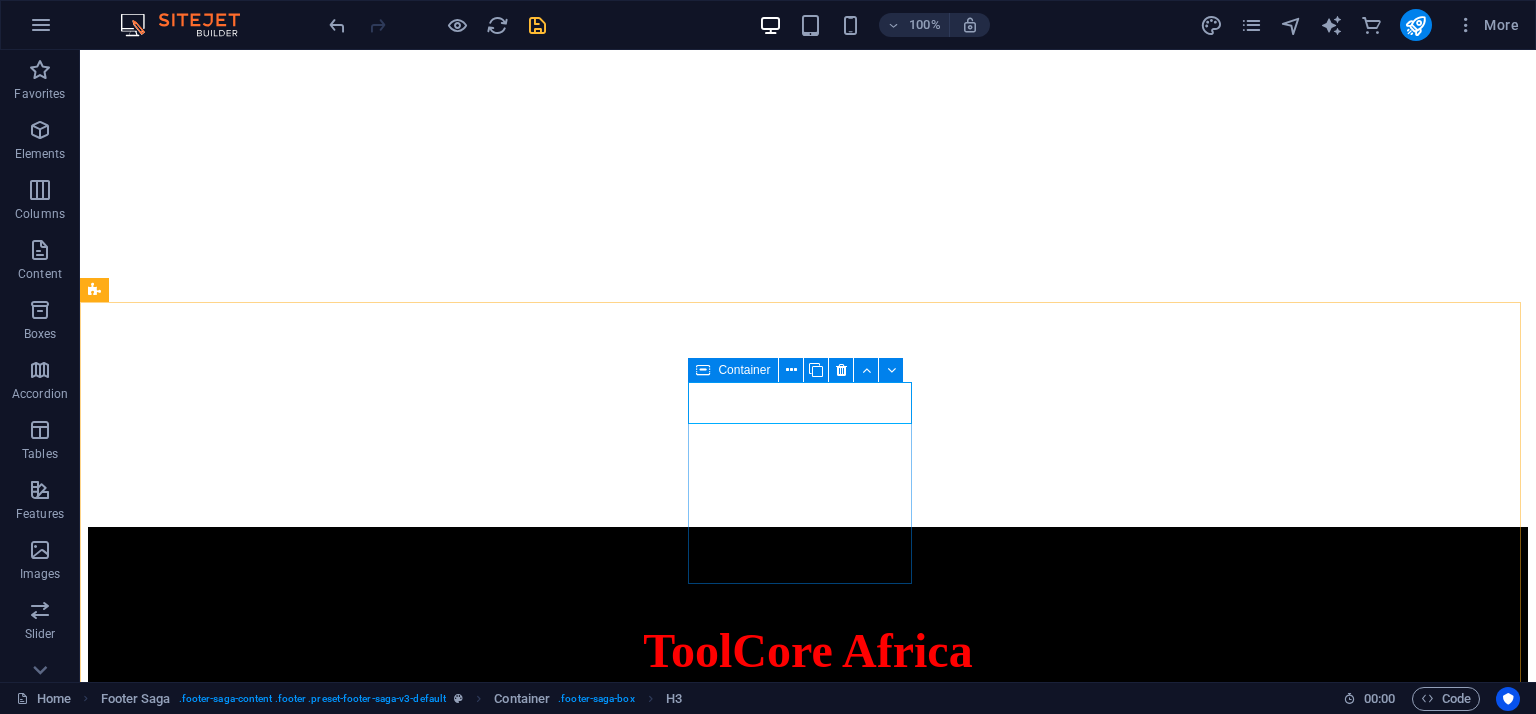 click at bounding box center (703, 370) 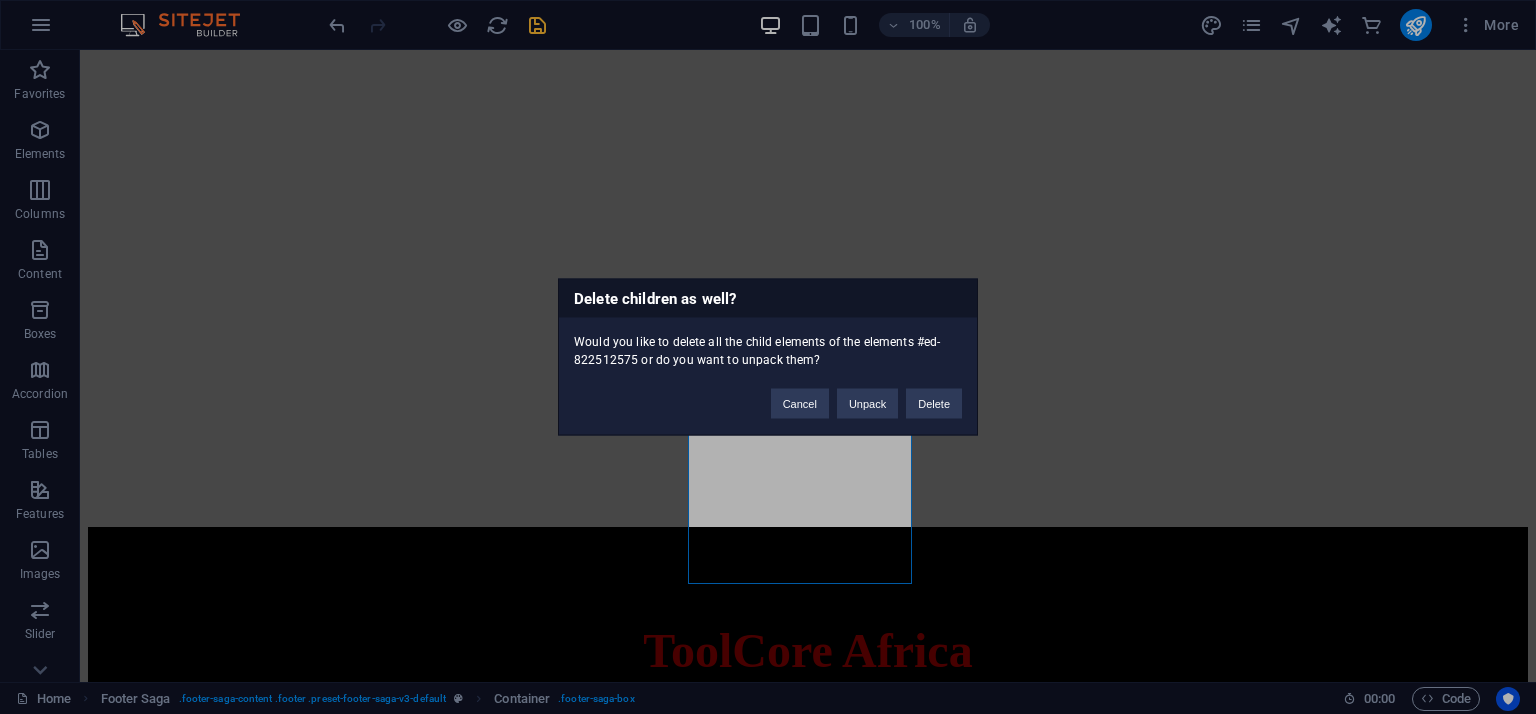 type 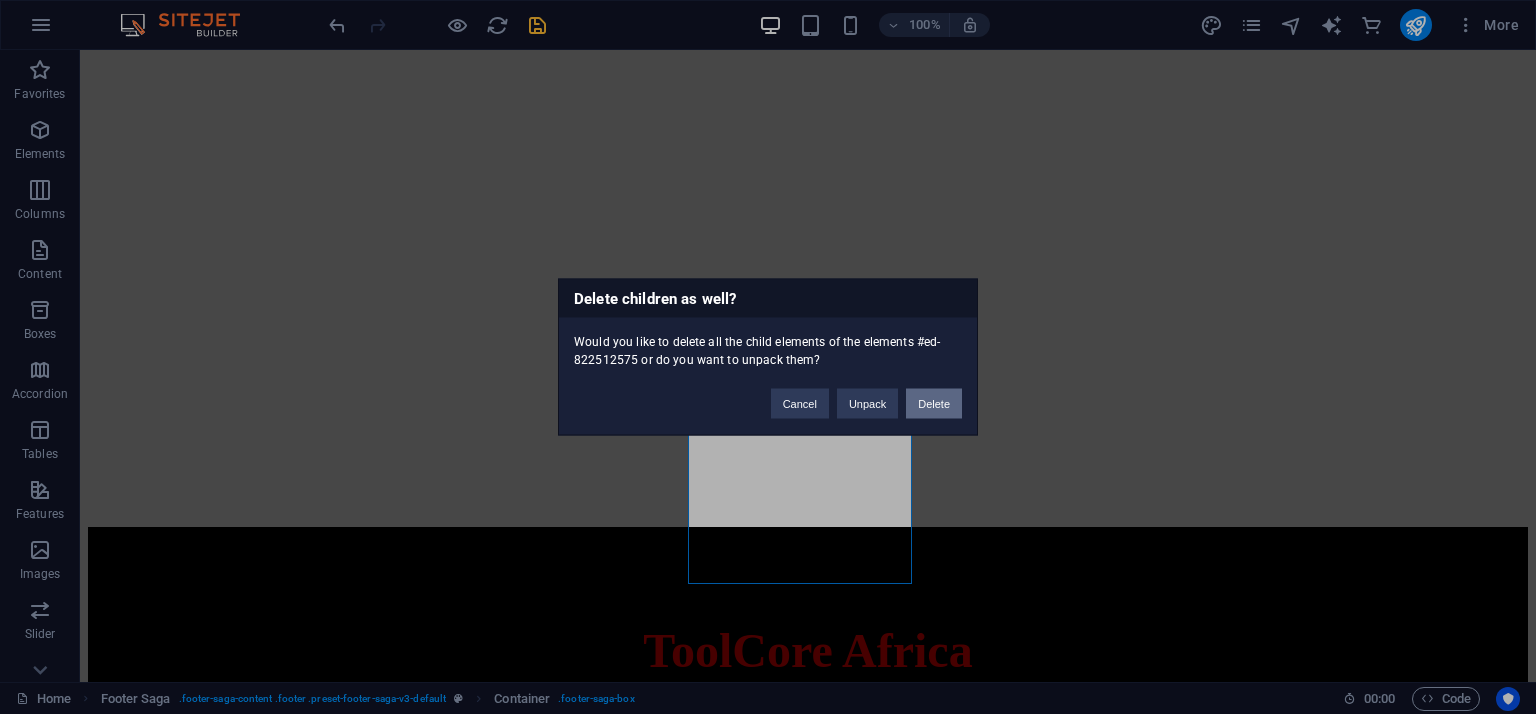 click on "Delete" at bounding box center [934, 404] 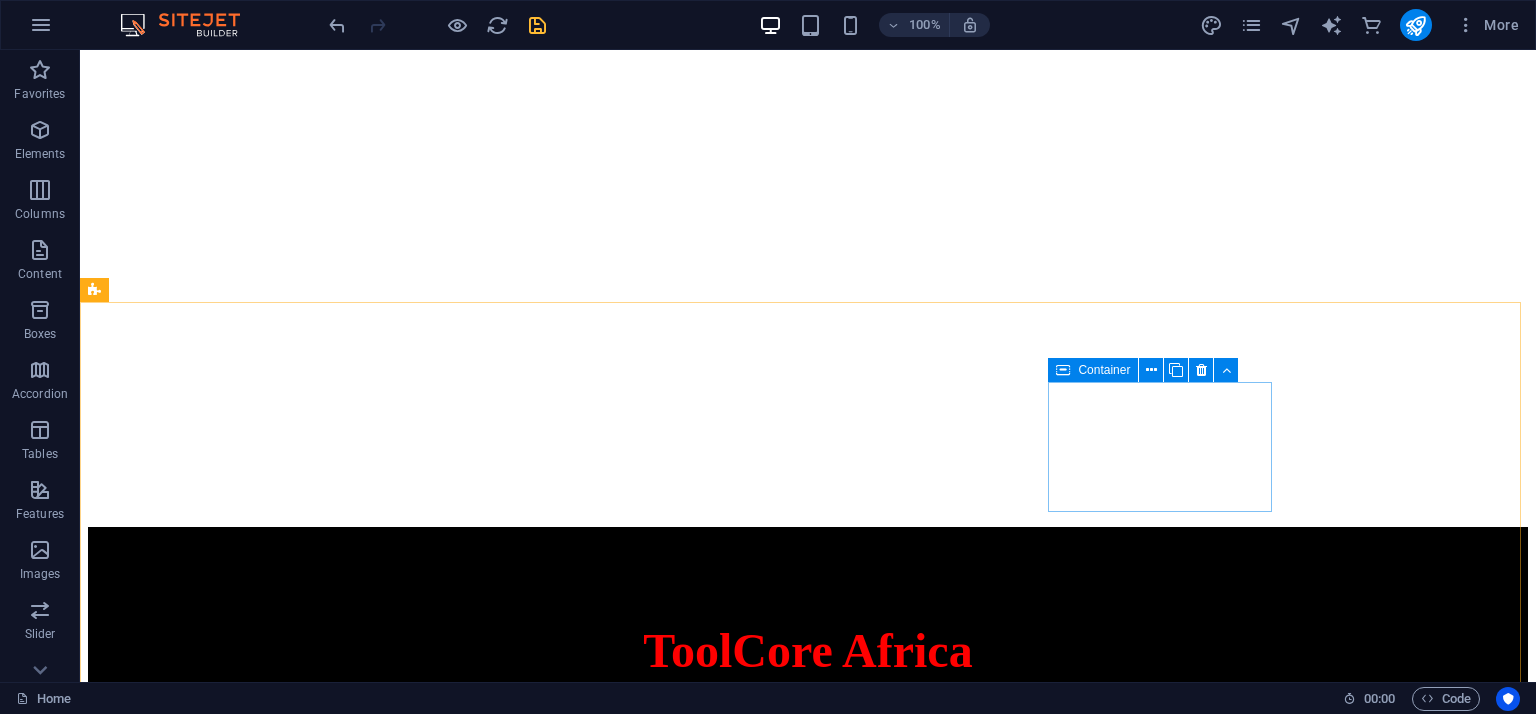 click at bounding box center [1063, 370] 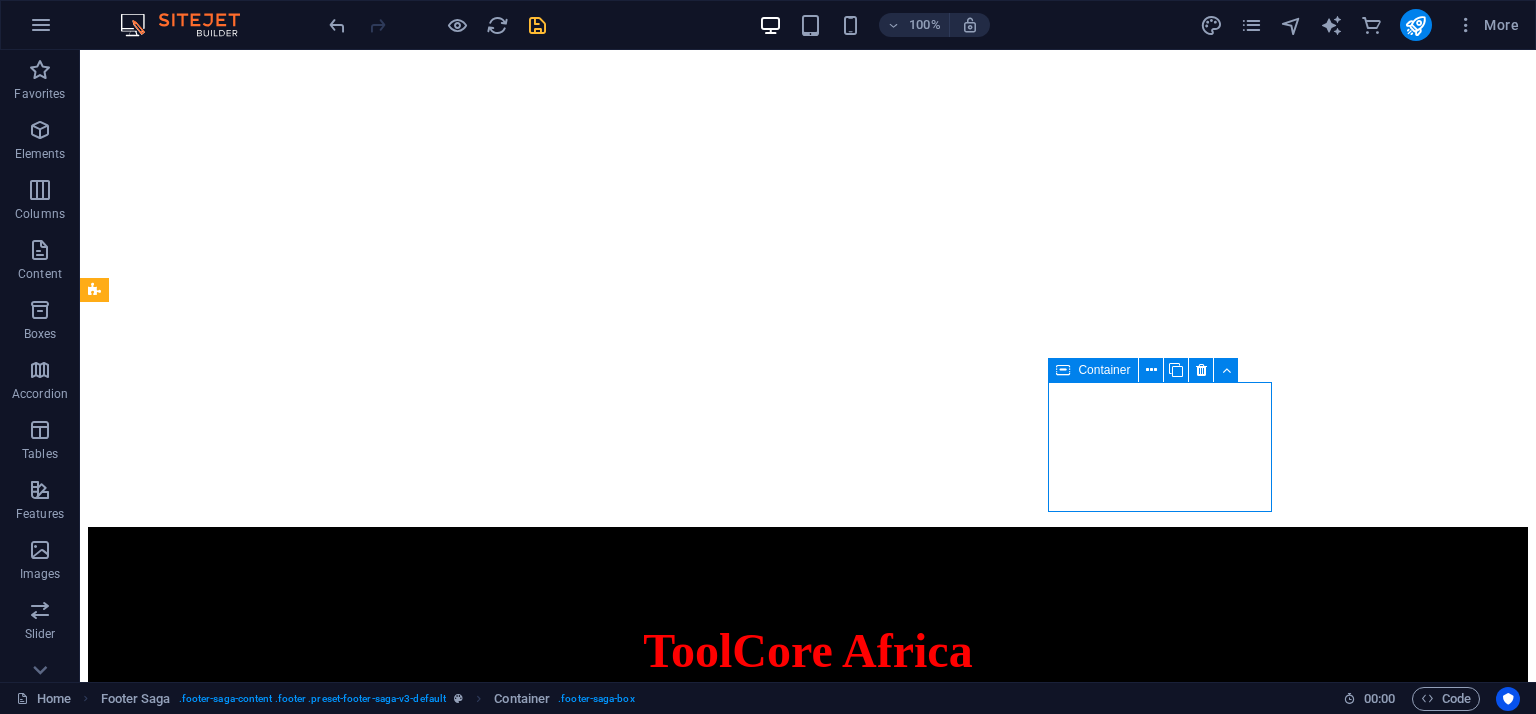 click at bounding box center [1063, 370] 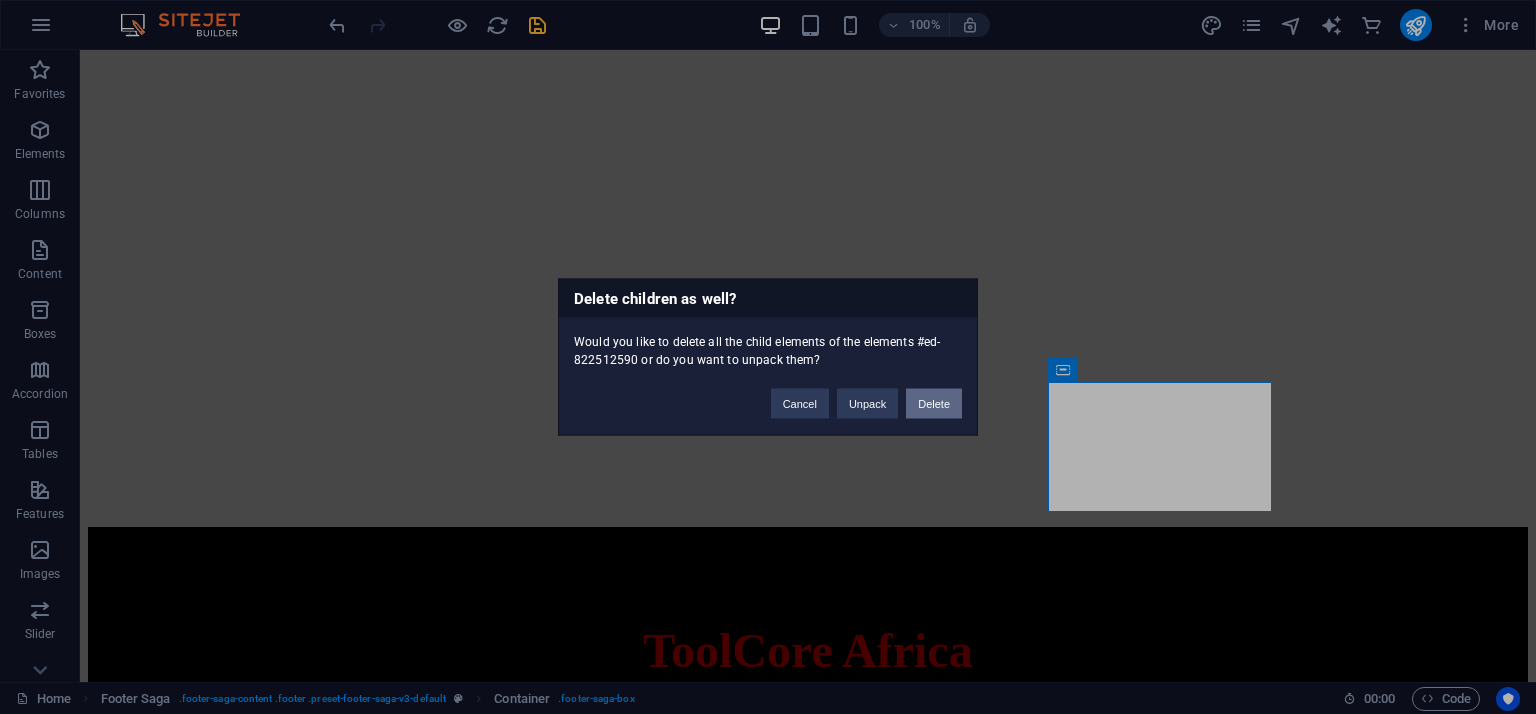 type 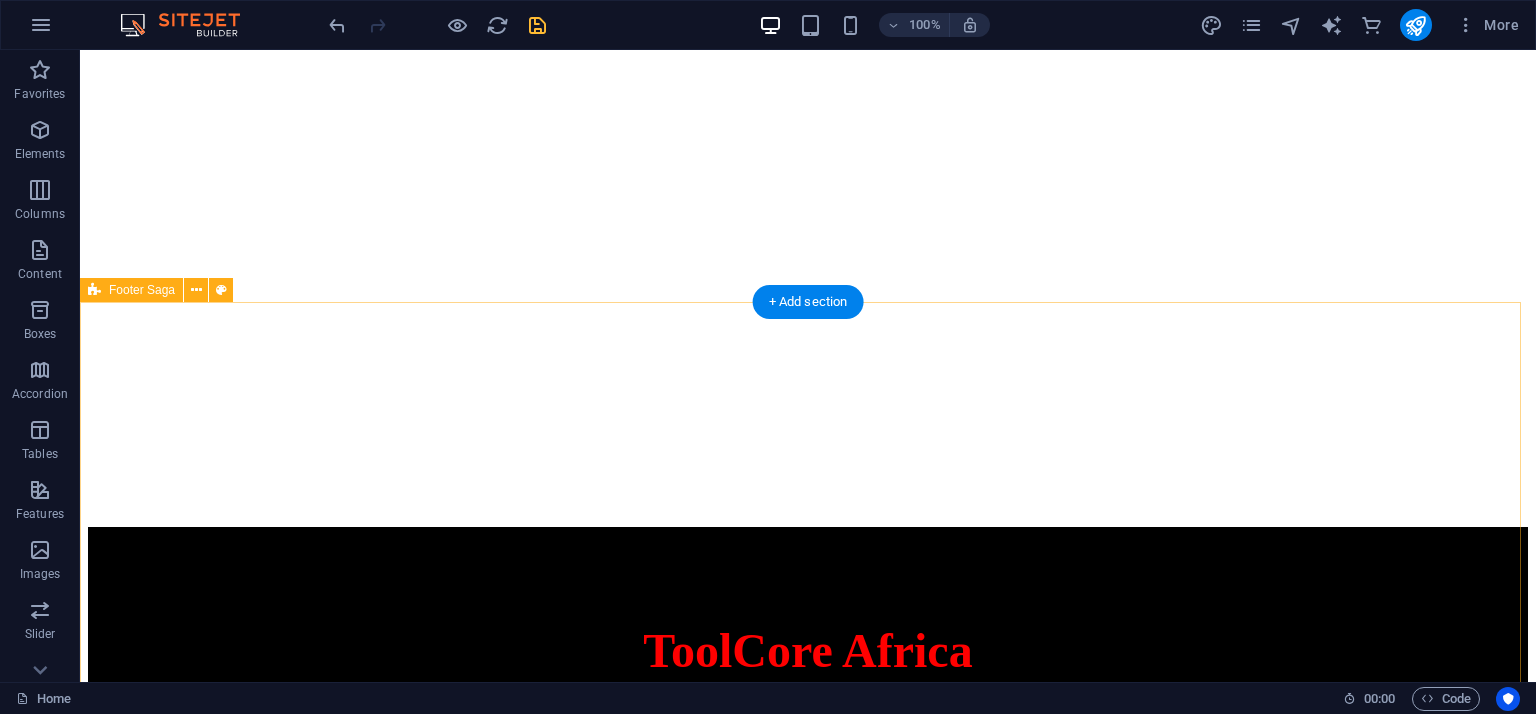 click on "© 2025 ToolCore Africa. All rights reserved.
toolcoreafrica.co.za ToolCore Africa - Your trusted partner for quality tools and hardware. Reach us via email at info@toolcoreafrica.co.za or call us at +27 11 123 4567 for any inquiries." at bounding box center [808, 2110] 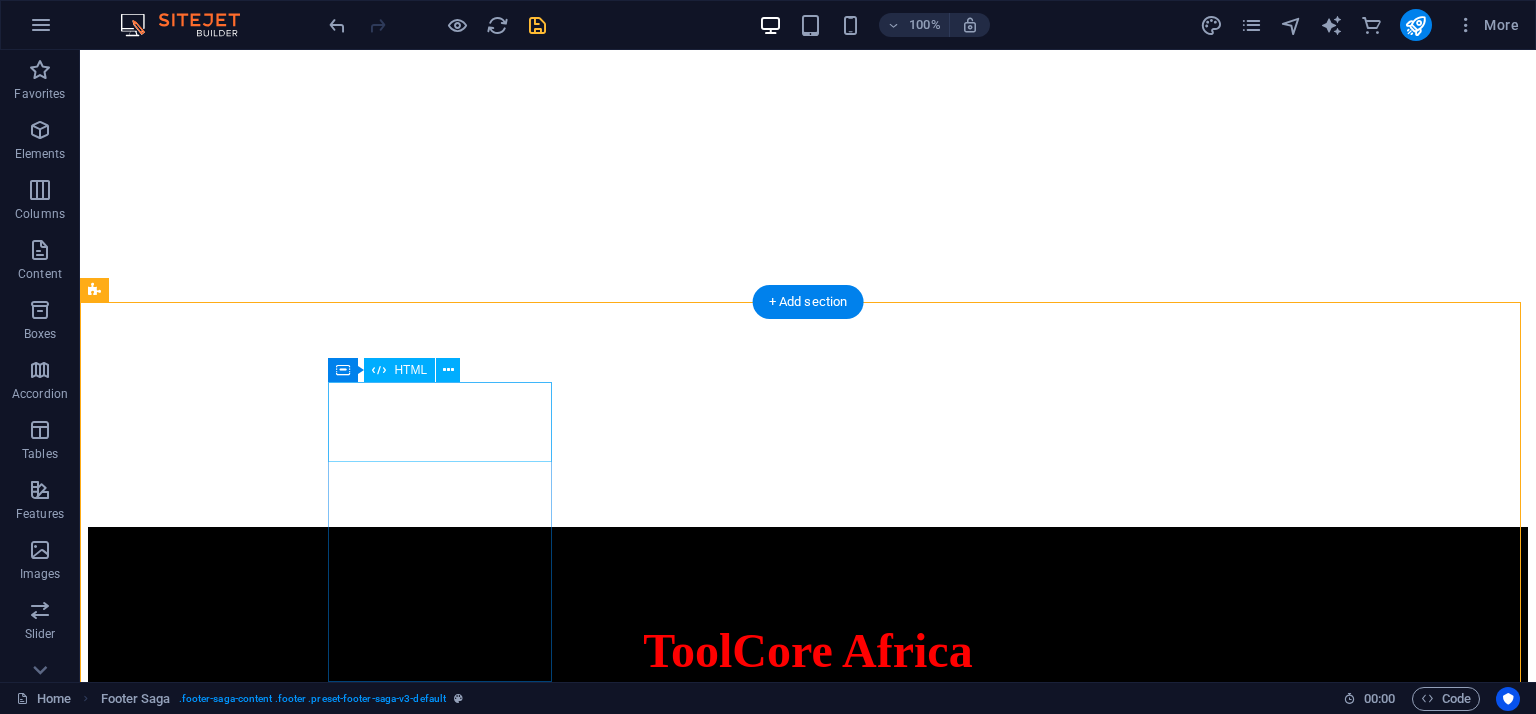click on "© 2025 ToolCore Africa. All rights reserved." at bounding box center (808, 2045) 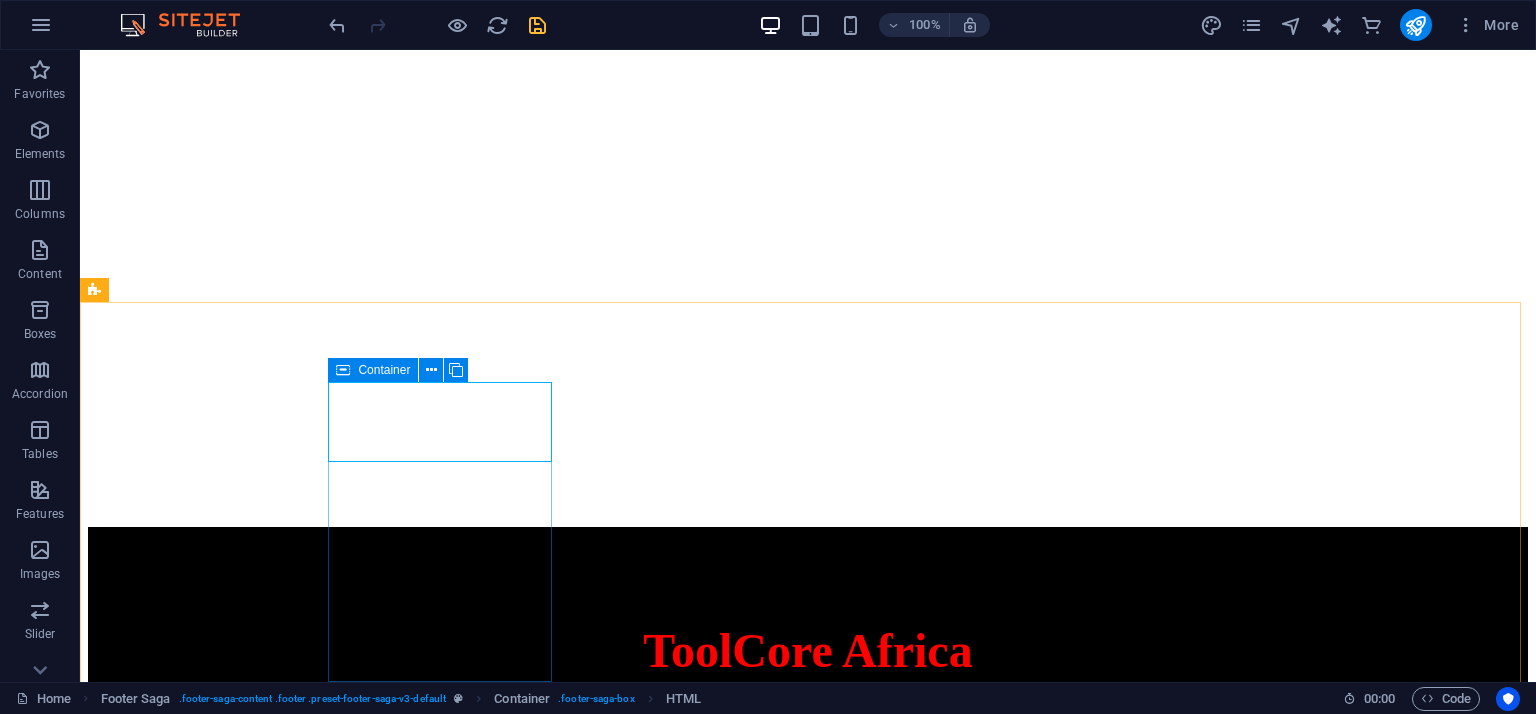 click at bounding box center (343, 370) 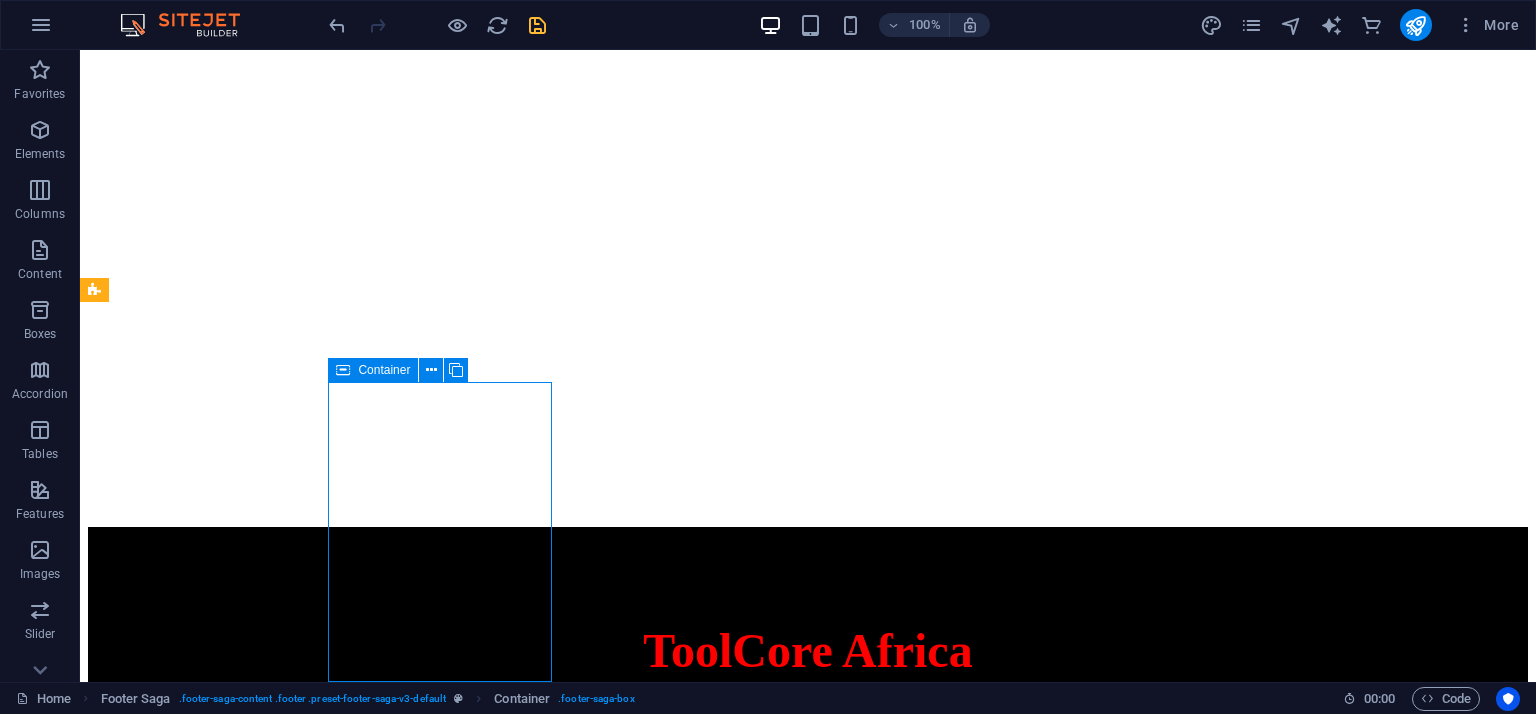 click at bounding box center (343, 370) 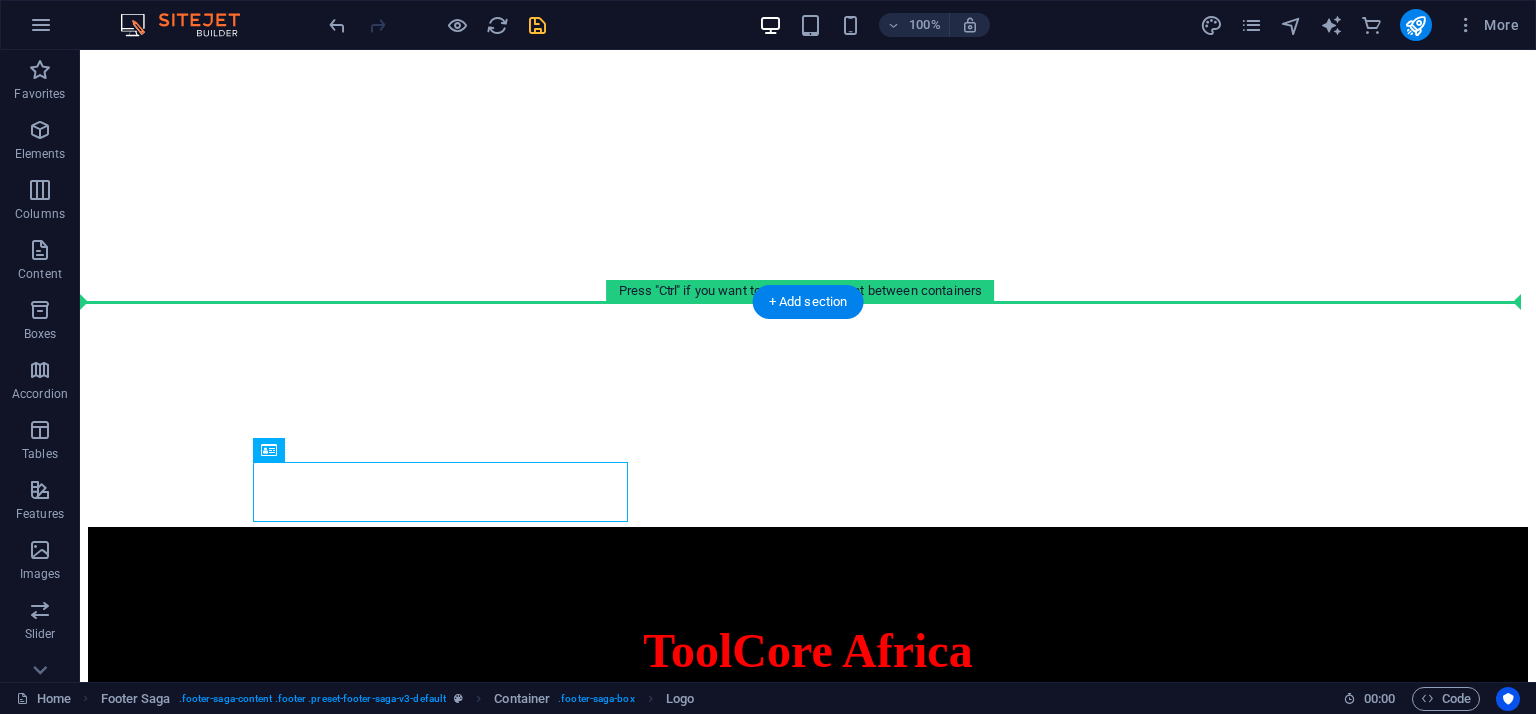 drag, startPoint x: 130, startPoint y: 491, endPoint x: 558, endPoint y: 484, distance: 428.05725 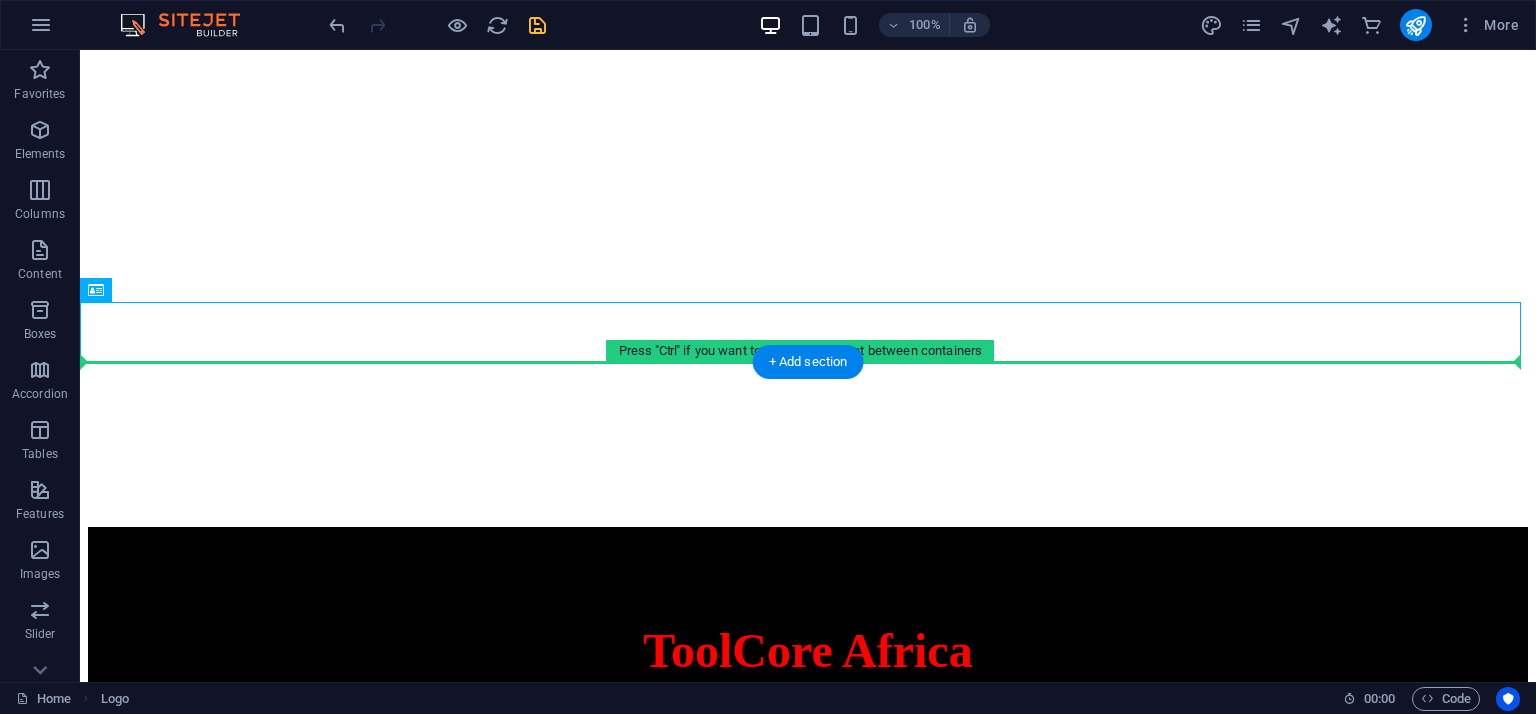 drag, startPoint x: 239, startPoint y: 339, endPoint x: 768, endPoint y: 510, distance: 555.9514 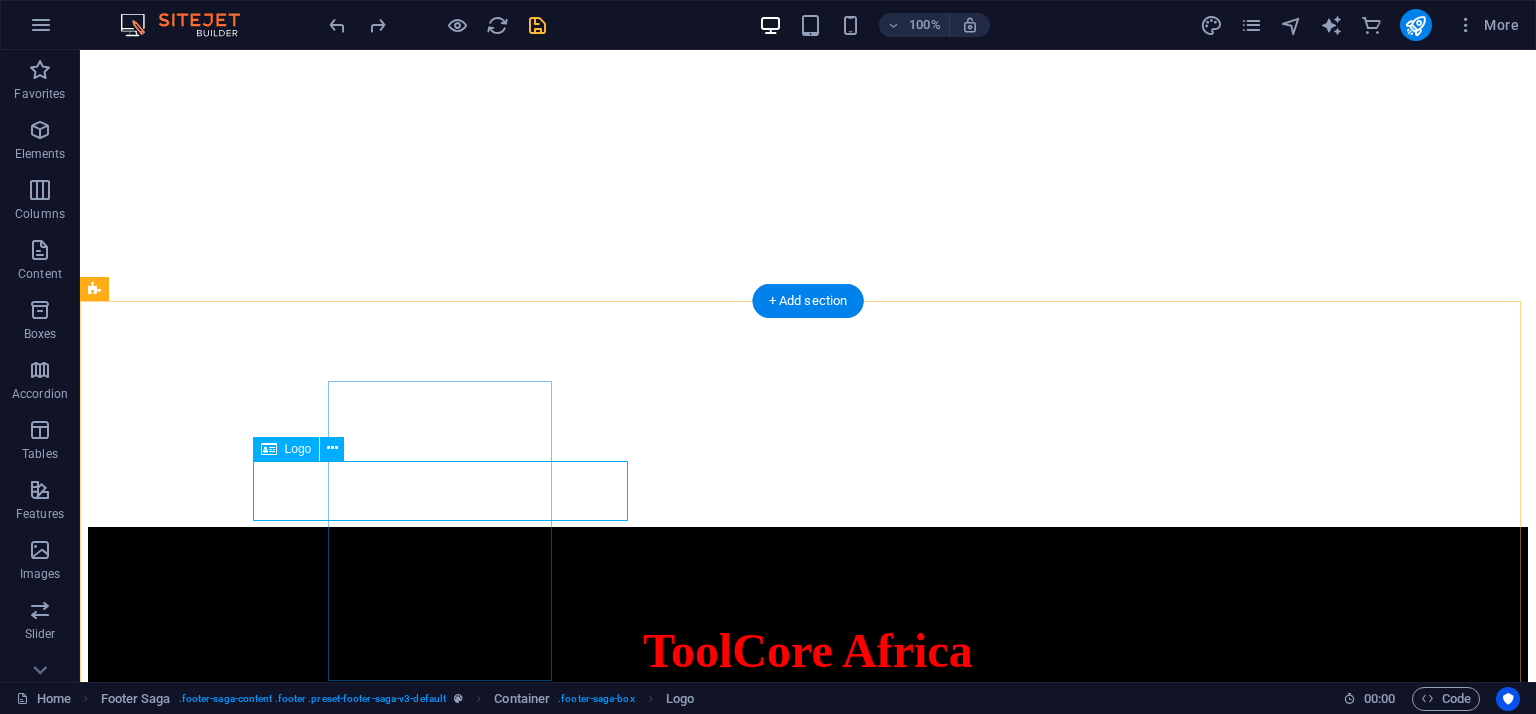 scroll, scrollTop: 2594, scrollLeft: 0, axis: vertical 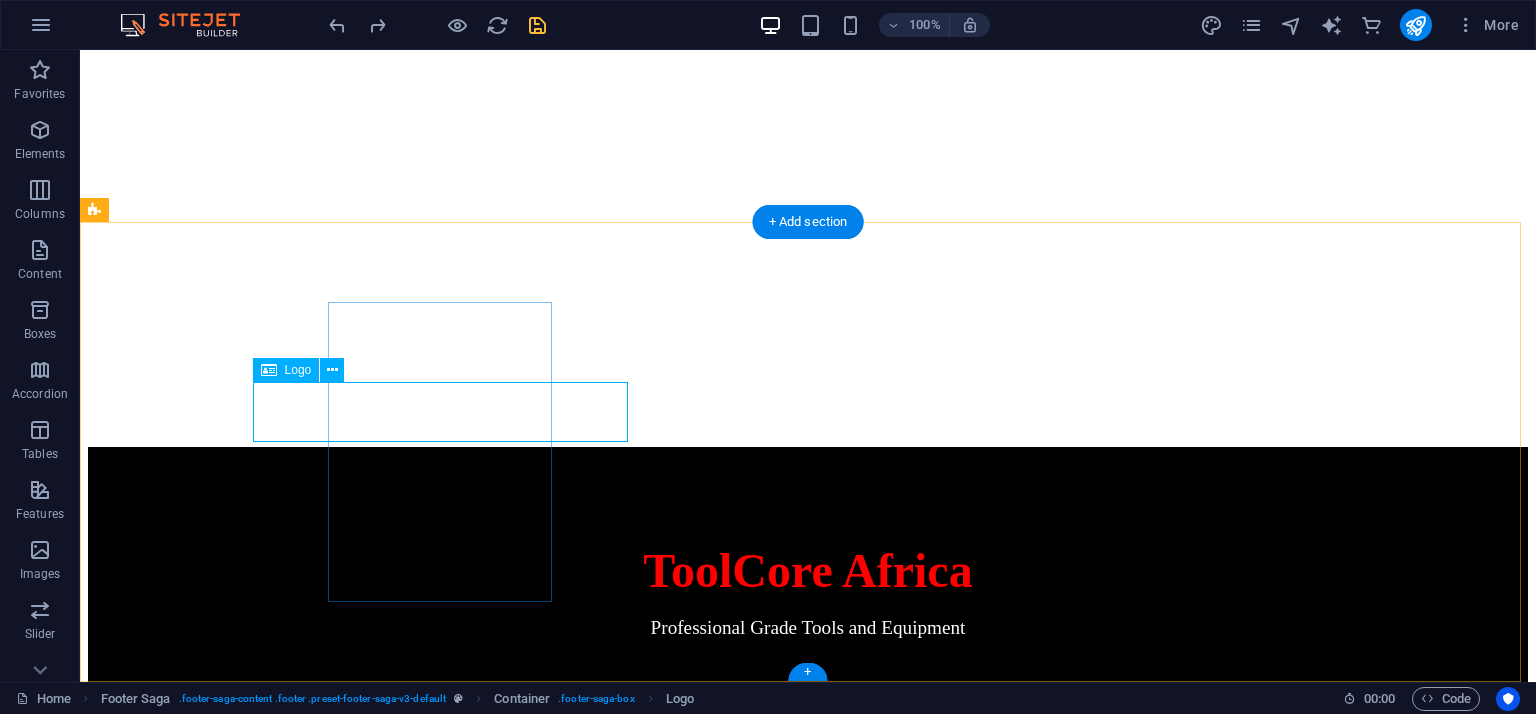 click on "toolcoreafrica.co.za" at bounding box center (808, 2030) 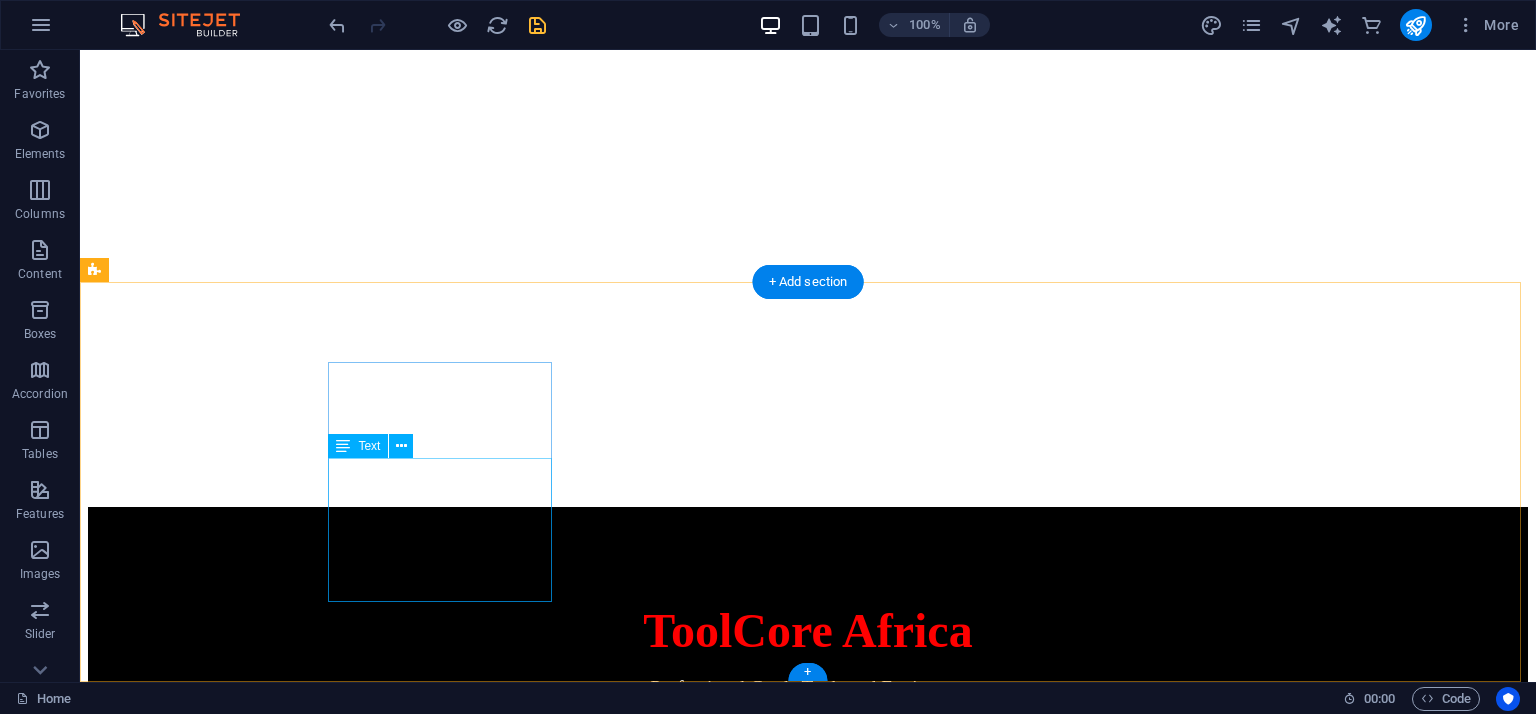 click on "ToolCore Africa - Your trusted partner for quality tools and hardware. Reach us via email at info@toolcoreafrica.co.za or call us at +27 11 123 4567 for any inquiries." at bounding box center [808, 2091] 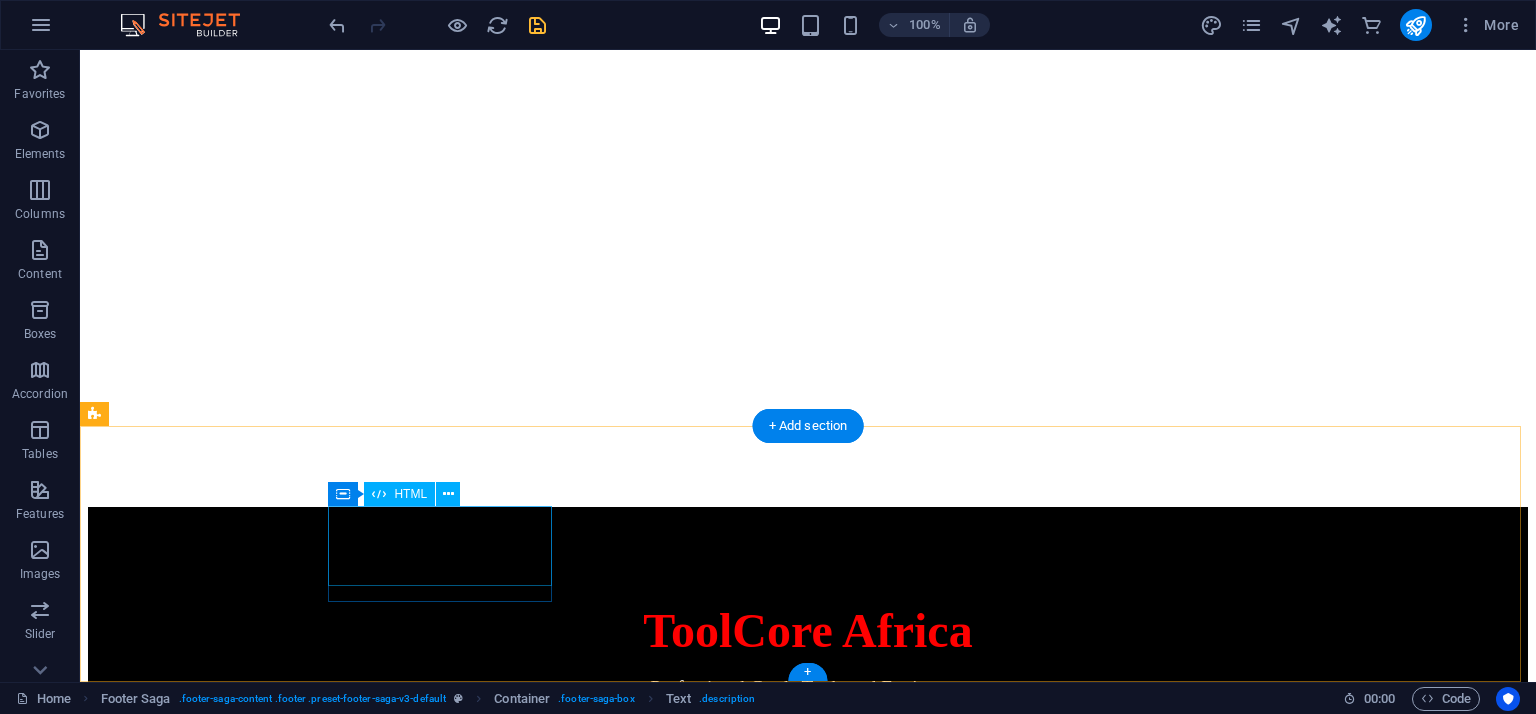 scroll, scrollTop: 2390, scrollLeft: 0, axis: vertical 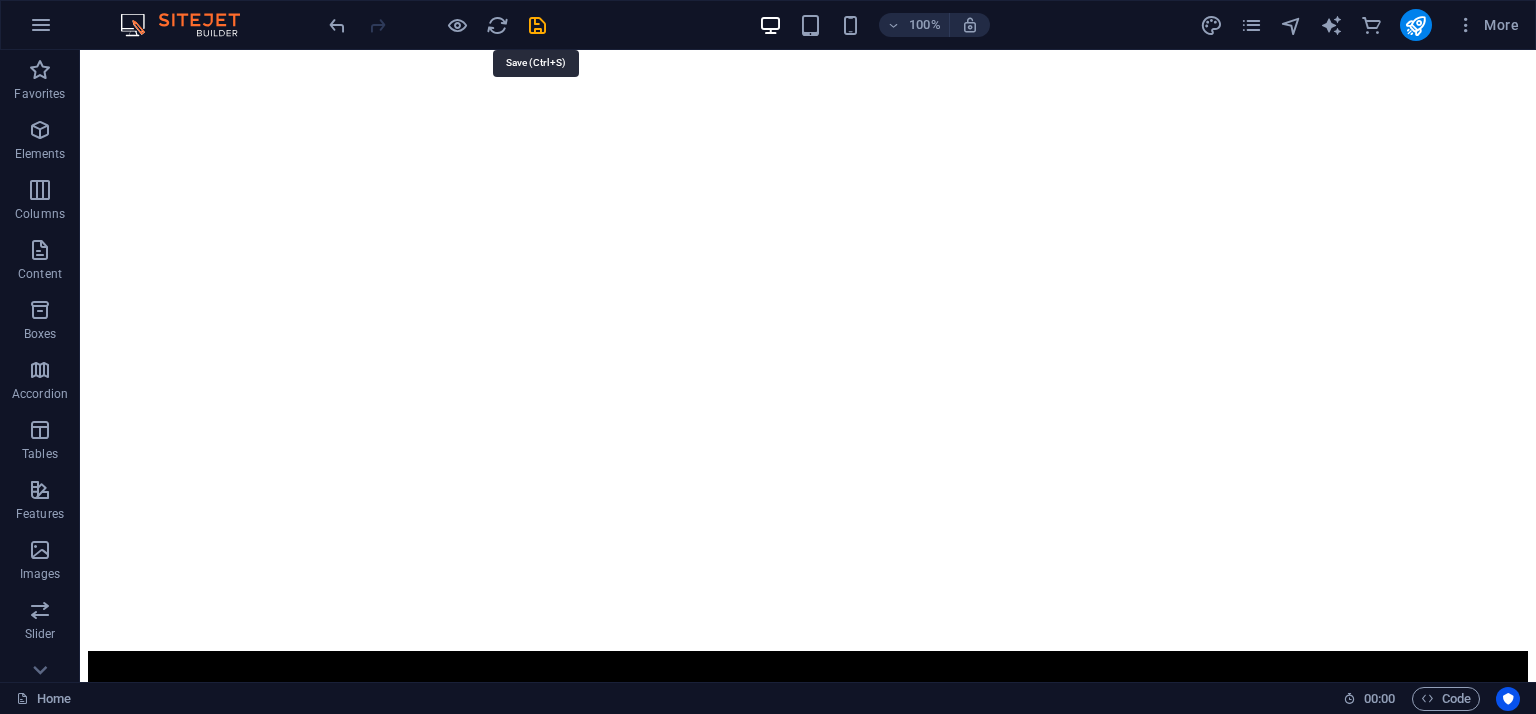 click at bounding box center [537, 25] 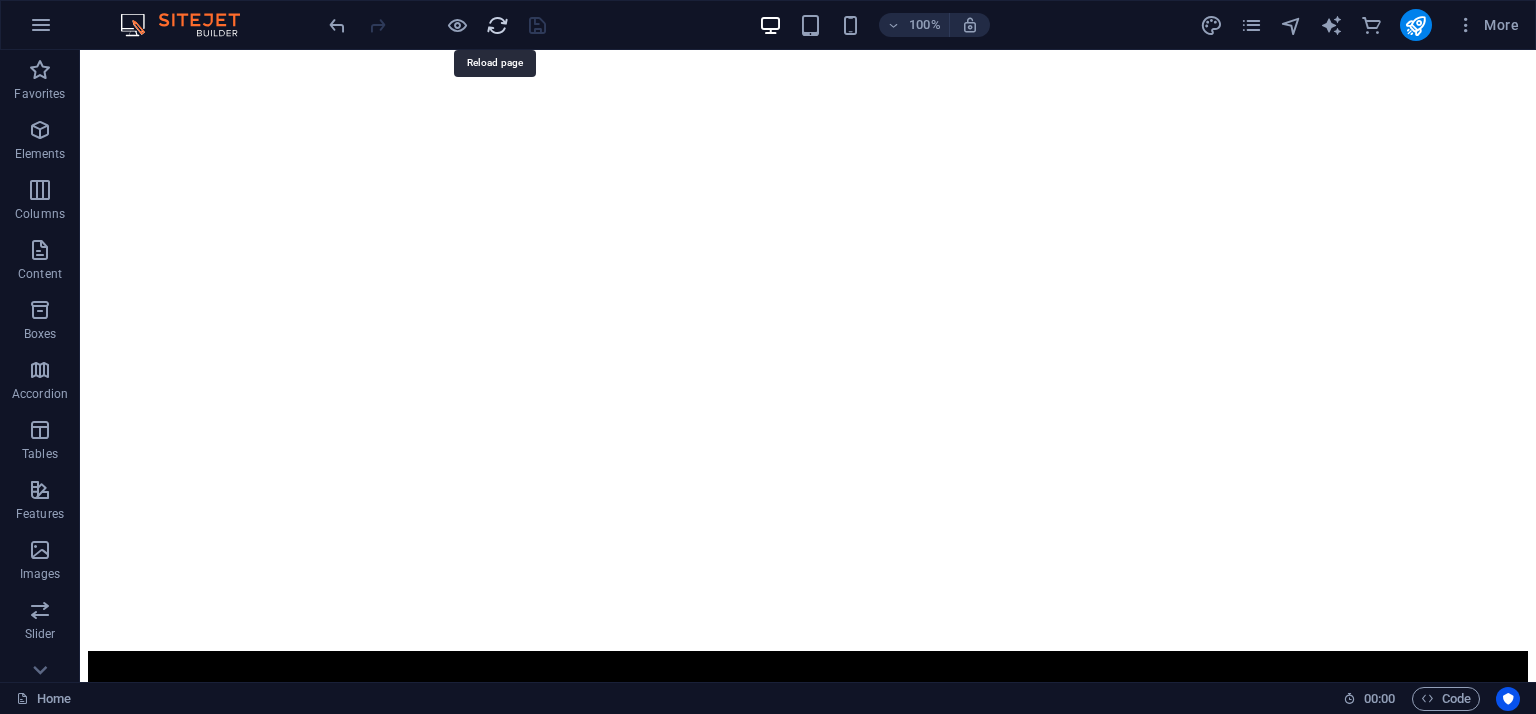 click at bounding box center (497, 25) 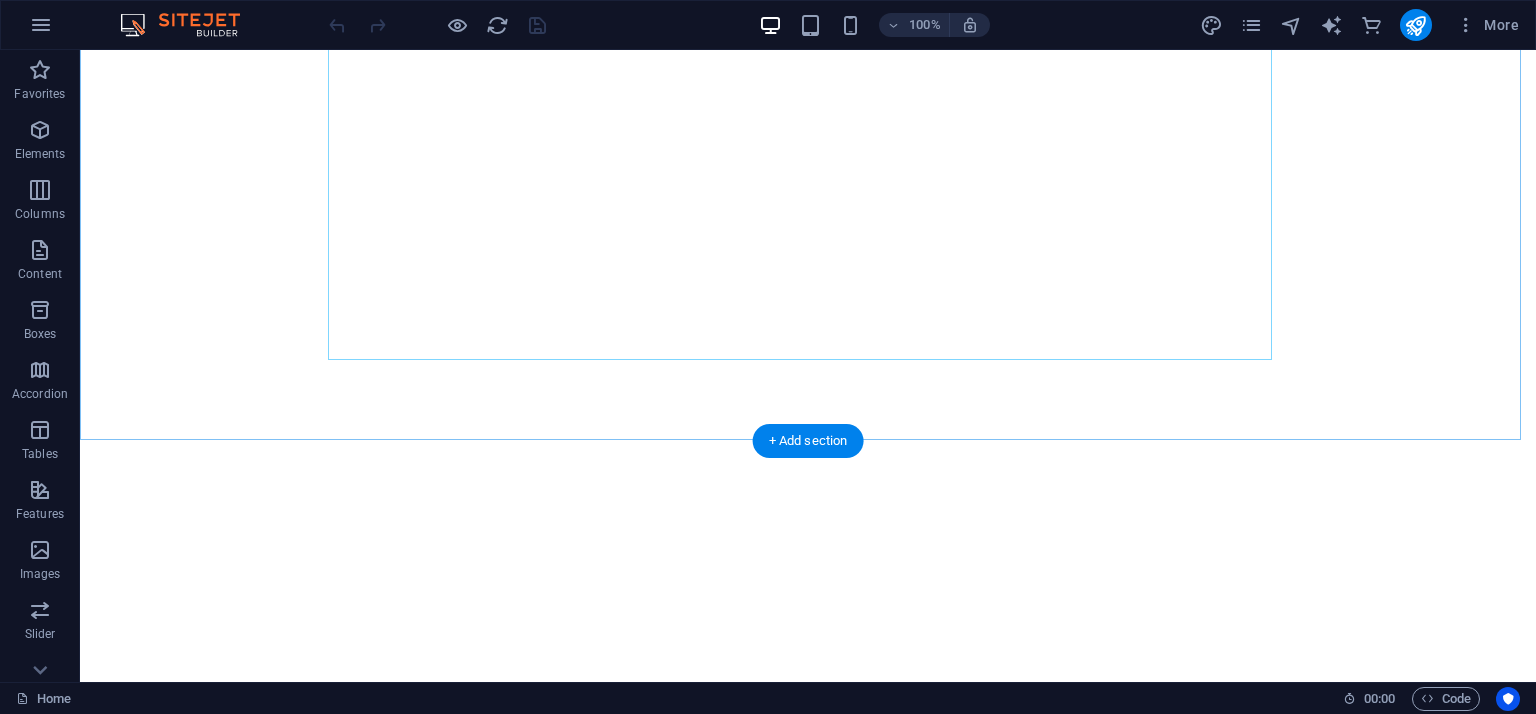 scroll, scrollTop: 2390, scrollLeft: 0, axis: vertical 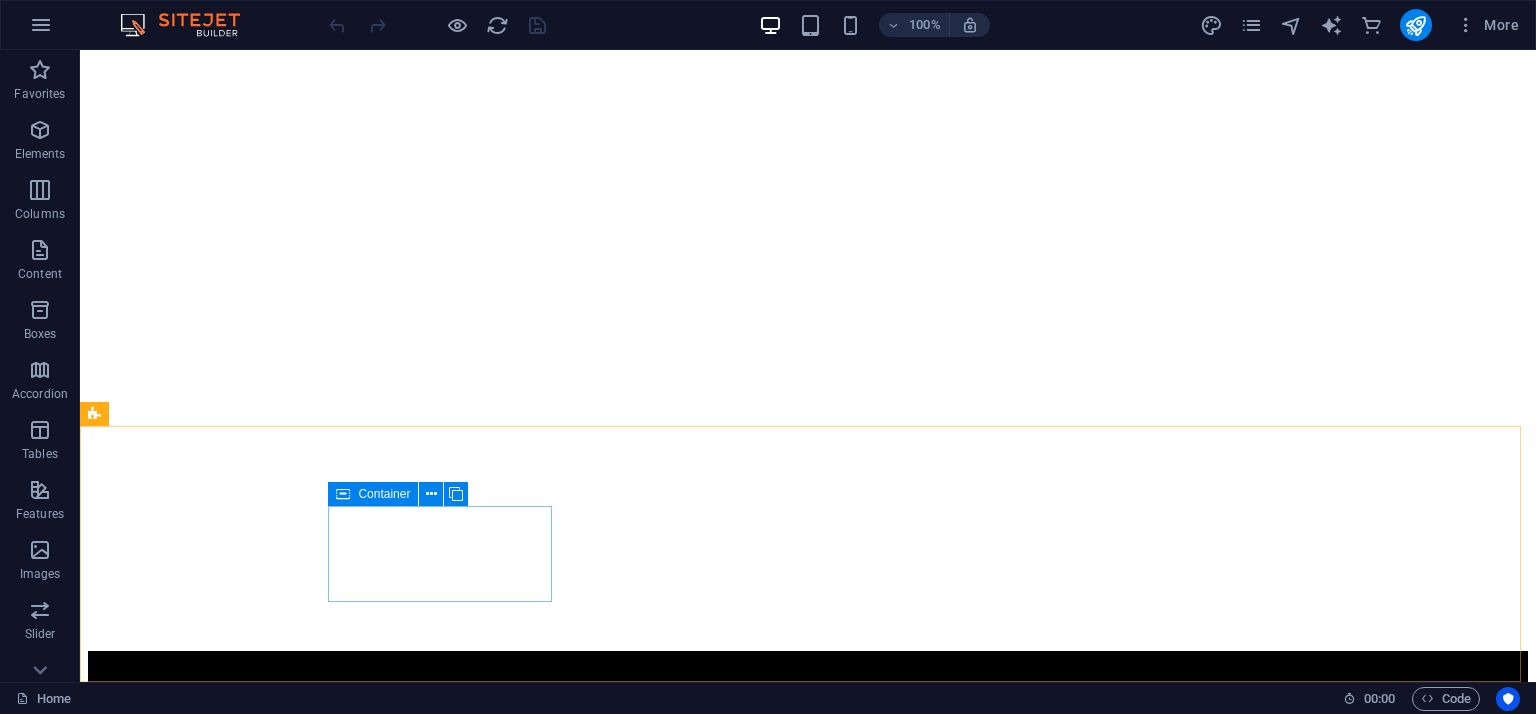 click at bounding box center [343, 494] 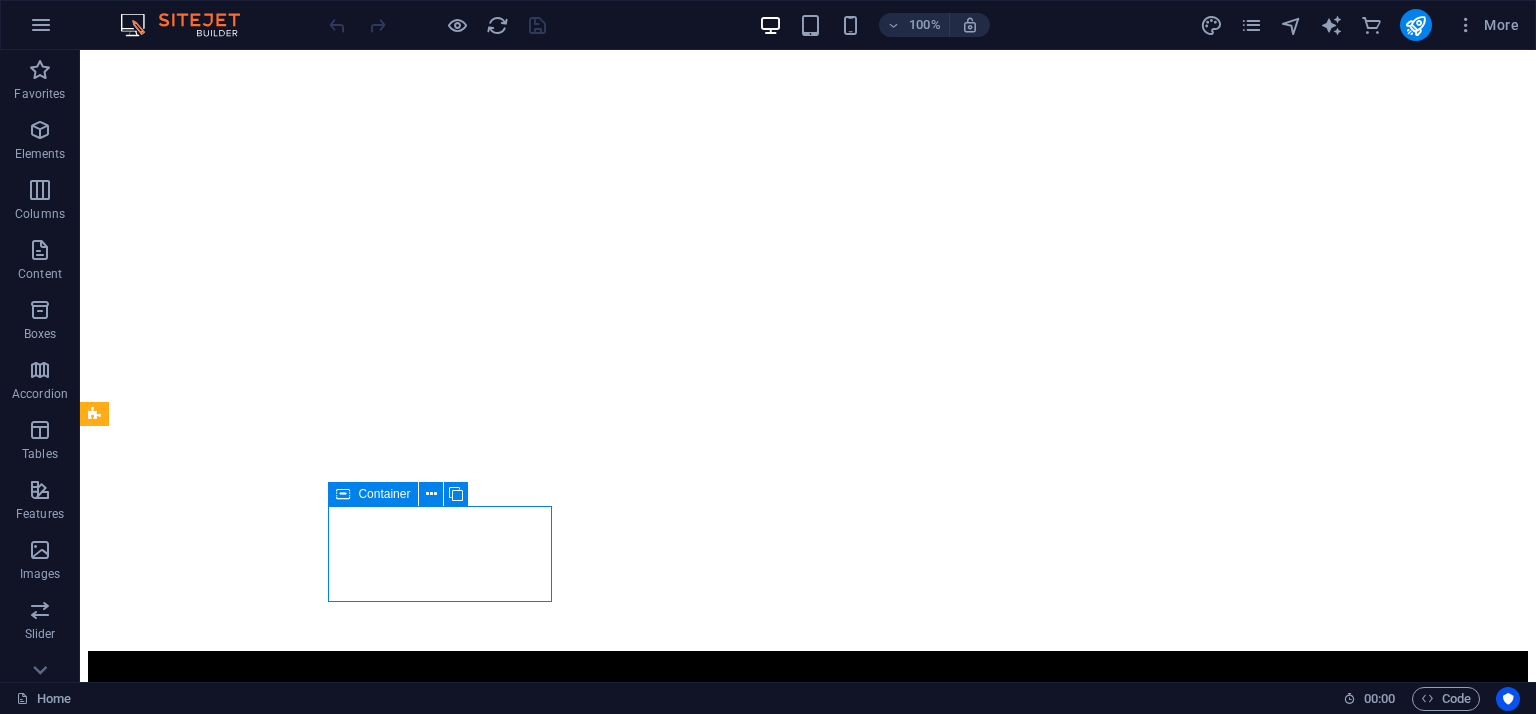 click at bounding box center (343, 494) 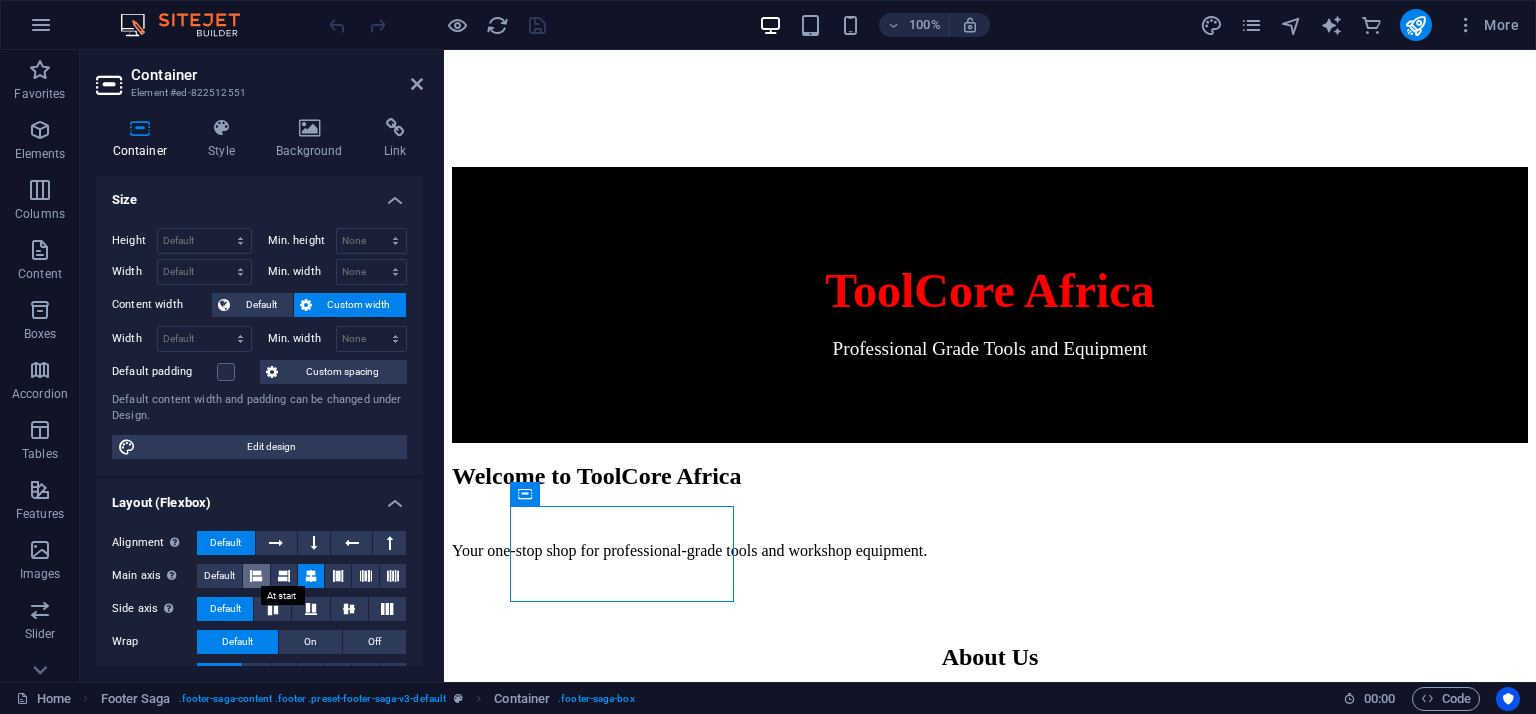 click at bounding box center (256, 576) 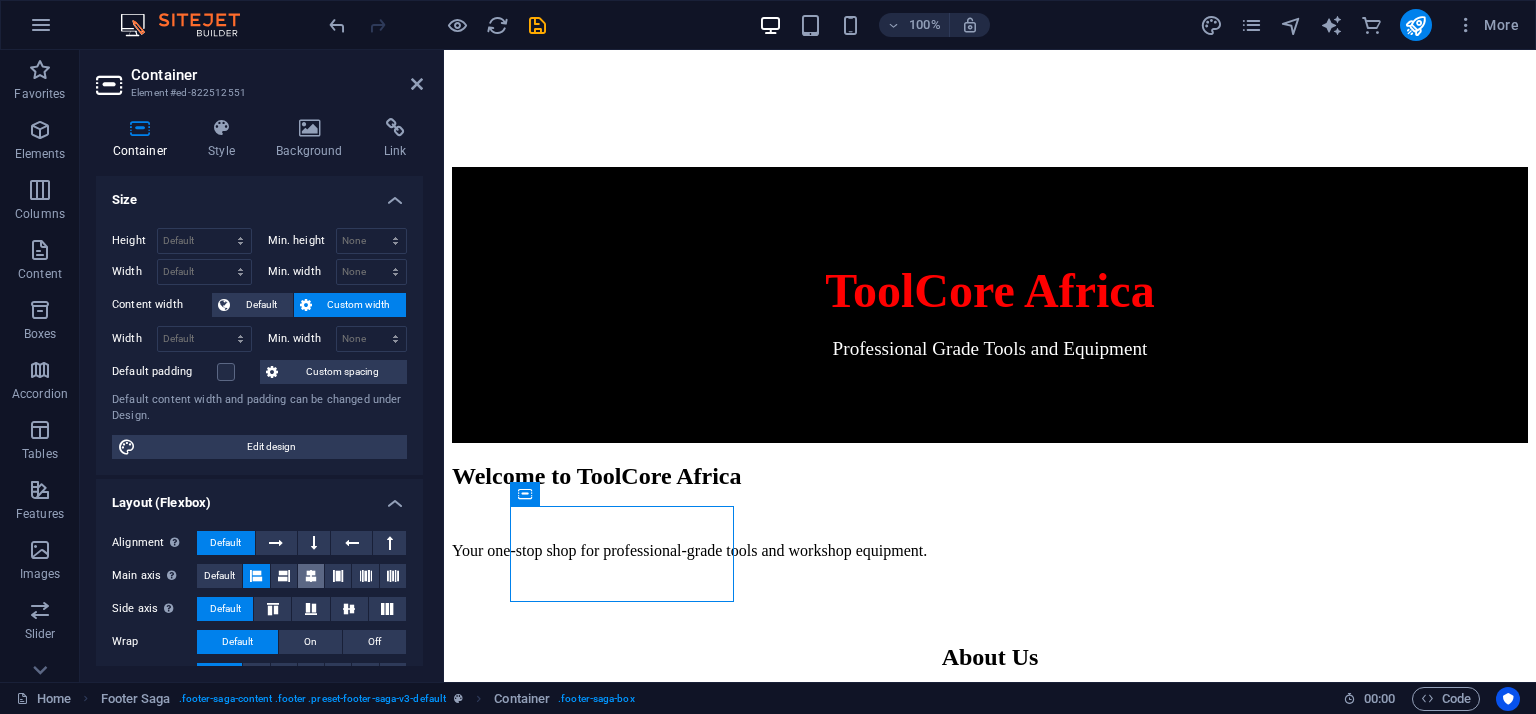 click at bounding box center [311, 576] 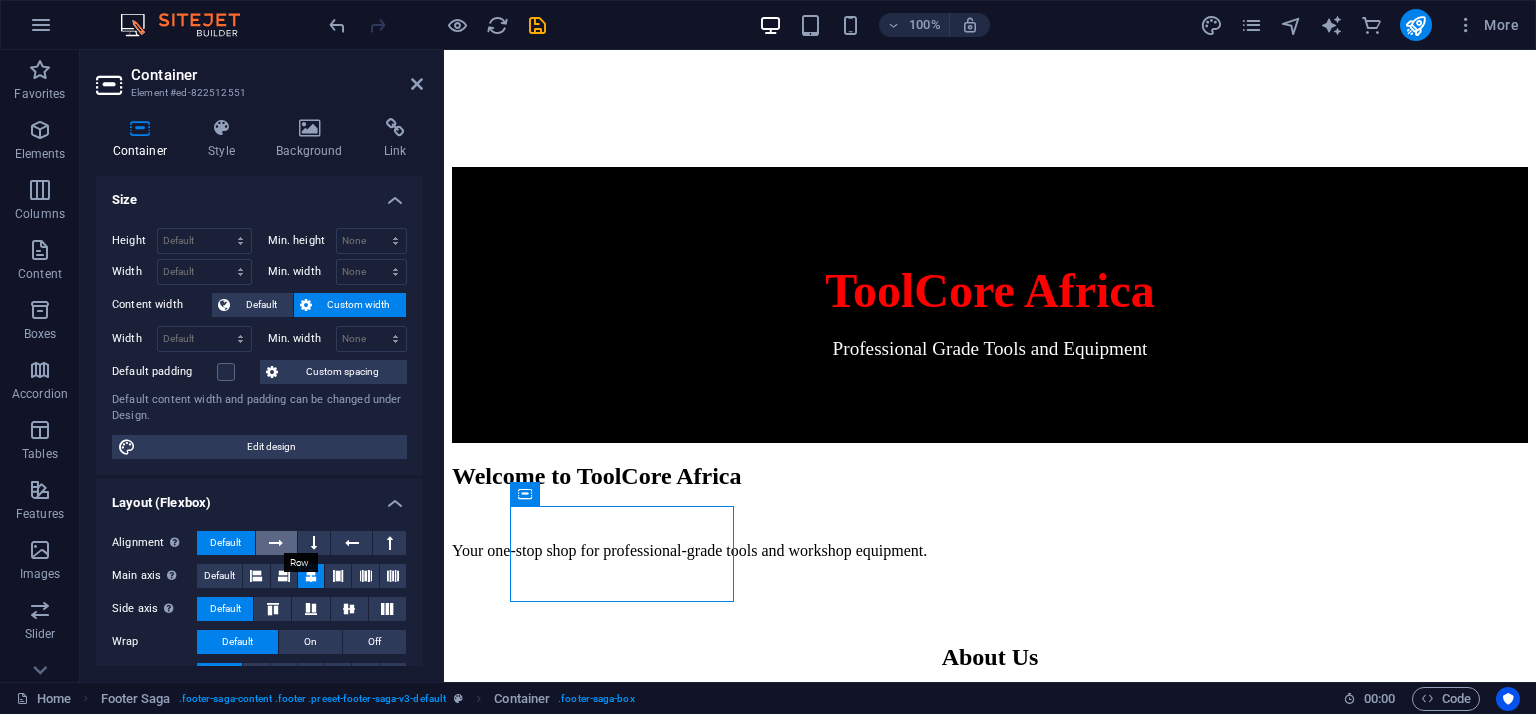 click at bounding box center [276, 543] 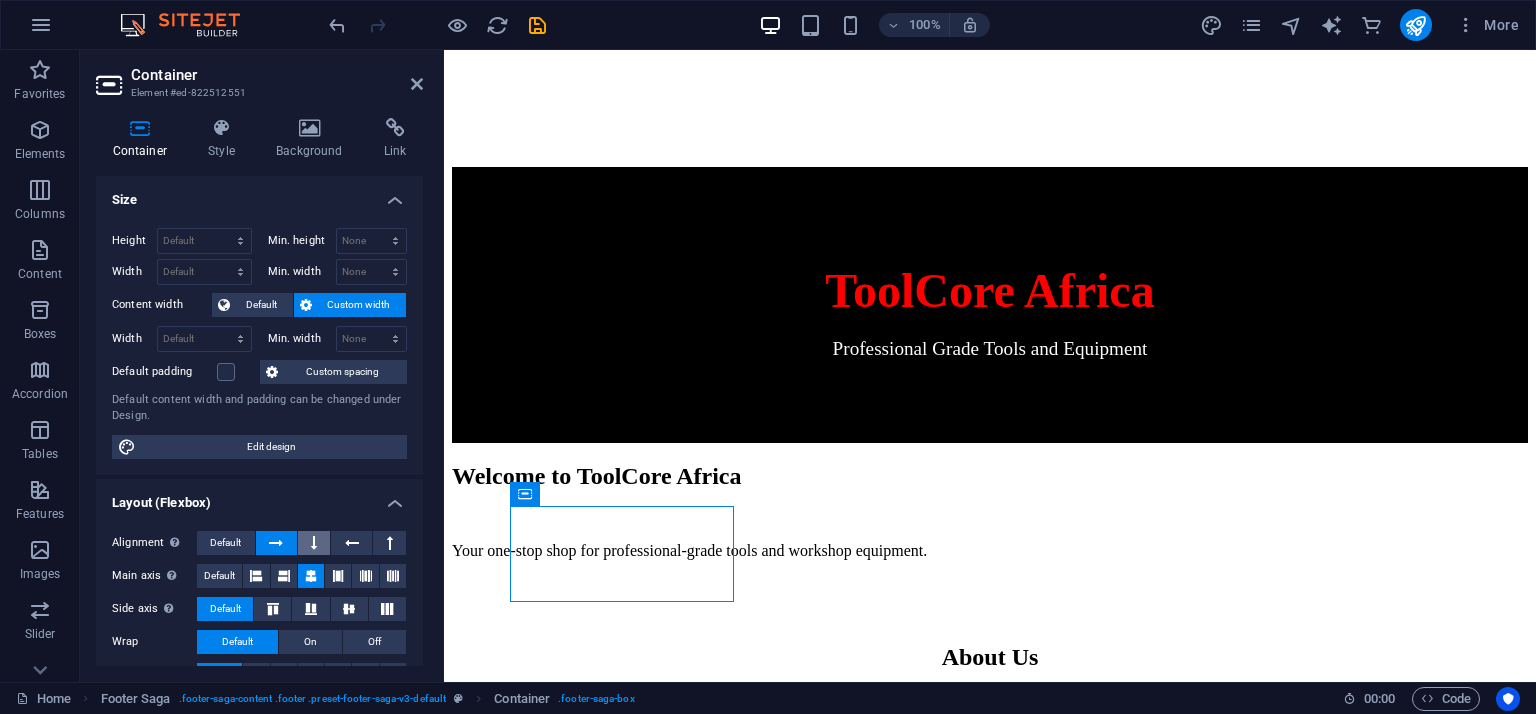 click at bounding box center [314, 543] 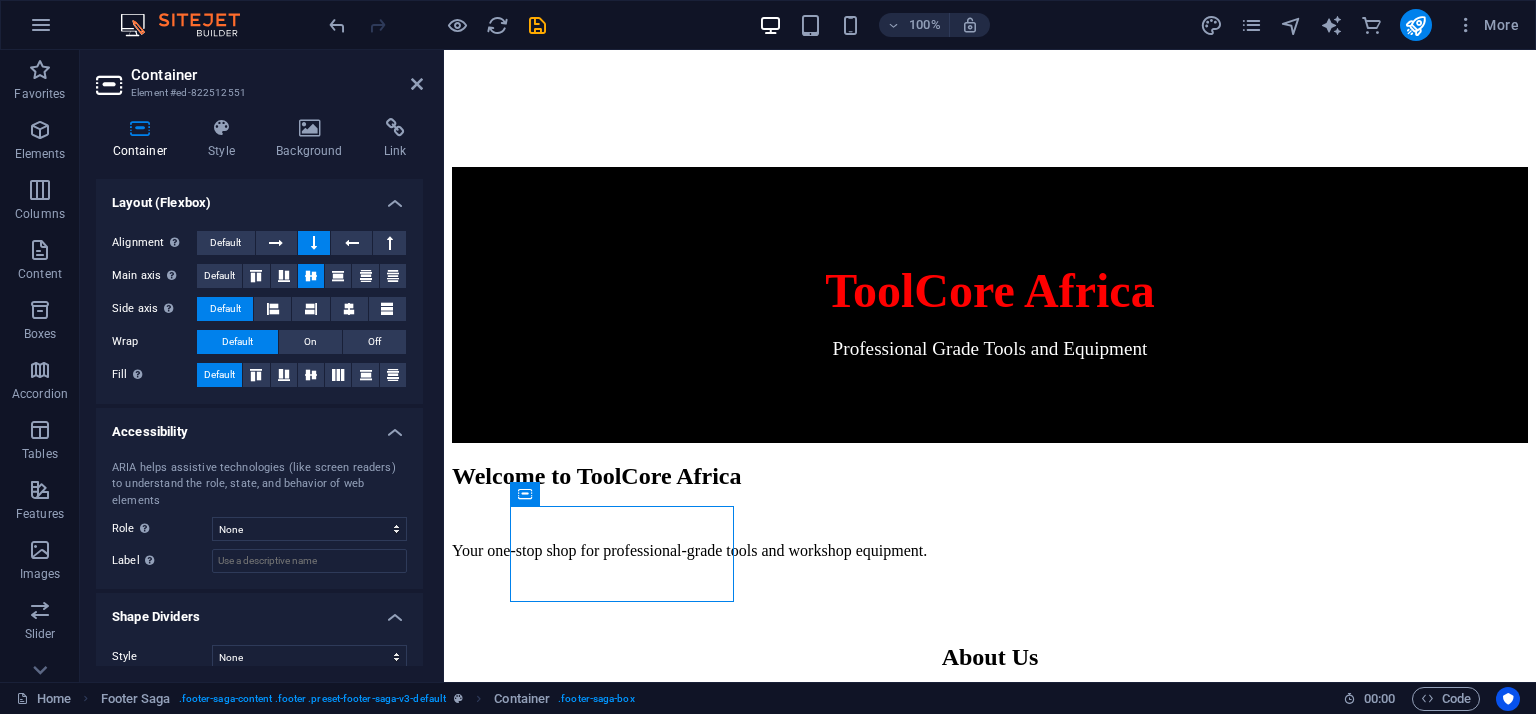 scroll, scrollTop: 301, scrollLeft: 0, axis: vertical 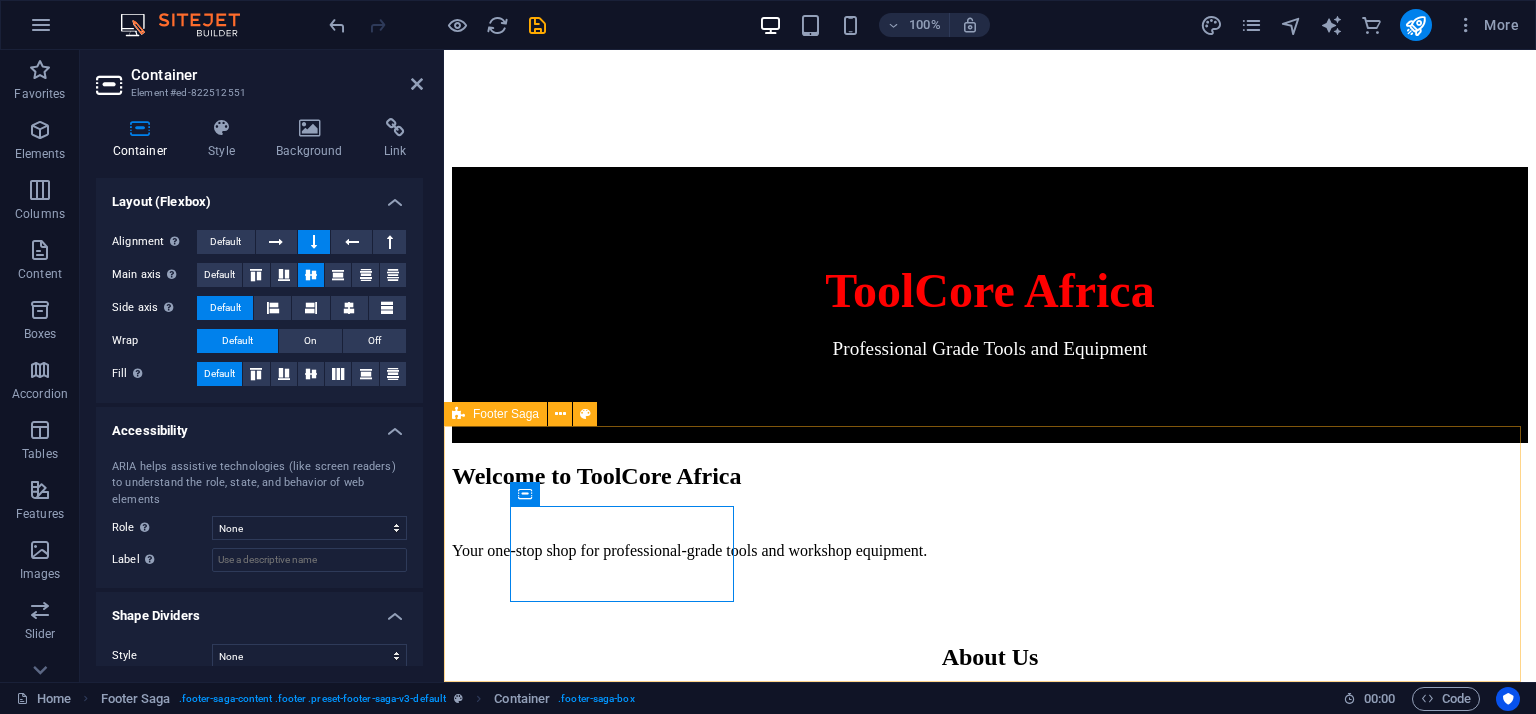 click on "© 2025 ToolCore Africa. All rights reserved." at bounding box center (990, 1903) 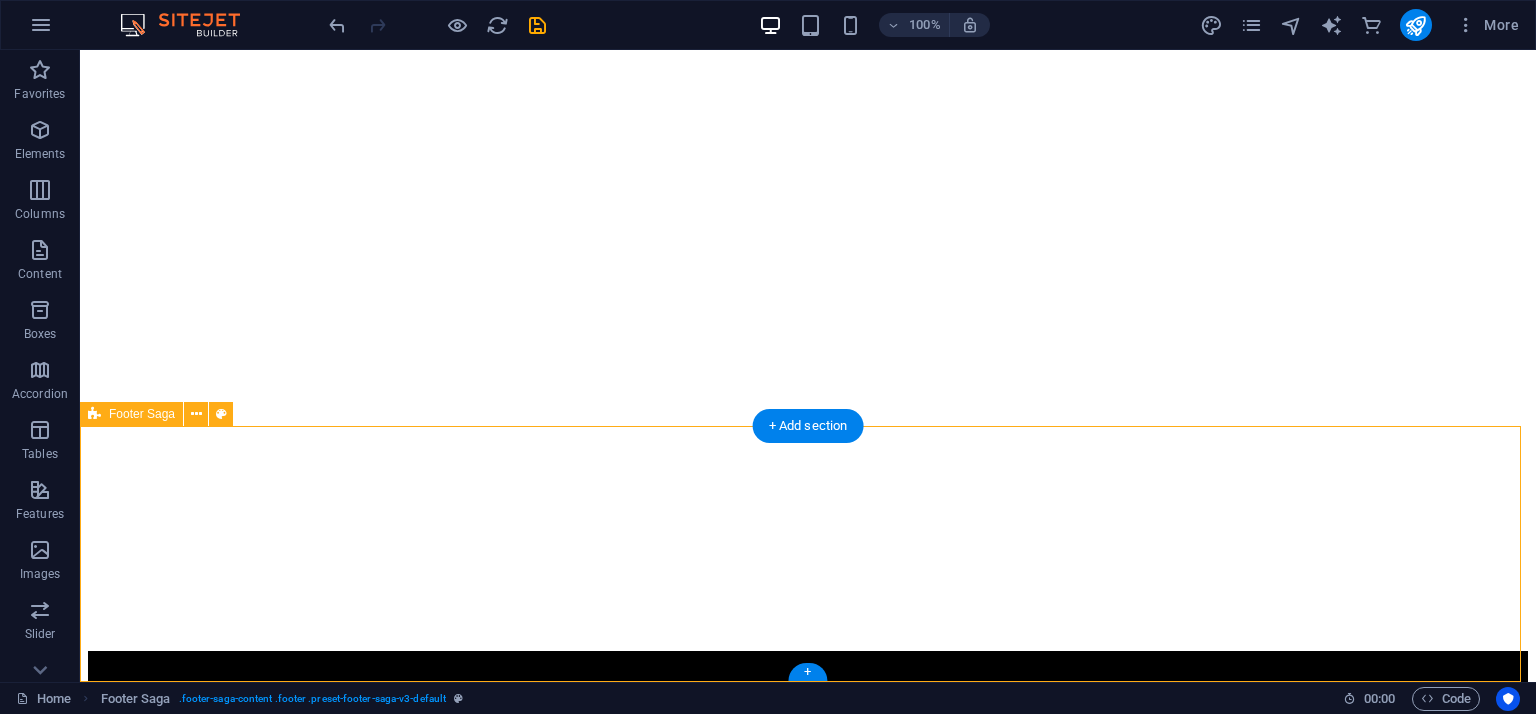 click on "© 2025 ToolCore Africa. All rights reserved." at bounding box center (808, 2177) 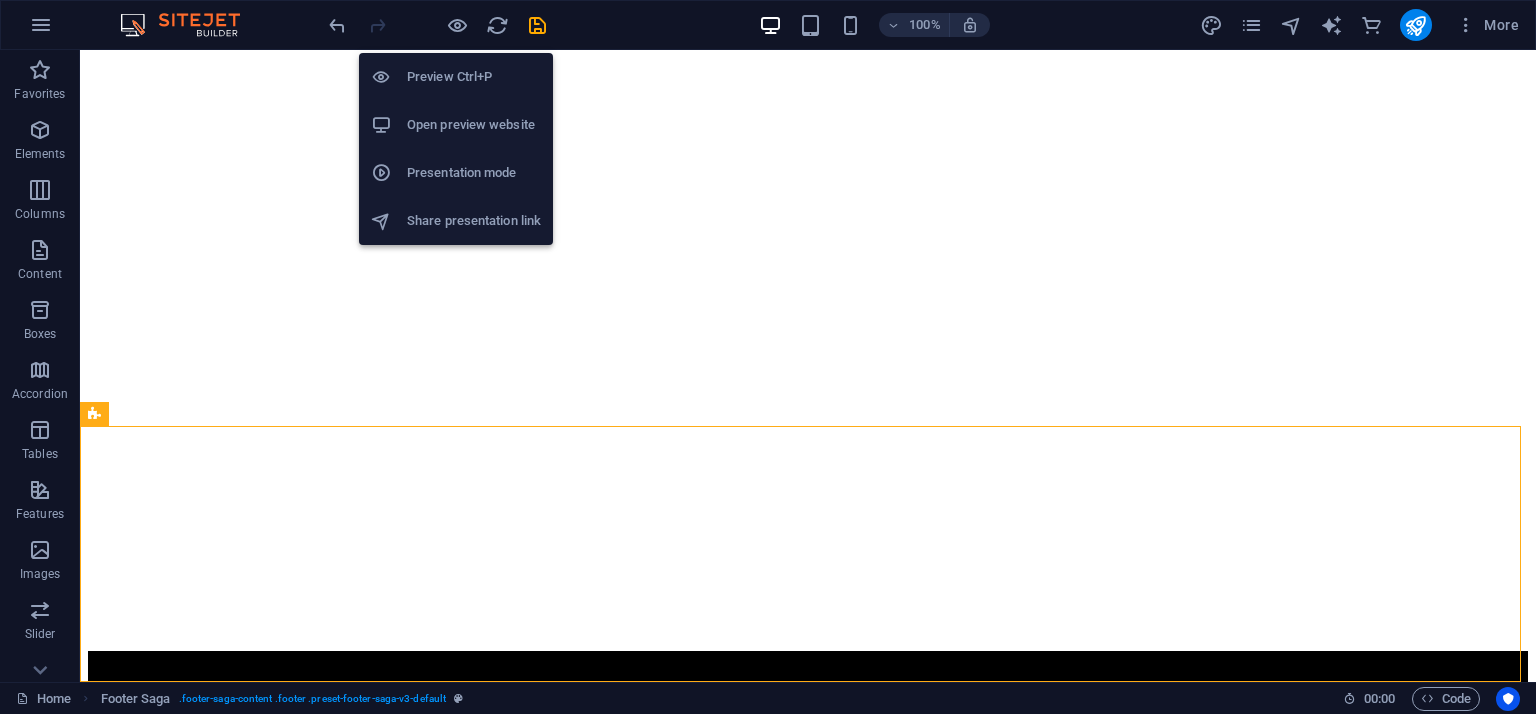 click on "Open preview website" at bounding box center (474, 125) 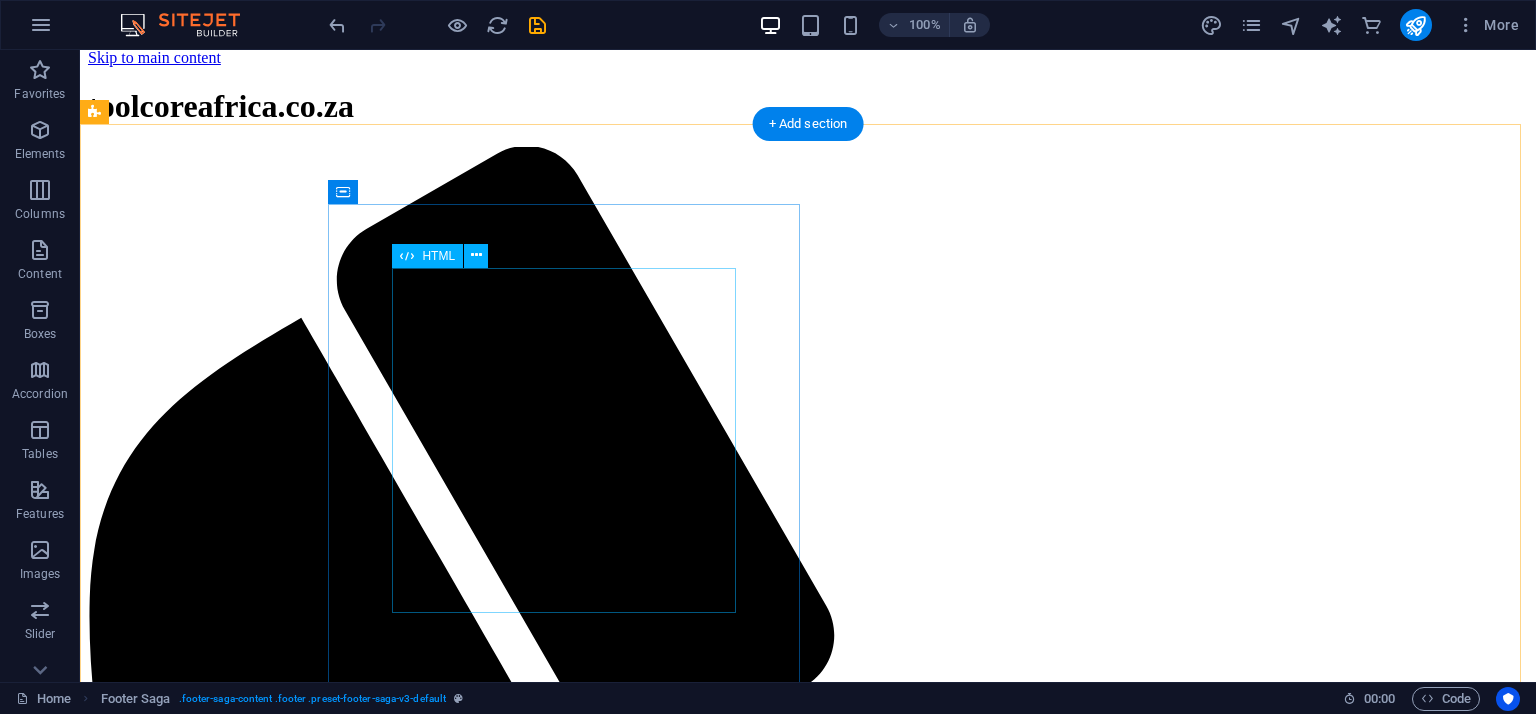 scroll, scrollTop: 0, scrollLeft: 0, axis: both 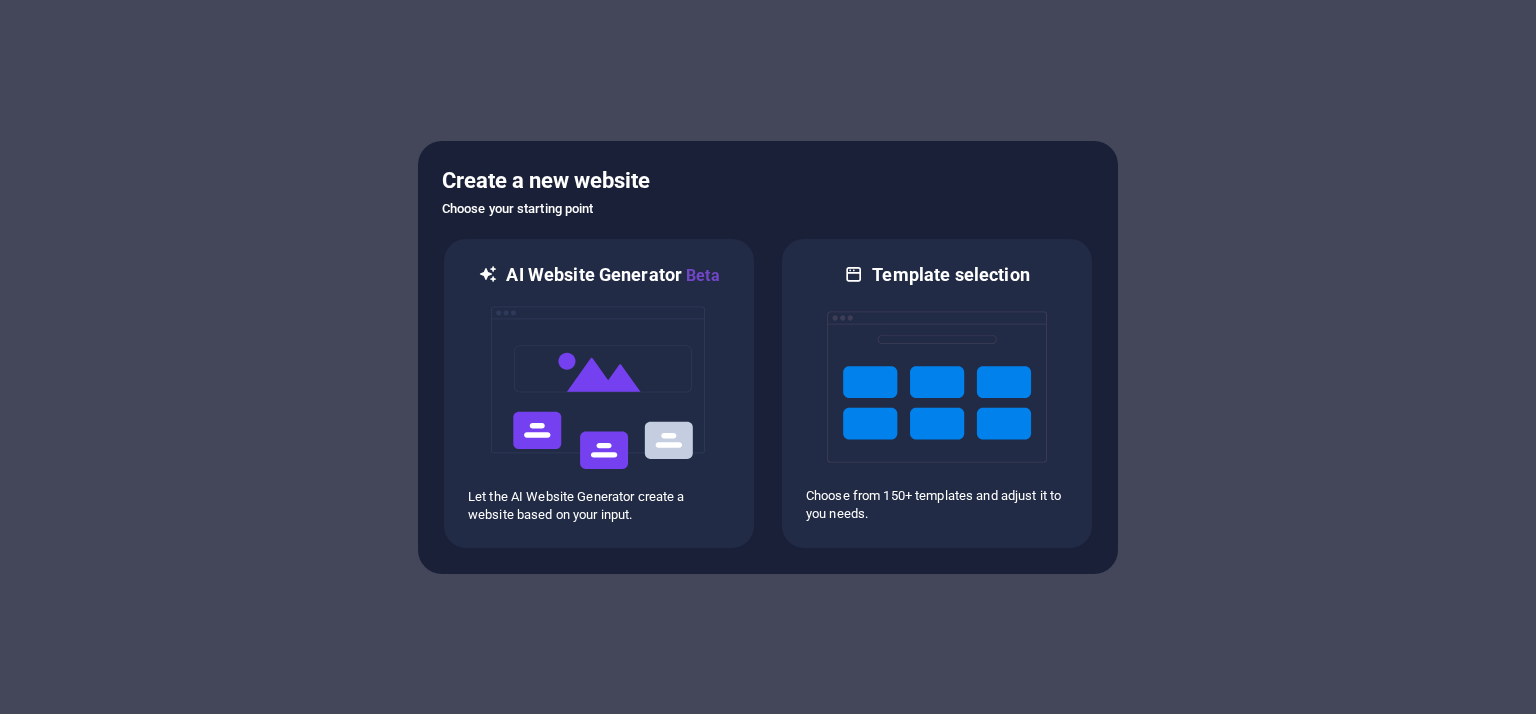 click on "Choose your starting point" at bounding box center [768, 209] 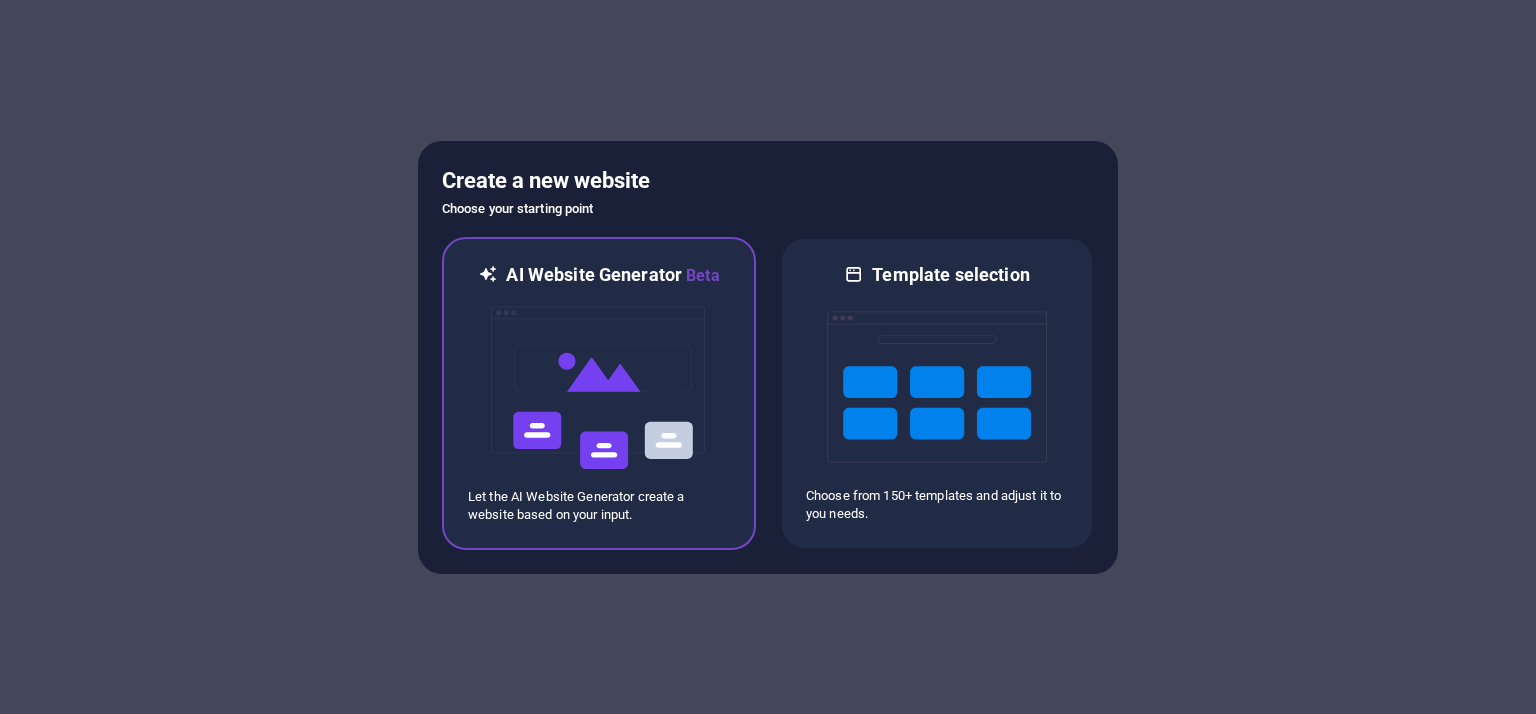 click at bounding box center (599, 388) 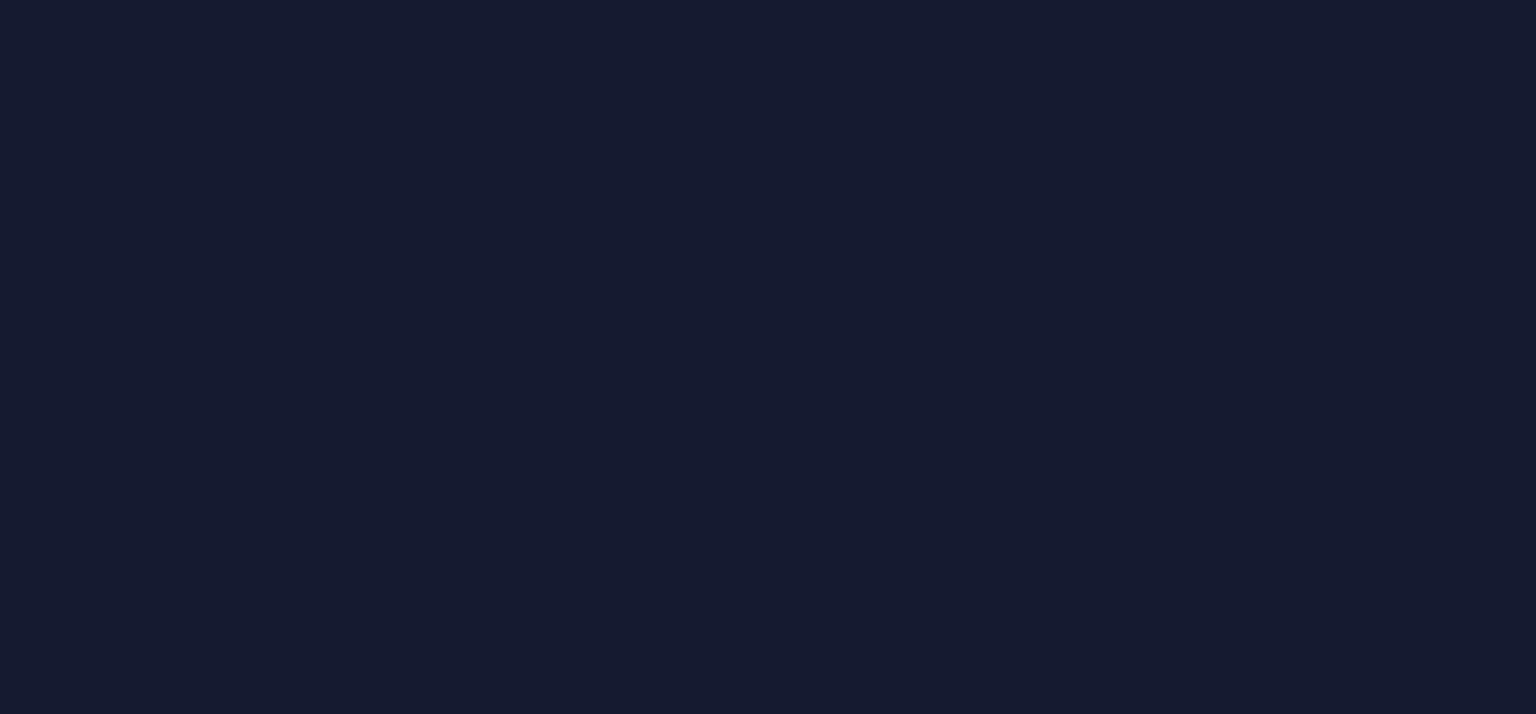scroll, scrollTop: 0, scrollLeft: 0, axis: both 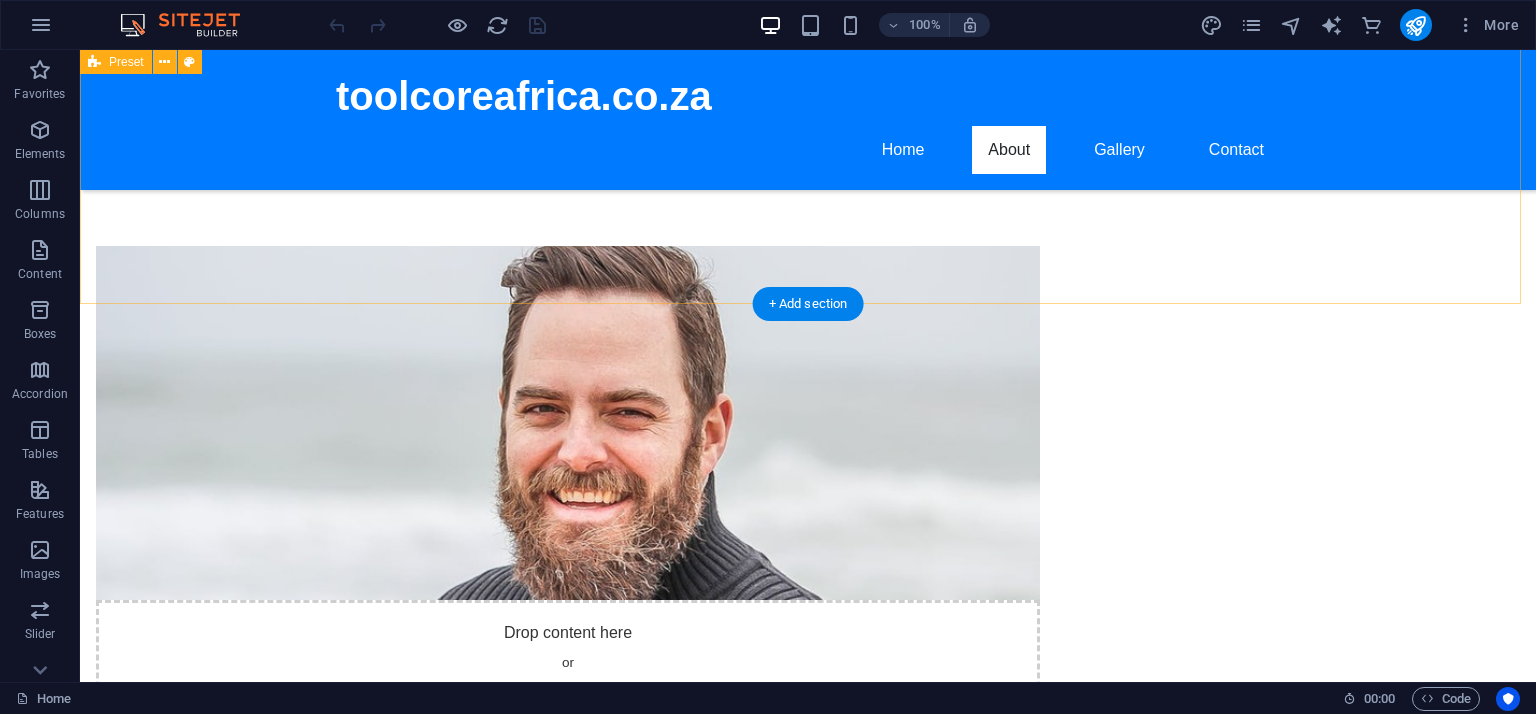 click on "Drop content here or  Add elements  Paste clipboard About ToolCore Africa At ToolCore Africa, we pride ourselves on providing the best quality craft and workshop tools. With a keen understanding of the needs within the construction and DIY communities, we offer a vast selection of top-notch hardware tools to help you get the job done right. Our dedicated team is here to assist you every step of the way in finding the perfect tool for your project. Learn More" at bounding box center [808, 631] 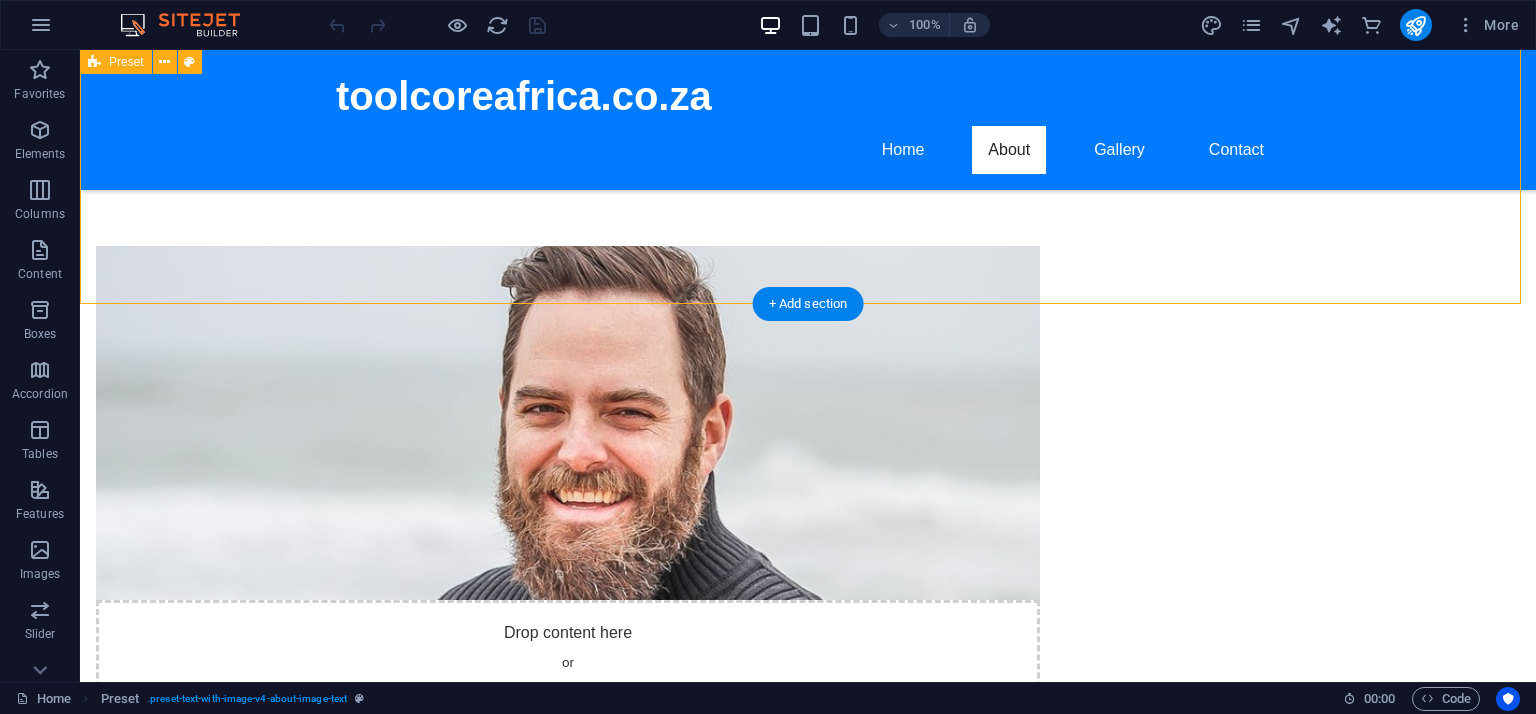 click on "Drop content here or  Add elements  Paste clipboard About ToolCore Africa At ToolCore Africa, we pride ourselves on providing the best quality craft and workshop tools. With a keen understanding of the needs within the construction and DIY communities, we offer a vast selection of top-notch hardware tools to help you get the job done right. Our dedicated team is here to assist you every step of the way in finding the perfect tool for your project. Learn More" at bounding box center [808, 631] 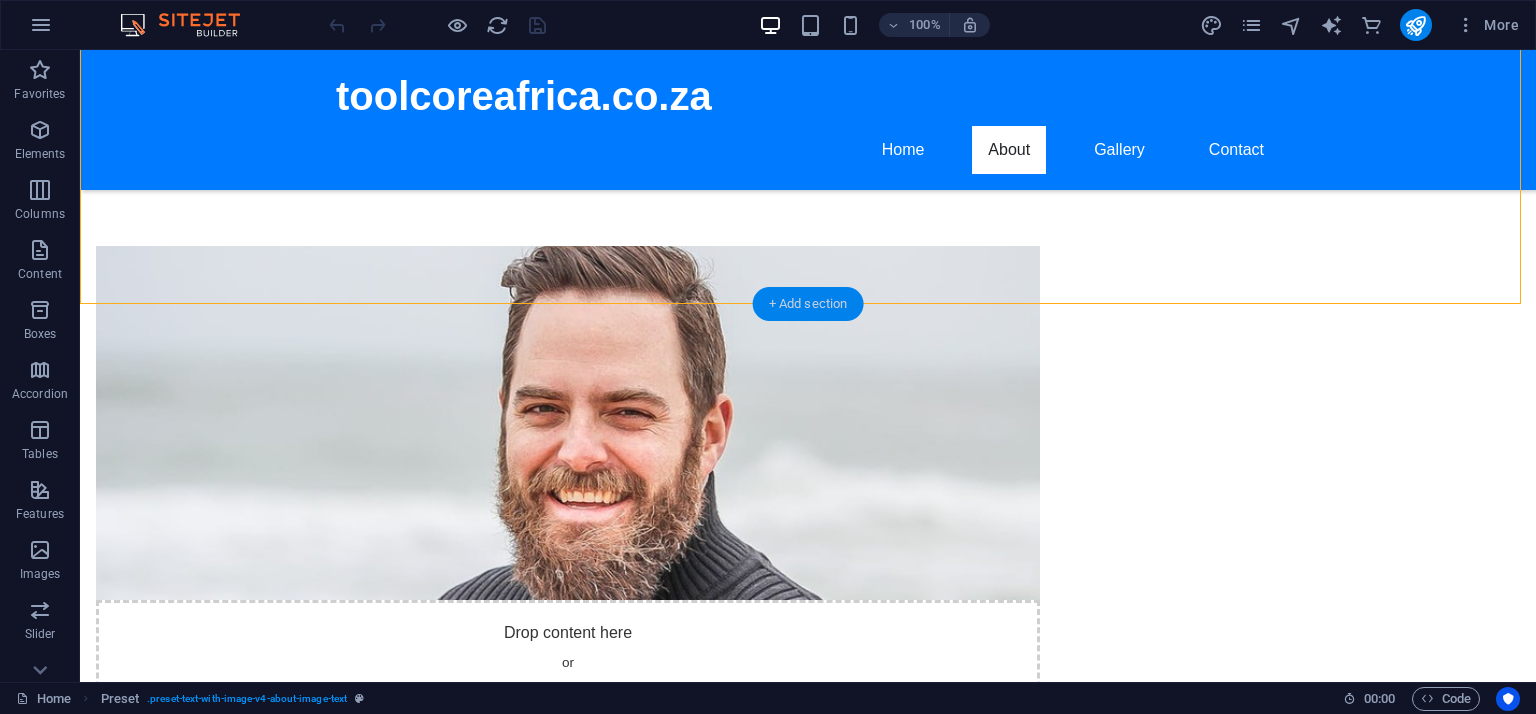click on "+ Add section" at bounding box center (808, 304) 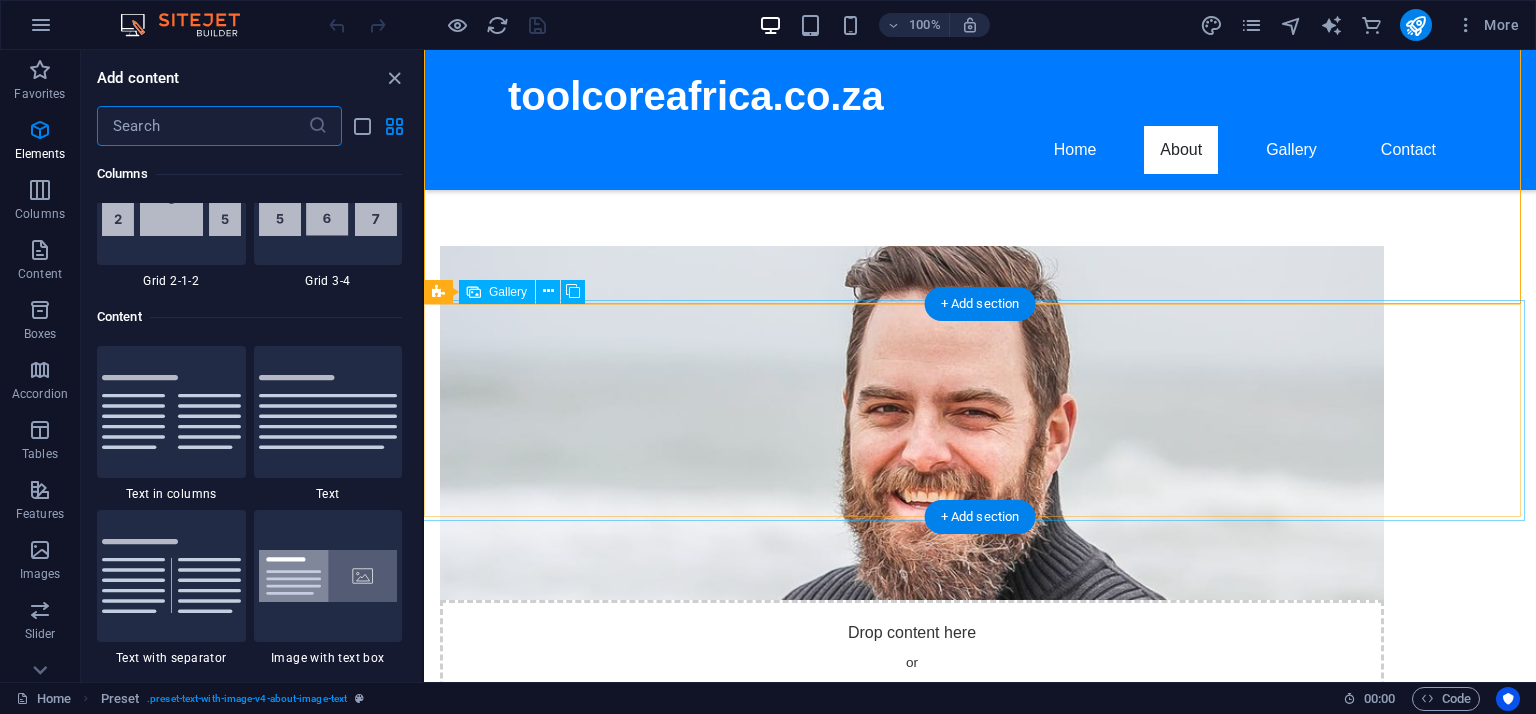 scroll, scrollTop: 3499, scrollLeft: 0, axis: vertical 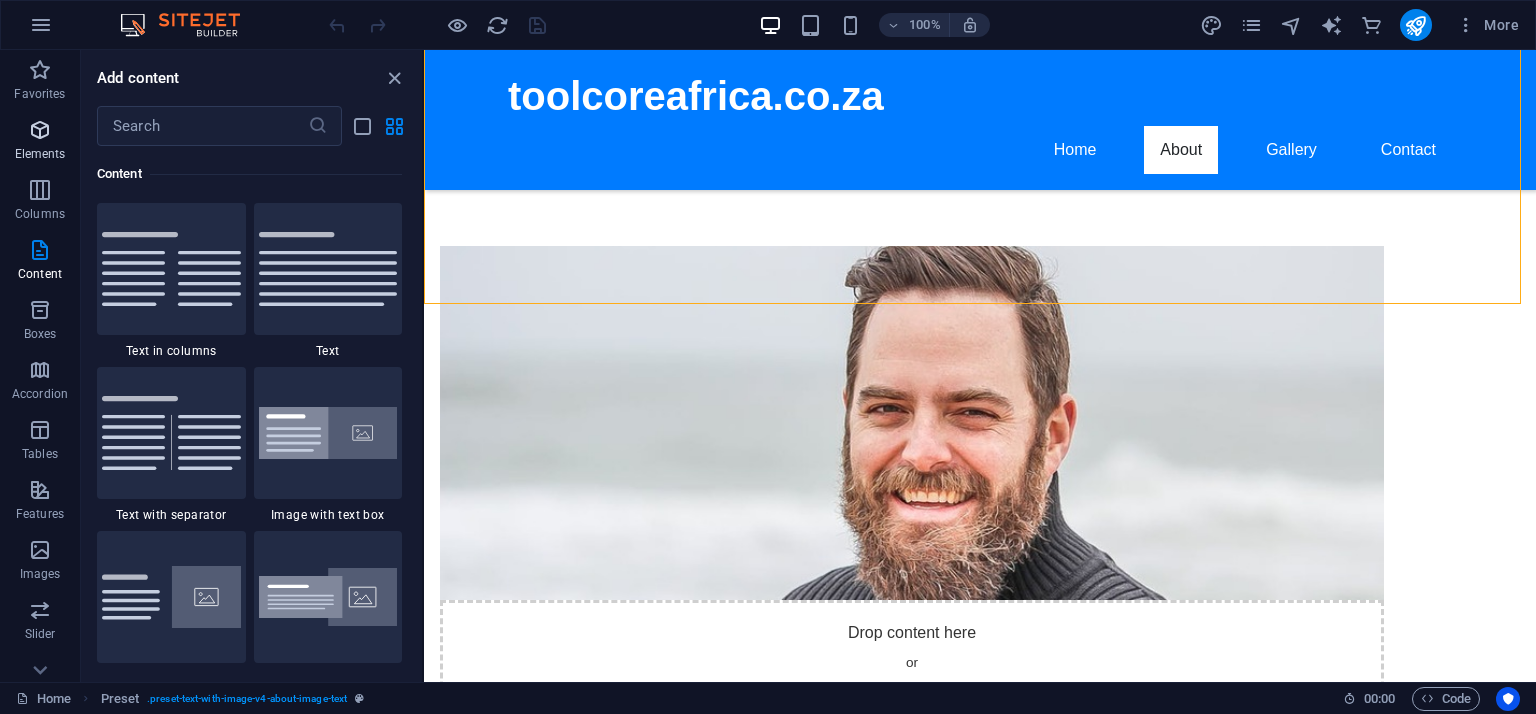 click on "Elements" at bounding box center [40, 142] 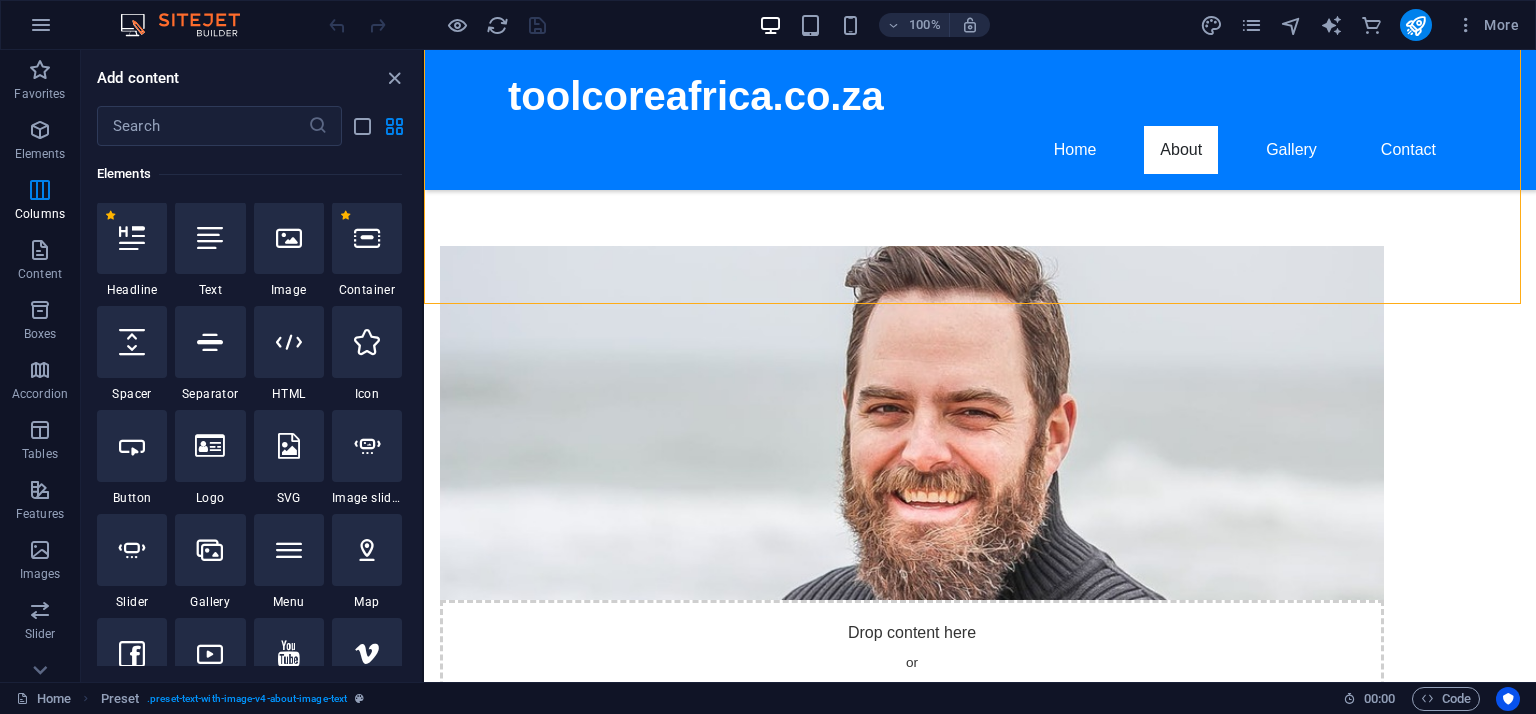 scroll, scrollTop: 212, scrollLeft: 0, axis: vertical 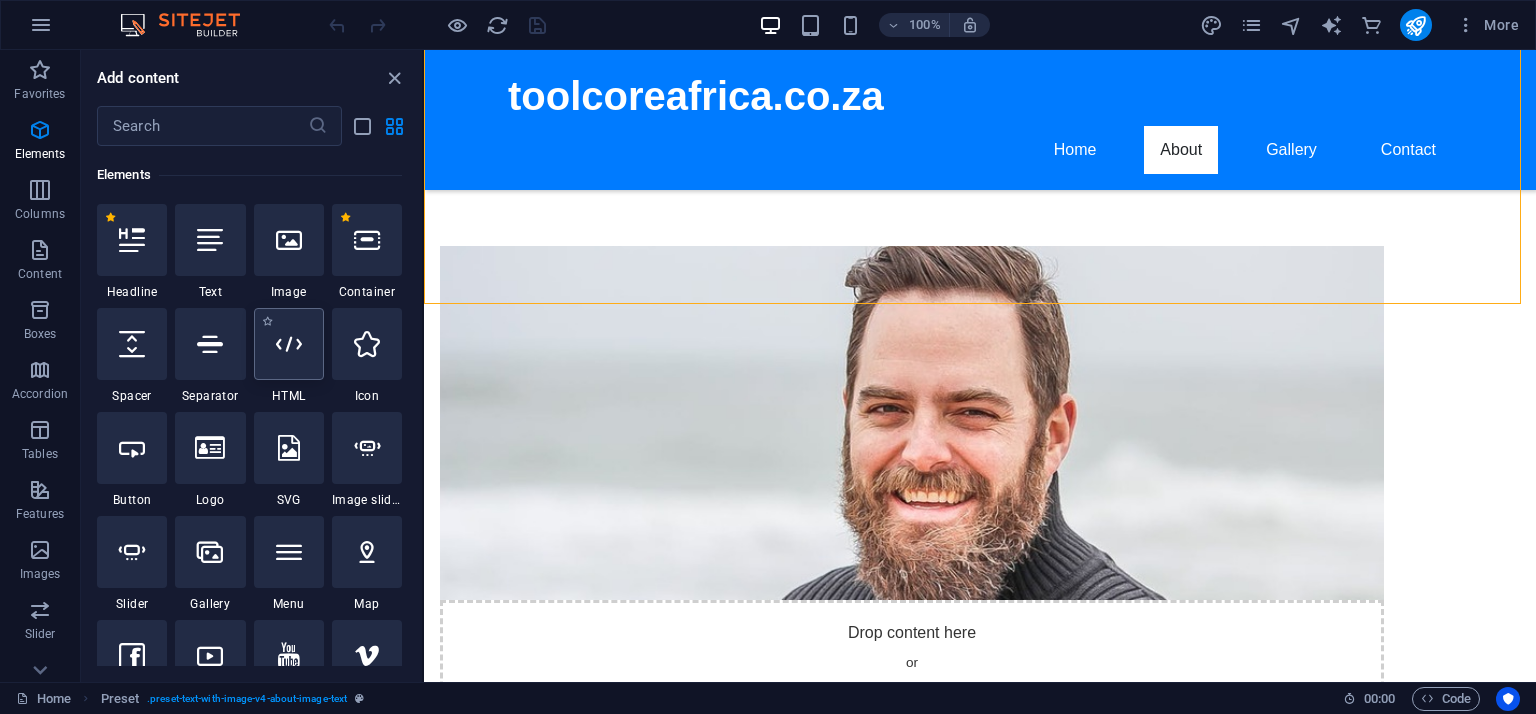 click at bounding box center [289, 344] 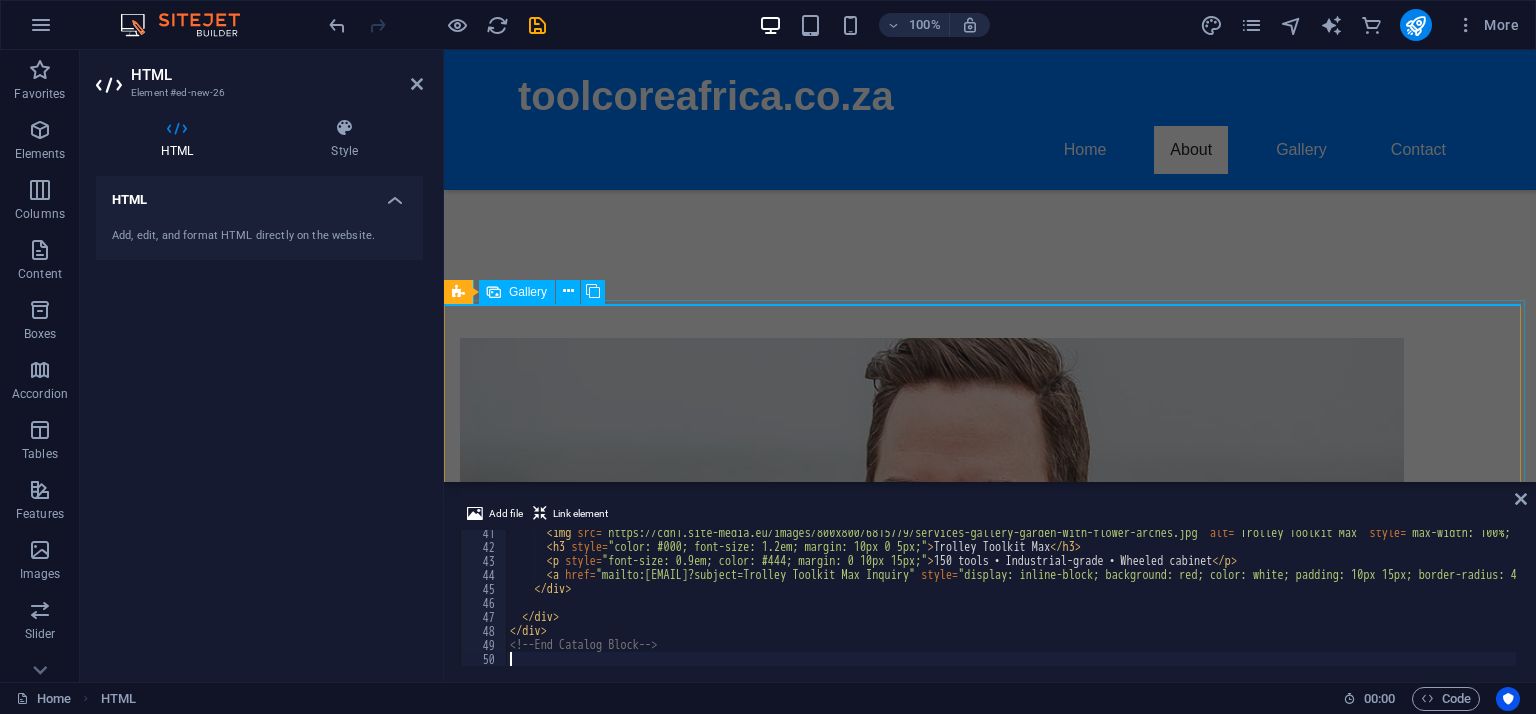 scroll, scrollTop: 564, scrollLeft: 0, axis: vertical 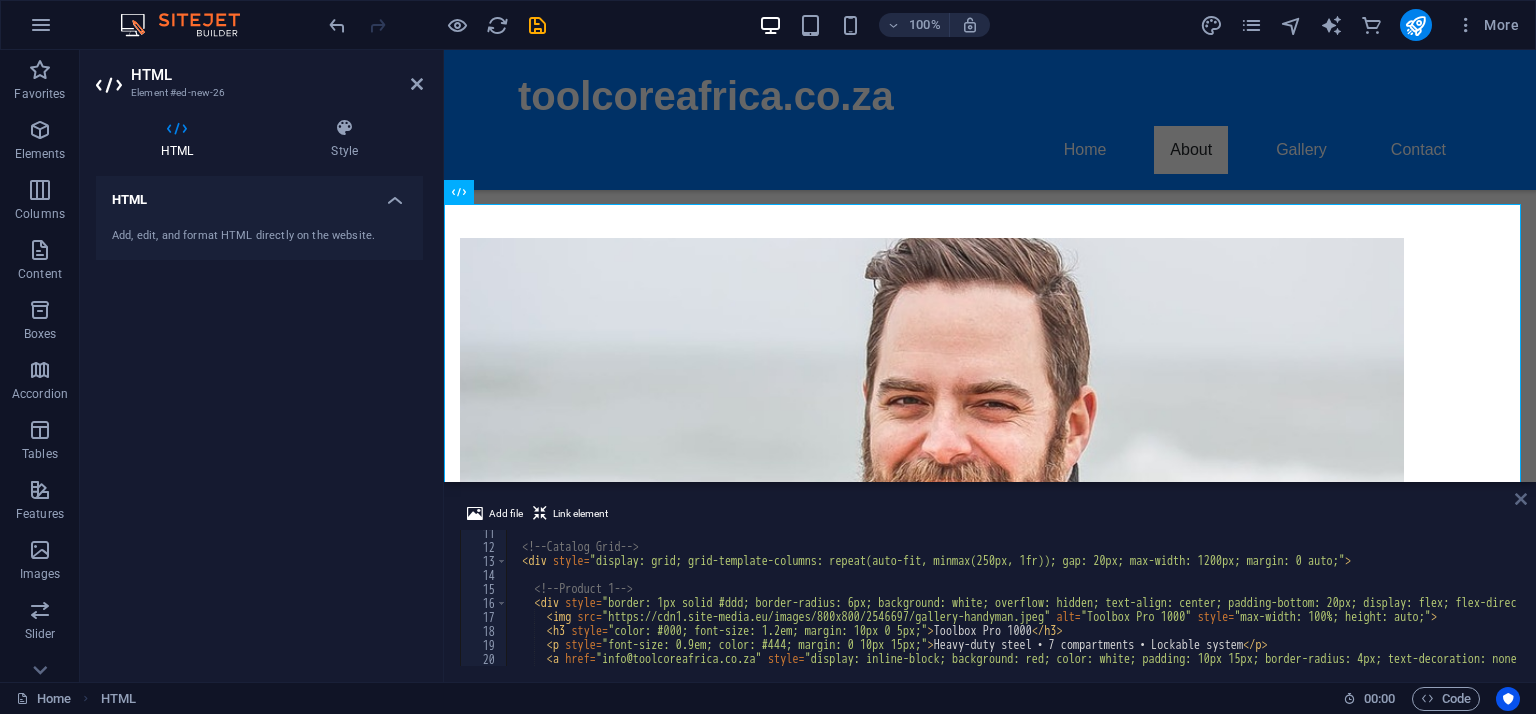 click at bounding box center (1521, 499) 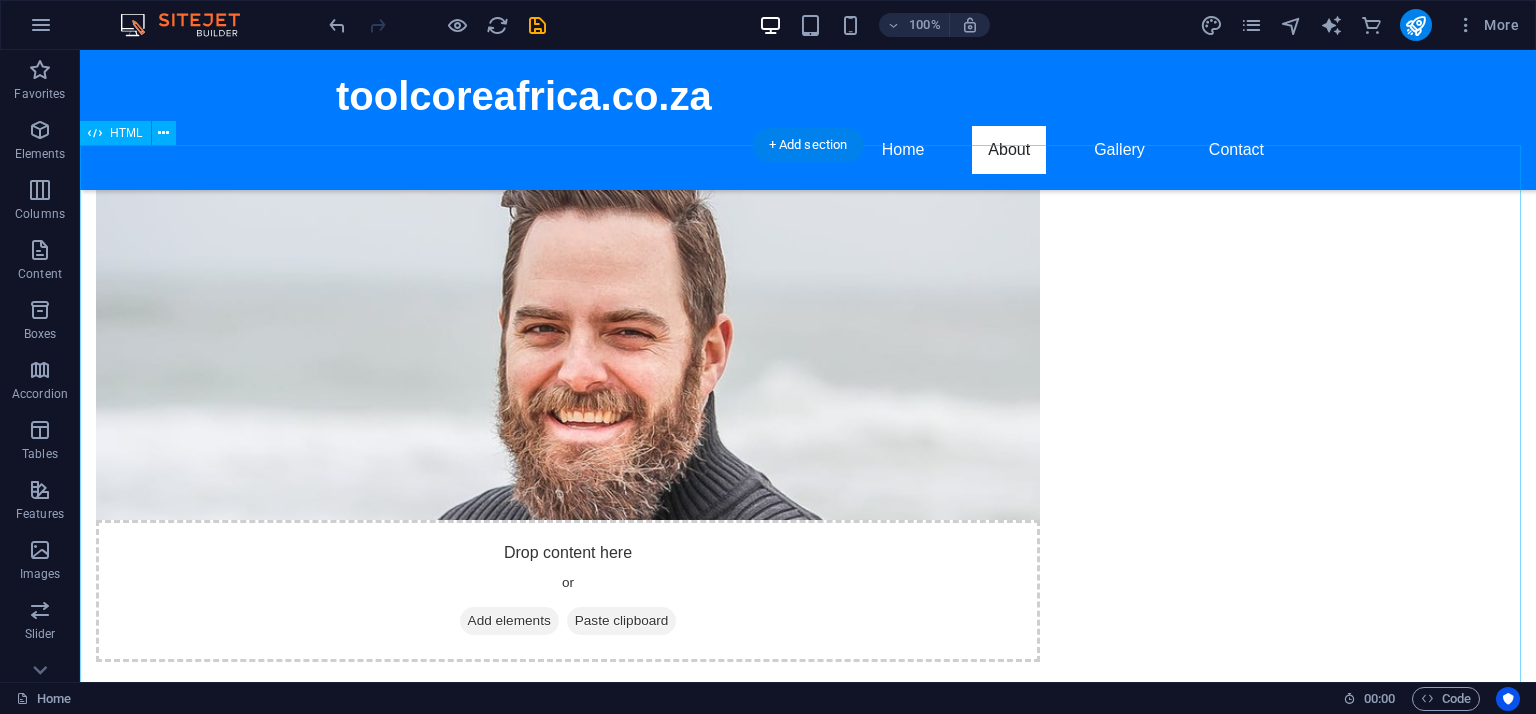 scroll, scrollTop: 1100, scrollLeft: 0, axis: vertical 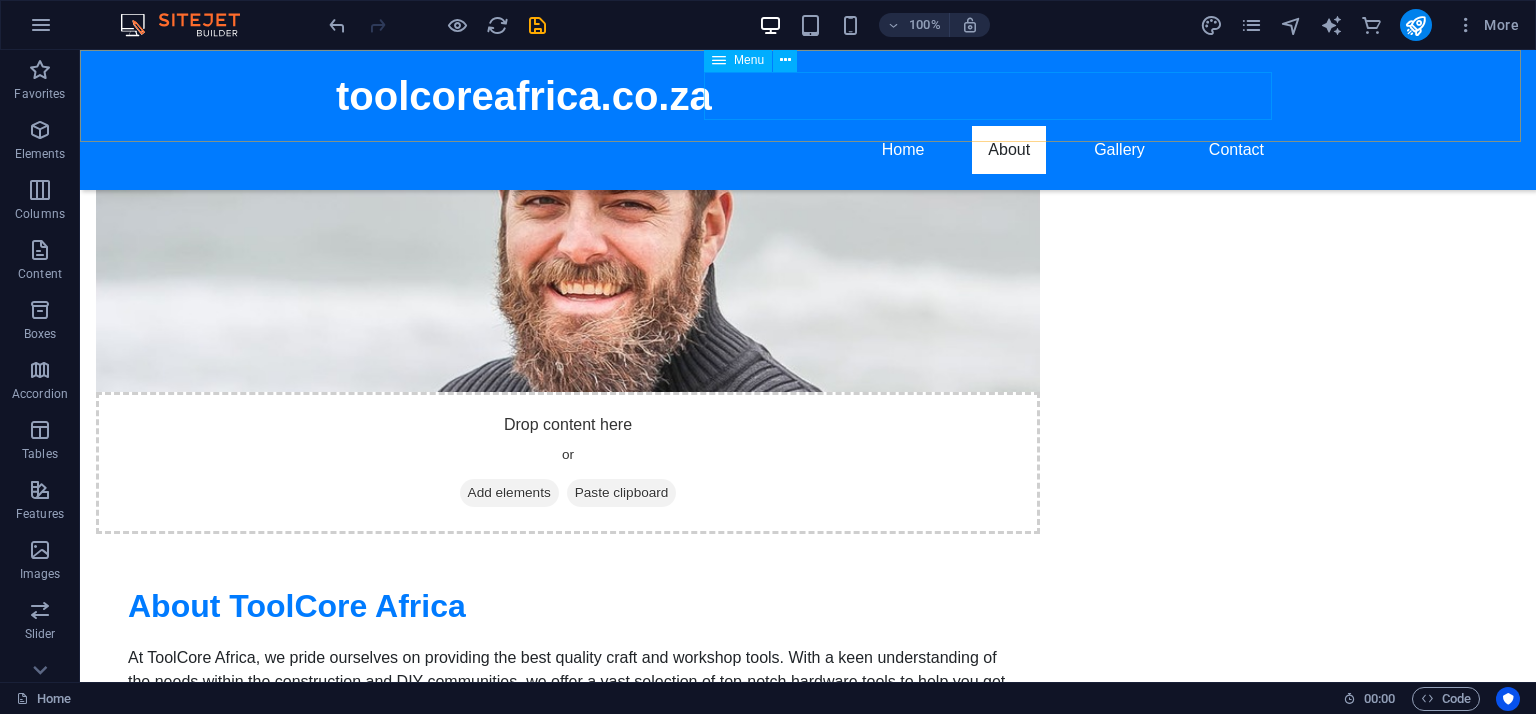 click on "Menu" at bounding box center [749, 60] 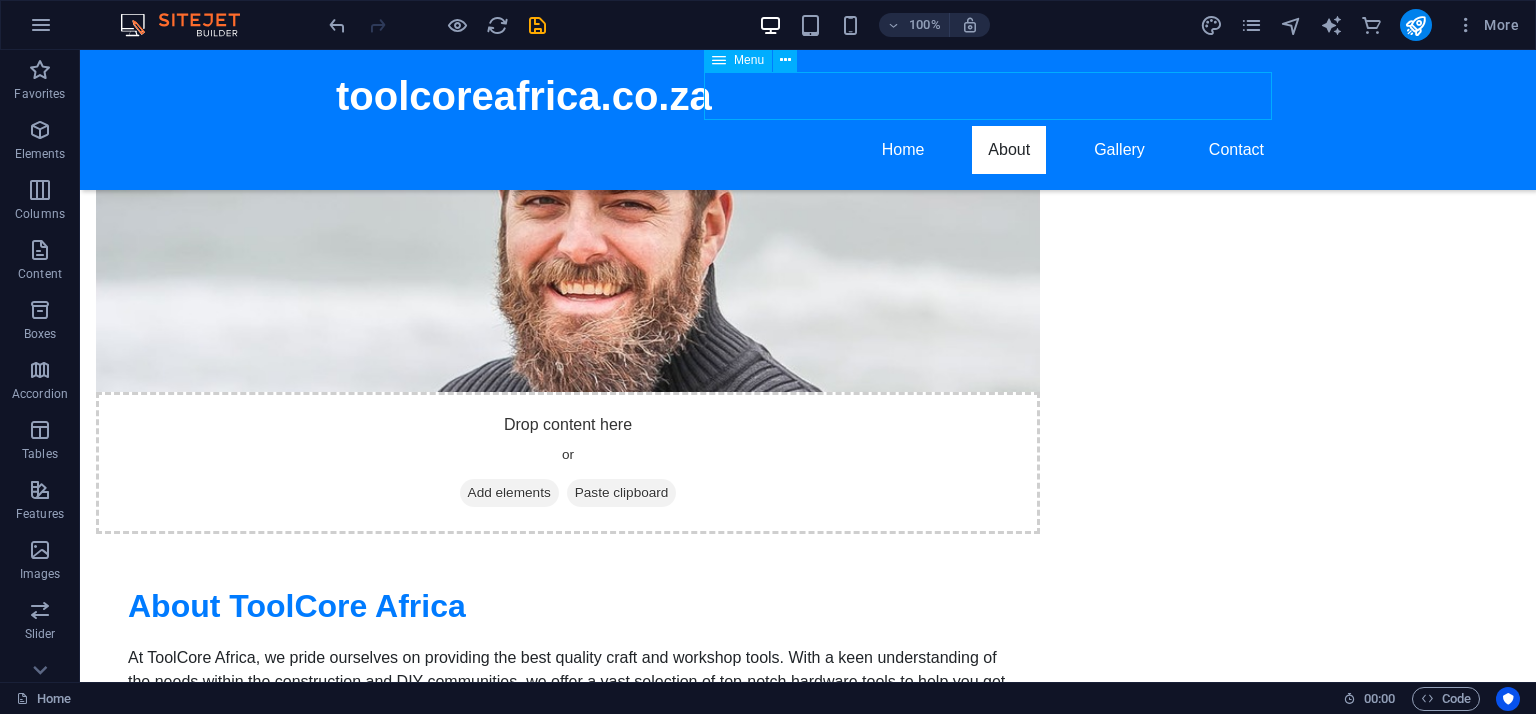 click on "Menu" at bounding box center [749, 60] 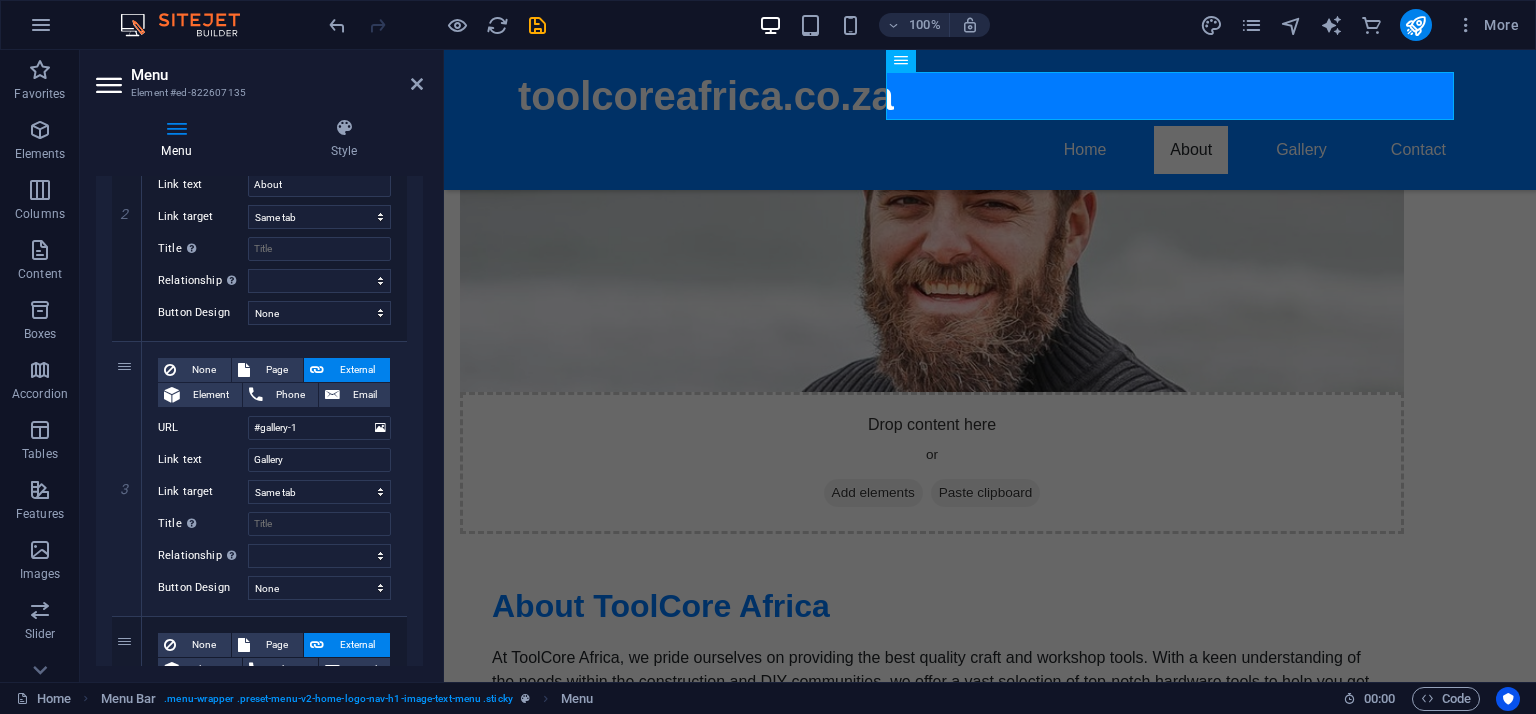 scroll, scrollTop: 600, scrollLeft: 0, axis: vertical 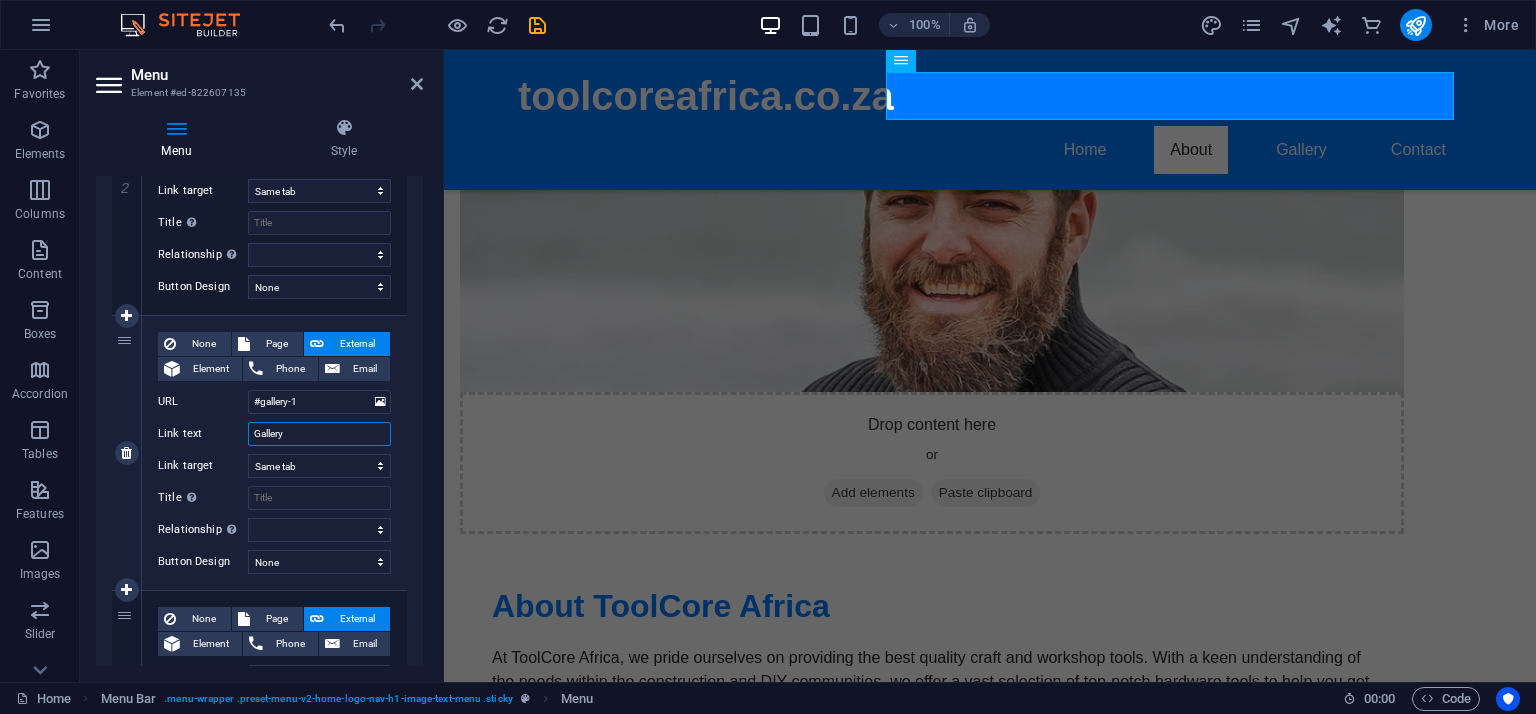 click on "Gallery" at bounding box center [319, 434] 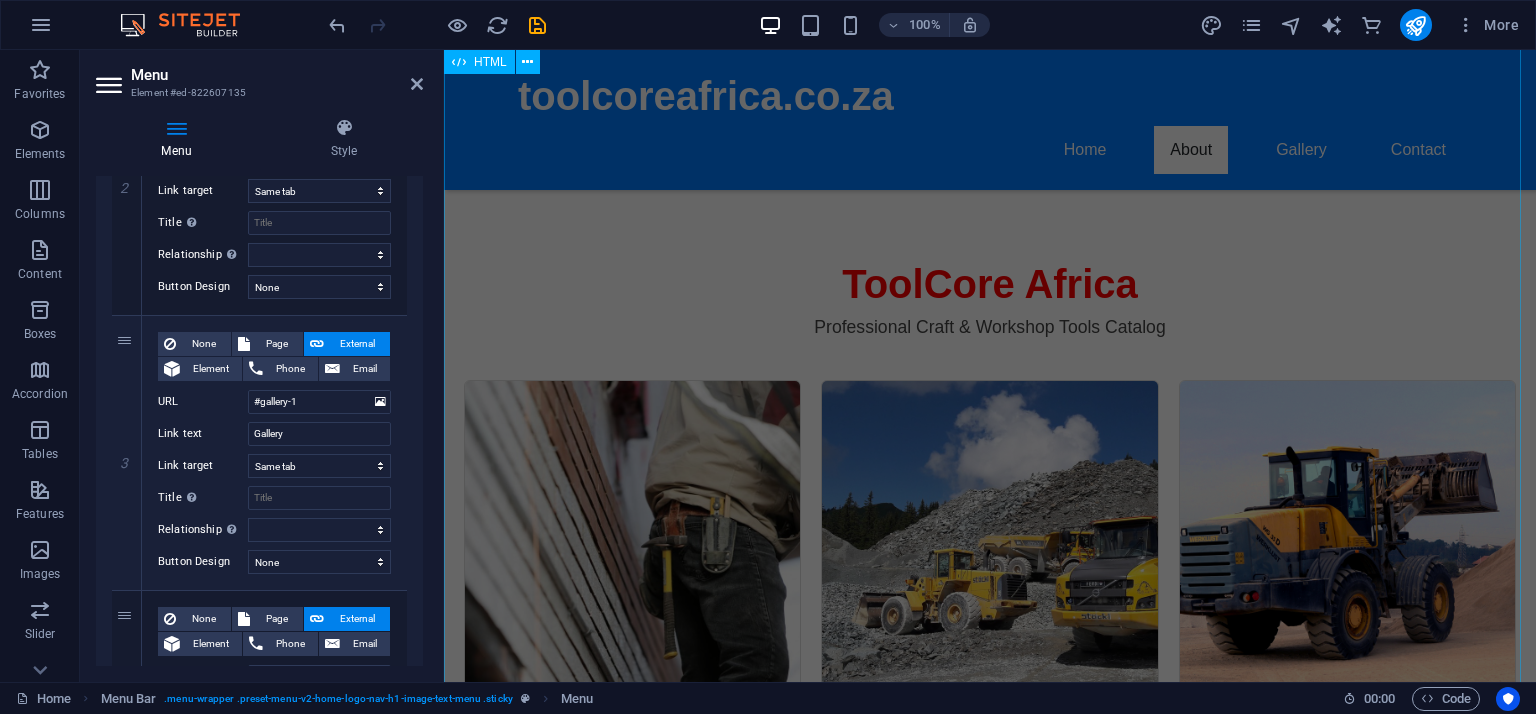 scroll, scrollTop: 1800, scrollLeft: 0, axis: vertical 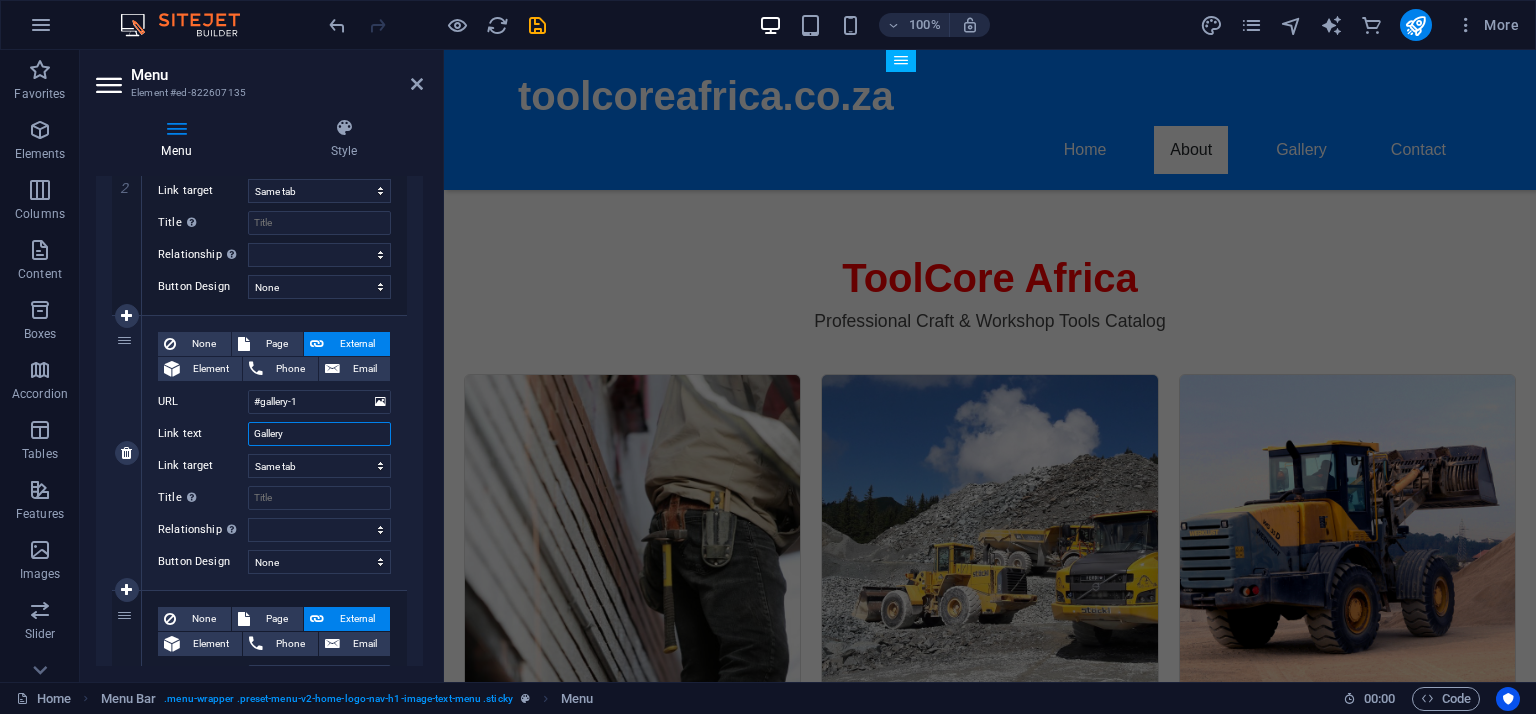 drag, startPoint x: 314, startPoint y: 433, endPoint x: 214, endPoint y: 431, distance: 100.02 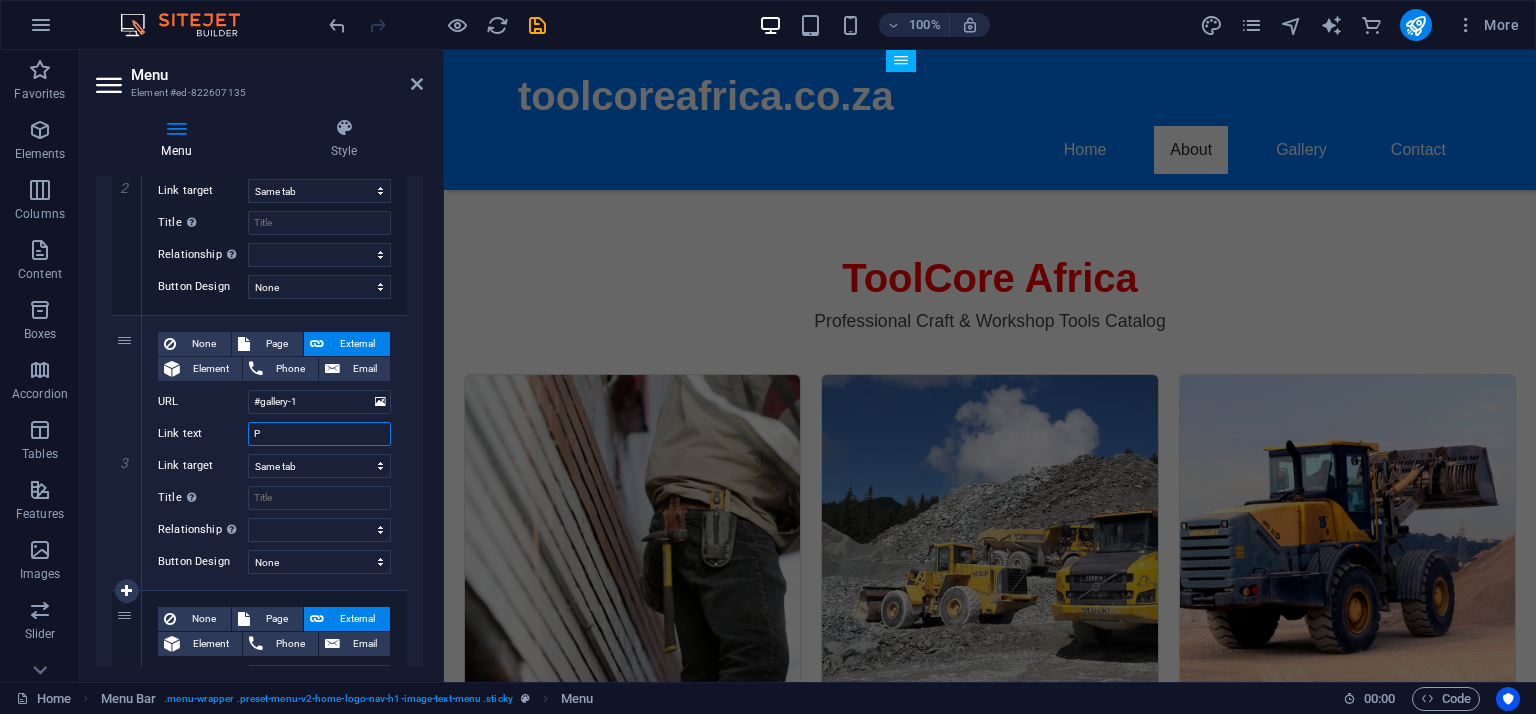 type on "Pr" 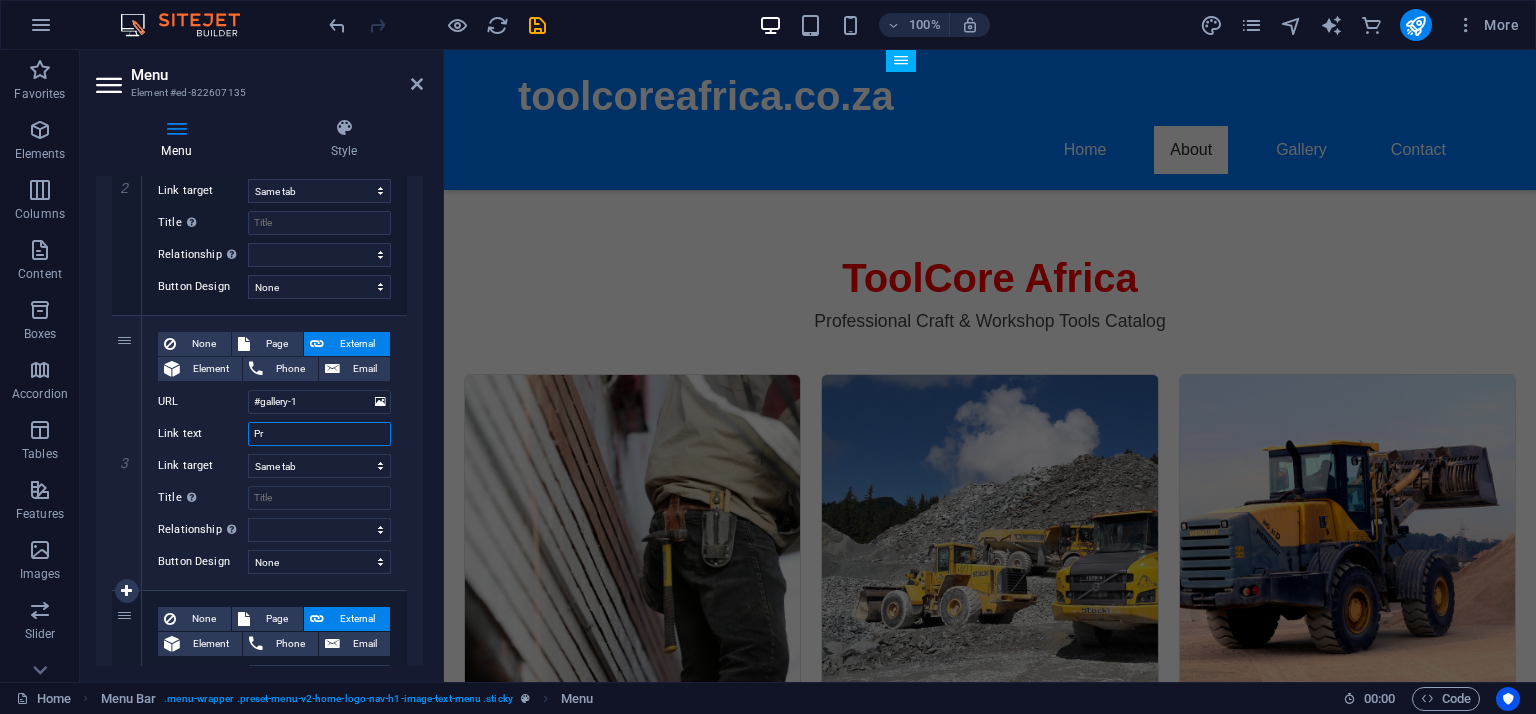 select 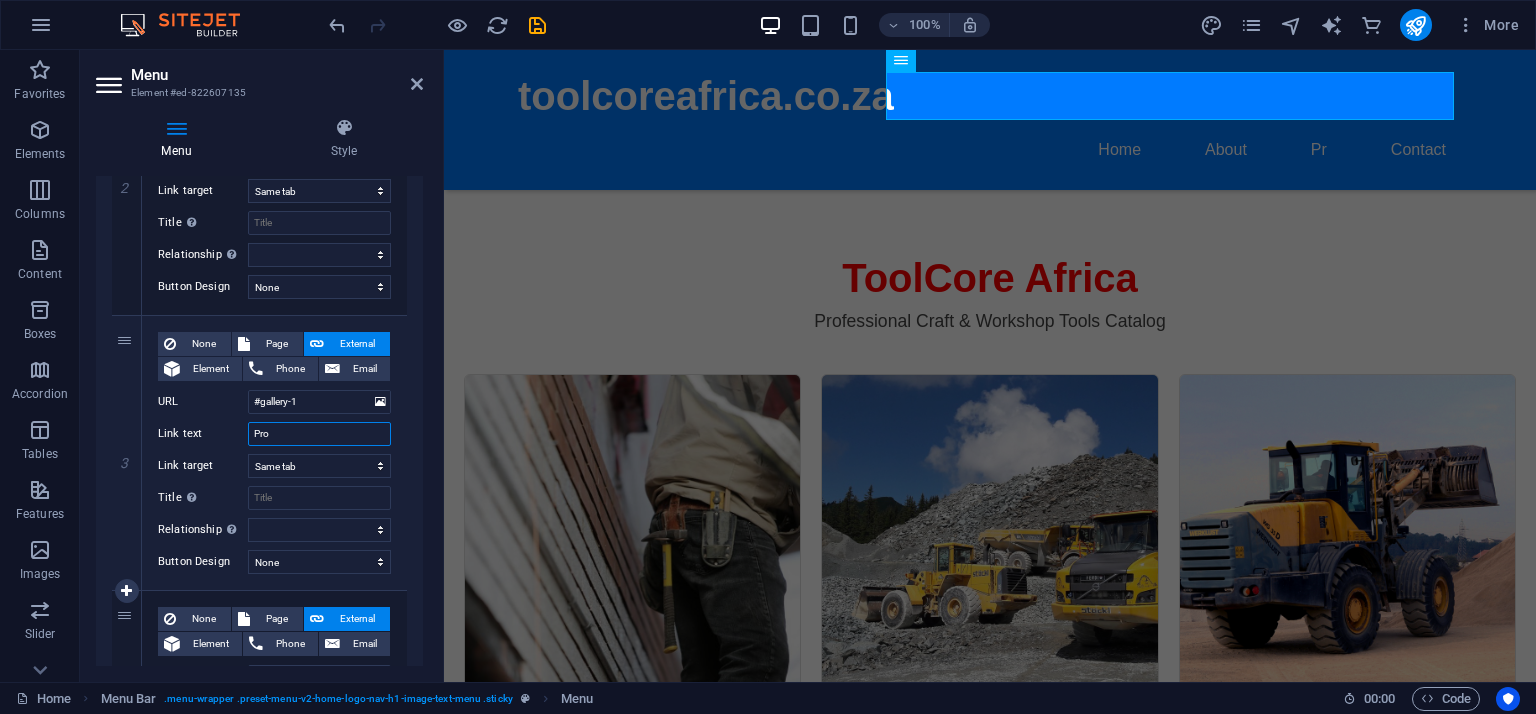 type on "Prod" 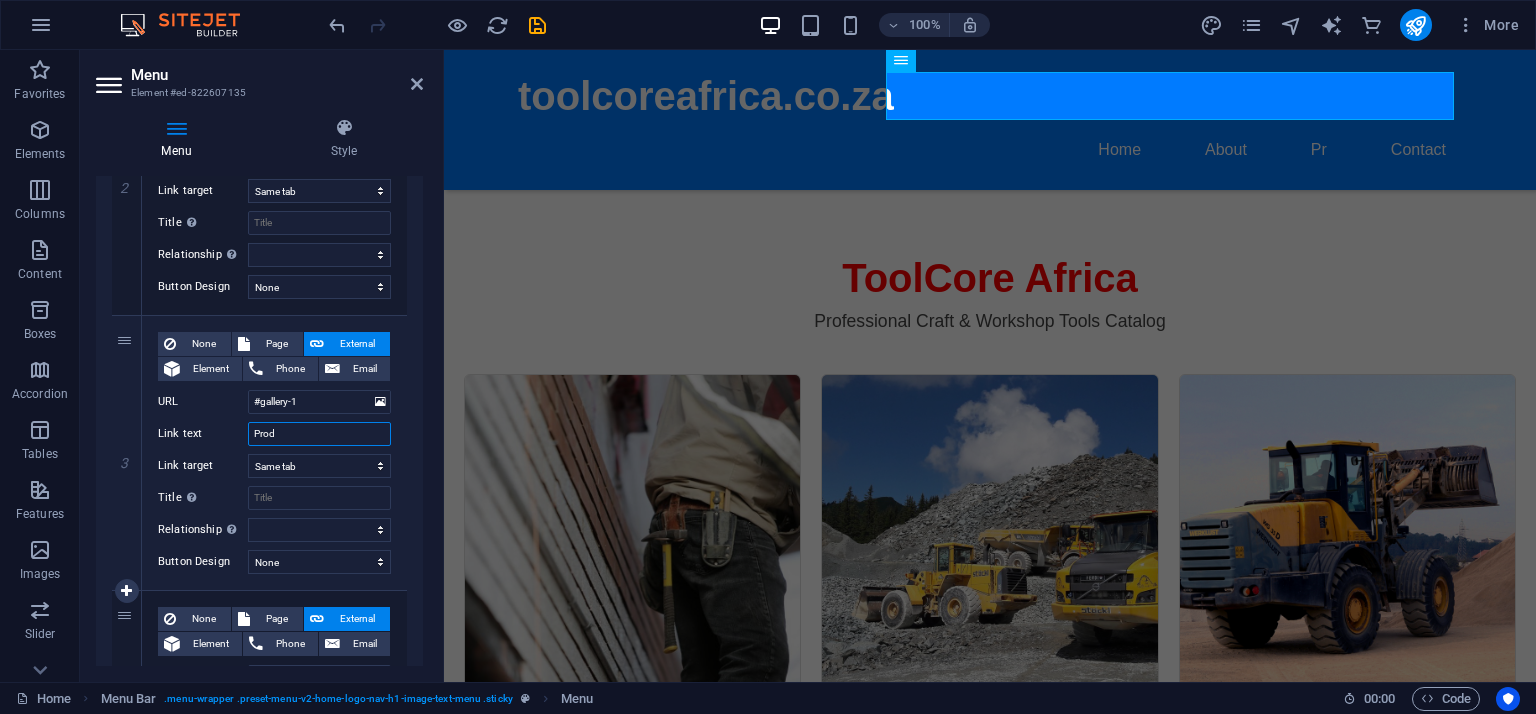 select 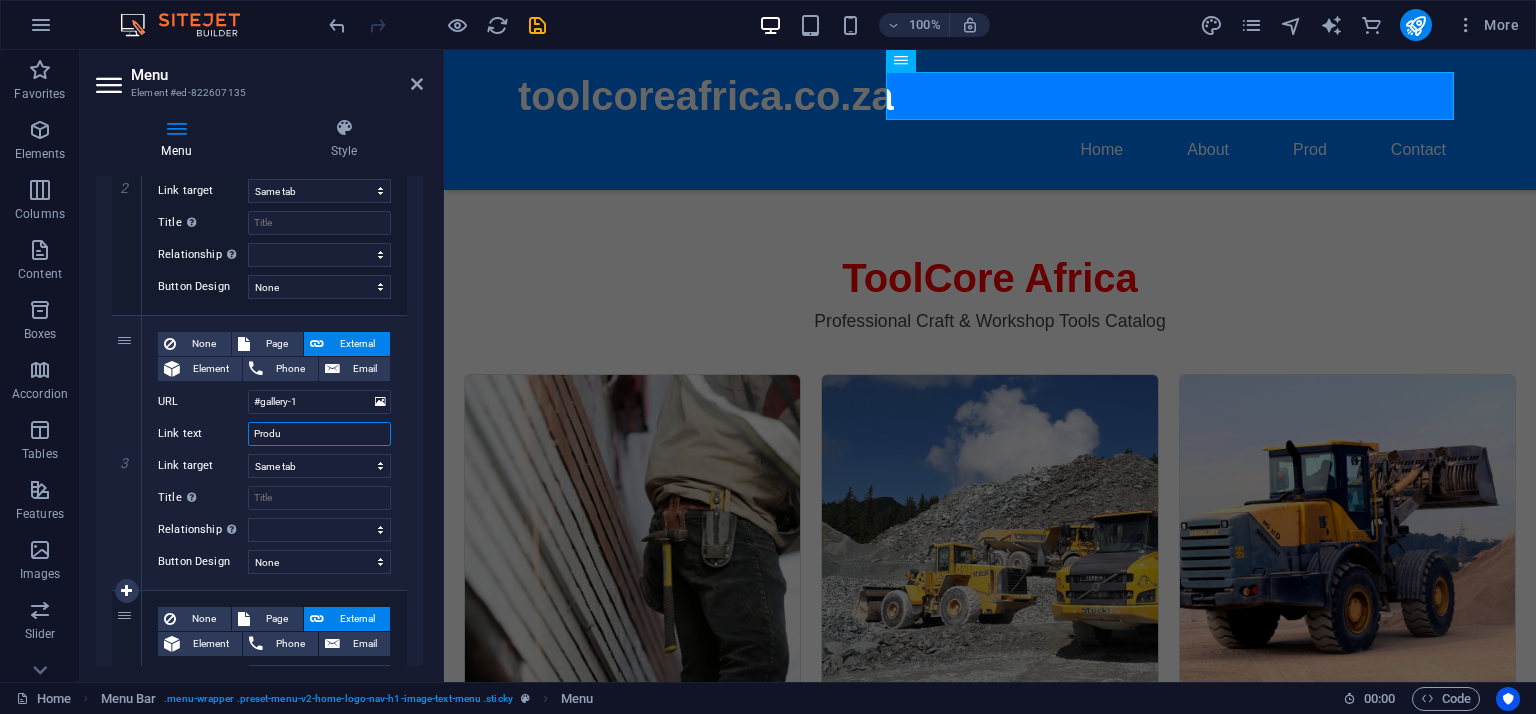 type on "Produc" 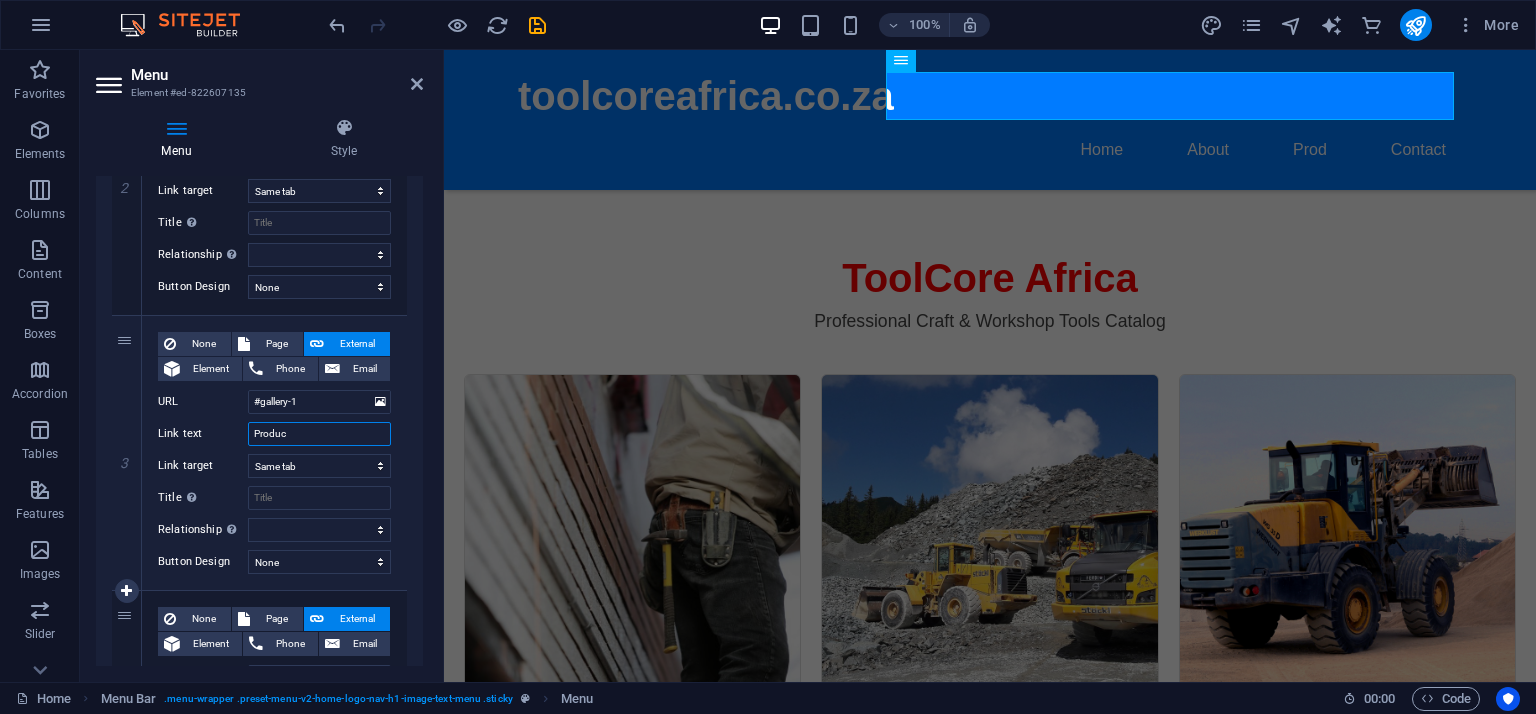 select 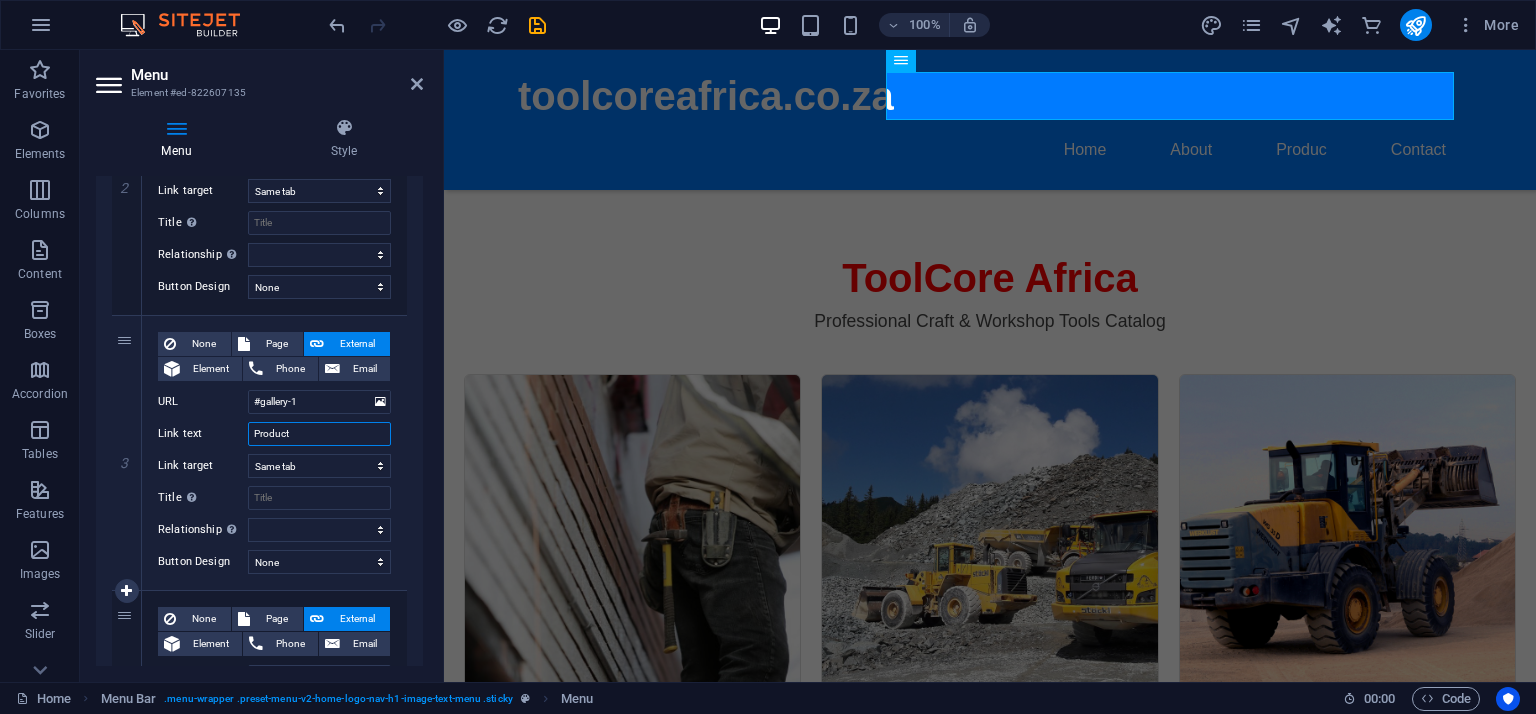 type on "Products" 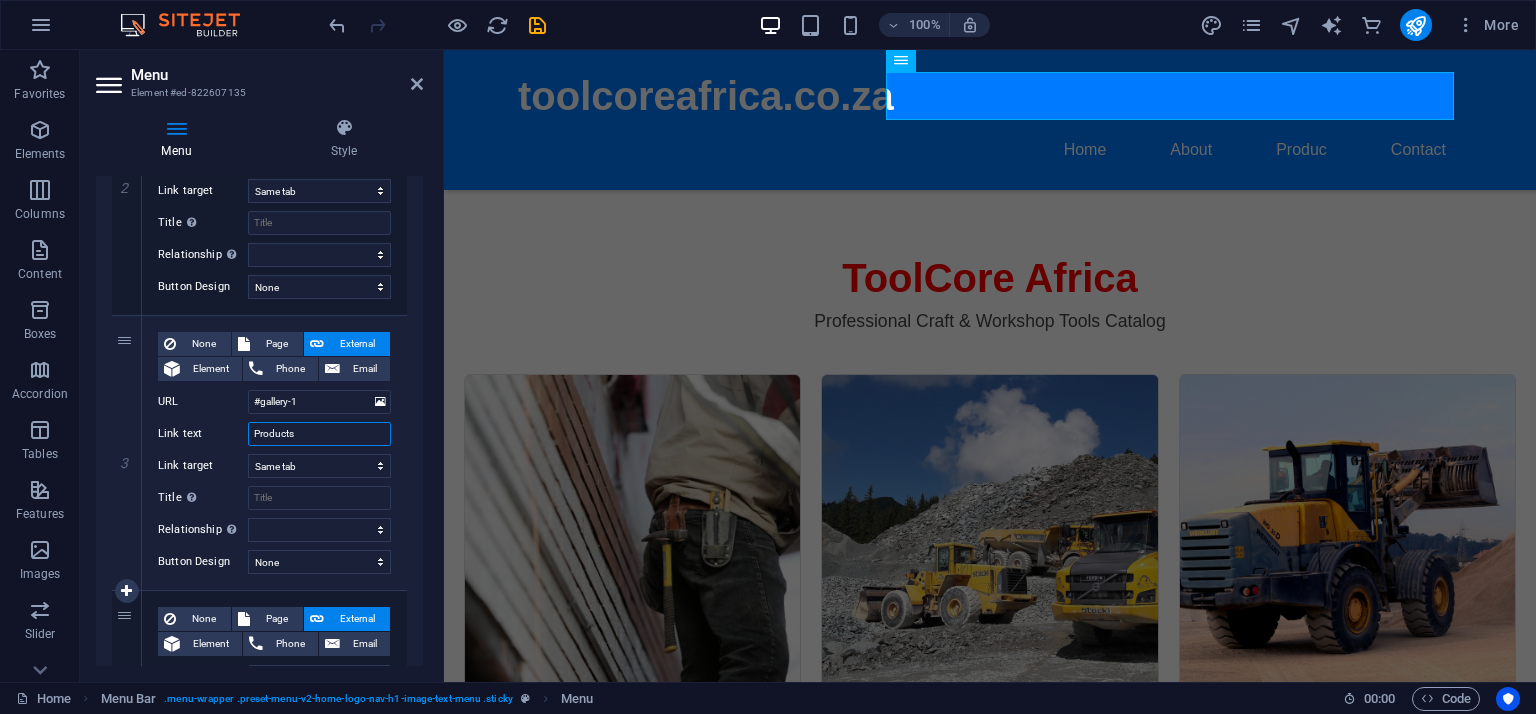 select 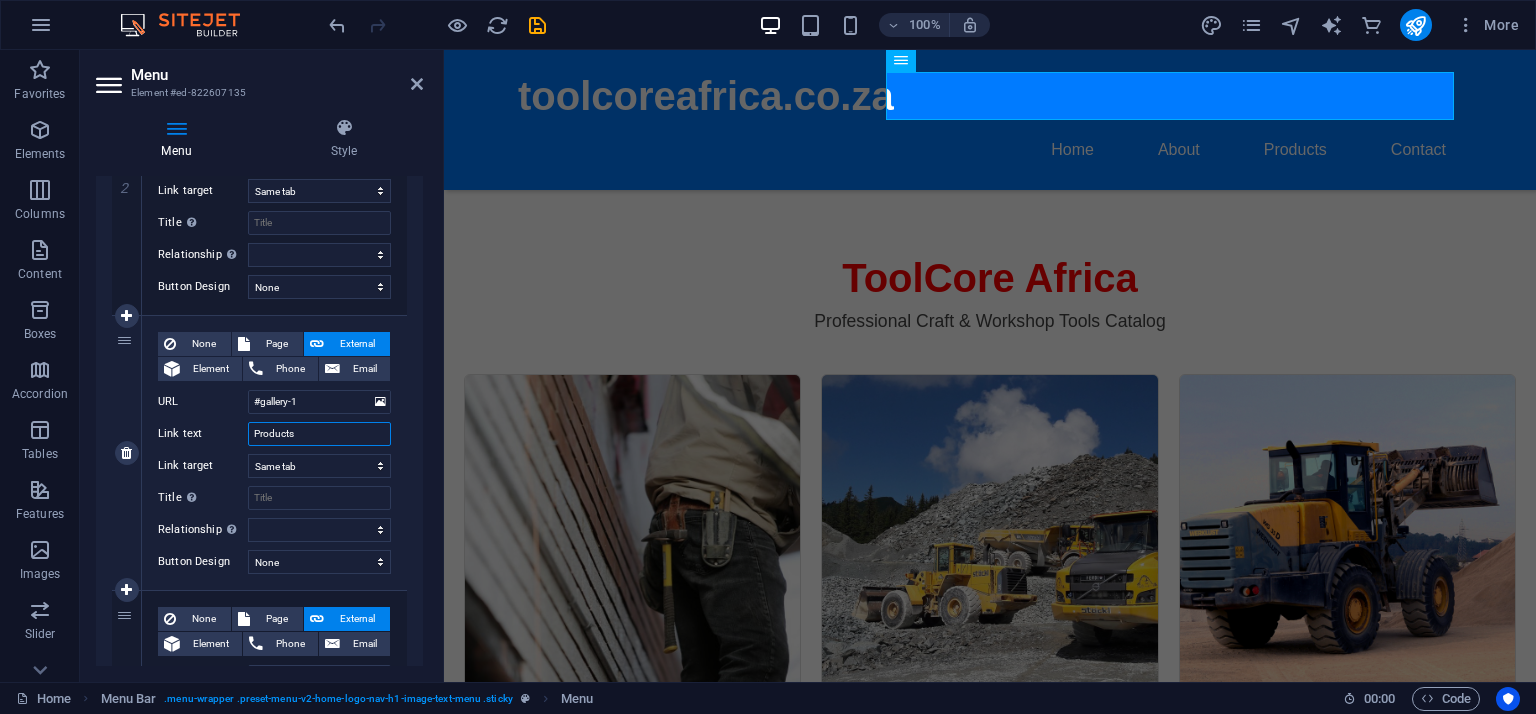 type on "Products" 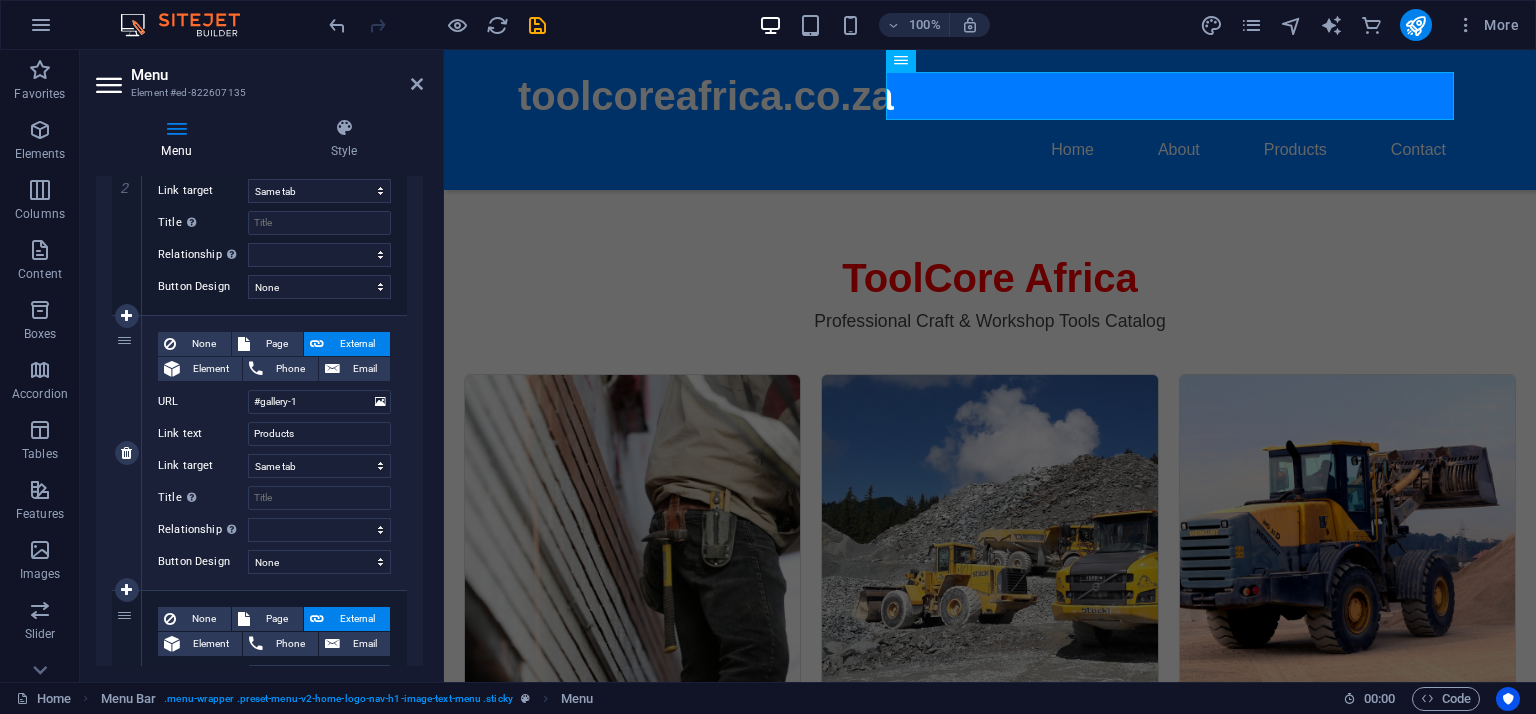 click on "None Page External Element Phone Email Page Home Subpage Legal Notice Privacy Element
URL #gallery-1 Phone Email Link text Products Link target New tab Same tab Overlay Title Additional link description, should not be the same as the link text. The title is most often shown as a tooltip text when the mouse moves over the element. Leave empty if uncertain. Relationship Sets the  relationship of this link to the link target . For example, the value "nofollow" instructs search engines not to follow the link. Can be left empty. alternate author bookmark external help license next nofollow noreferrer noopener prev search tag Button Design None Default Primary Secondary" at bounding box center (274, 453) 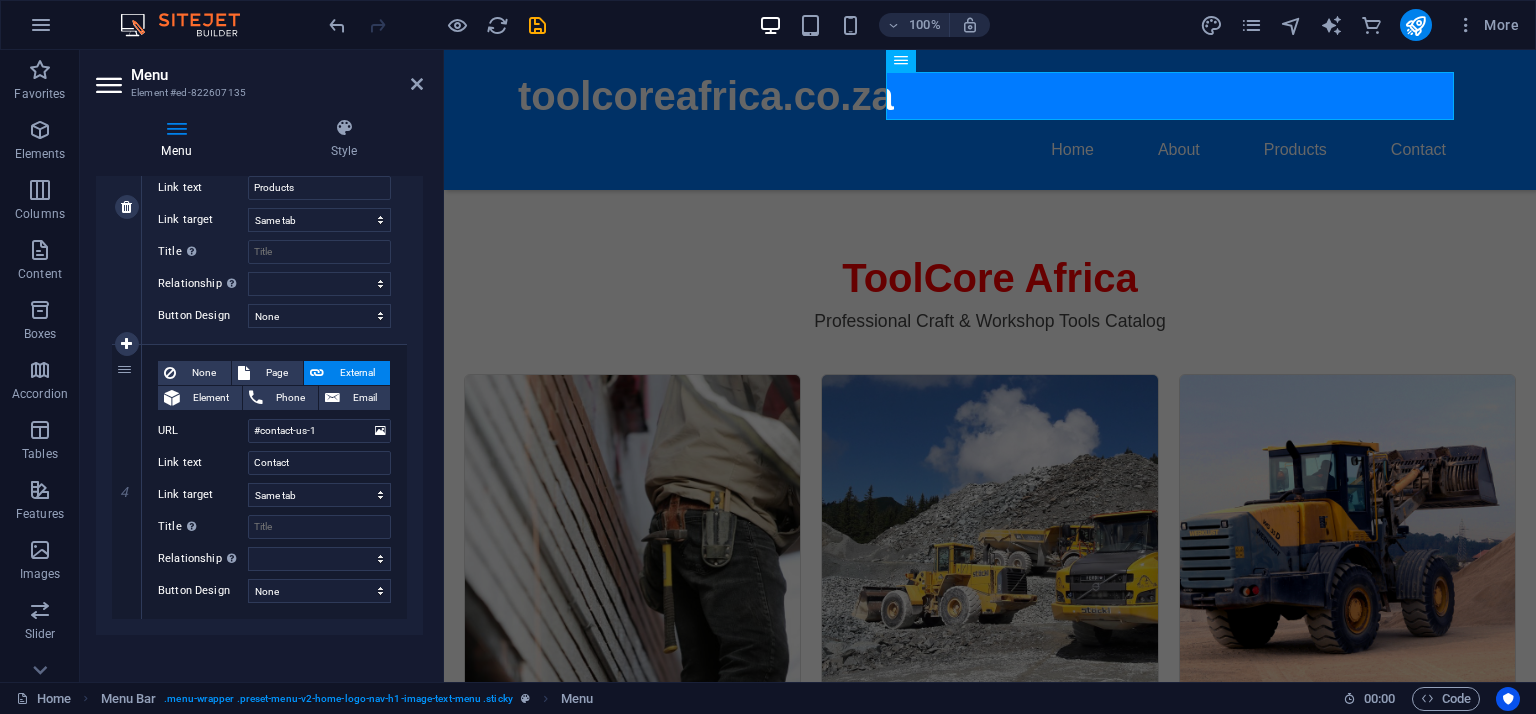 scroll, scrollTop: 854, scrollLeft: 0, axis: vertical 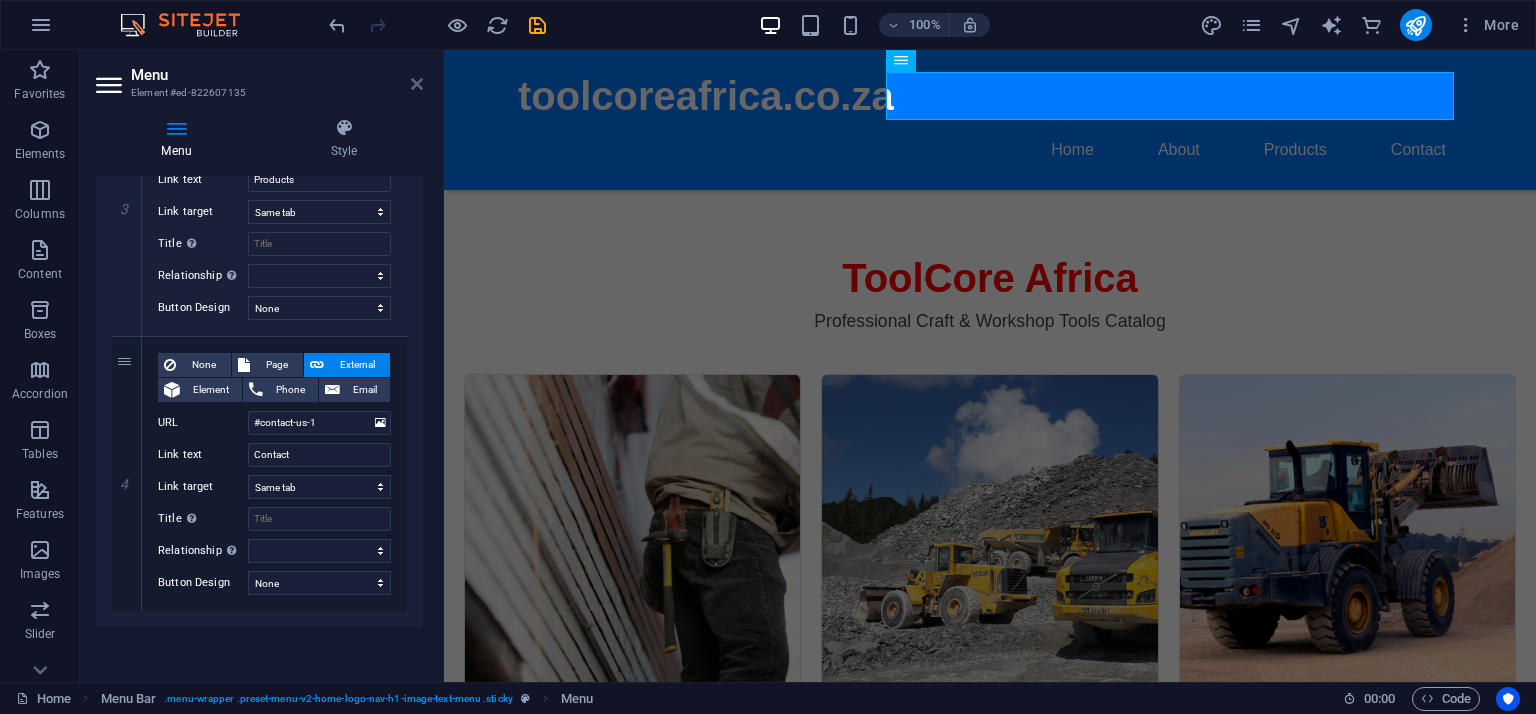 click at bounding box center (417, 84) 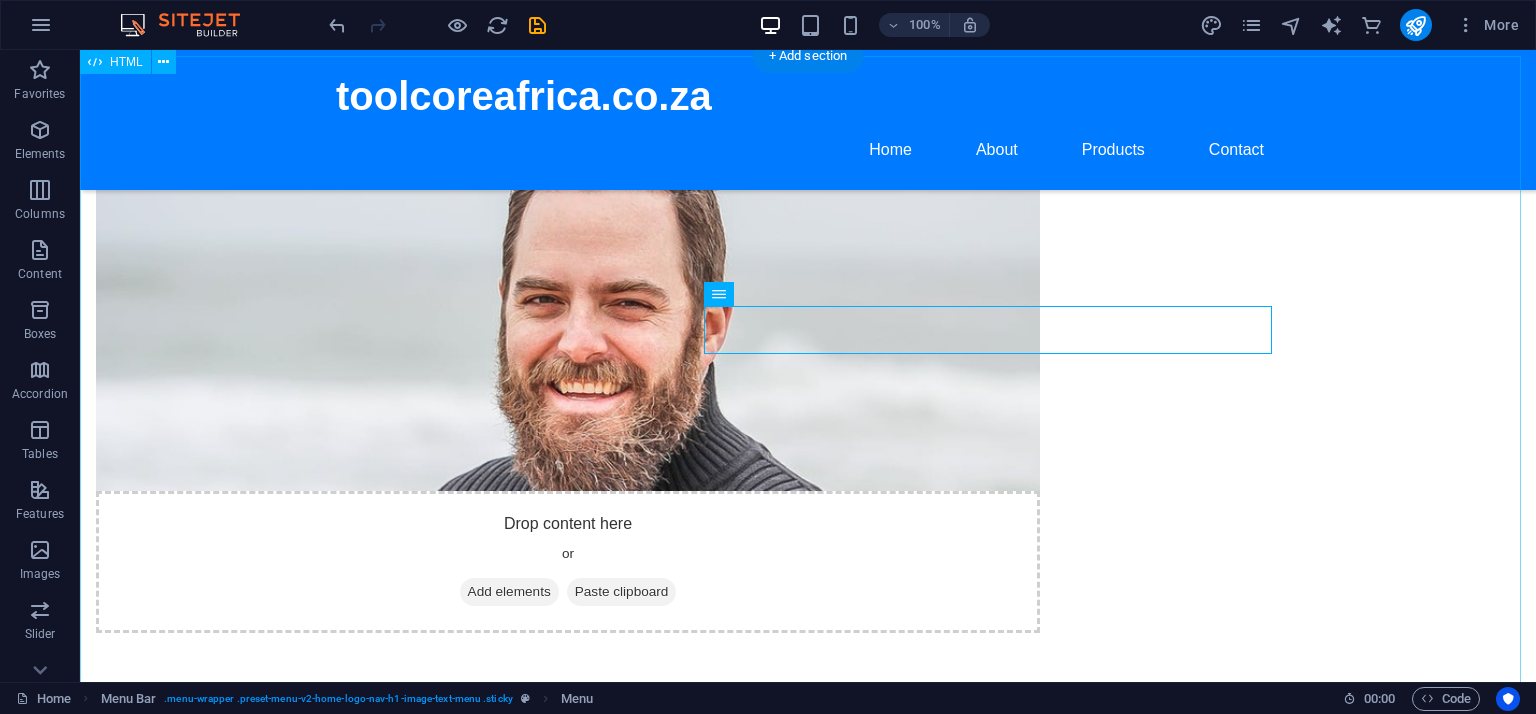 scroll, scrollTop: 881, scrollLeft: 0, axis: vertical 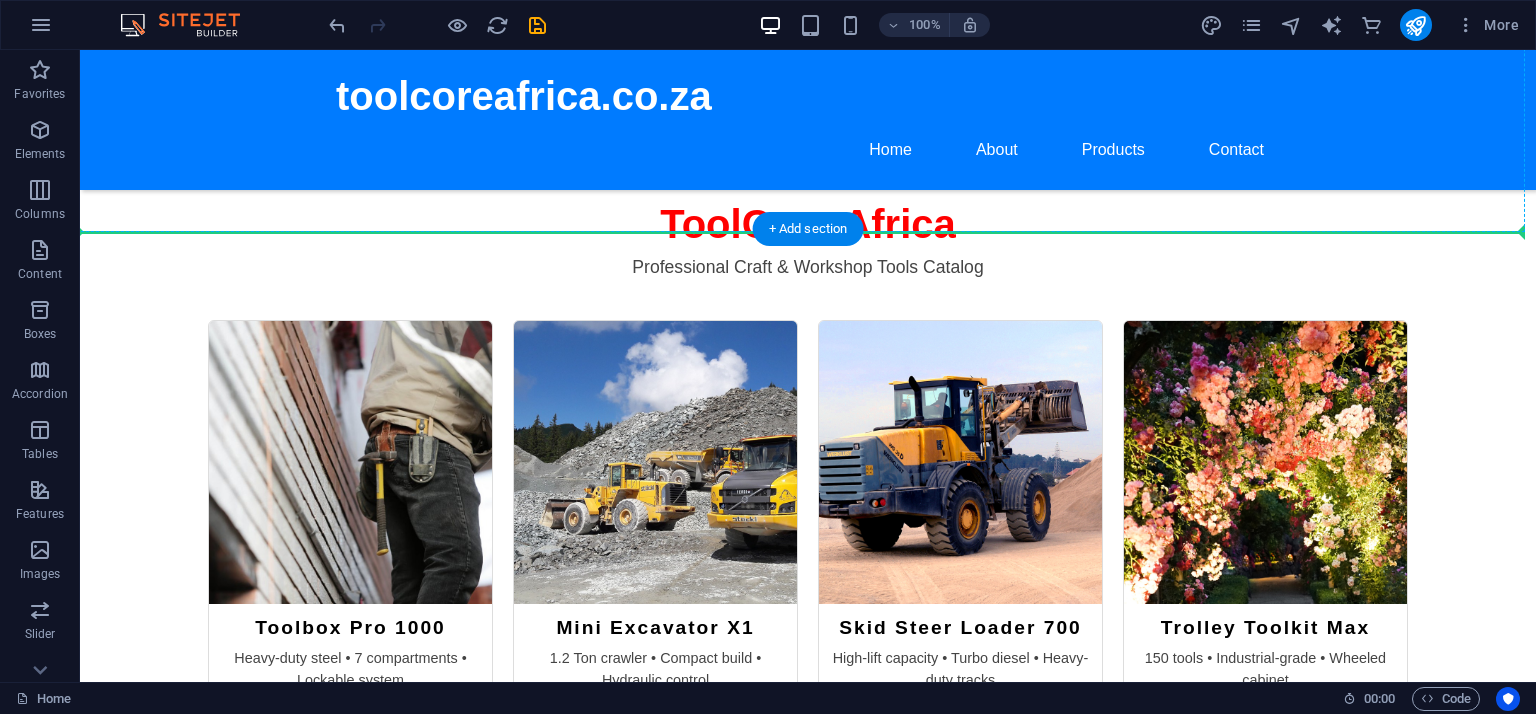 drag, startPoint x: 682, startPoint y: 227, endPoint x: 672, endPoint y: 224, distance: 10.440307 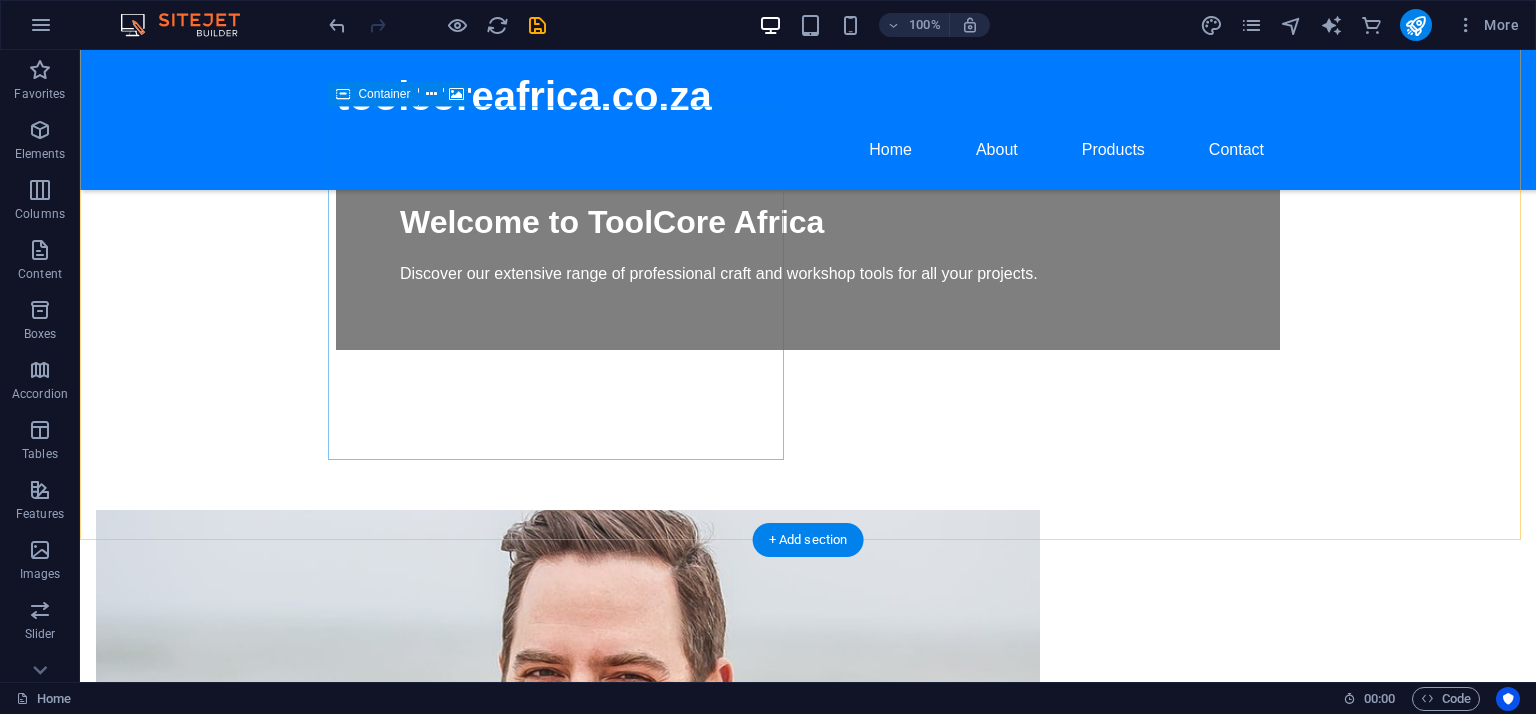 scroll, scrollTop: 656, scrollLeft: 0, axis: vertical 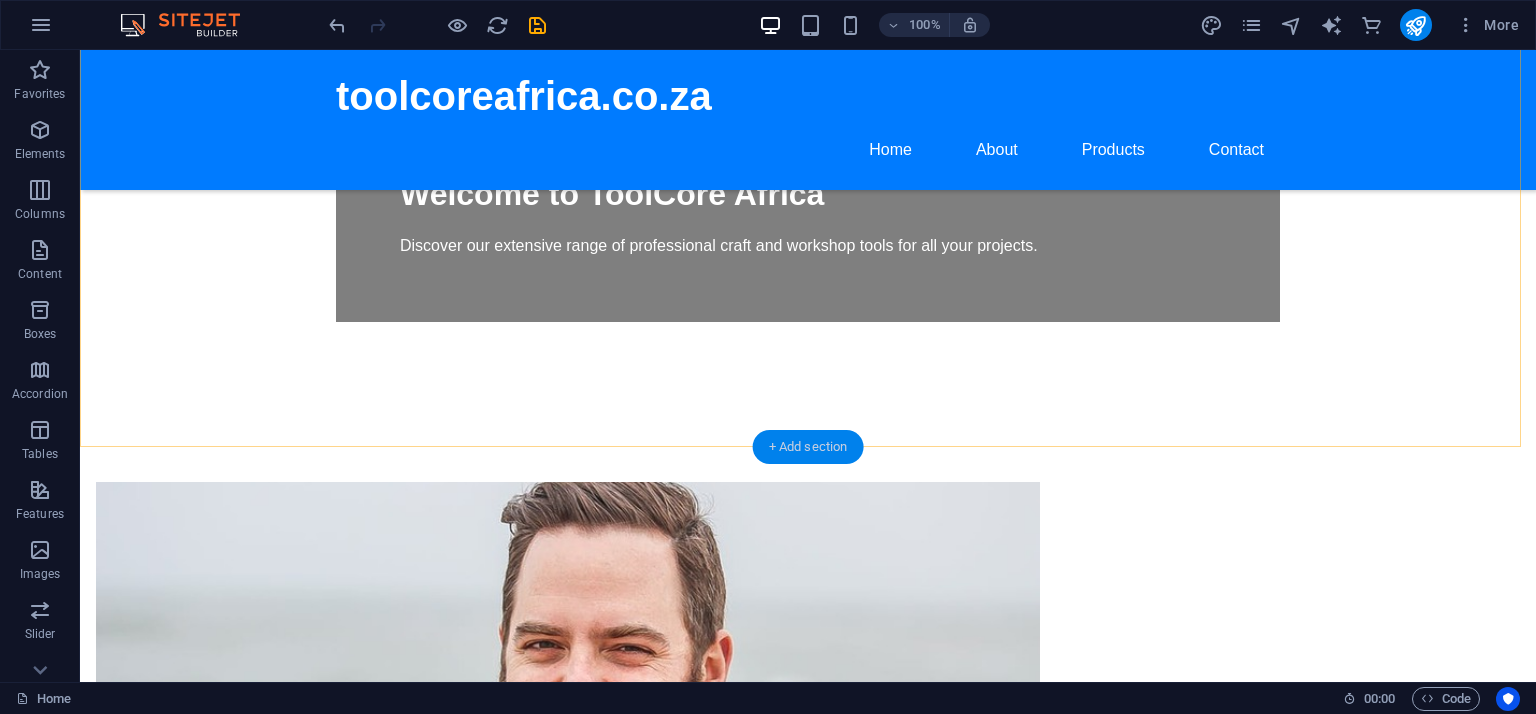 click on "+ Add section" at bounding box center (808, 447) 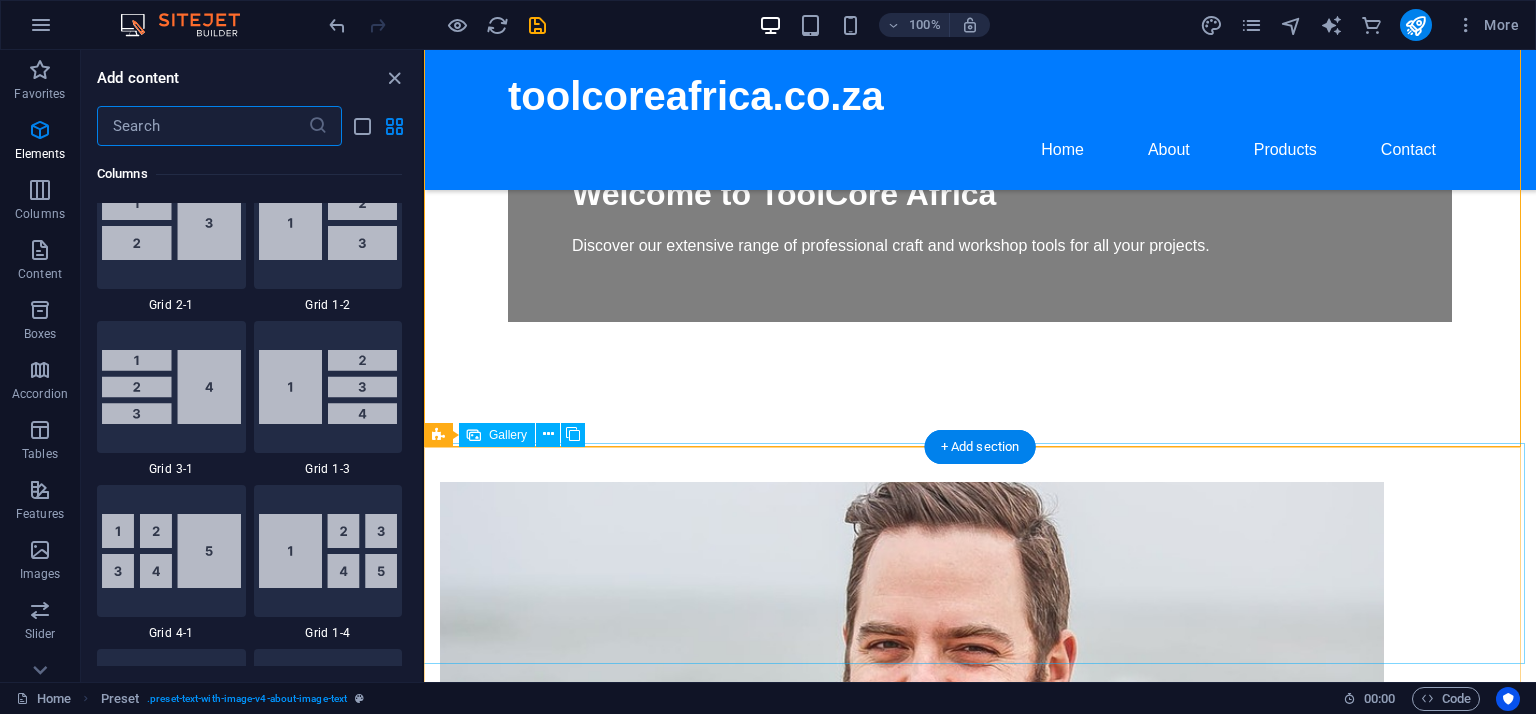 scroll, scrollTop: 3499, scrollLeft: 0, axis: vertical 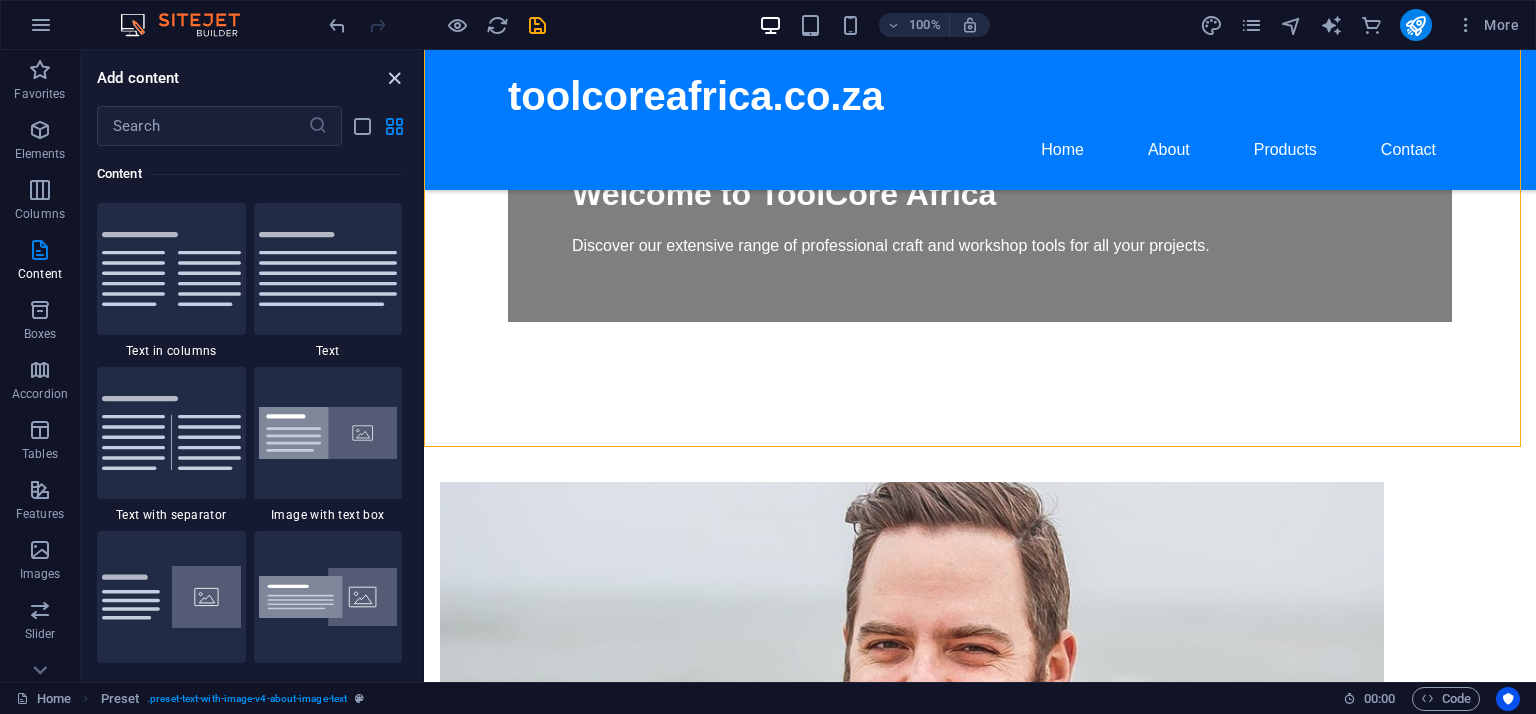 drag, startPoint x: 390, startPoint y: 82, endPoint x: 310, endPoint y: 33, distance: 93.813644 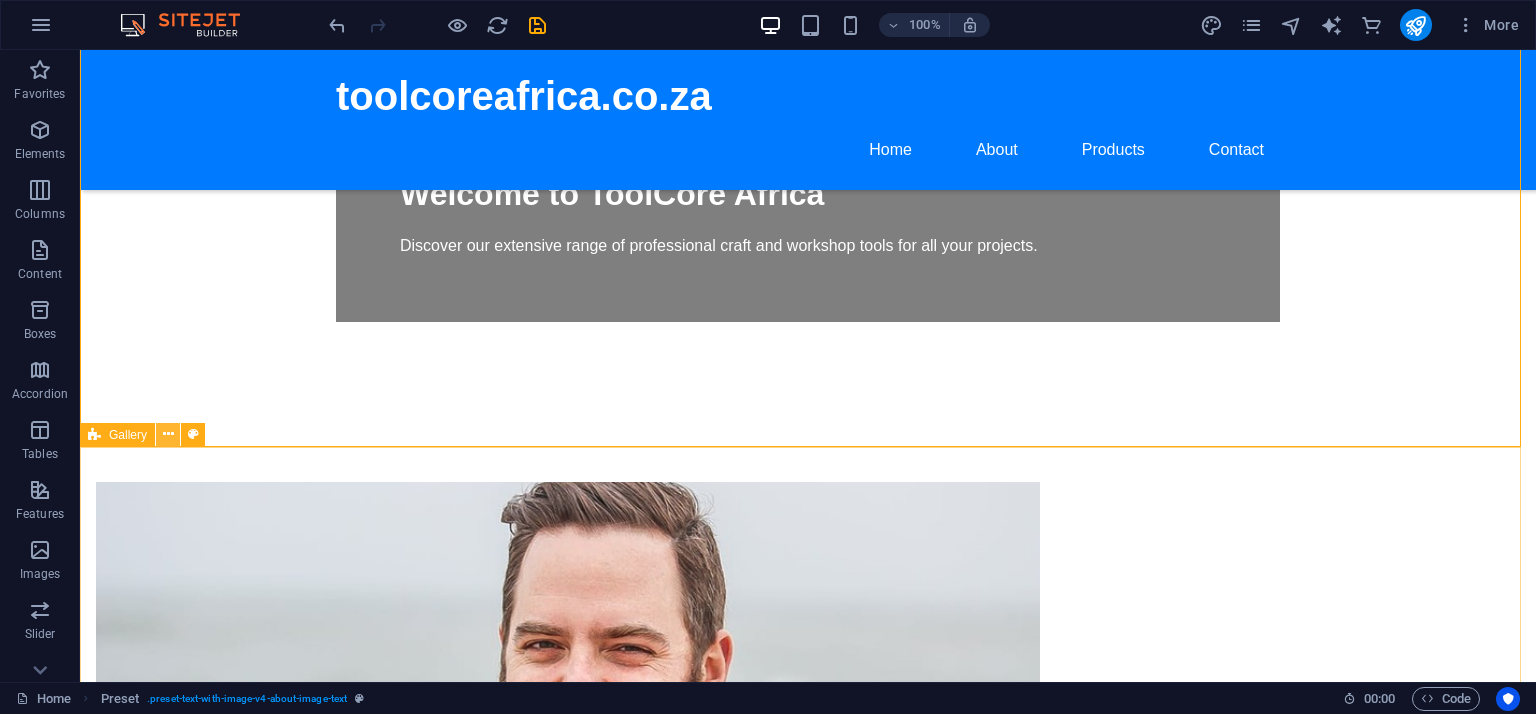 click at bounding box center [168, 434] 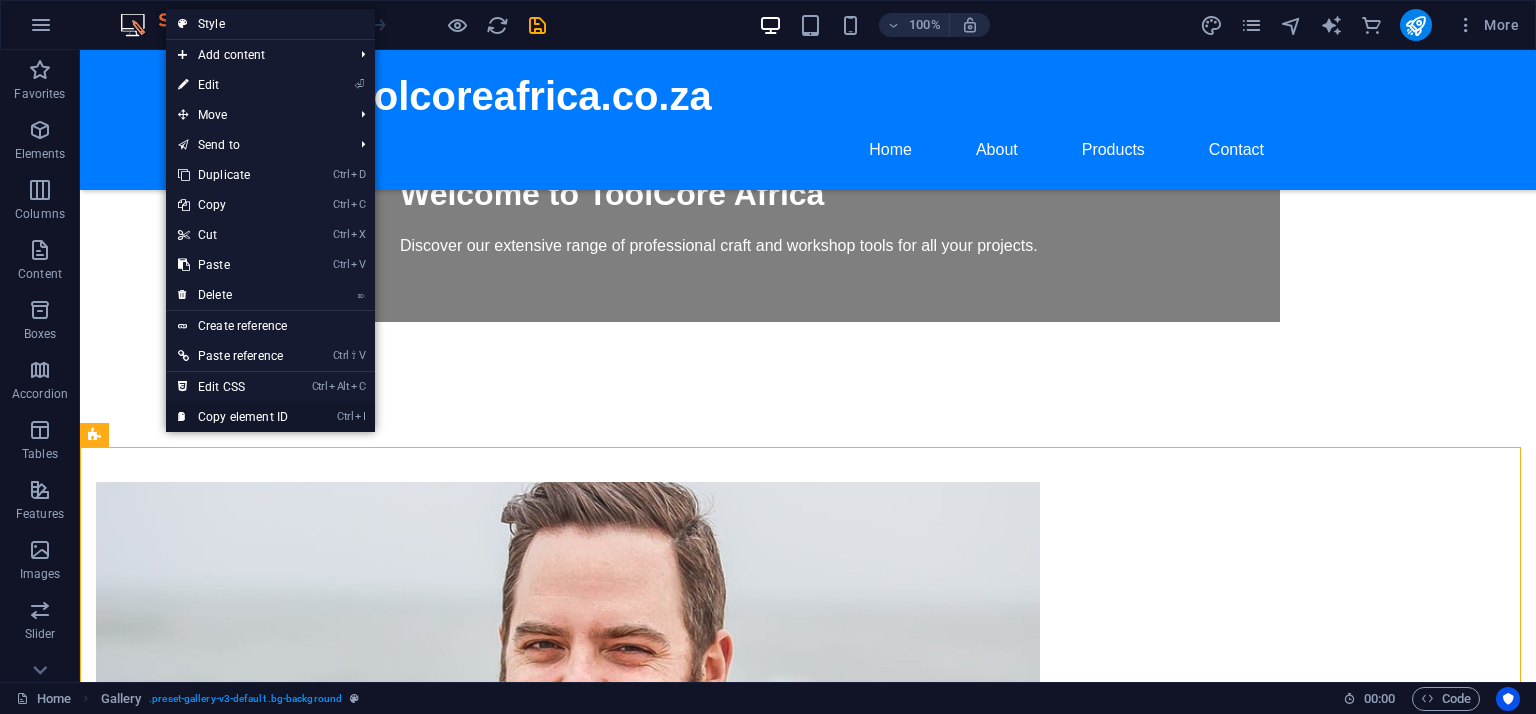 click on "Ctrl I  Copy element ID" at bounding box center (233, 417) 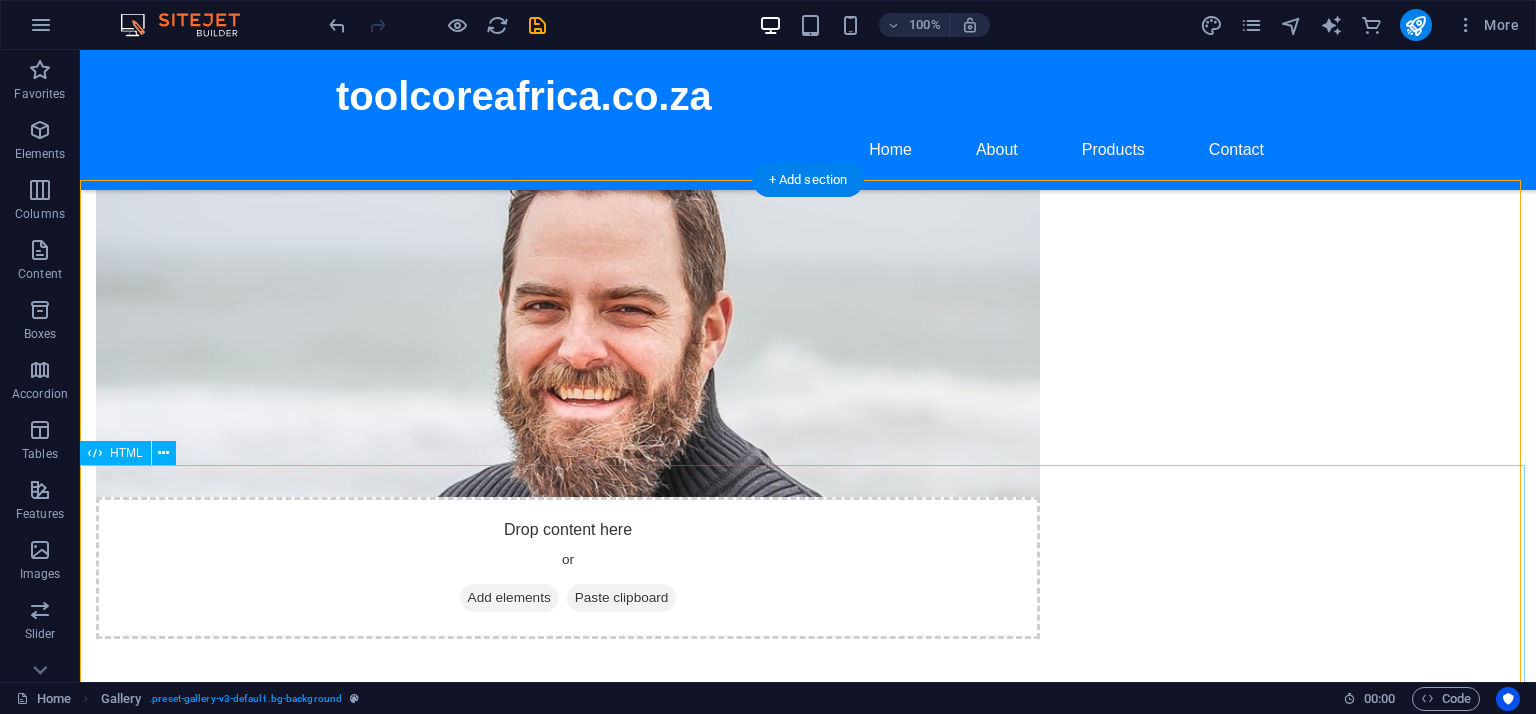 scroll, scrollTop: 1056, scrollLeft: 0, axis: vertical 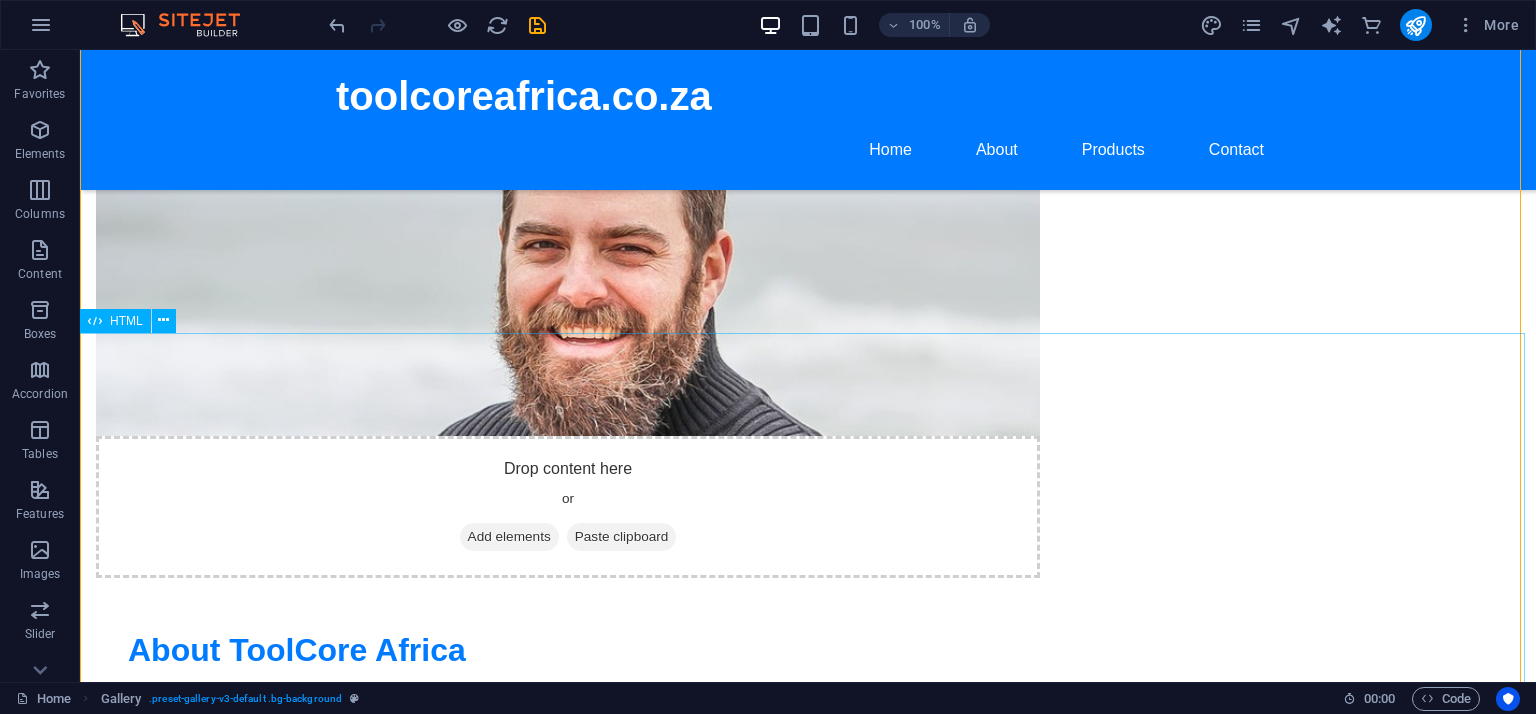 click on "HTML" at bounding box center (126, 321) 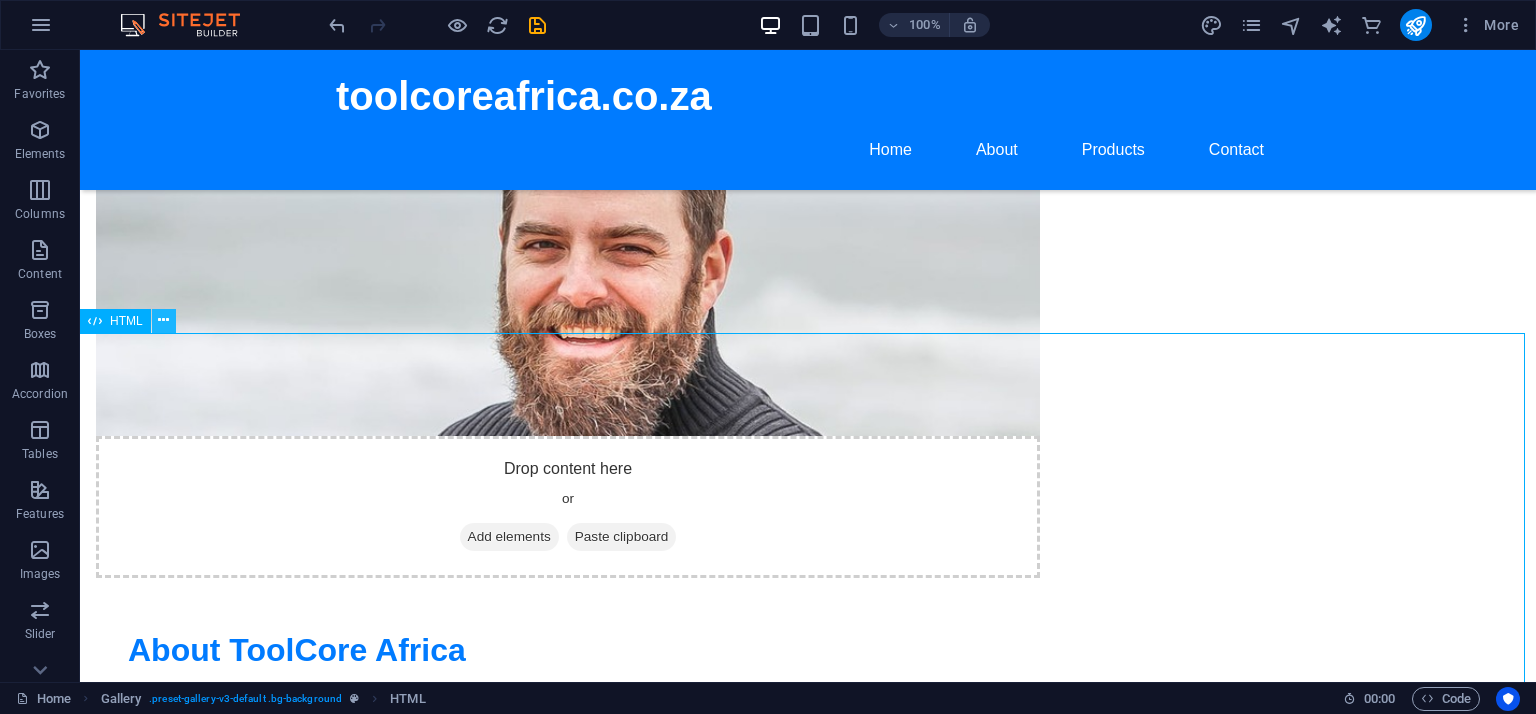 click at bounding box center (163, 320) 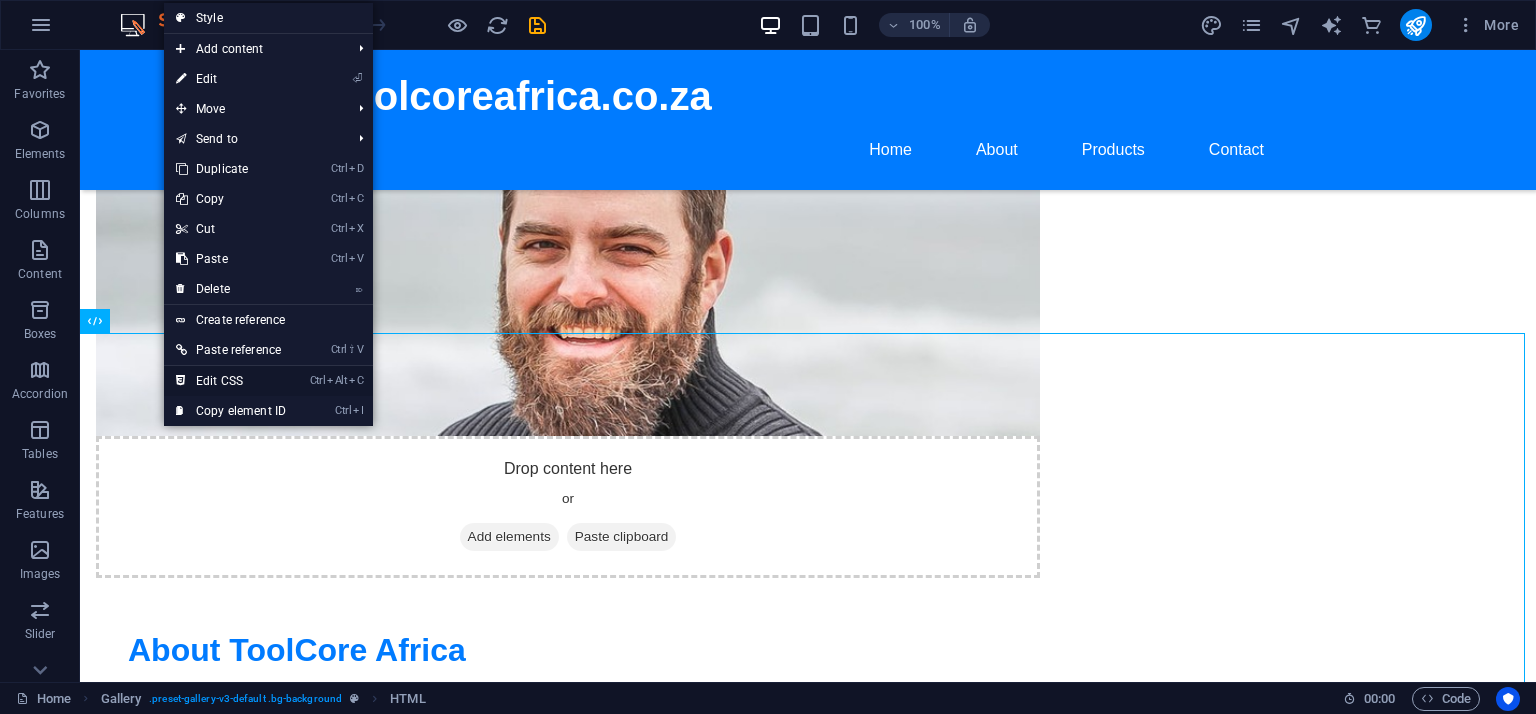 click on "Ctrl Alt C  Edit CSS" at bounding box center [231, 381] 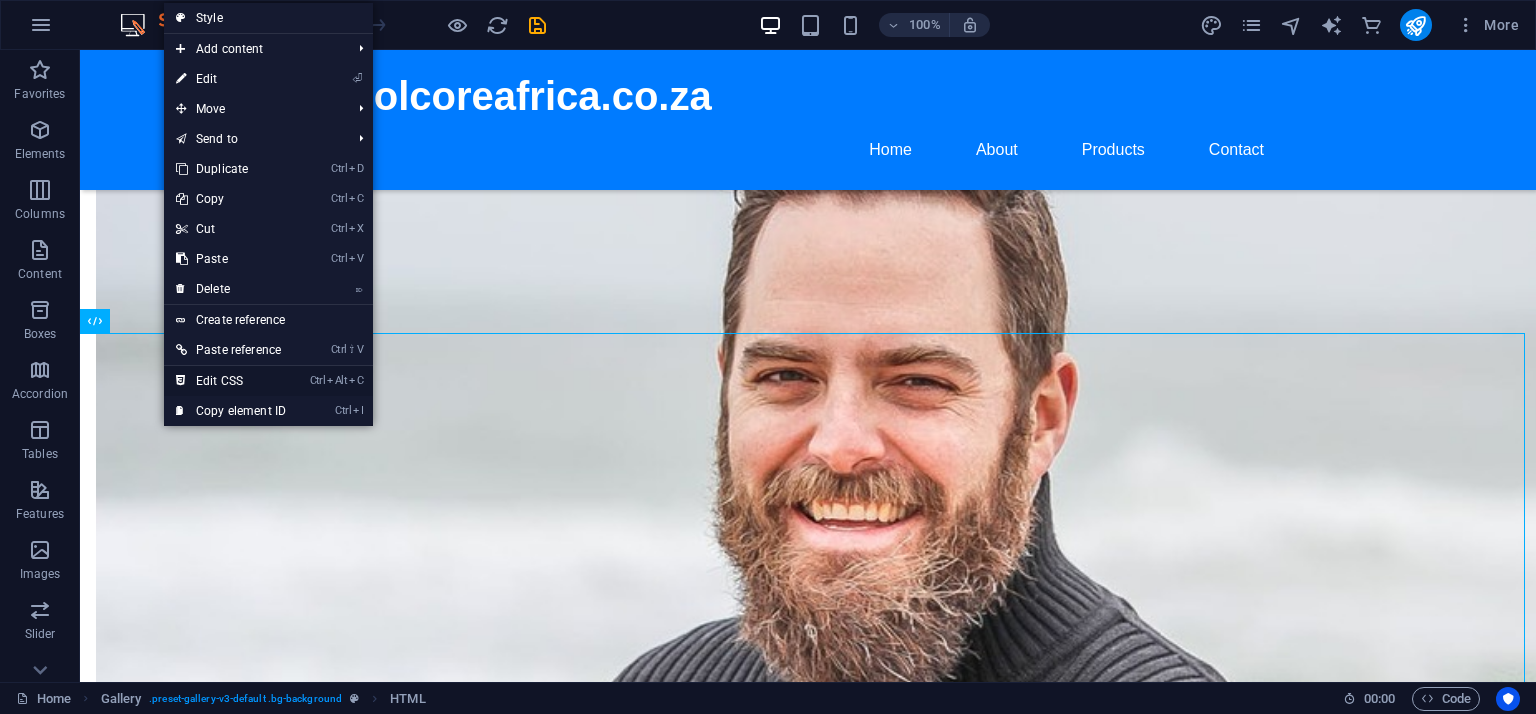 scroll, scrollTop: 1080, scrollLeft: 0, axis: vertical 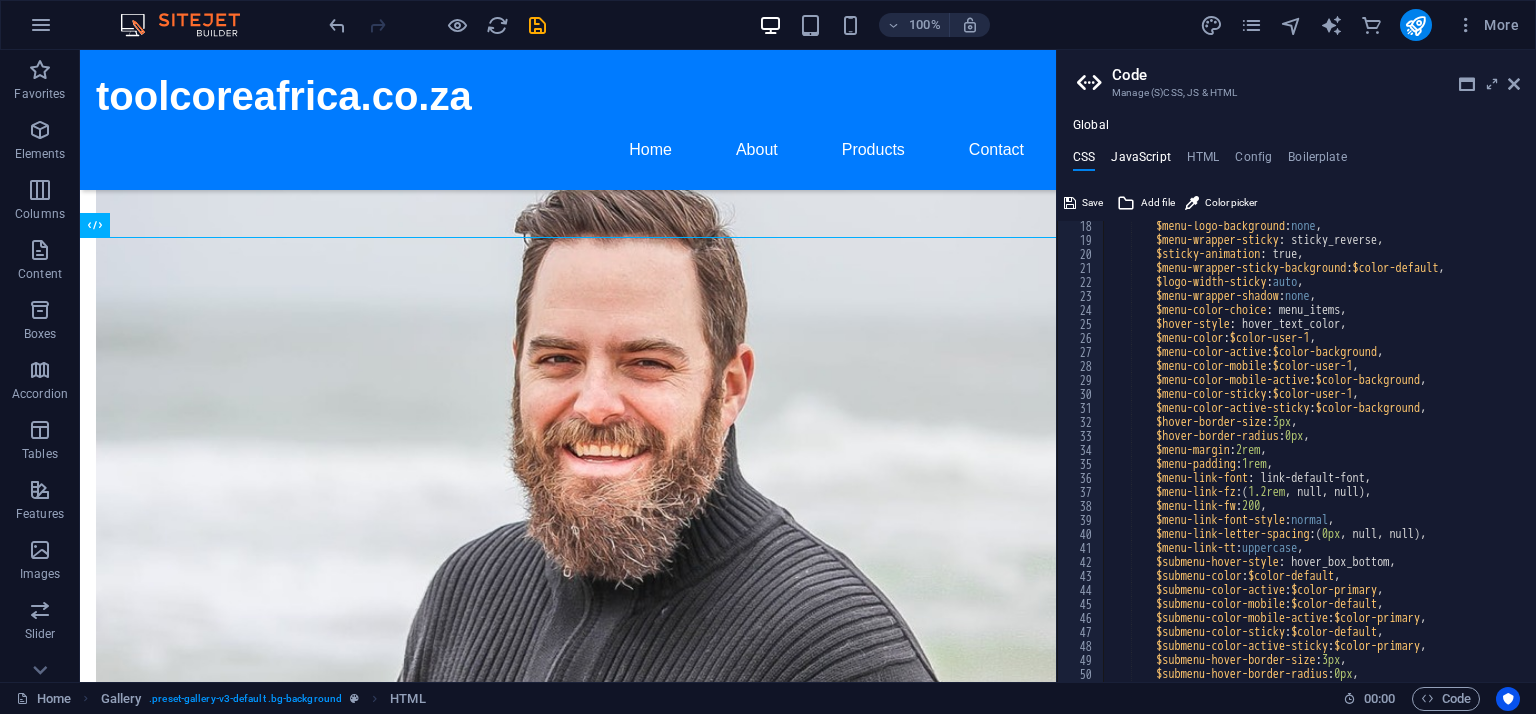 click on "JavaScript" at bounding box center [1140, 161] 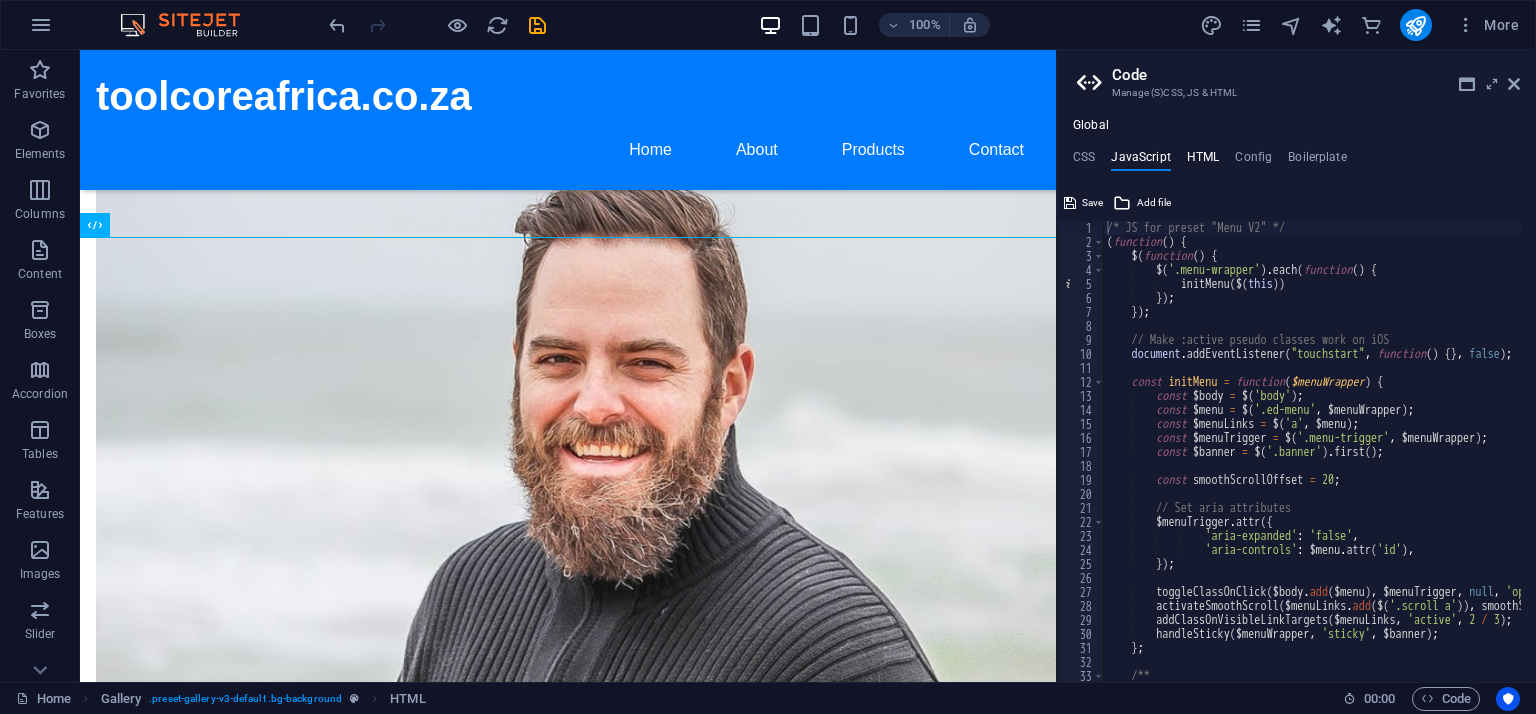 click on "HTML" at bounding box center [1203, 161] 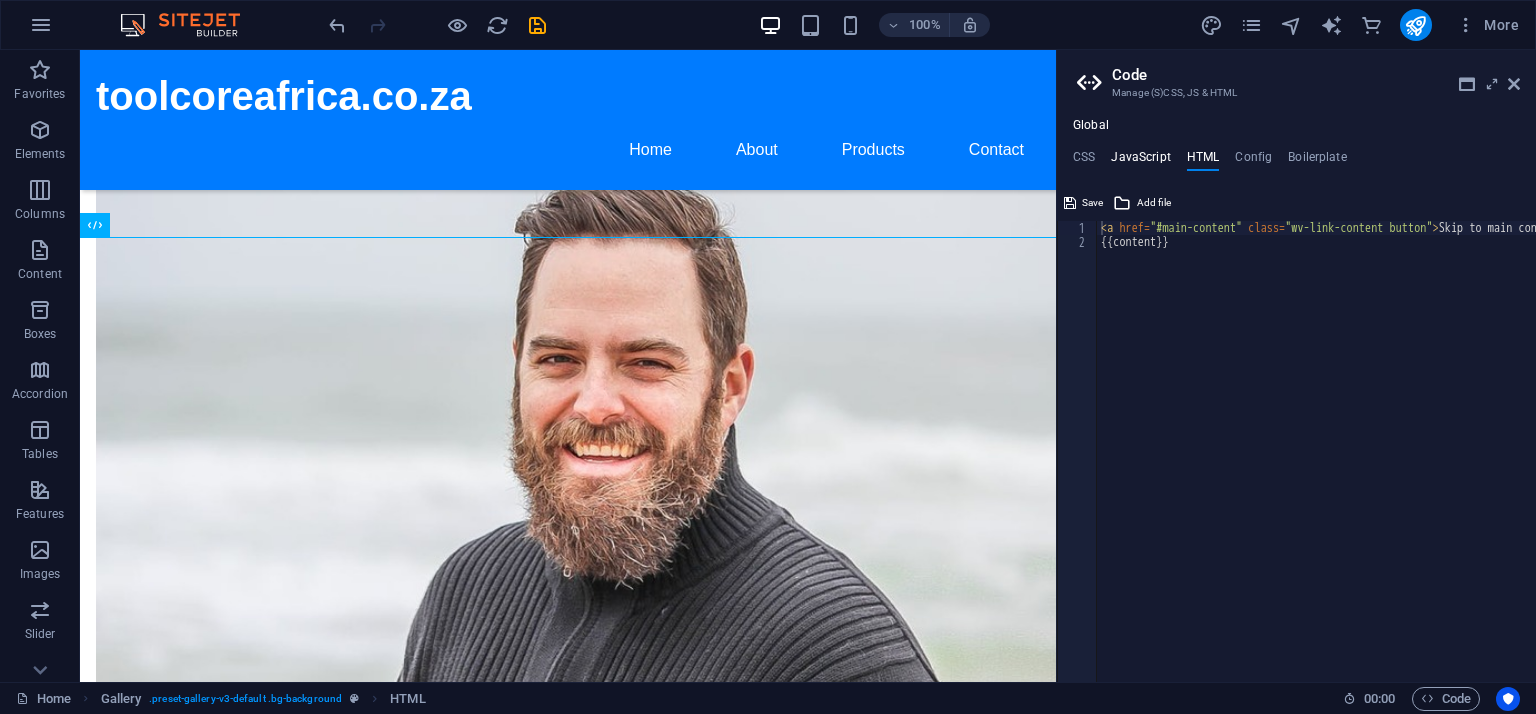 click on "JavaScript" at bounding box center [1140, 161] 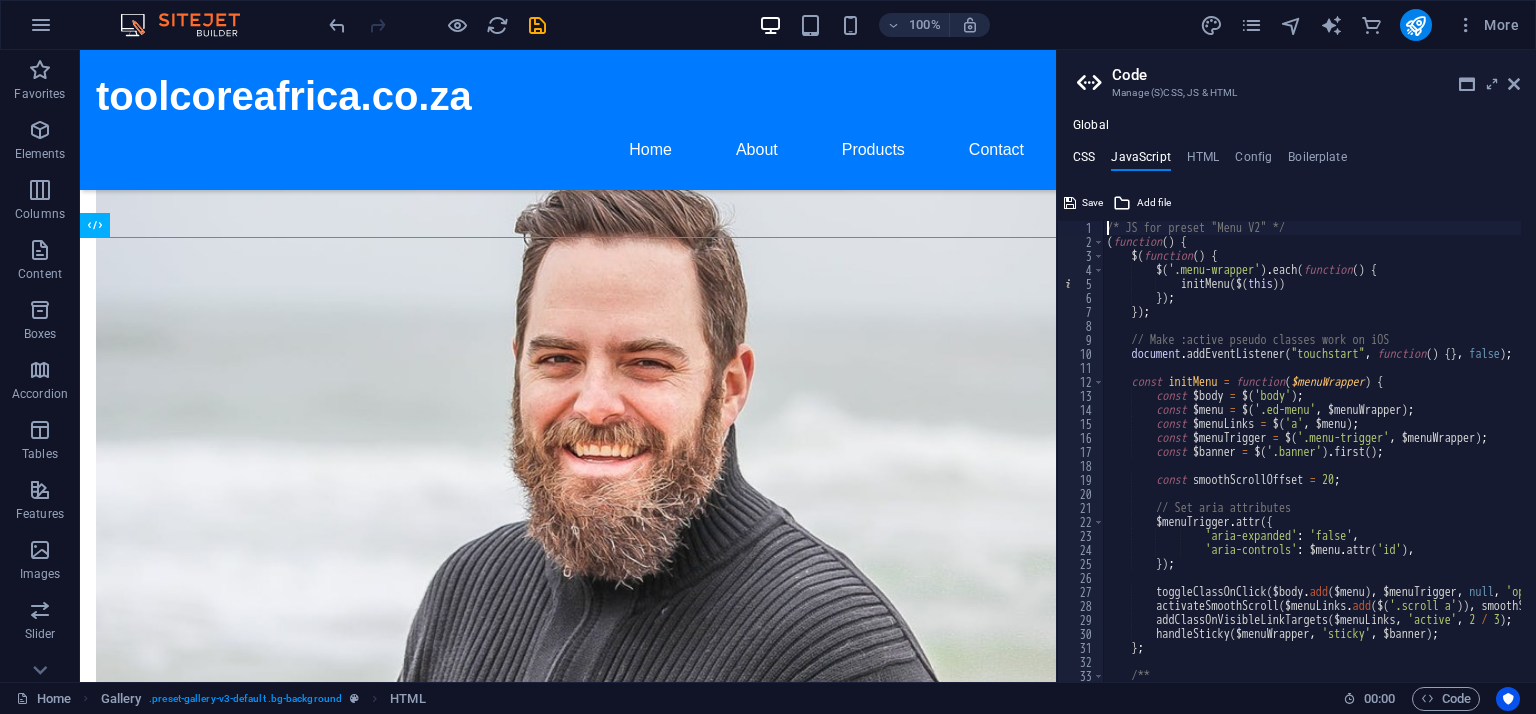 click on "CSS" at bounding box center [1084, 161] 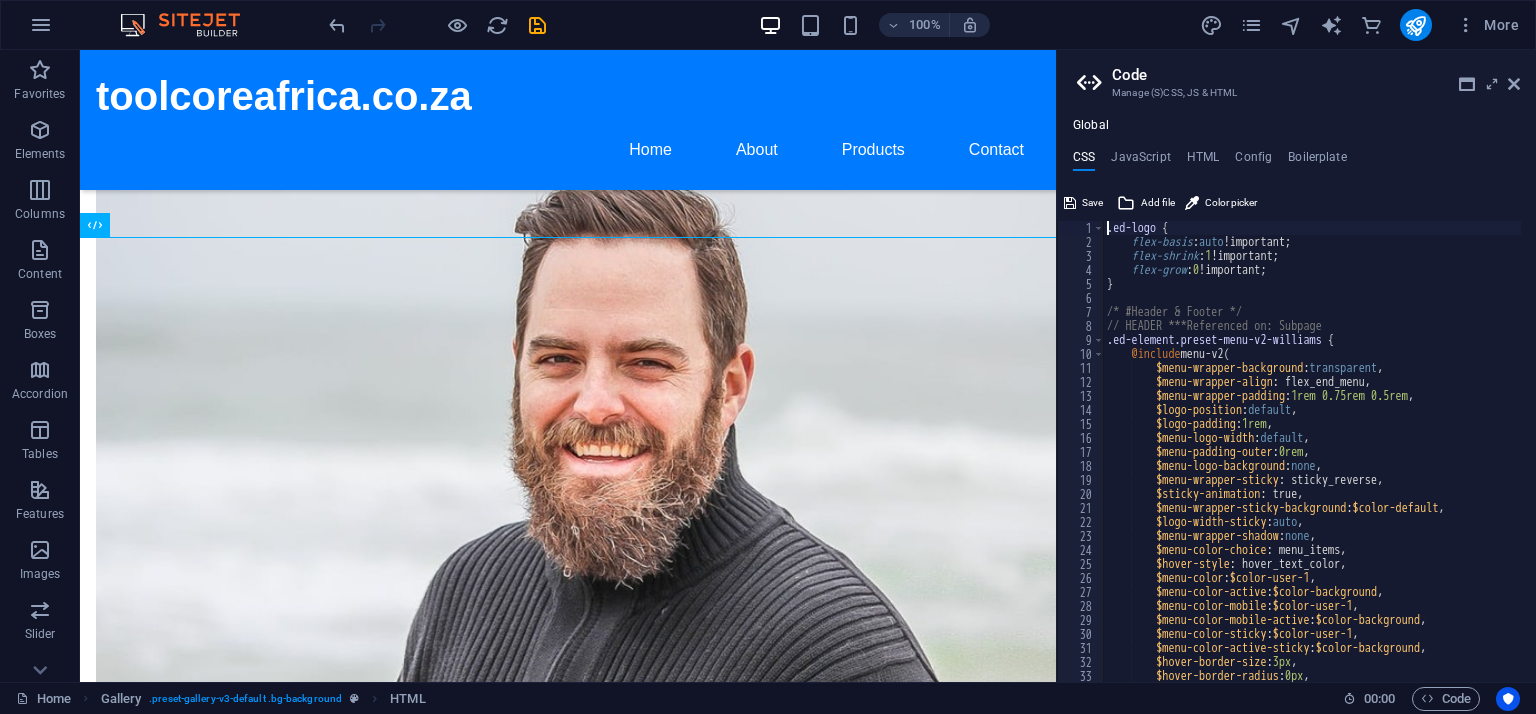 scroll, scrollTop: 0, scrollLeft: 0, axis: both 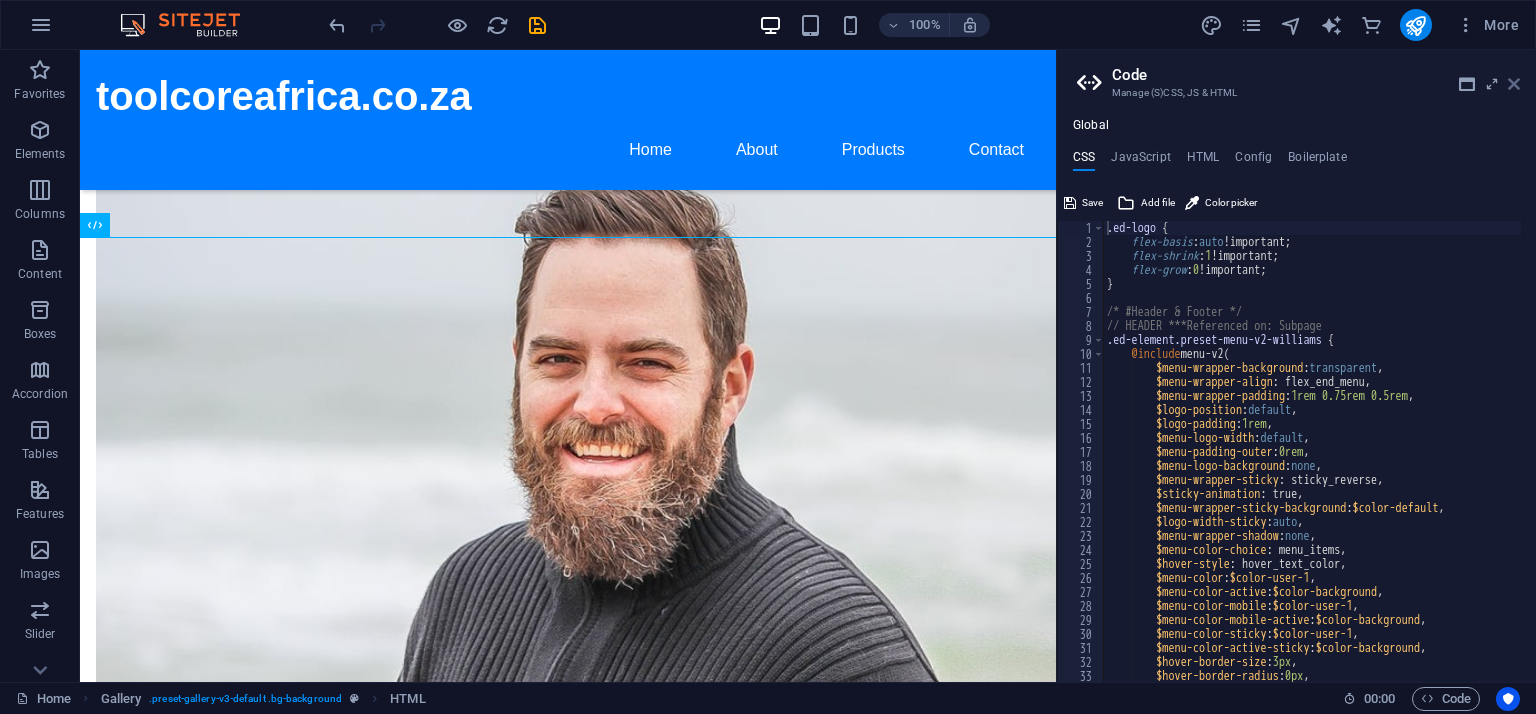 click at bounding box center [1514, 84] 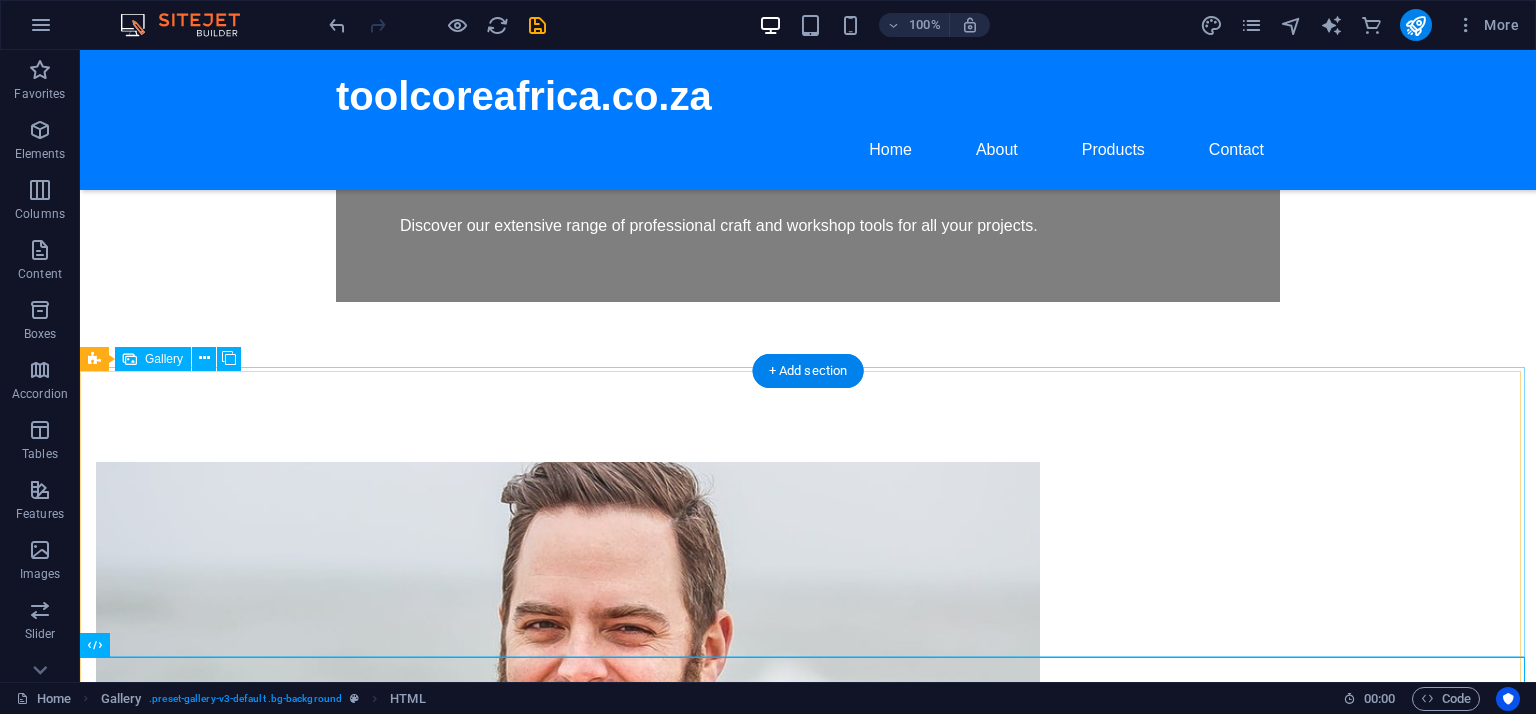scroll, scrollTop: 656, scrollLeft: 0, axis: vertical 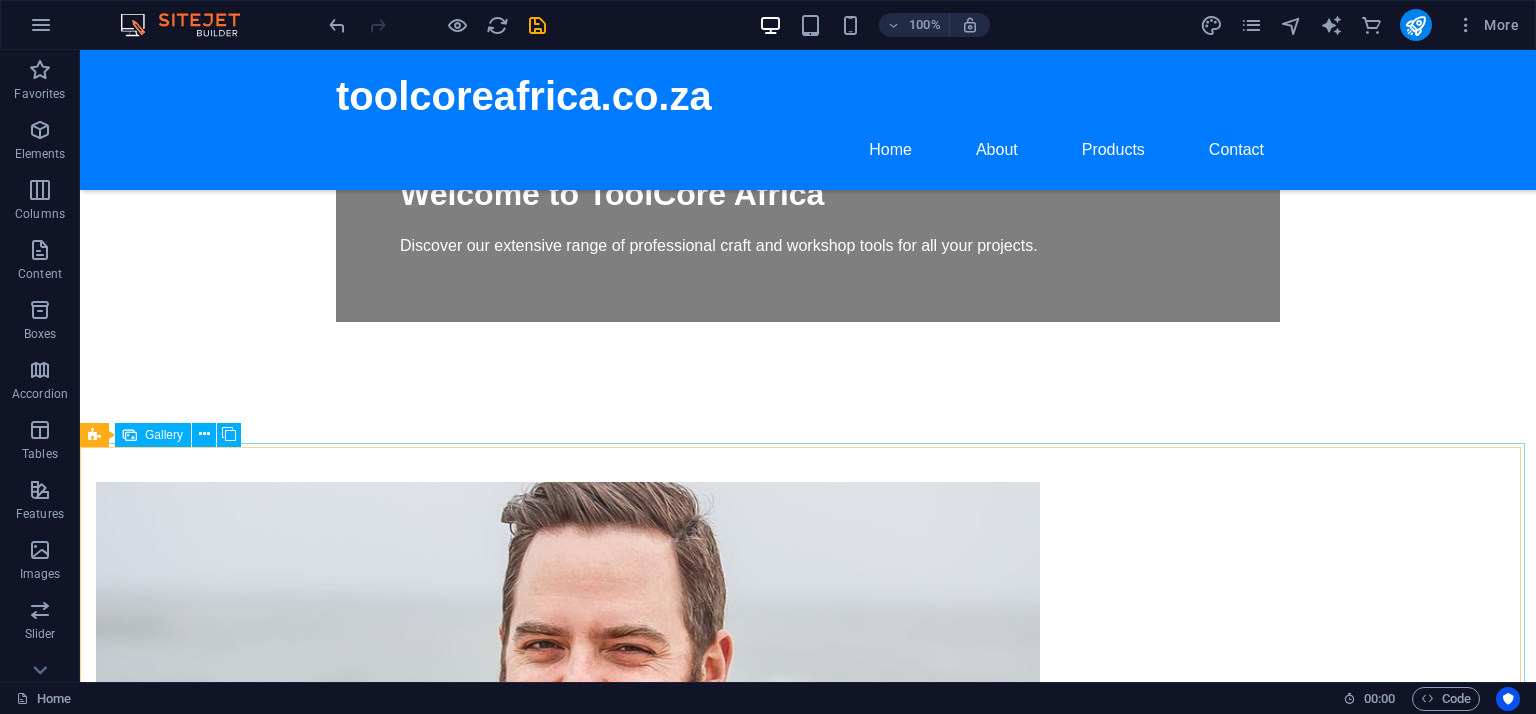 click on "Gallery" at bounding box center [164, 435] 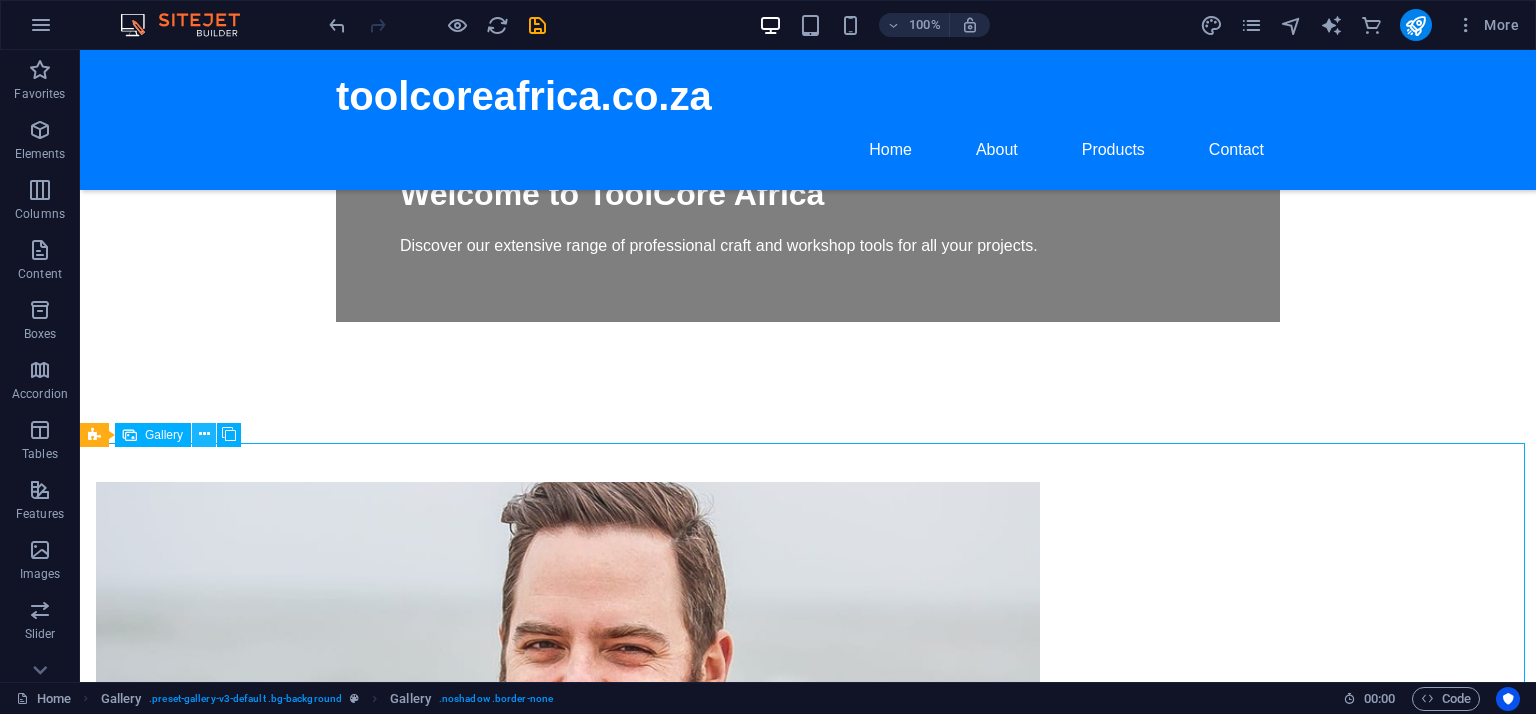 click at bounding box center [204, 434] 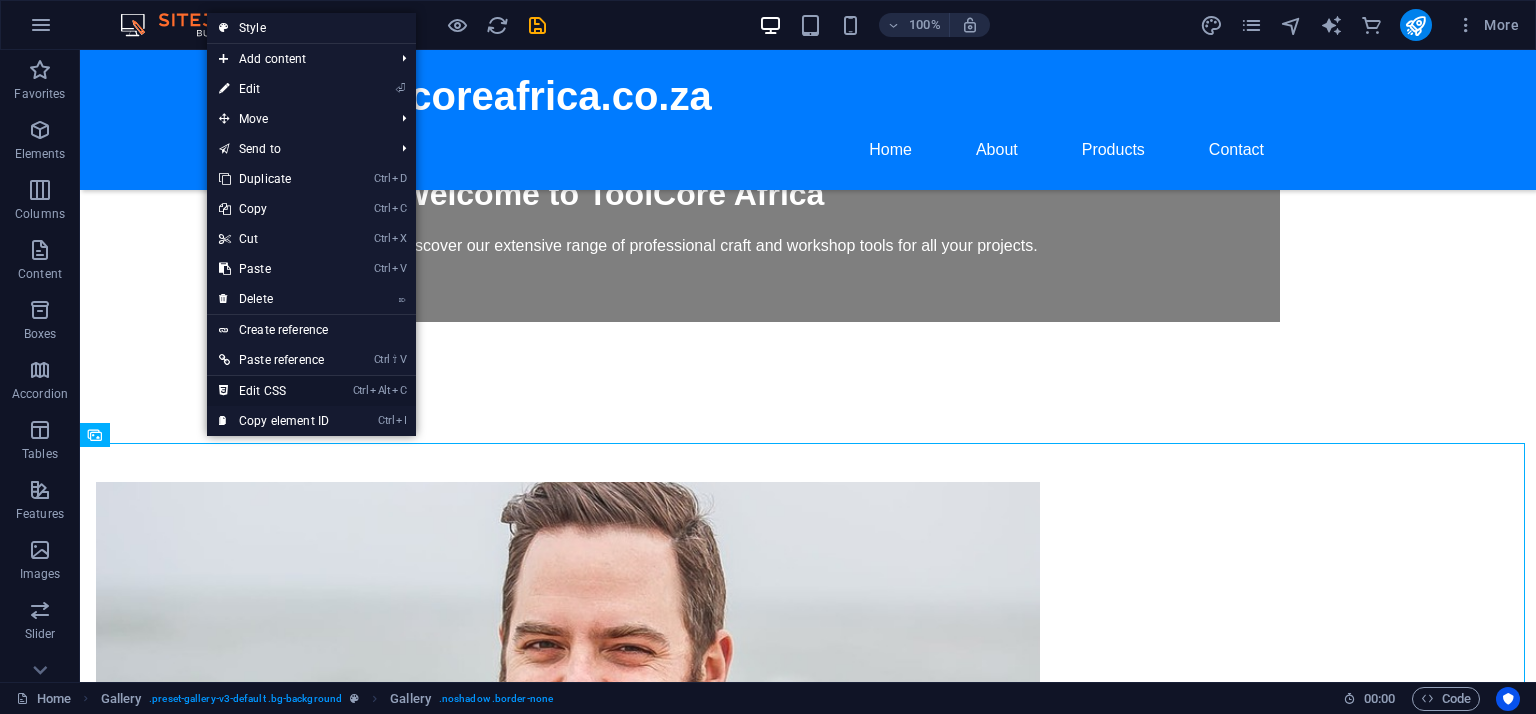 click on "Ctrl Alt C  Edit CSS" at bounding box center (274, 391) 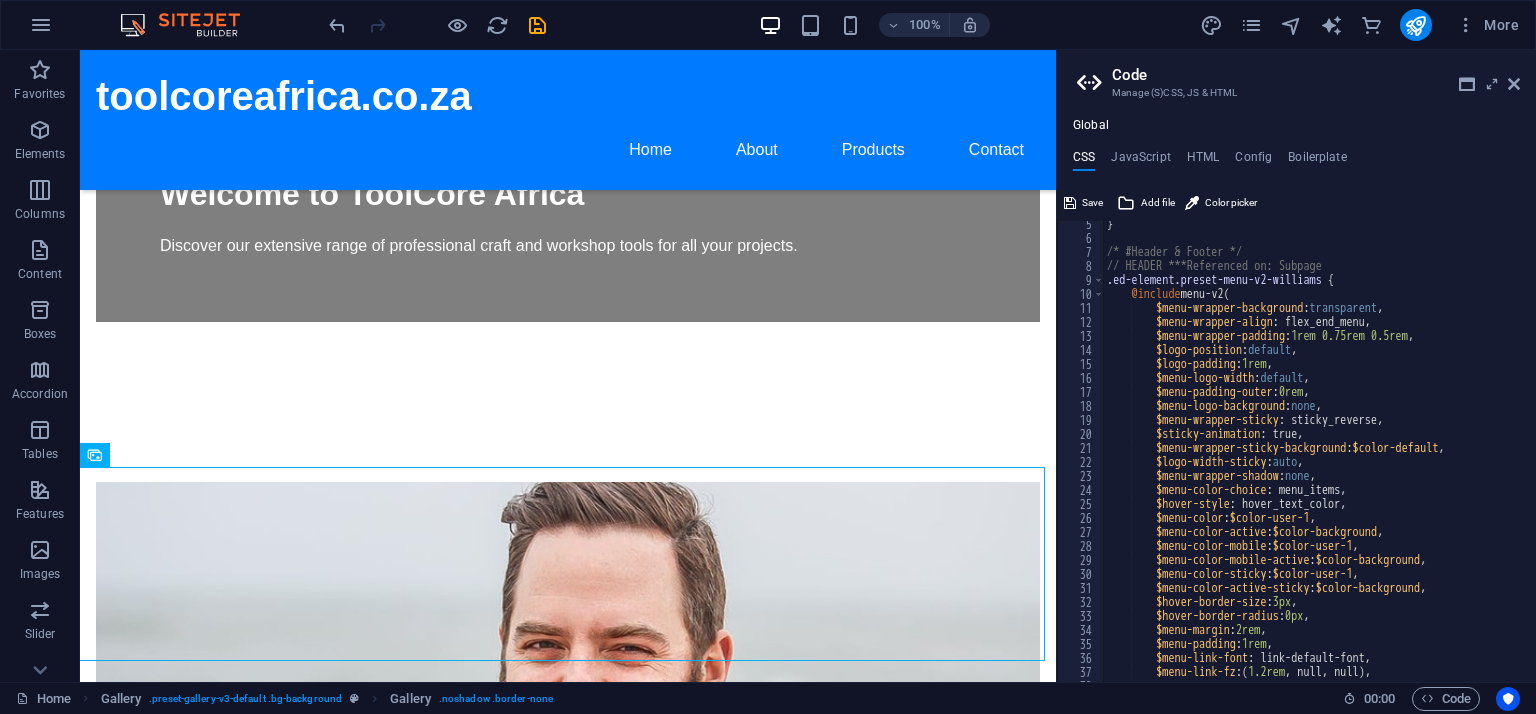 scroll, scrollTop: 120, scrollLeft: 0, axis: vertical 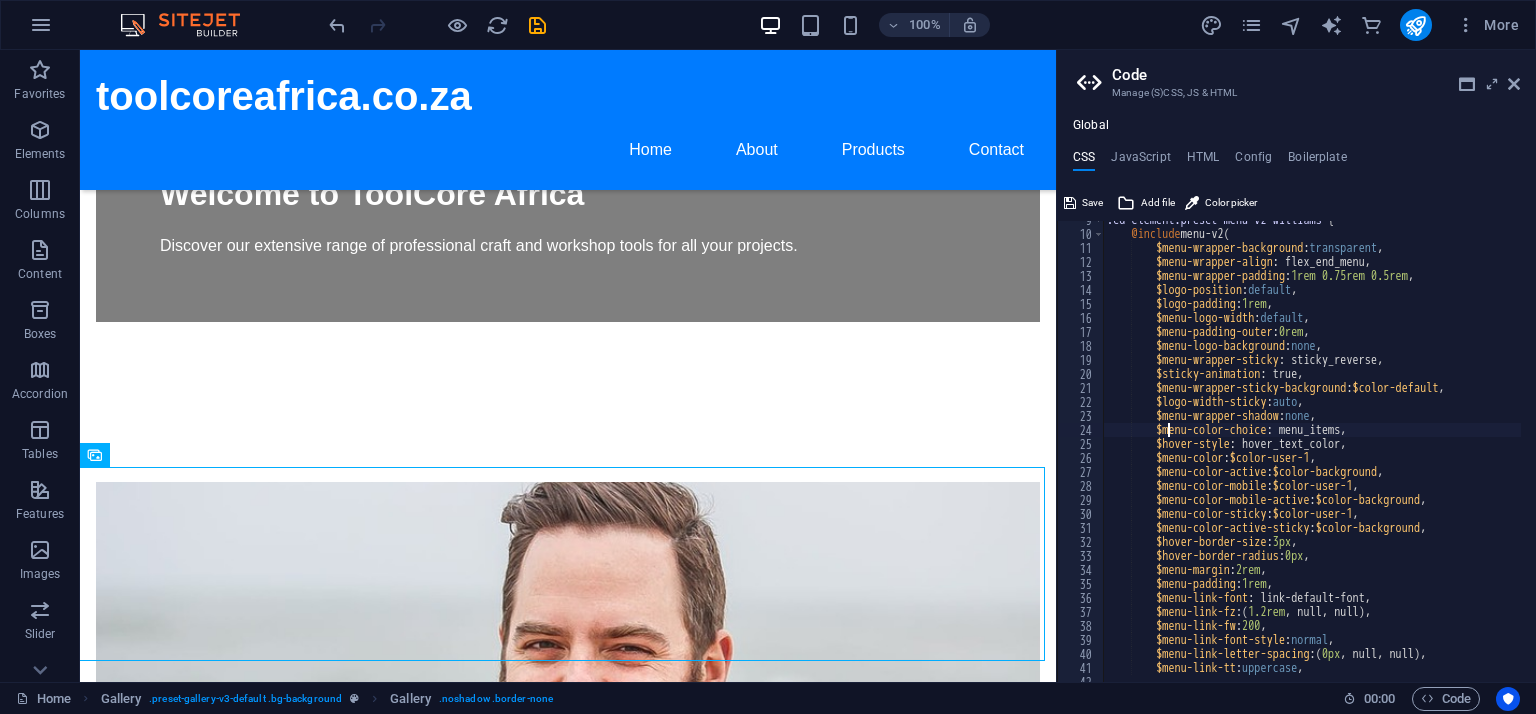 drag, startPoint x: 1196, startPoint y: 355, endPoint x: 1170, endPoint y: 431, distance: 80.32434 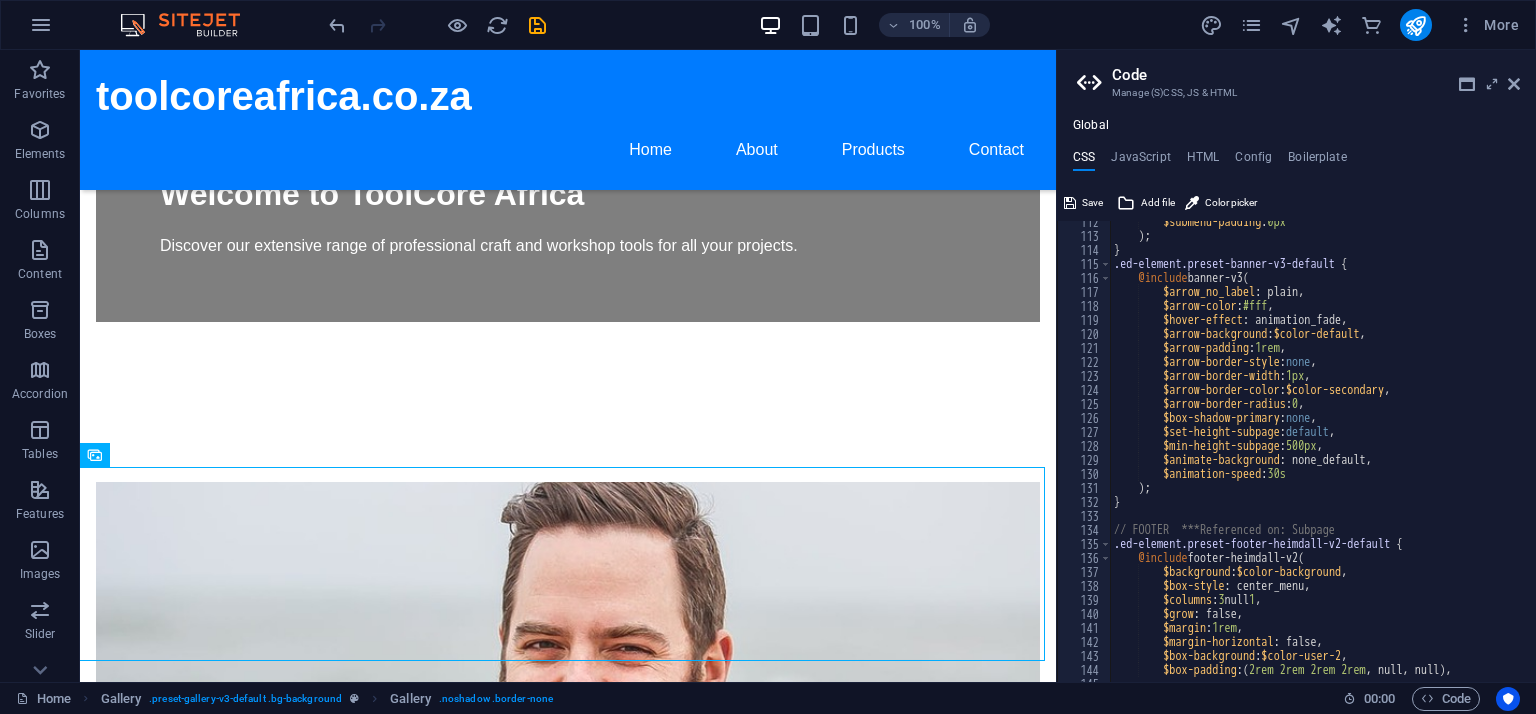 scroll, scrollTop: 1620, scrollLeft: 0, axis: vertical 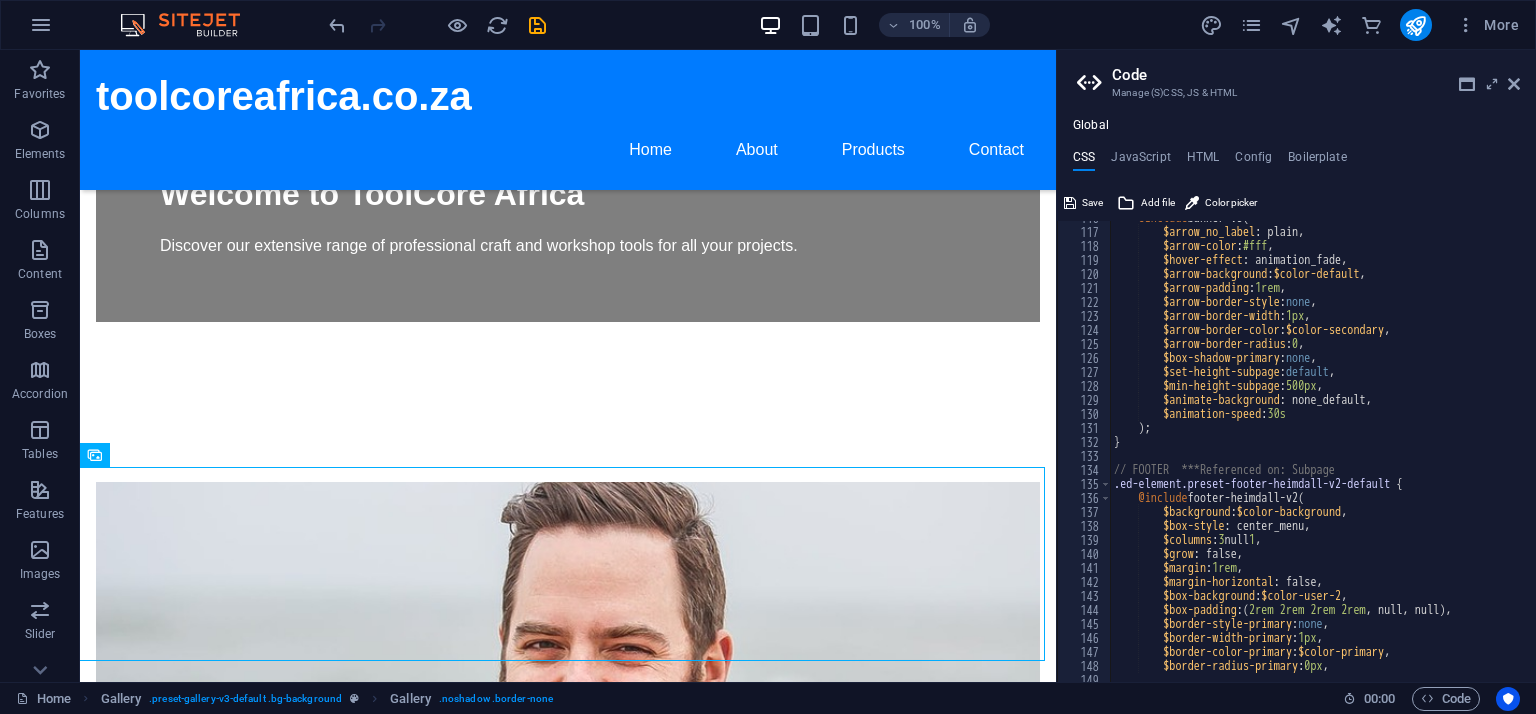 click on "Code" at bounding box center (1316, 75) 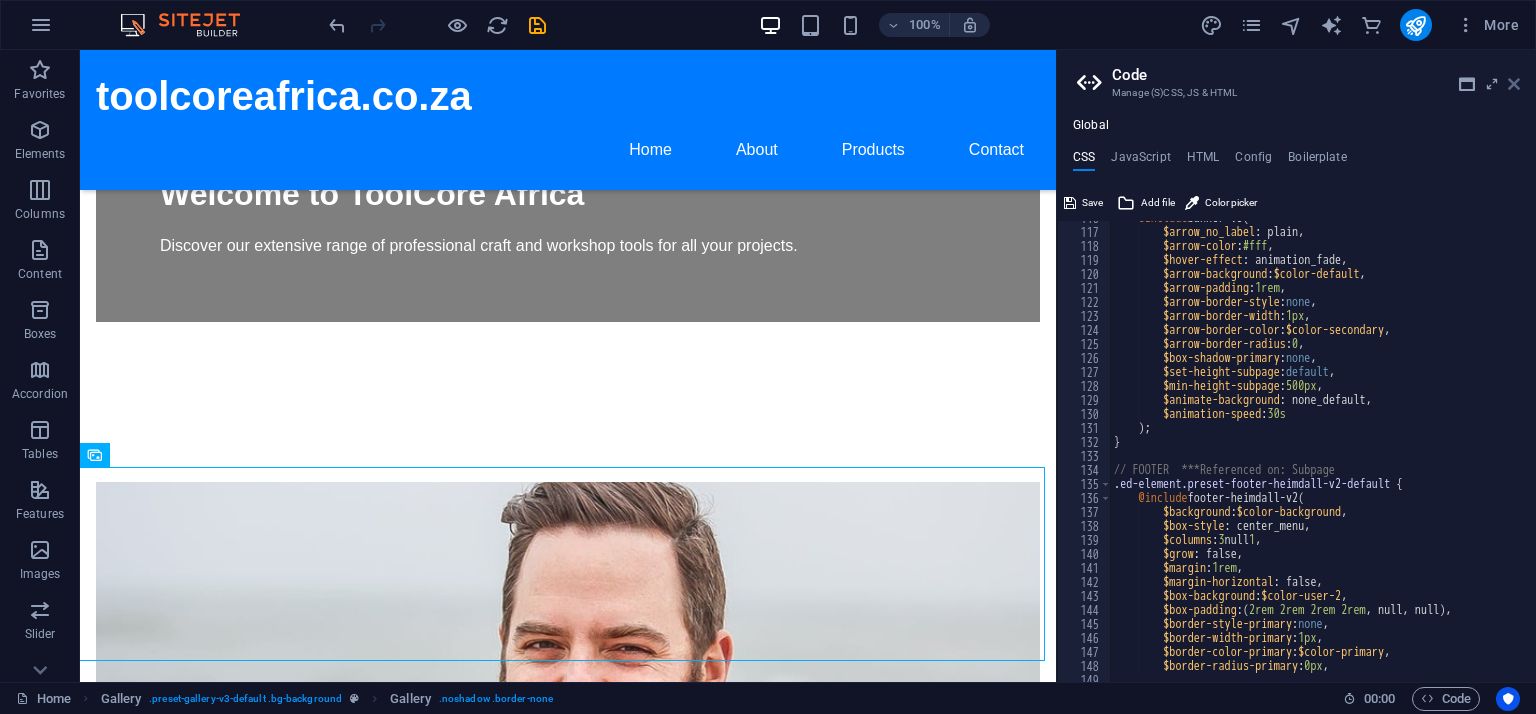 click at bounding box center [1514, 84] 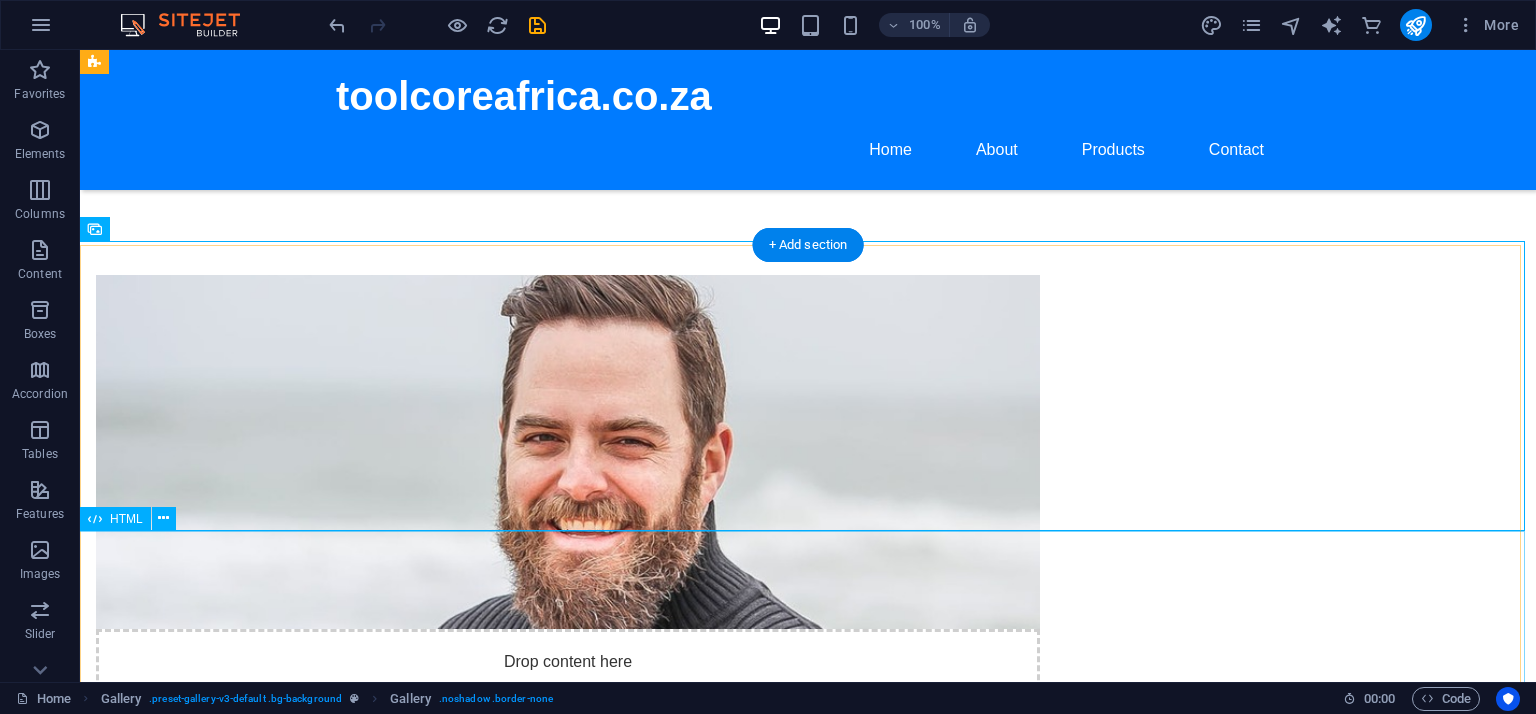 scroll, scrollTop: 856, scrollLeft: 0, axis: vertical 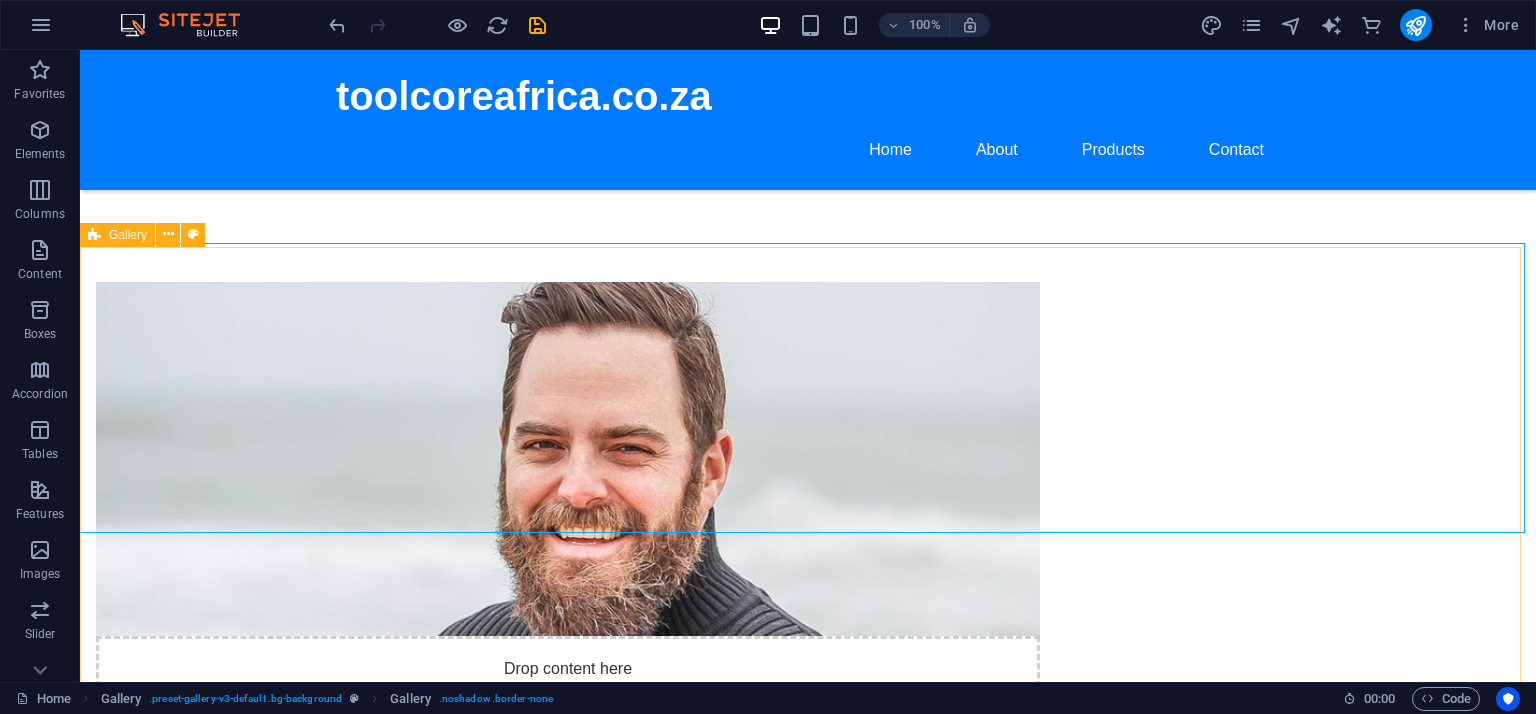 click on "Gallery" at bounding box center [128, 235] 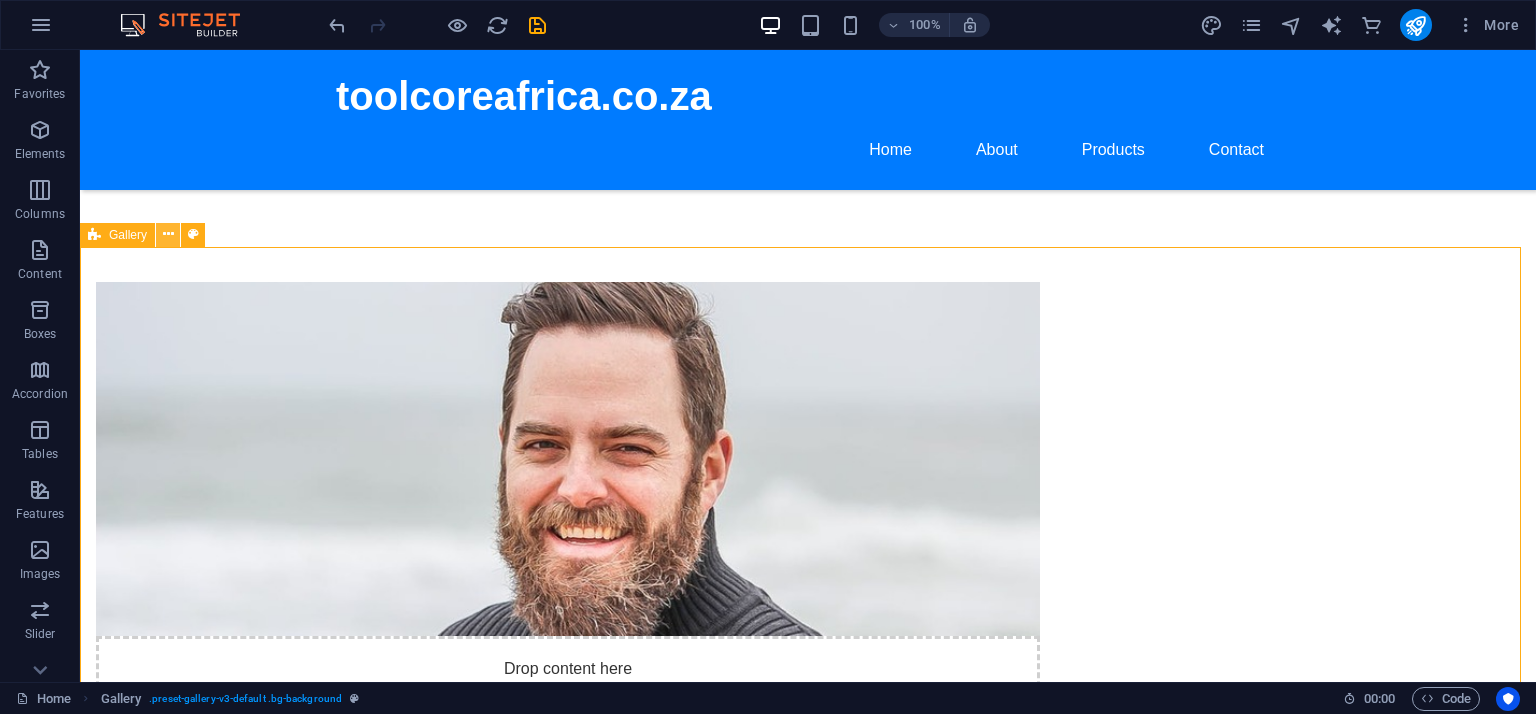 click at bounding box center [168, 235] 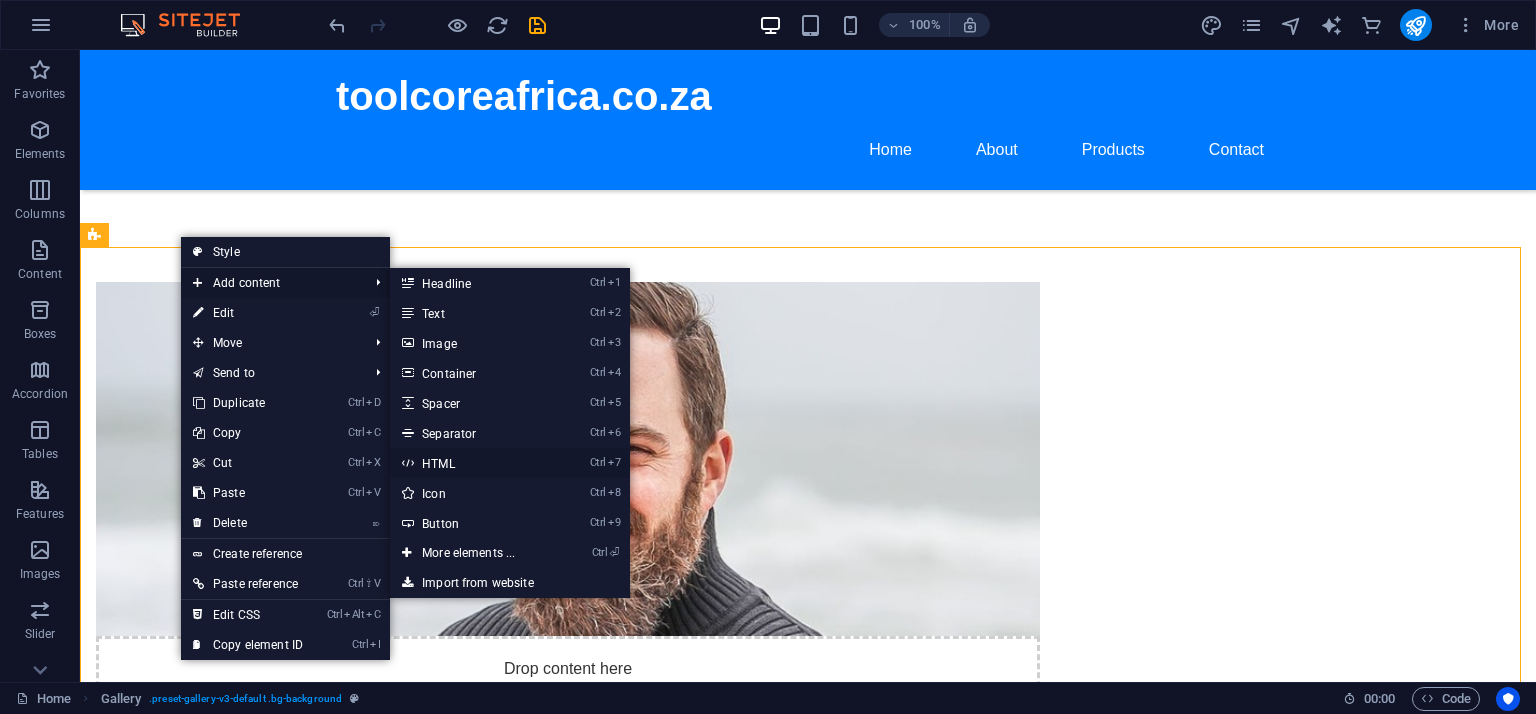 click on "Ctrl 7  HTML" at bounding box center (472, 463) 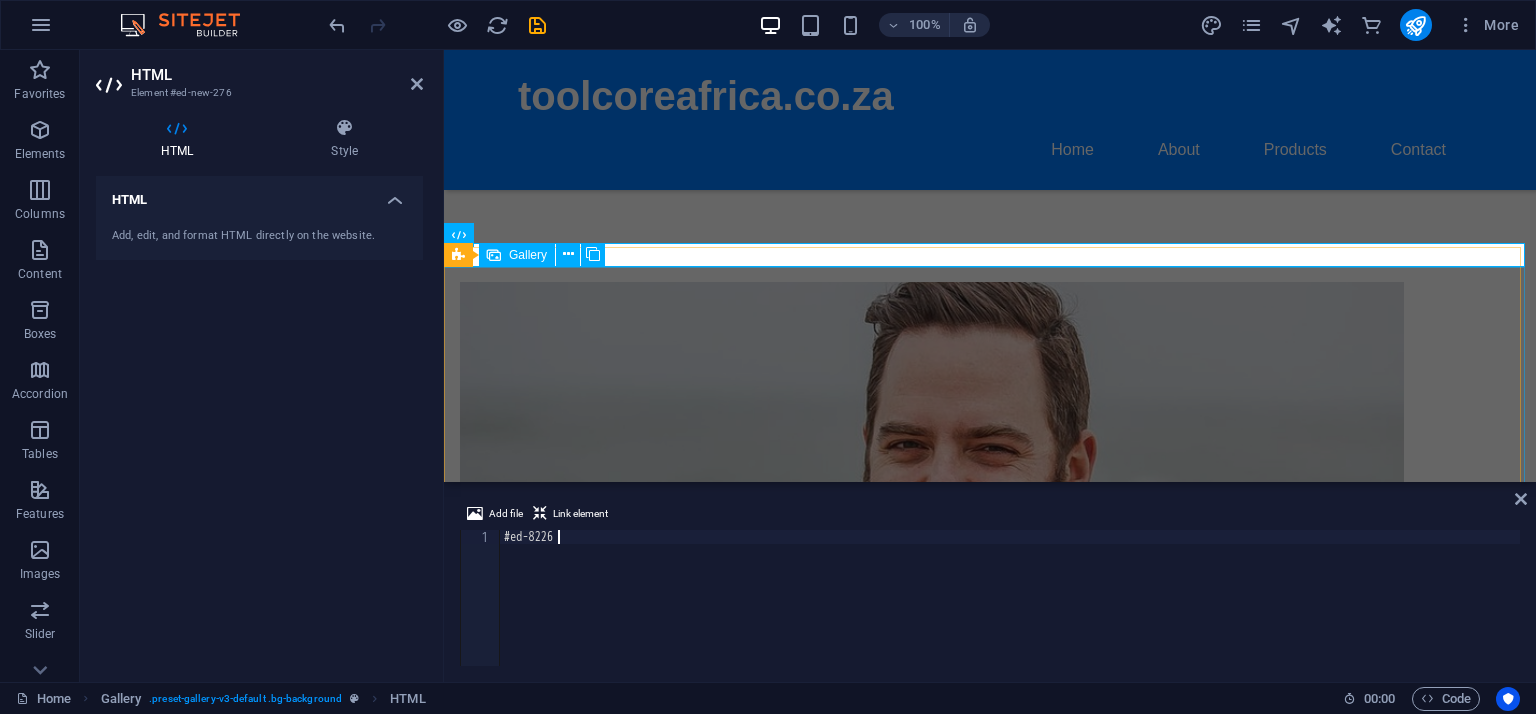 type on "#" 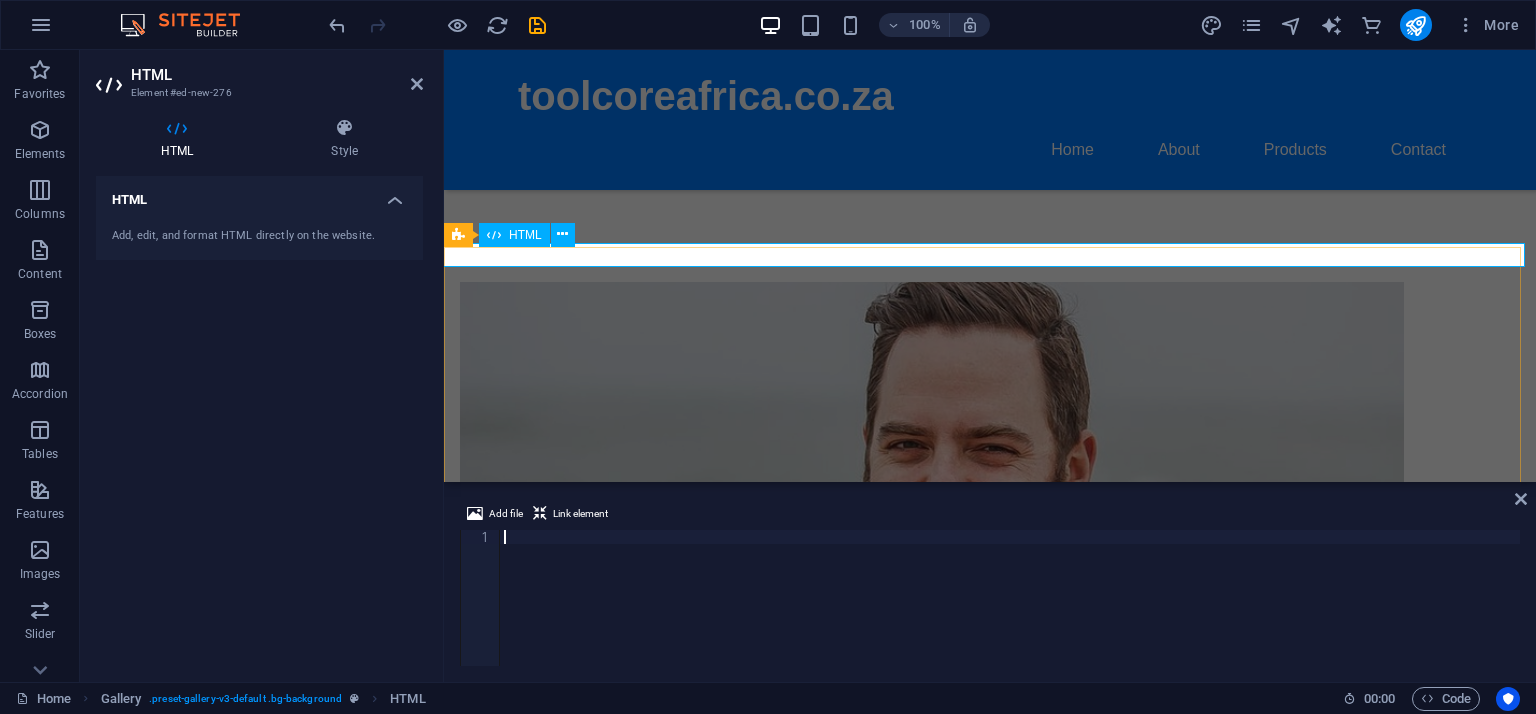 click on "HTML" at bounding box center (514, 235) 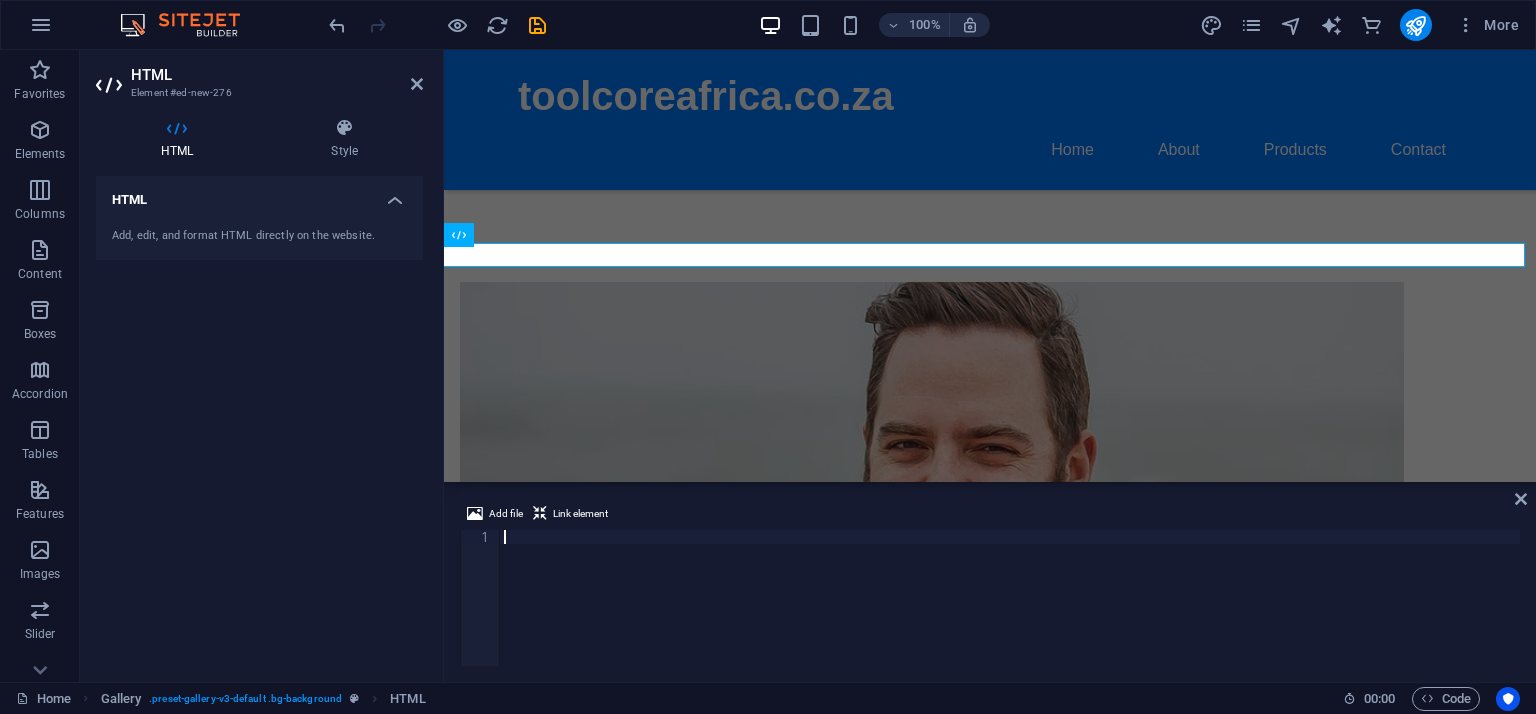 scroll, scrollTop: 564, scrollLeft: 0, axis: vertical 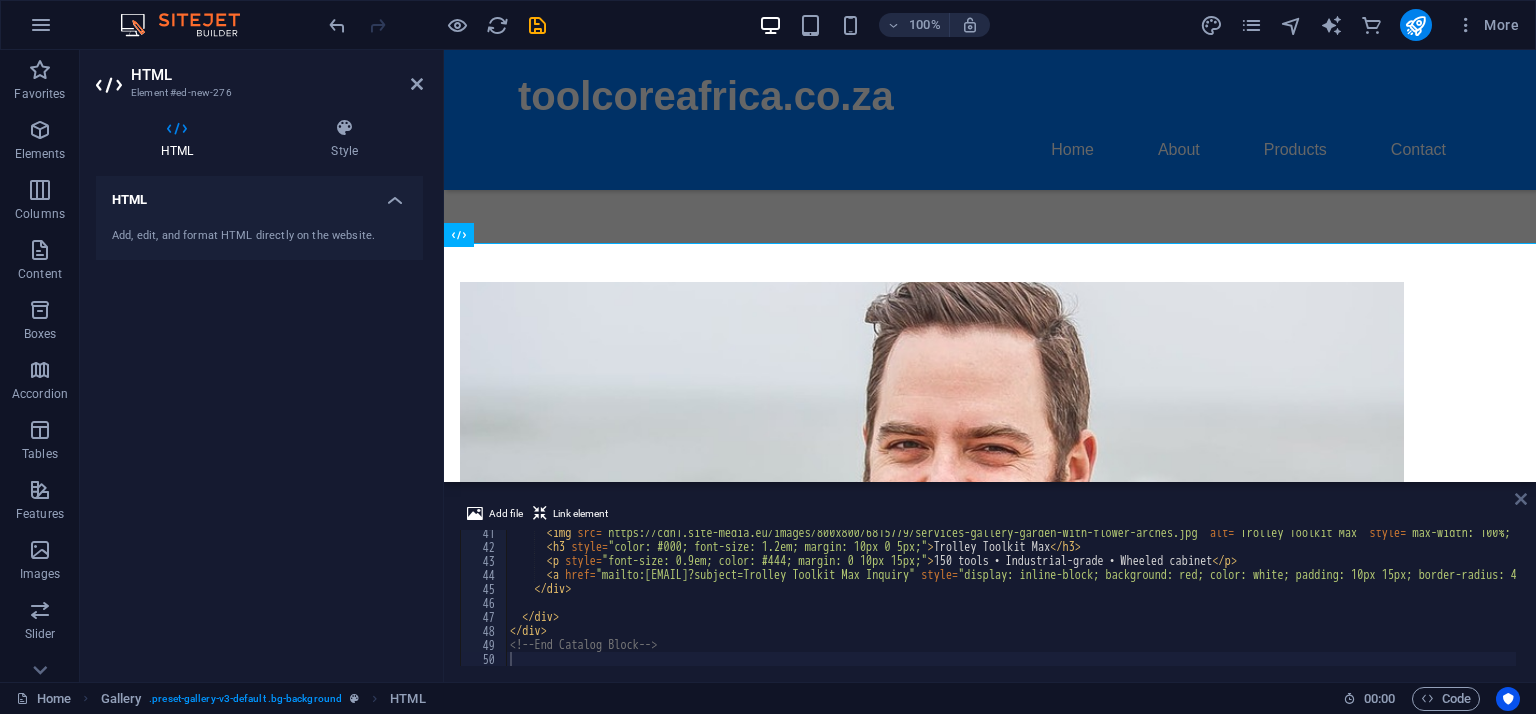 click at bounding box center [1521, 499] 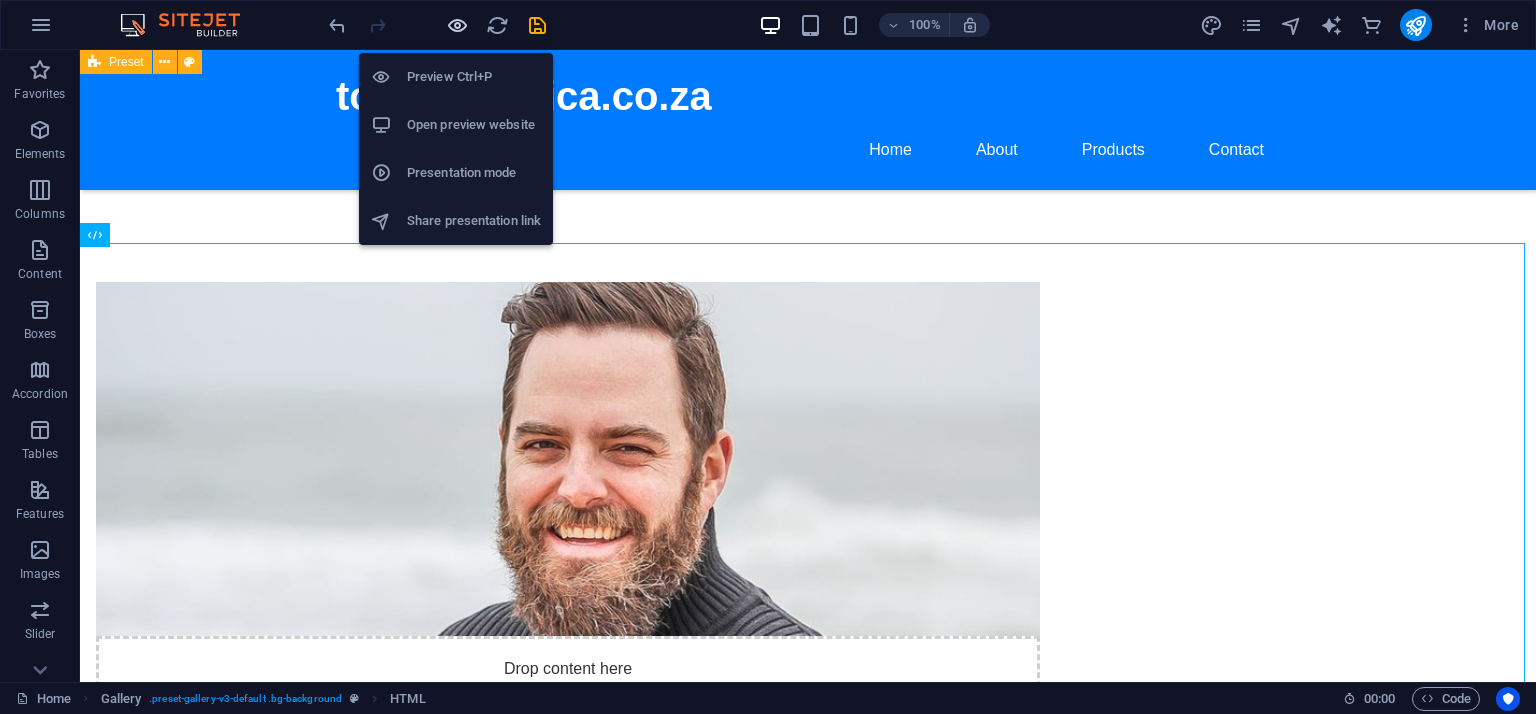 click at bounding box center (457, 25) 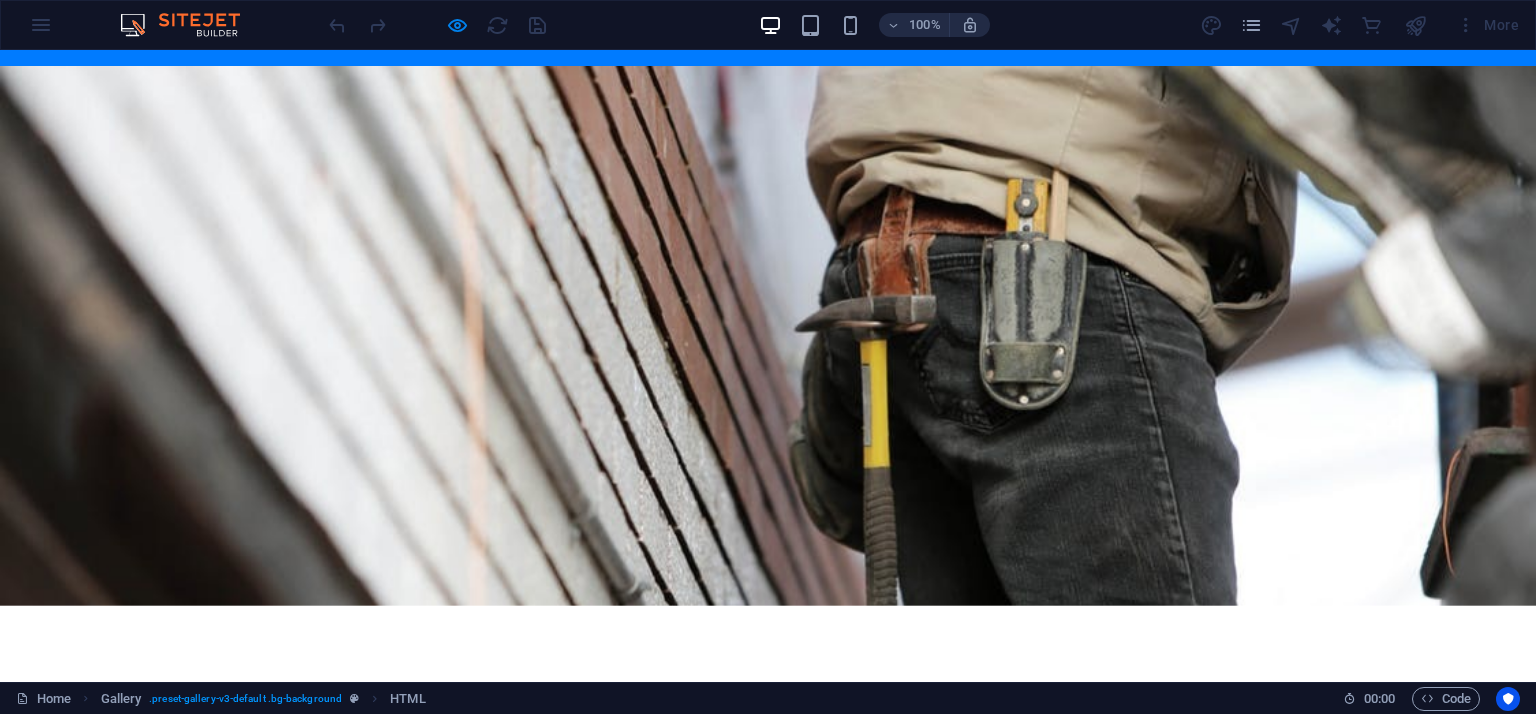 scroll, scrollTop: 0, scrollLeft: 0, axis: both 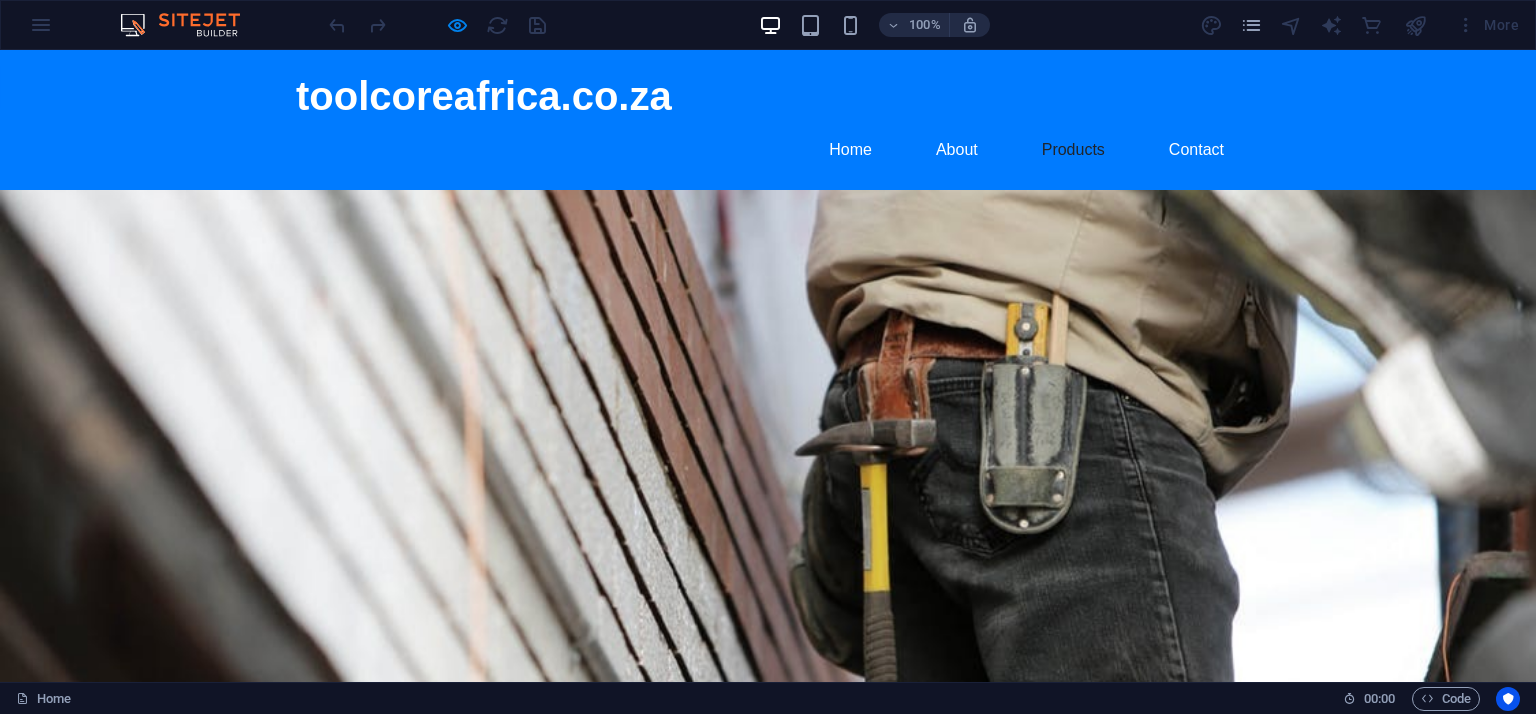 click on "Products" at bounding box center (1073, 150) 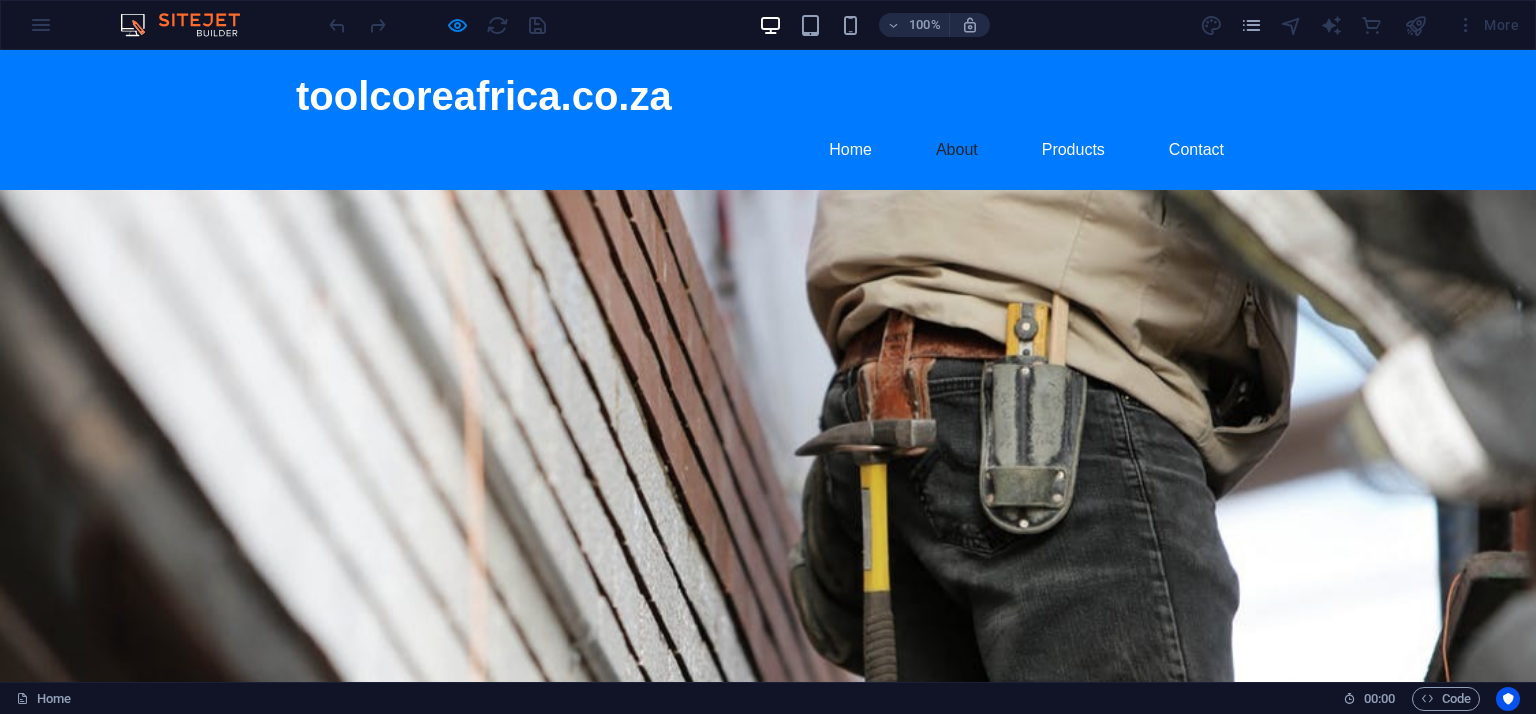 click on "About" at bounding box center (957, 150) 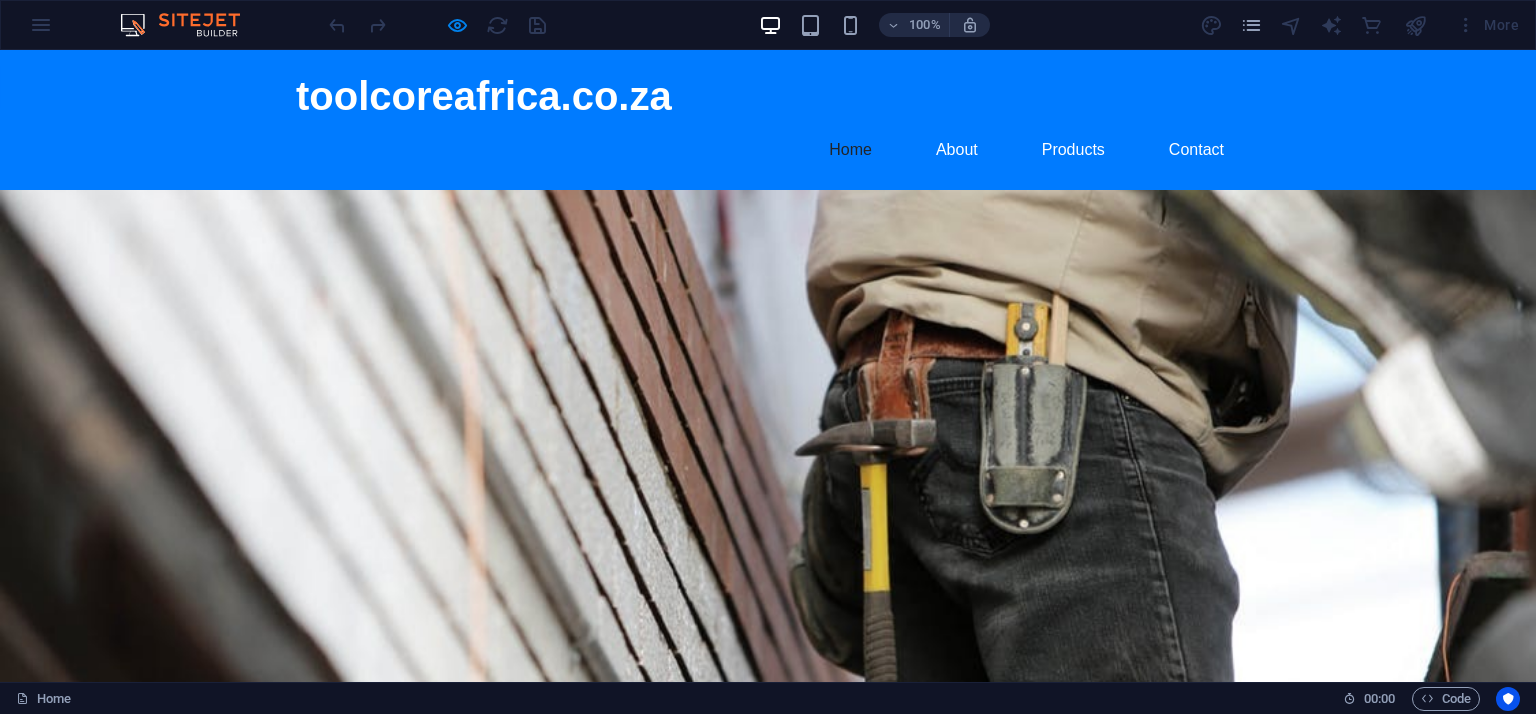 click on "Home" at bounding box center (850, 150) 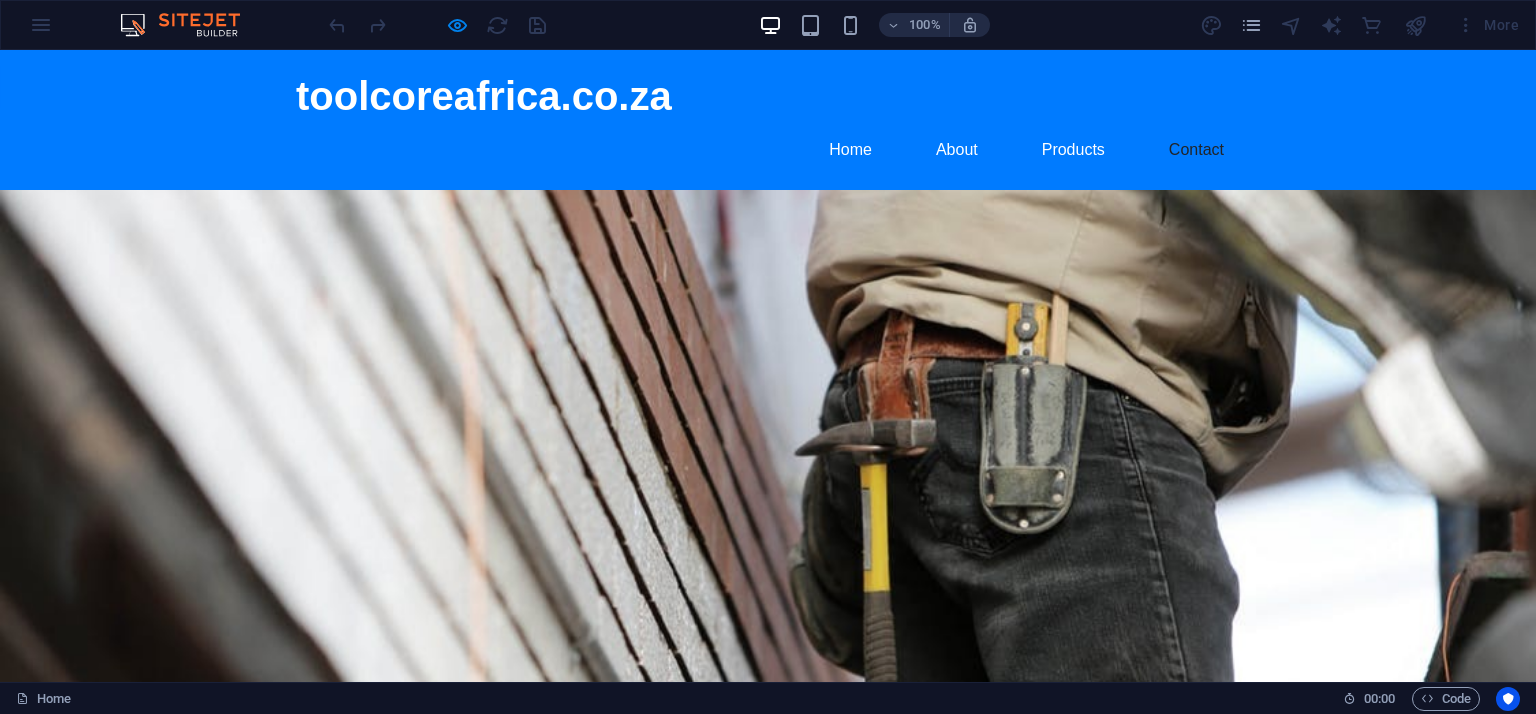 click on "Contact" at bounding box center (1196, 150) 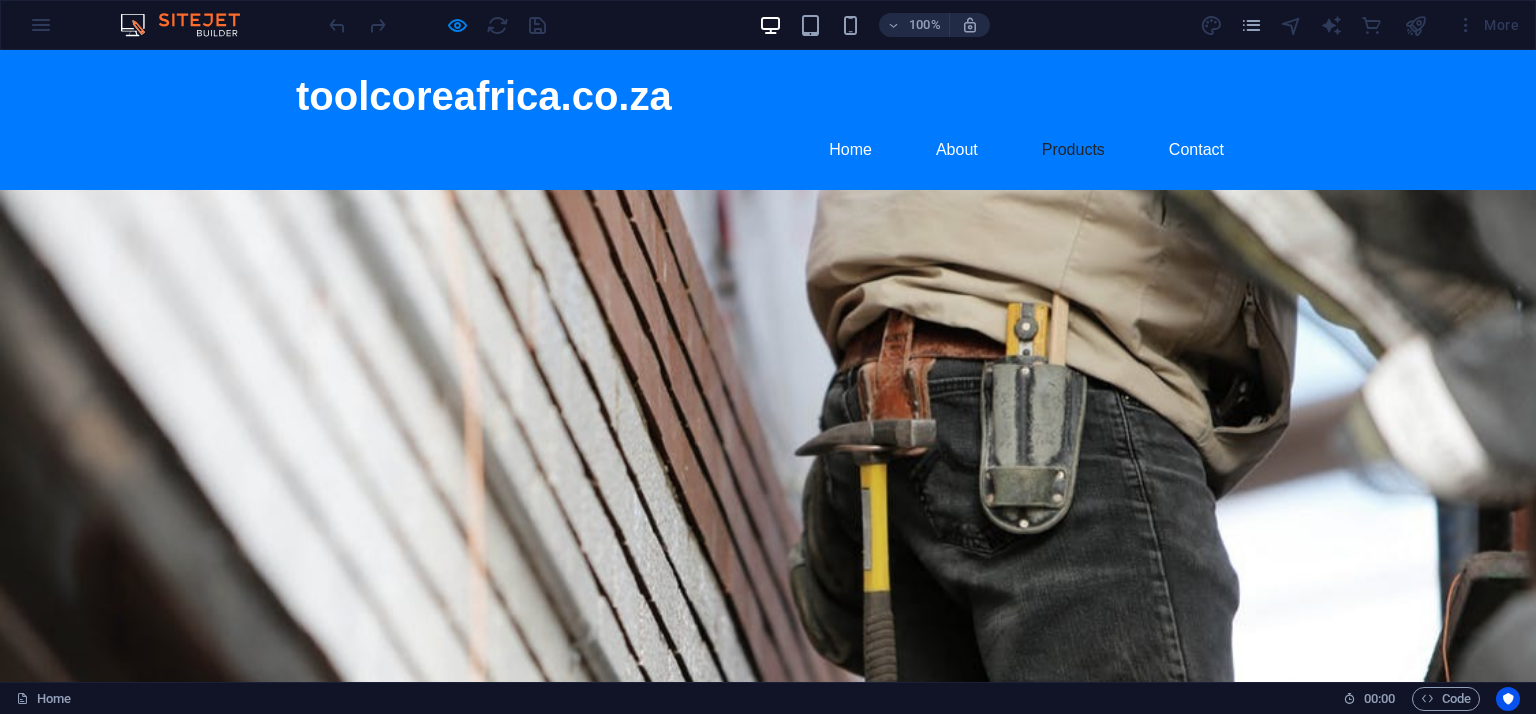 click on "Products" at bounding box center (1073, 150) 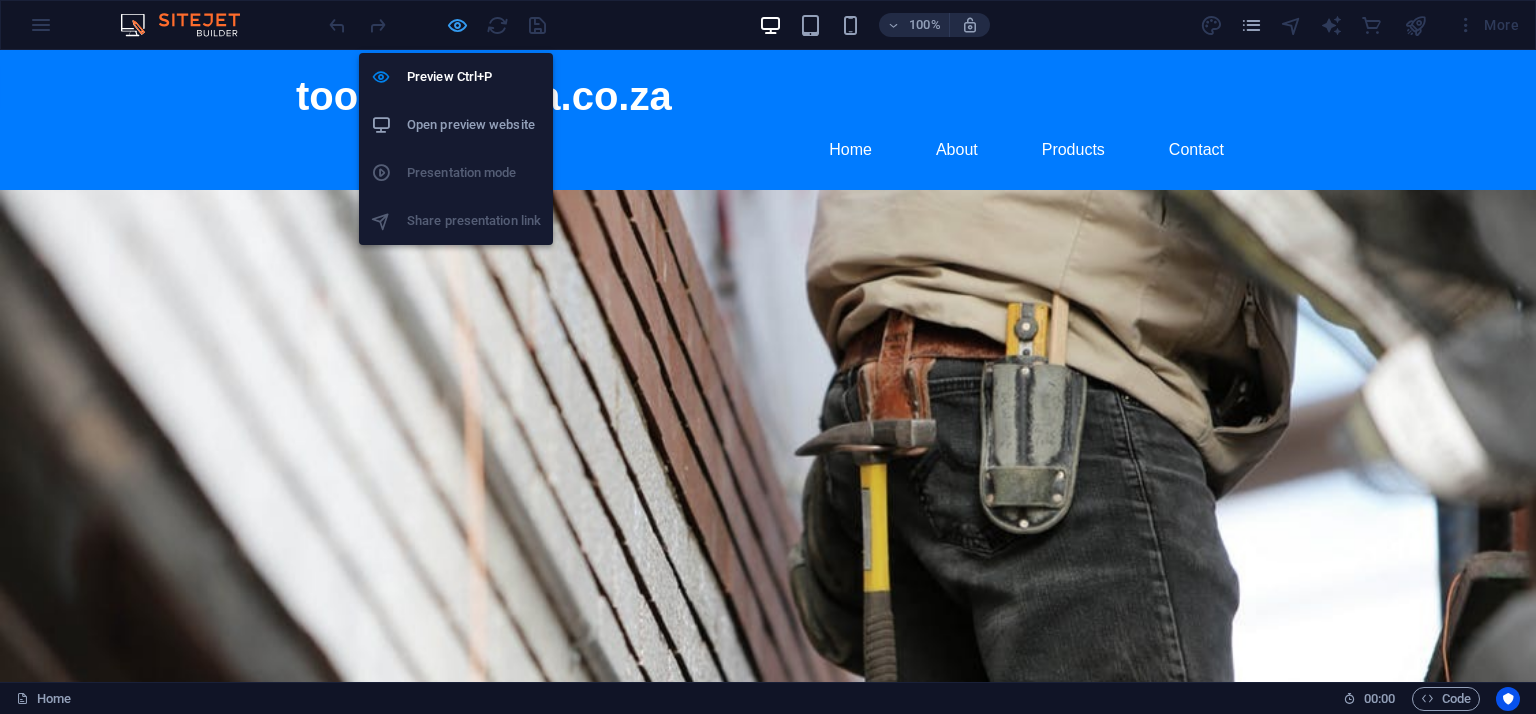 click at bounding box center [457, 25] 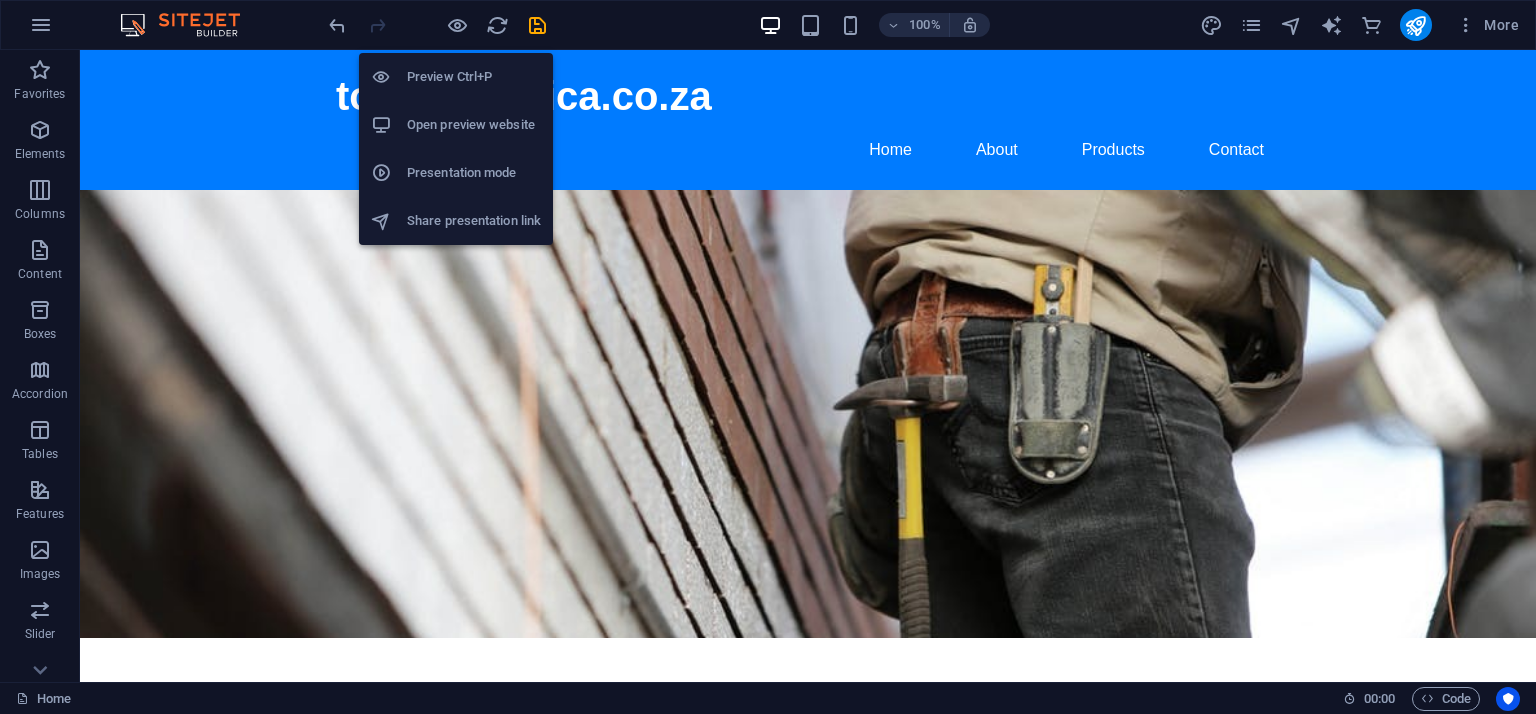 click on "Open preview website" at bounding box center (474, 125) 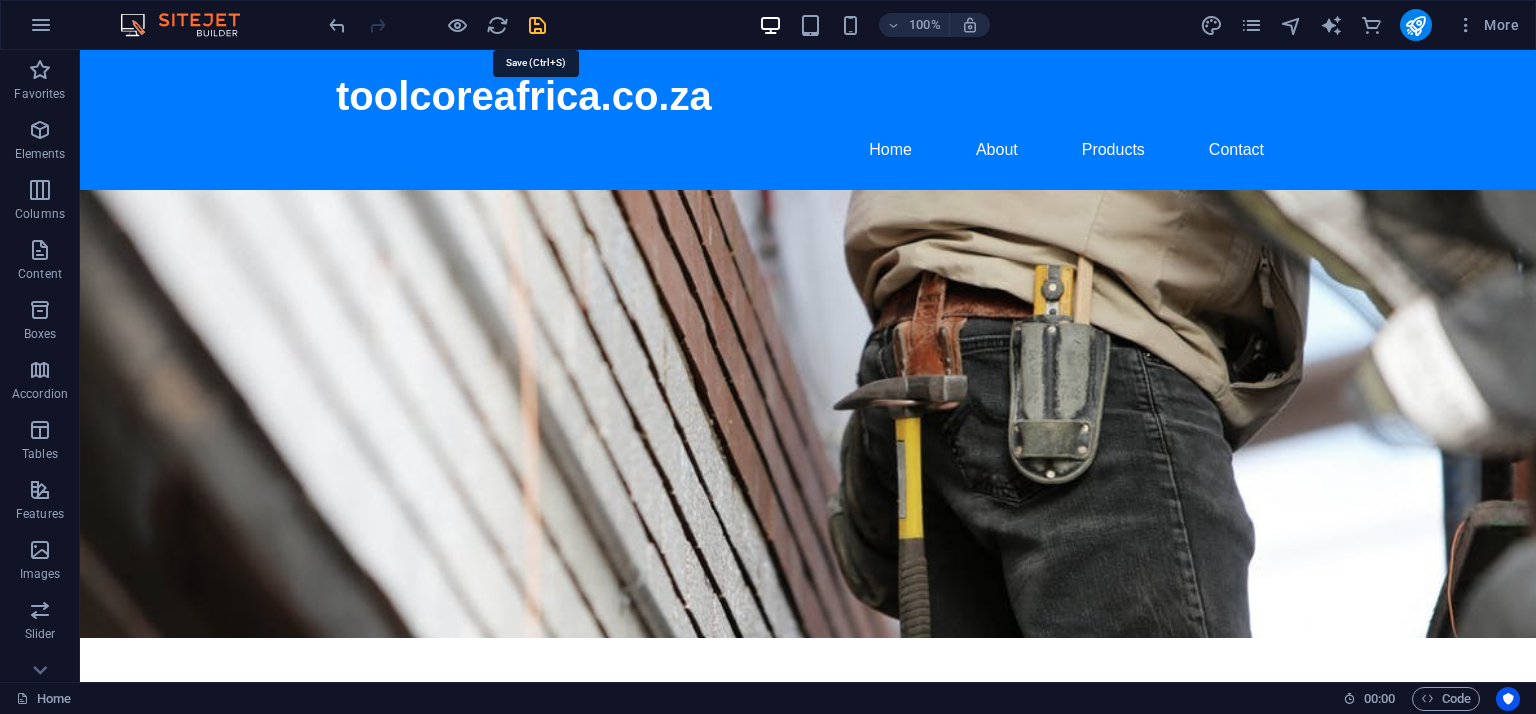 click at bounding box center [537, 25] 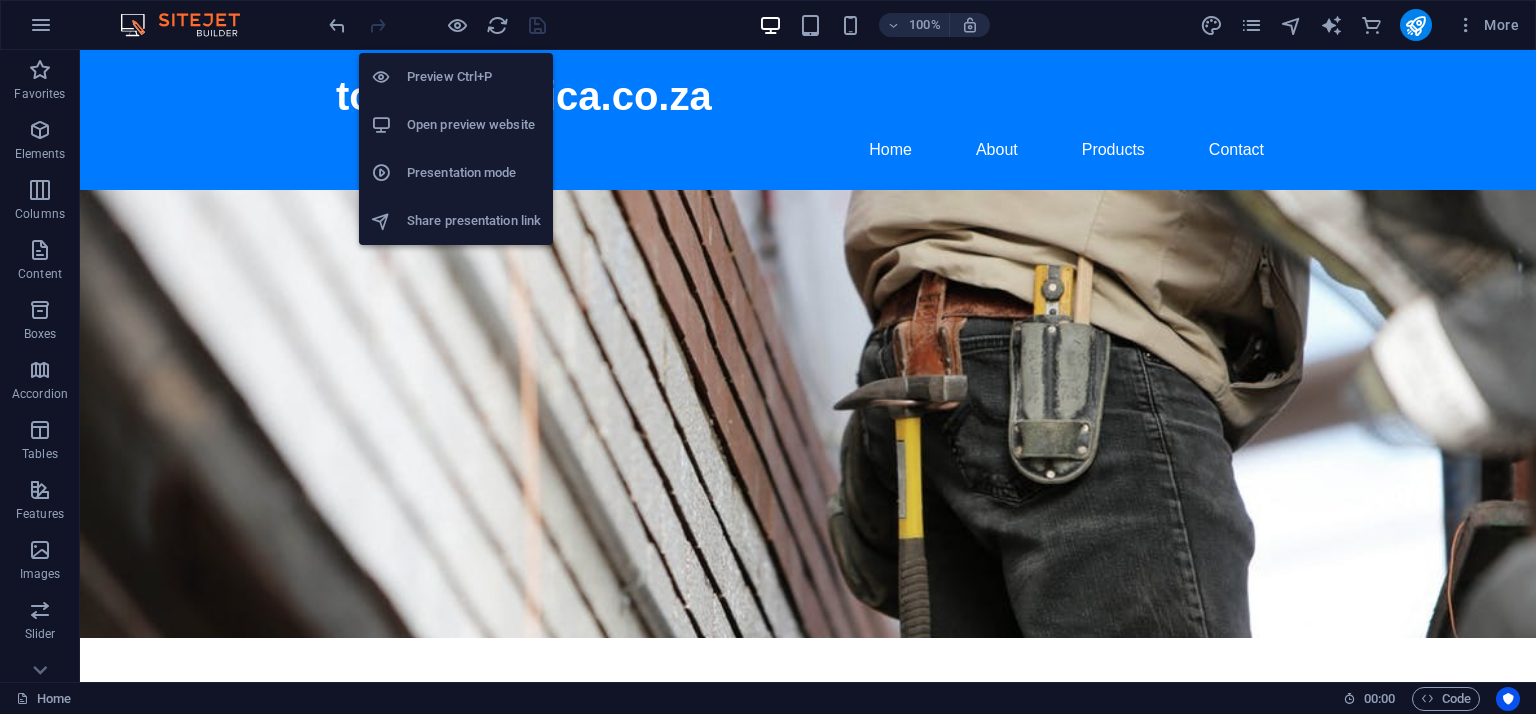 click on "Open preview website" at bounding box center [474, 125] 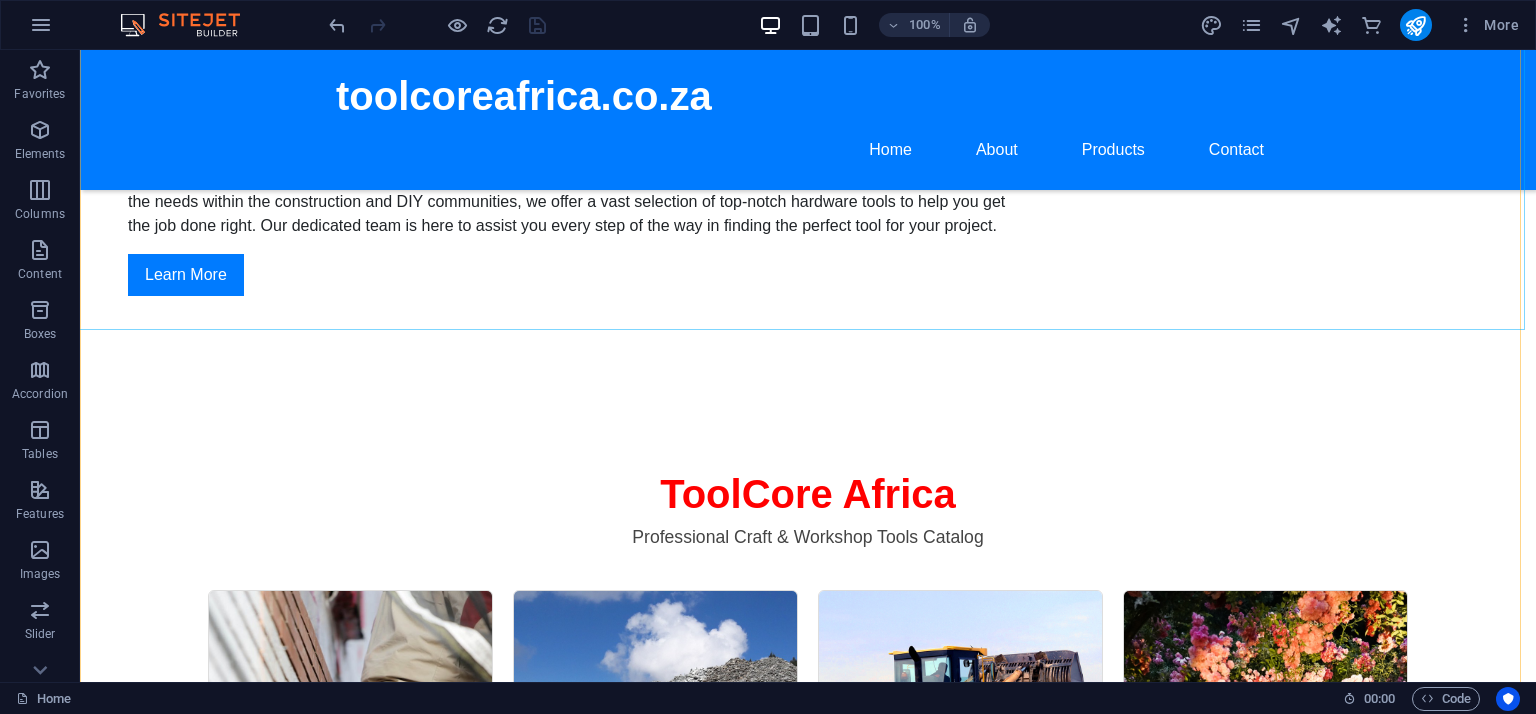 scroll, scrollTop: 1500, scrollLeft: 0, axis: vertical 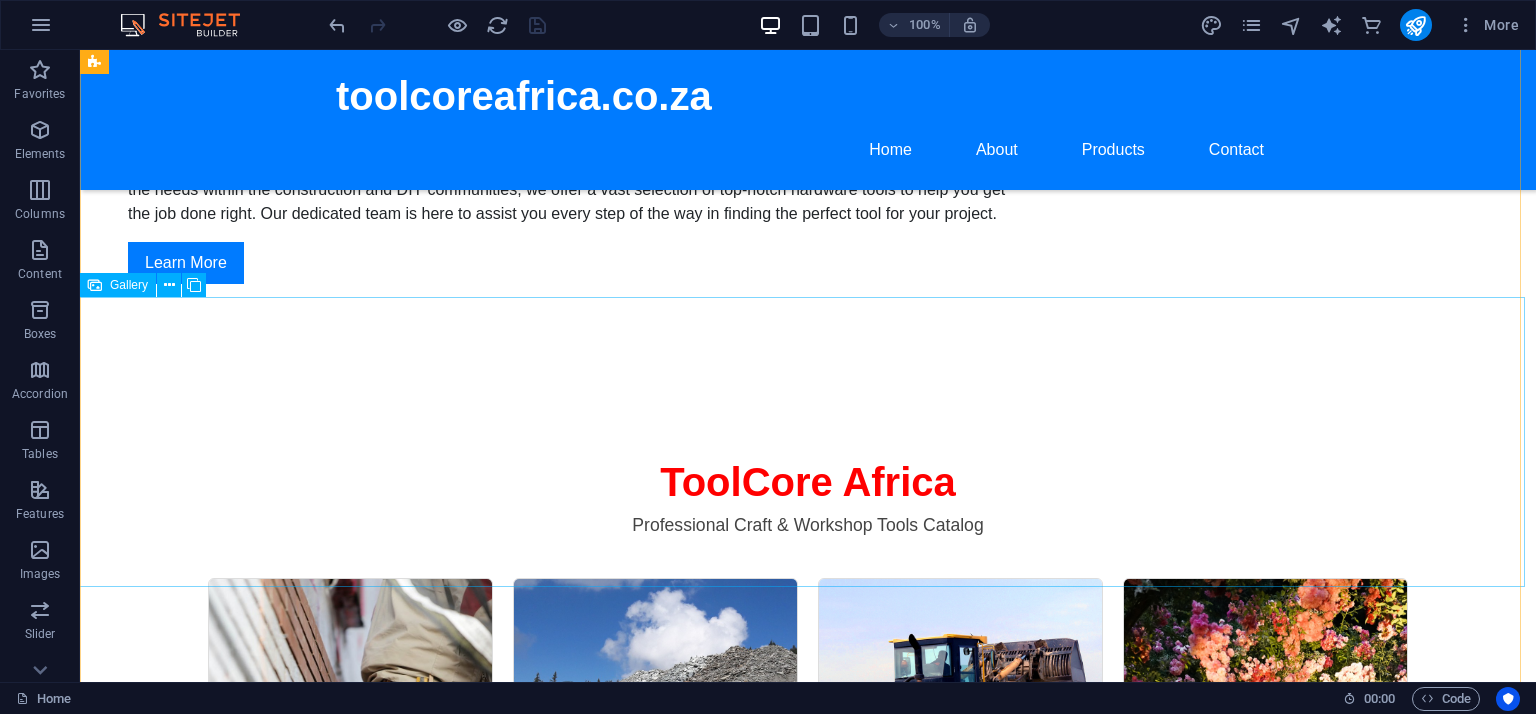 click at bounding box center [222, 1235] 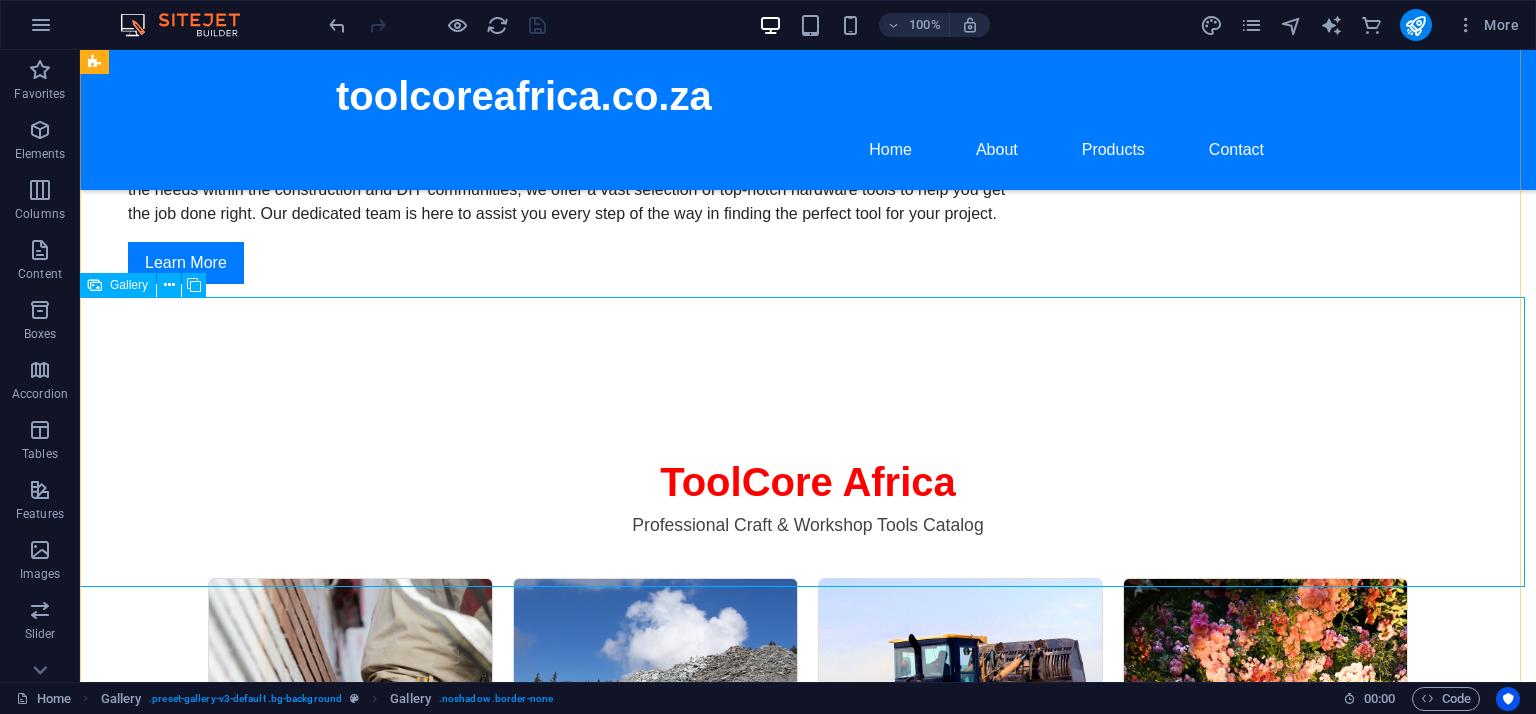 click on "Gallery" at bounding box center [129, 285] 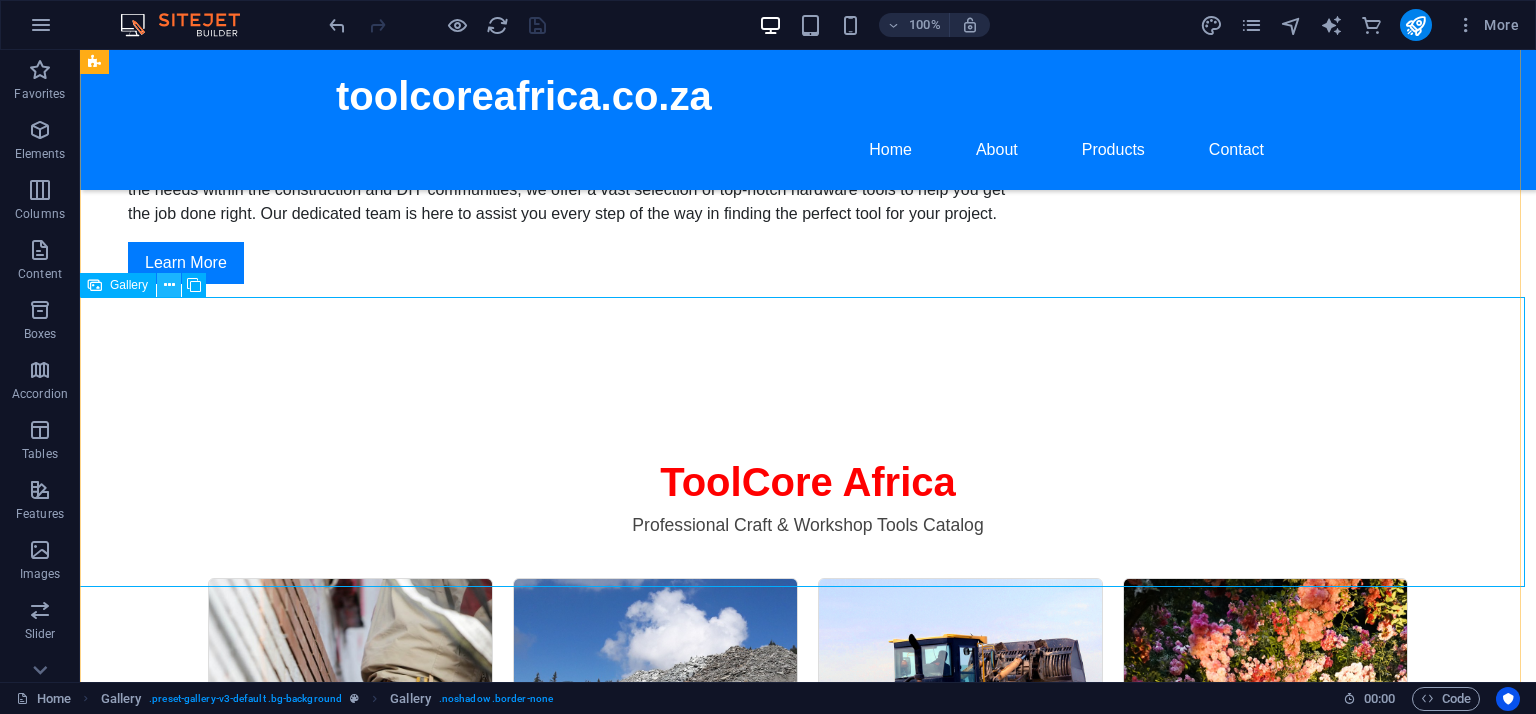 click at bounding box center (169, 285) 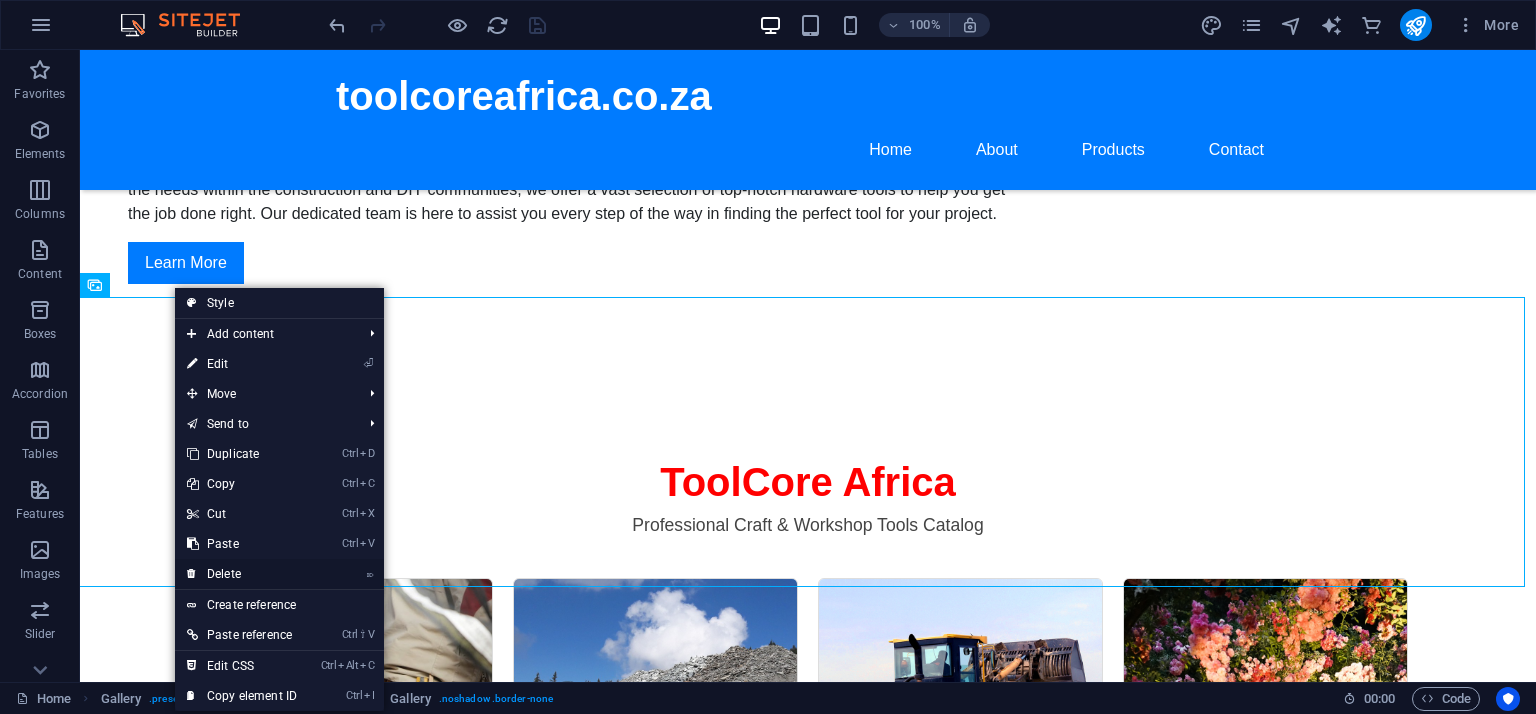 click on "⌦  Delete" at bounding box center (242, 574) 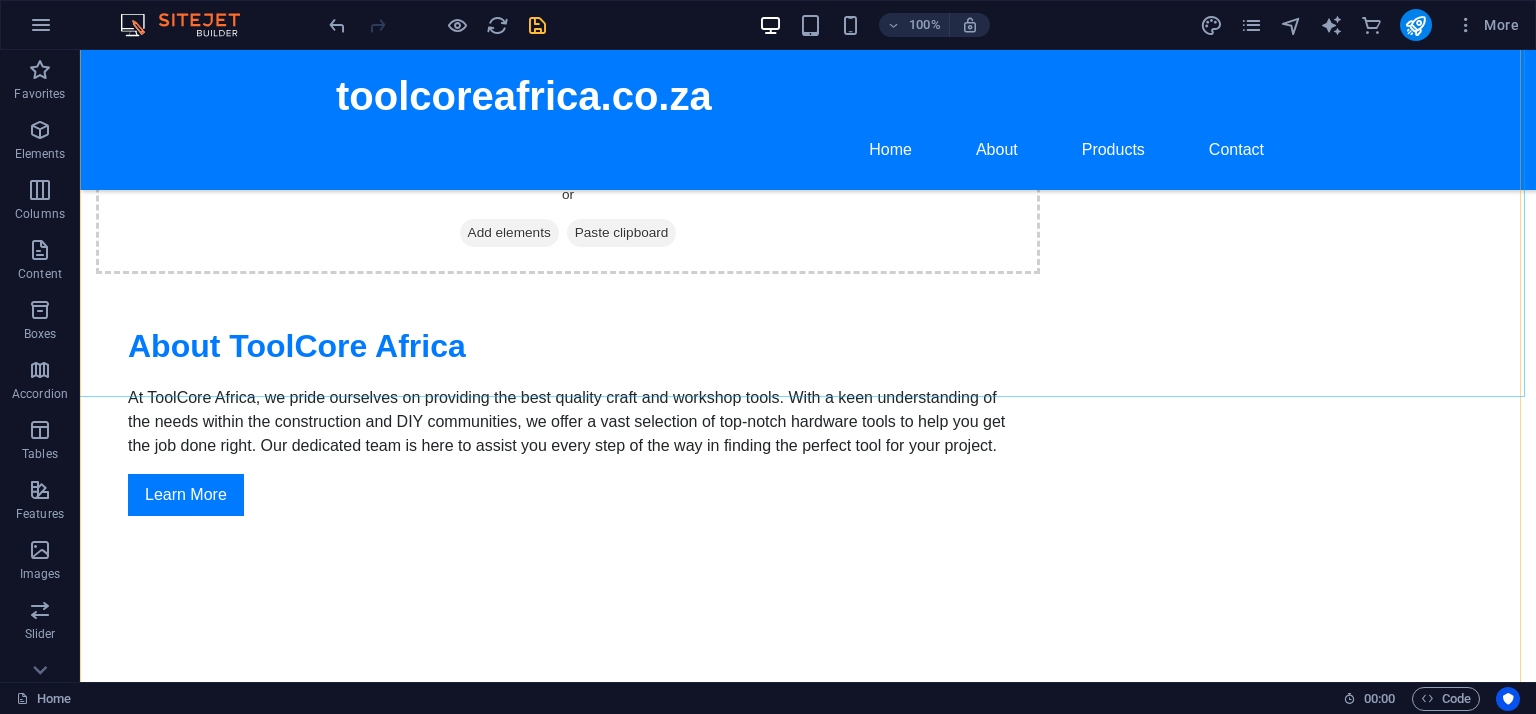 scroll, scrollTop: 1400, scrollLeft: 0, axis: vertical 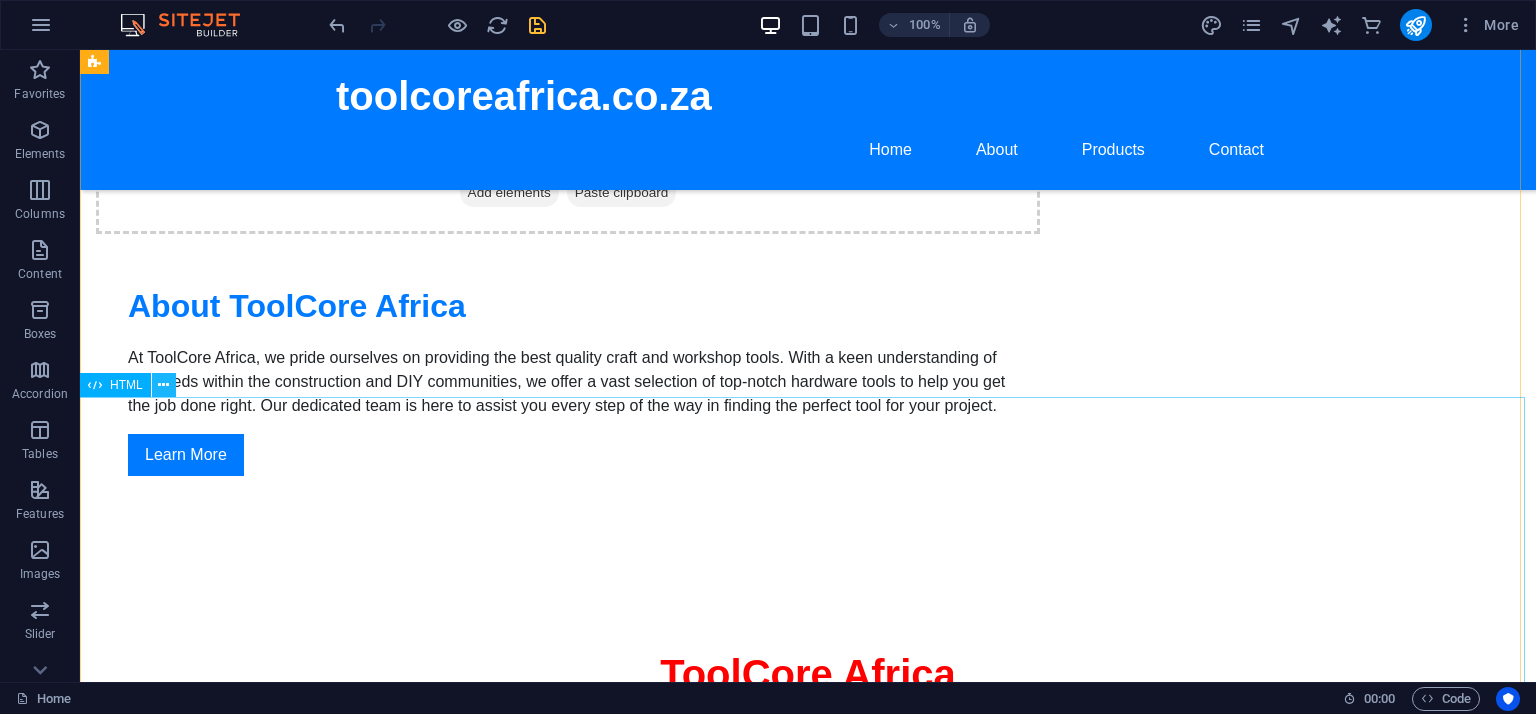 click at bounding box center (163, 385) 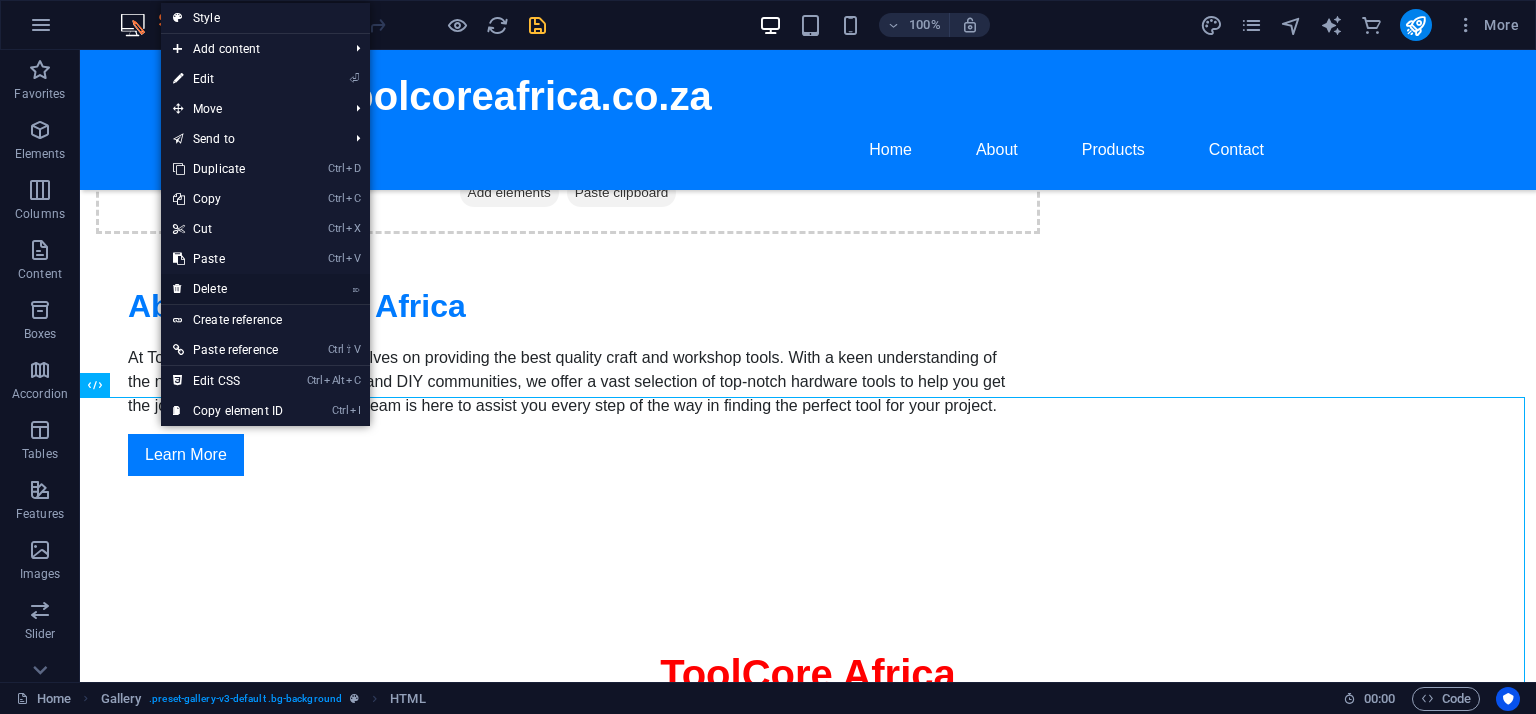 click on "⌦  Delete" at bounding box center (228, 289) 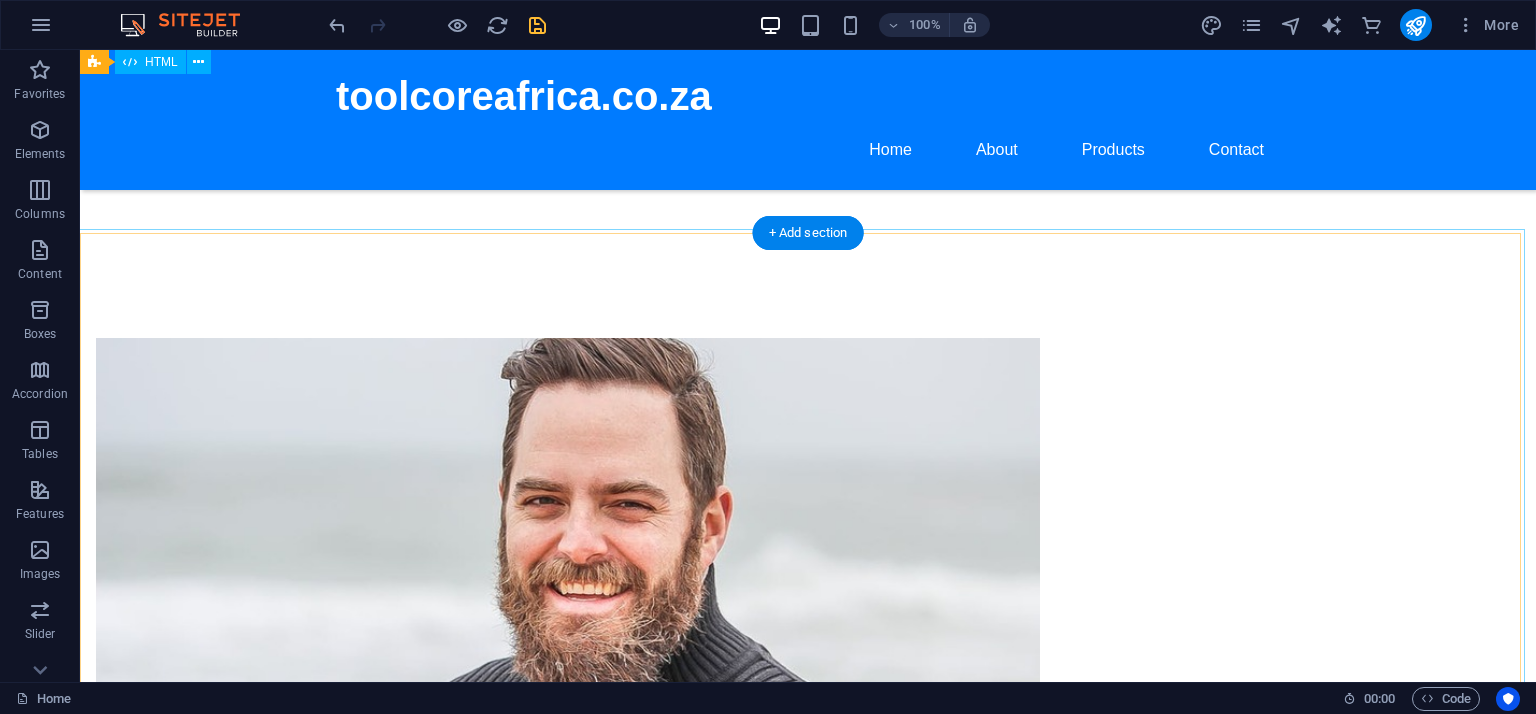 scroll, scrollTop: 800, scrollLeft: 0, axis: vertical 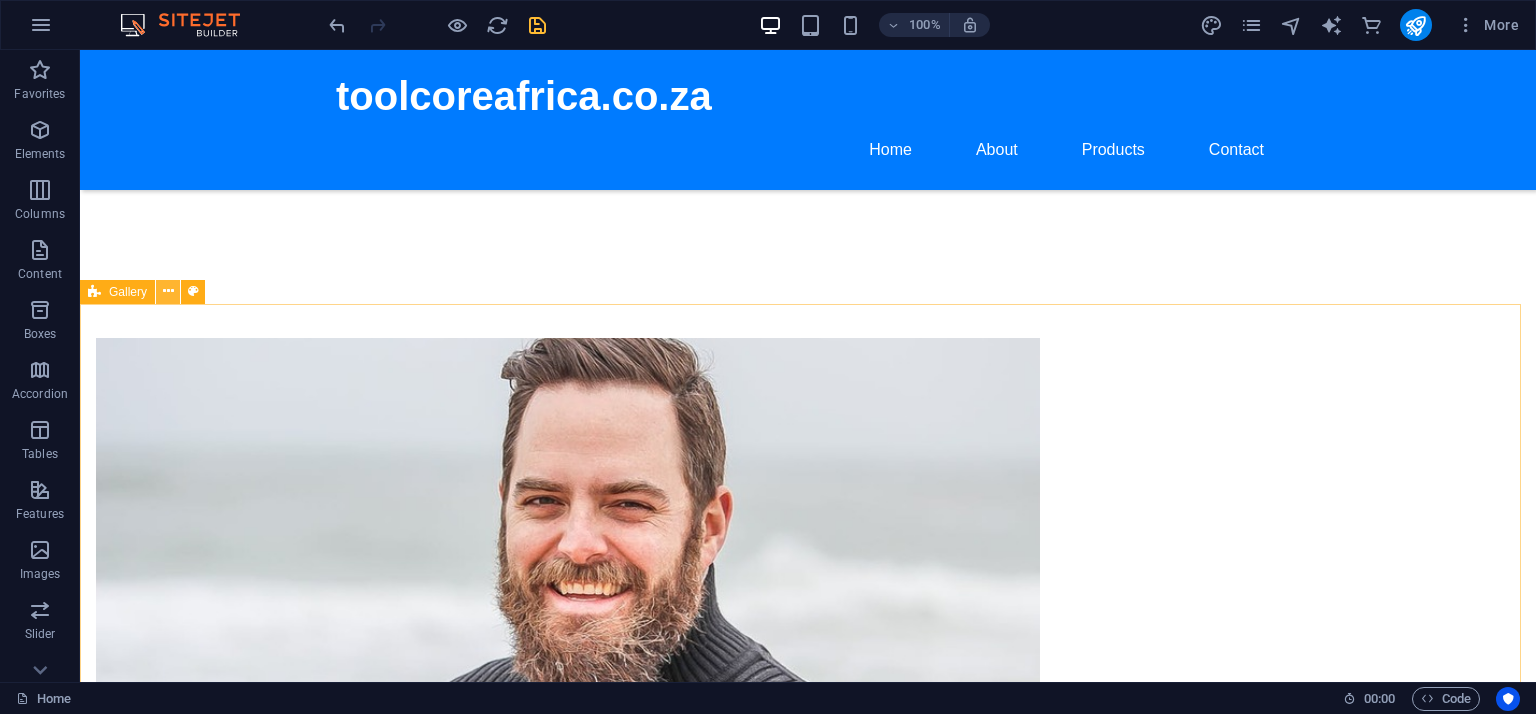 click at bounding box center (168, 291) 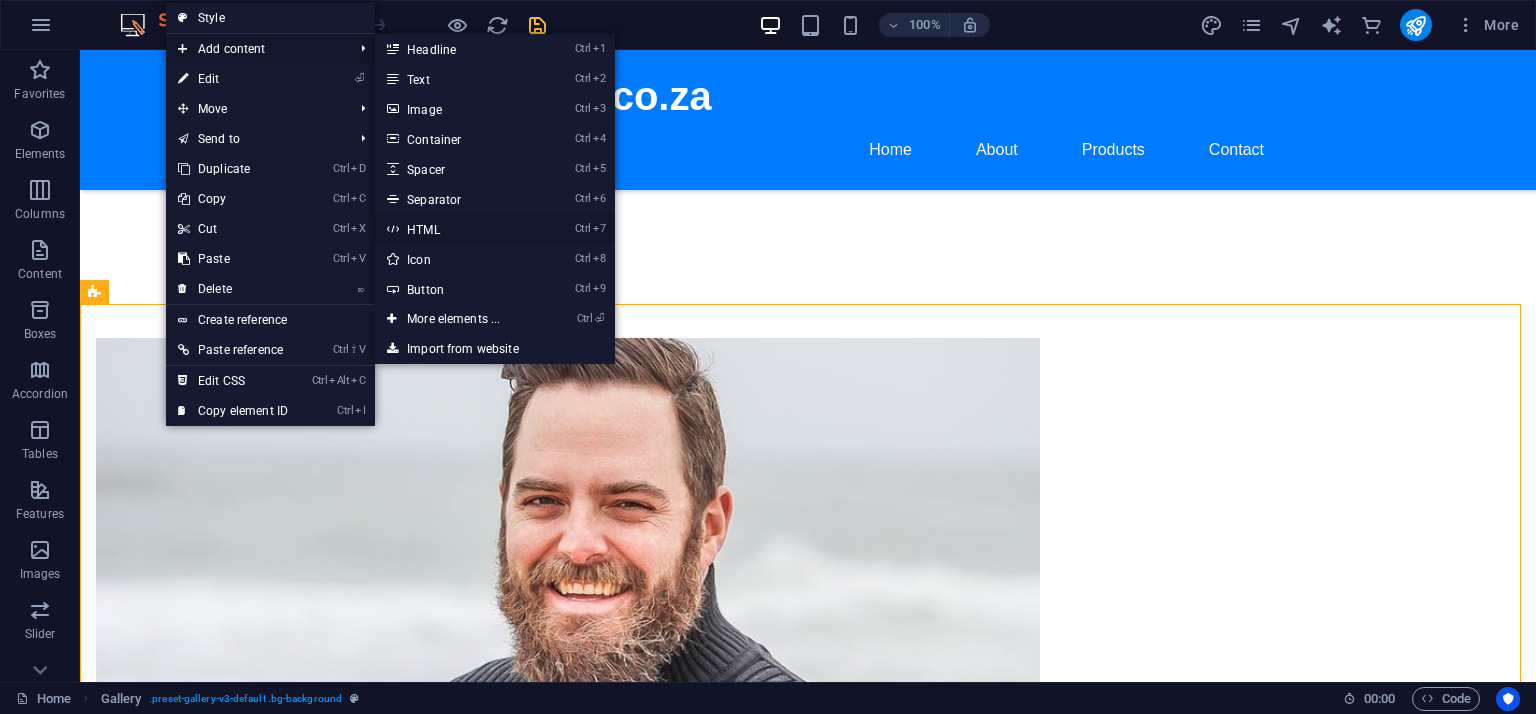 click on "Ctrl 7  HTML" at bounding box center (457, 229) 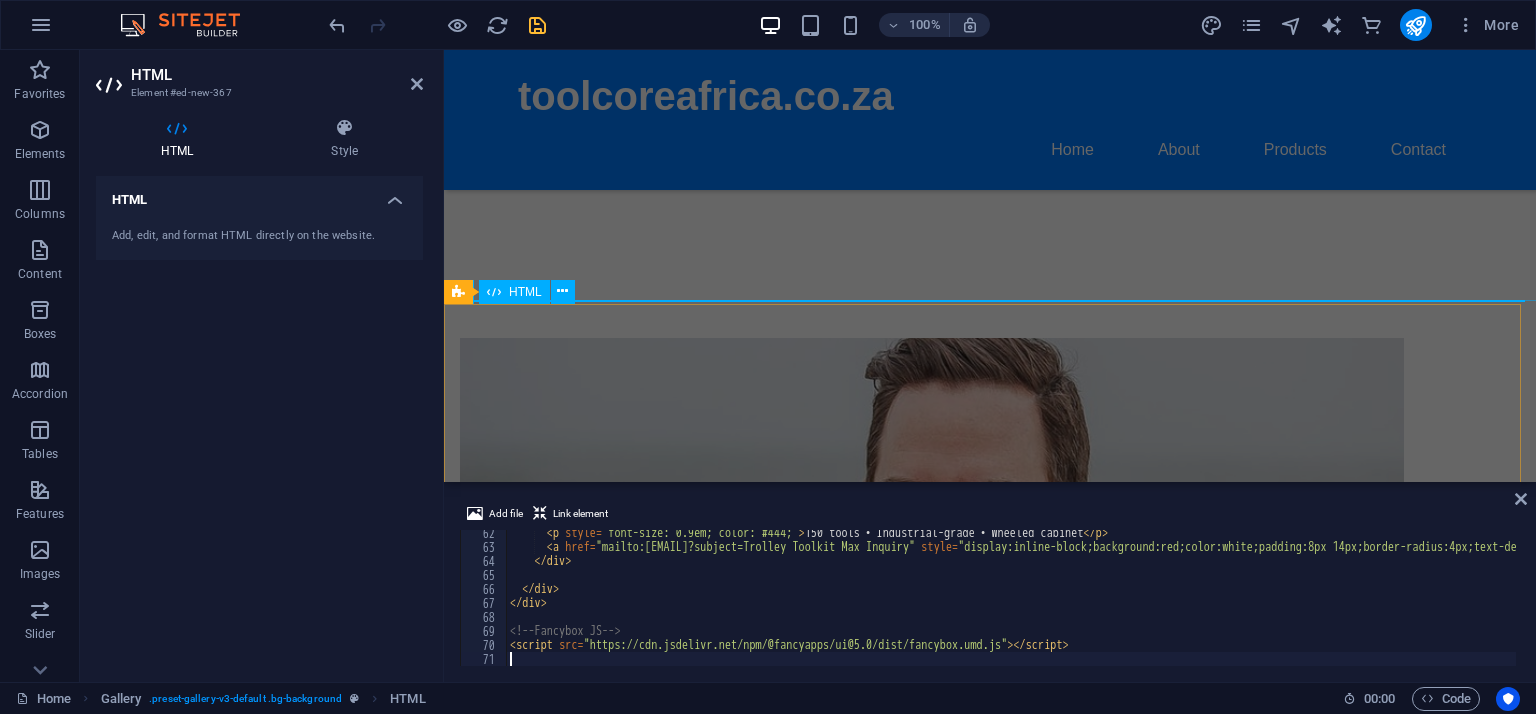 scroll, scrollTop: 858, scrollLeft: 0, axis: vertical 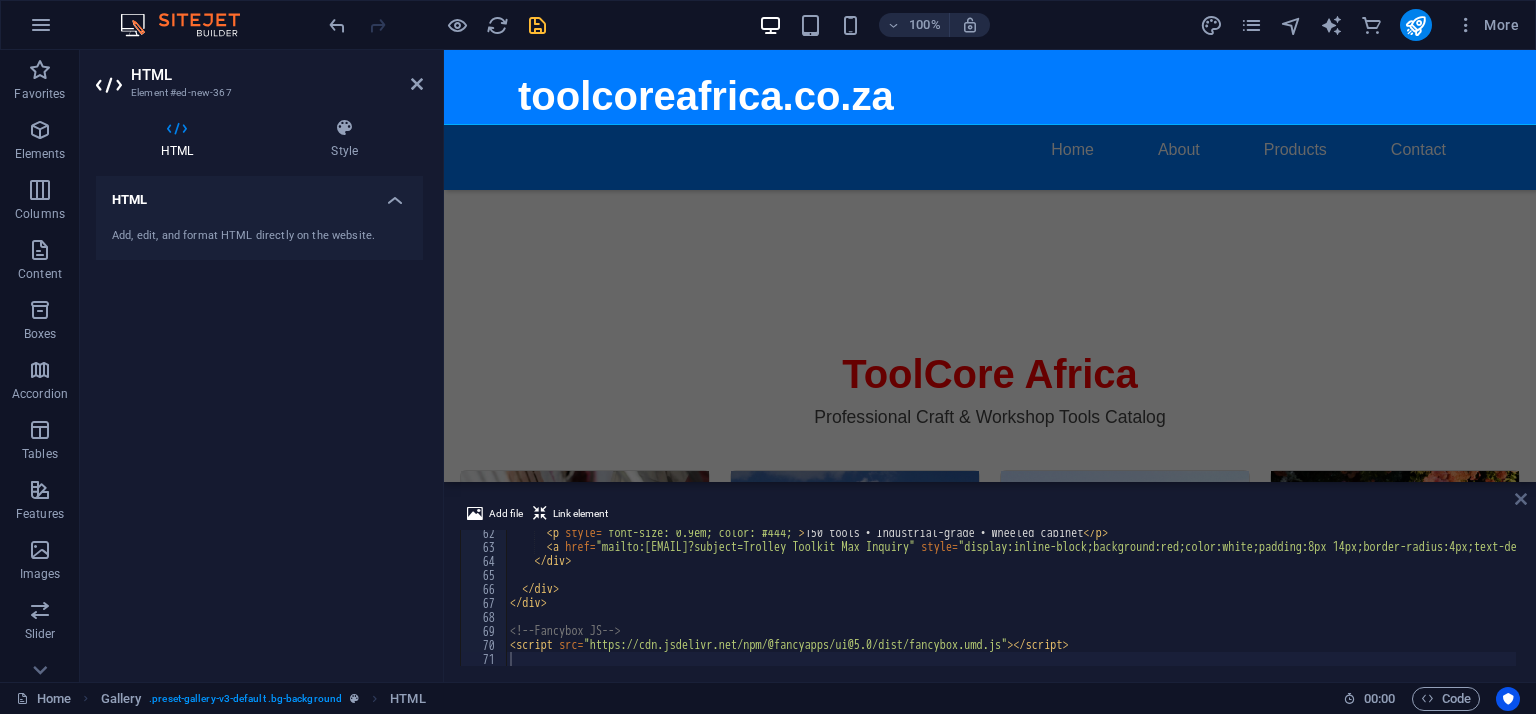 click at bounding box center [1521, 499] 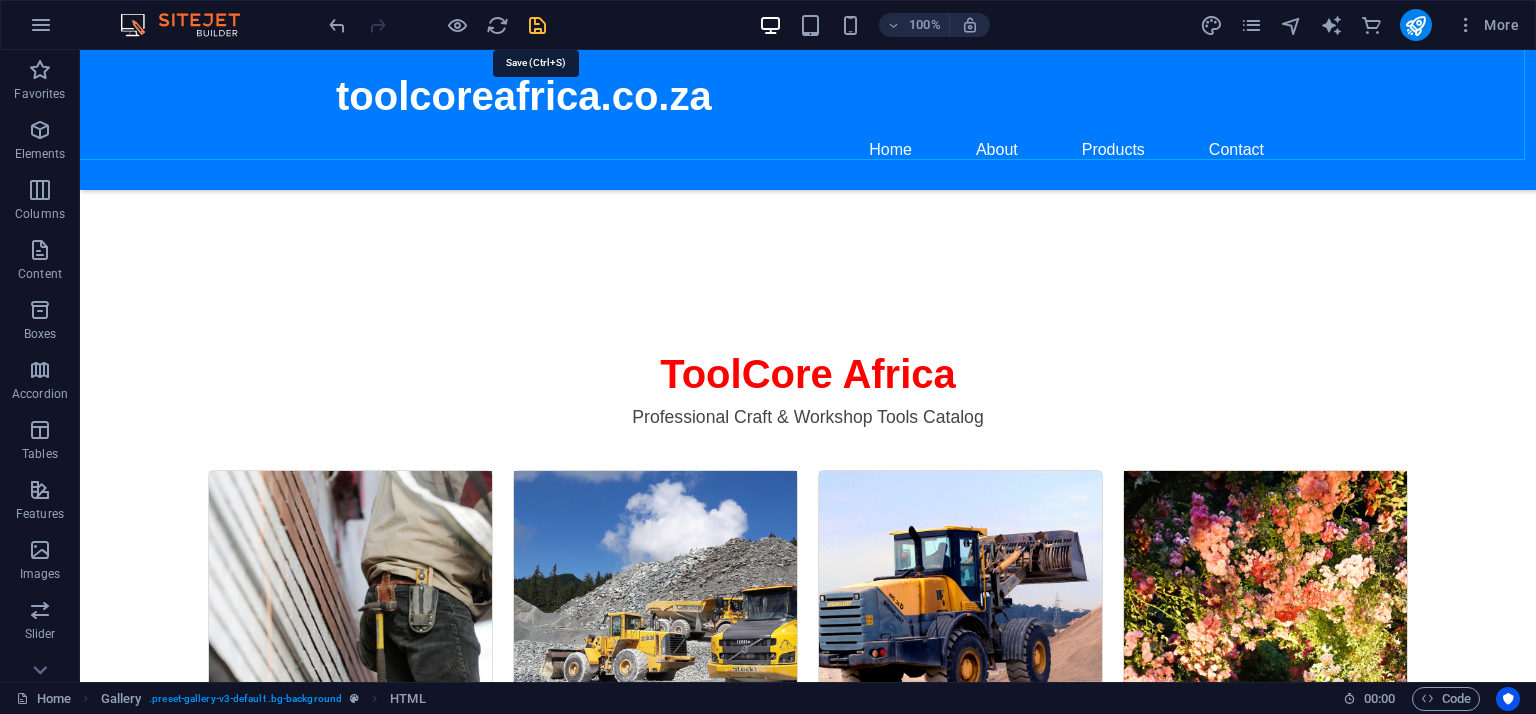 click at bounding box center (537, 25) 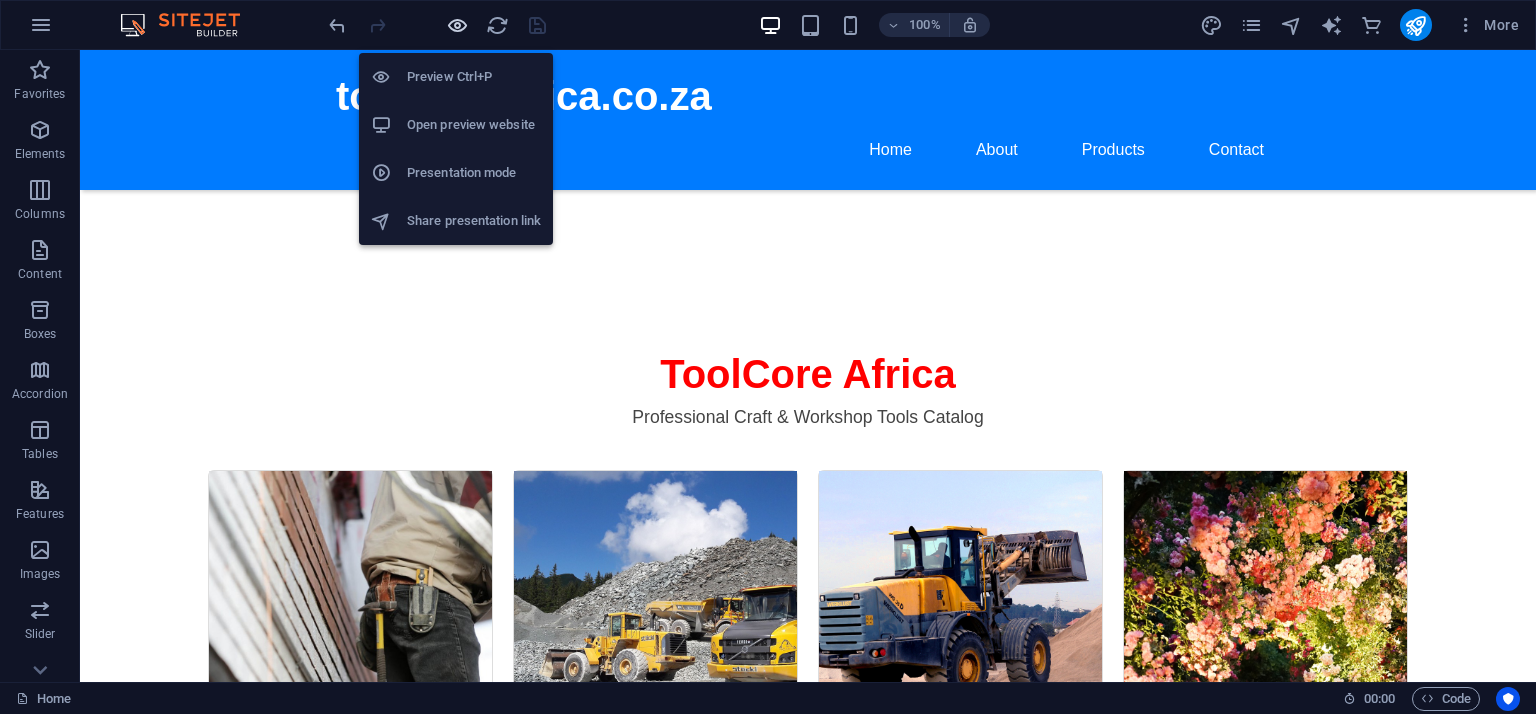 click at bounding box center [457, 25] 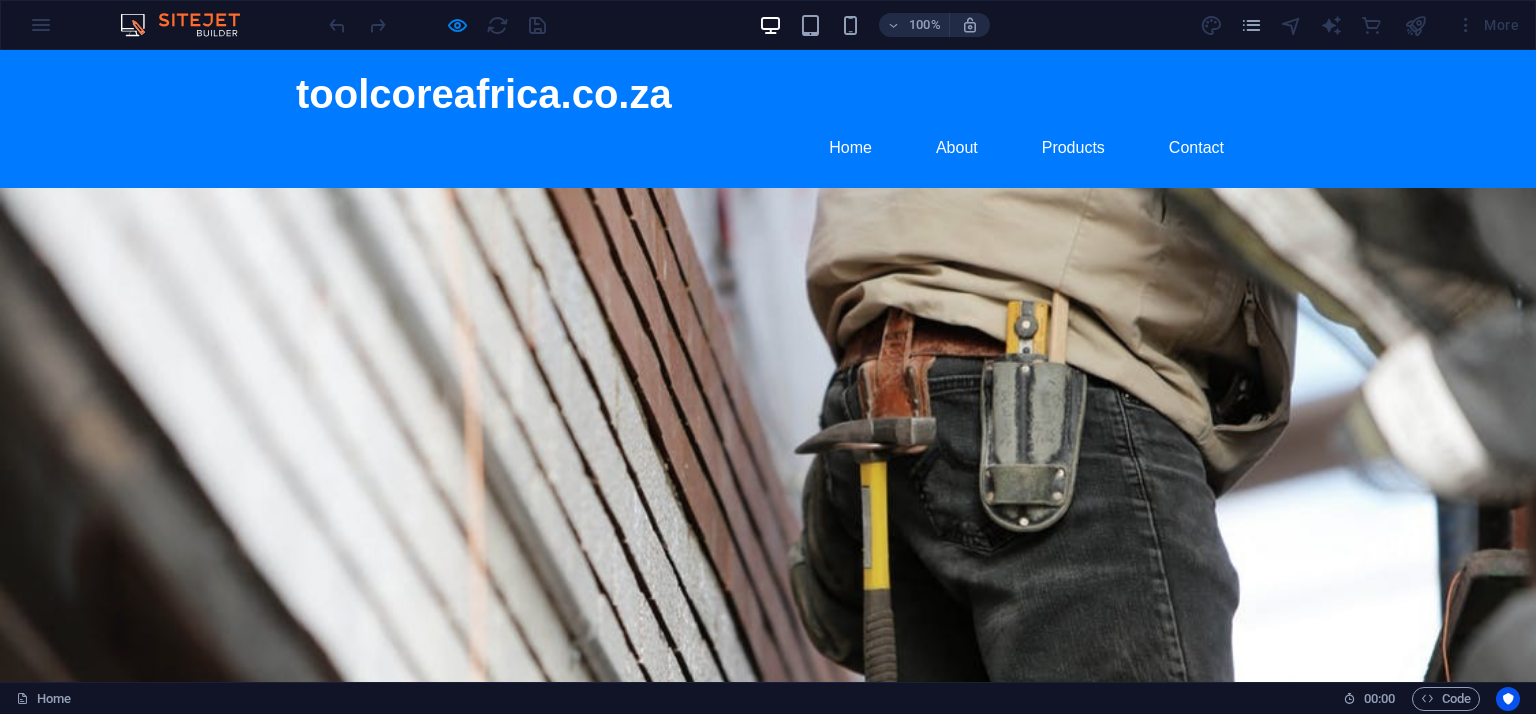 scroll, scrollTop: 0, scrollLeft: 0, axis: both 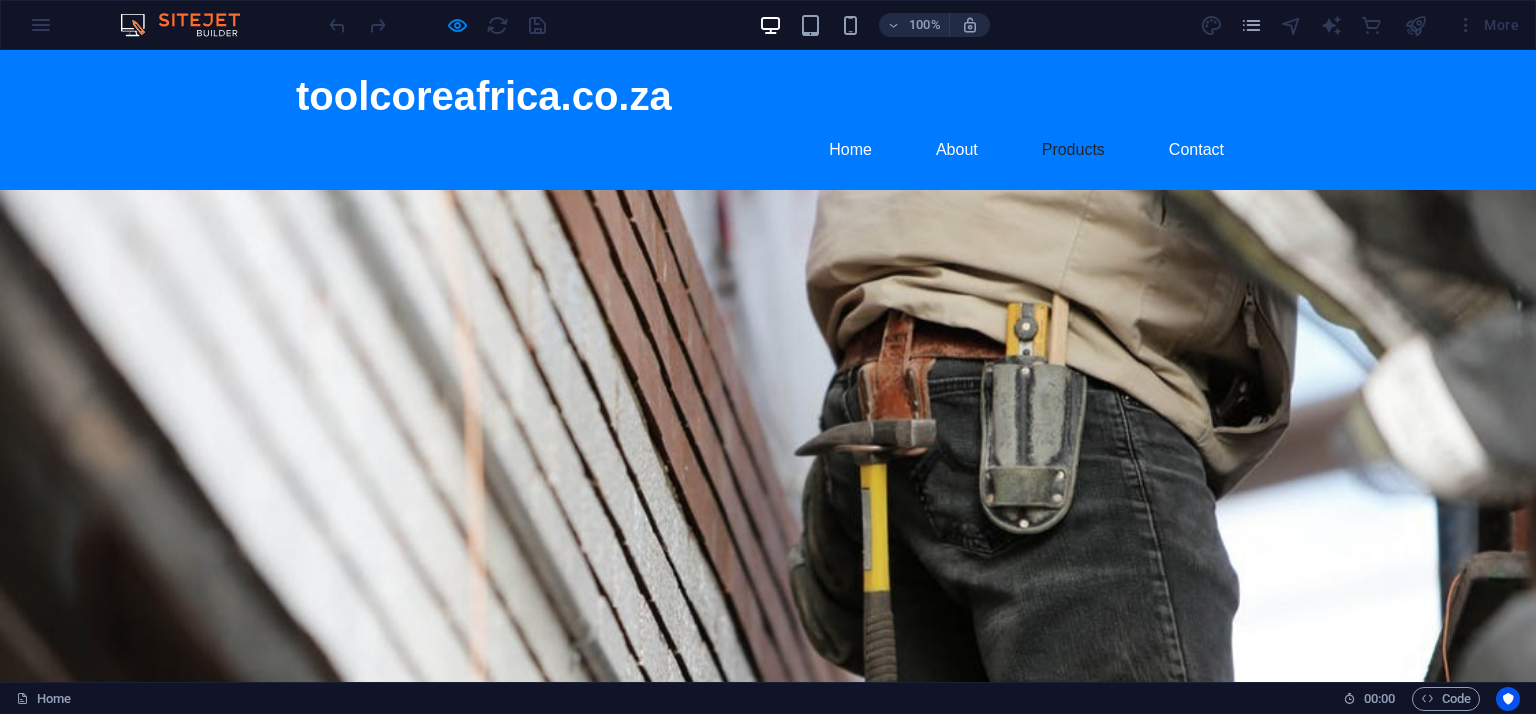 click on "Products" at bounding box center [1073, 150] 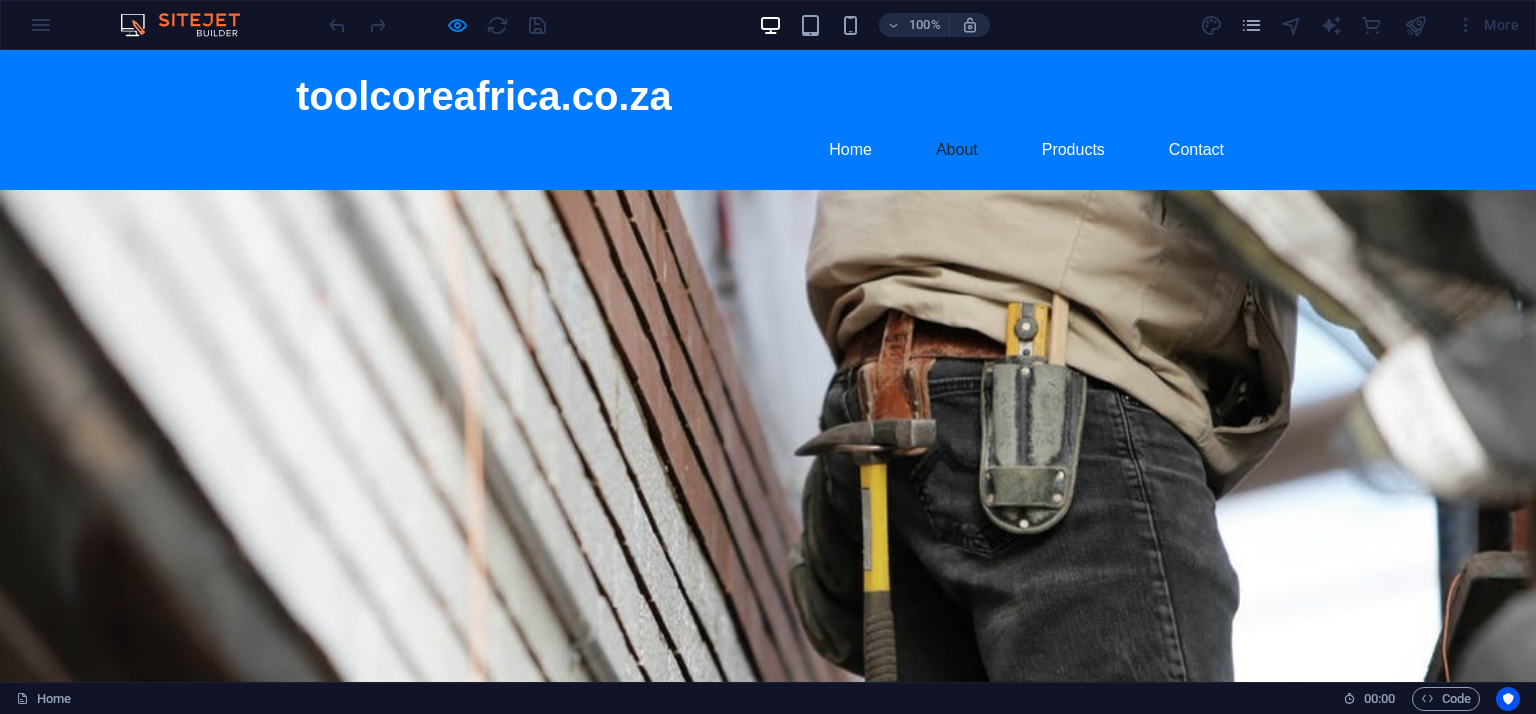 click on "About" at bounding box center (957, 150) 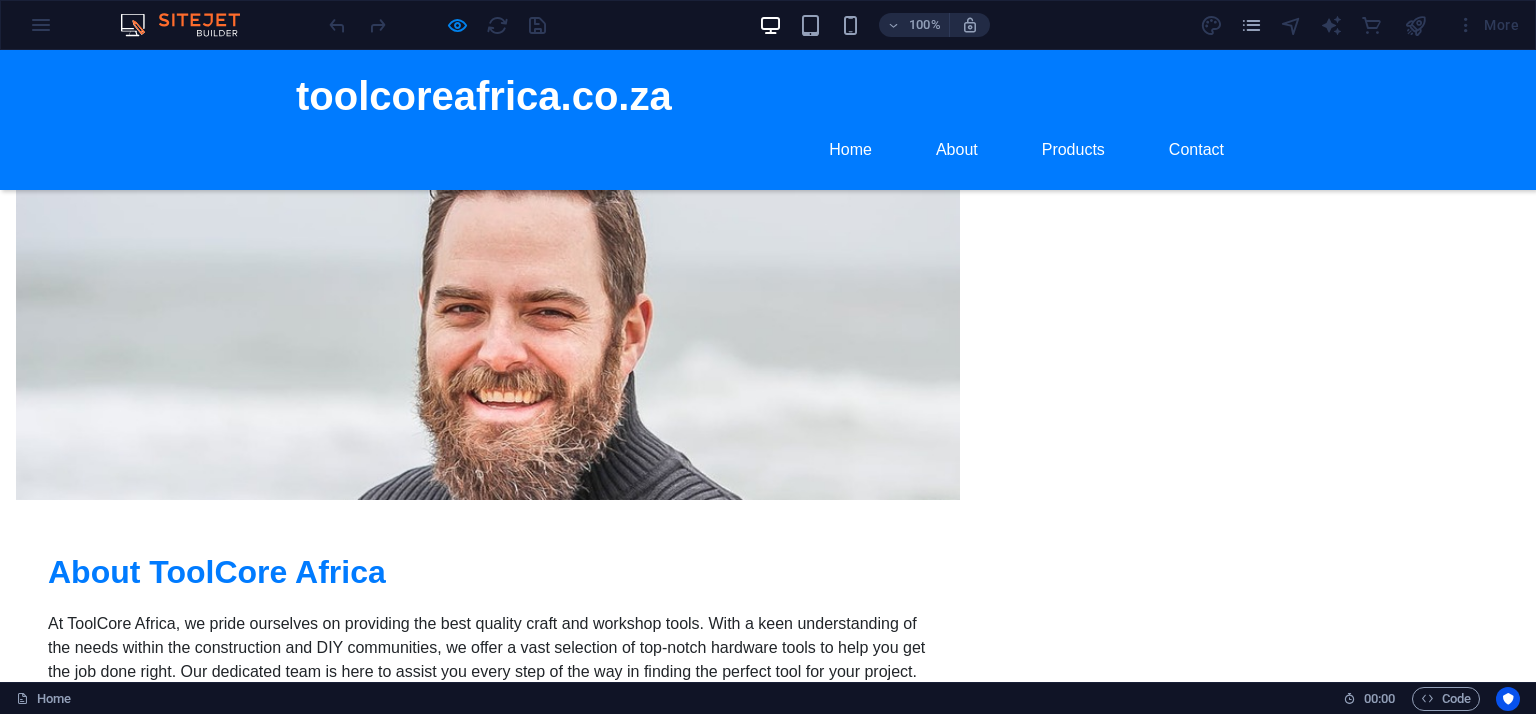 scroll, scrollTop: 1100, scrollLeft: 0, axis: vertical 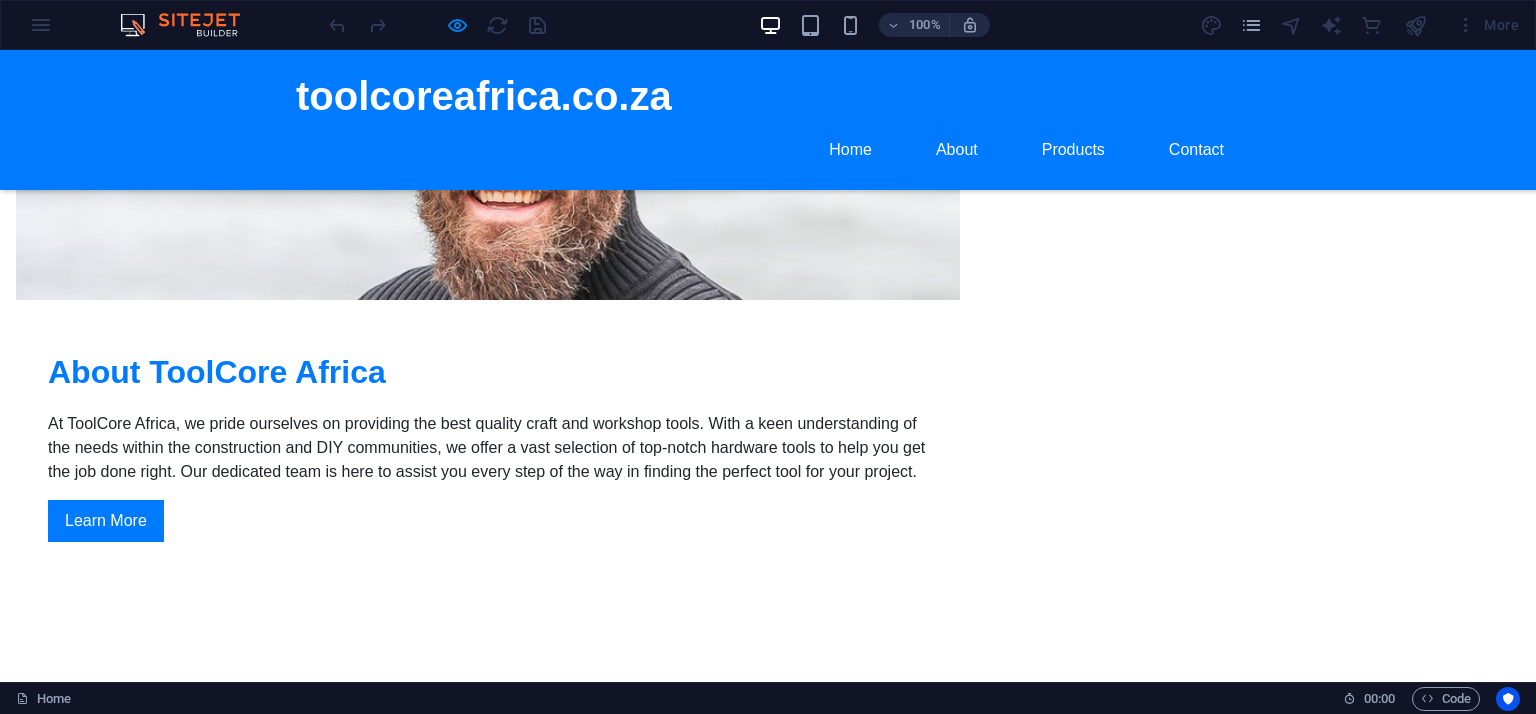 click on "Contact Us" at bounding box center (310, 1241) 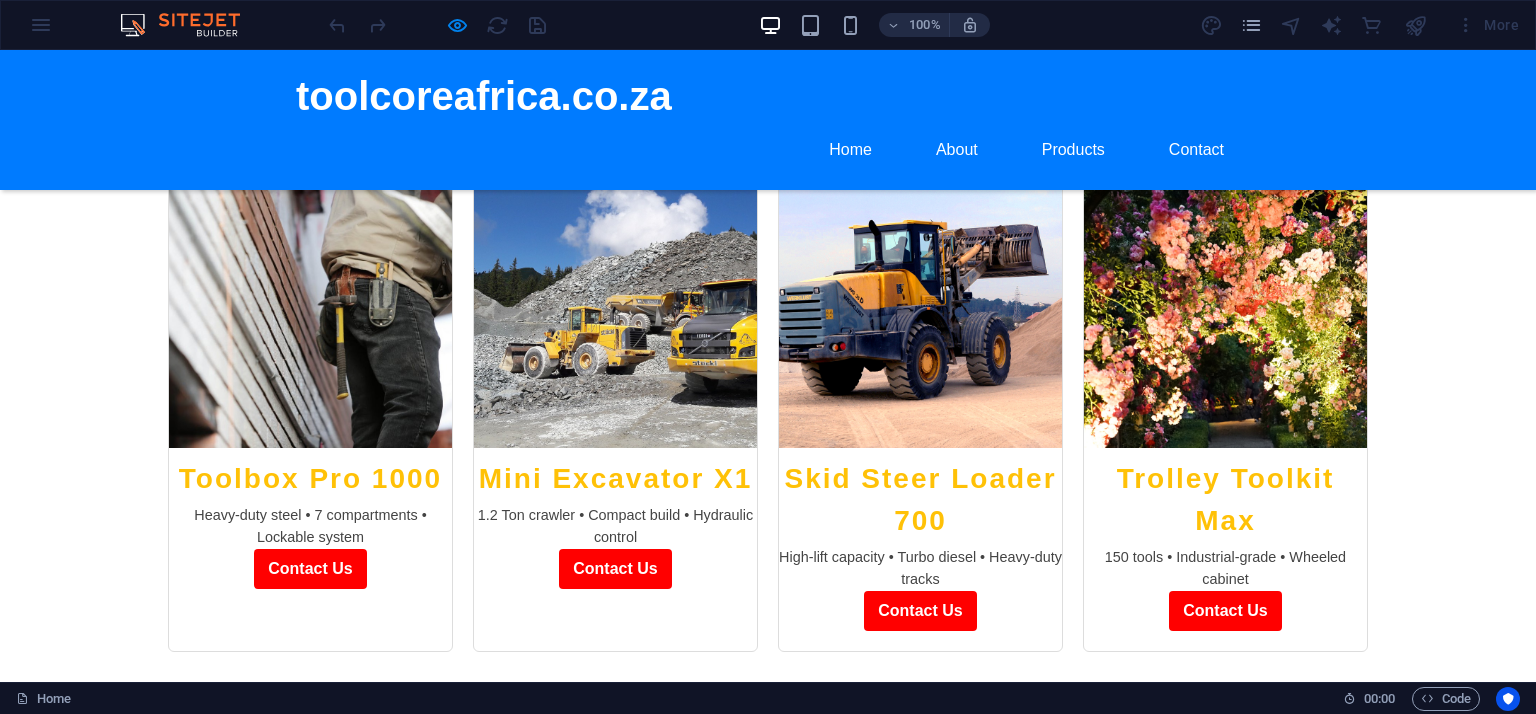 scroll, scrollTop: 1900, scrollLeft: 0, axis: vertical 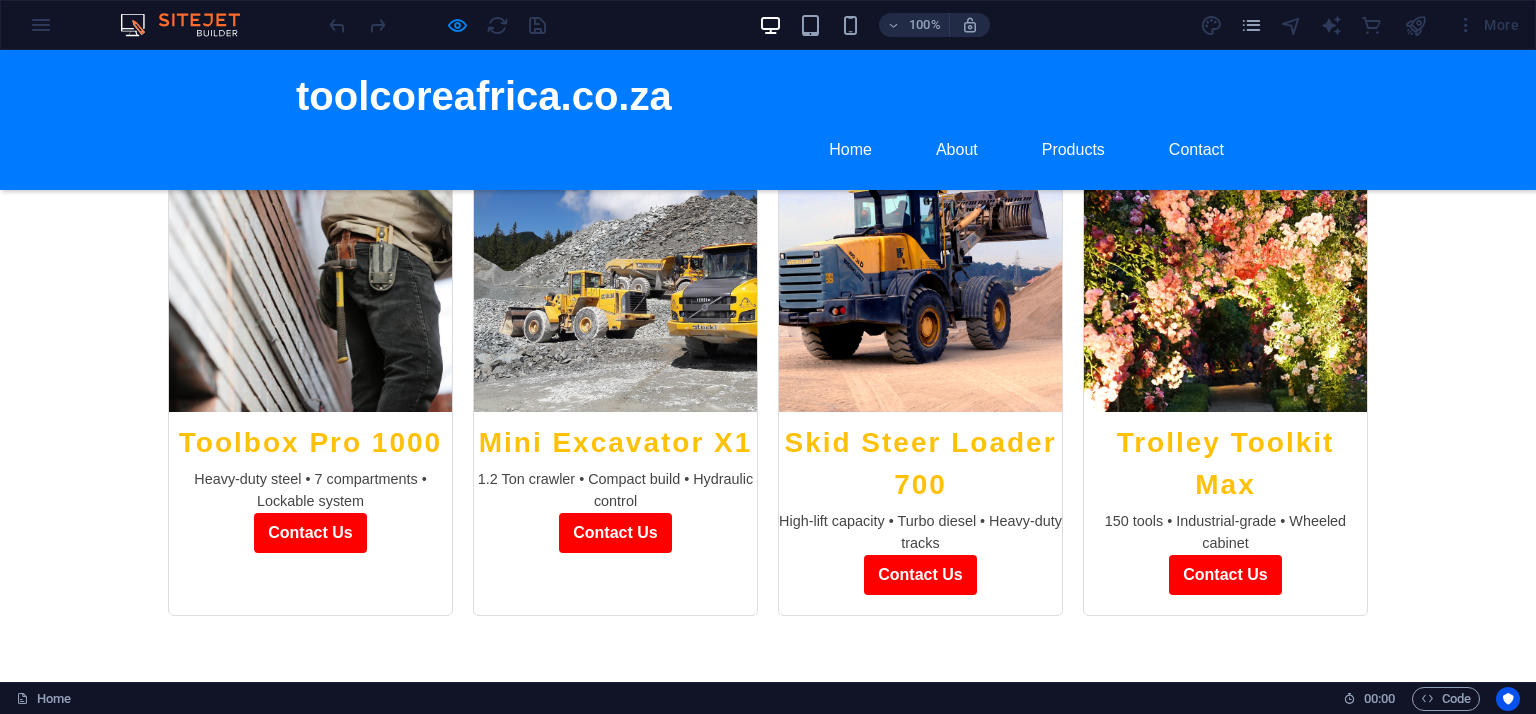 click at bounding box center [310, 1004] 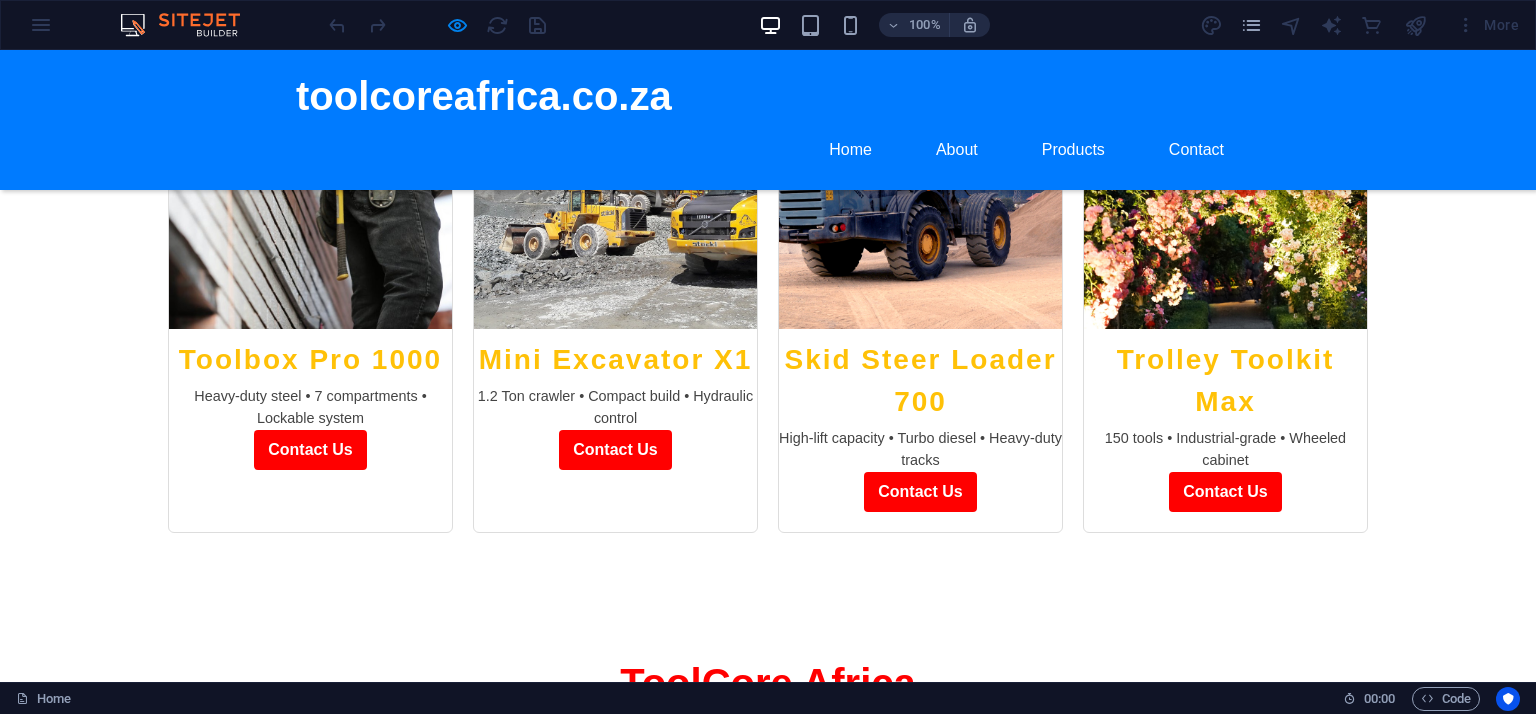 scroll, scrollTop: 1400, scrollLeft: 0, axis: vertical 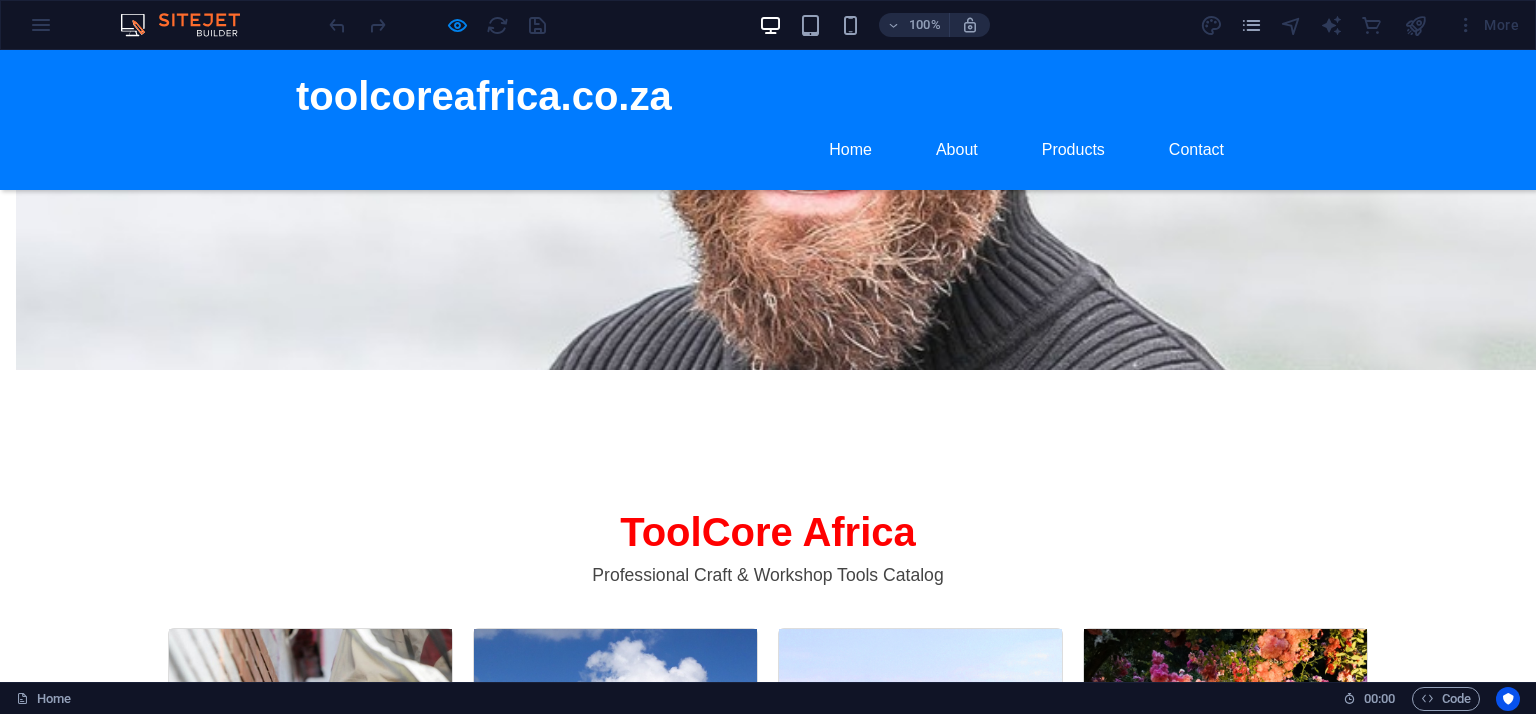 click on "ToolCore Africa
Professional Craft & Workshop Tools Catalog
Toolbox Pro 1000
Heavy-duty steel • 7 compartments • Lockable system
Contact Us
Mini Excavator X1
1.2 Ton crawler • Compact build • Hydraulic control
Contact Us
Skid Steer Loader 700
High-lift capacity • Turbo diesel • Heavy-duty tracks
Contact Us
Trolley Toolkit Max
150 tools • Industrial-grade • Wheeled cabinet
Contact Us" at bounding box center [768, 1524] 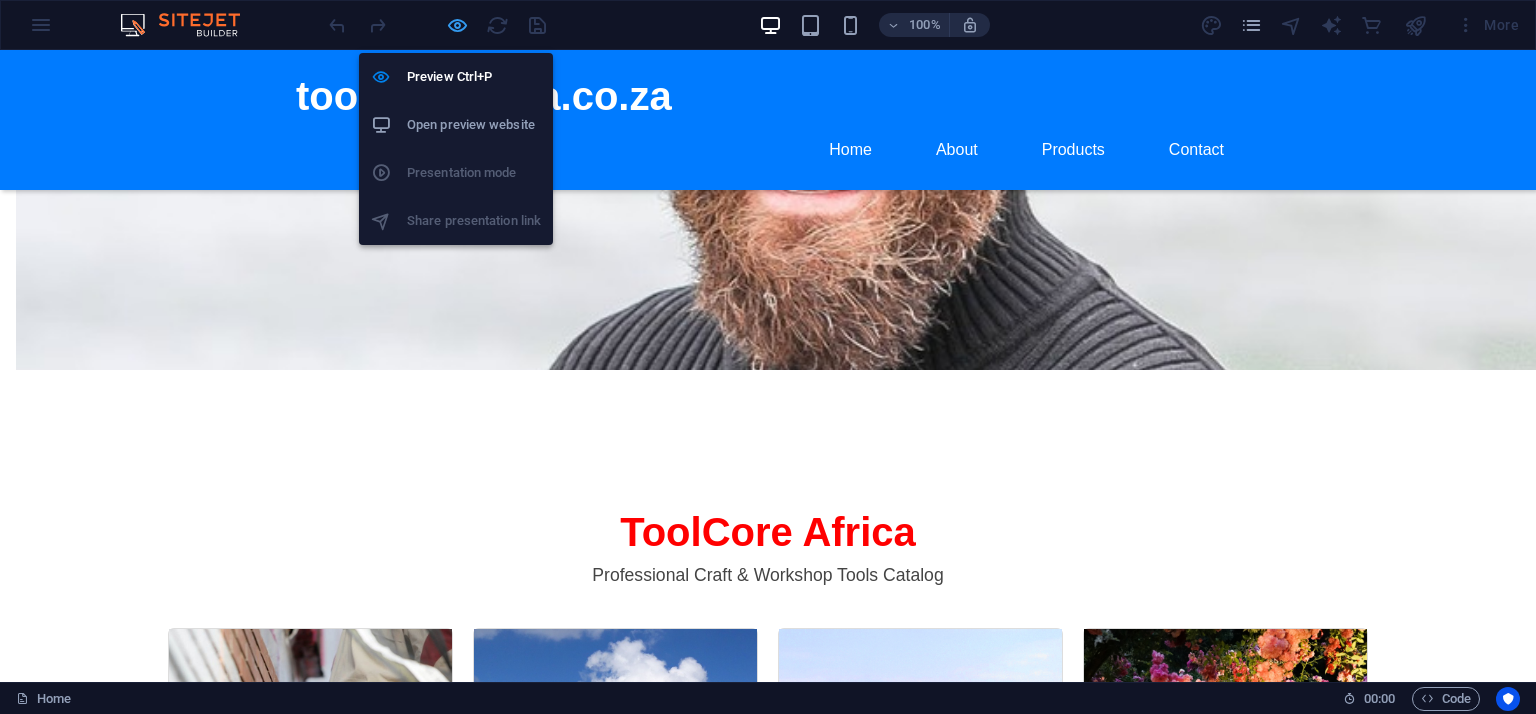 click at bounding box center (457, 25) 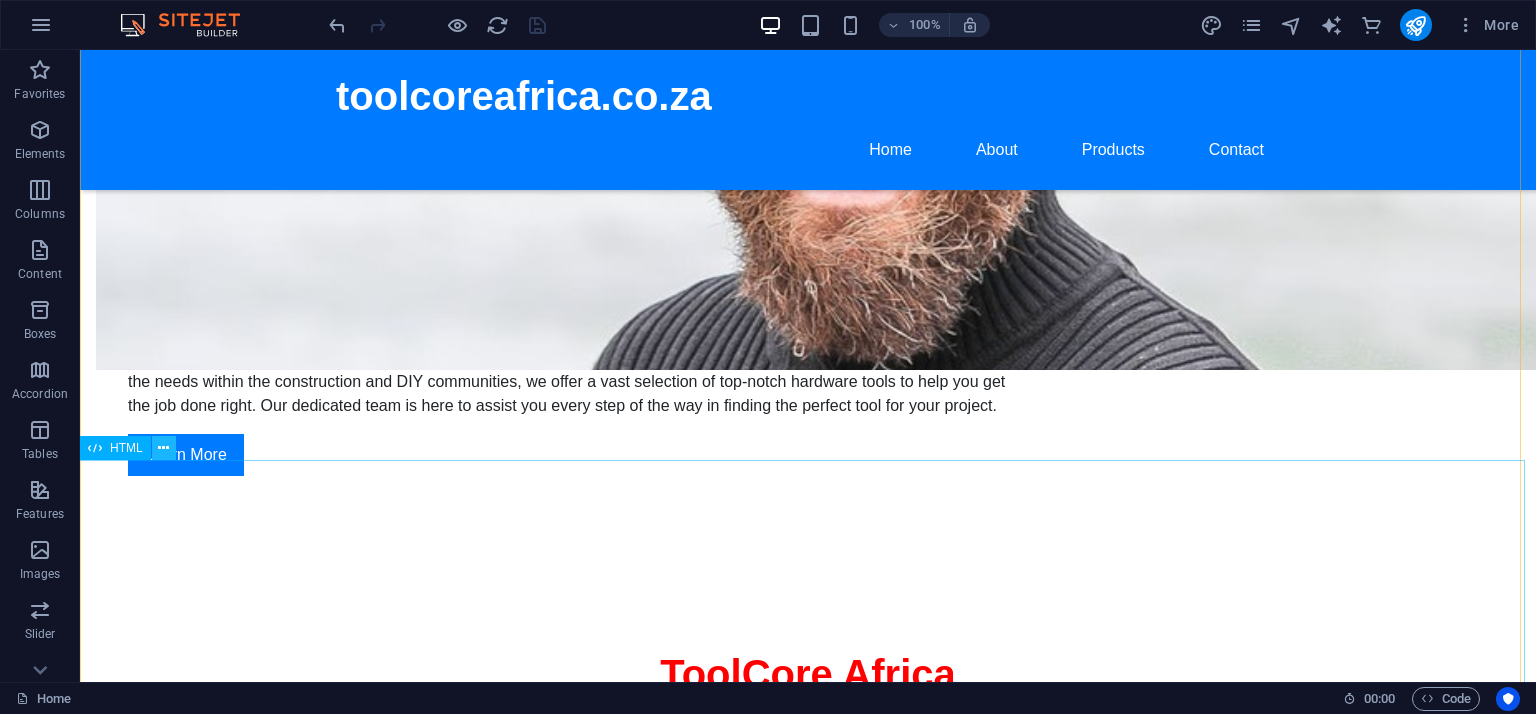 click at bounding box center [163, 448] 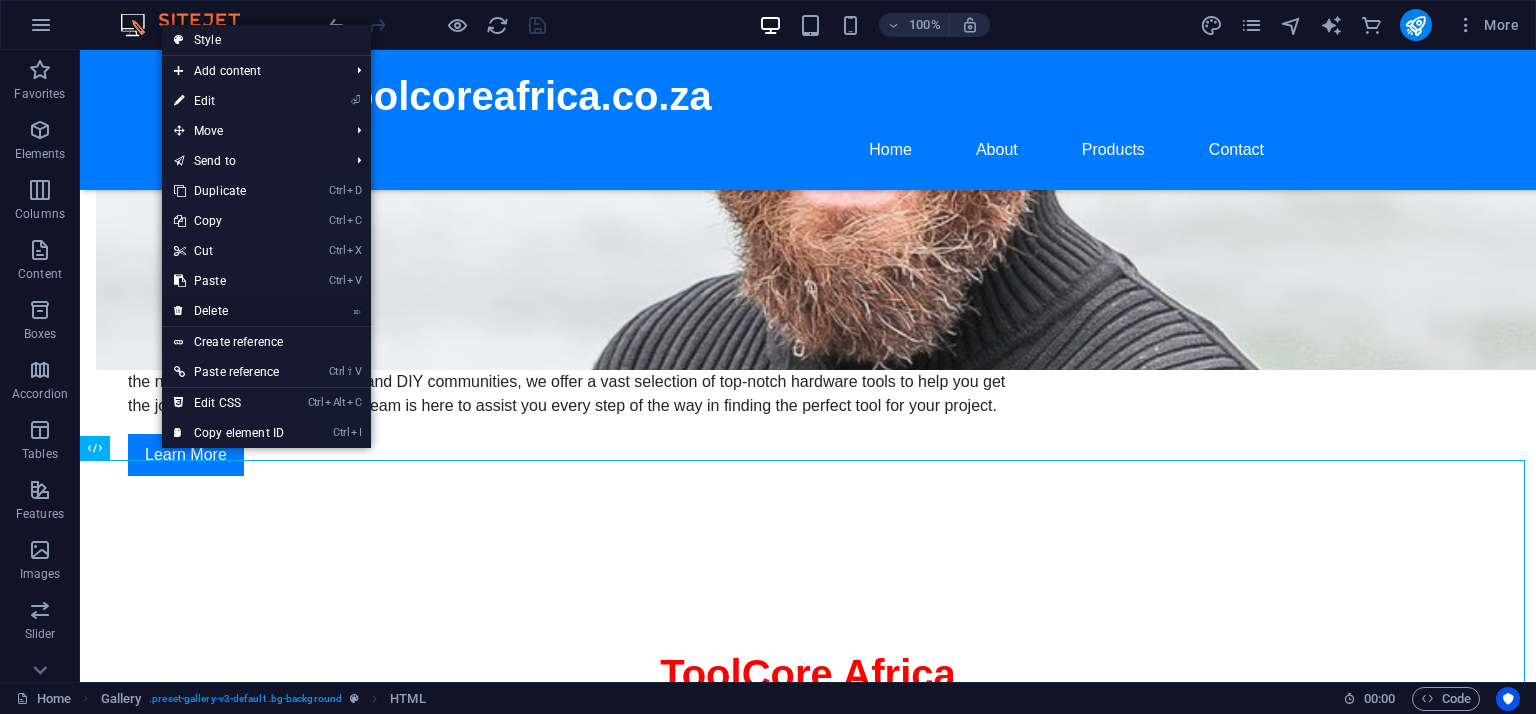 click on "⌦  Delete" at bounding box center (229, 311) 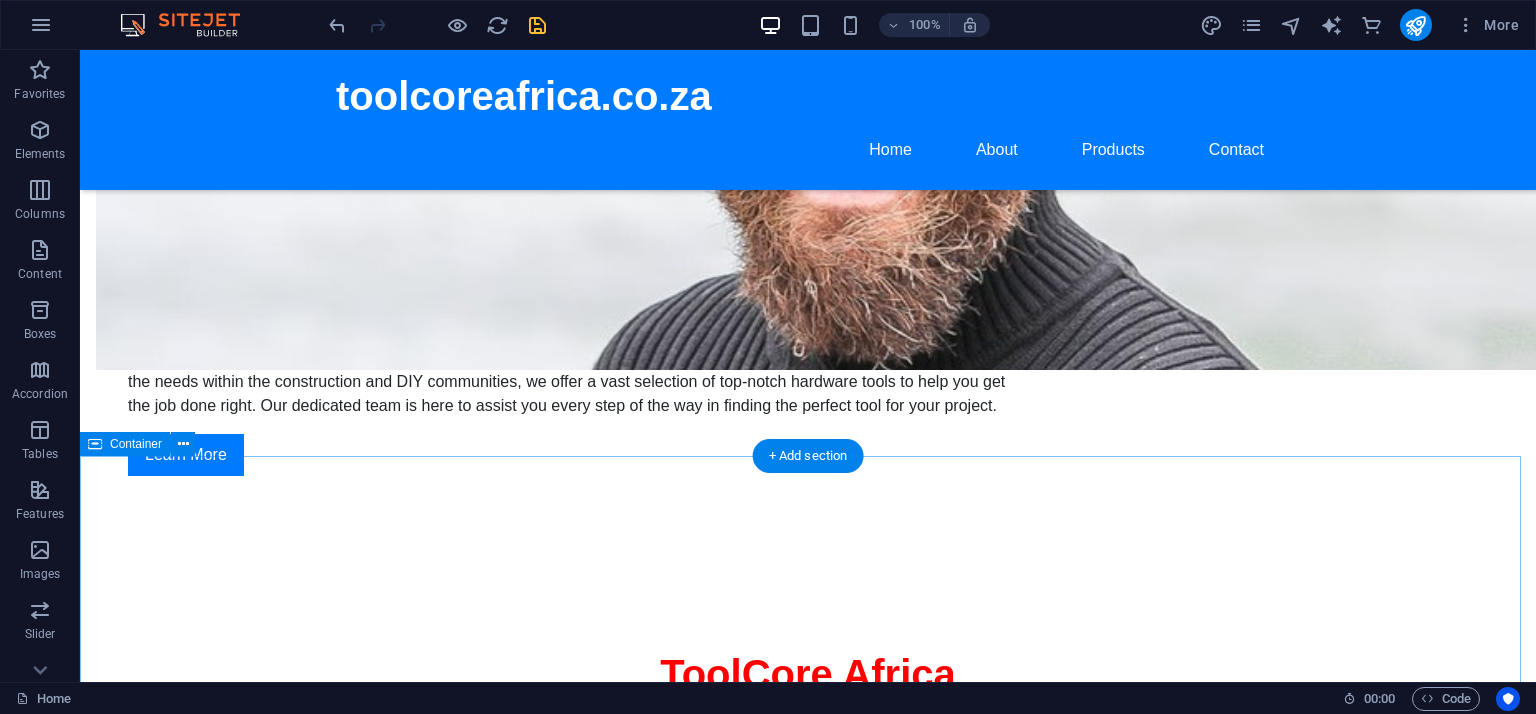 click on "Get in Touch with Us   I have read and understand the privacy policy. Unreadable? Load new Submit Inquiry" at bounding box center [808, 1626] 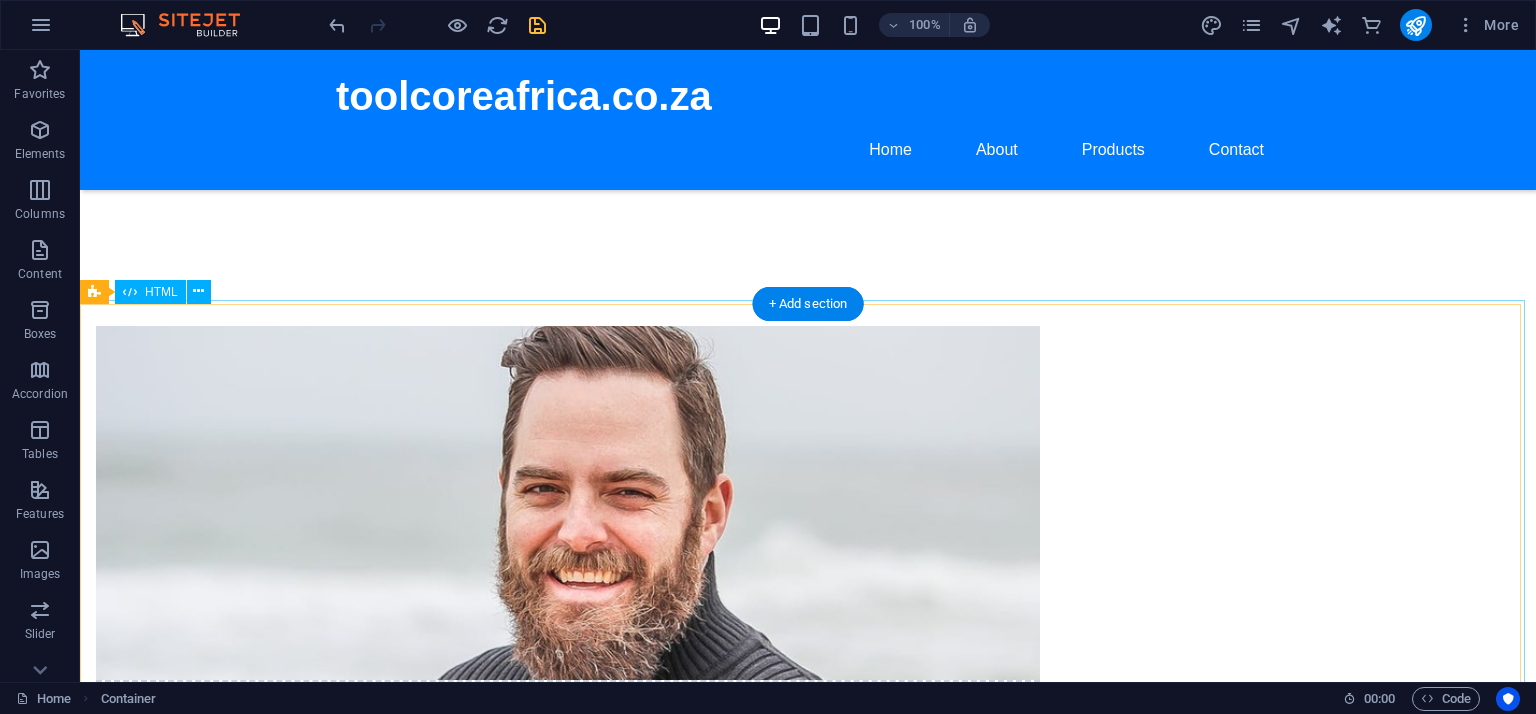 scroll, scrollTop: 800, scrollLeft: 0, axis: vertical 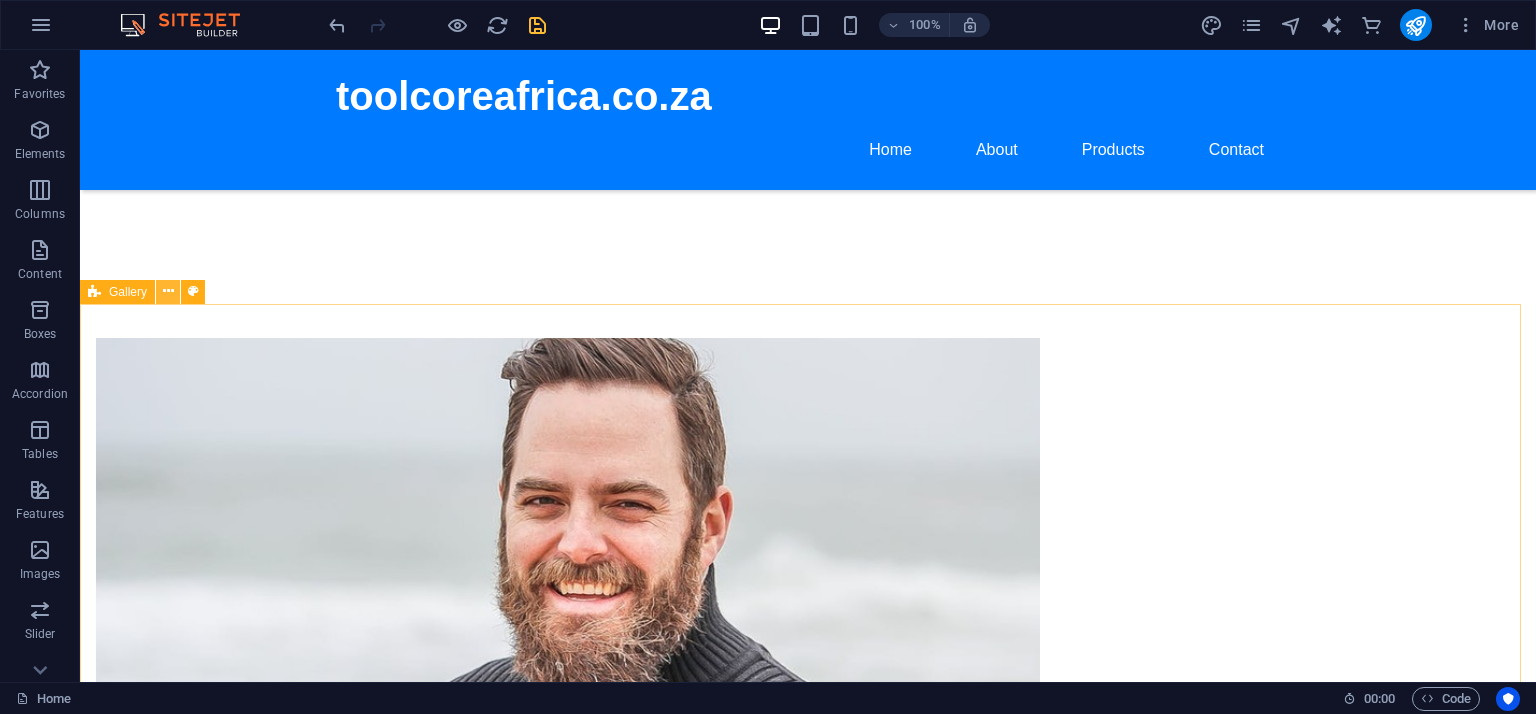 click at bounding box center [168, 291] 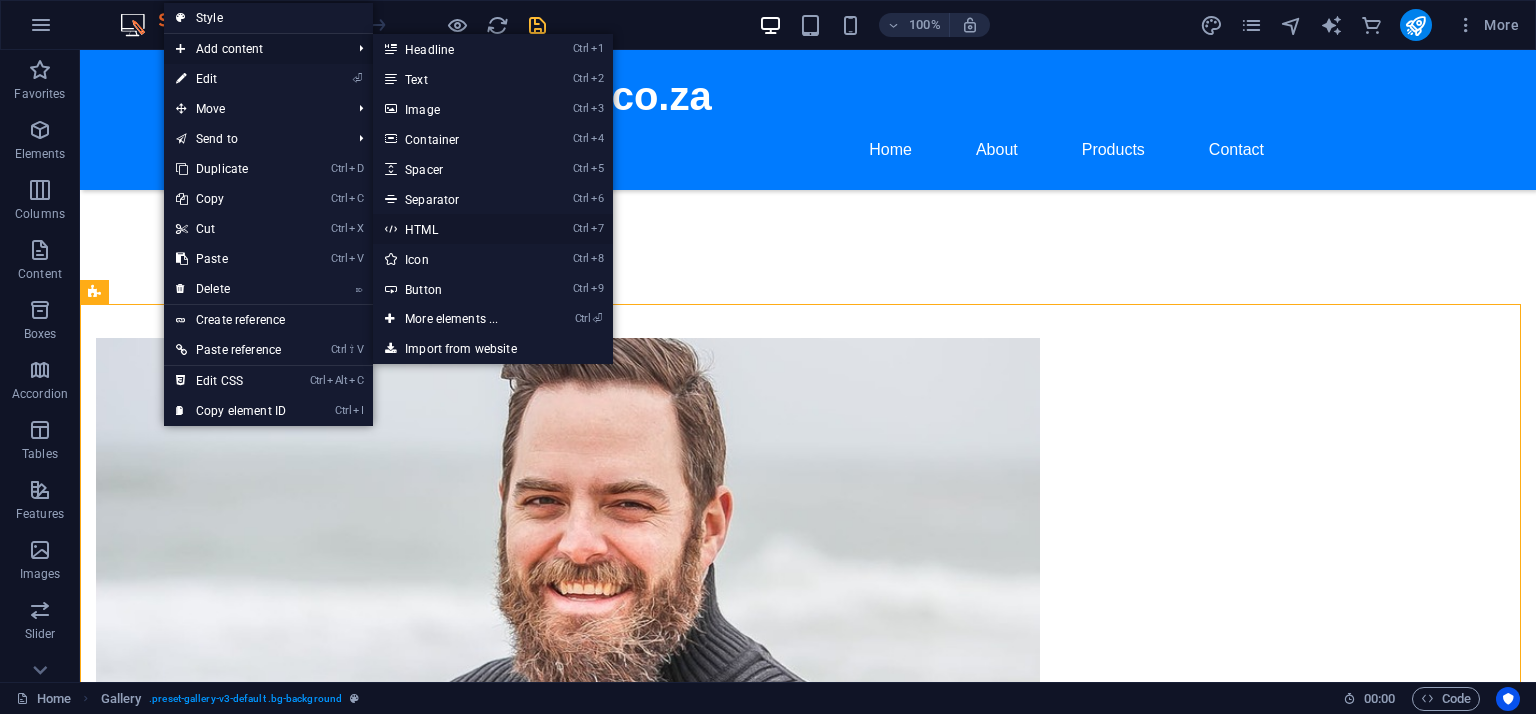 click on "Ctrl 7  HTML" at bounding box center [455, 229] 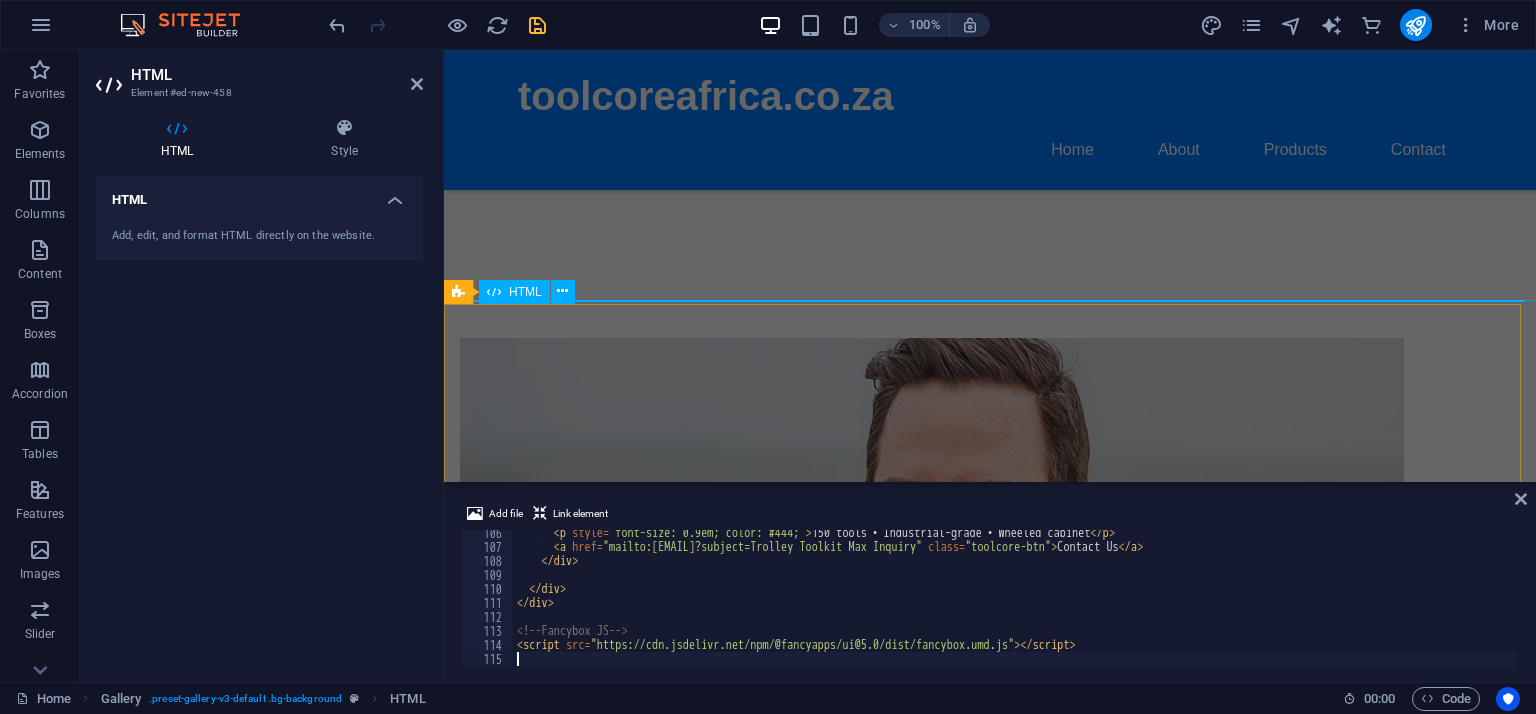 scroll, scrollTop: 1474, scrollLeft: 0, axis: vertical 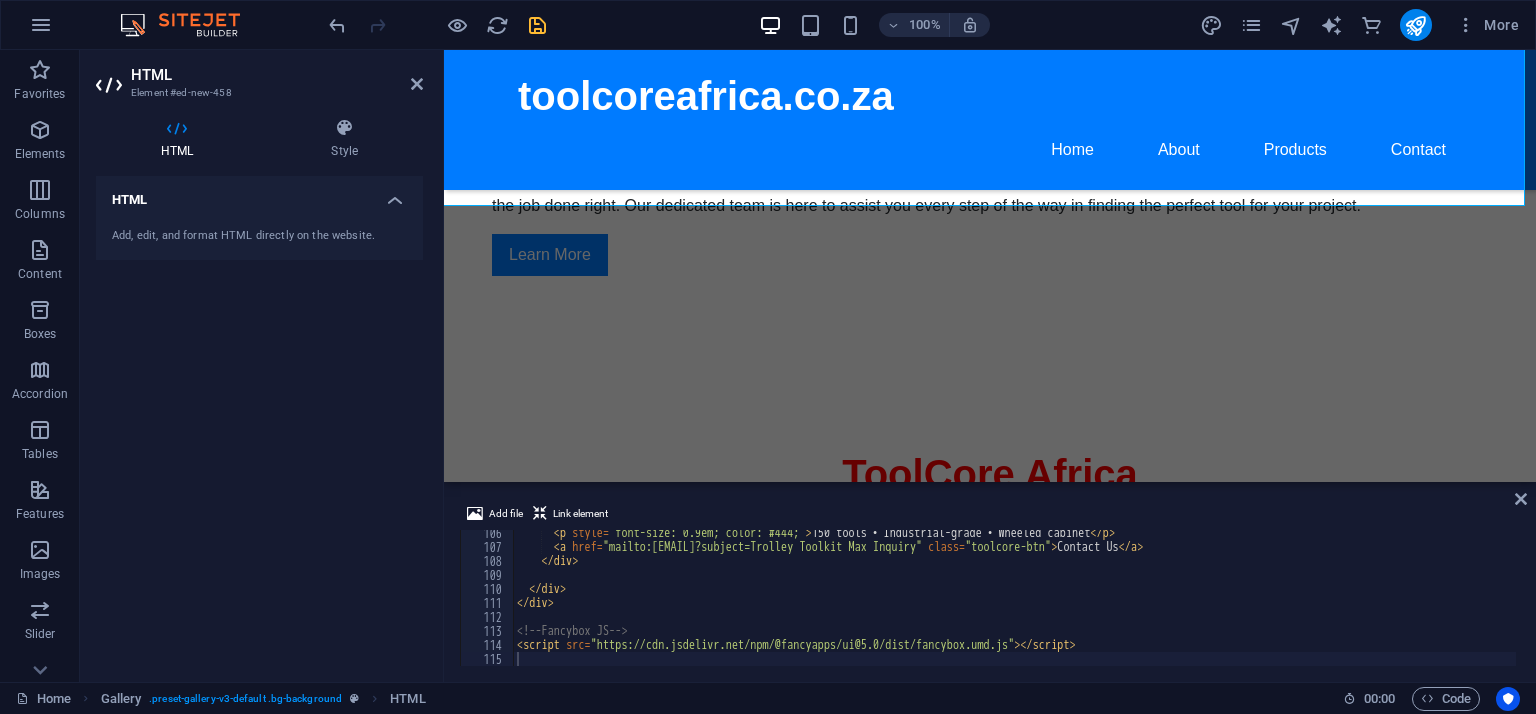 click on "150 tools • Industrial-grade • Wheeled cabinet </ p >         < a   href = "mailto:[EMAIL]?subject=Trolley Toolkit Max Inquiry"   class = "toolcore-btn" > Contact Us </ a >      </ div >    </ div > </ div > <!--  Fancybox JS  --> < script   src = "https://cdn.jsdelivr.net/npm/@fancyapps/ui@5.0/dist/fancybox.umd.js" > </ script >     הההההההההההההההההההההההההההההההההההההההההההההההההההההההההההההההההההההההההההההההההההההההההההההההההההההההההההההההההההההההההההההההההההההההההההההההההההההההההההההההההההההההההההההההההההההההההההההההההההההההההההההההההההההההההההההההההההההההההההההההההההההההההההההההה" at bounding box center (990, 584) 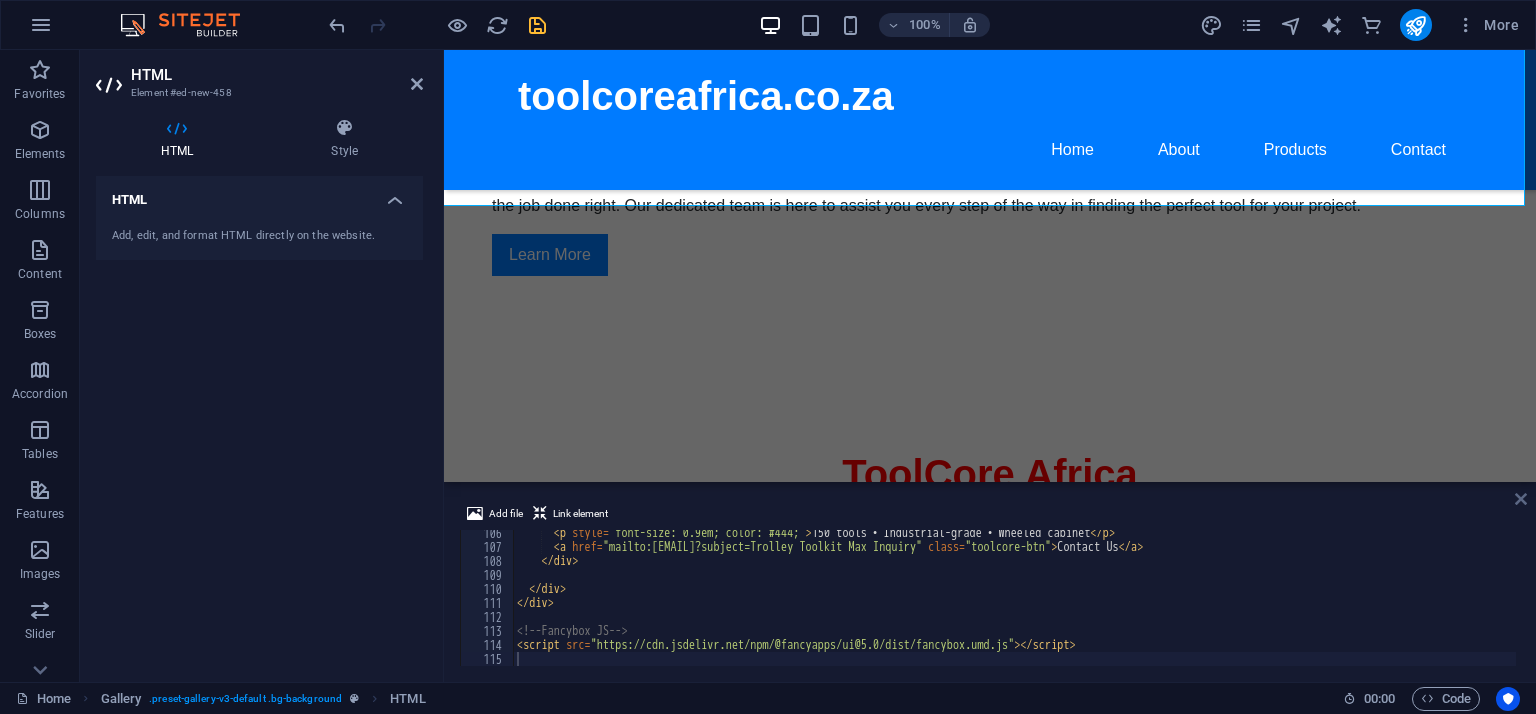 click at bounding box center [1521, 499] 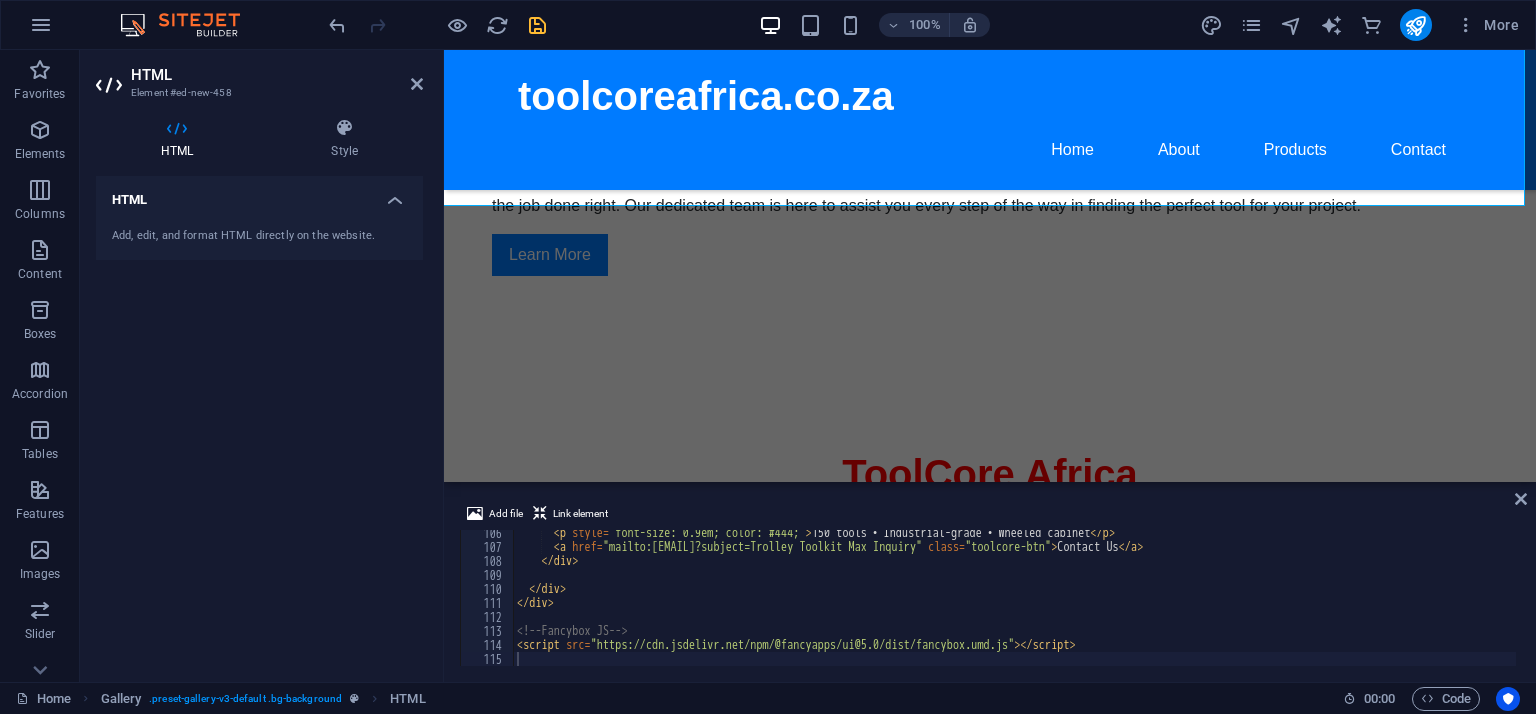 scroll, scrollTop: 1596, scrollLeft: 0, axis: vertical 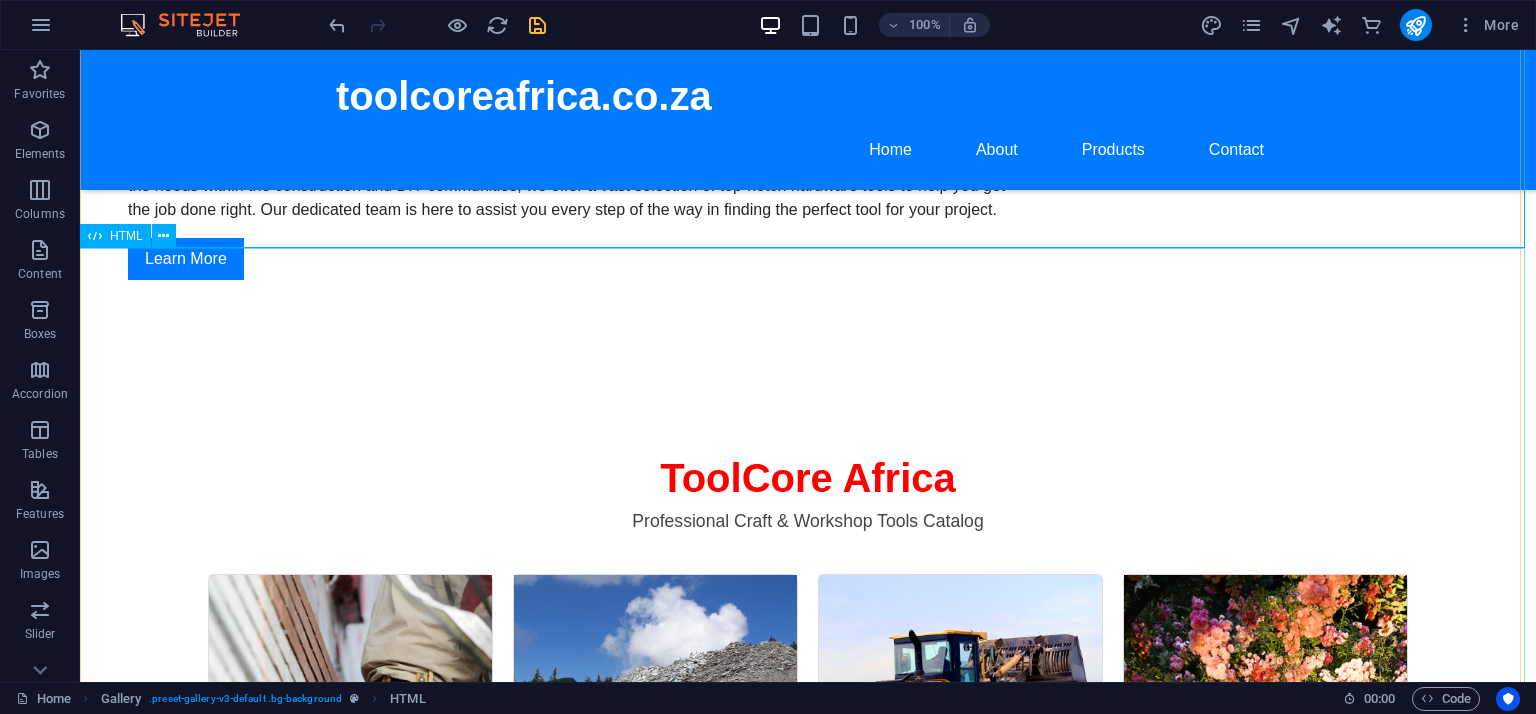 click on "ToolCore Africa
Professional Craft & Workshop Tools Catalog
Toolbox Pro 1000
Heavy-duty steel • 7 compartments • Lockable system
Contact Us
Mini Excavator X1
1.2 Ton crawler • Compact build • Hydraulic control
Contact Us
Skid Steer Loader 700
High-lift capacity • Turbo diesel • Heavy-duty tracks
Contact Us
Trolley Toolkit Max
150 tools • Industrial-grade • Wheeled cabinet
Contact Us" at bounding box center (808, 1513) 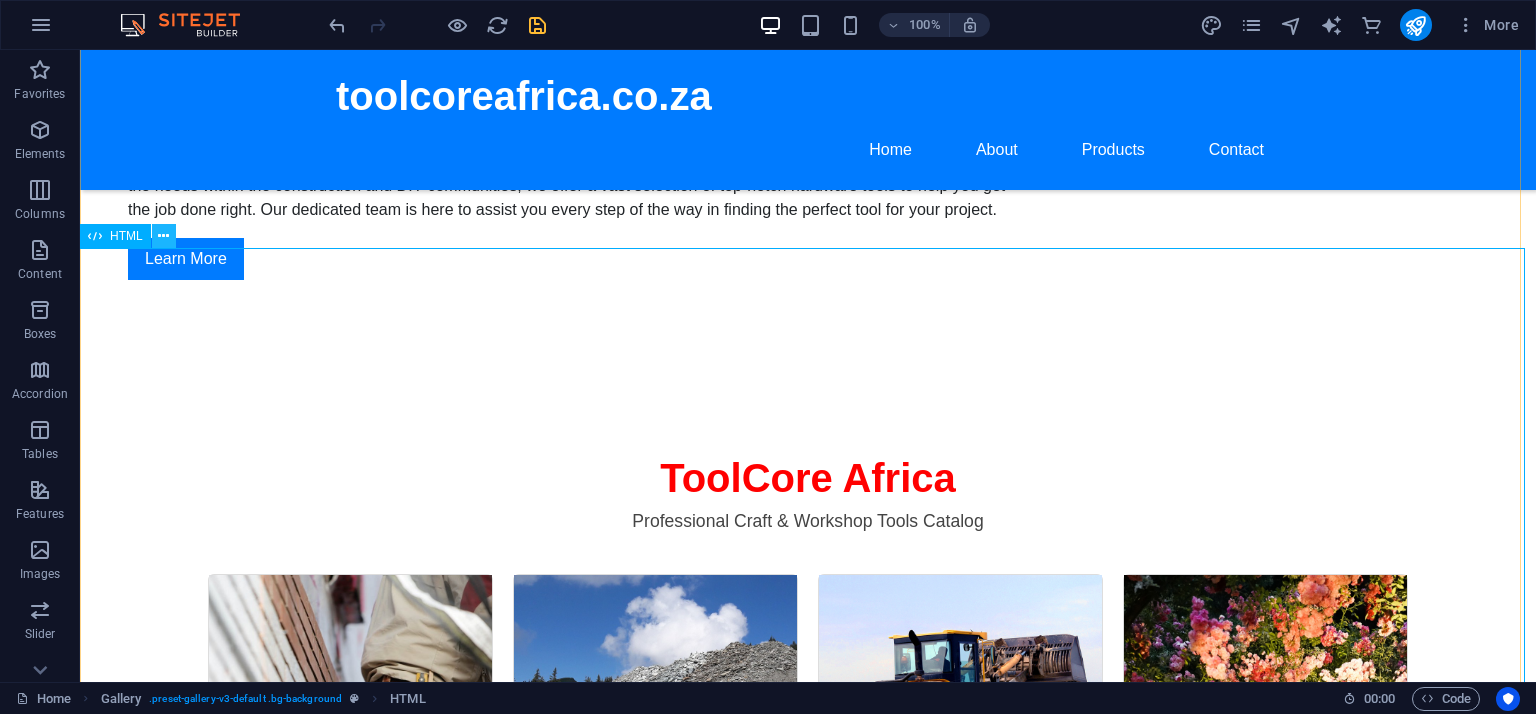 click at bounding box center [163, 236] 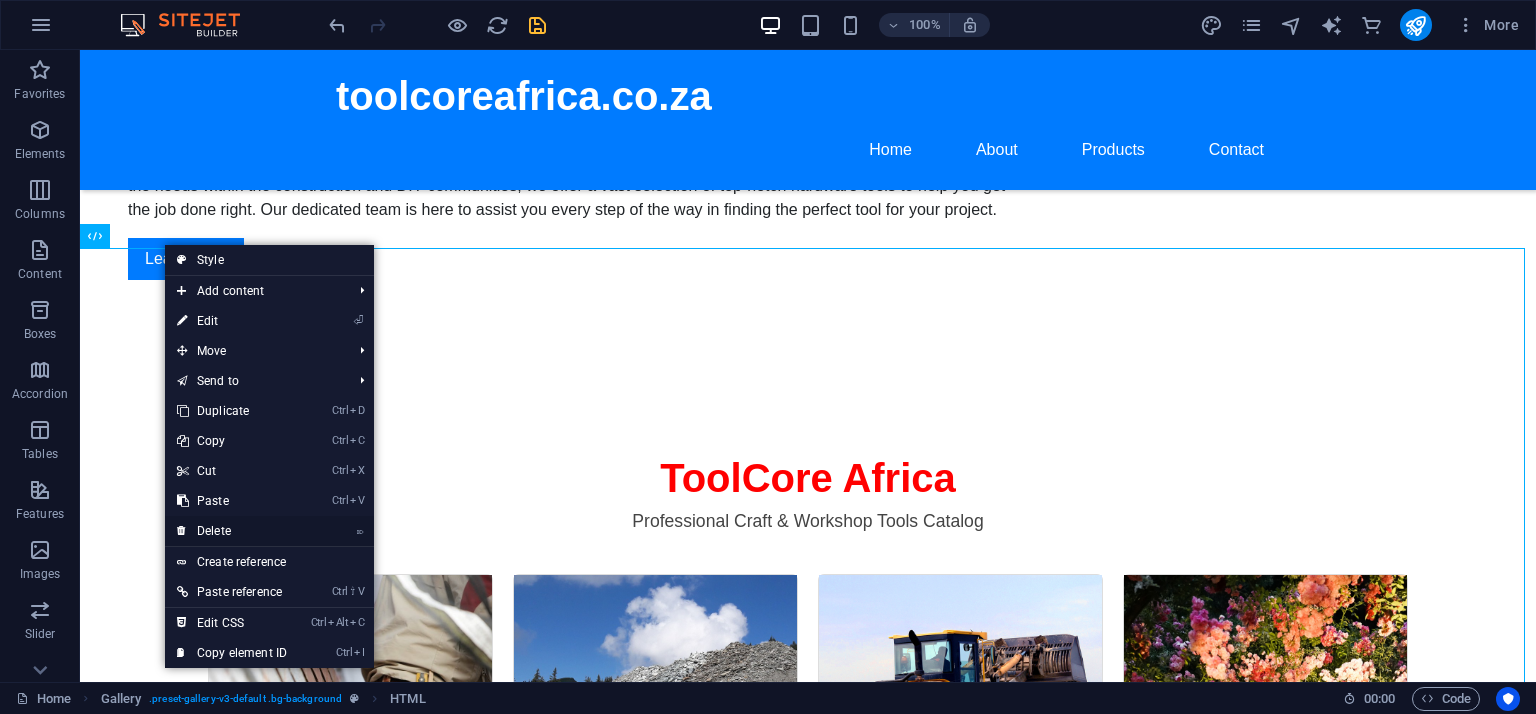 drag, startPoint x: 220, startPoint y: 527, endPoint x: 147, endPoint y: 479, distance: 87.36704 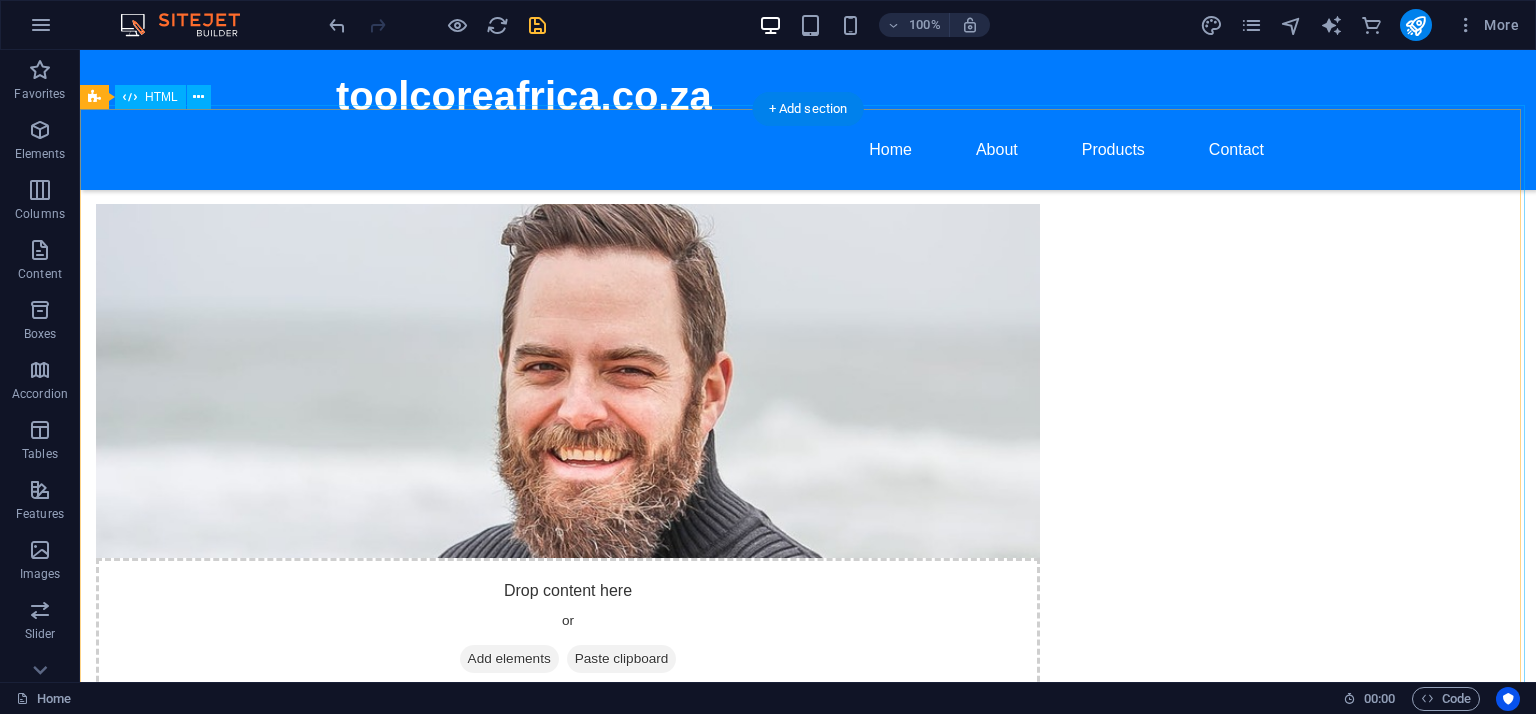 scroll, scrollTop: 900, scrollLeft: 0, axis: vertical 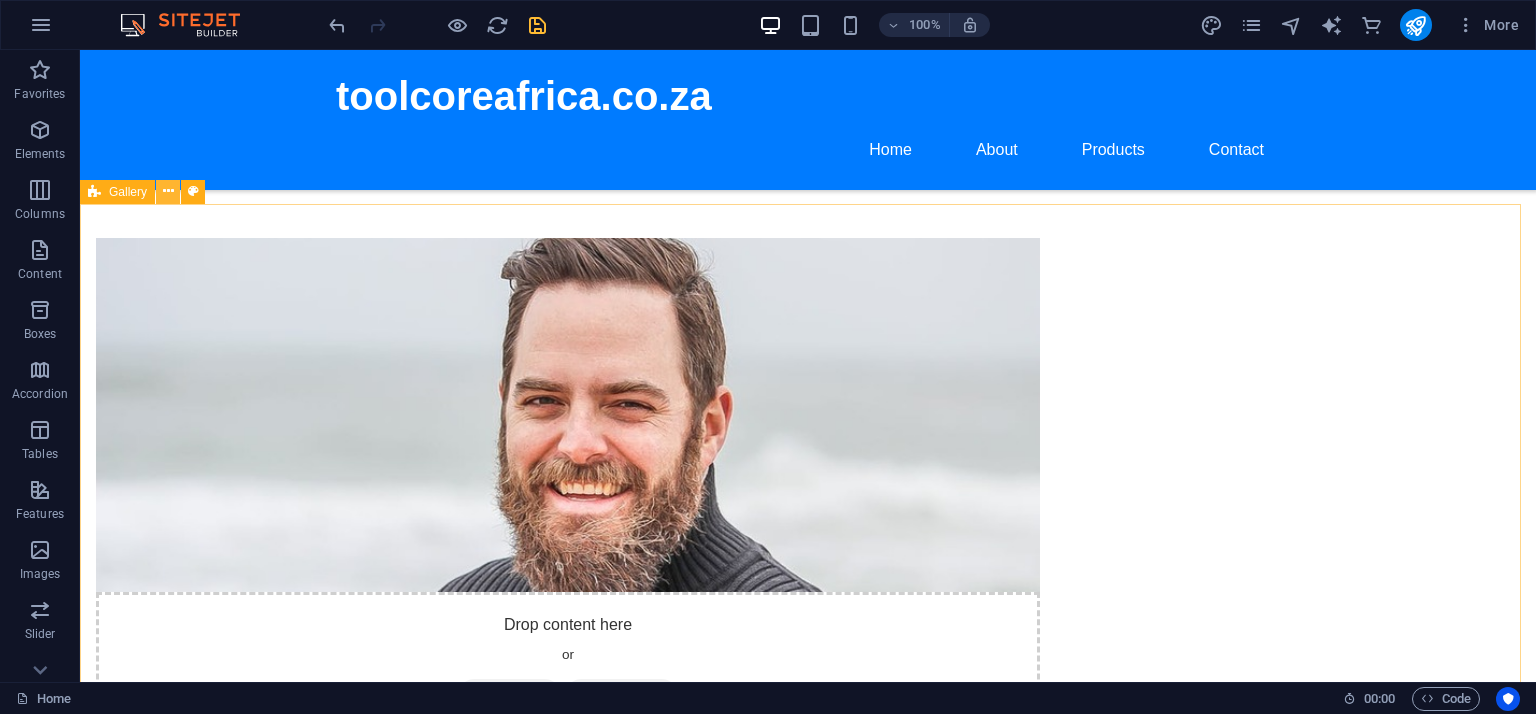 click at bounding box center (168, 192) 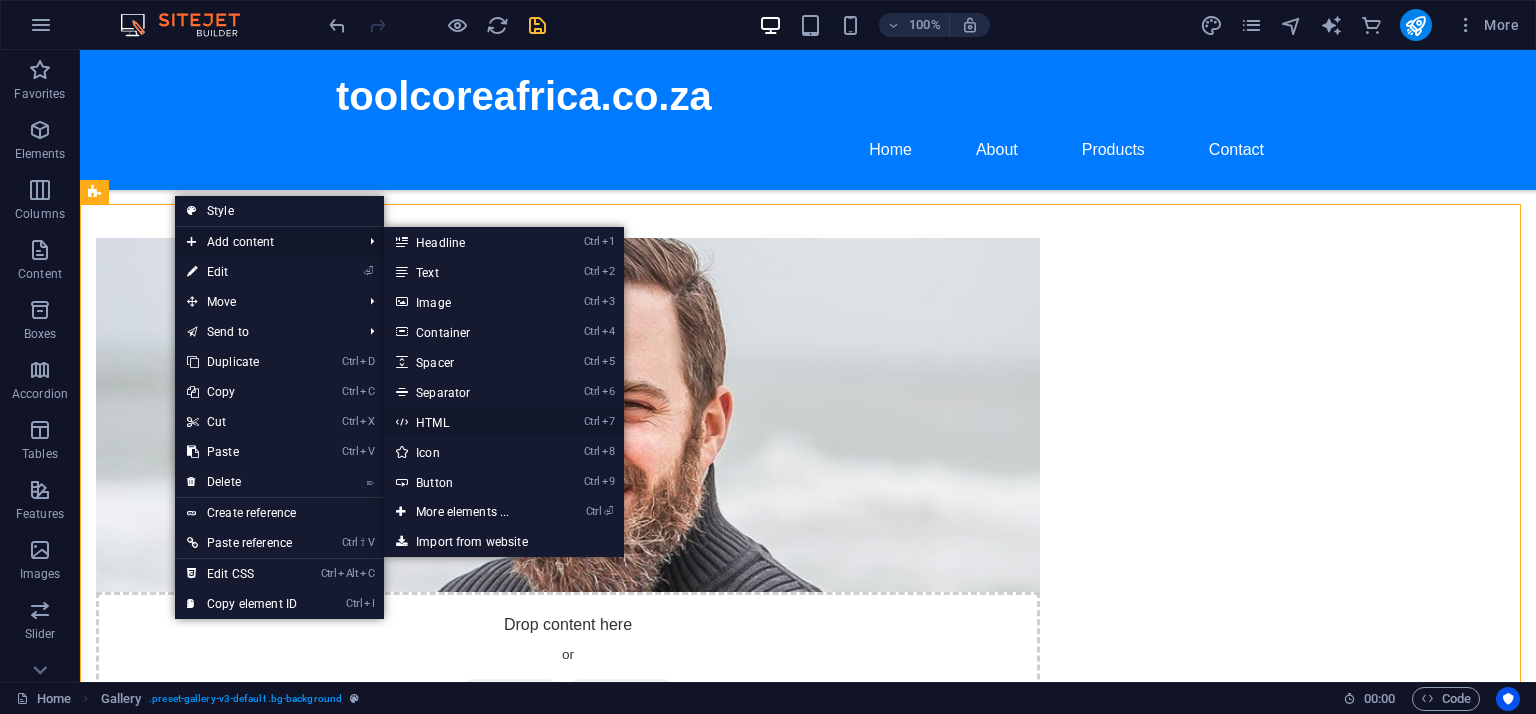 click on "Ctrl 7  HTML" at bounding box center (466, 422) 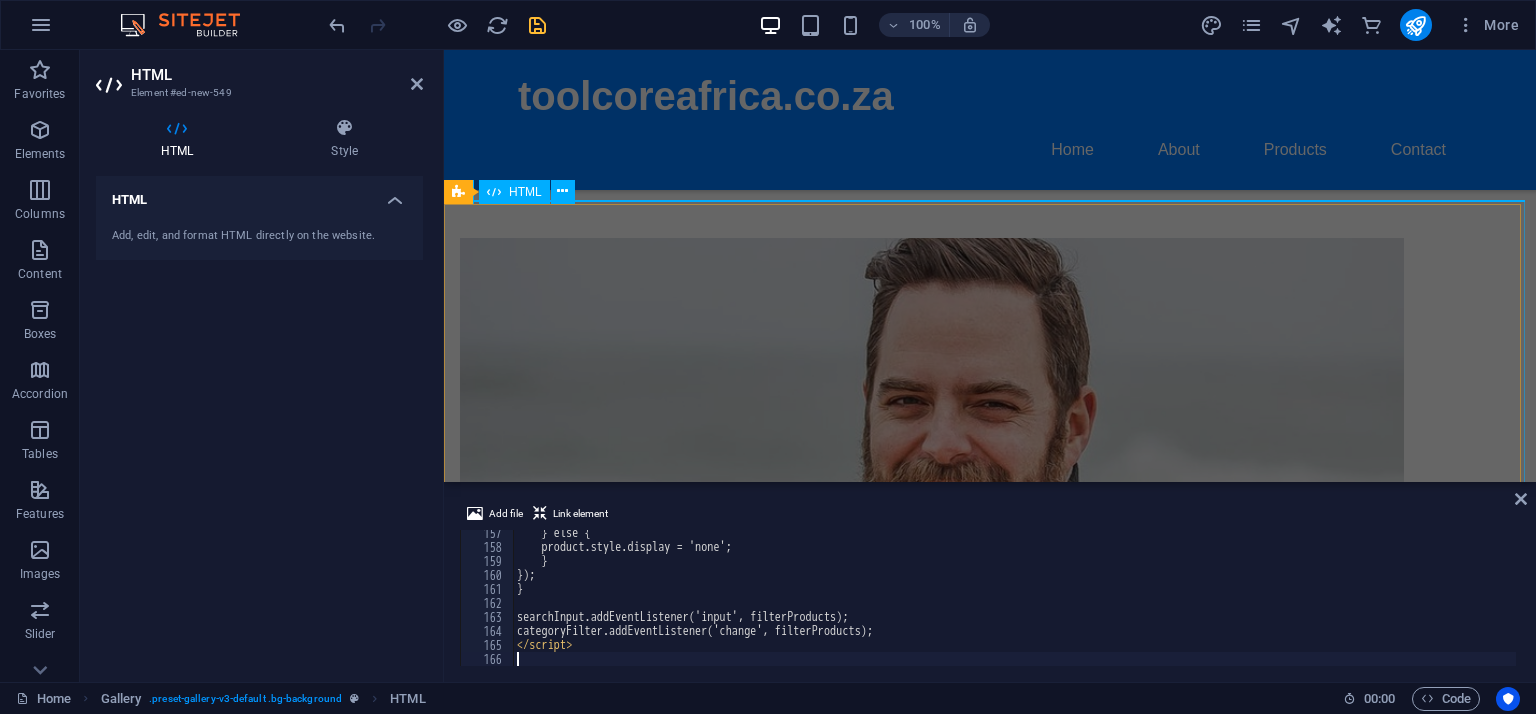 scroll, scrollTop: 2188, scrollLeft: 0, axis: vertical 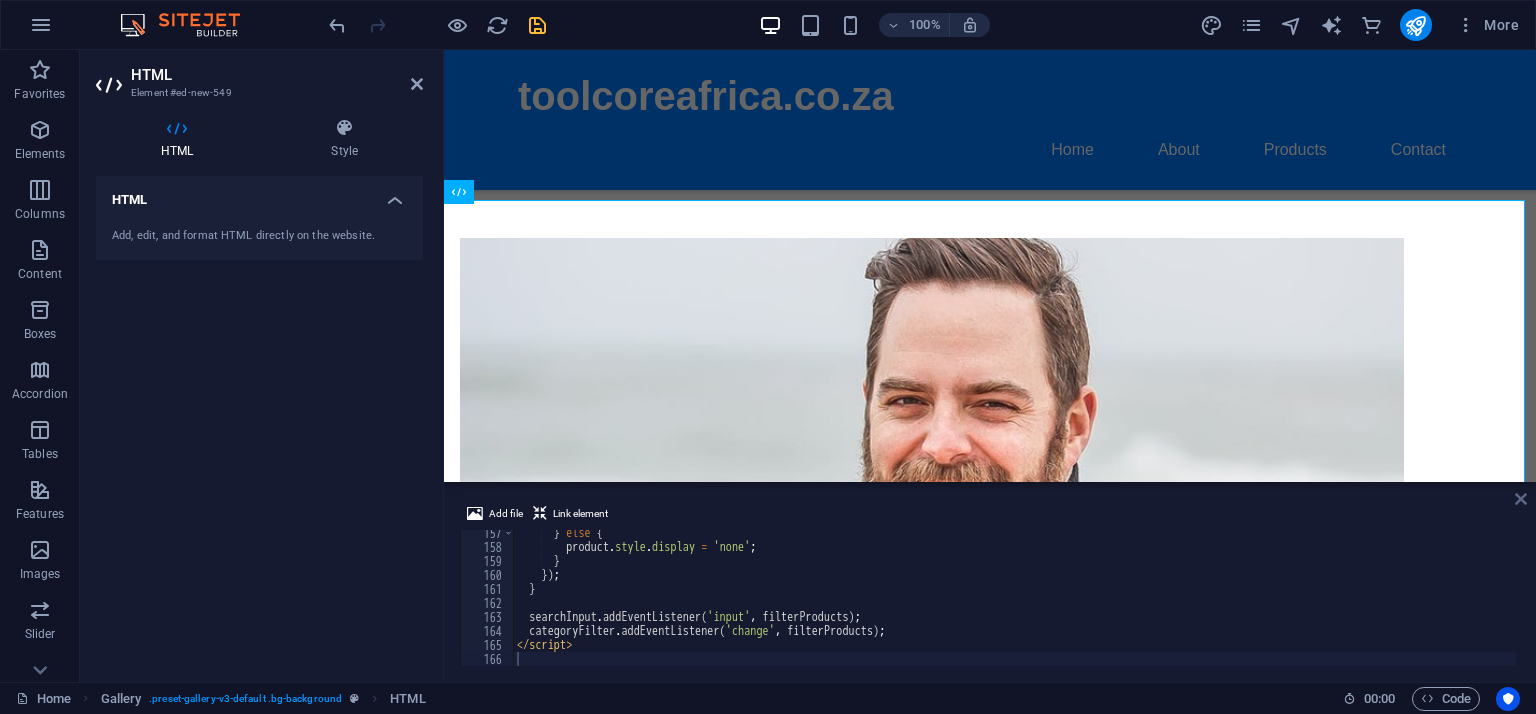 click at bounding box center [1521, 499] 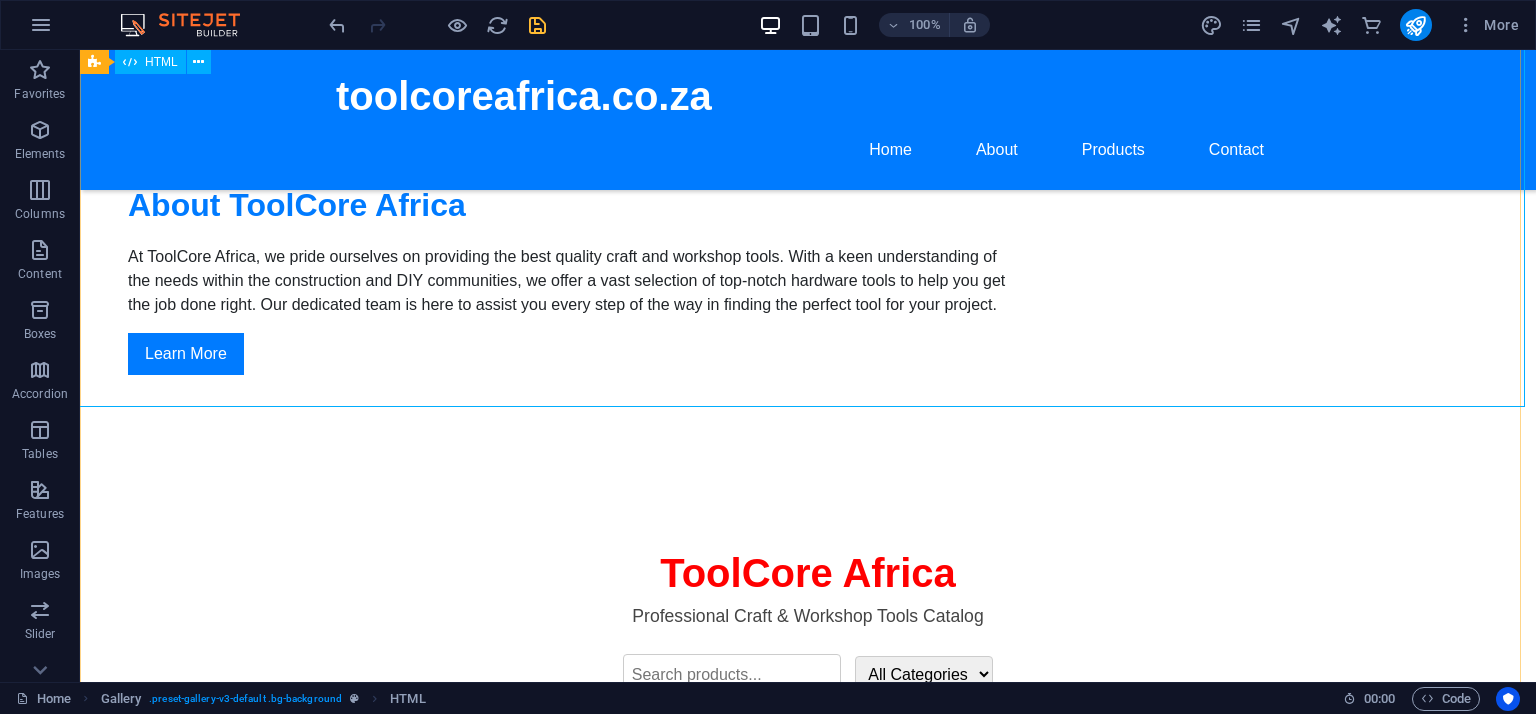 scroll, scrollTop: 1600, scrollLeft: 0, axis: vertical 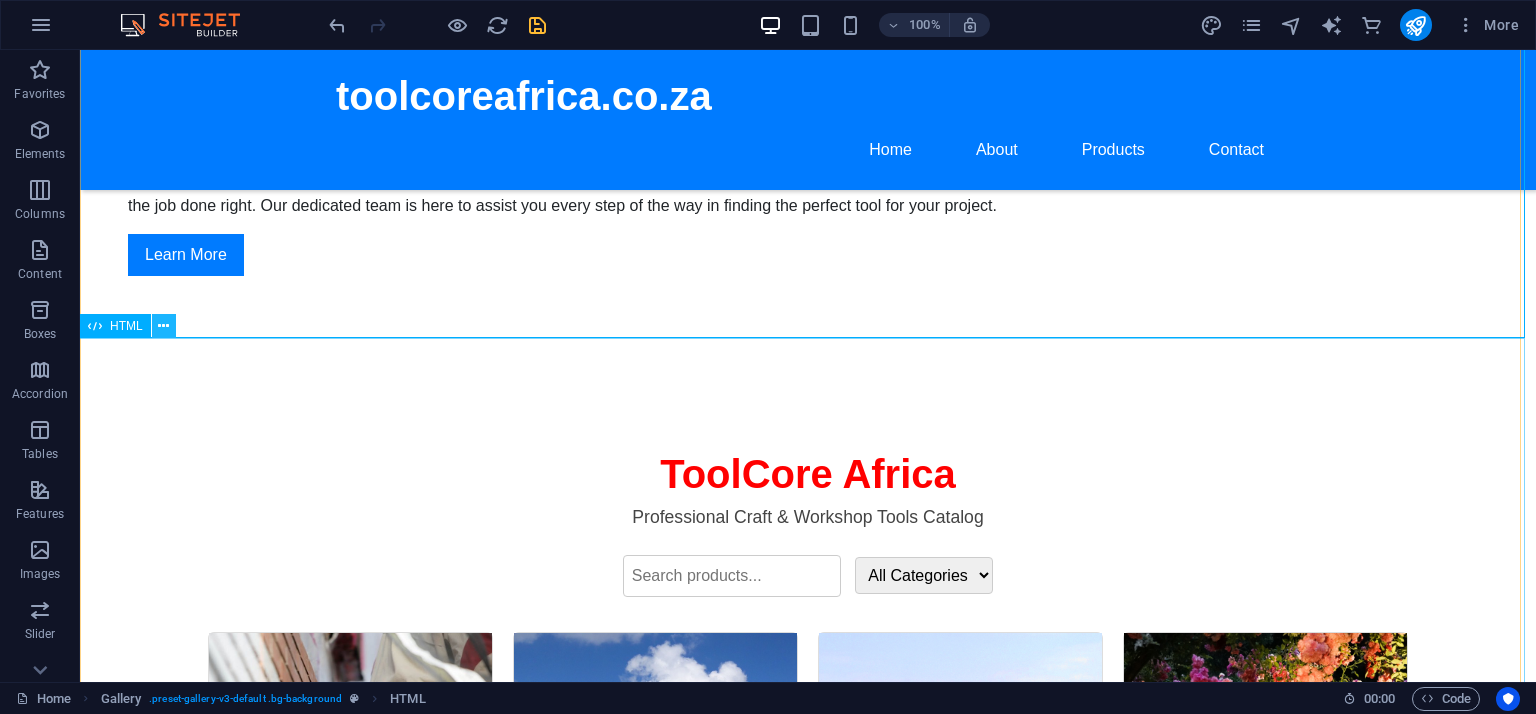 click at bounding box center (163, 326) 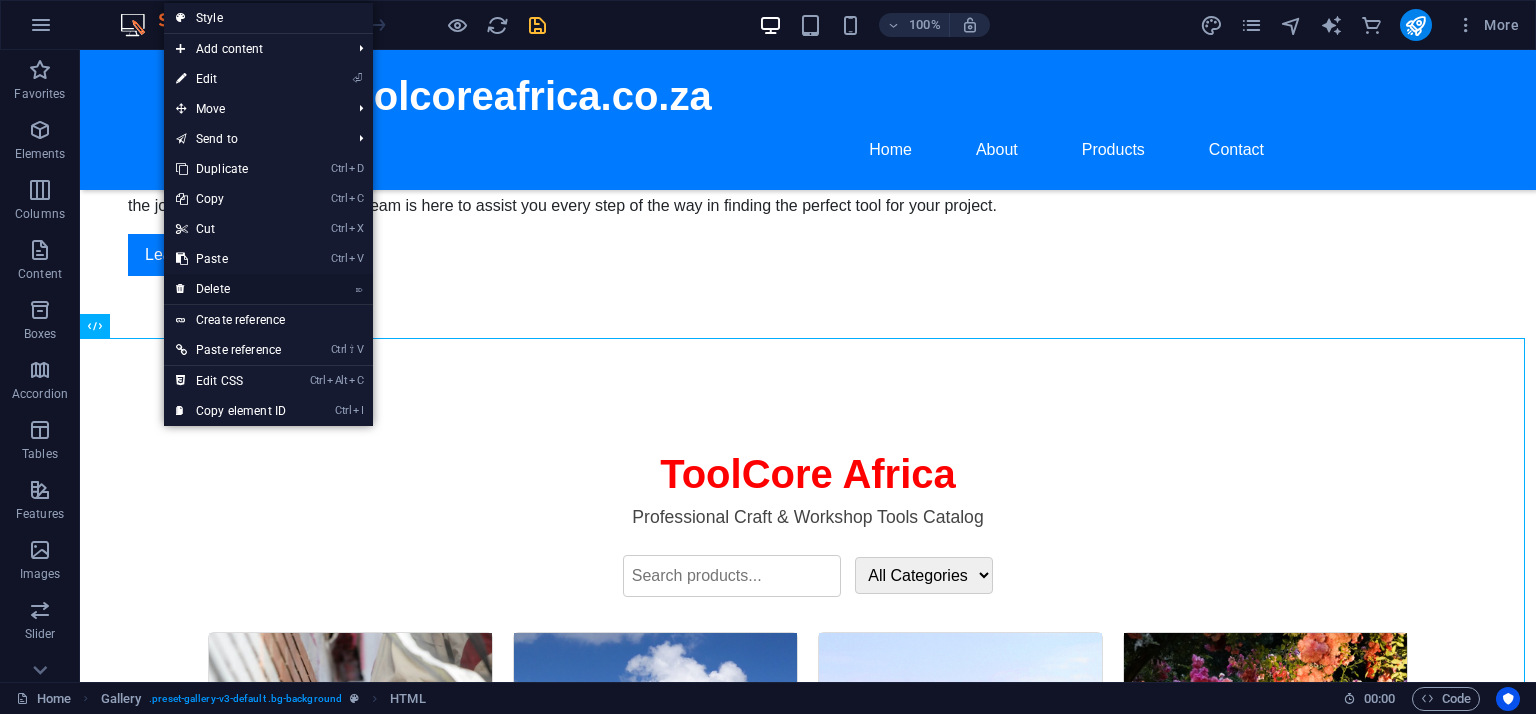 click on "⌦  Delete" at bounding box center (231, 289) 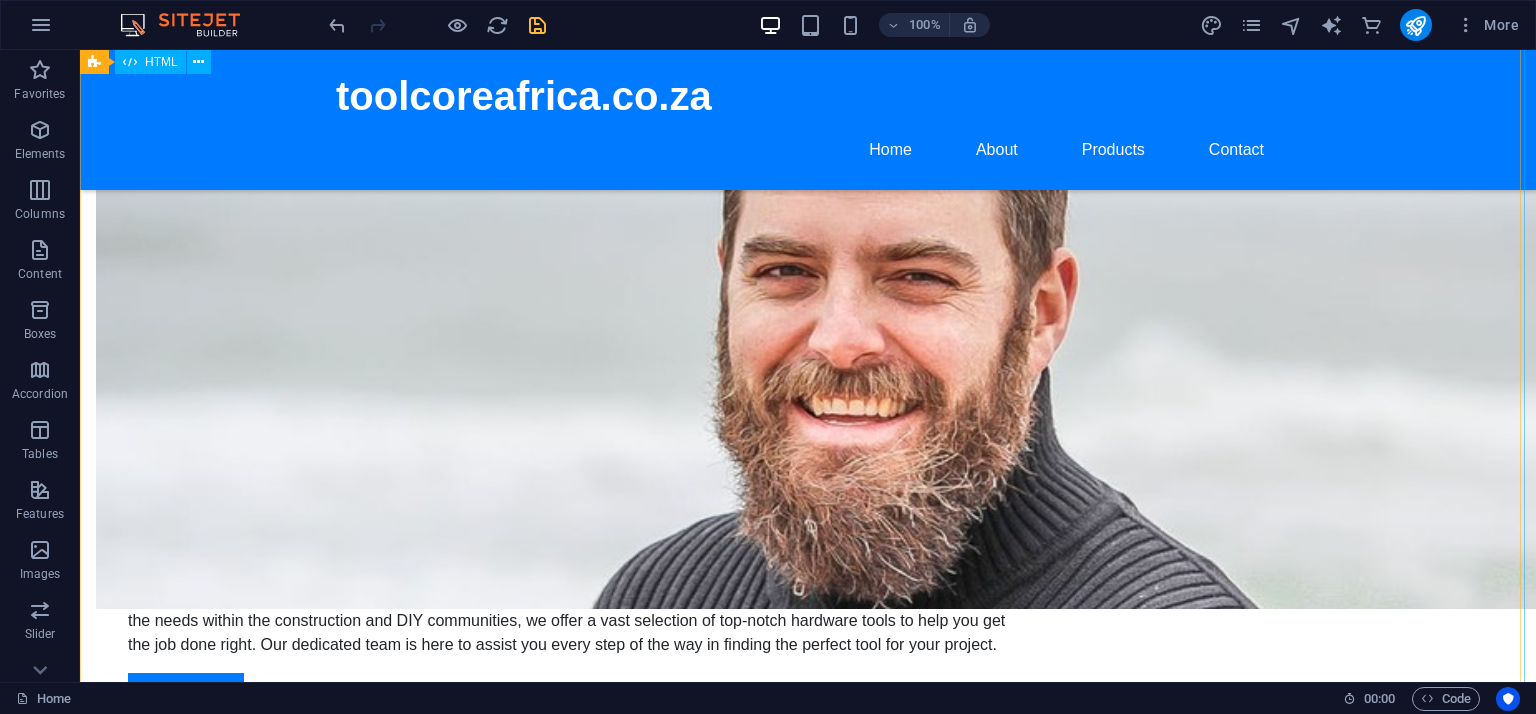 scroll, scrollTop: 1100, scrollLeft: 0, axis: vertical 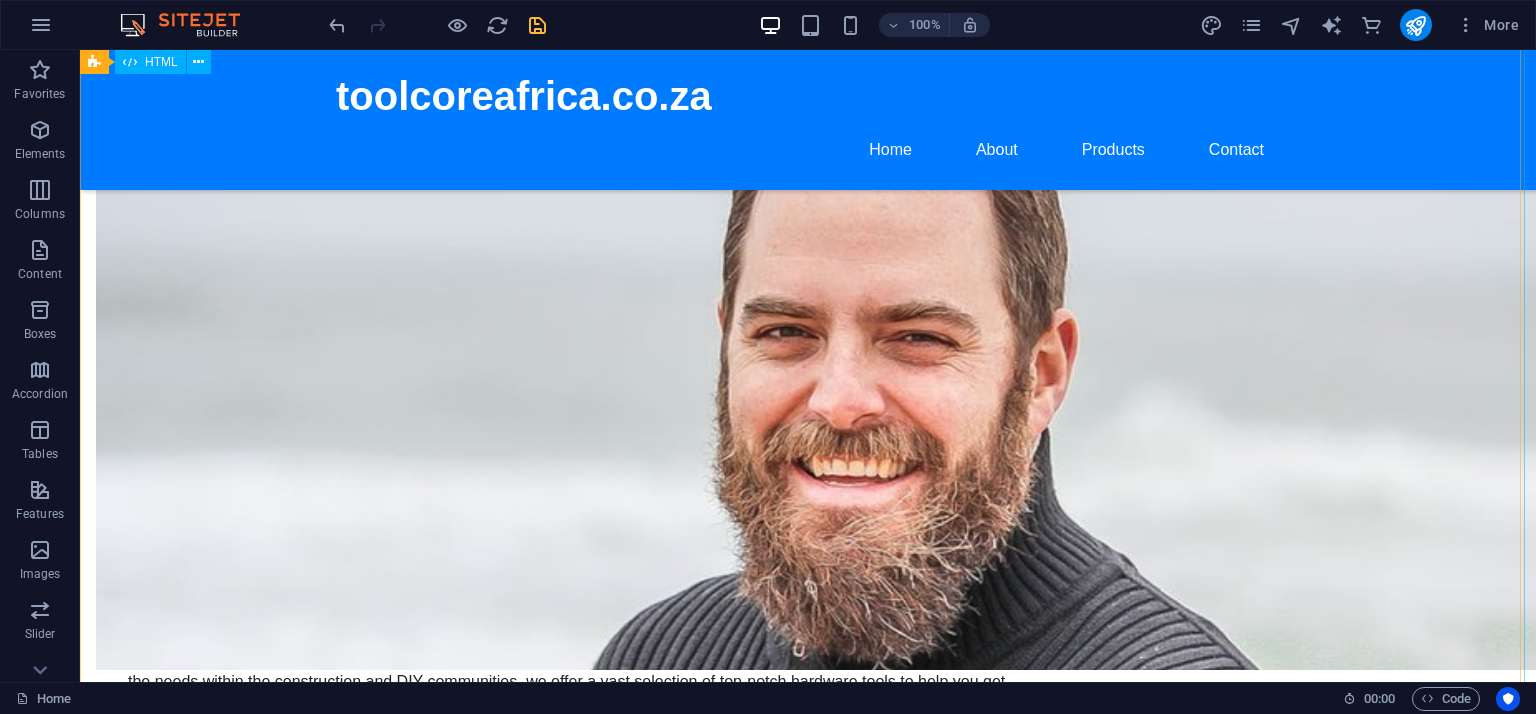 click on "ToolCore Africa
Professional Craft & Workshop Tools Catalog
All Categories
Toolboxes
Excavators
Loaders
Trolley Kits
Toolbox Pro 1000
Heavy-duty steel • 7 compartments • Lockable system
Contact Us
Mini Excavator X1
1.2 Ton crawler • Compact build • Hydraulic control
Contact Us
Skid Steer Loader 700
High-lift capacity • Turbo diesel • Heavy-duty tracks
Contact Us
Trolley Toolkit Max
150 tools • Industrial-grade • Wheeled cabinet
Contact Us" at bounding box center [808, 1302] 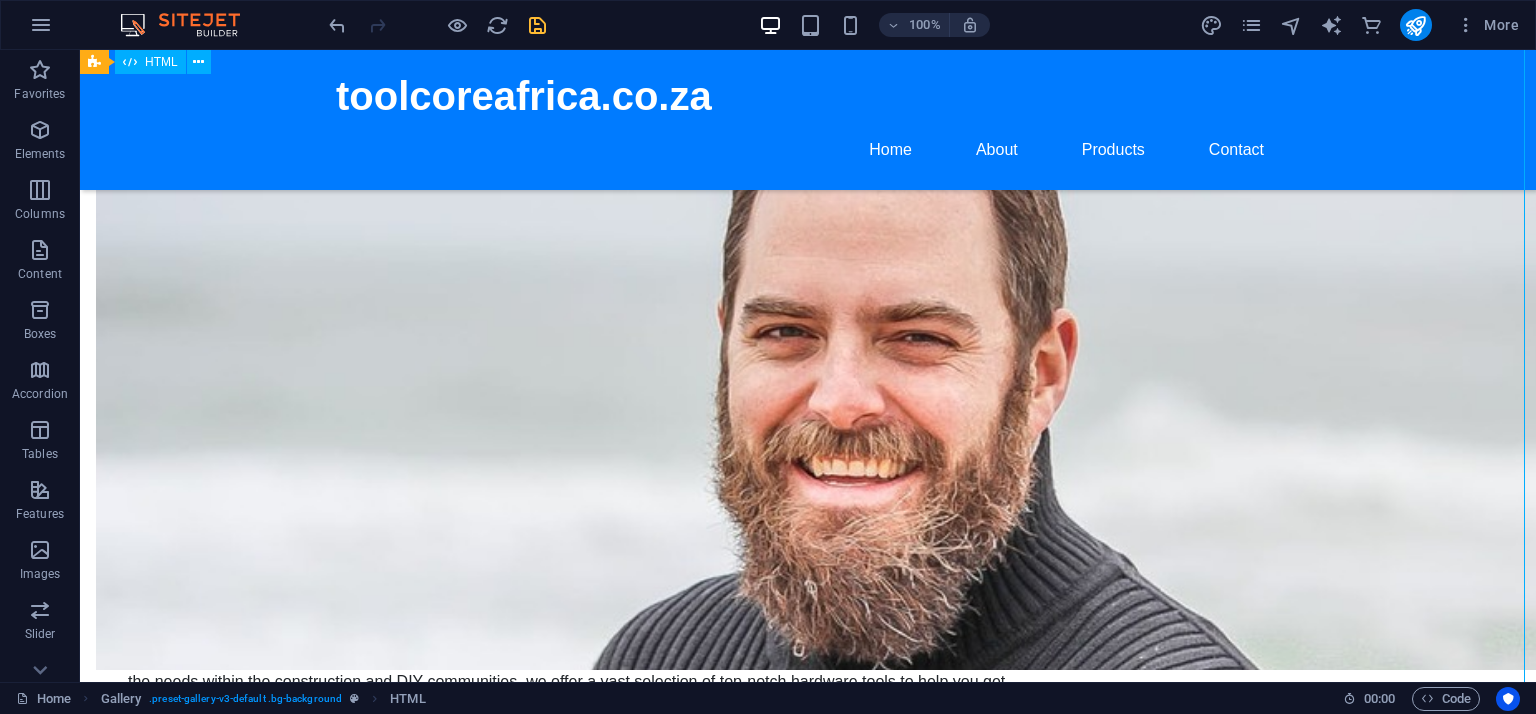 click on "ToolCore Africa
Professional Craft & Workshop Tools Catalog
All Categories
Toolboxes
Excavators
Loaders
Trolley Kits
Toolbox Pro 1000
Heavy-duty steel • 7 compartments • Lockable system
Contact Us
Mini Excavator X1
1.2 Ton crawler • Compact build • Hydraulic control
Contact Us
Skid Steer Loader 700
High-lift capacity • Turbo diesel • Heavy-duty tracks
Contact Us
Trolley Toolkit Max
150 tools • Industrial-grade • Wheeled cabinet
Contact Us" at bounding box center [808, 1302] 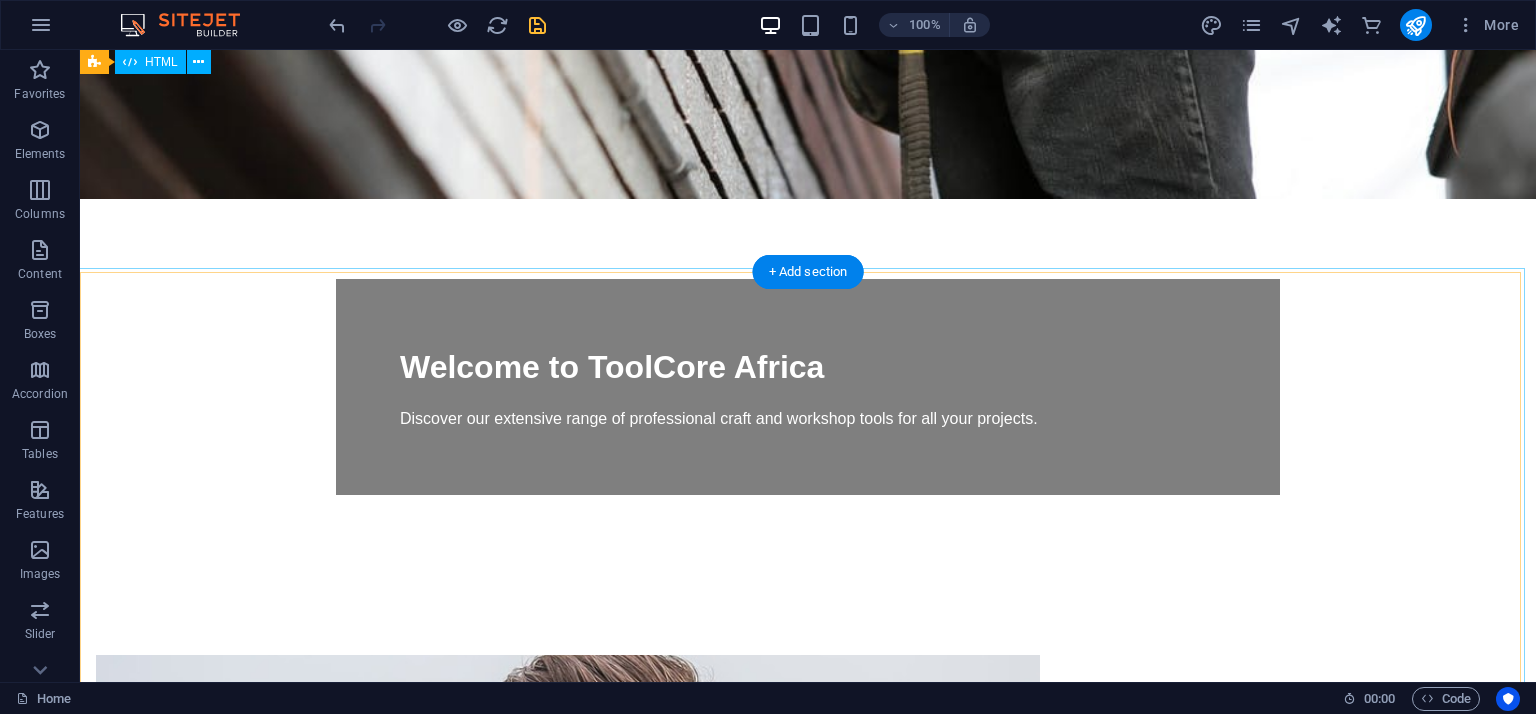 scroll, scrollTop: 0, scrollLeft: 0, axis: both 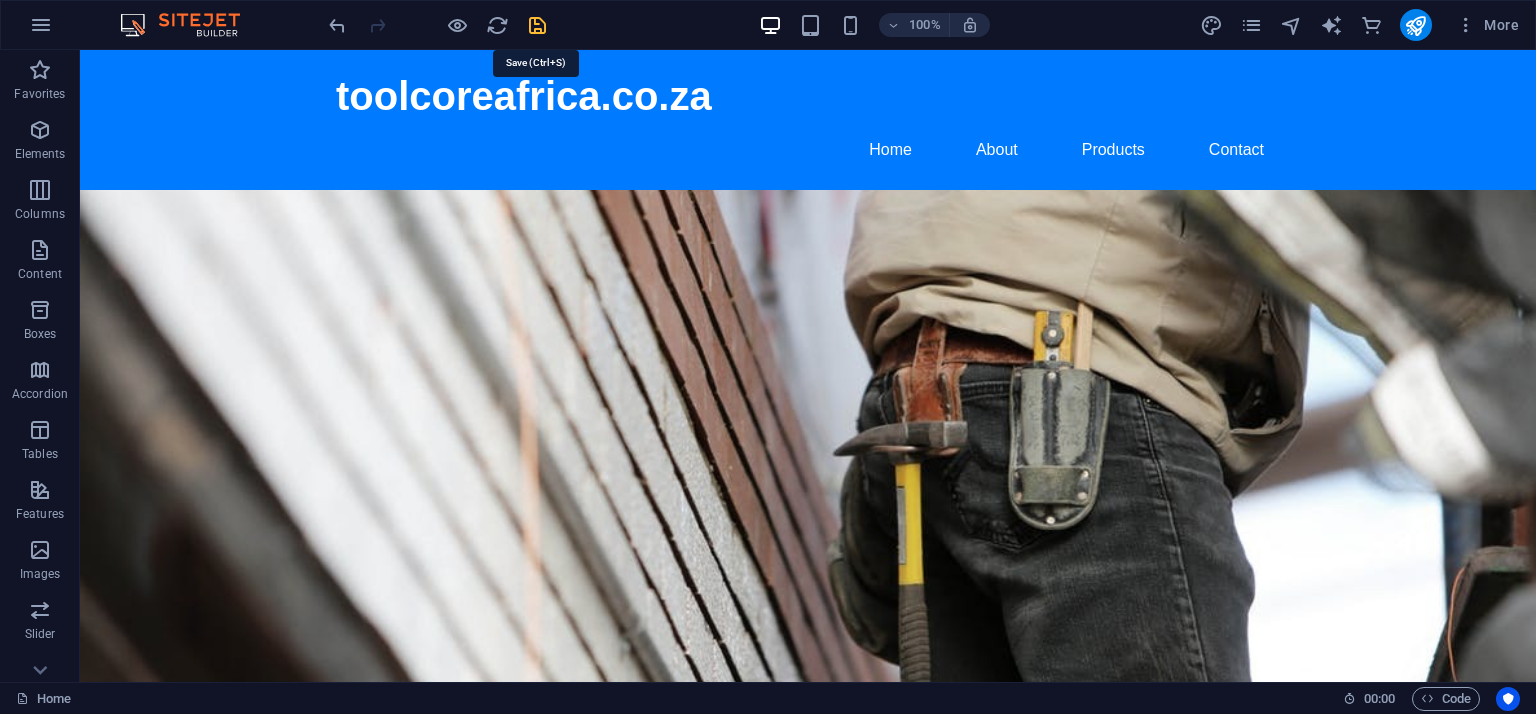 click at bounding box center (537, 25) 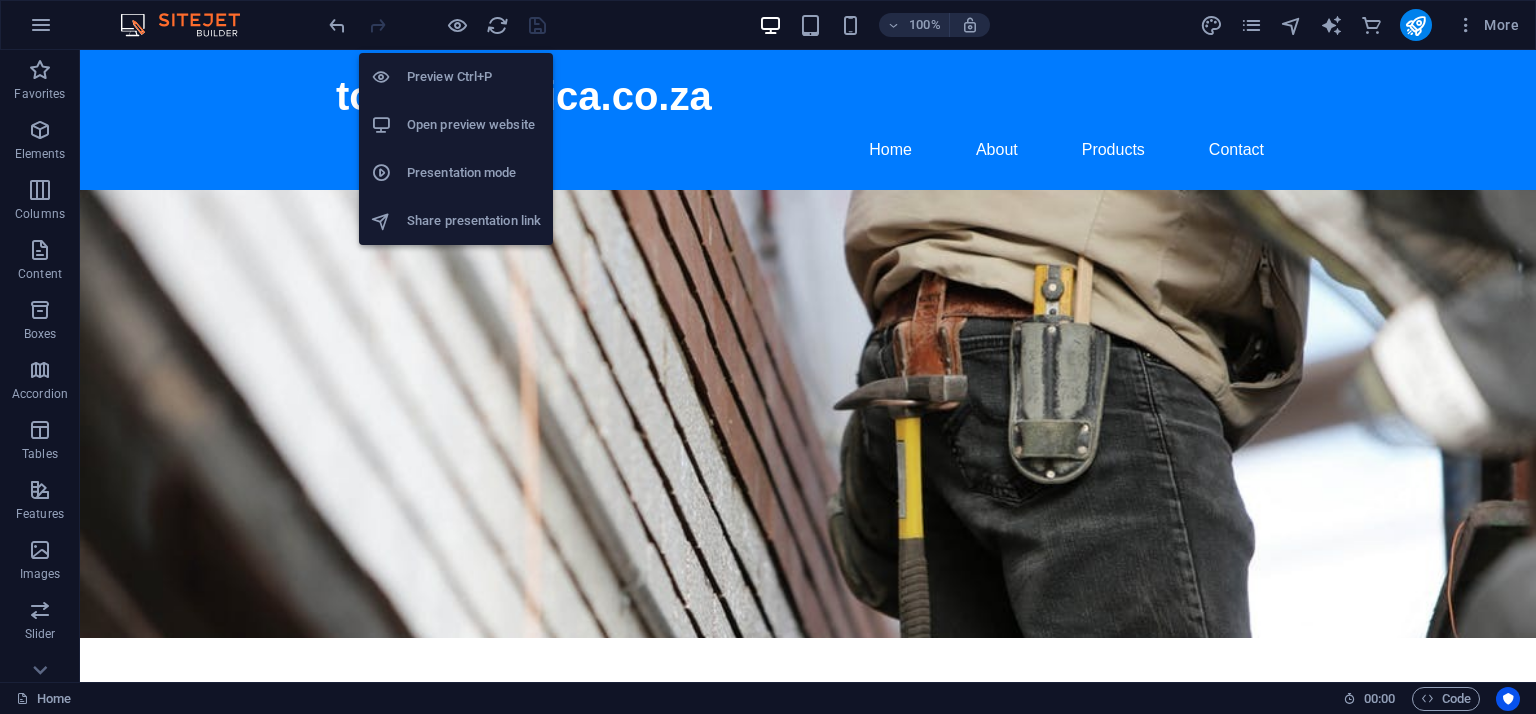 click on "Open preview website" at bounding box center [474, 125] 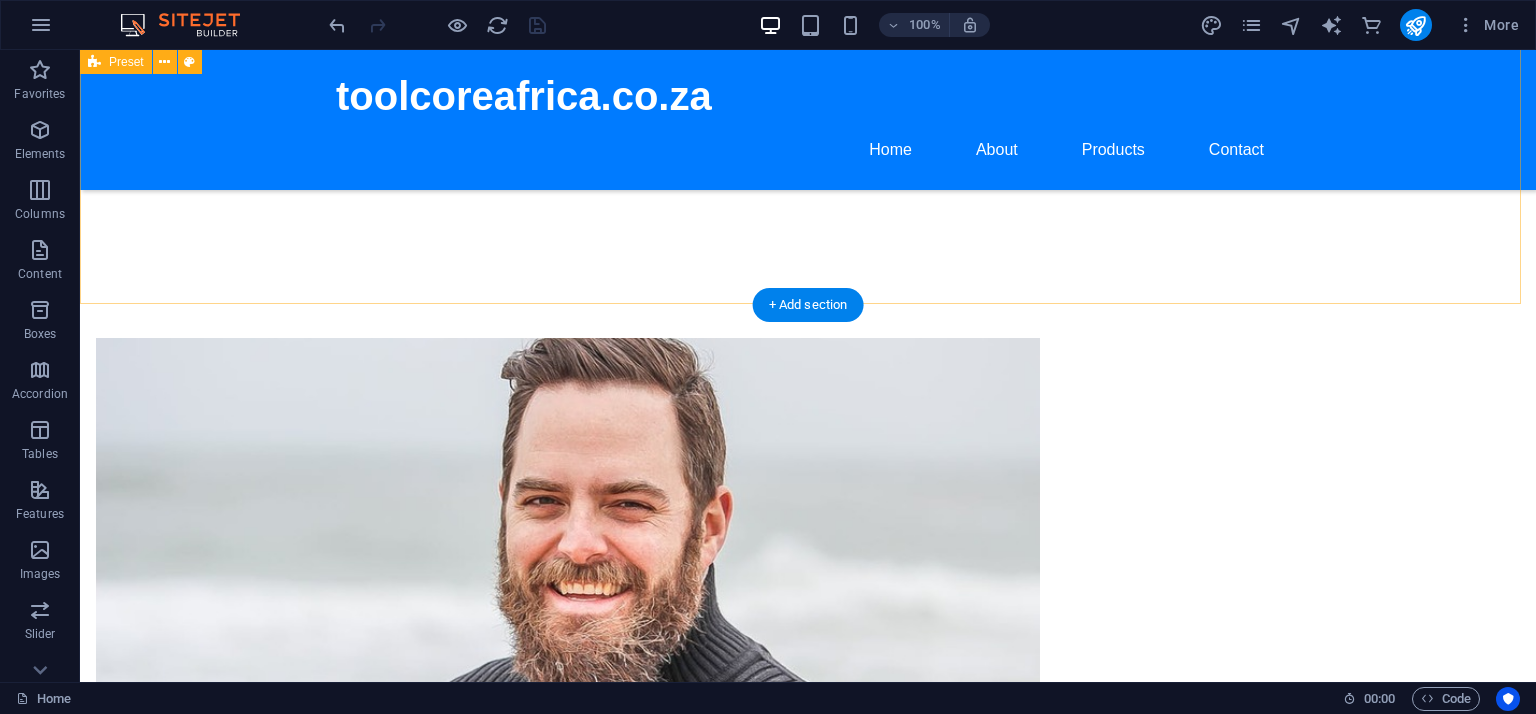 scroll, scrollTop: 900, scrollLeft: 0, axis: vertical 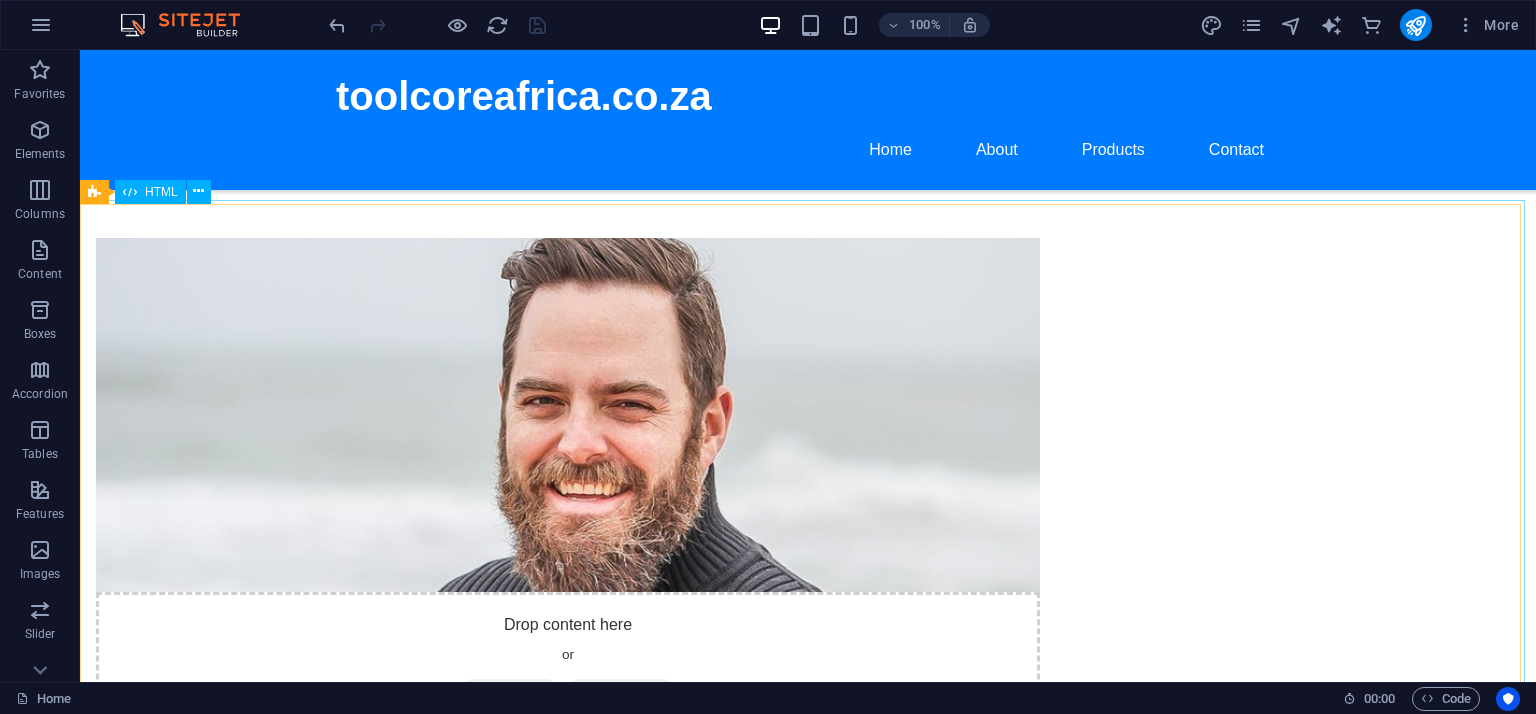 click on "HTML" at bounding box center (150, 192) 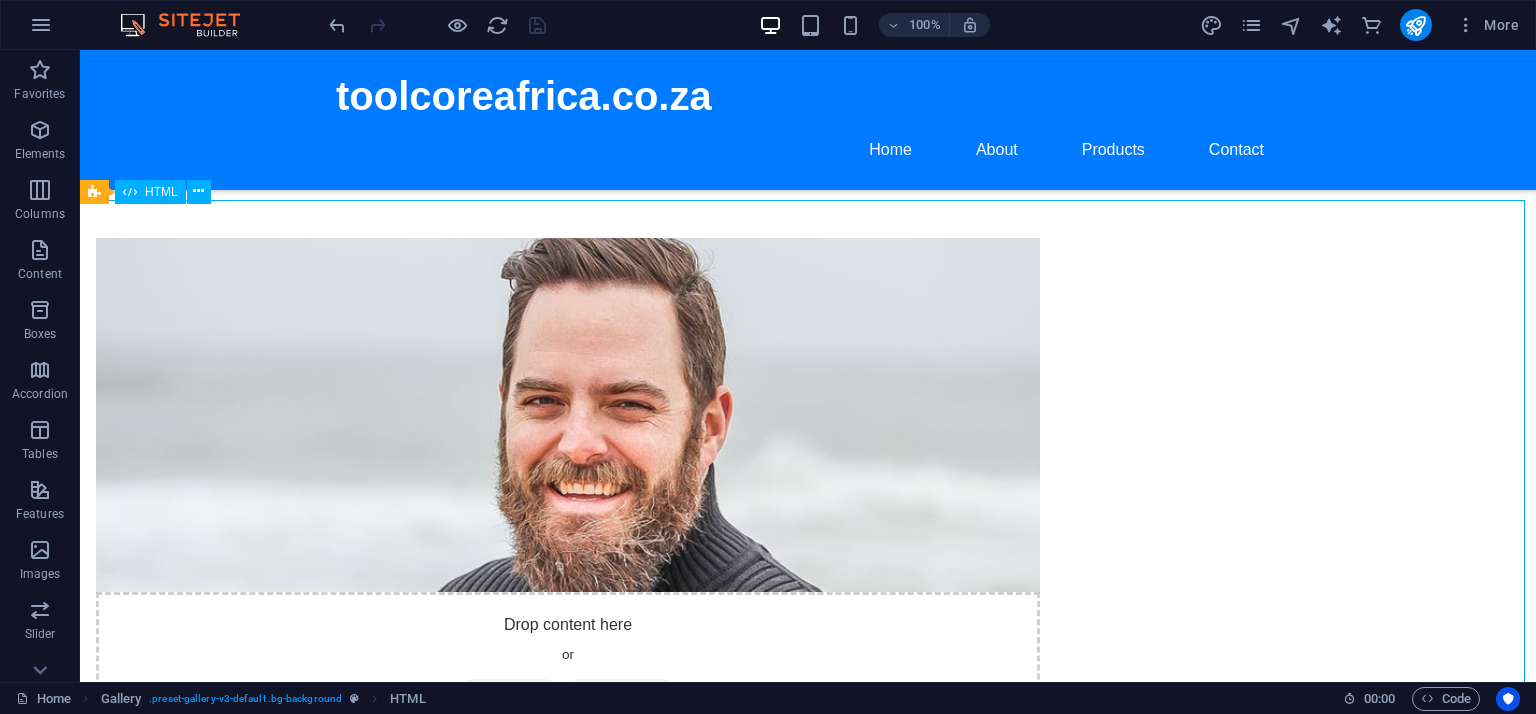 click on "HTML" at bounding box center (150, 192) 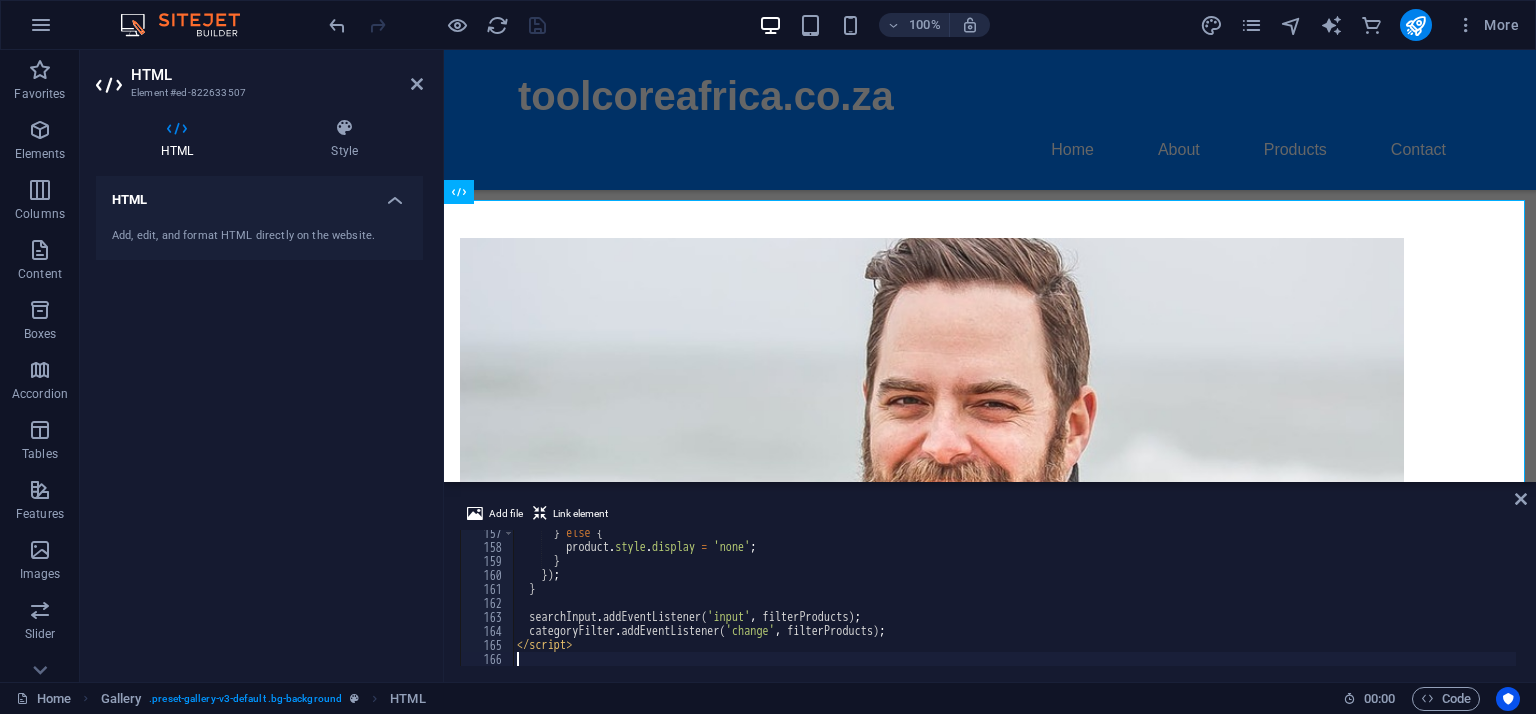 scroll, scrollTop: 2192, scrollLeft: 0, axis: vertical 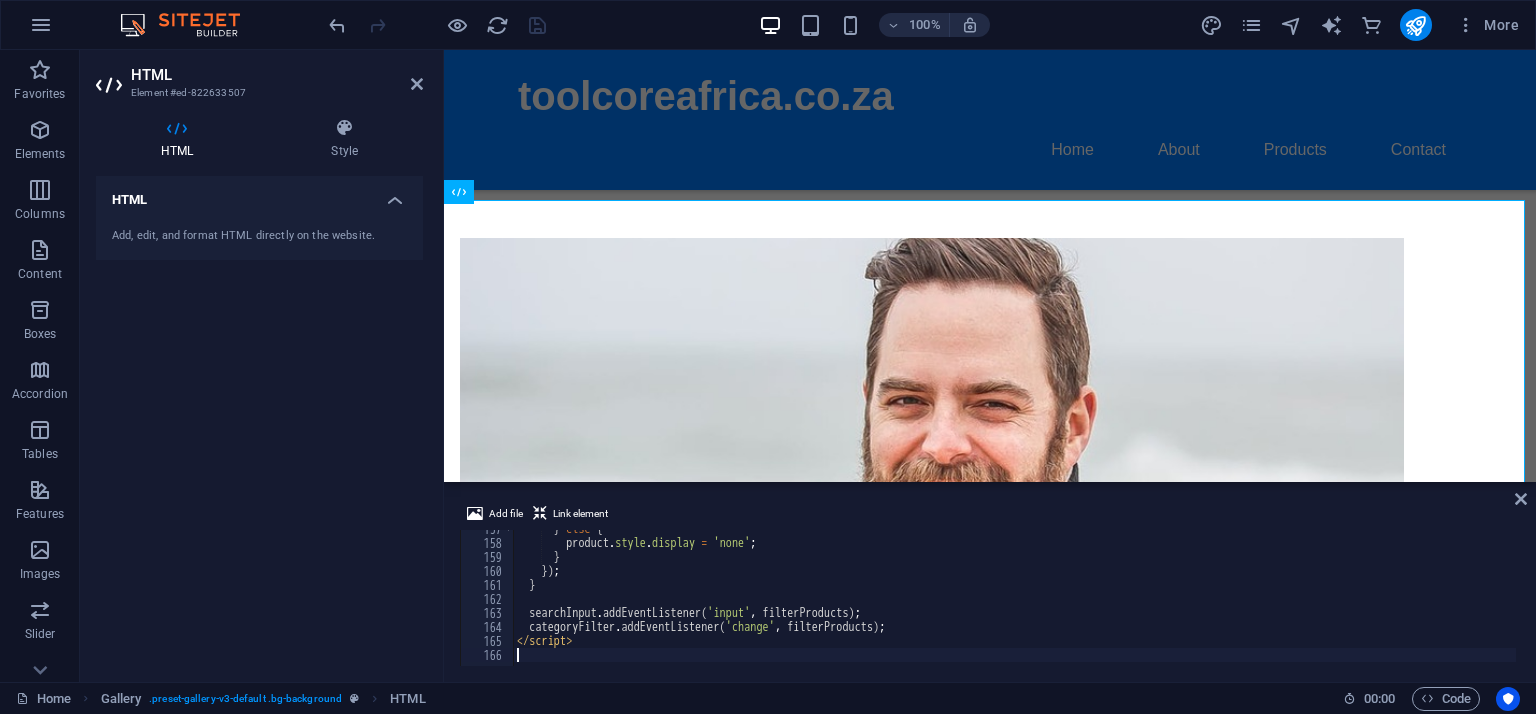 type on "</script>" 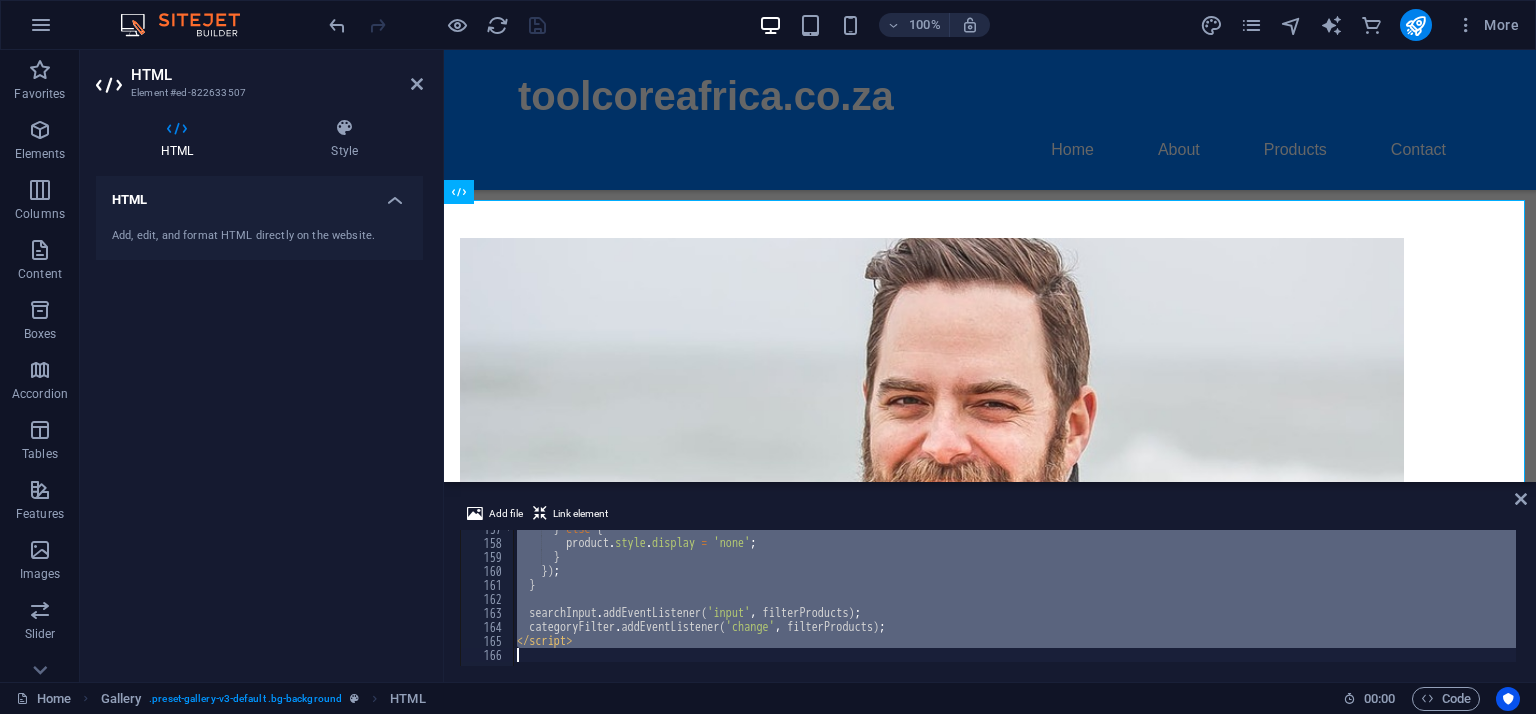 paste 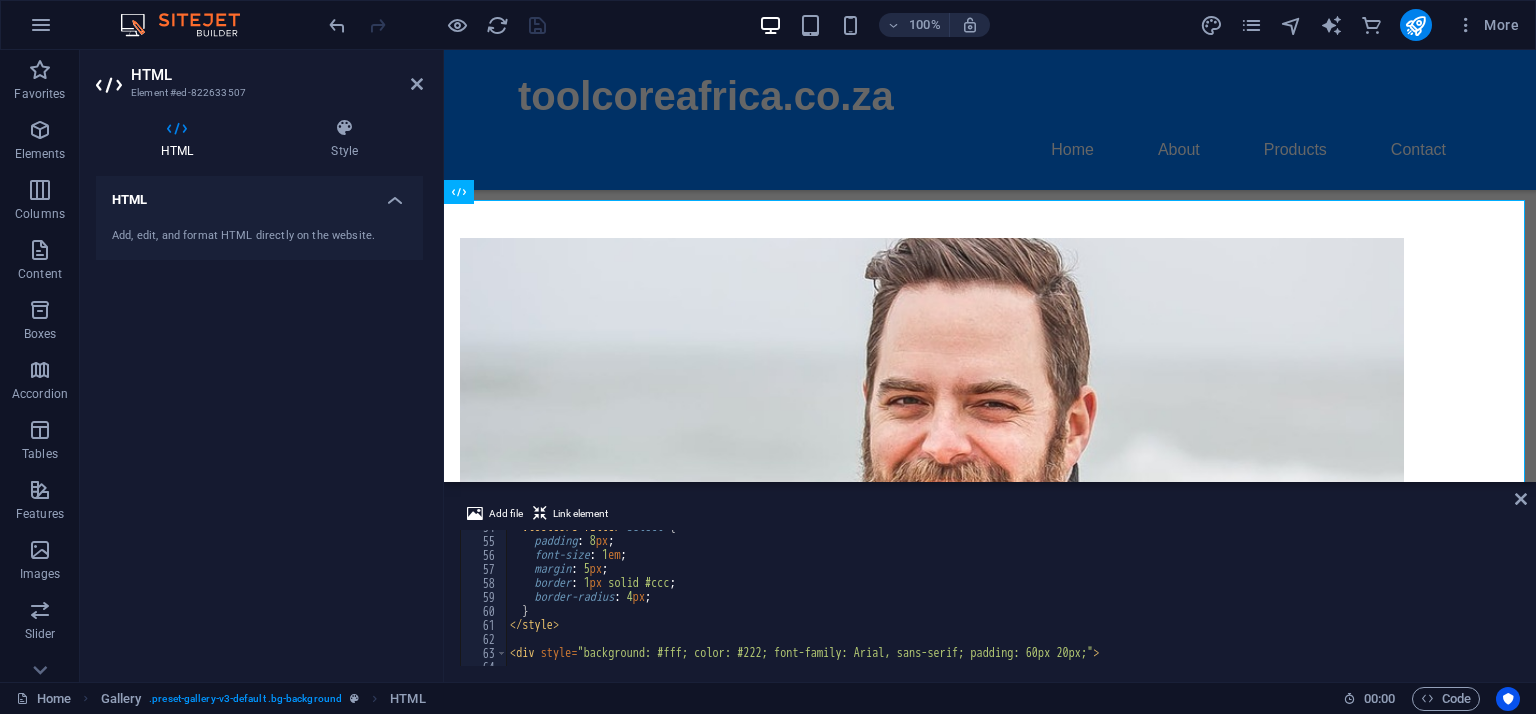 scroll, scrollTop: 0, scrollLeft: 0, axis: both 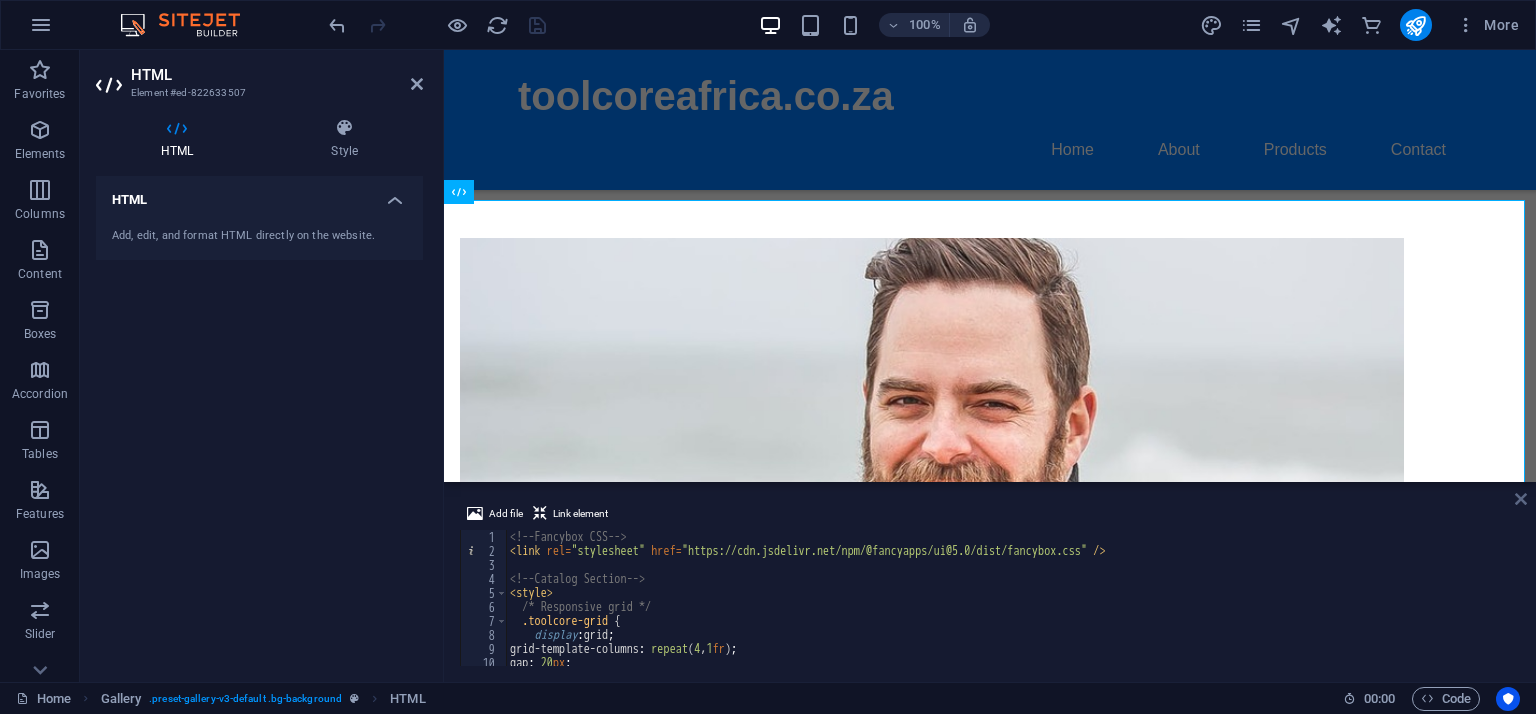 click at bounding box center (1521, 499) 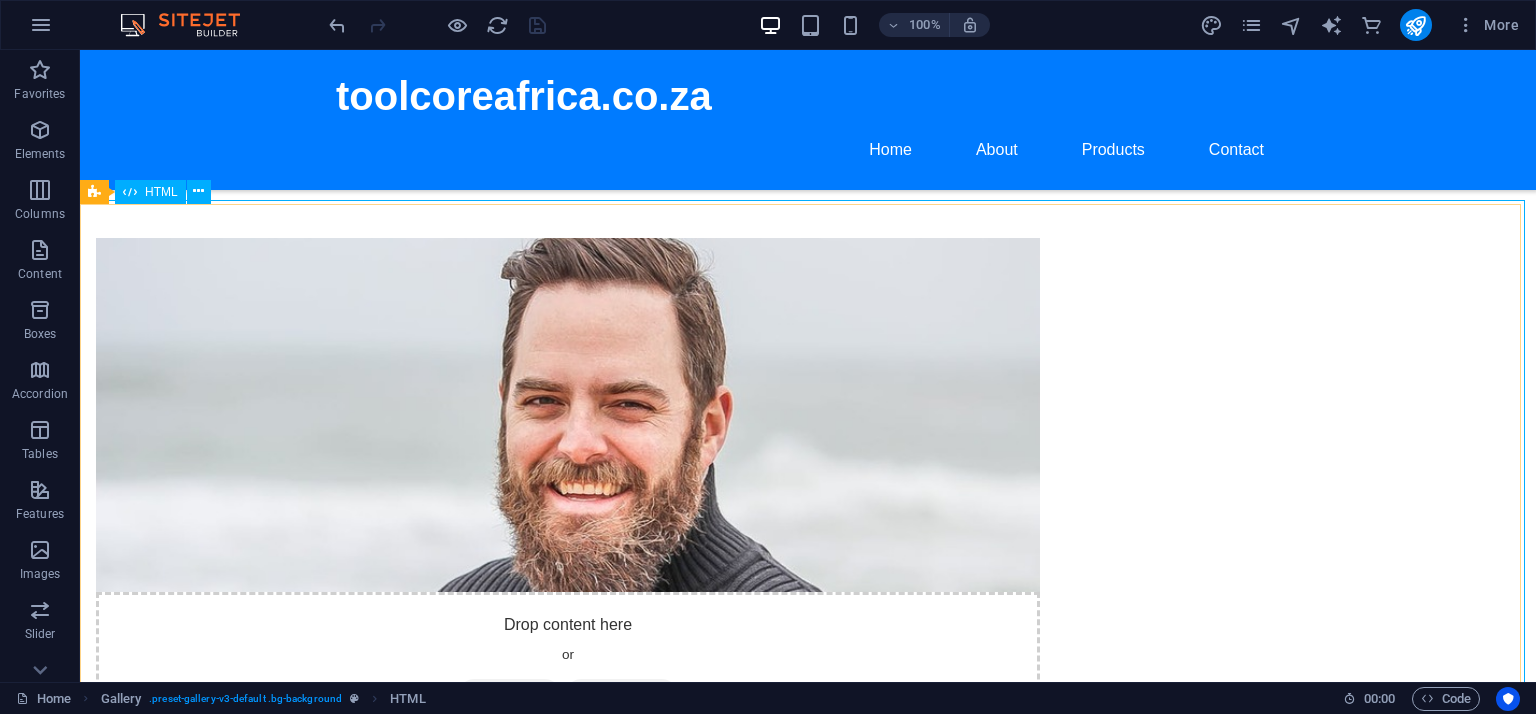 click on "HTML" at bounding box center (161, 192) 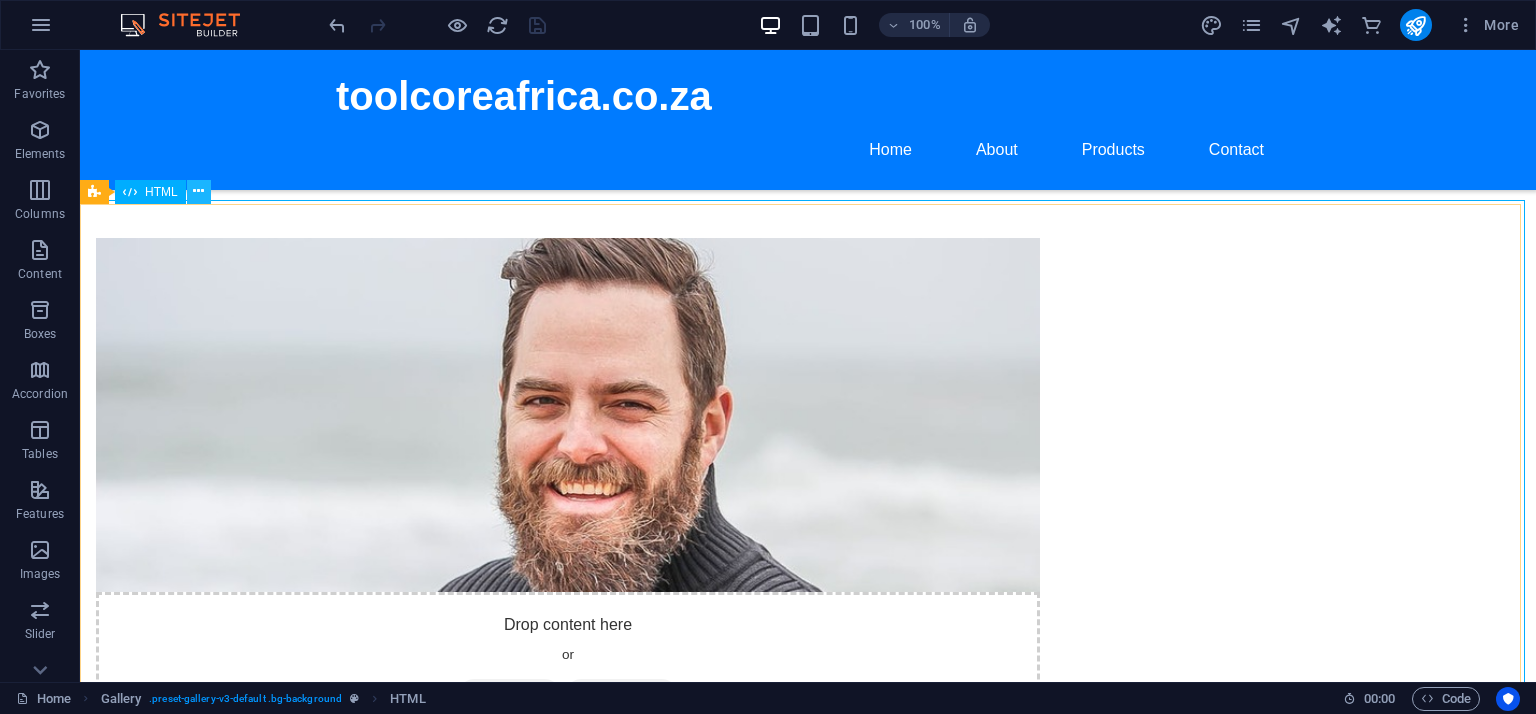 click at bounding box center [198, 191] 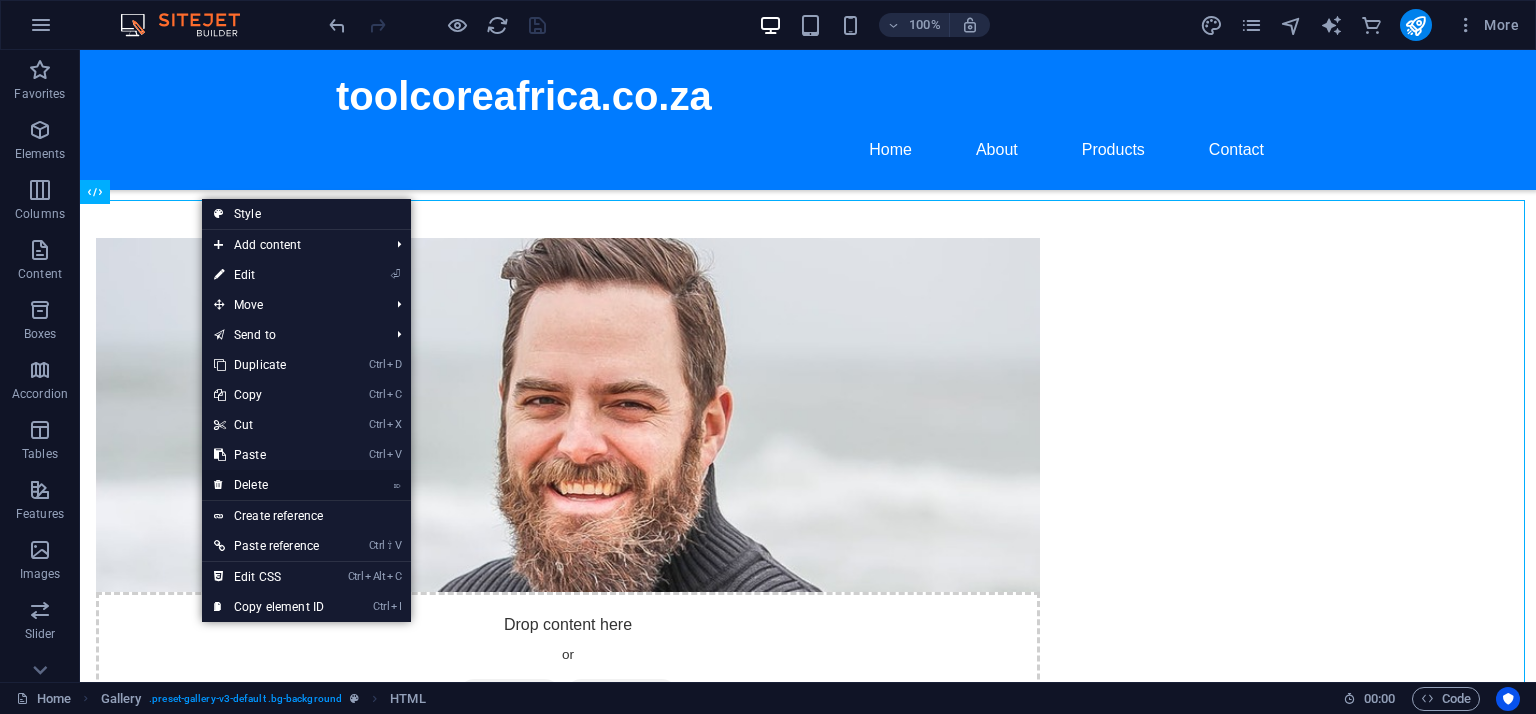 click on "⌦  Delete" at bounding box center (269, 485) 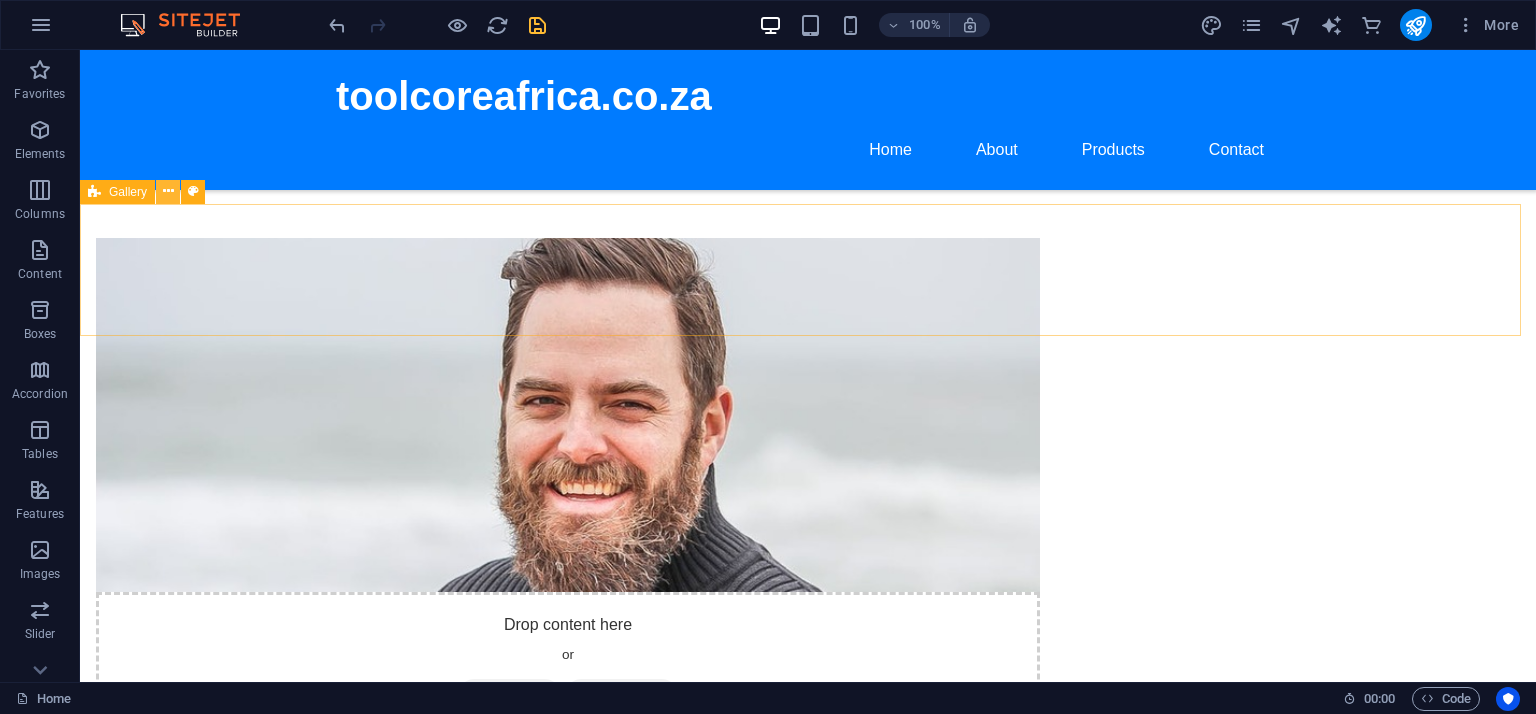 click at bounding box center [168, 191] 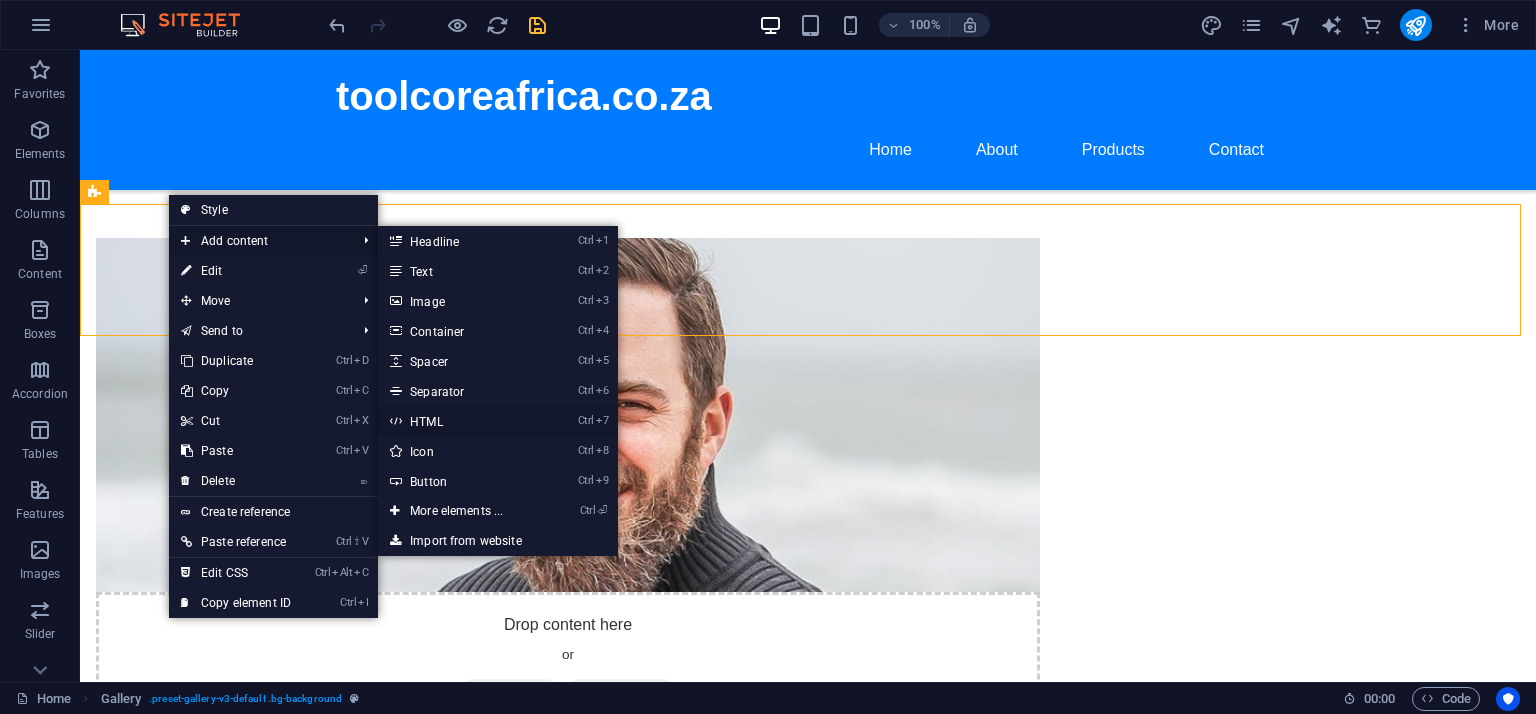 click on "Ctrl 7  HTML" at bounding box center (460, 421) 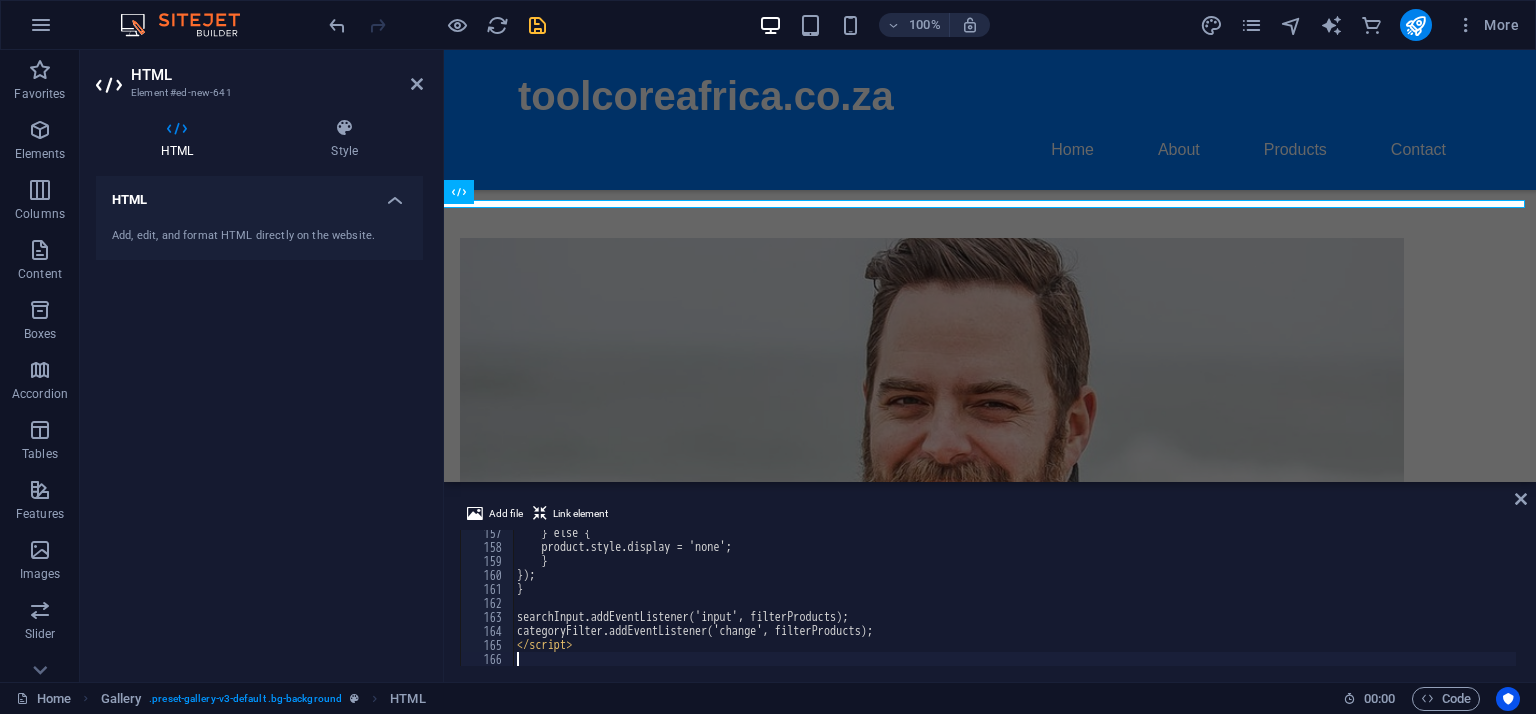 scroll, scrollTop: 2188, scrollLeft: 0, axis: vertical 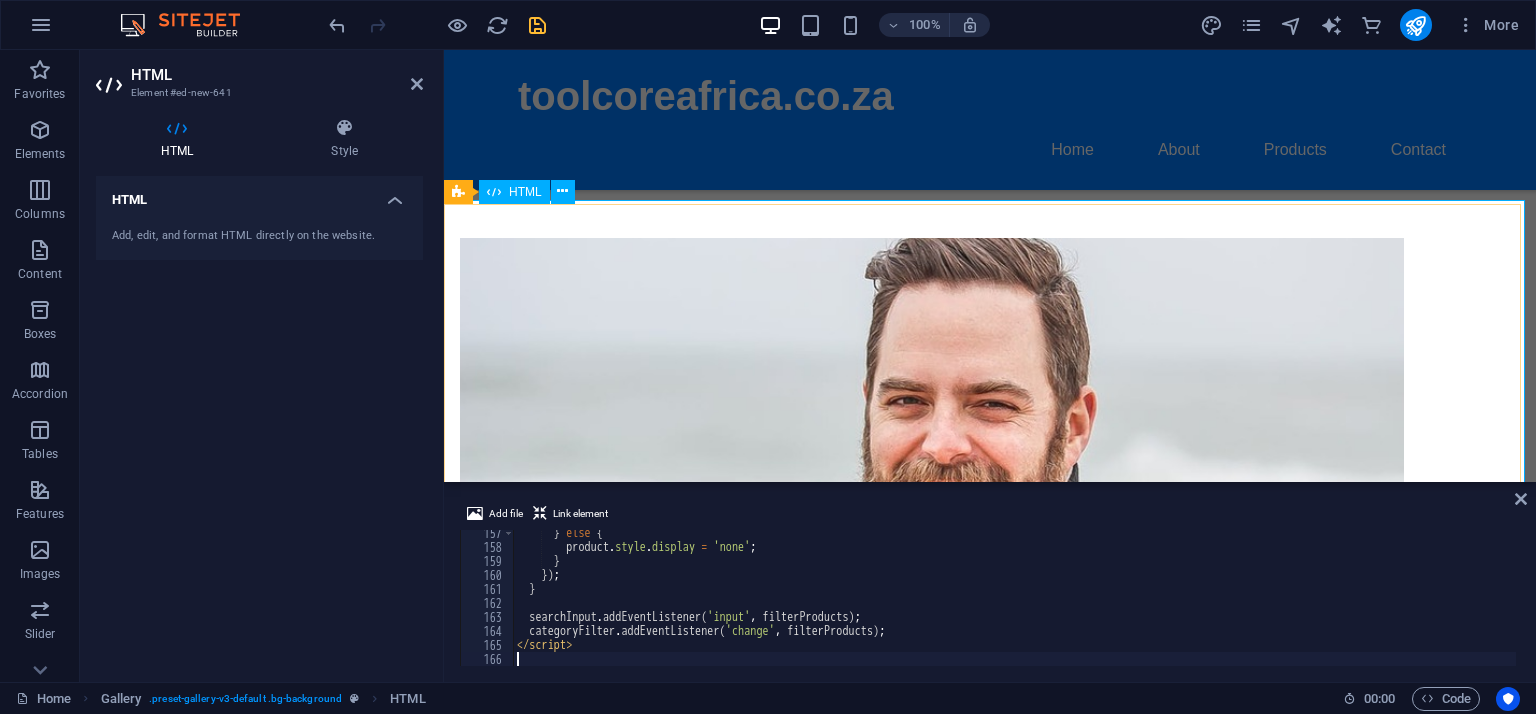 click on "ToolCore Africa
Professional Craft & Workshop Tools Catalog
All Categories
Toolboxes
Excavators
Loaders
Trolley Kits
Toolbox Pro 1000
Heavy-duty steel • 7 compartments • Lockable system
Contact Us
Mini Excavator X1
1.2 Ton crawler • Compact build • Hydraulic control
Contact Us
Skid Steer Loader 700
High-lift capacity • Turbo diesel • Heavy-duty tracks
Contact Us
Trolley Toolkit Max
150 tools • Industrial-grade • Wheeled cabinet
Contact Us" at bounding box center [990, 1485] 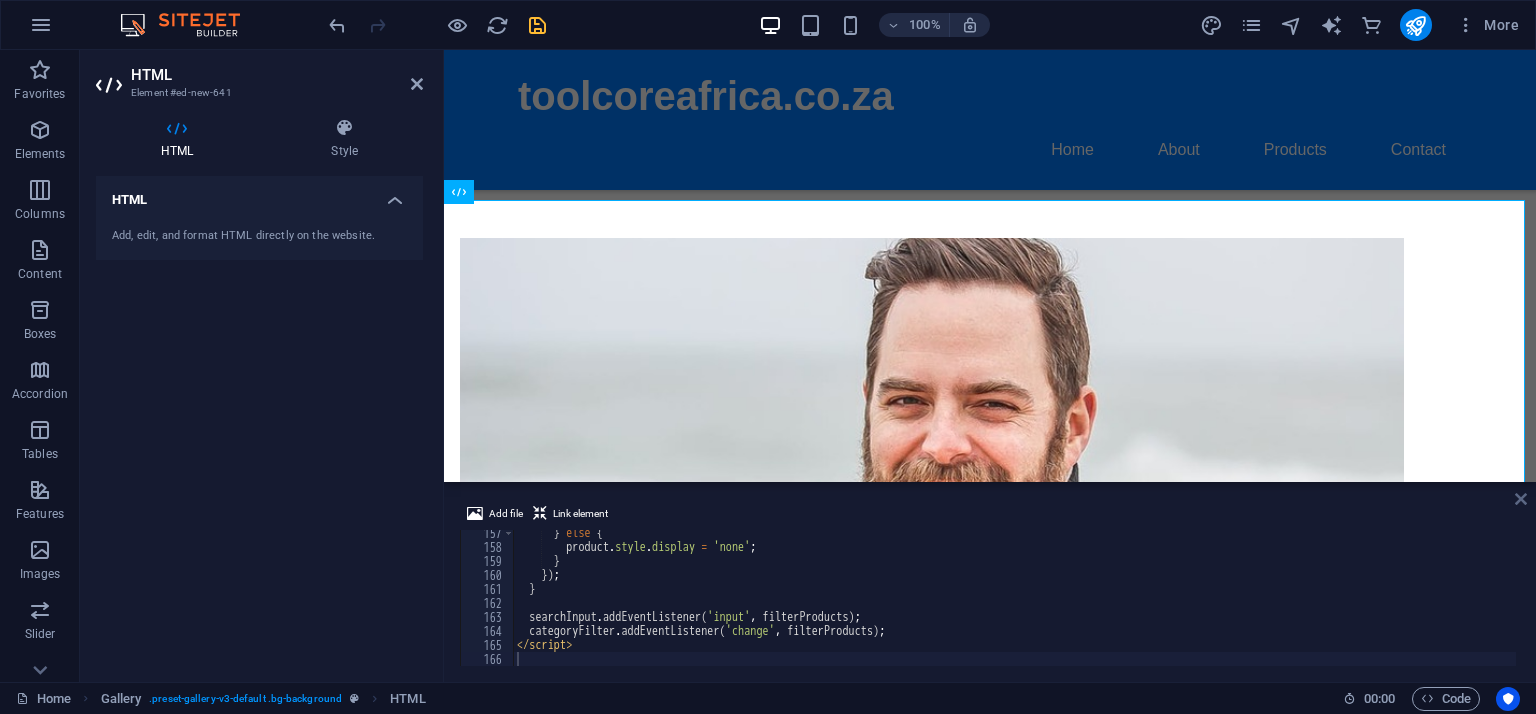 click at bounding box center (1521, 499) 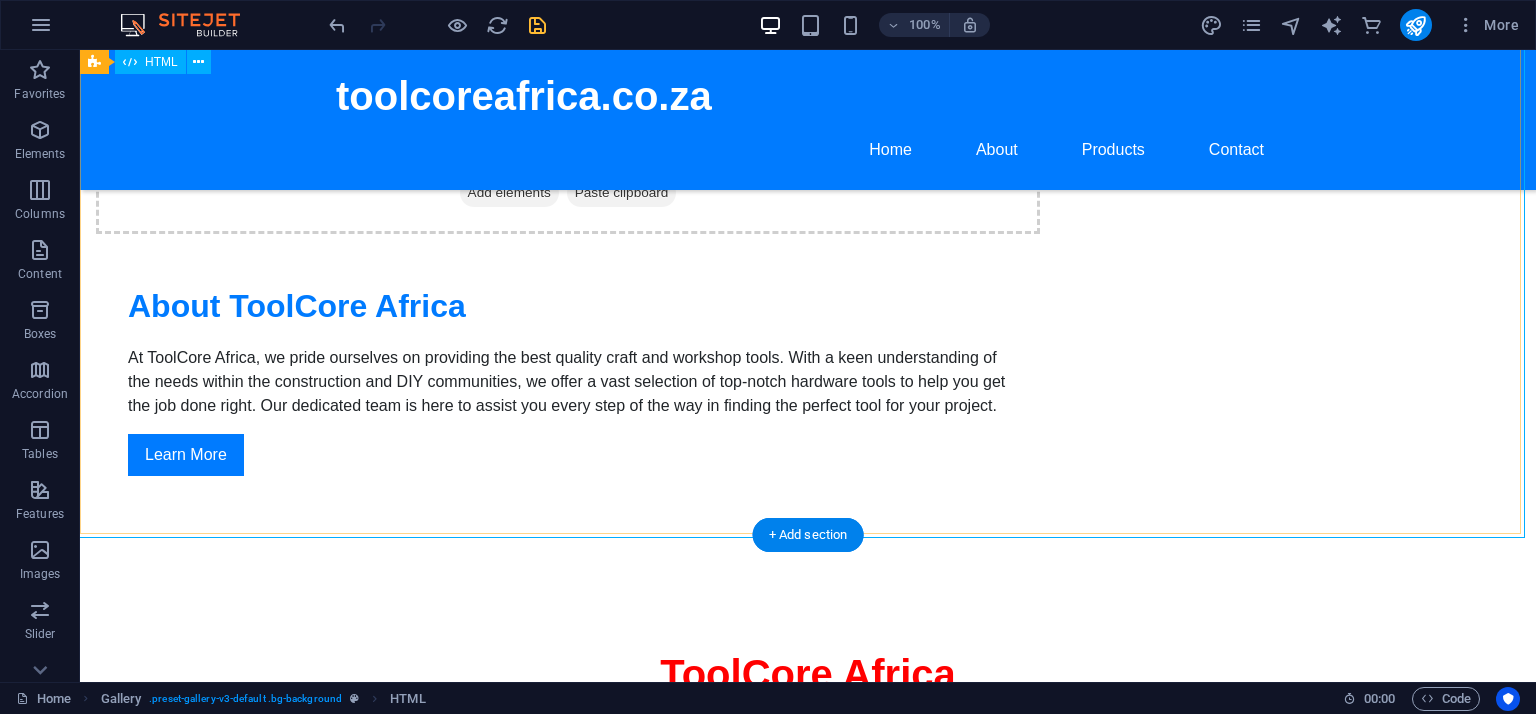 scroll, scrollTop: 1500, scrollLeft: 0, axis: vertical 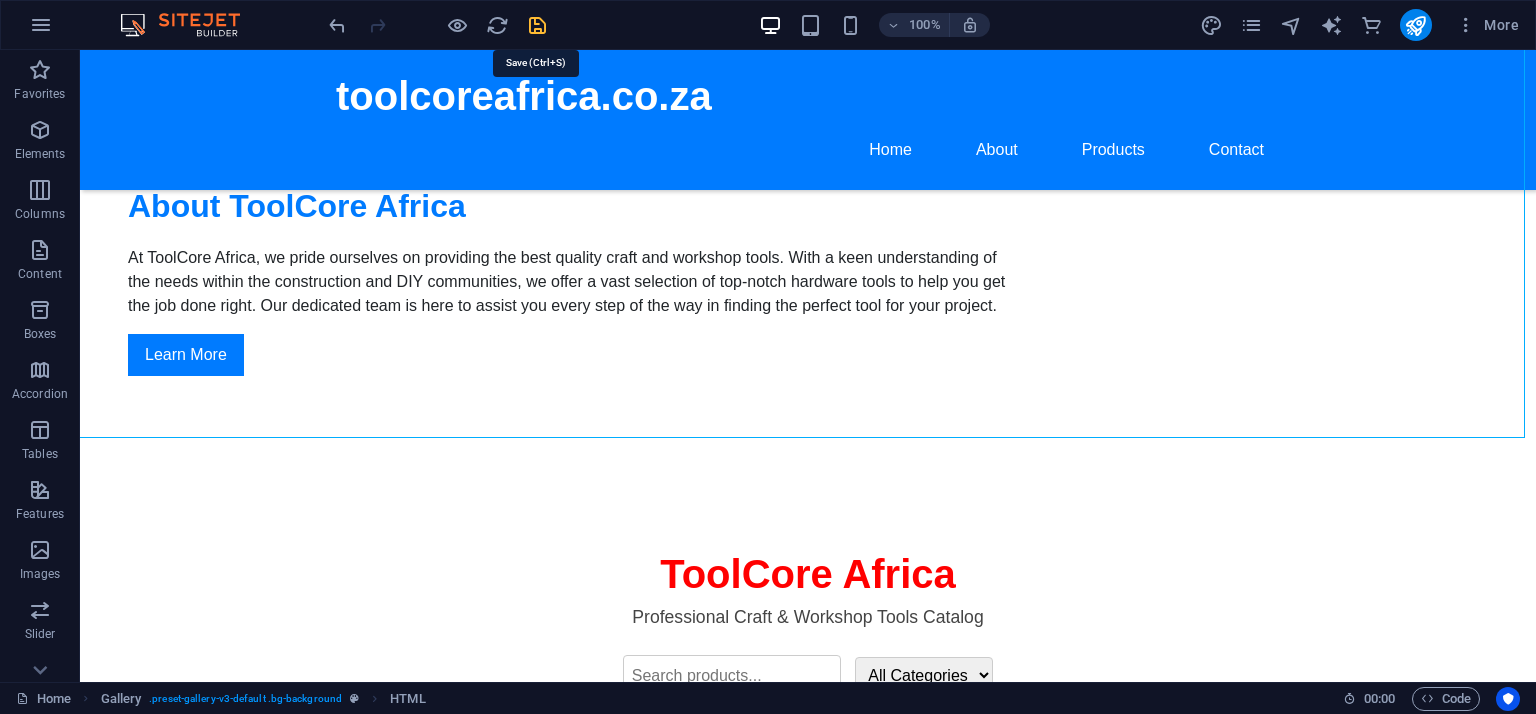 click at bounding box center [537, 25] 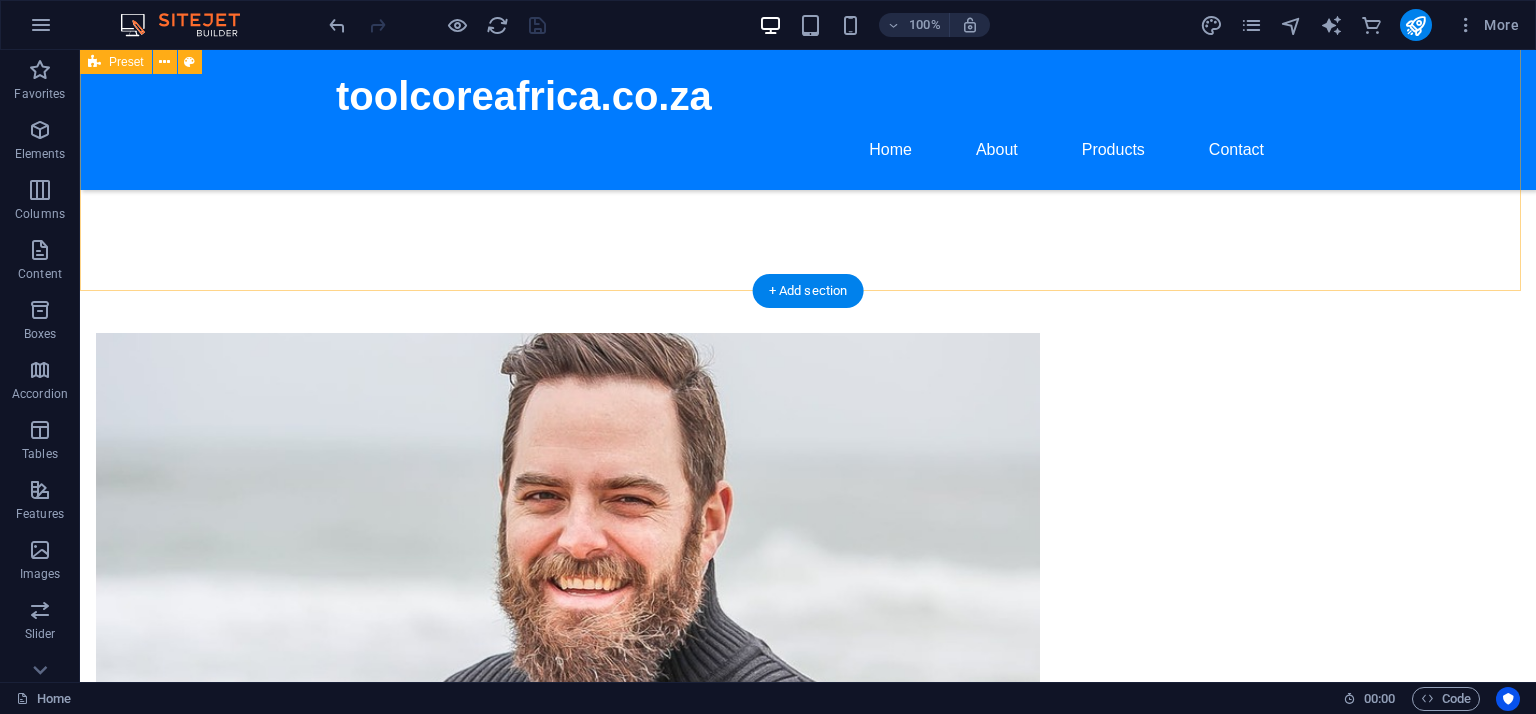 scroll, scrollTop: 800, scrollLeft: 0, axis: vertical 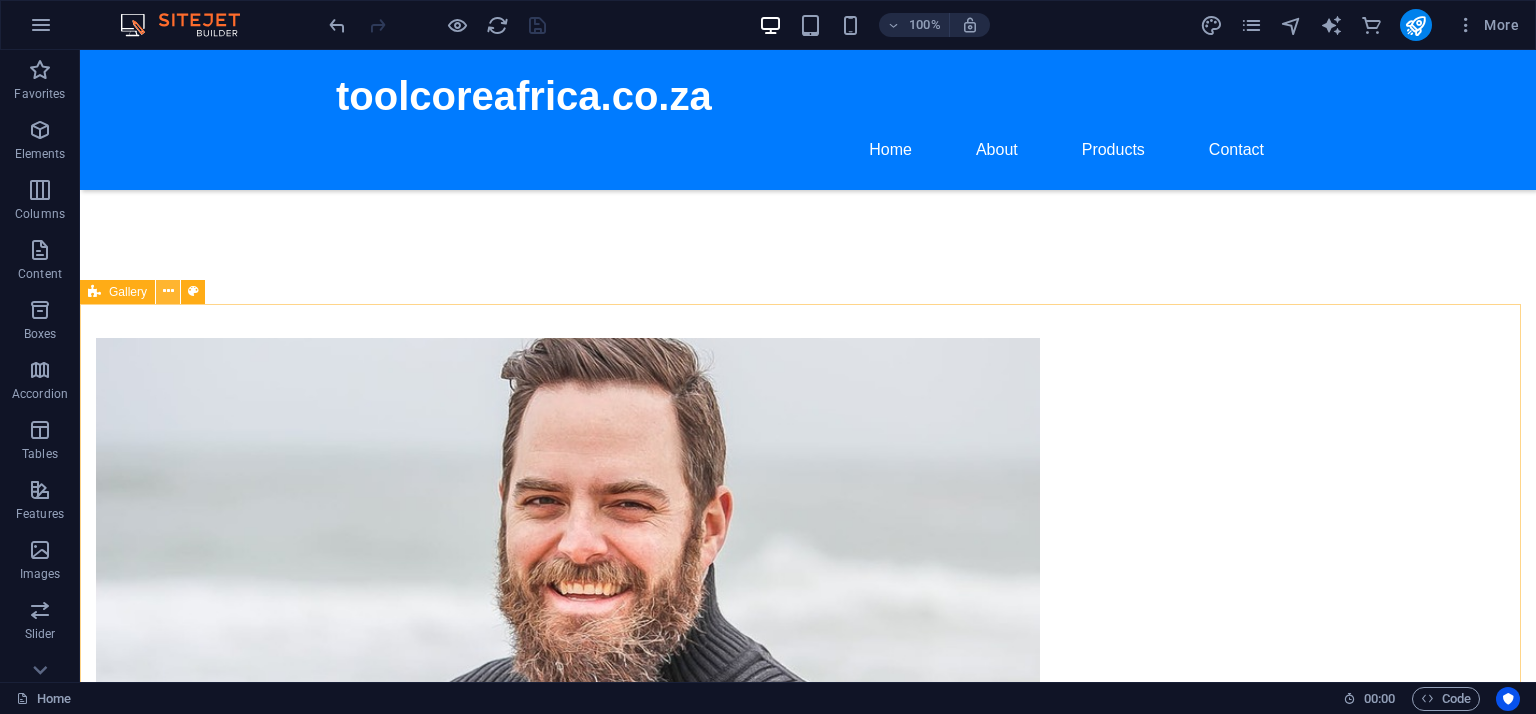 click at bounding box center [168, 291] 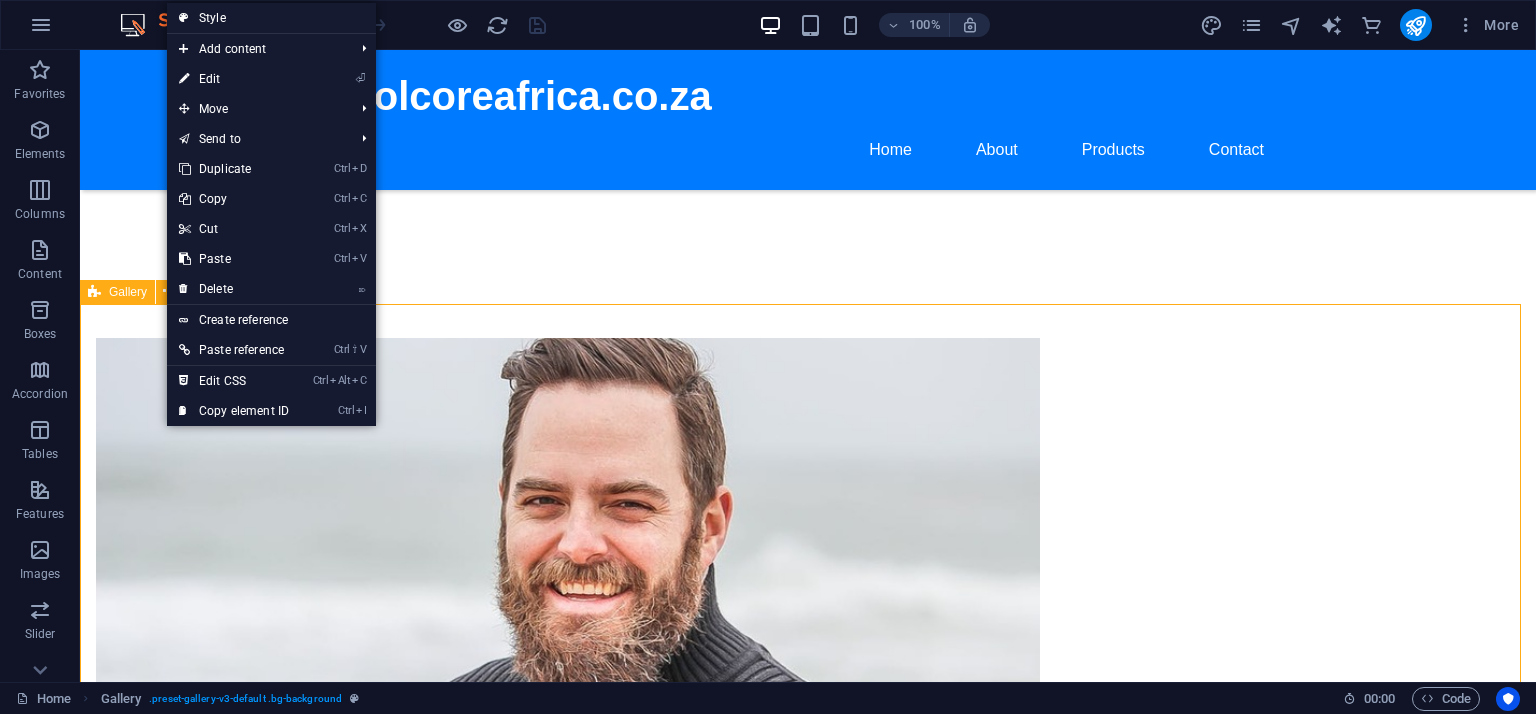 click on "Gallery" at bounding box center [128, 292] 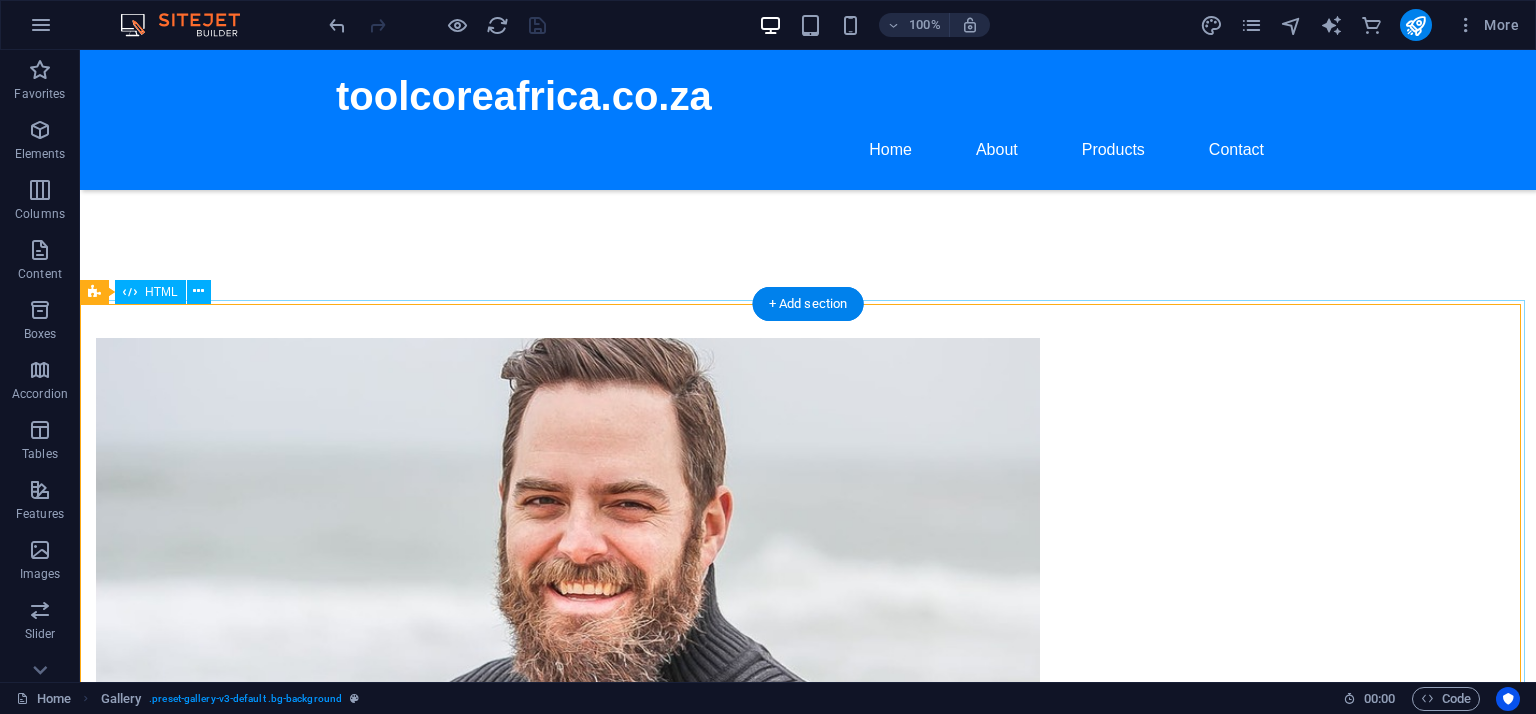 click on "ToolCore Africa
Professional Craft & Workshop Tools Catalog
All Categories
Toolboxes
Excavators
Loaders
Trolley Kits
Toolbox Pro 1000
Heavy-duty steel • 7 compartments • Lockable system
Contact Us
Mini Excavator X1
1.2 Ton crawler • Compact build • Hydraulic control
Contact Us
Skid Steer Loader 700
High-lift capacity • Turbo diesel • Heavy-duty tracks
Contact Us
Trolley Toolkit Max
150 tools • Industrial-grade • Wheeled cabinet
Contact Us" at bounding box center (808, 1602) 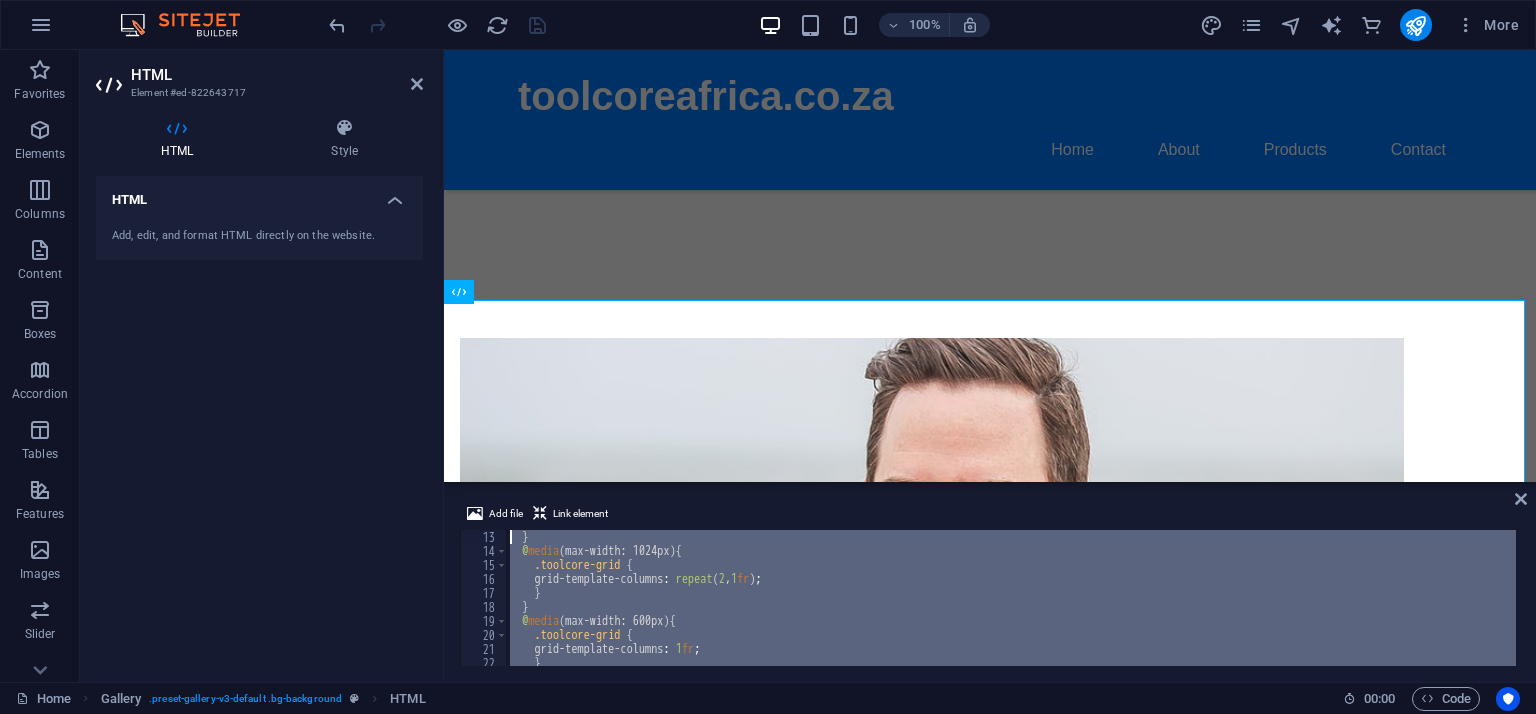 scroll, scrollTop: 0, scrollLeft: 0, axis: both 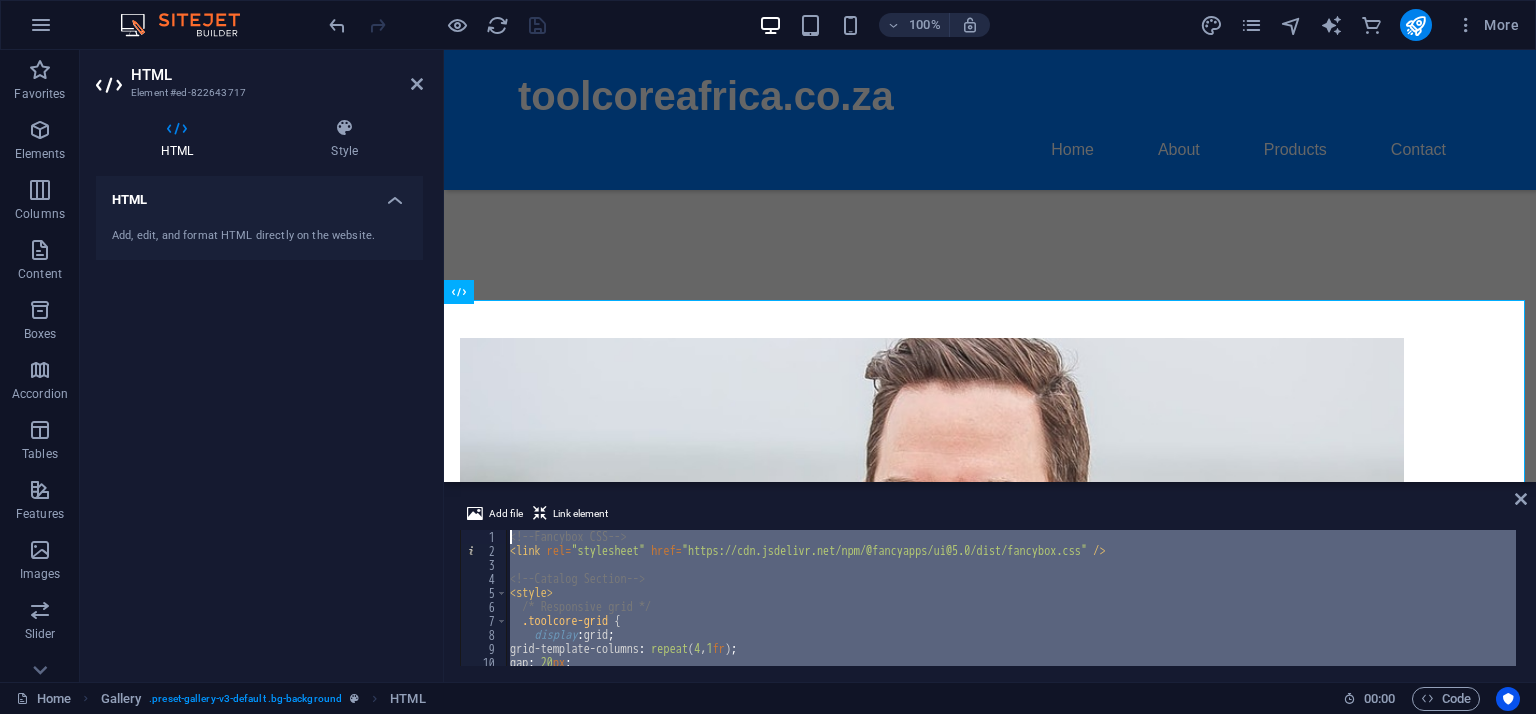 drag, startPoint x: 651, startPoint y: 638, endPoint x: 441, endPoint y: 315, distance: 385.26483 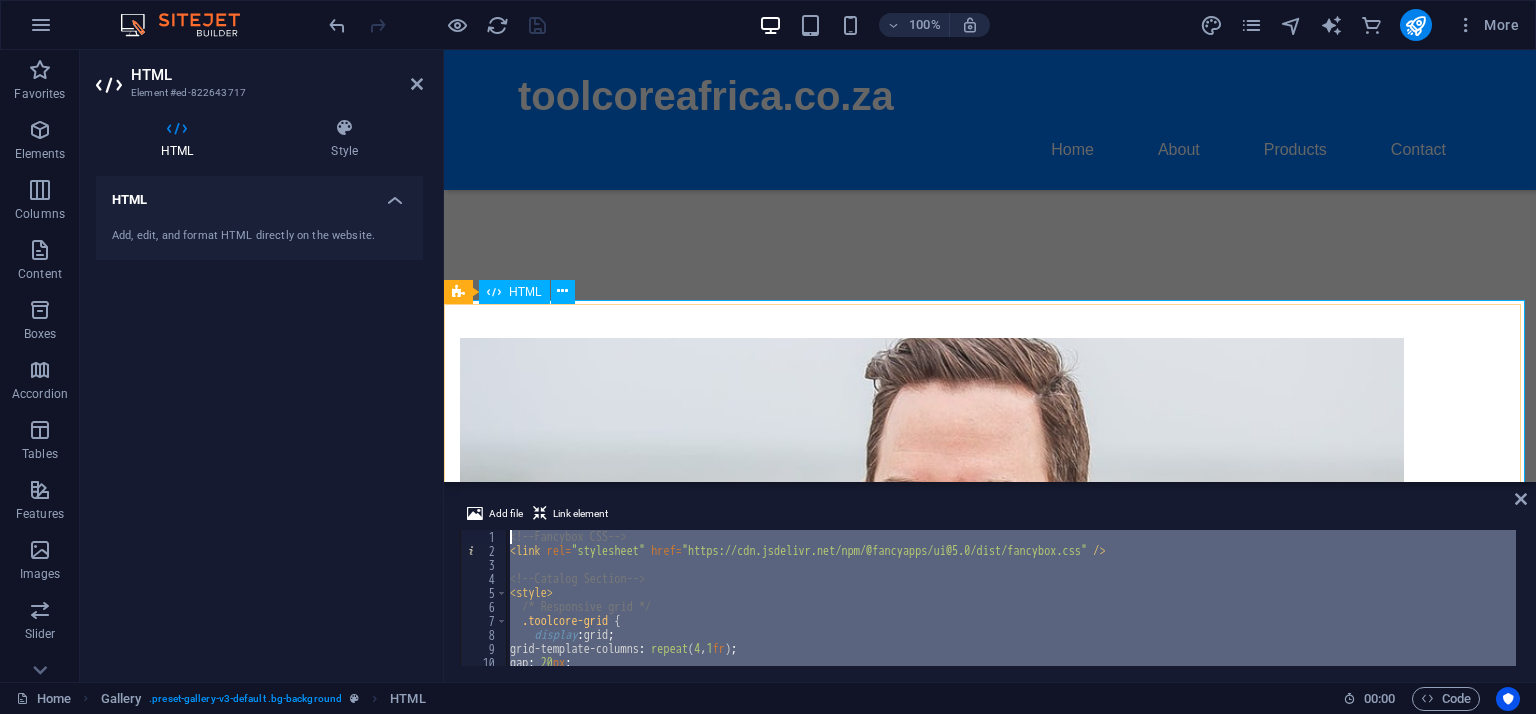 type 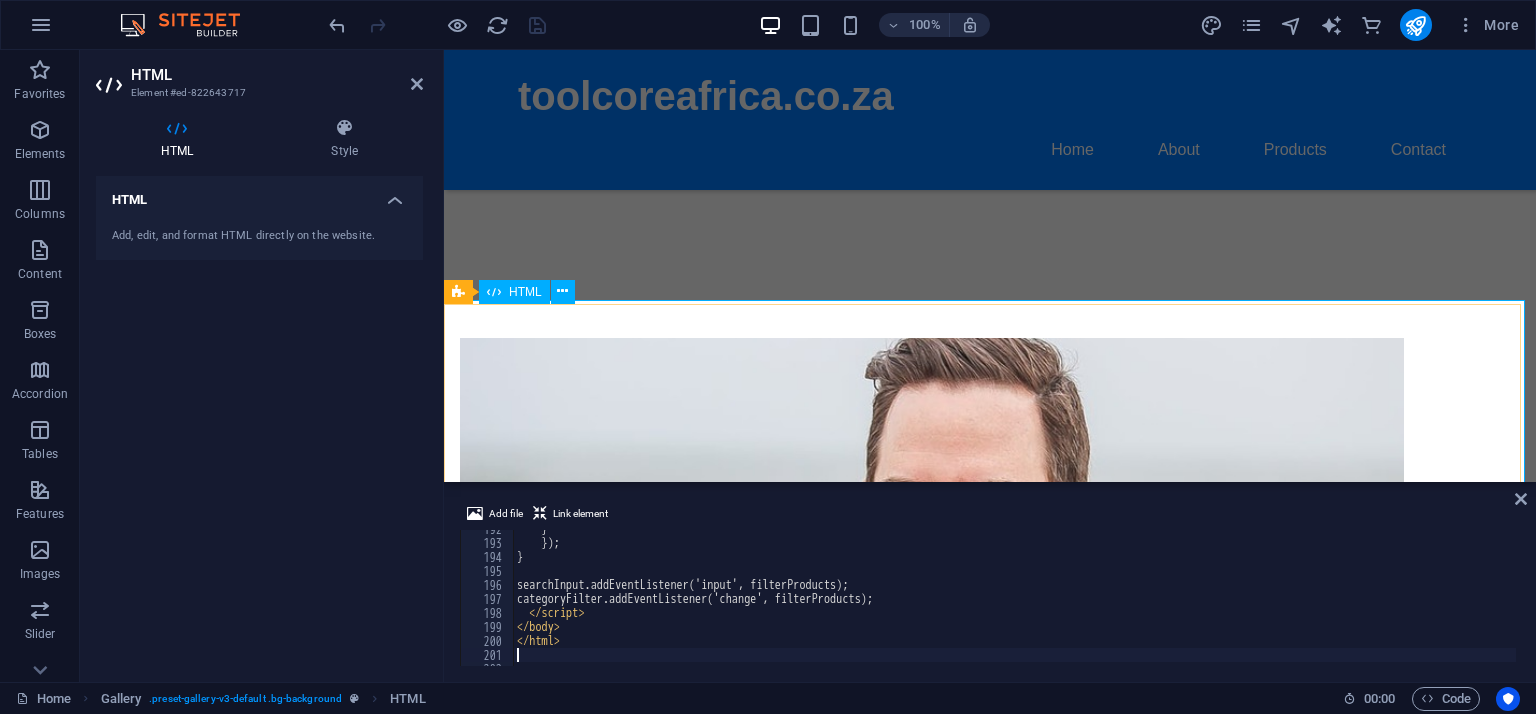 scroll, scrollTop: 2682, scrollLeft: 0, axis: vertical 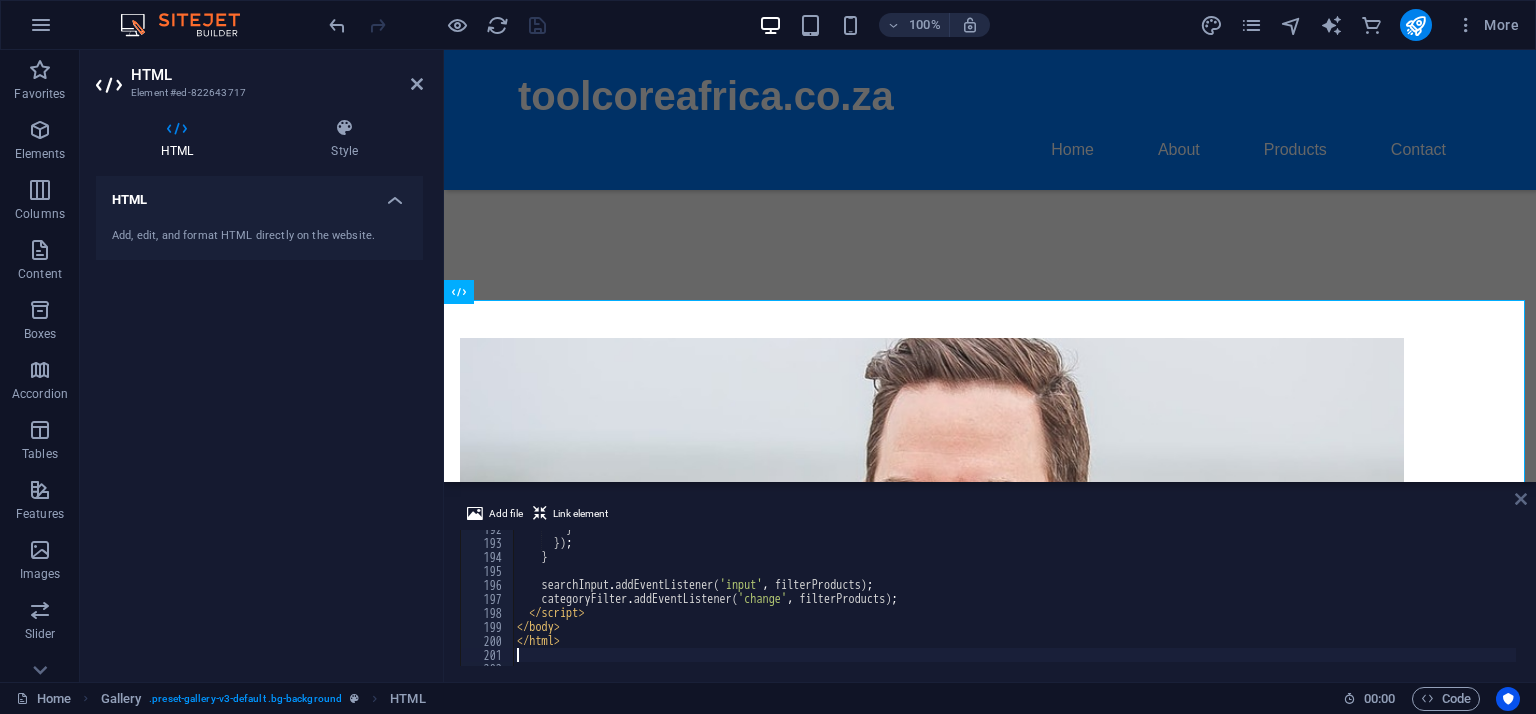 click at bounding box center [1521, 499] 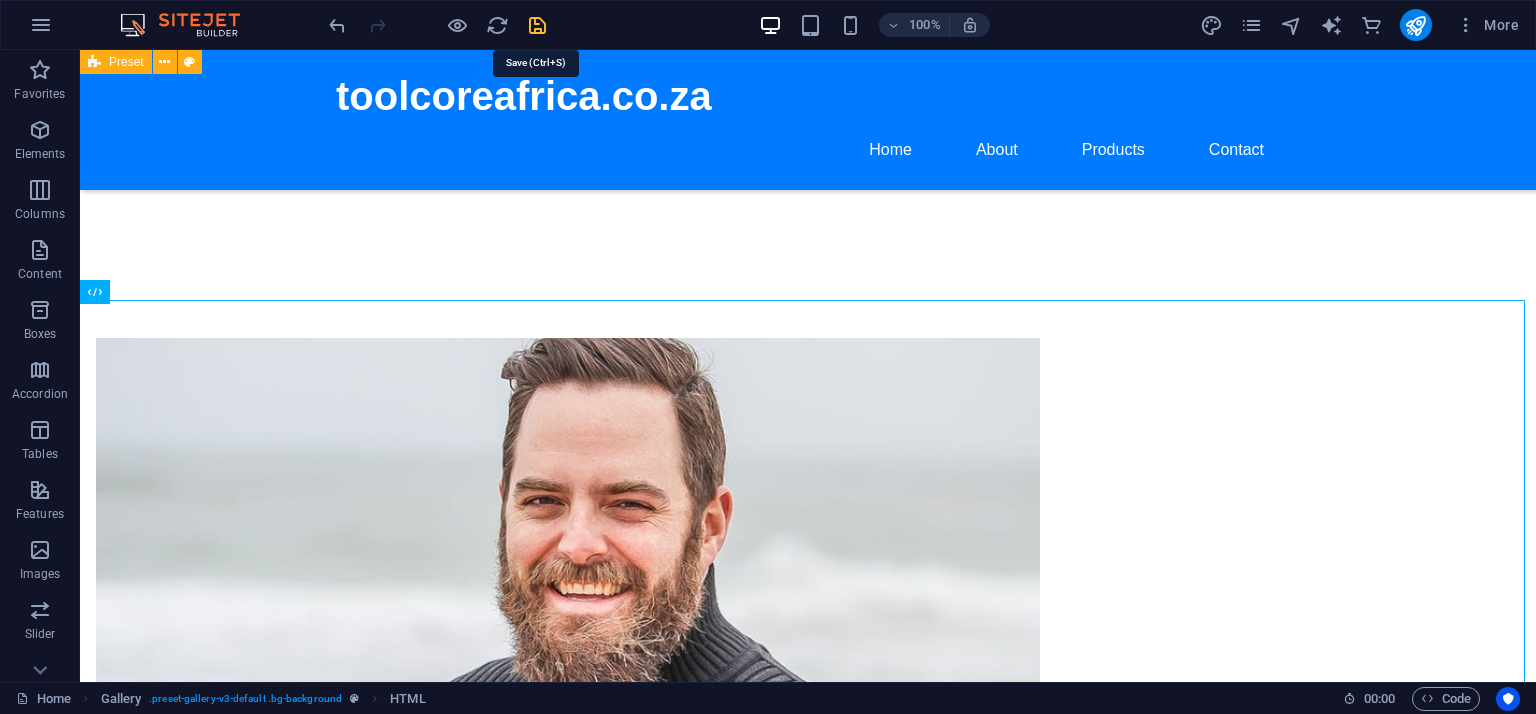 click at bounding box center [537, 25] 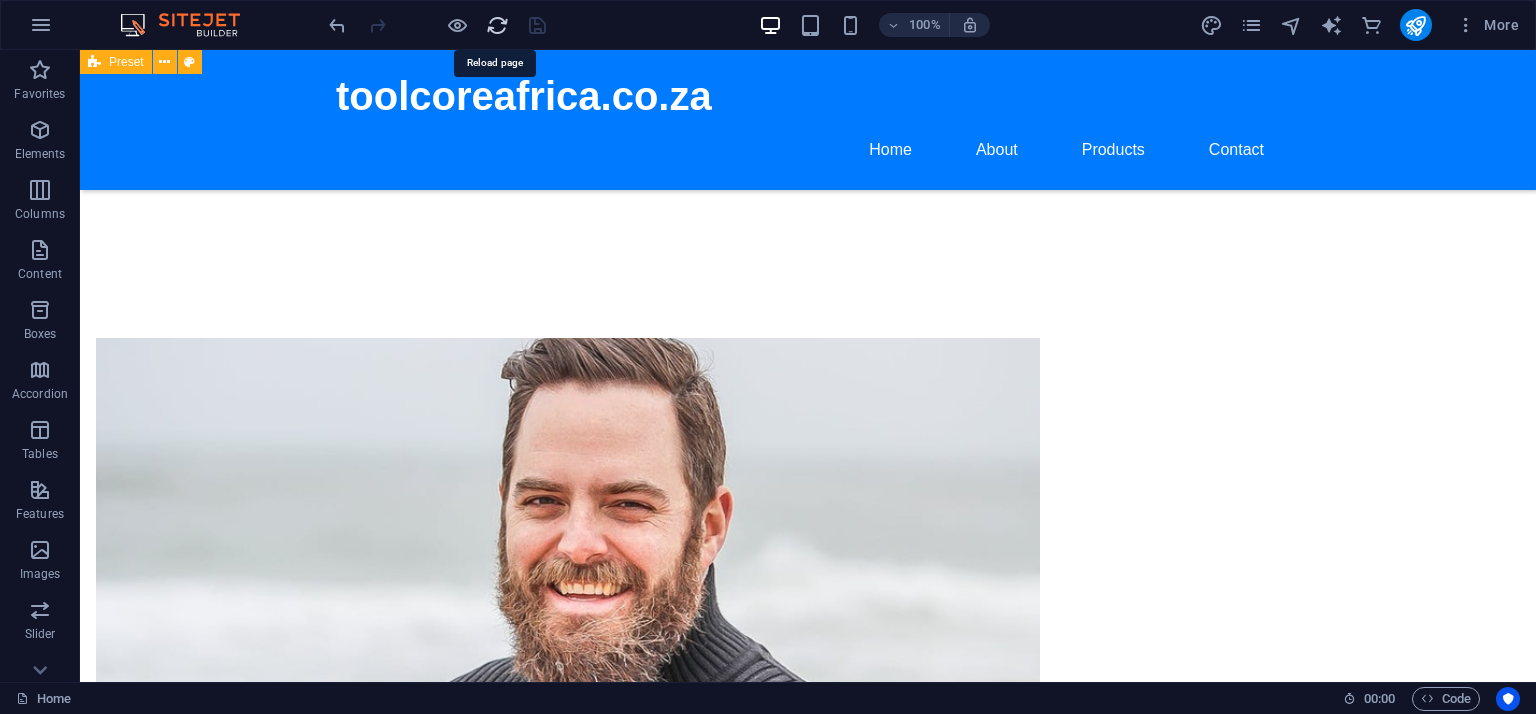 click at bounding box center [497, 25] 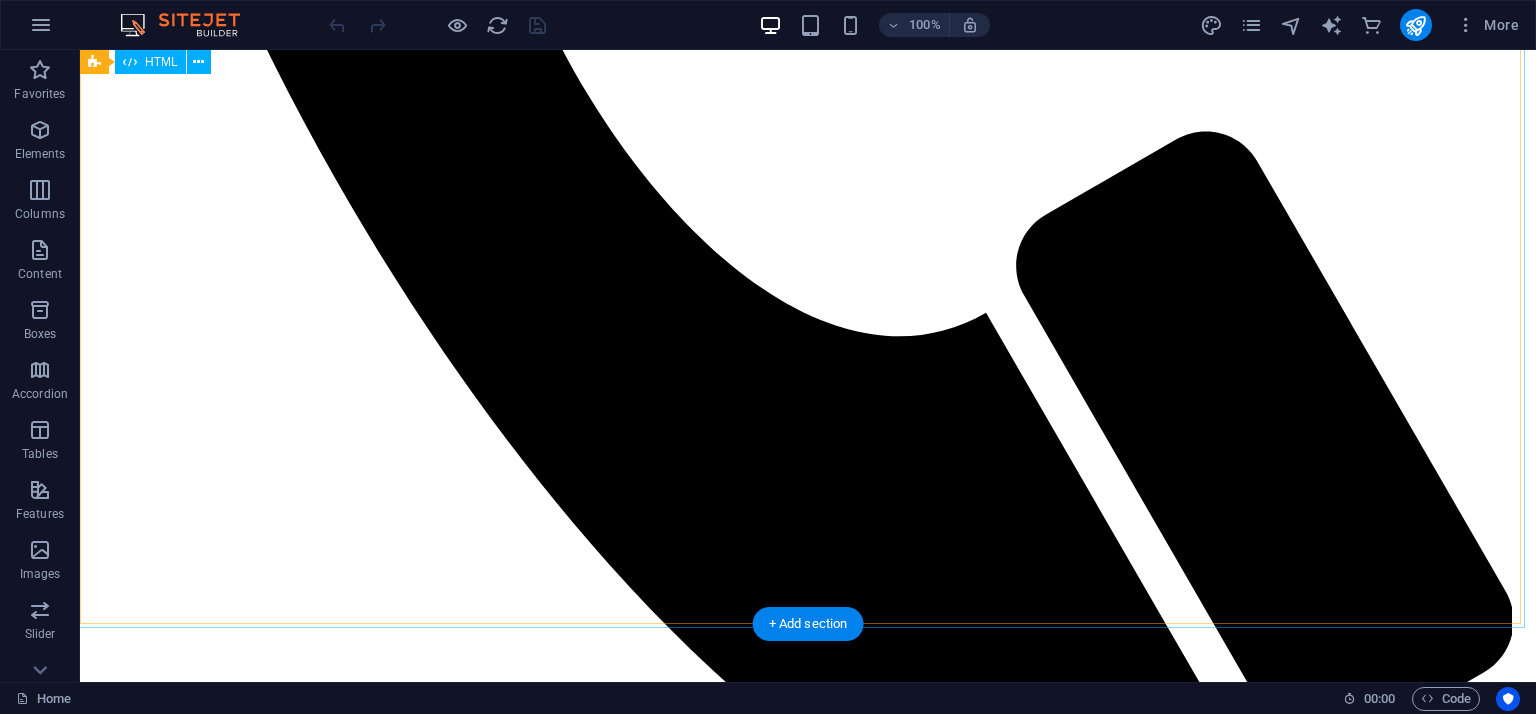 scroll, scrollTop: 1100, scrollLeft: 0, axis: vertical 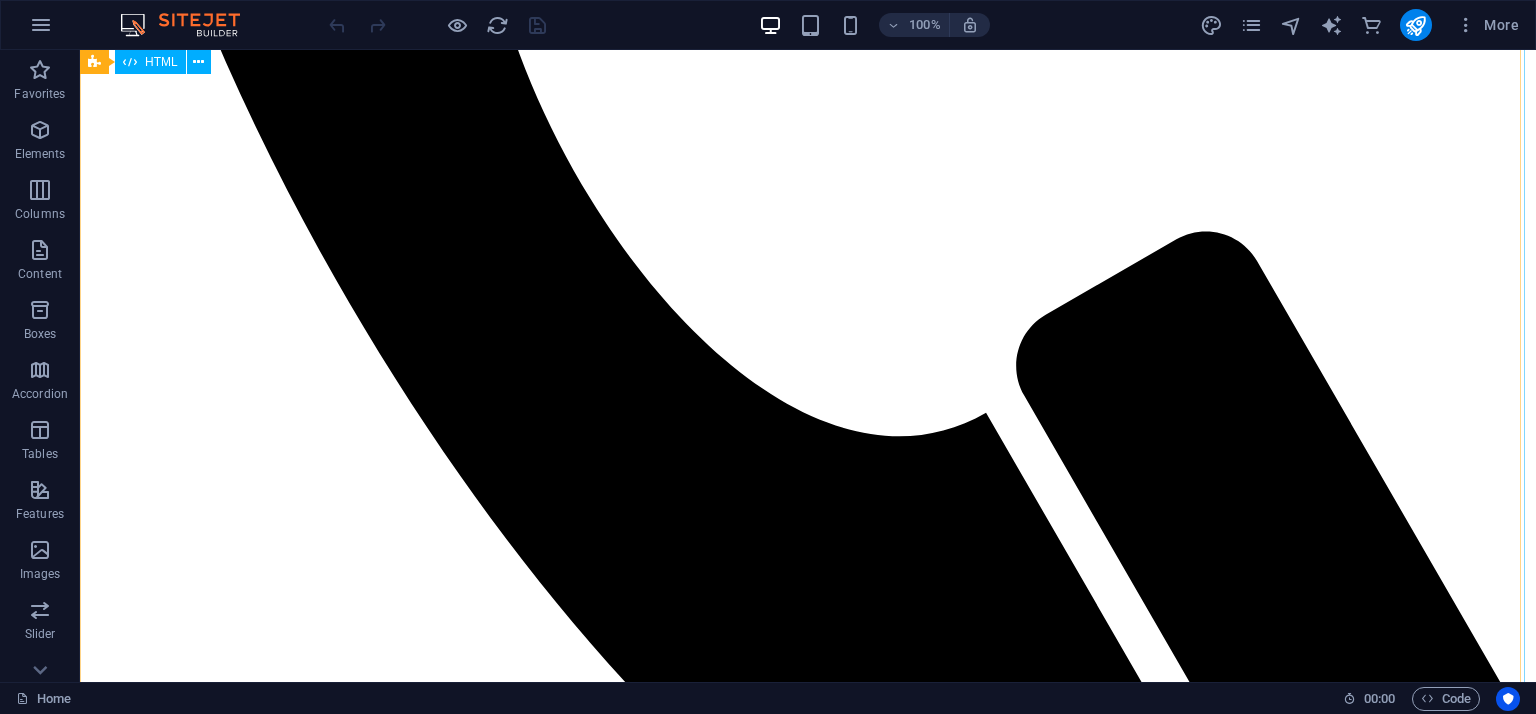 click on "ToolCore Africa Catalog
ToolCore Africa
Professional Craft & Workshop Tools Catalog
All Categories
Toolboxes
Excavators
Loaders
Trolley Kits
Toolbox Pro 1000
Heavy-duty steel • 7 compartments • Lockable system
Contact Us
Mini Excavator X1
1.2 Ton crawler • Compact build • Hydraulic control
Contact Us
Skid Steer Loader 700
High-lift capacity • Turbo diesel • Heavy-duty tracks
Contact Us
Trolley Toolkit Max
150 tools • Industrial-grade • Wheeled cabinet
Contact Us" at bounding box center (808, 2724) 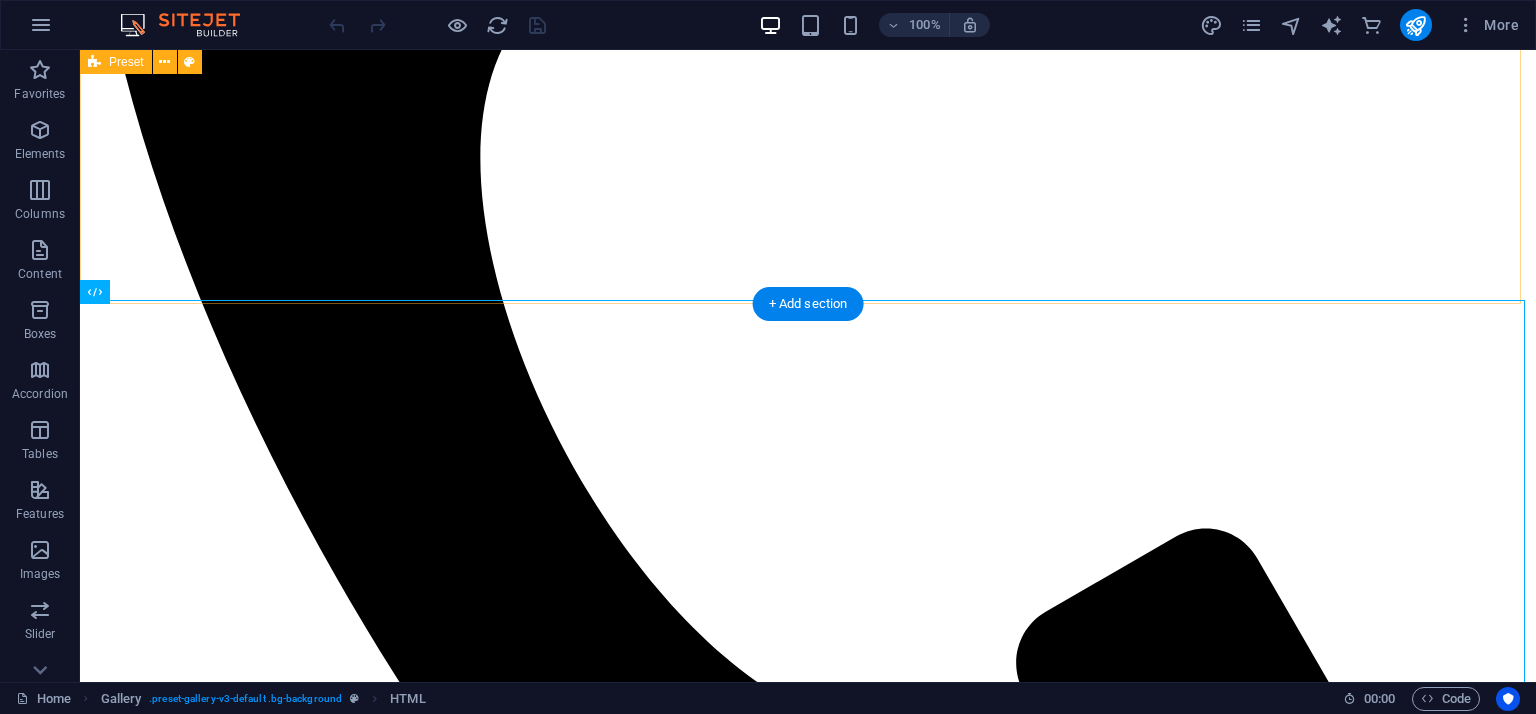 scroll, scrollTop: 800, scrollLeft: 0, axis: vertical 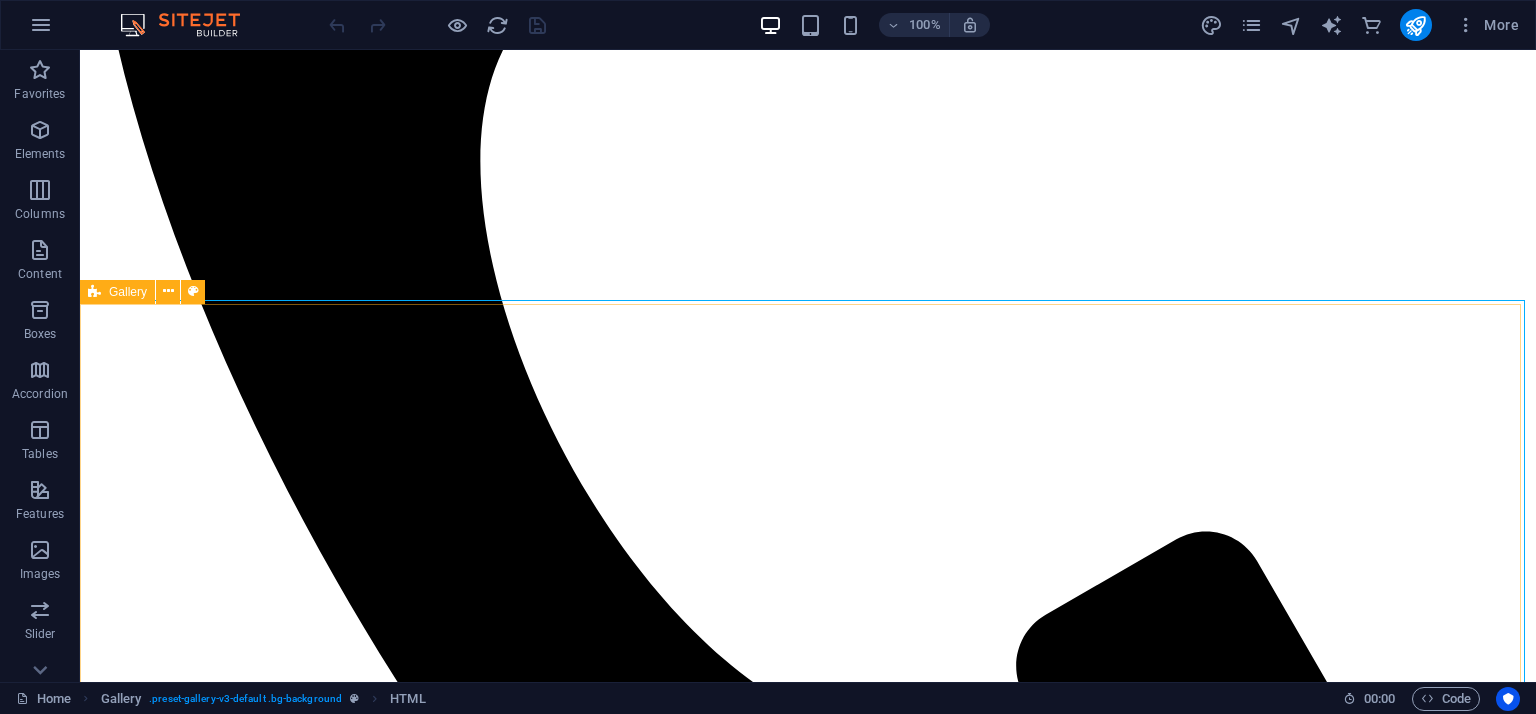 click at bounding box center [94, 292] 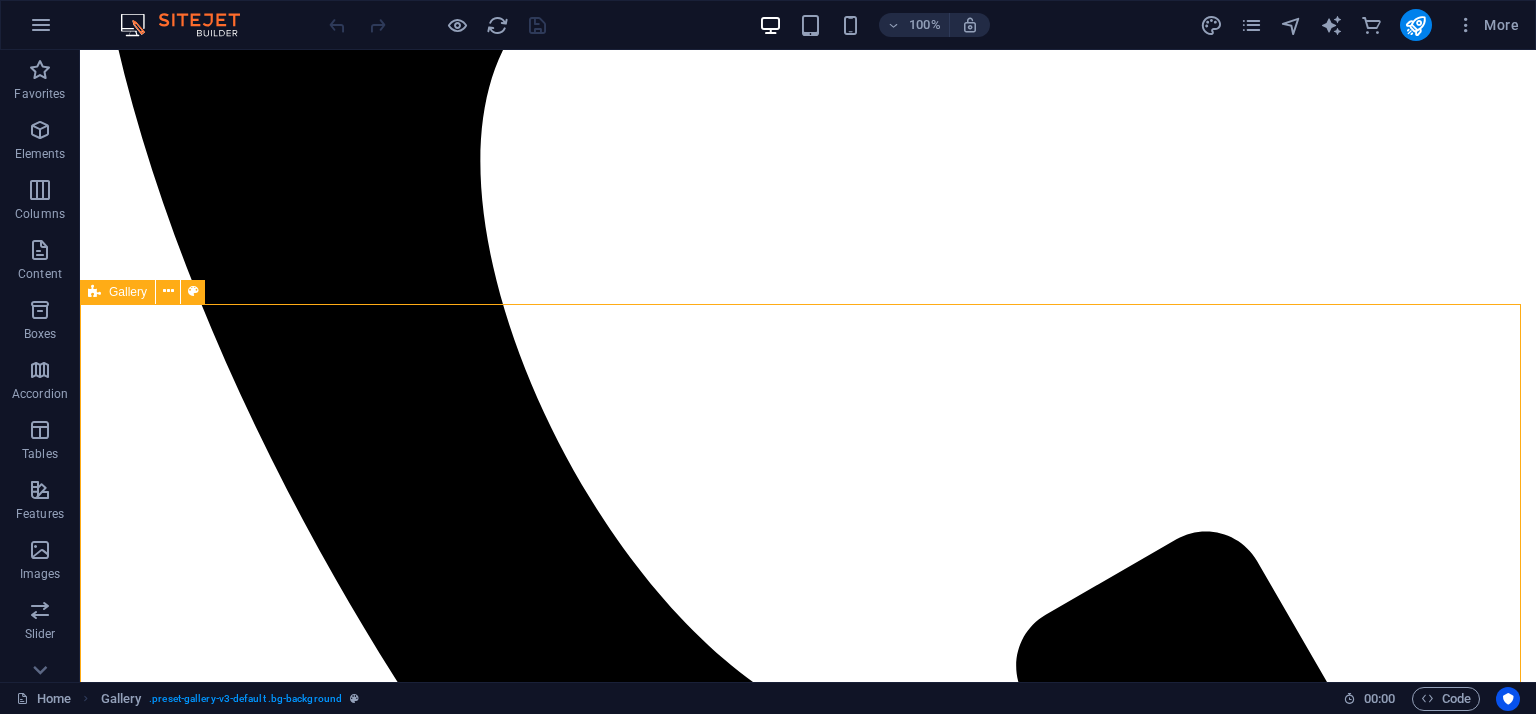 click at bounding box center (94, 292) 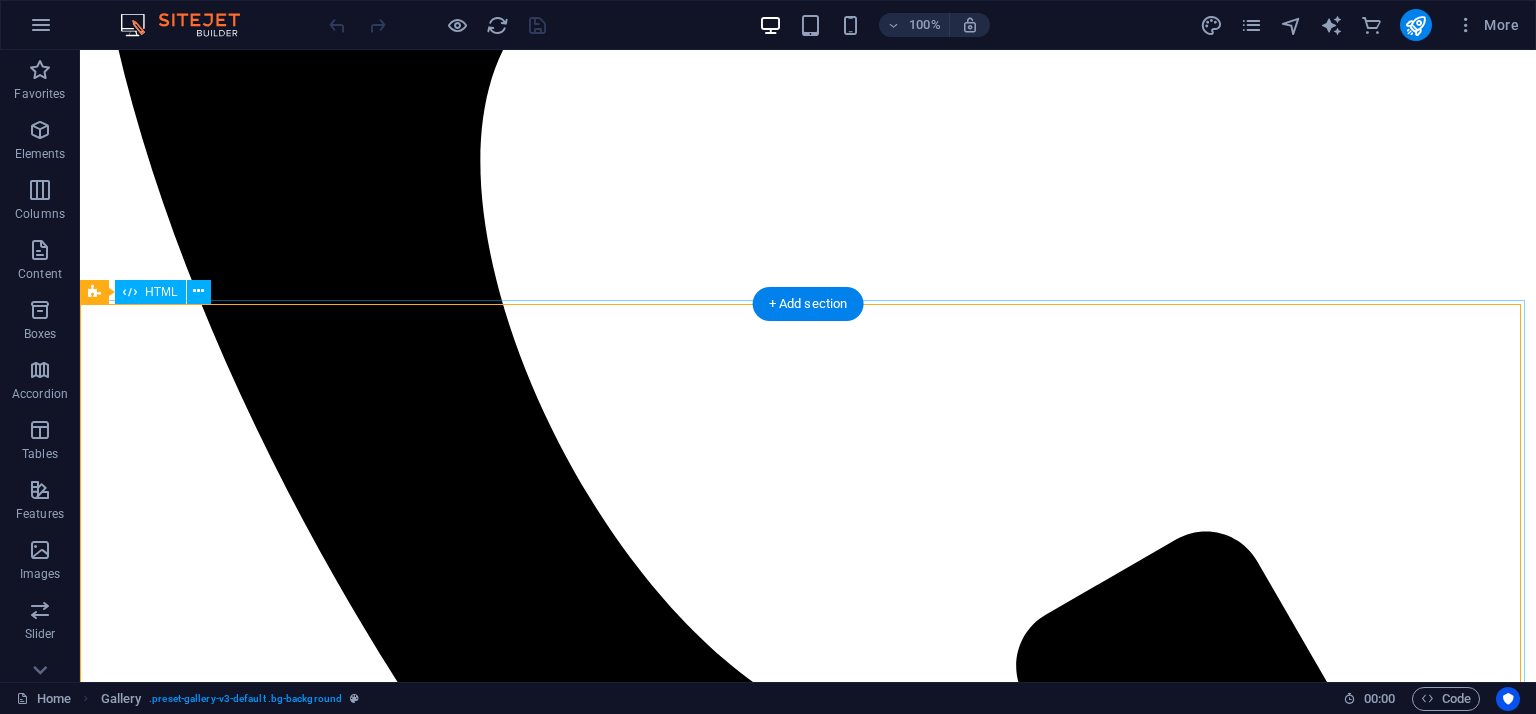 click on "ToolCore Africa Catalog
ToolCore Africa
Professional Craft & Workshop Tools Catalog
All Categories
Toolboxes
Excavators
Loaders
Trolley Kits
Toolbox Pro 1000
Heavy-duty steel • 7 compartments • Lockable system
Contact Us
Mini Excavator X1
1.2 Ton crawler • Compact build • Hydraulic control
Contact Us
Skid Steer Loader 700
High-lift capacity • Turbo diesel • Heavy-duty tracks
Contact Us
Trolley Toolkit Max
150 tools • Industrial-grade • Wheeled cabinet
Contact Us" at bounding box center [808, 3024] 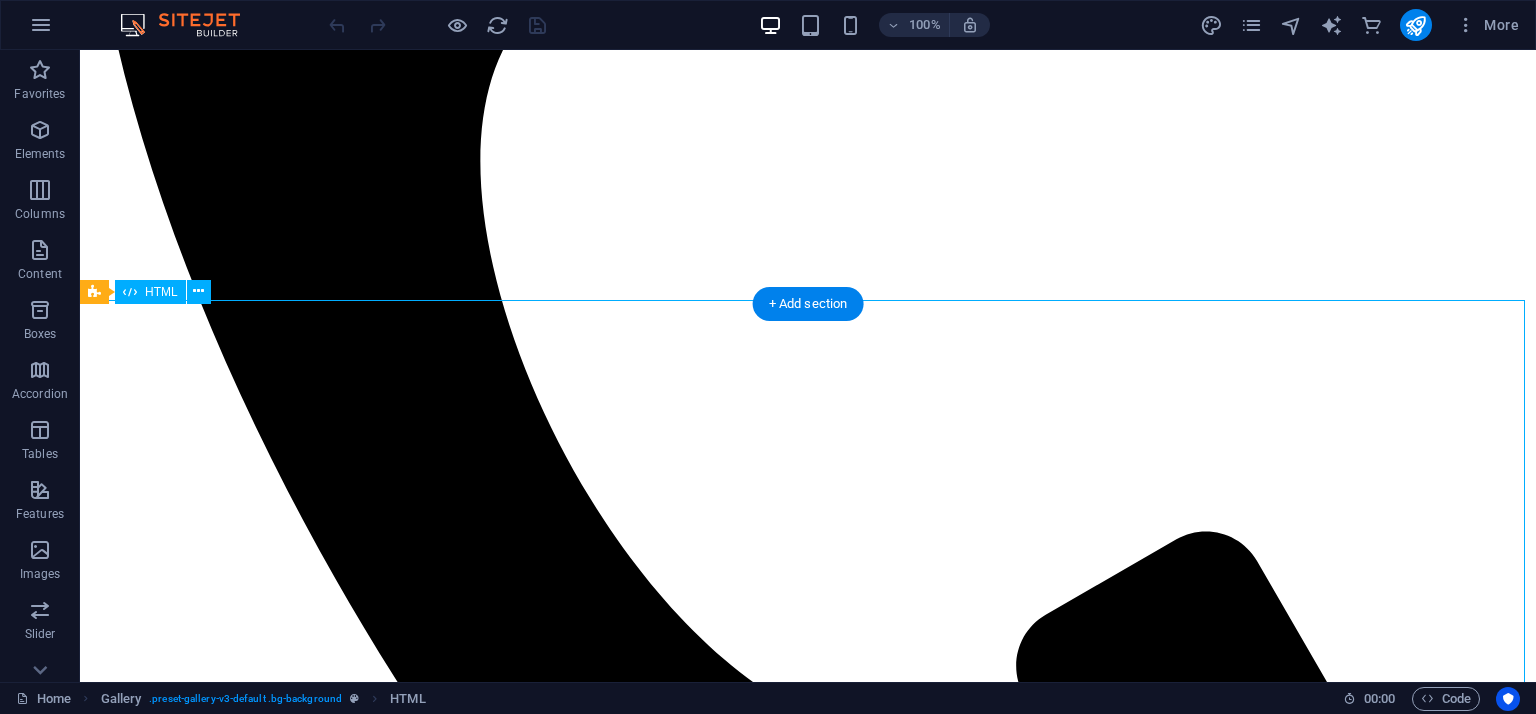 click on "ToolCore Africa Catalog
ToolCore Africa
Professional Craft & Workshop Tools Catalog
All Categories
Toolboxes
Excavators
Loaders
Trolley Kits
Toolbox Pro 1000
Heavy-duty steel • 7 compartments • Lockable system
Contact Us
Mini Excavator X1
1.2 Ton crawler • Compact build • Hydraulic control
Contact Us
Skid Steer Loader 700
High-lift capacity • Turbo diesel • Heavy-duty tracks
Contact Us
Trolley Toolkit Max
150 tools • Industrial-grade • Wheeled cabinet
Contact Us" at bounding box center (808, 3024) 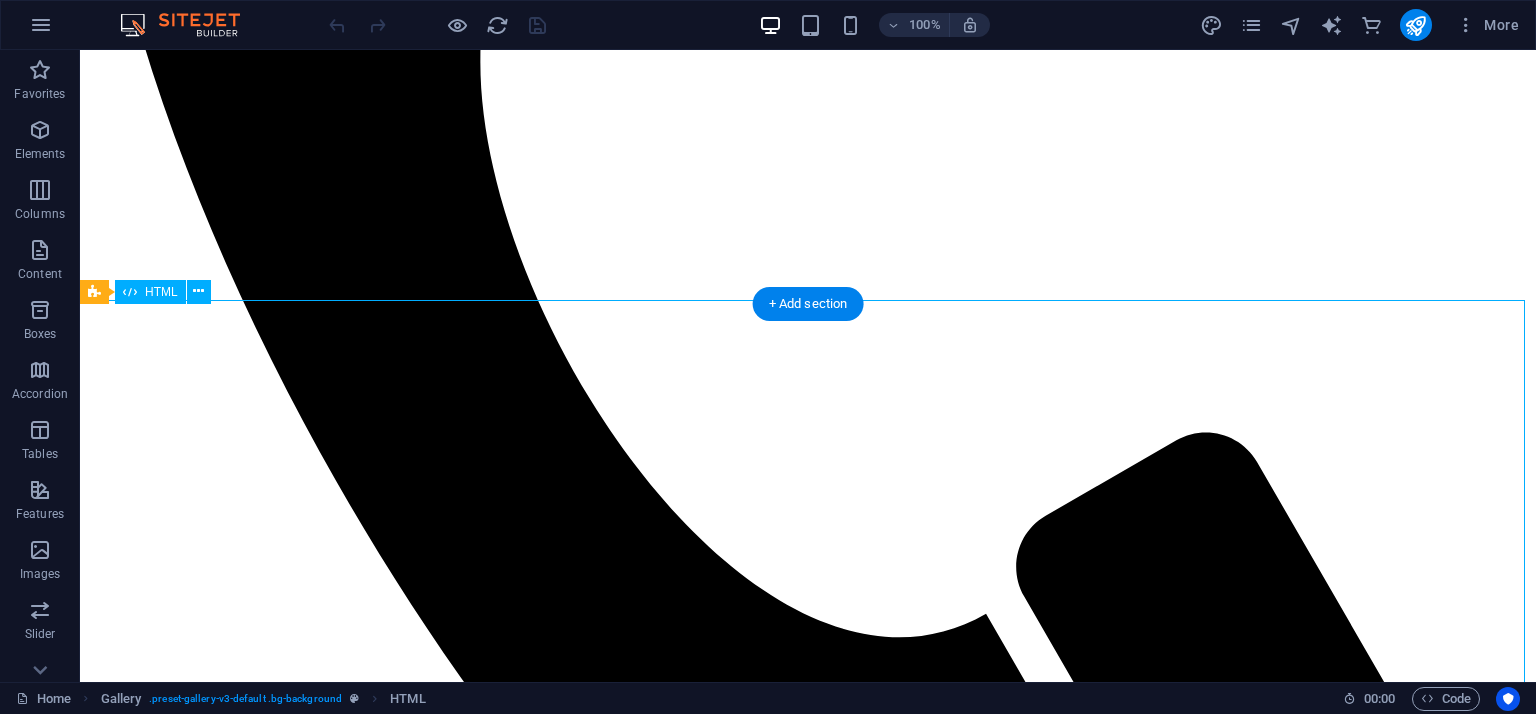 scroll, scrollTop: 1100, scrollLeft: 0, axis: vertical 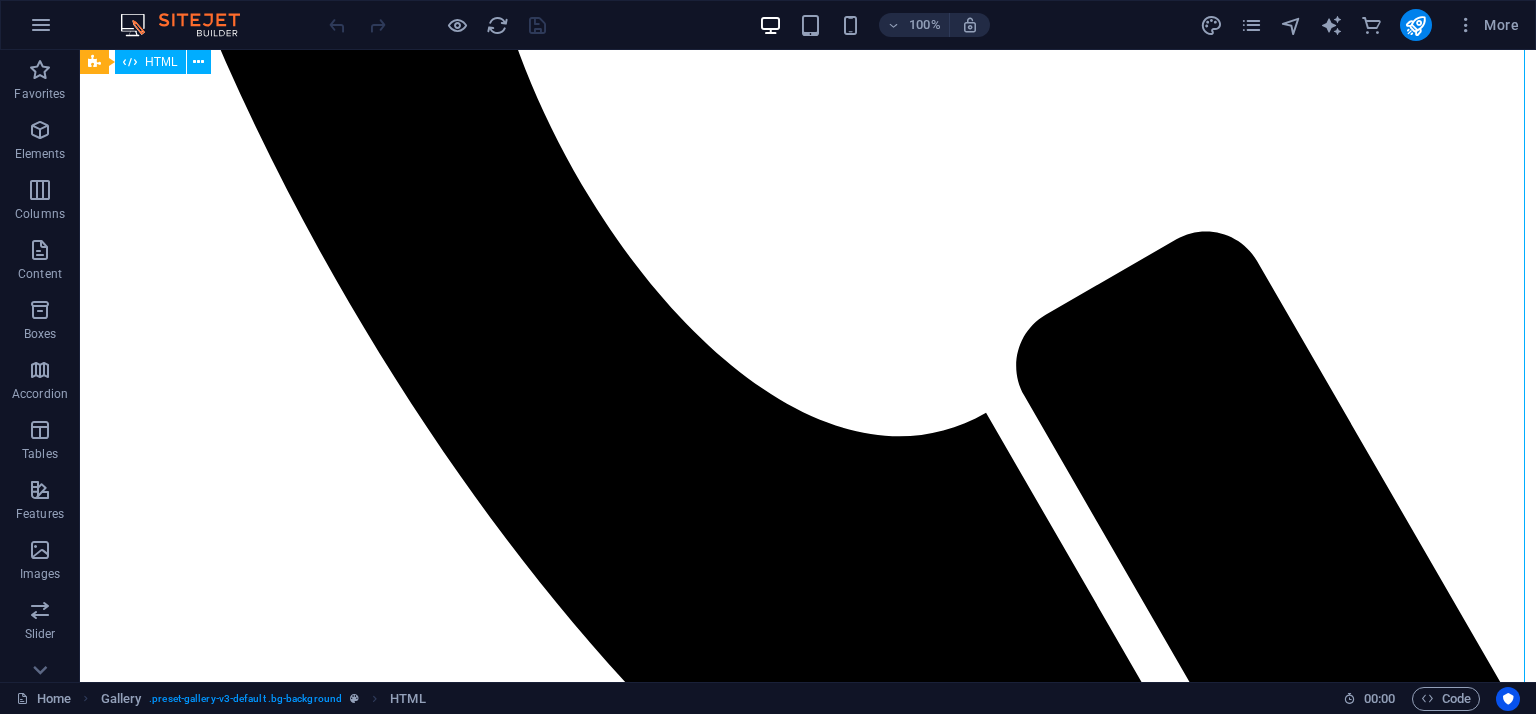 click on "ToolCore Africa Catalog
ToolCore Africa
Professional Craft & Workshop Tools Catalog
All Categories
Toolboxes
Excavators
Loaders
Trolley Kits
Toolbox Pro 1000
Heavy-duty steel • 7 compartments • Lockable system
Contact Us
Mini Excavator X1
1.2 Ton crawler • Compact build • Hydraulic control
Contact Us
Skid Steer Loader 700
High-lift capacity • Turbo diesel • Heavy-duty tracks
Contact Us
Trolley Toolkit Max
150 tools • Industrial-grade • Wheeled cabinet
Contact Us" at bounding box center (808, 2724) 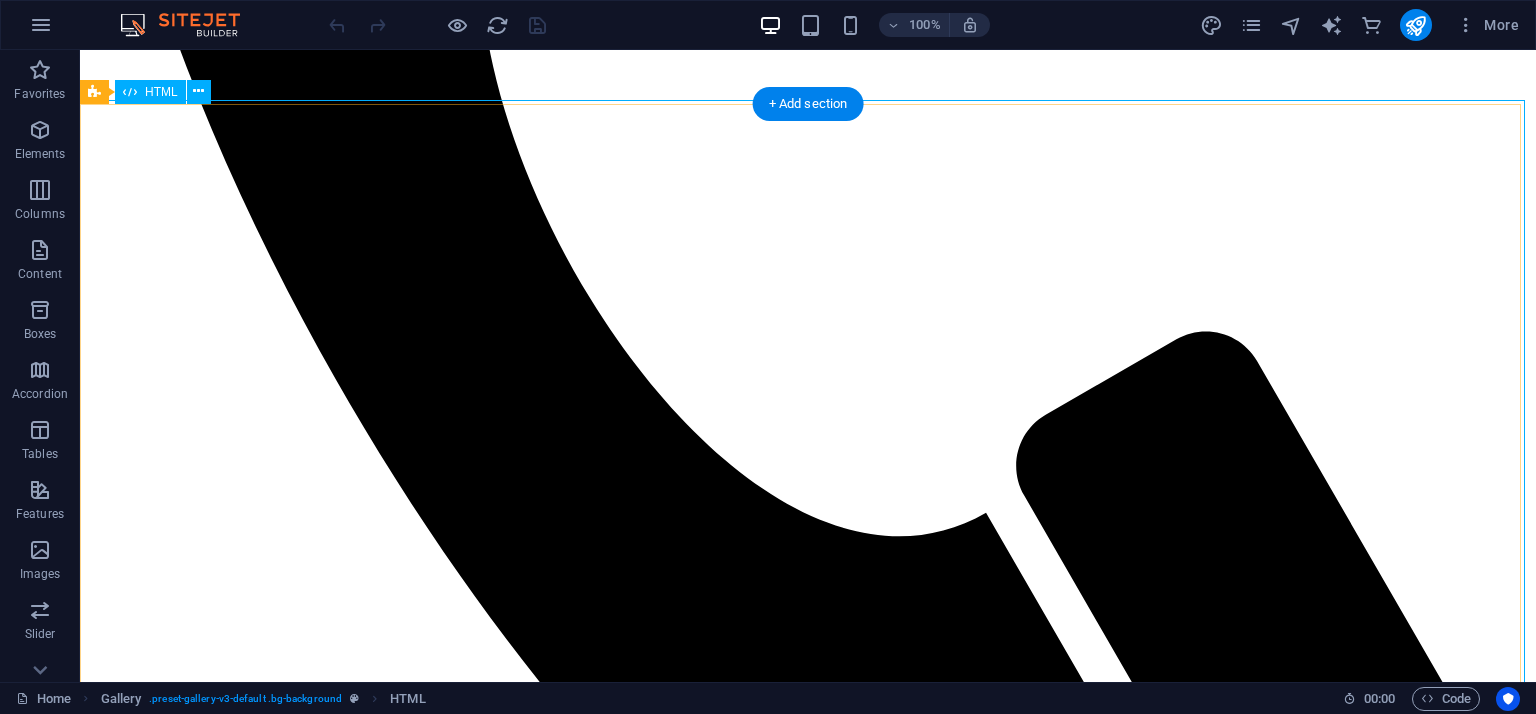 scroll, scrollTop: 900, scrollLeft: 0, axis: vertical 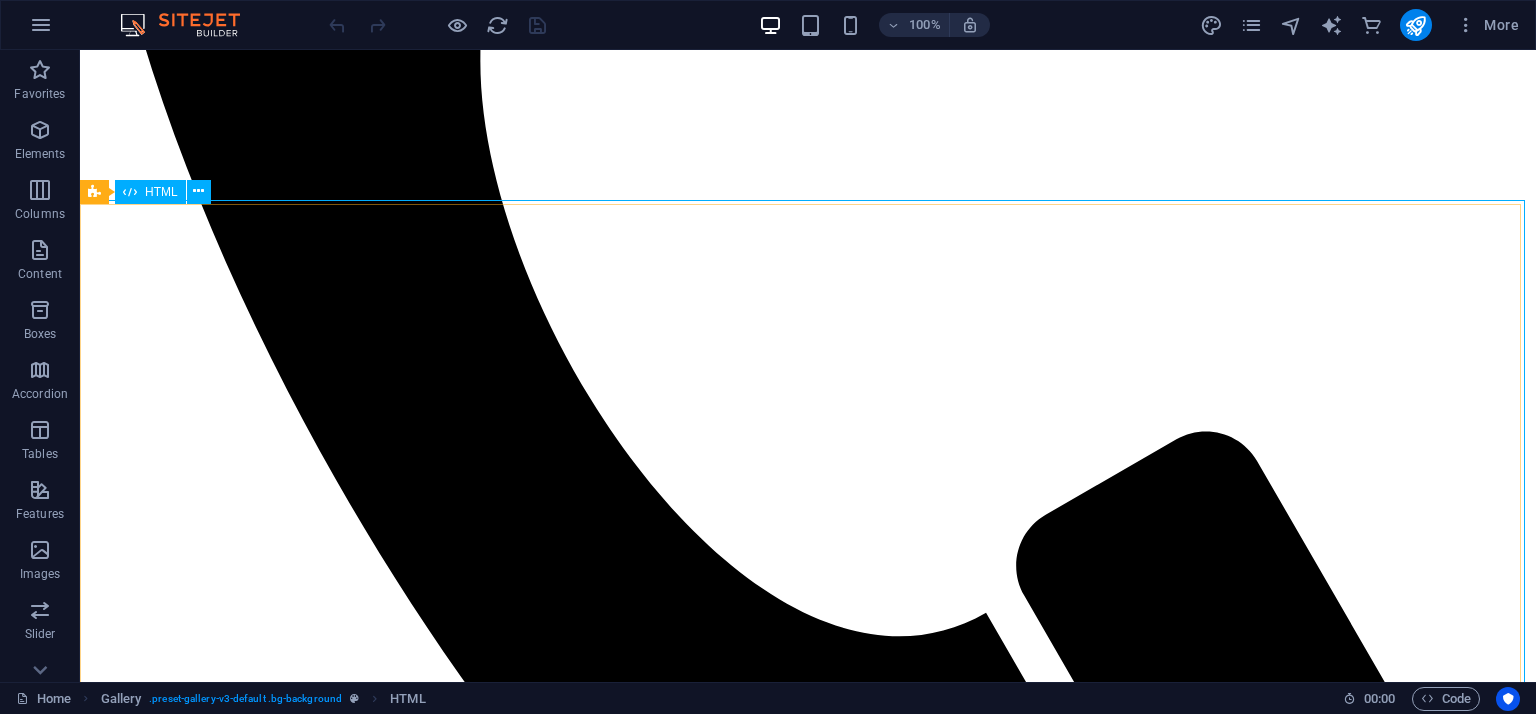 click on "HTML" at bounding box center [150, 192] 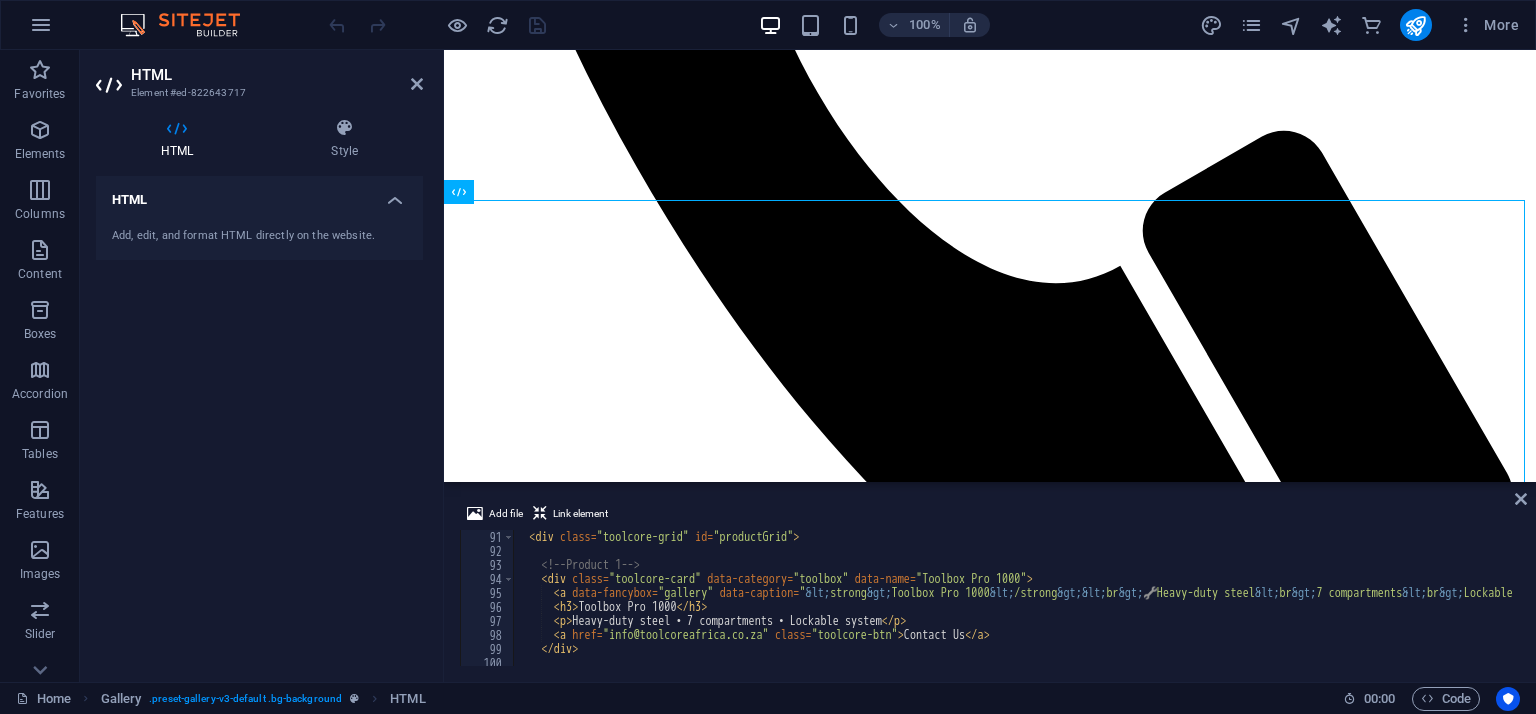 scroll, scrollTop: 1320, scrollLeft: 0, axis: vertical 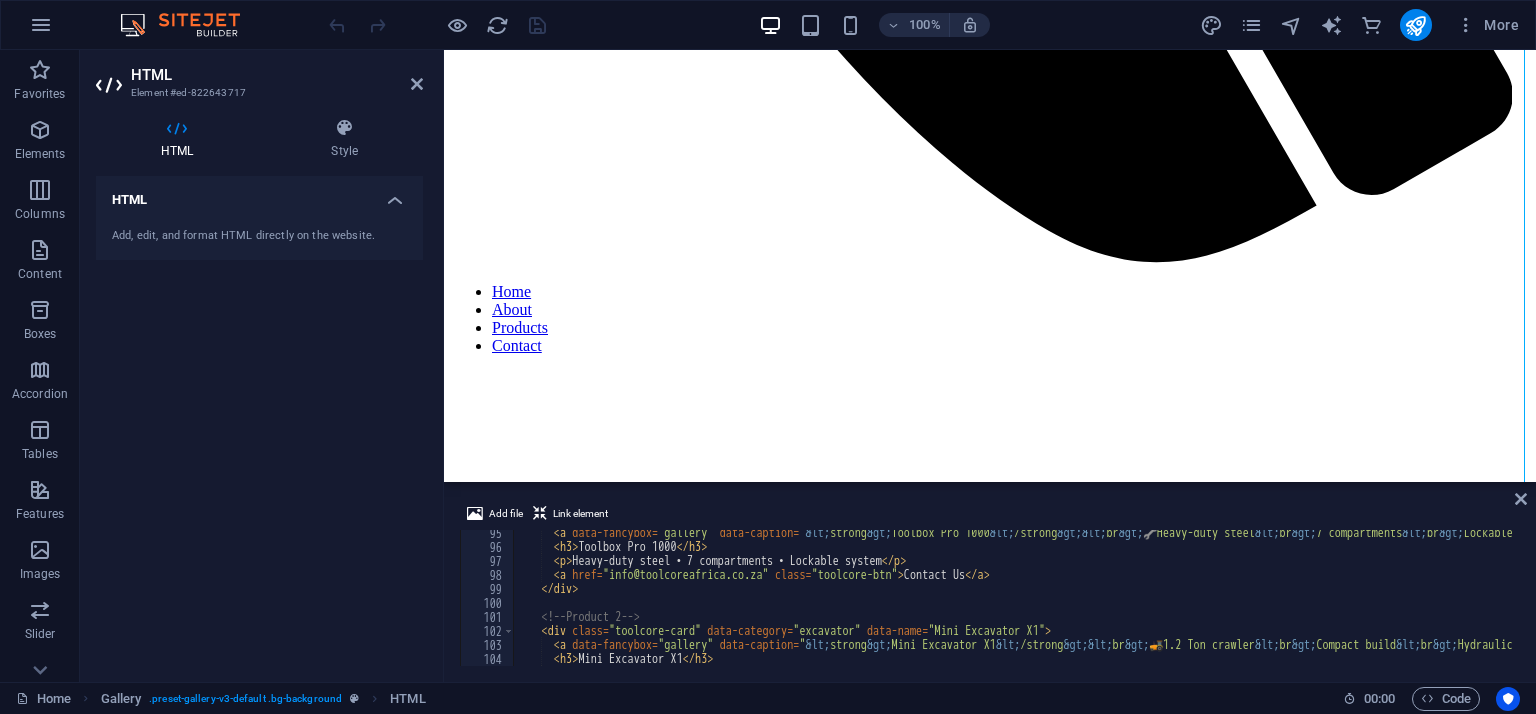 click on "HTML" at bounding box center [259, 194] 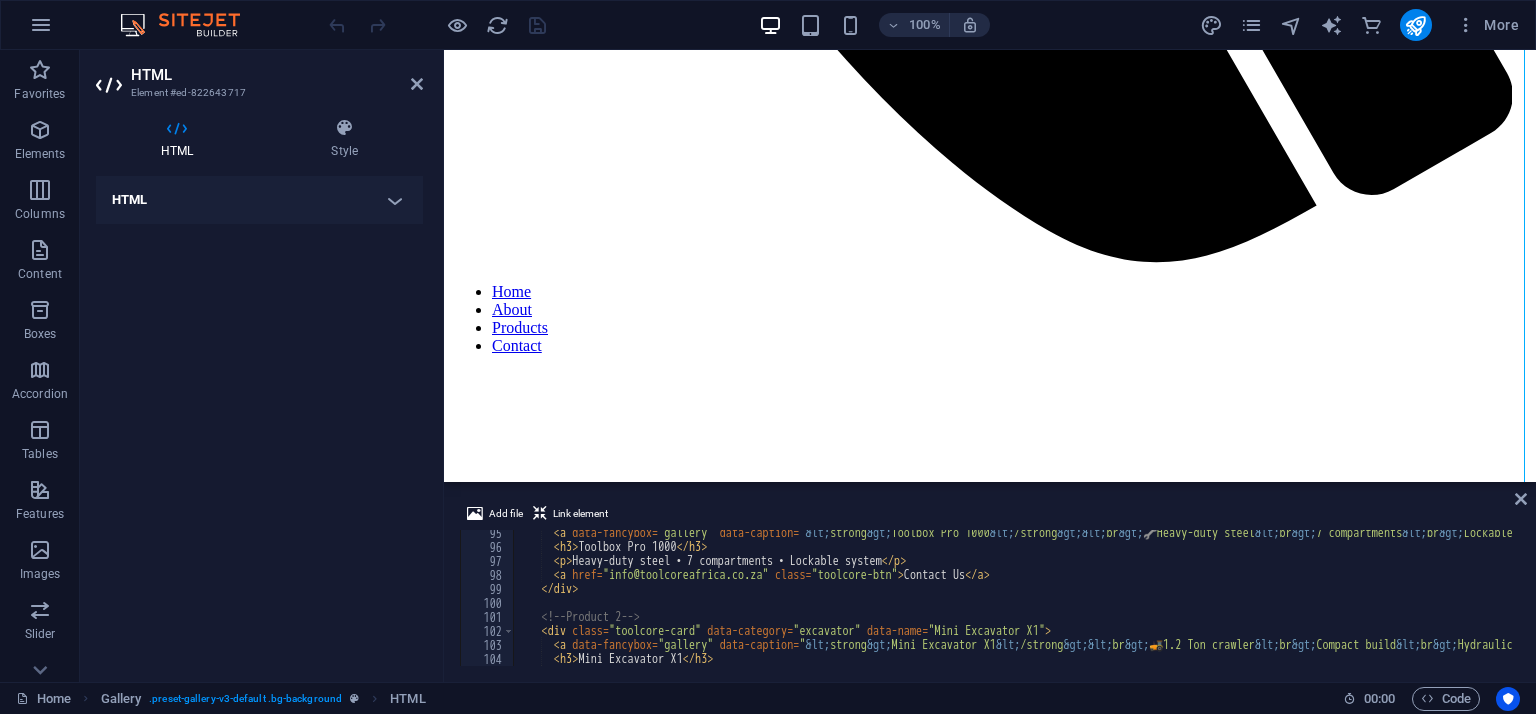 click on "HTML" at bounding box center [259, 200] 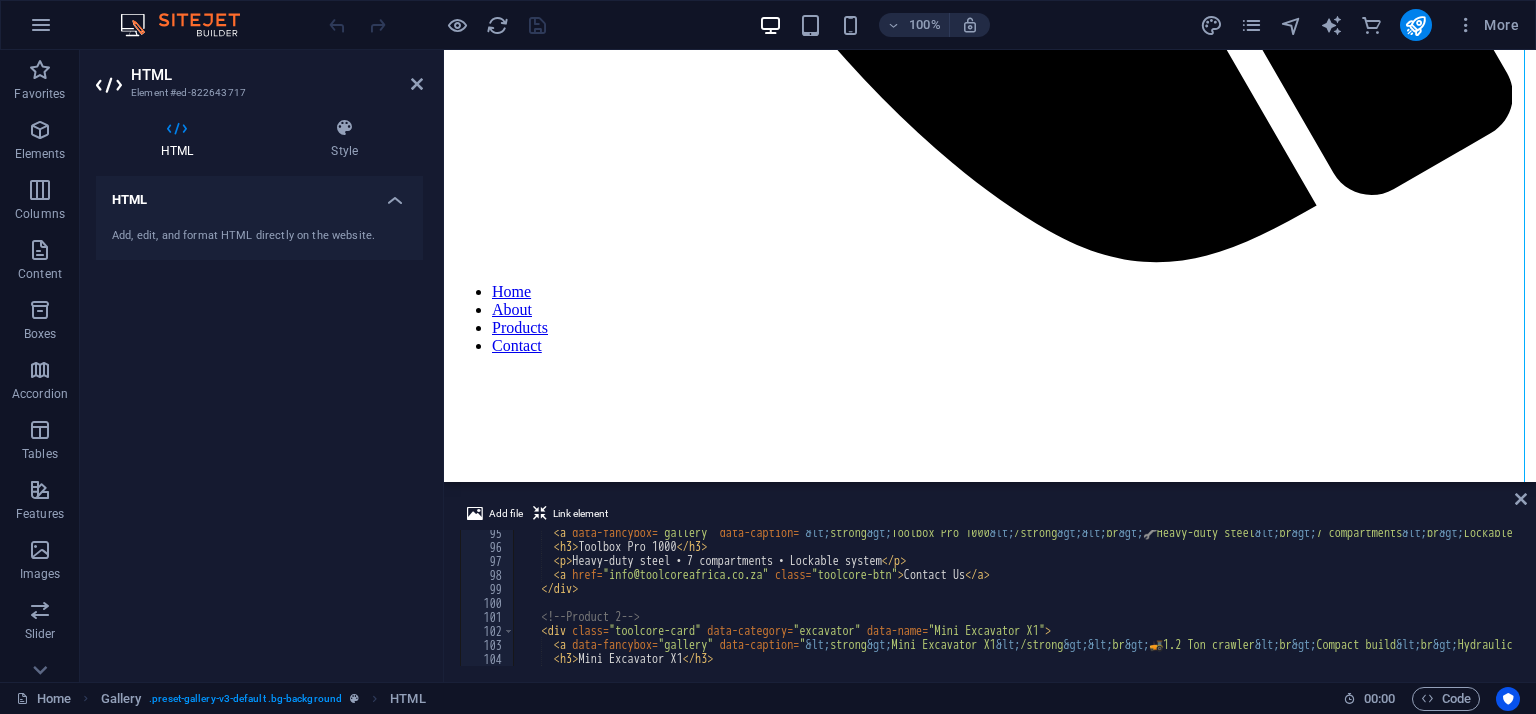 click on "Add, edit, and format HTML directly on the website." at bounding box center [259, 236] 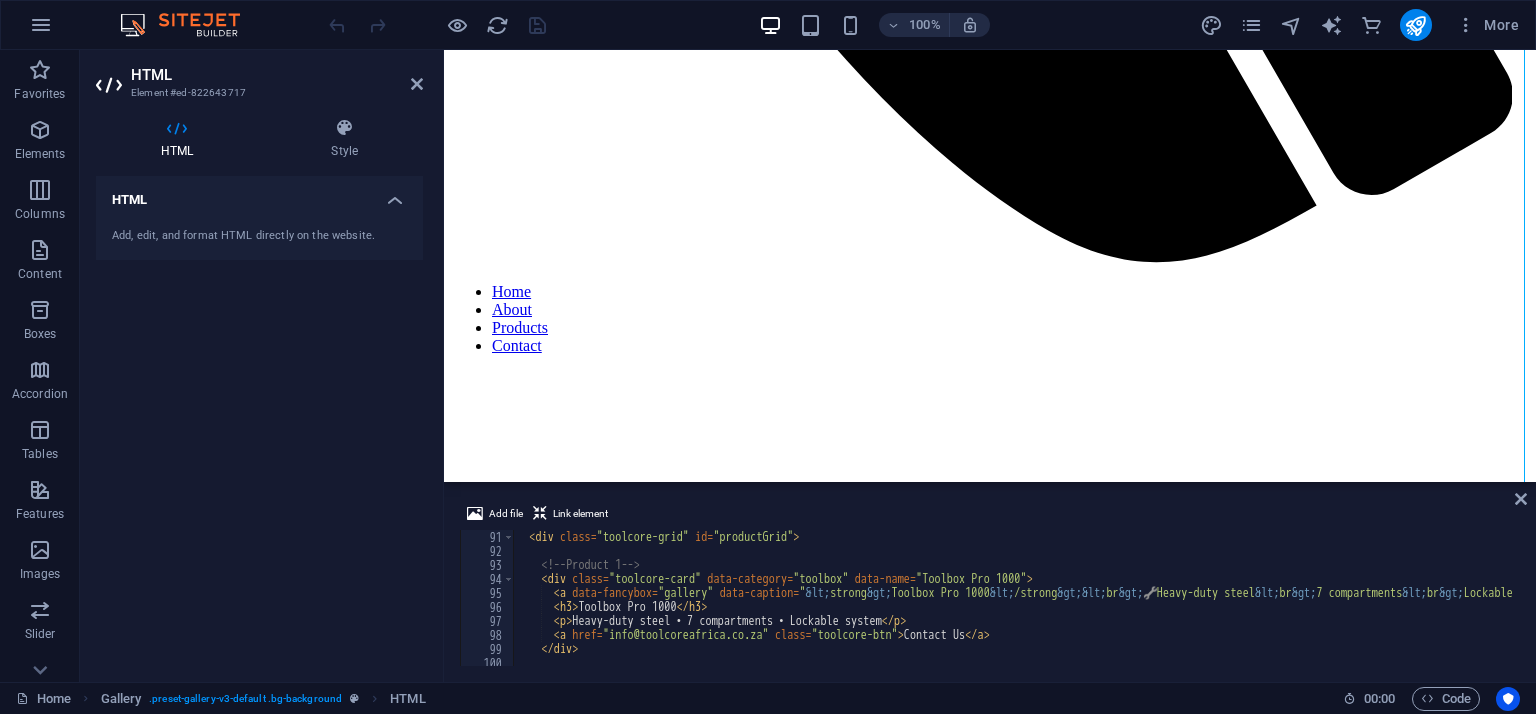 scroll, scrollTop: 1200, scrollLeft: 0, axis: vertical 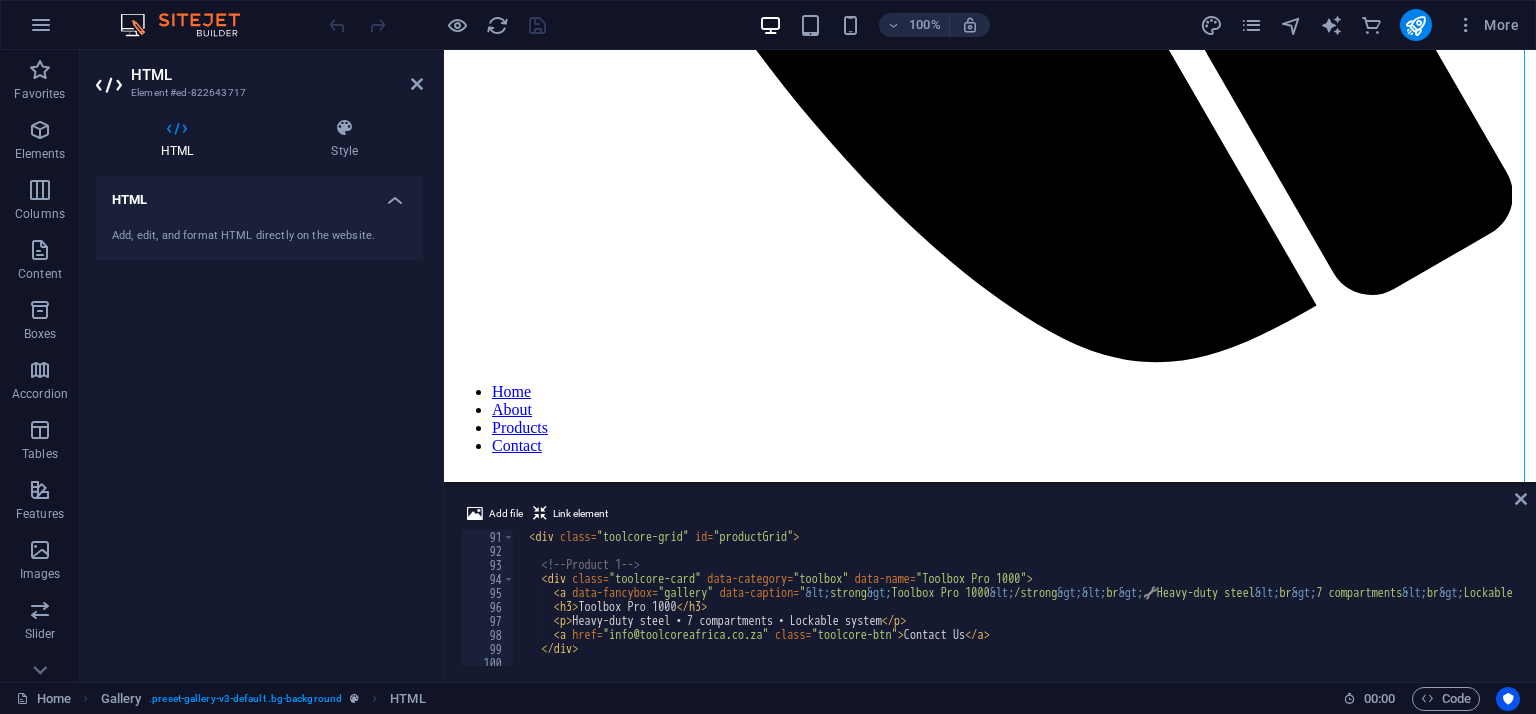 type on "<div class="toolcore-card" data-category="toolbox" data-name="Toolbox Pro 1000">" 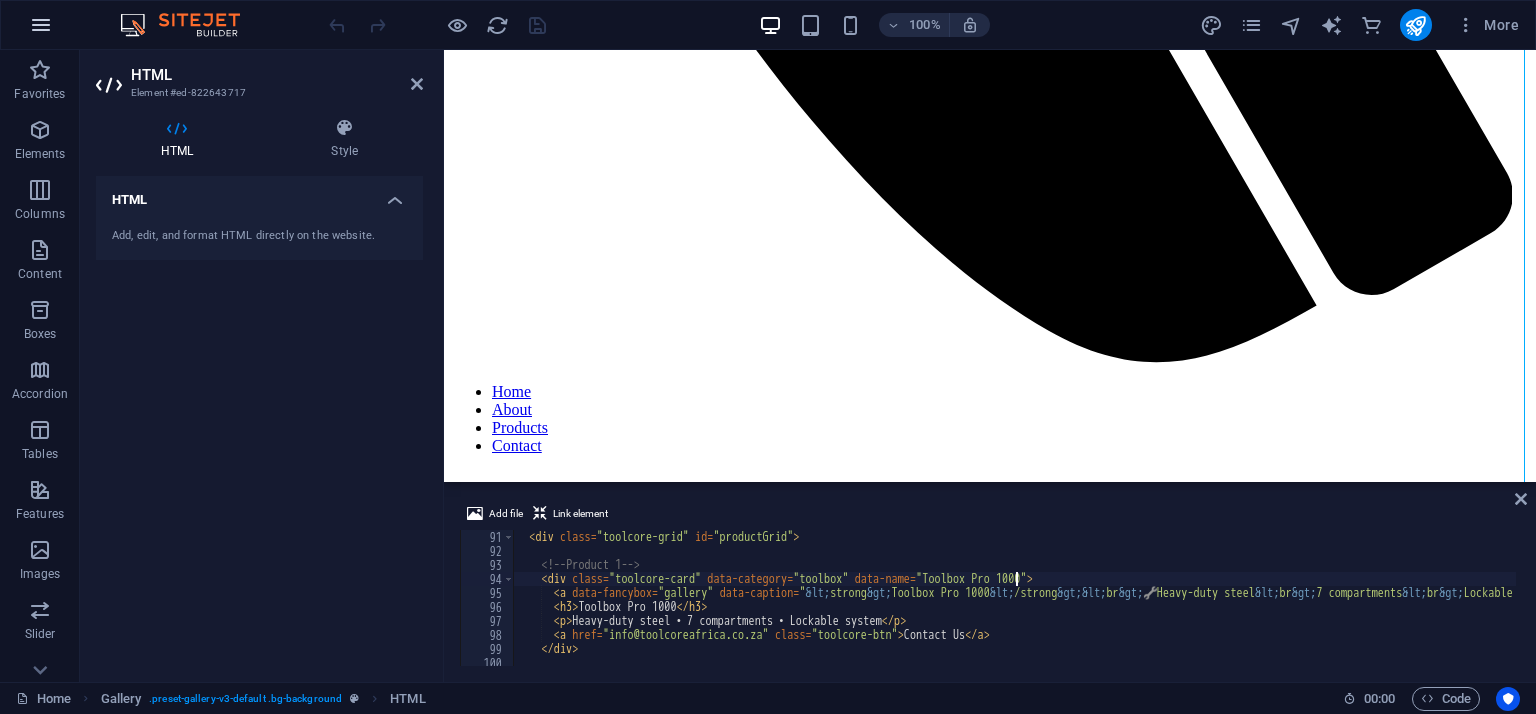 click at bounding box center [41, 25] 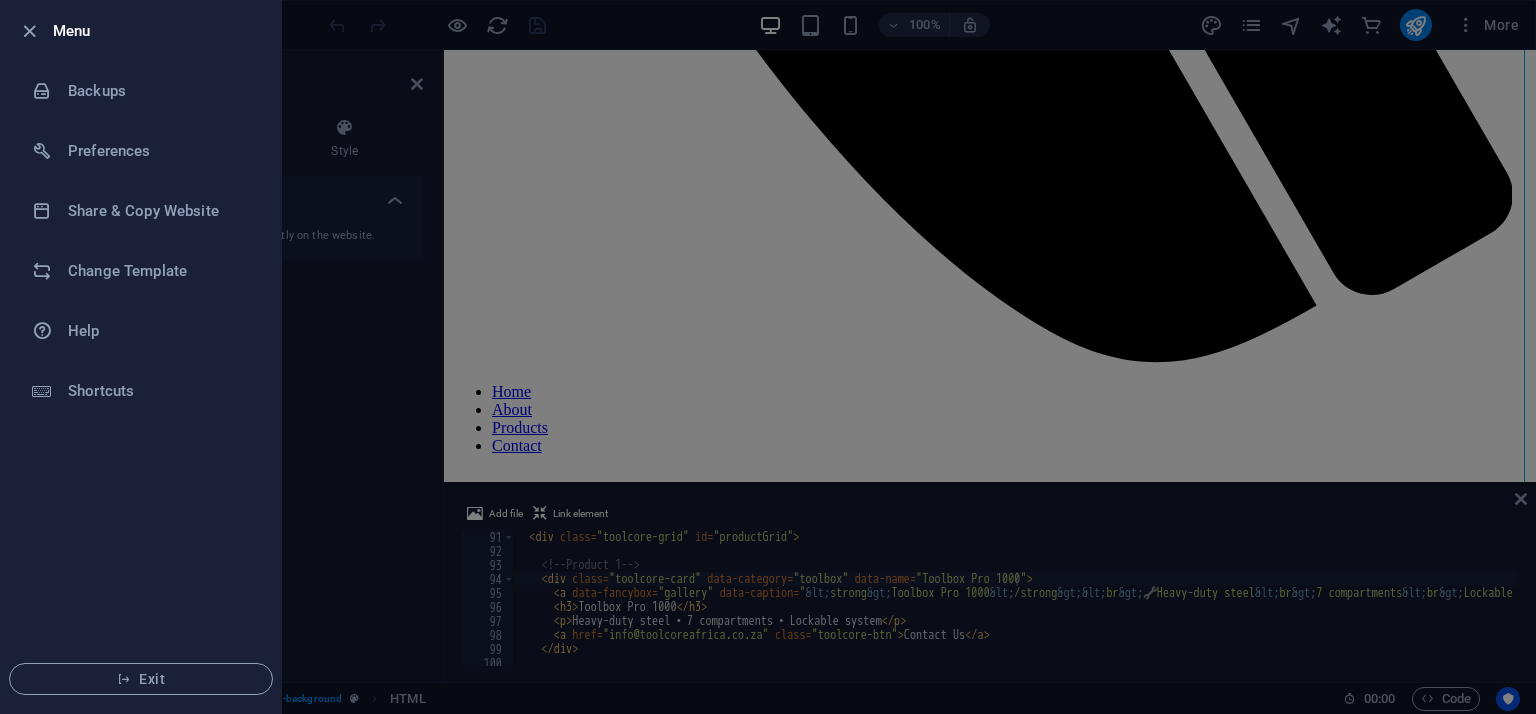 click at bounding box center [35, 31] 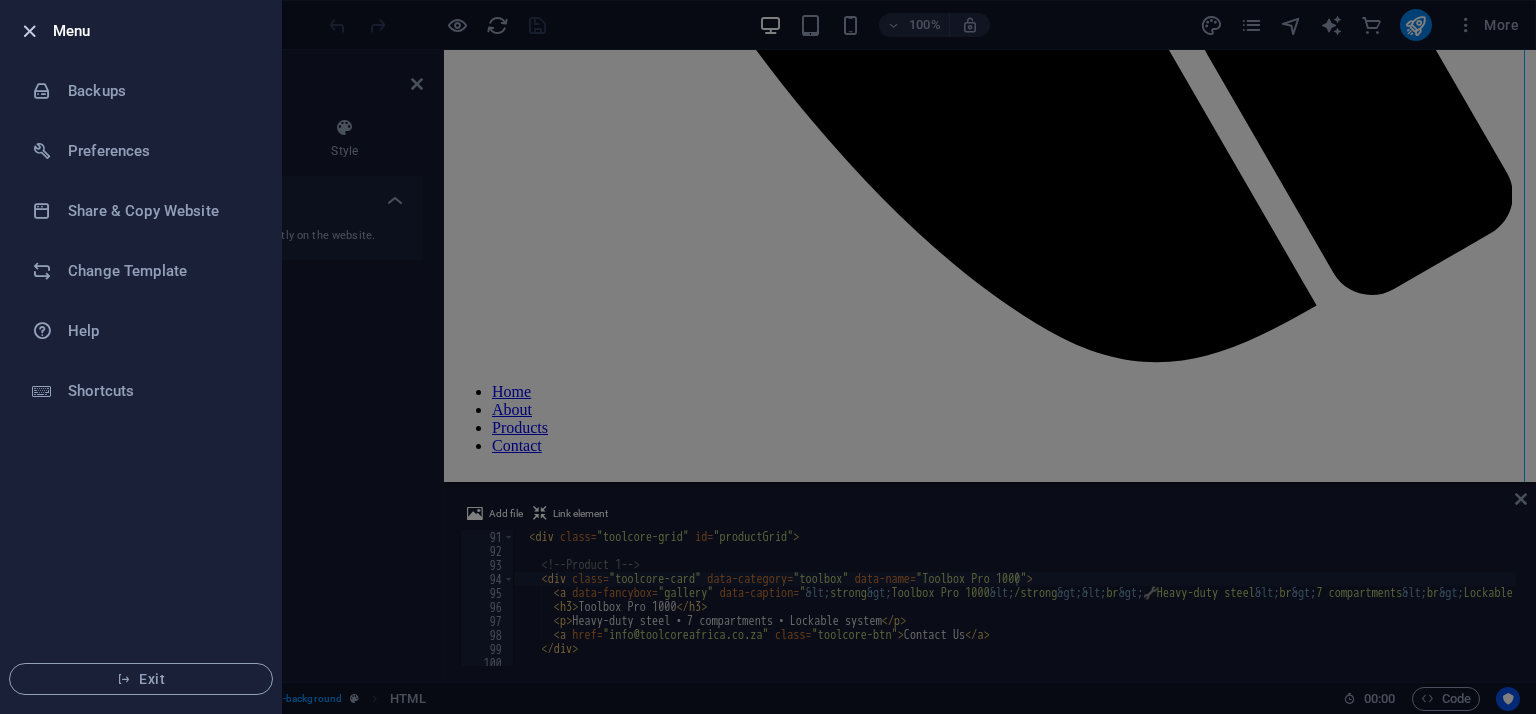 click at bounding box center (29, 31) 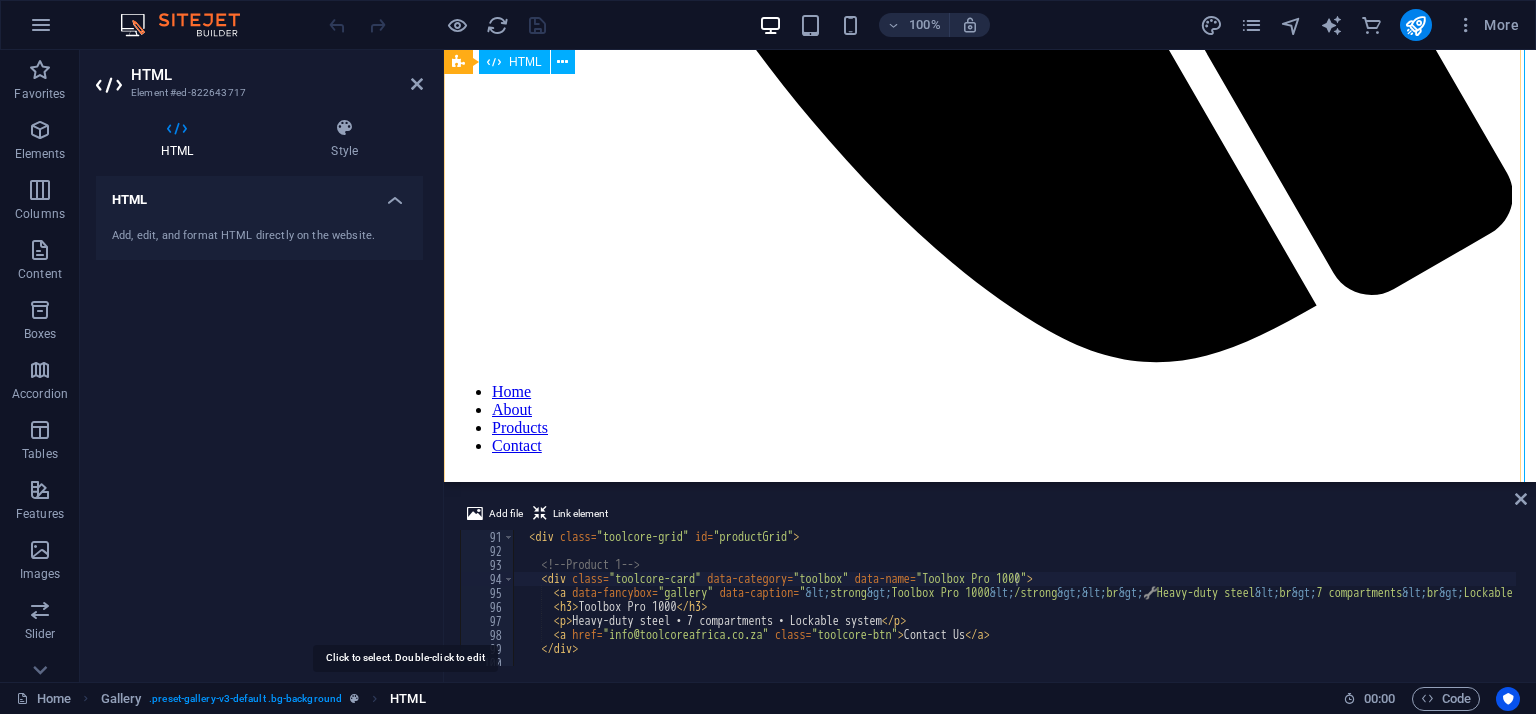 click on "HTML" at bounding box center [407, 699] 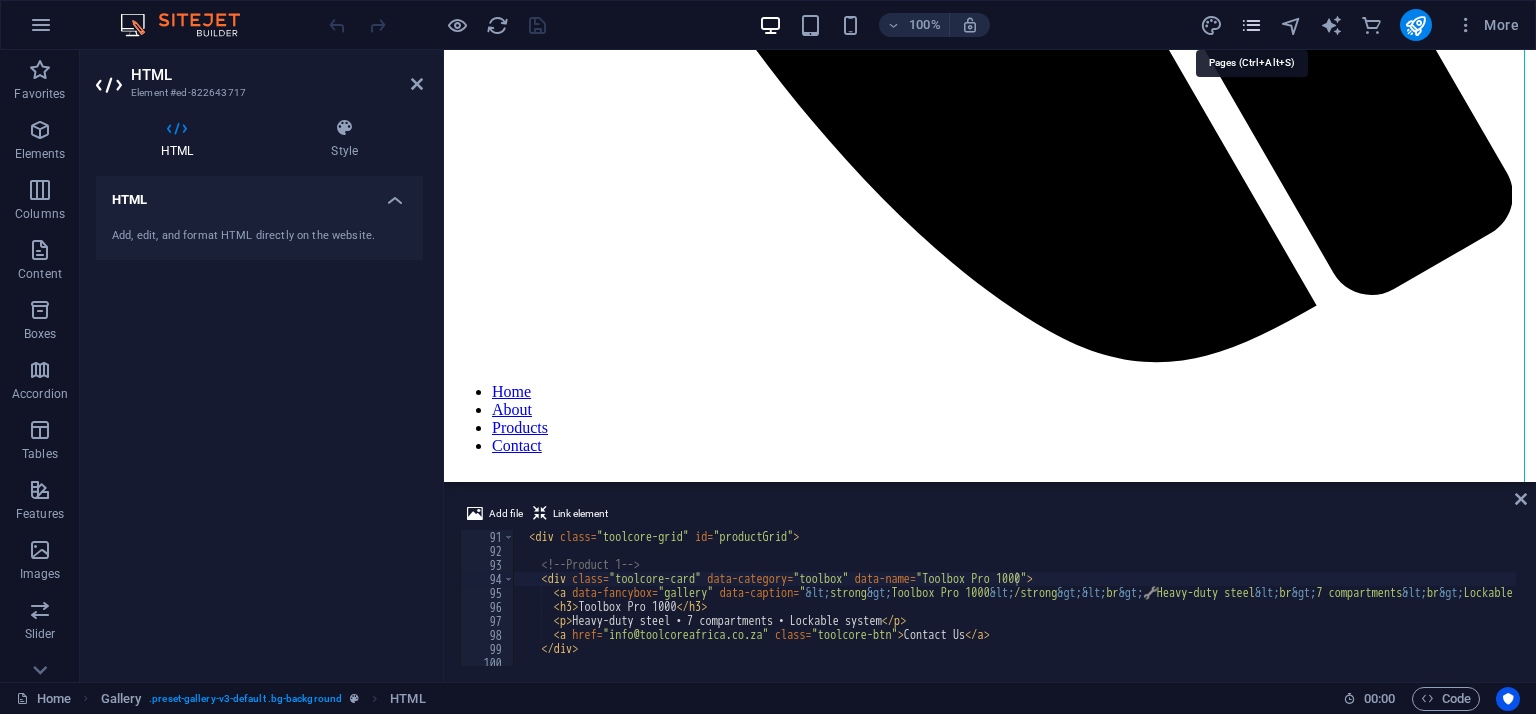 click at bounding box center (1251, 25) 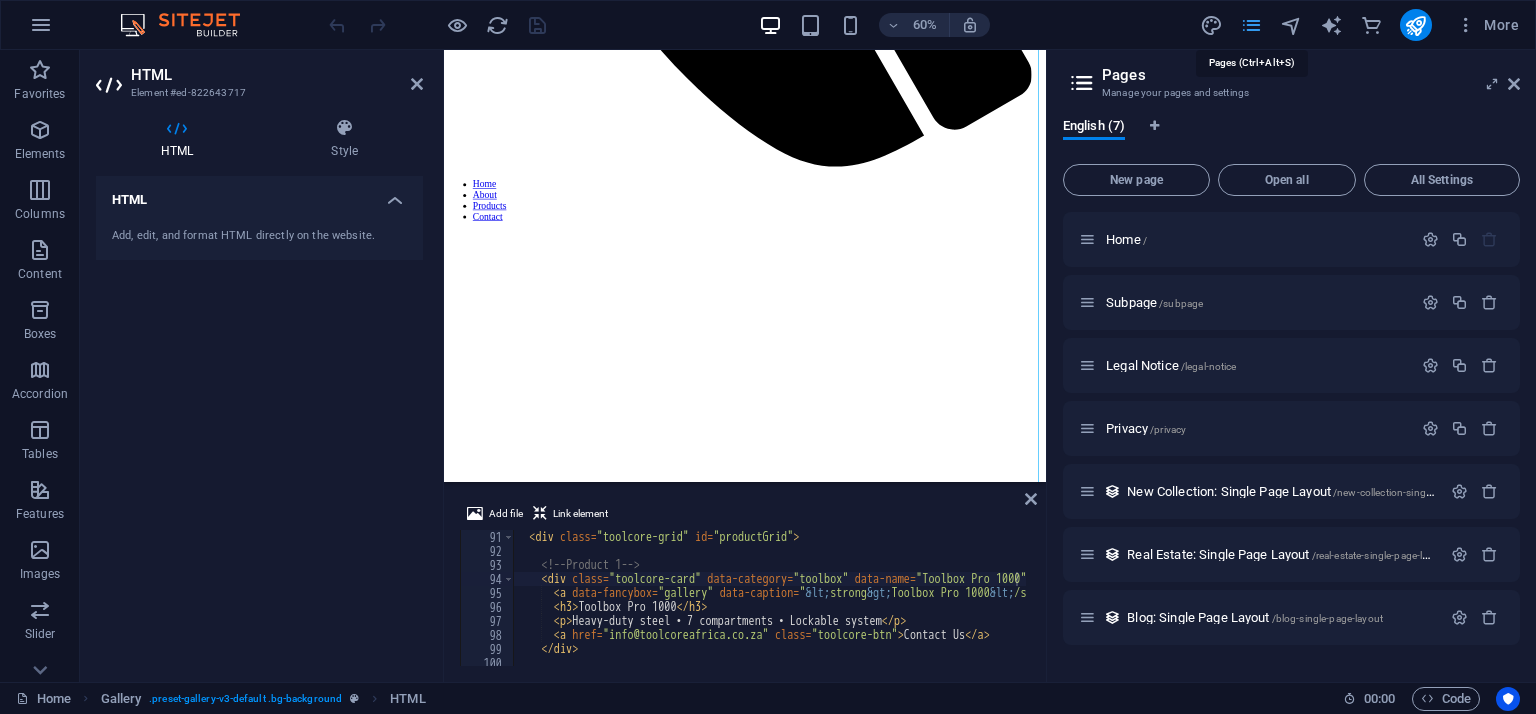 click at bounding box center [1251, 25] 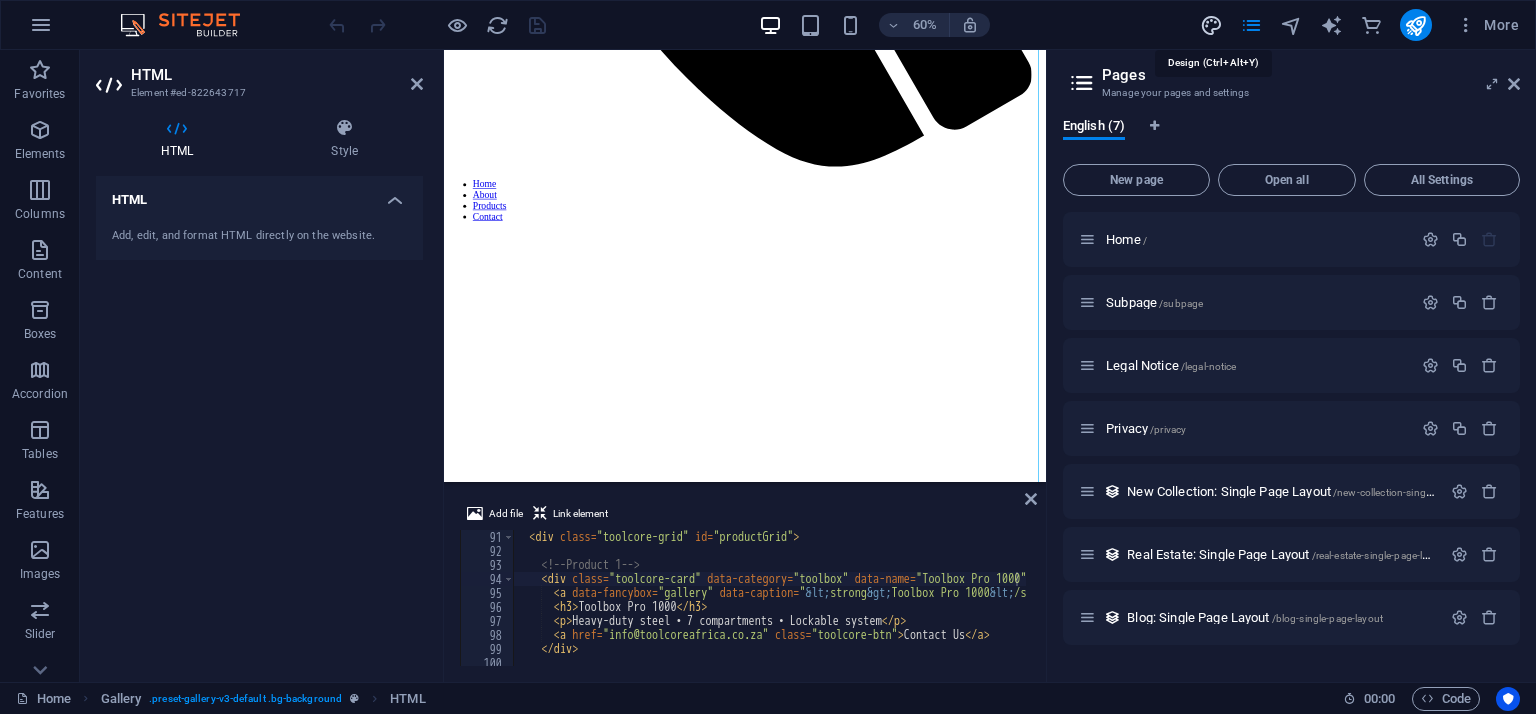 click at bounding box center [1211, 25] 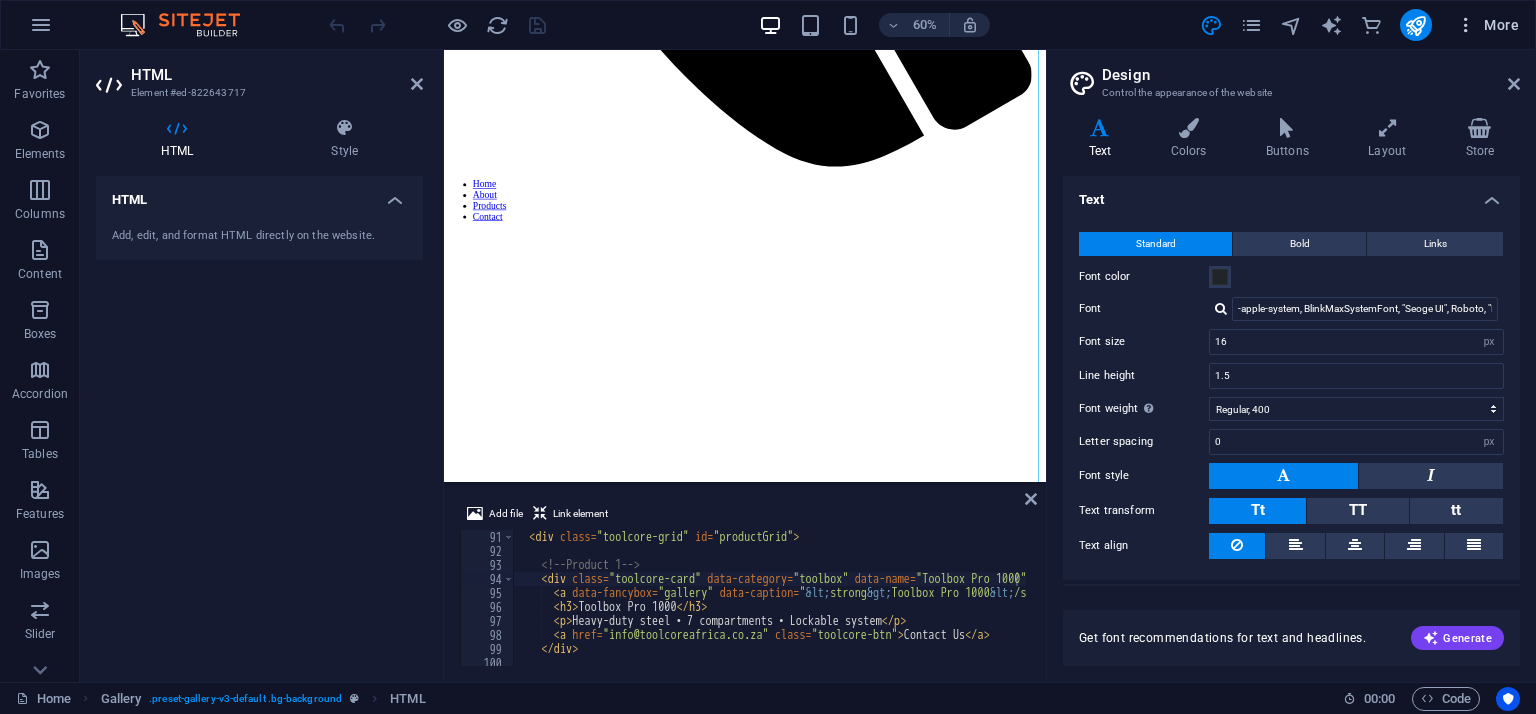click on "More" at bounding box center [1487, 25] 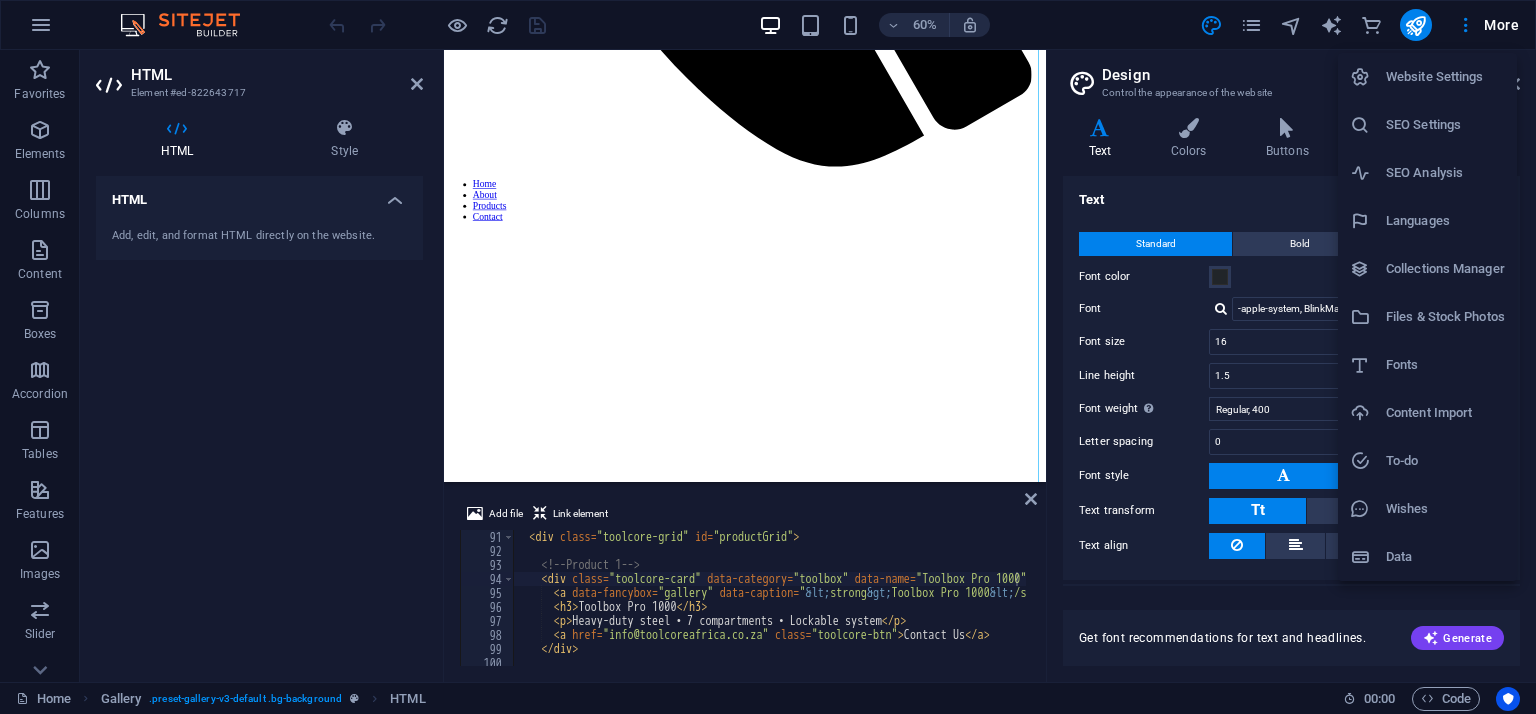 click at bounding box center (768, 357) 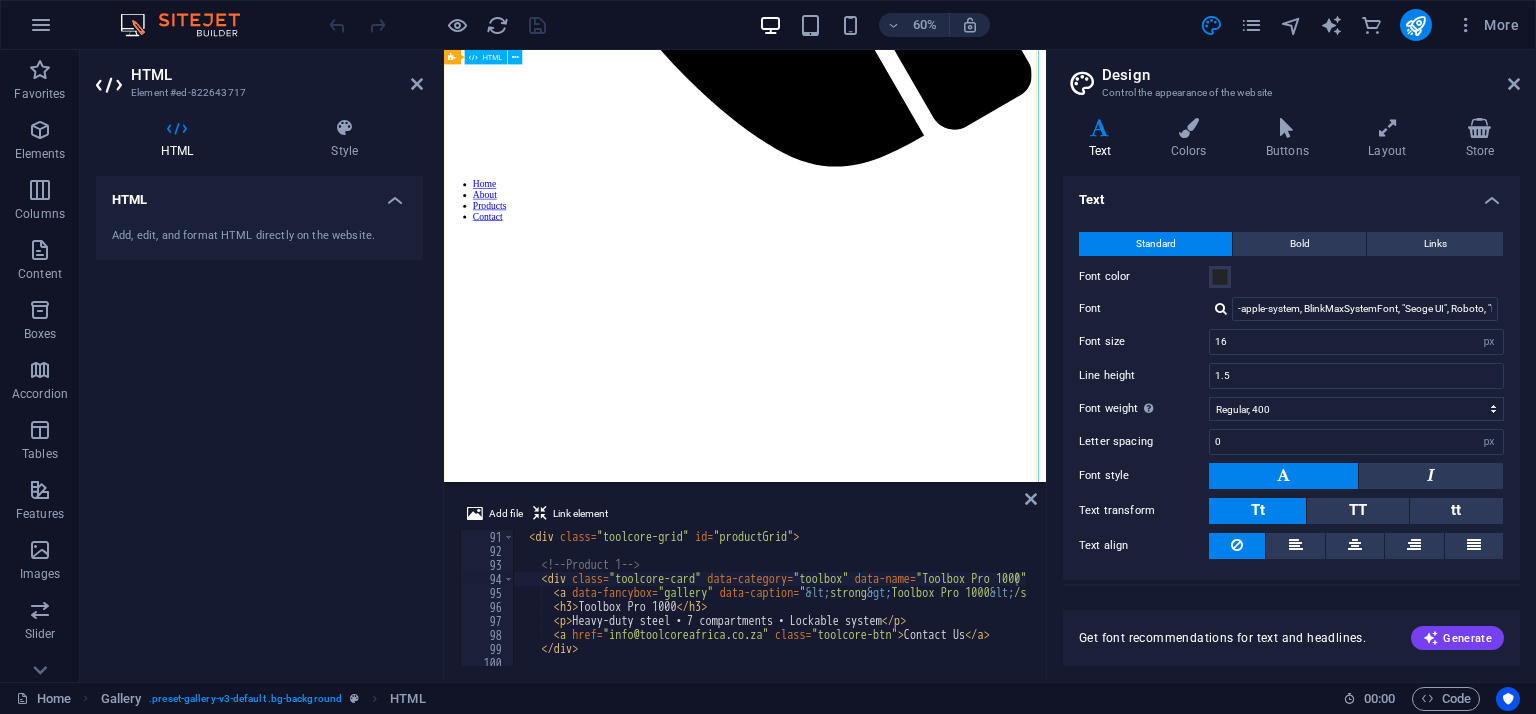 click on "ToolCore Africa Catalog
ToolCore Africa
Professional Craft & Workshop Tools Catalog
All Categories
Toolboxes
Excavators
Loaders
Trolley Kits
Toolbox Pro 1000
Heavy-duty steel • 7 compartments • Lockable system
Contact Us
Mini Excavator X1
1.2 Ton crawler • Compact build • Hydraulic control
Contact Us
Skid Steer Loader 700
High-lift capacity • Turbo diesel • Heavy-duty tracks
Contact Us
Trolley Toolkit Max
150 tools • Industrial-grade • Wheeled cabinet
Contact Us" at bounding box center (945, 2462) 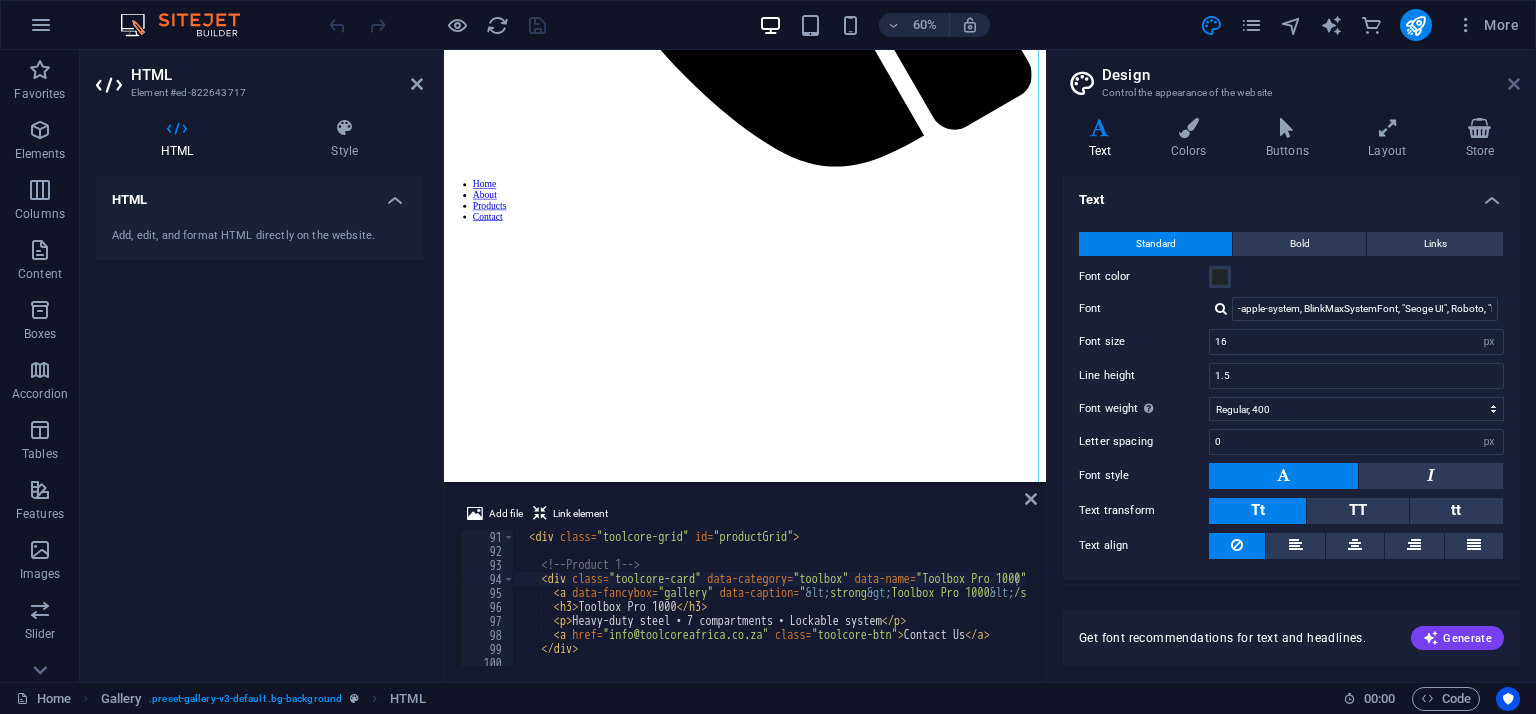 click at bounding box center [1514, 84] 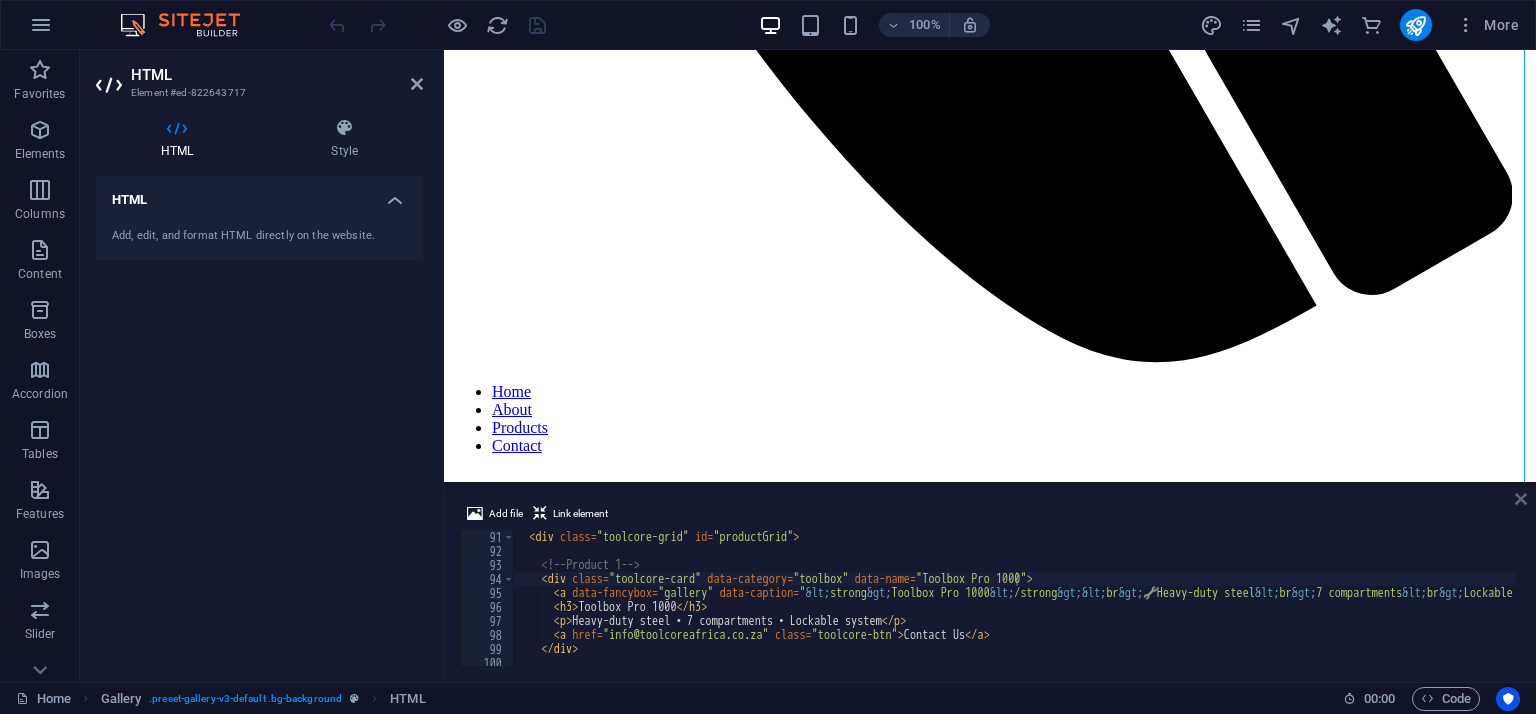 click at bounding box center (1521, 499) 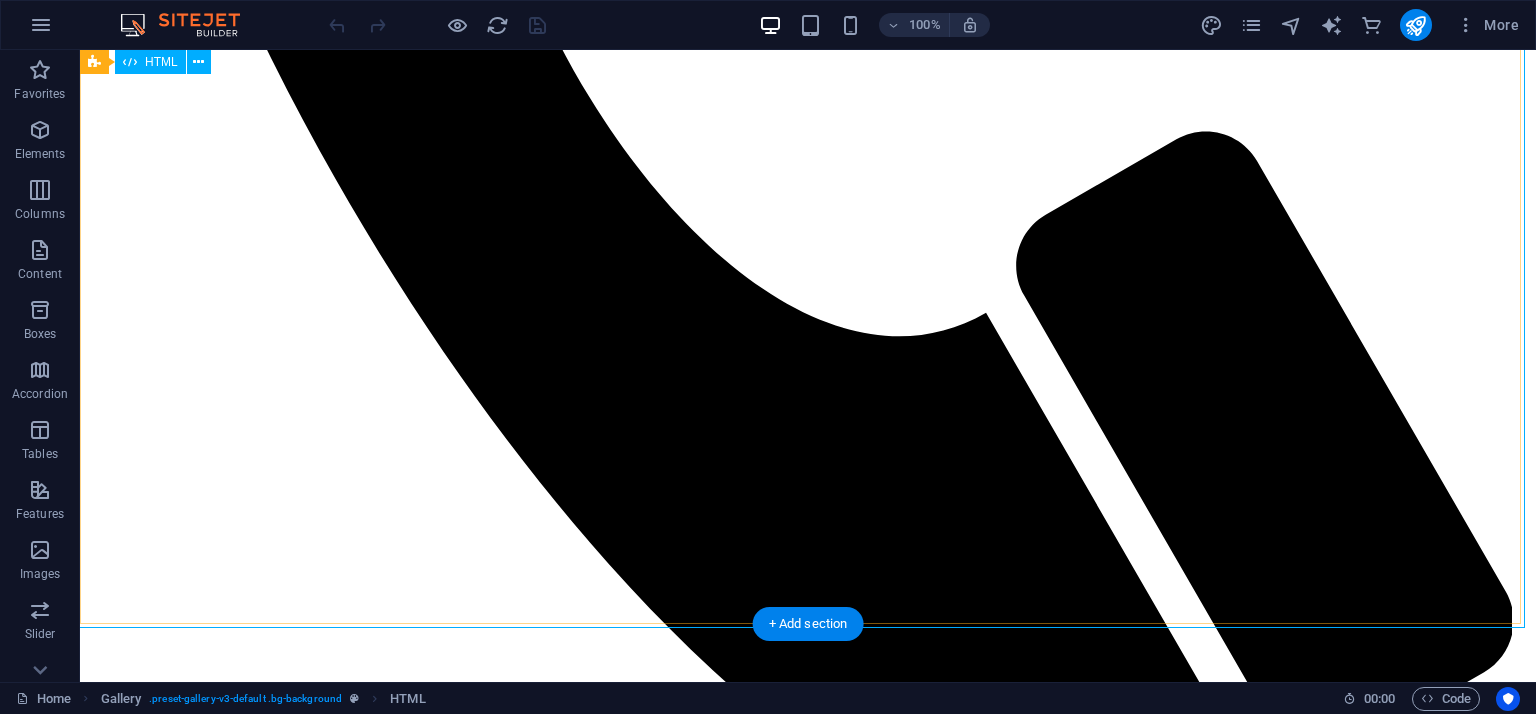 click on "ToolCore Africa Catalog
ToolCore Africa
Professional Craft & Workshop Tools Catalog
All Categories
Toolboxes
Excavators
Loaders
Trolley Kits
Toolbox Pro 1000
Heavy-duty steel • 7 compartments • Lockable system
Contact Us
Mini Excavator X1
1.2 Ton crawler • Compact build • Hydraulic control
Contact Us
Skid Steer Loader 700
High-lift capacity • Turbo diesel • Heavy-duty tracks
Contact Us
Trolley Toolkit Max
150 tools • Industrial-grade • Wheeled cabinet
Contact Us" at bounding box center [808, 2624] 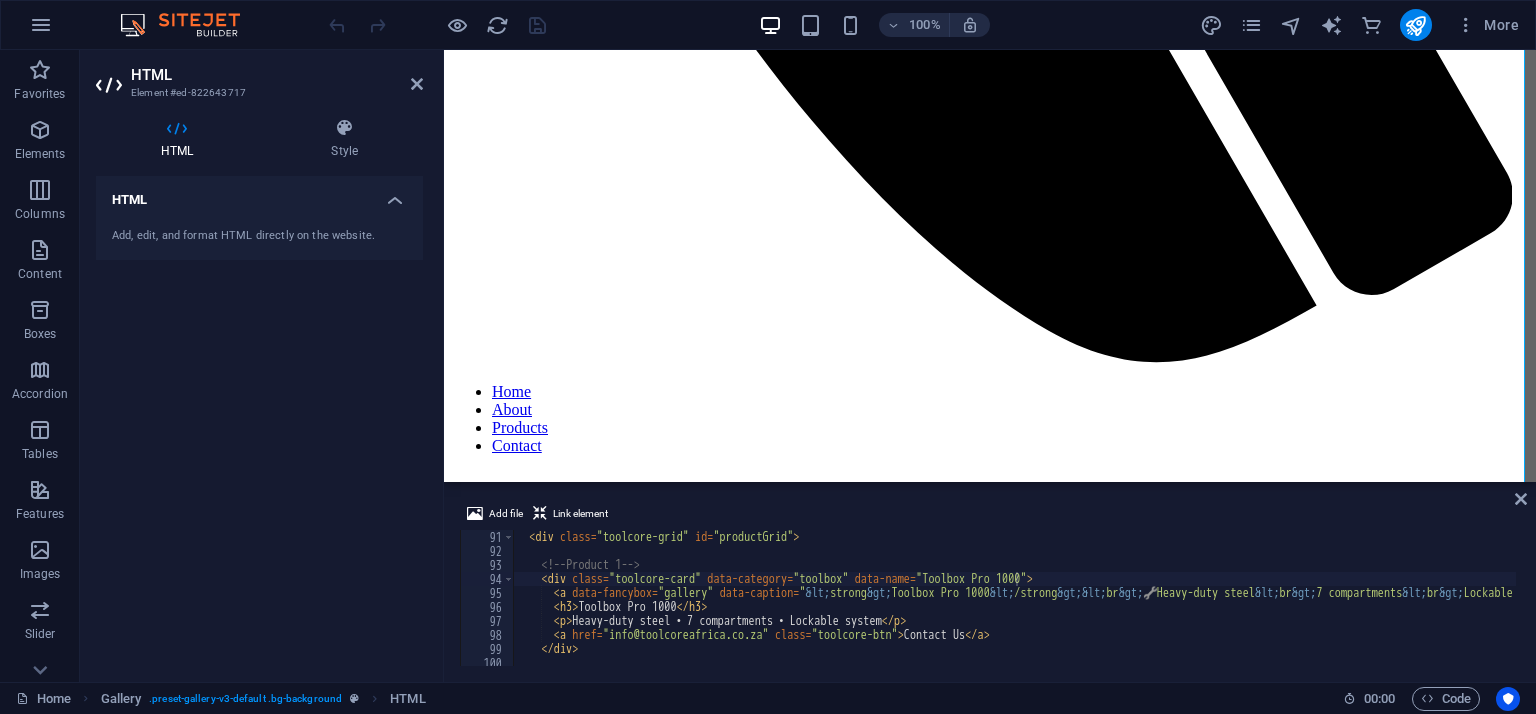 click on "HTML Add, edit, and format HTML directly on the website." at bounding box center [259, 421] 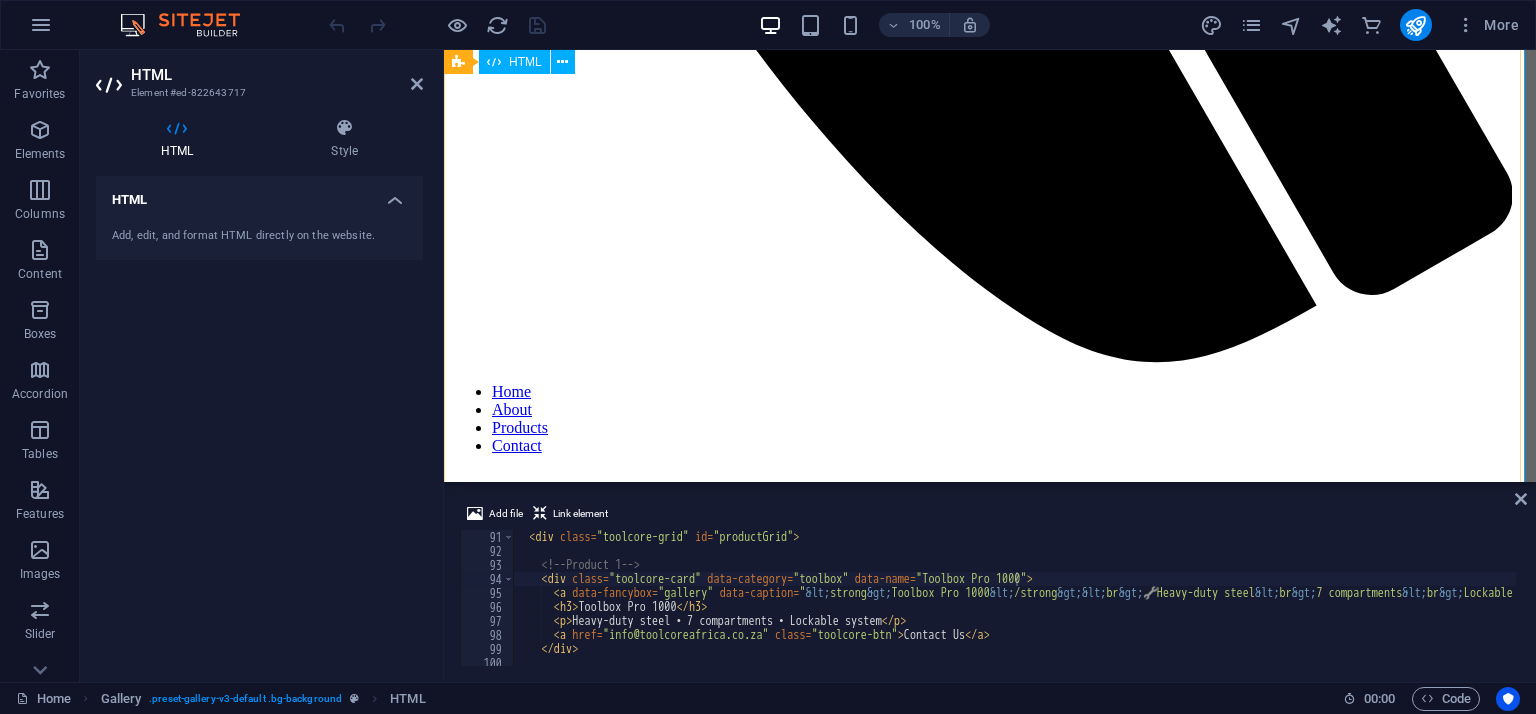 click on "ToolCore Africa Catalog
ToolCore Africa
Professional Craft & Workshop Tools Catalog
All Categories
Toolboxes
Excavators
Loaders
Trolley Kits
Toolbox Pro 1000
Heavy-duty steel • 7 compartments • Lockable system
Contact Us
Mini Excavator X1
1.2 Ton crawler • Compact build • Hydraulic control
Contact Us
Skid Steer Loader 700
High-lift capacity • Turbo diesel • Heavy-duty tracks
Contact Us
Trolley Toolkit Max
150 tools • Industrial-grade • Wheeled cabinet
Contact Us" at bounding box center [990, 2144] 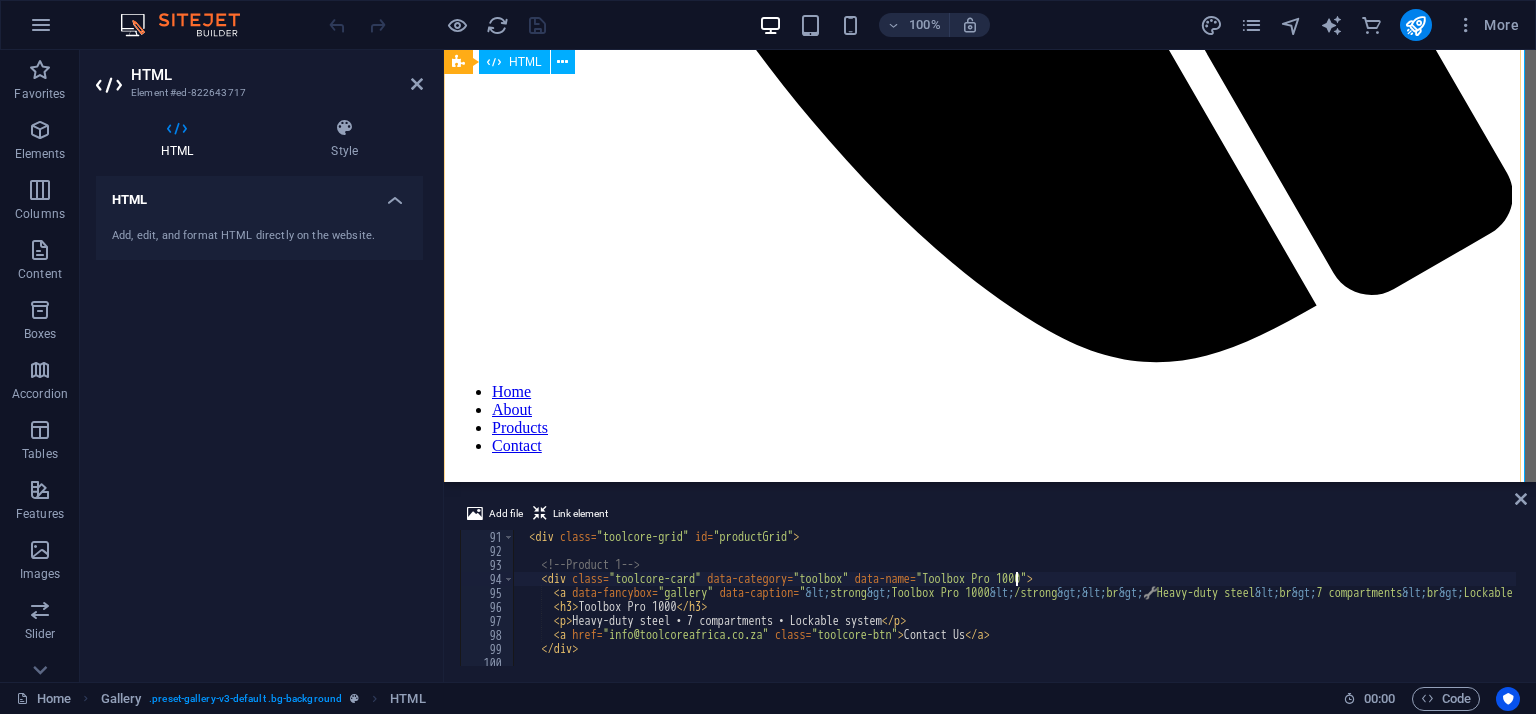 click on "ToolCore Africa Catalog
ToolCore Africa
Professional Craft & Workshop Tools Catalog
All Categories
Toolboxes
Excavators
Loaders
Trolley Kits
Toolbox Pro 1000
Heavy-duty steel • 7 compartments • Lockable system
Contact Us
Mini Excavator X1
1.2 Ton crawler • Compact build • Hydraulic control
Contact Us
Skid Steer Loader 700
High-lift capacity • Turbo diesel • Heavy-duty tracks
Contact Us
Trolley Toolkit Max
150 tools • Industrial-grade • Wheeled cabinet
Contact Us" at bounding box center (990, 2144) 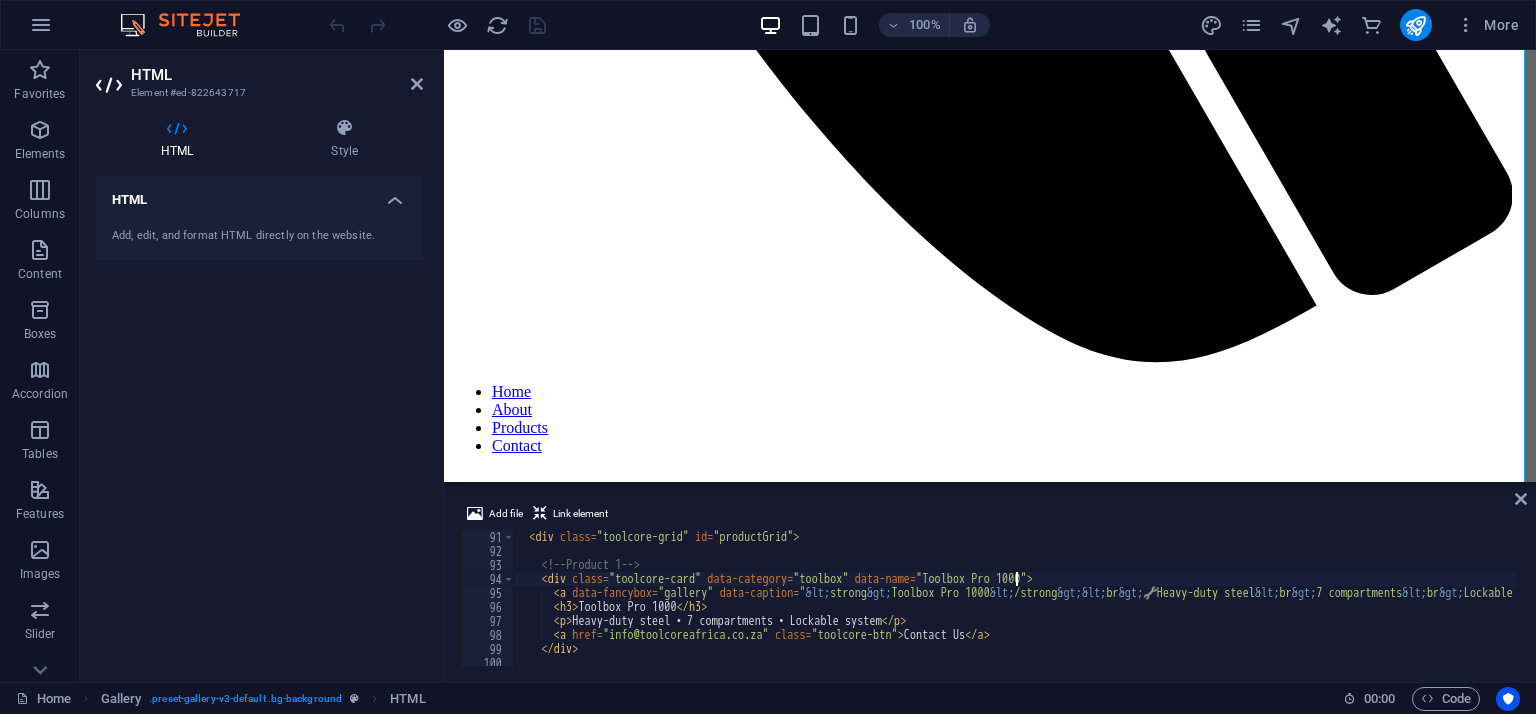 click on "<div class="toolcore-card" data-category="toolbox" data-name="Toolbox Pro 1000"> 91 92 93 94 95 96 97 98 99 100 101 102    < div   class = "toolcore-grid"   id = "productGrid" >      <!--  Product 1  -->      < div   class = "toolcore-card"   data-category = "toolbox"   data-name = "Toolbox Pro 1000" >         < a   data-fancybox = "gallery"   data-caption = " &lt; strong &gt; Toolbox Pro 1000 &lt; /strong &gt;&lt; br &gt; 🔧  Heavy-duty steel &lt; br &gt; 7 compartments &lt; br &gt; Lockable system &lt; br &gt;&lt; br &gt;&lt; a href='mailto:[EMAIL]?subject=Toolbox Pro 1000 Inquiry' style='background:red;color:white;padding:8px 14px;border-radius:4px;text-decoration:none;font-weight:bold;' &gt; Contact Us &lt; /a &gt; "   href = "https://cdn1.site-media.eu/images/1200/2546697/gallery-handyman.jpeg" > < img   src = "https://cdn1.site-media.eu/images/800x800/2546697/gallery-handyman.jpeg"   alt = "Toolbox Pro 1000" > </ a >         < h3 > Toolbox Pro 1000 </ h3 >" at bounding box center (990, 584) 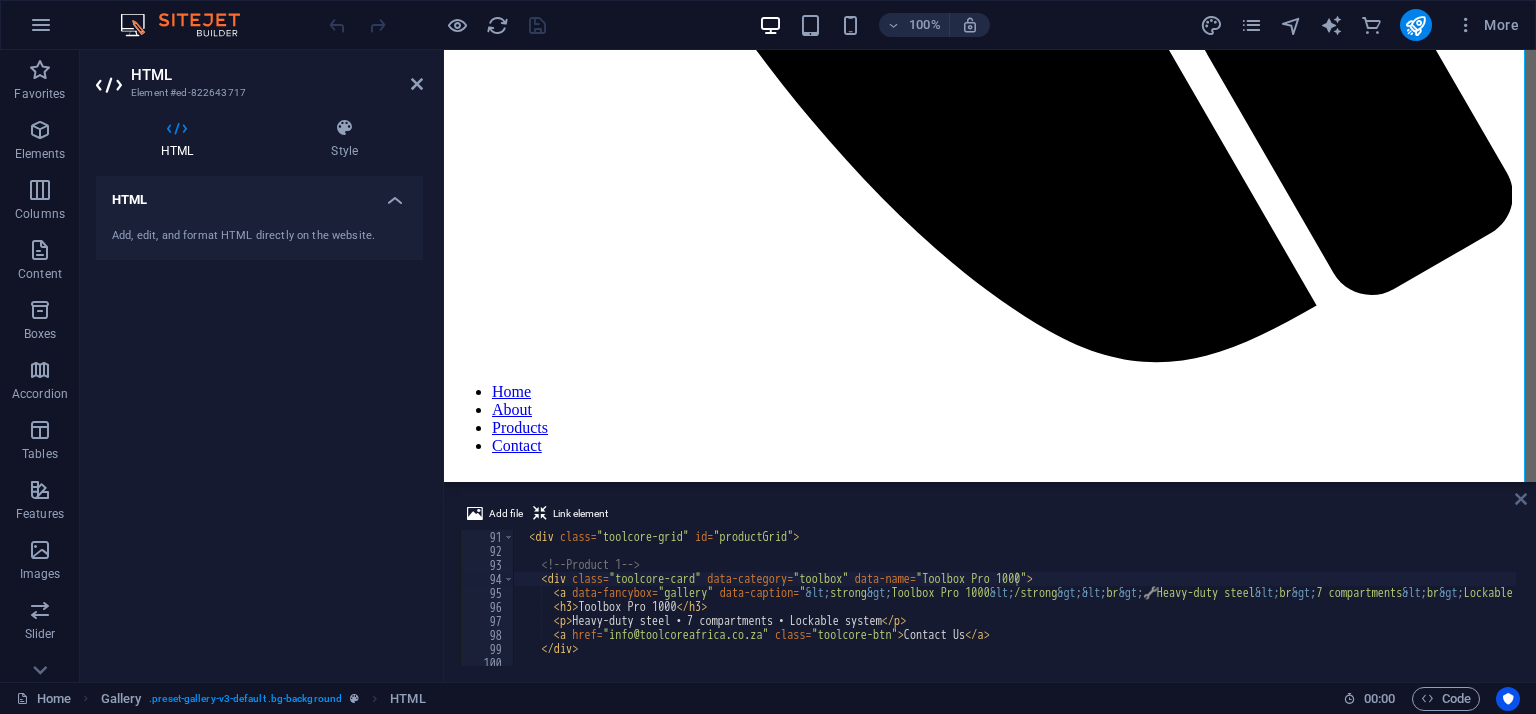 drag, startPoint x: 1518, startPoint y: 498, endPoint x: 1385, endPoint y: 432, distance: 148.47559 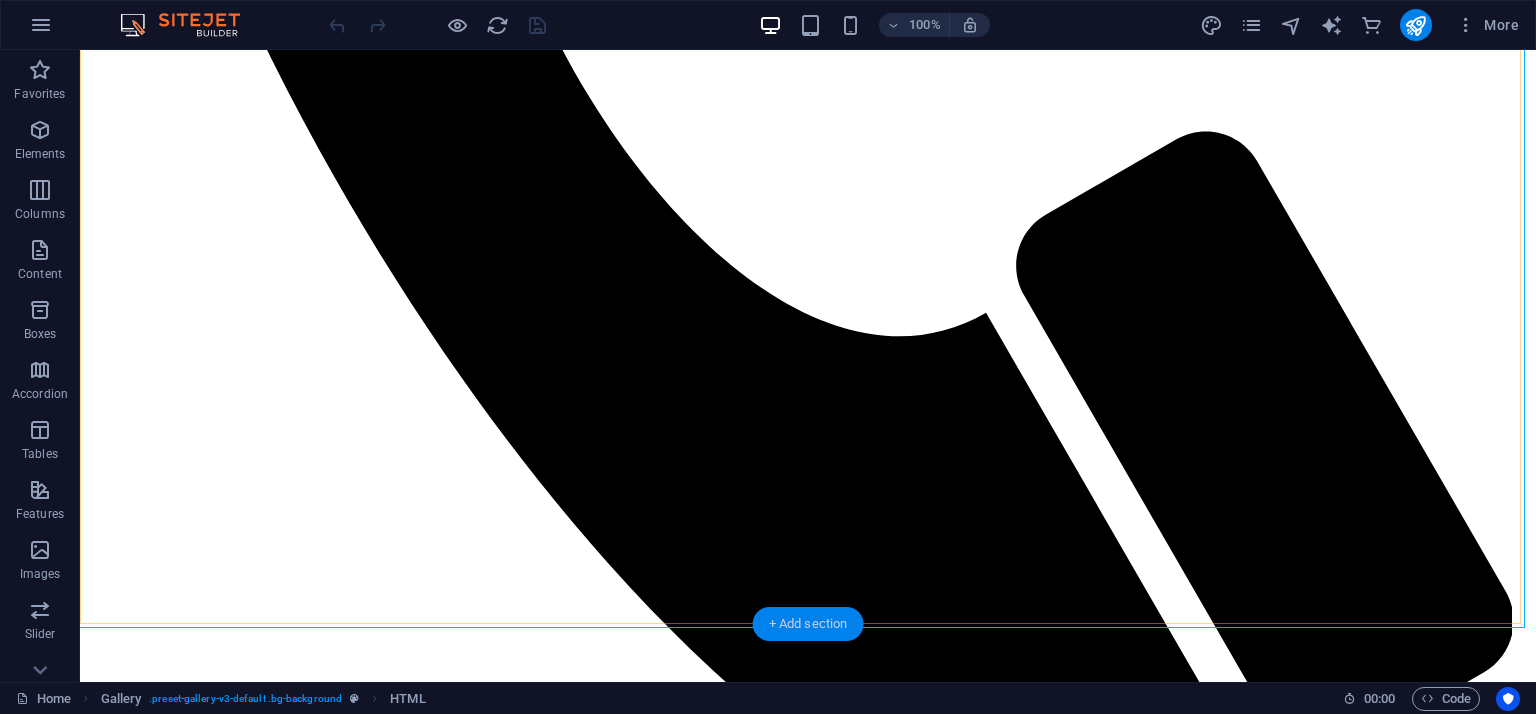 click on "+ Add section" at bounding box center [808, 624] 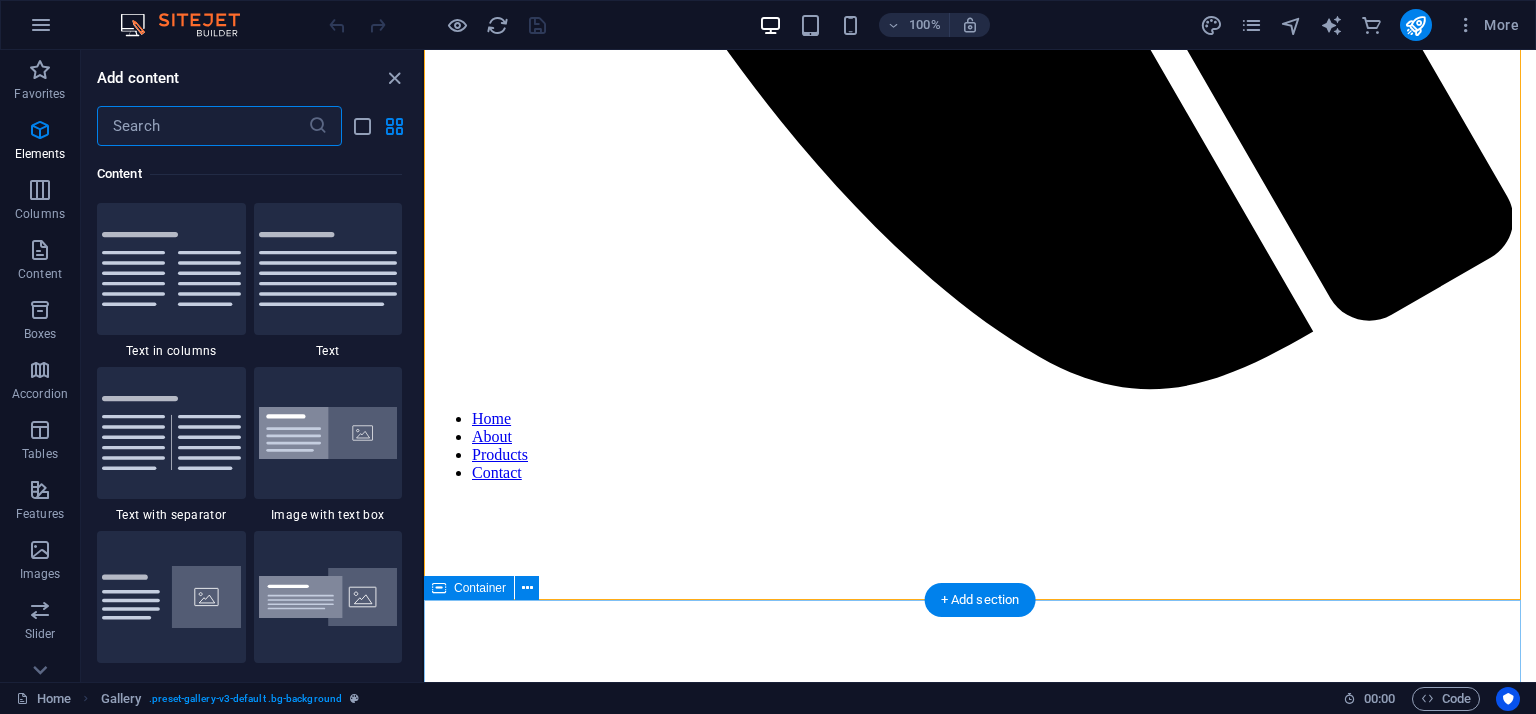 scroll, scrollTop: 3499, scrollLeft: 0, axis: vertical 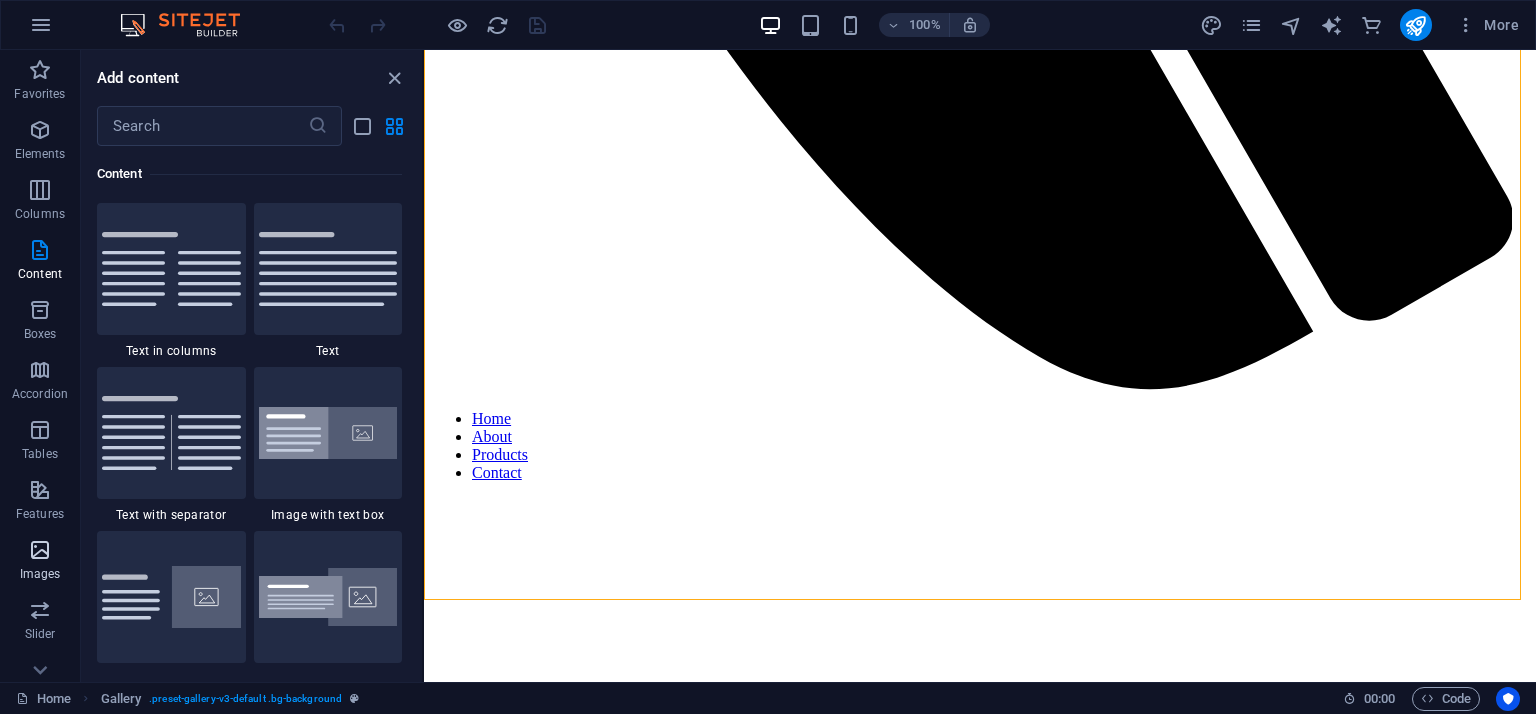 click at bounding box center (40, 550) 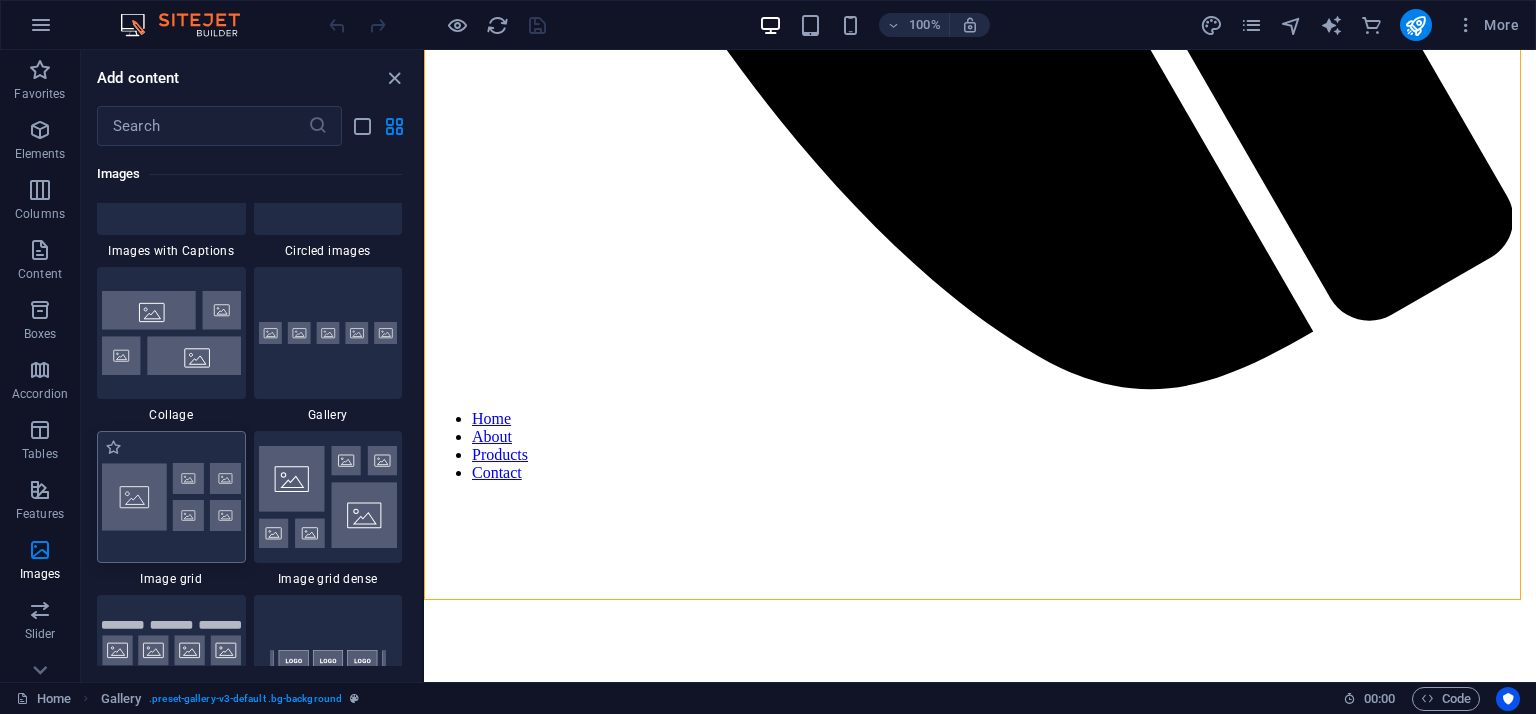 scroll, scrollTop: 10140, scrollLeft: 0, axis: vertical 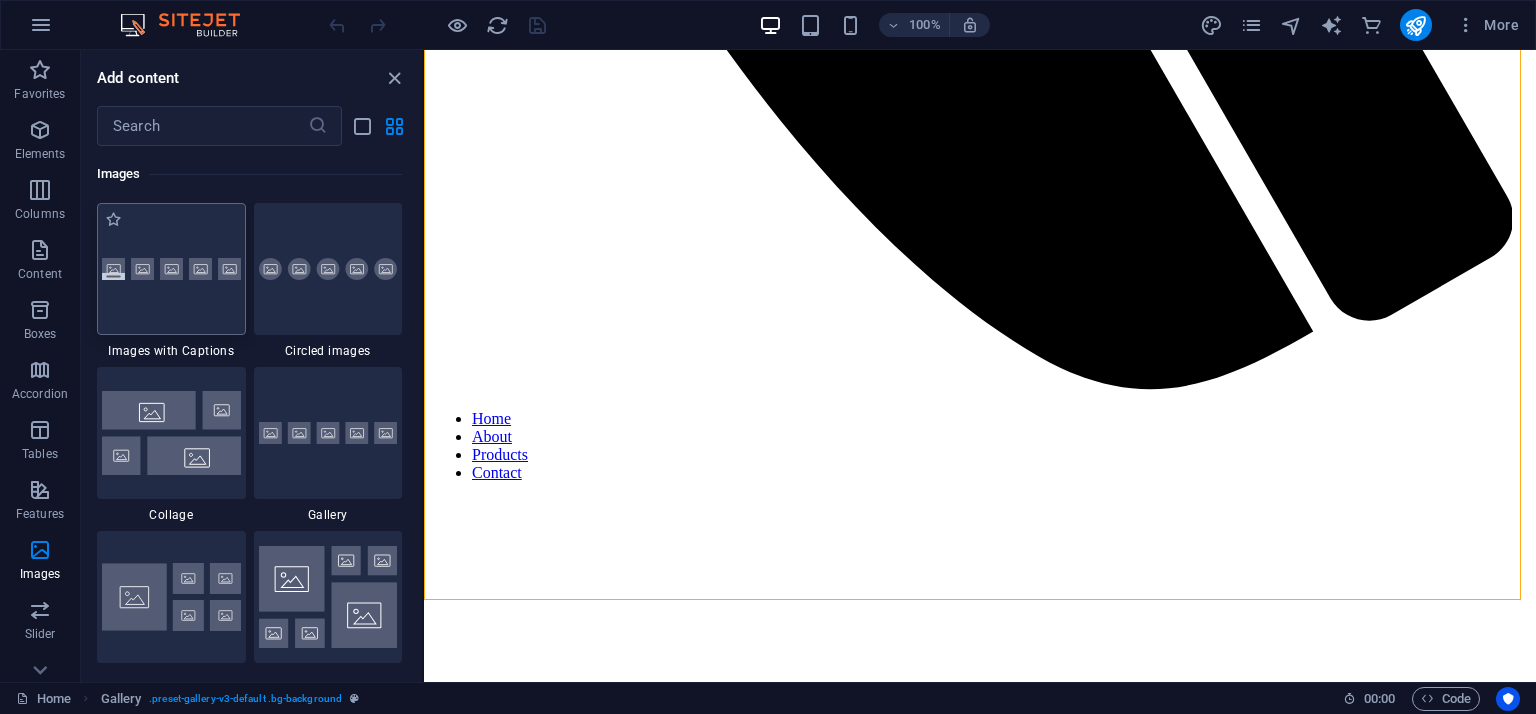 click at bounding box center [171, 269] 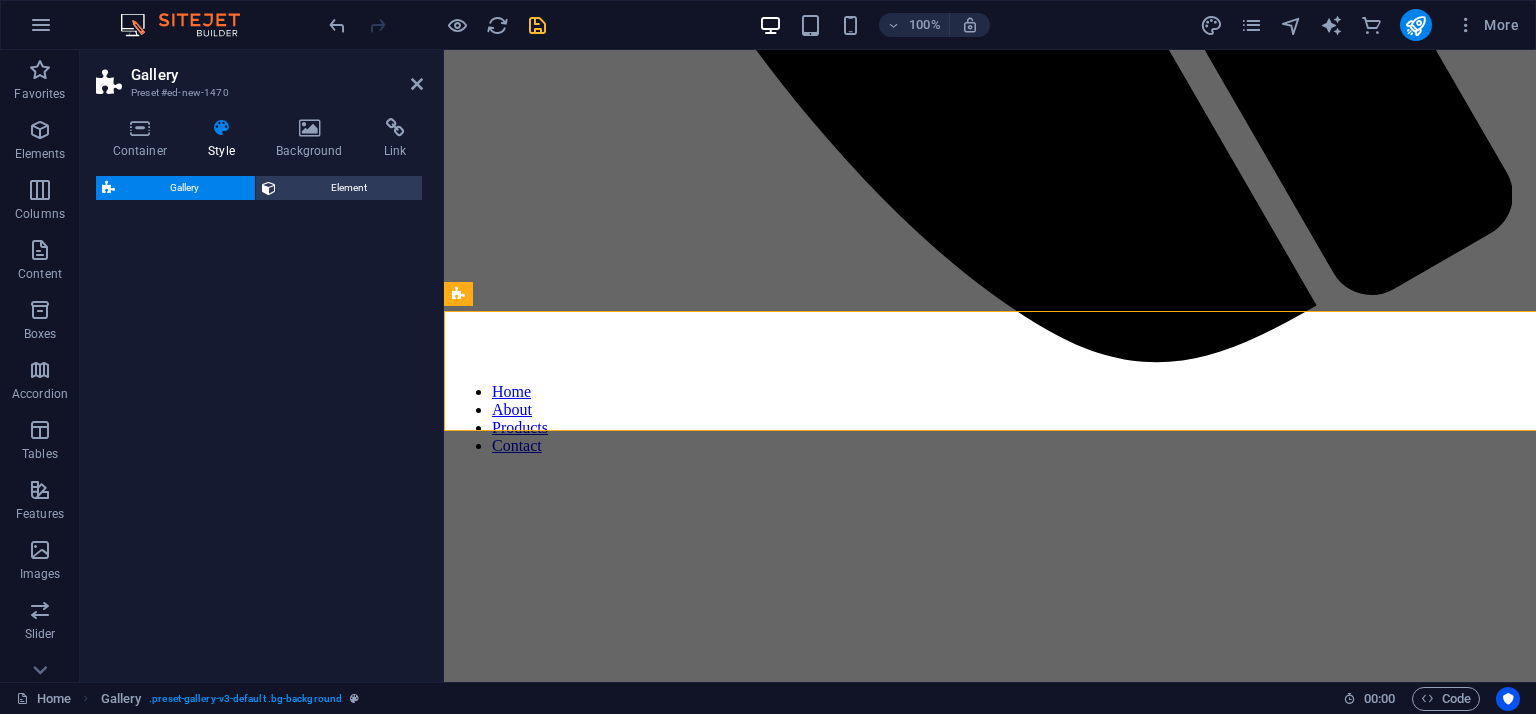 select on "rem" 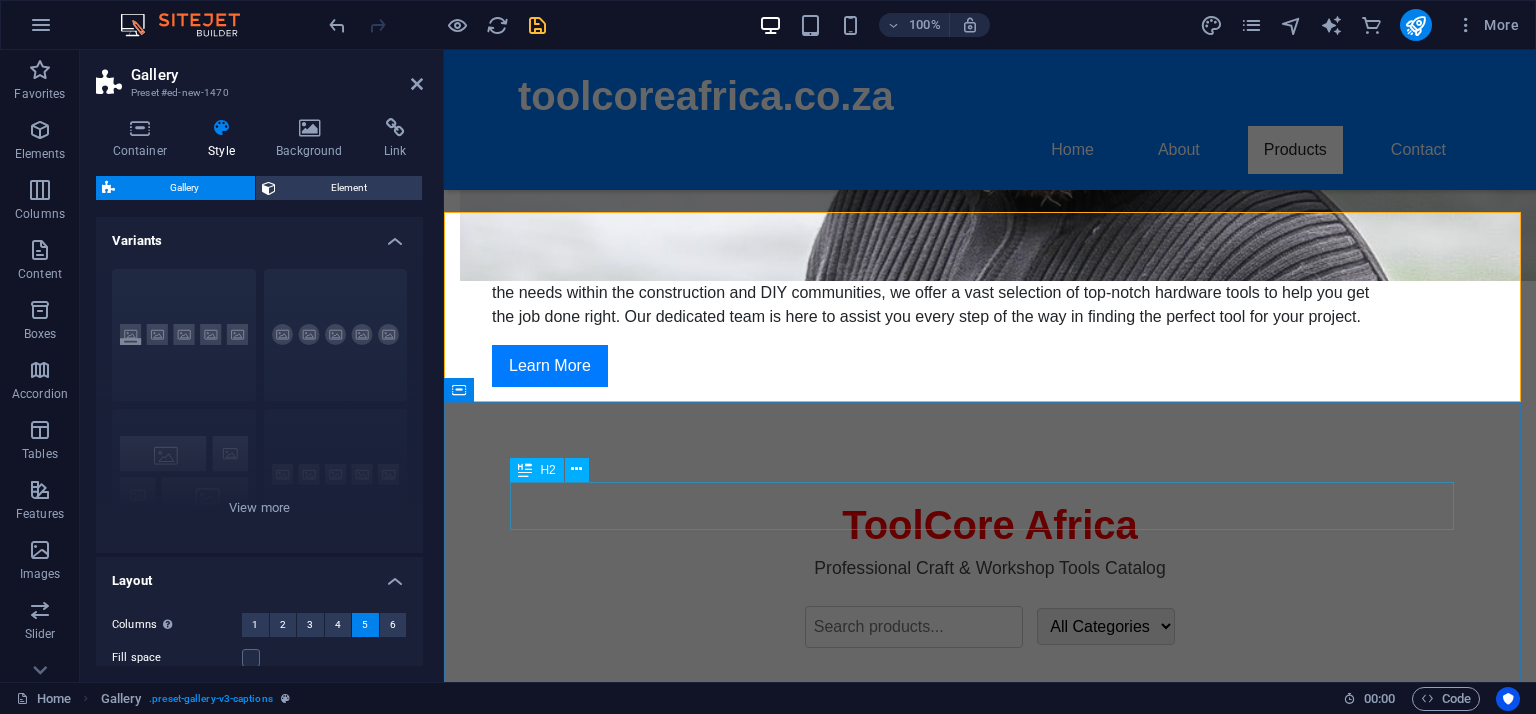 scroll, scrollTop: 1589, scrollLeft: 0, axis: vertical 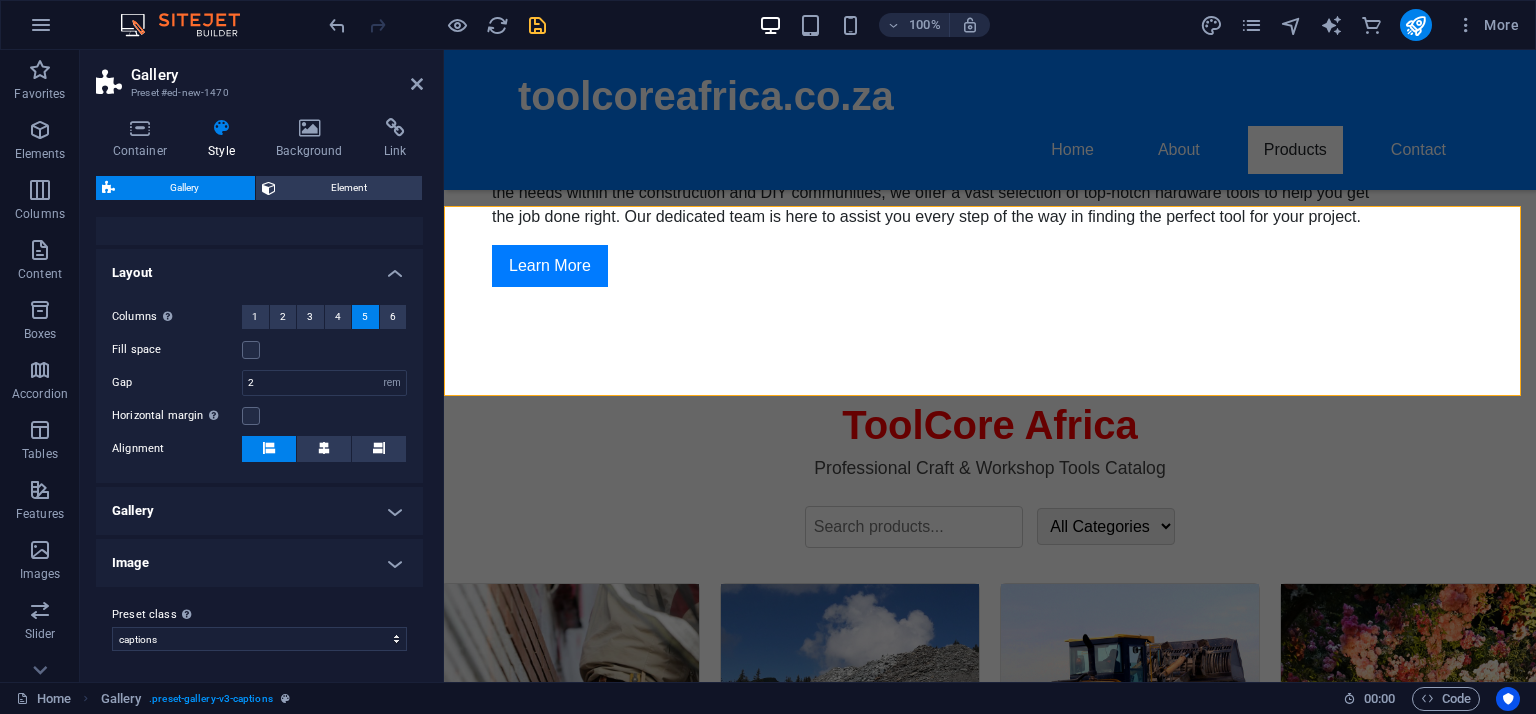 click on "Gallery" at bounding box center (259, 511) 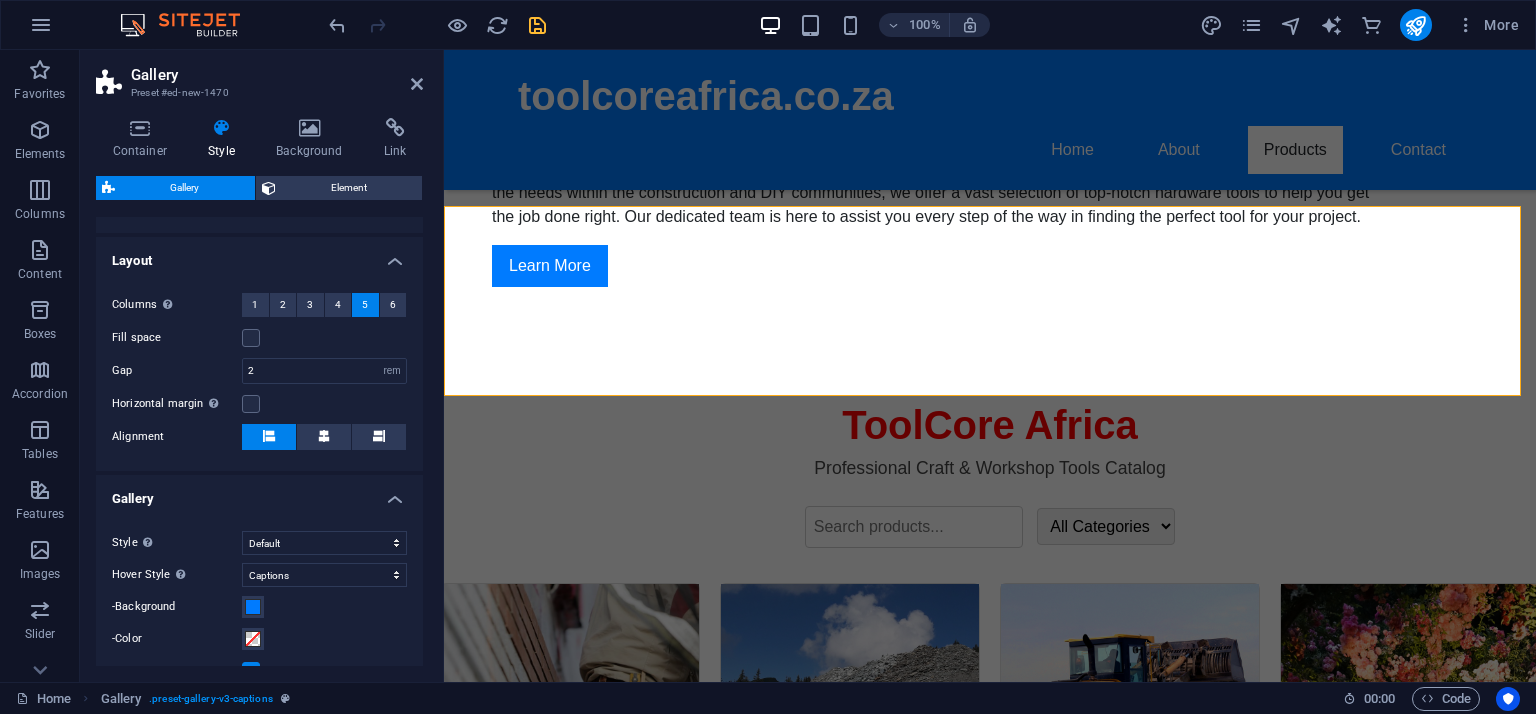 scroll, scrollTop: 220, scrollLeft: 0, axis: vertical 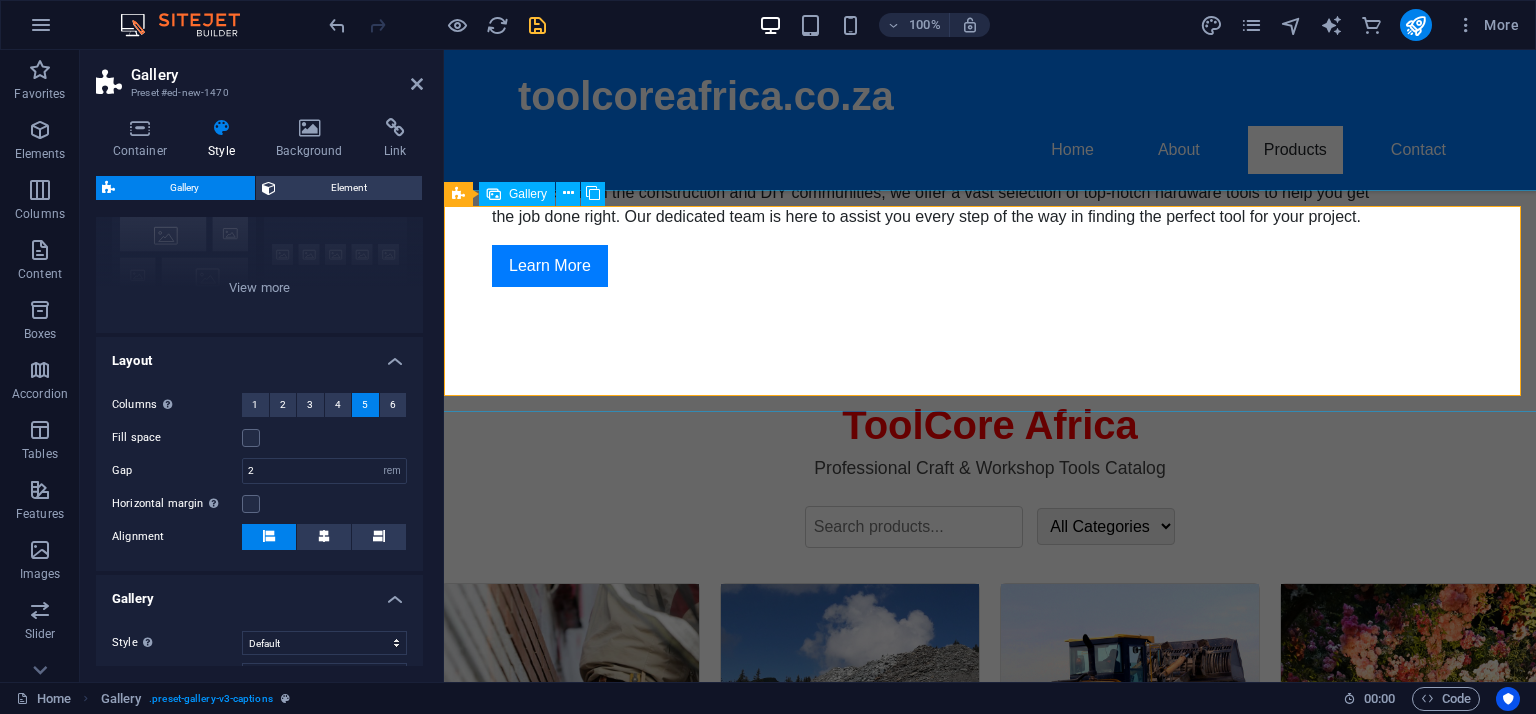 click at bounding box center [540, 1189] 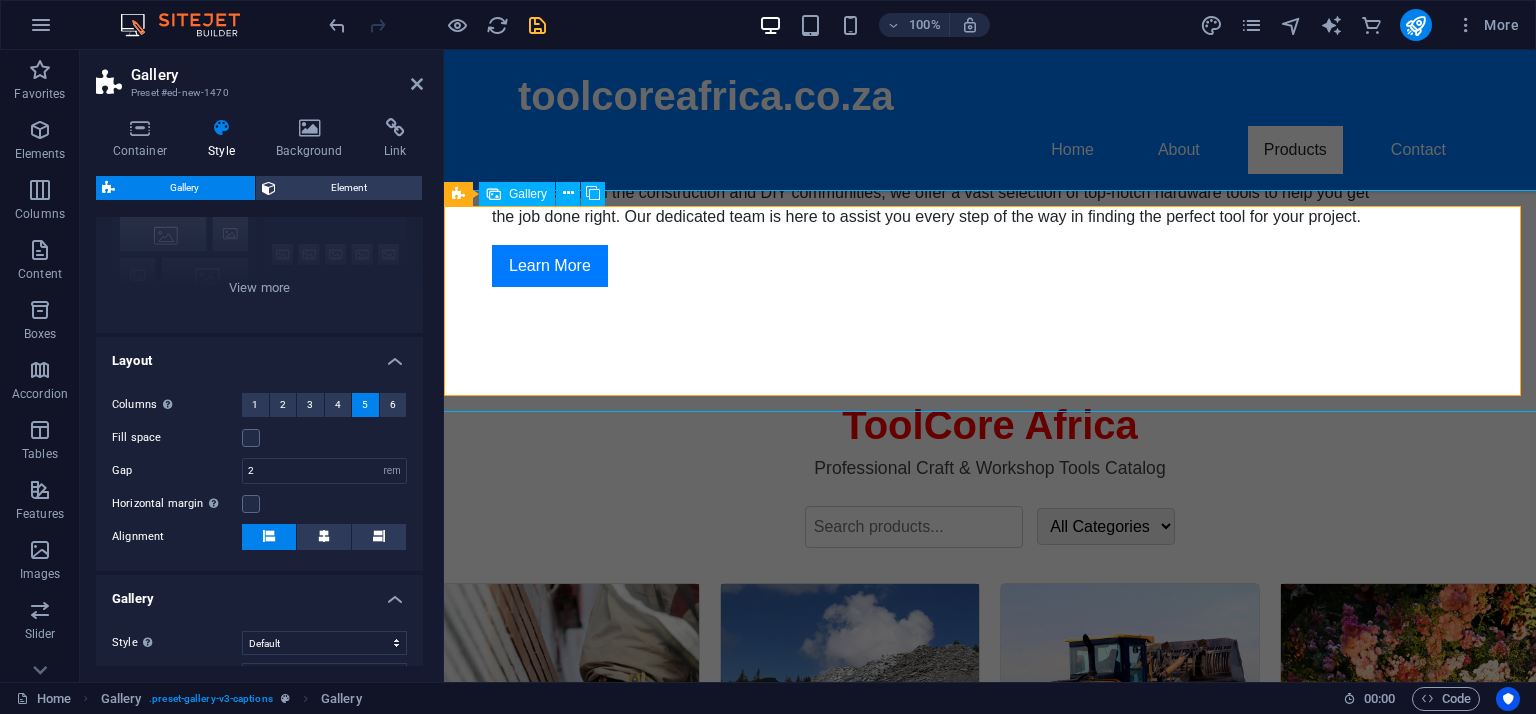 click at bounding box center [540, 1189] 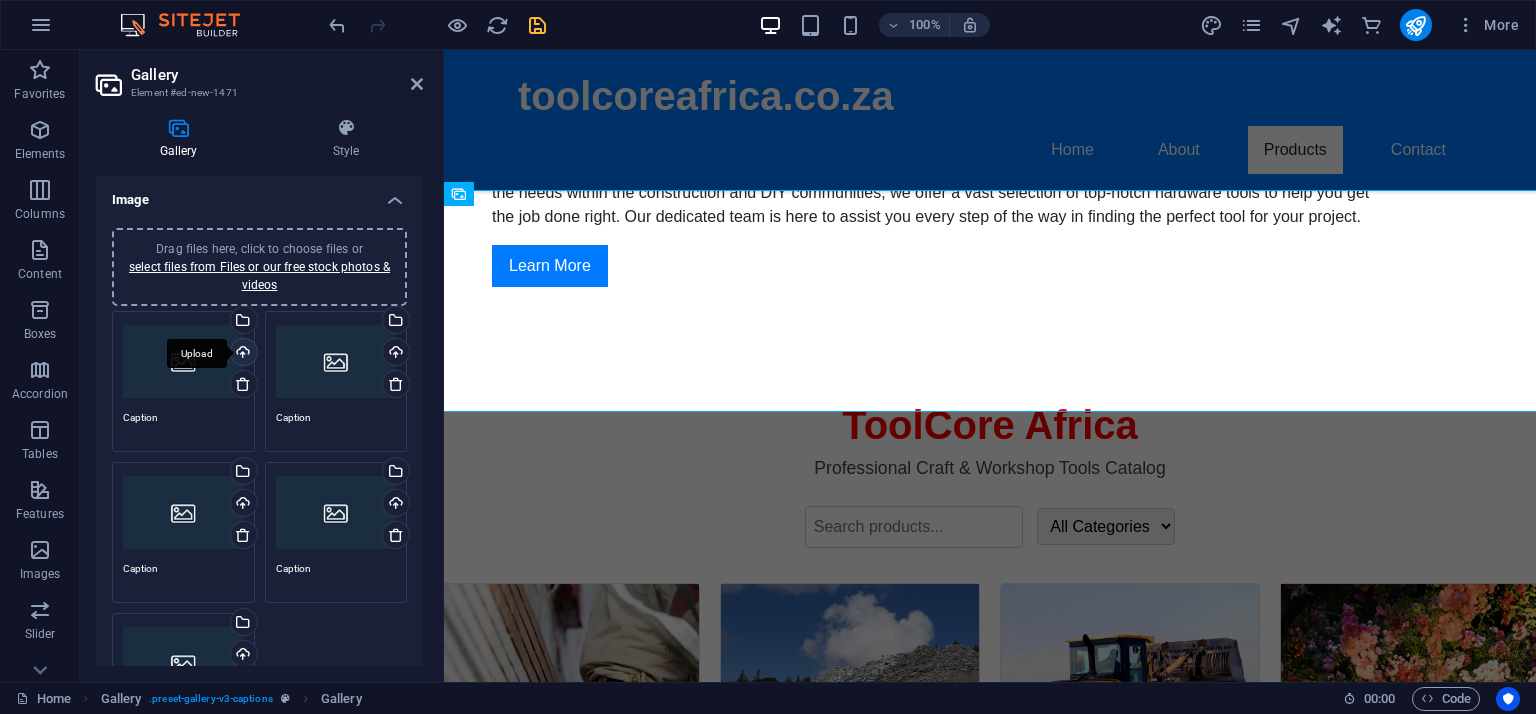 click on "Upload" at bounding box center [242, 354] 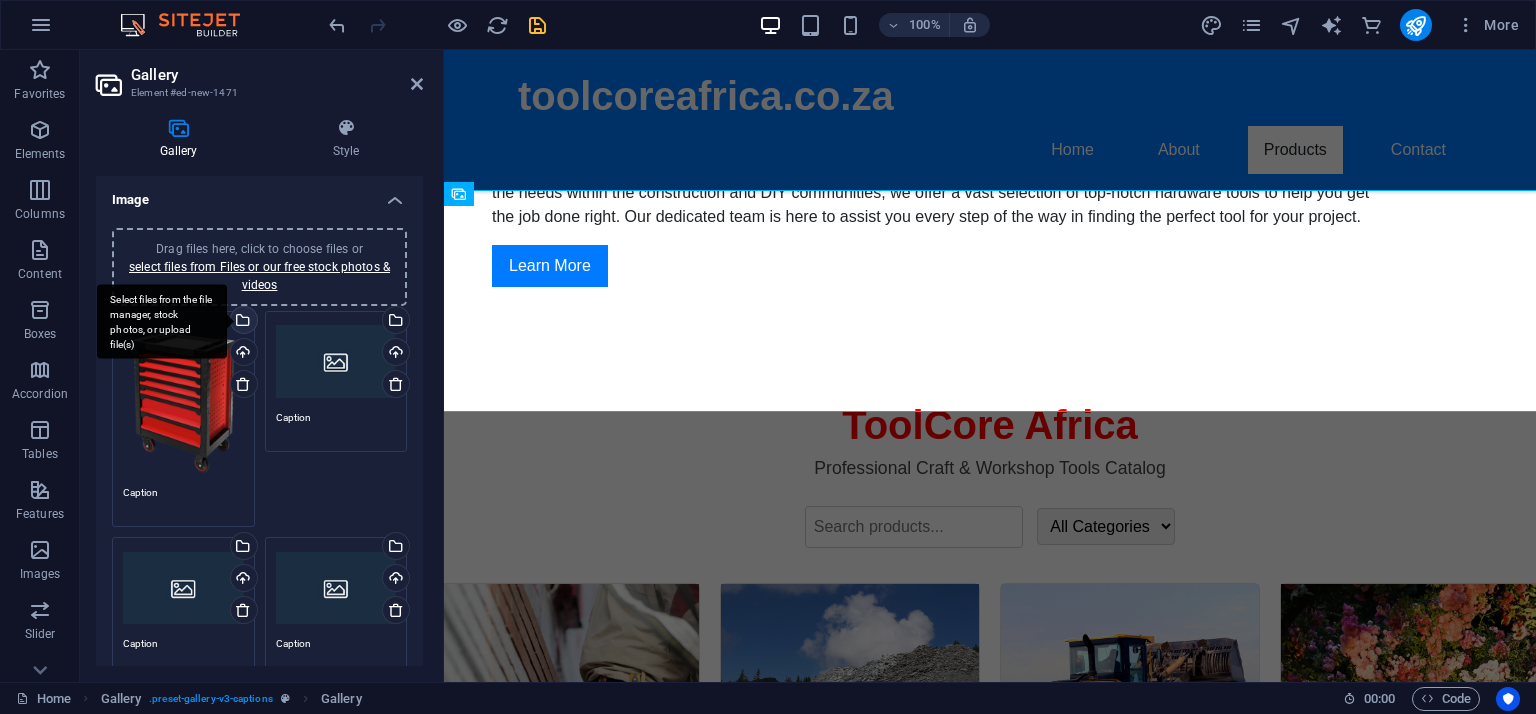 click on "Select files from the file manager, stock photos, or upload file(s)" at bounding box center [242, 322] 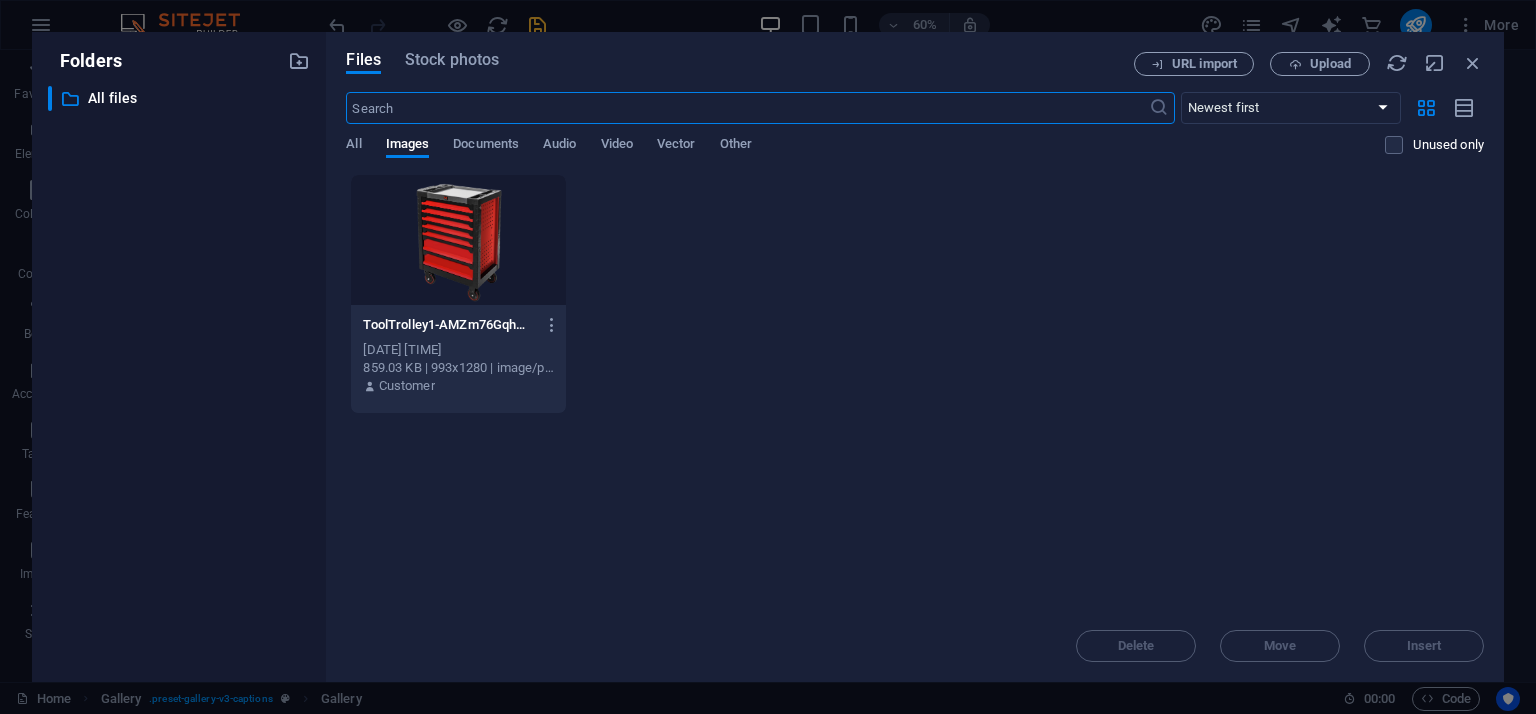 scroll, scrollTop: 1780, scrollLeft: 0, axis: vertical 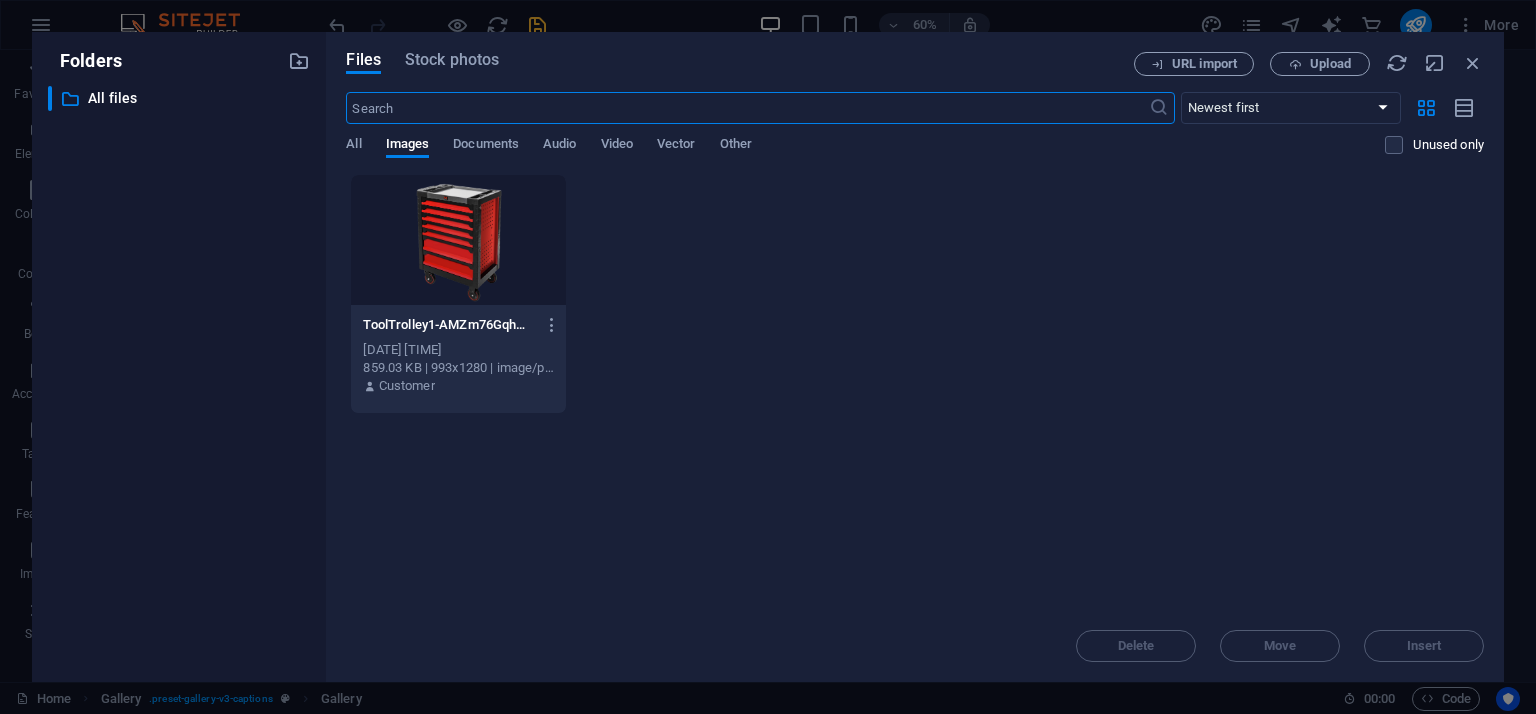 click on "150 tools<br>Industrial-grade<br>Wheeled cabinet<br><br><a href='mailto:[EMAIL]?subject=Trolley Toolkit Max Inquiry' style='background:red;color:white;padding:8px 14px;border-radius:4px;text-decoration:none;font-weight:bold;'>Contact Us</a>" at bounding box center (915, 392) 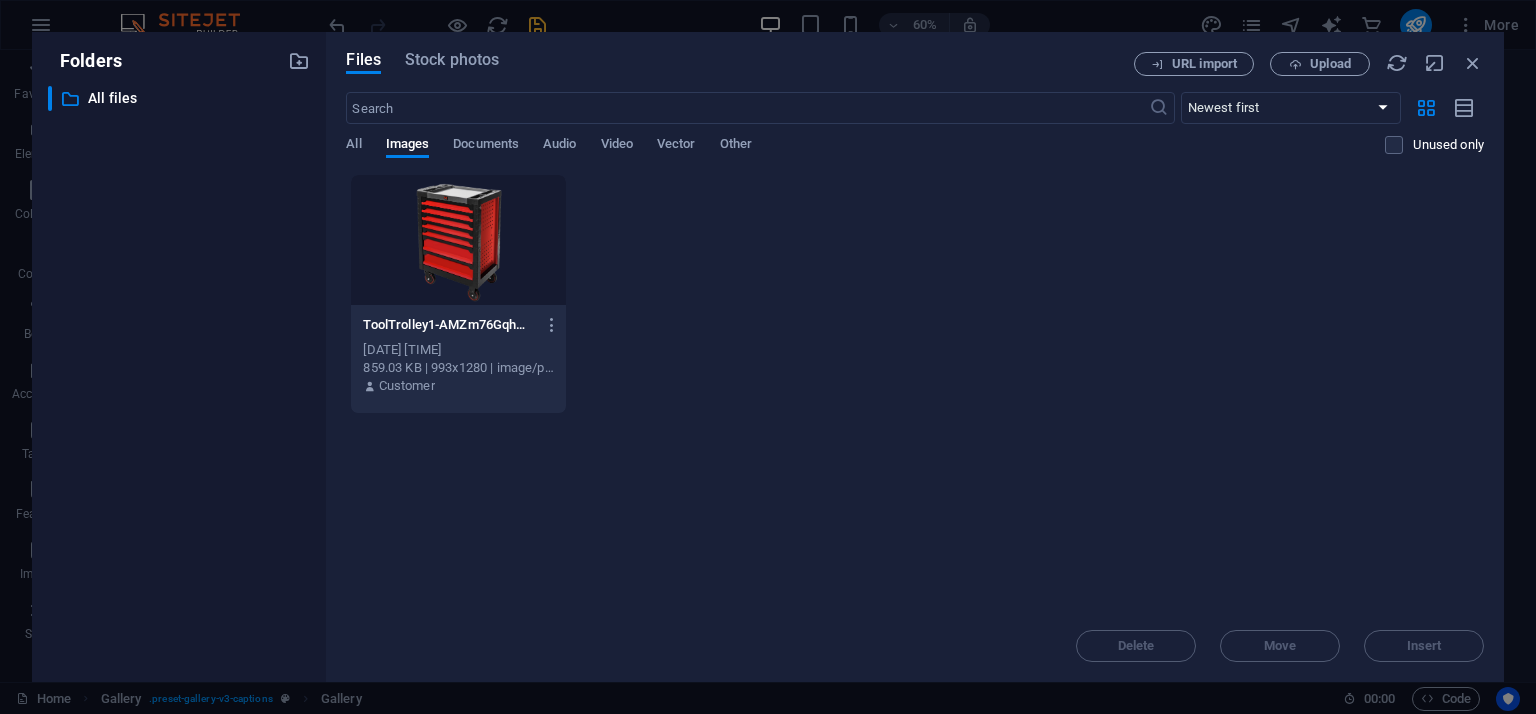 click on "Delete Move Insert" at bounding box center (915, 636) 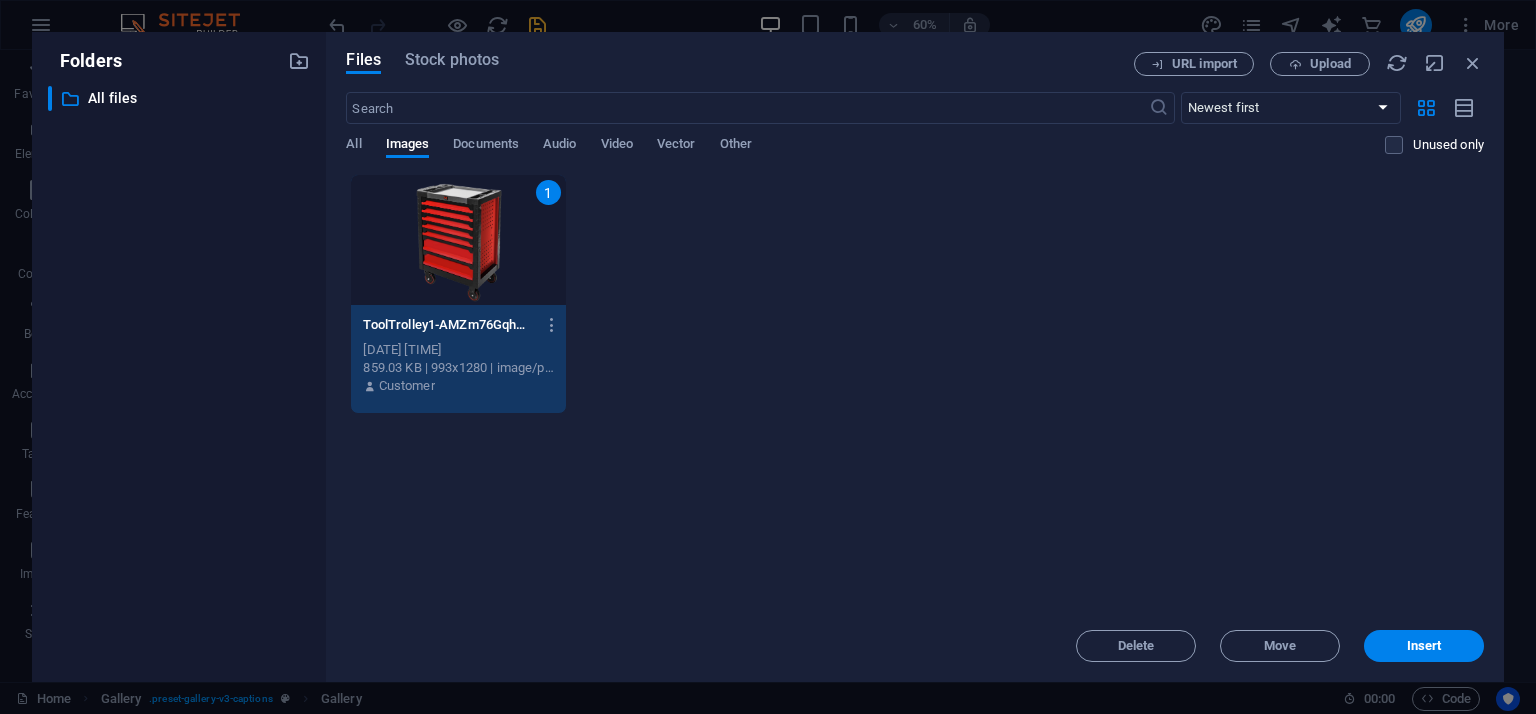 click on "1" at bounding box center (458, 240) 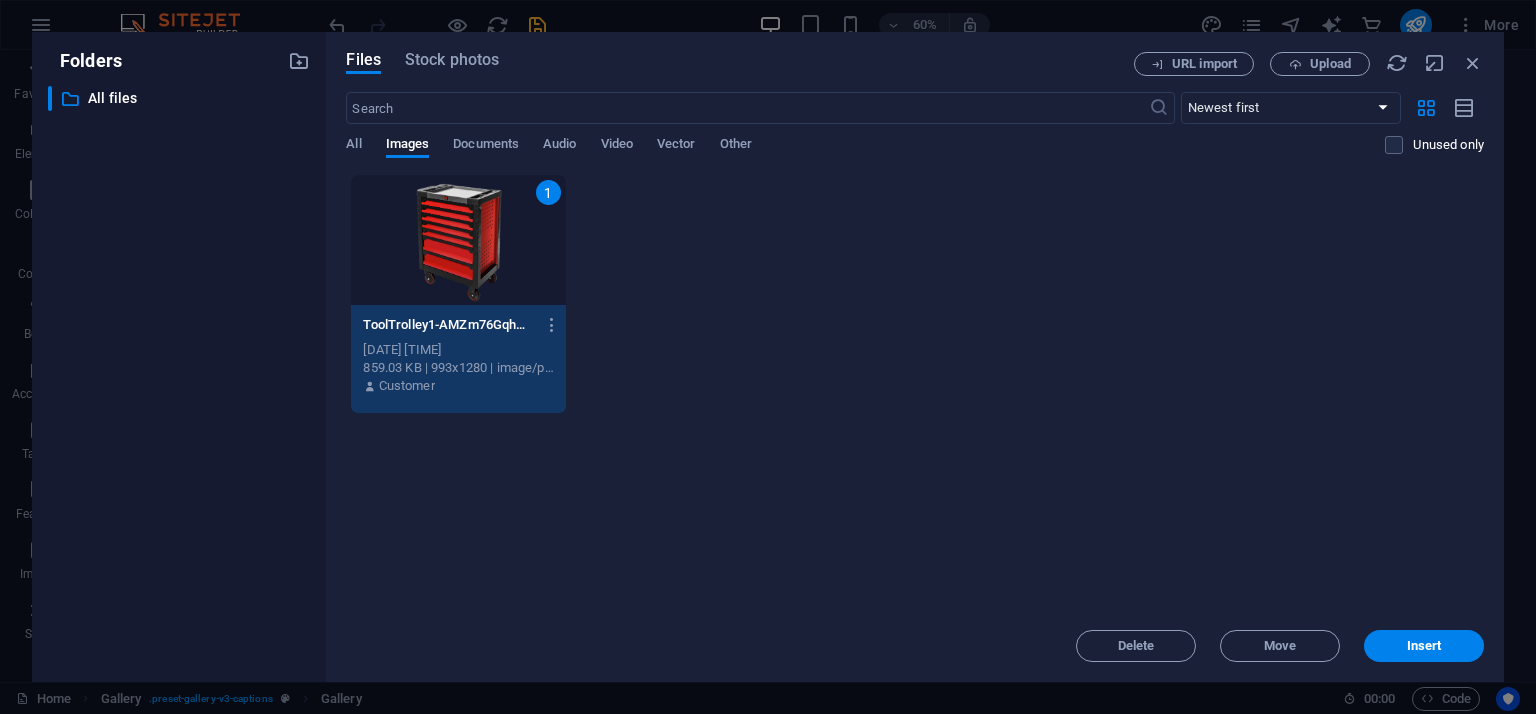 click on "1" at bounding box center [458, 240] 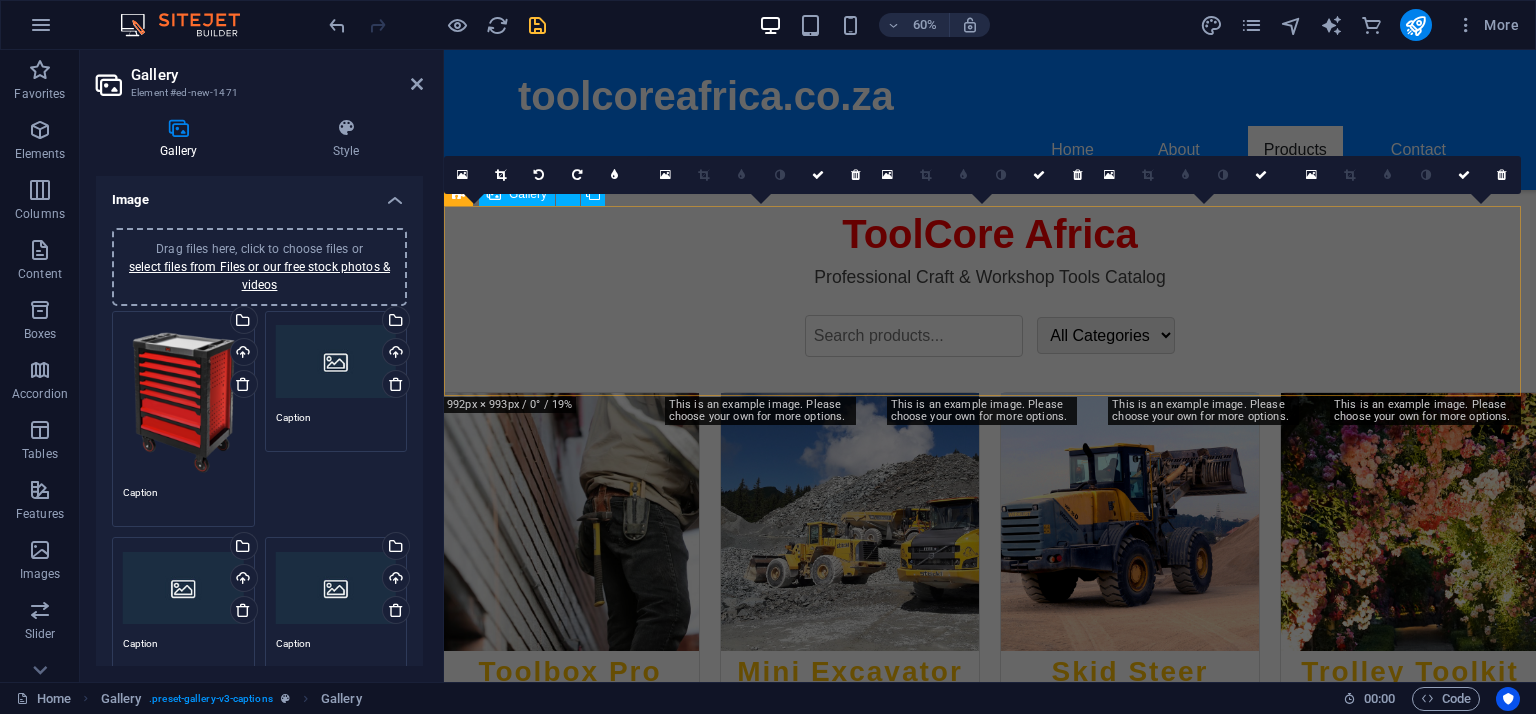 scroll, scrollTop: 1589, scrollLeft: 0, axis: vertical 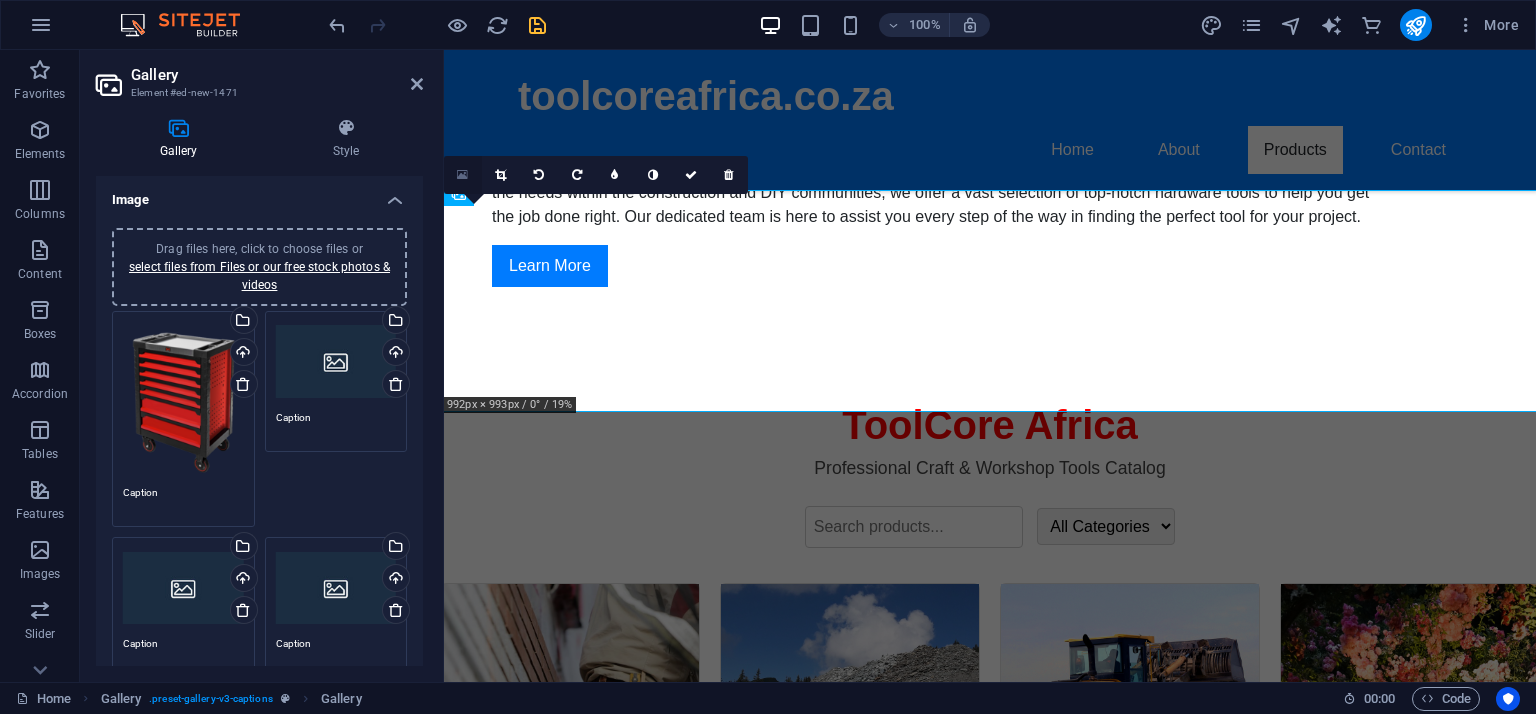 click at bounding box center [463, 175] 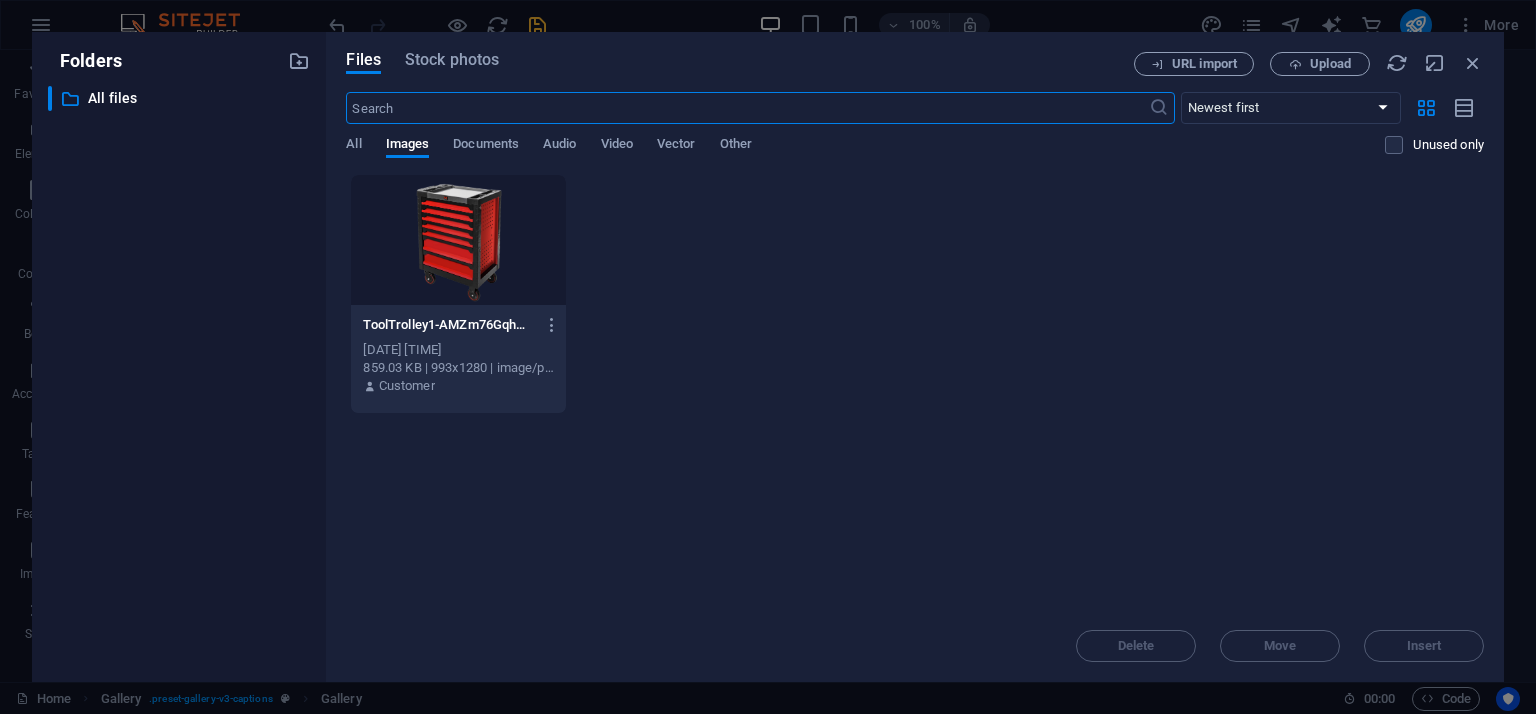scroll, scrollTop: 1780, scrollLeft: 0, axis: vertical 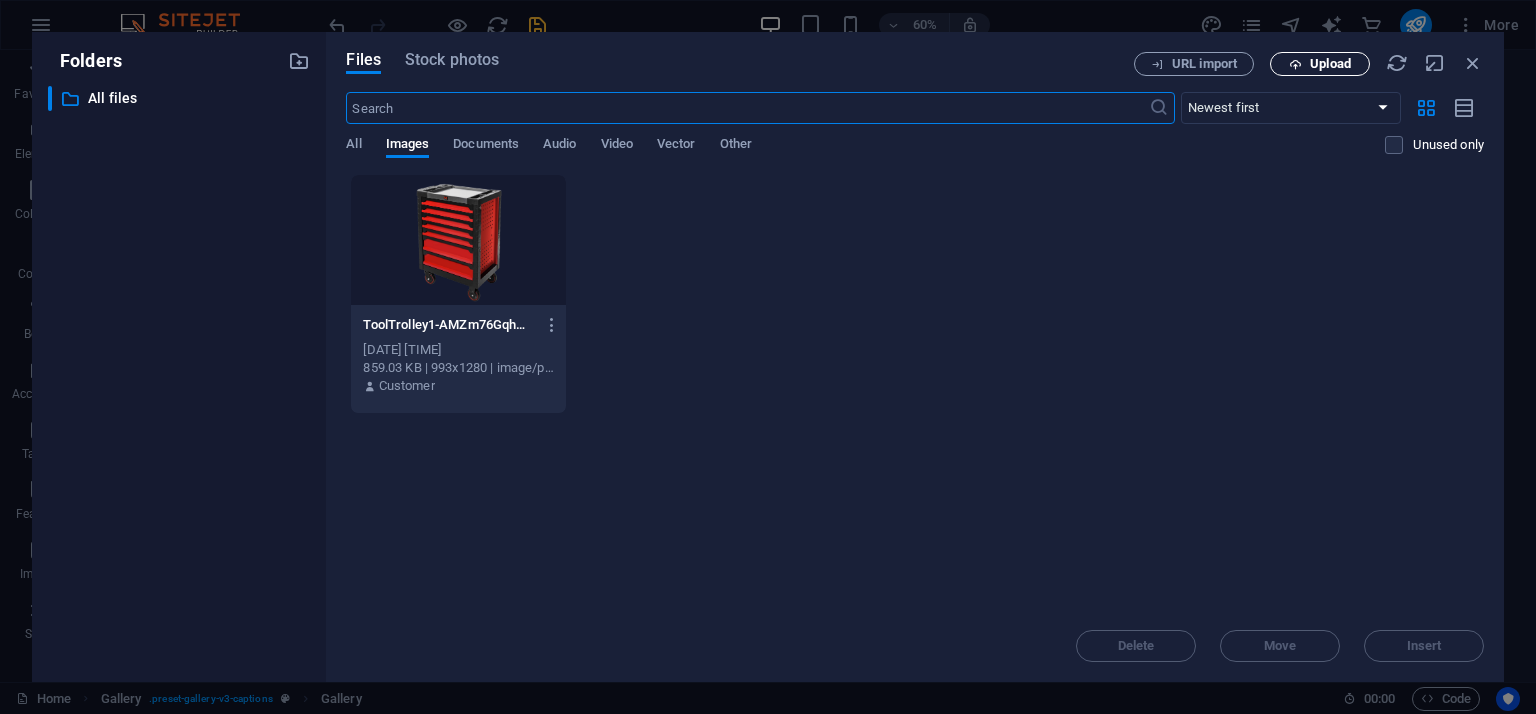 click on "Upload" at bounding box center [1320, 64] 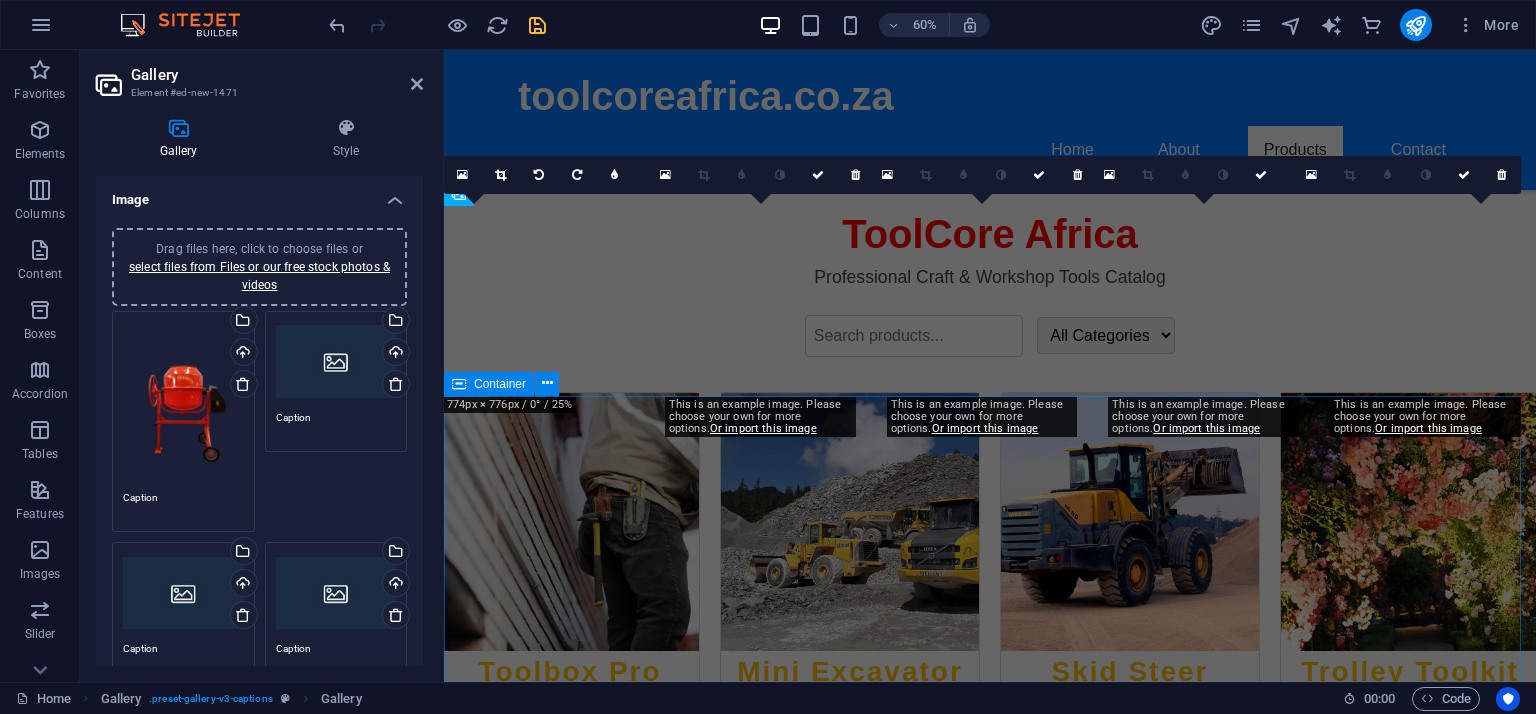 scroll, scrollTop: 1589, scrollLeft: 0, axis: vertical 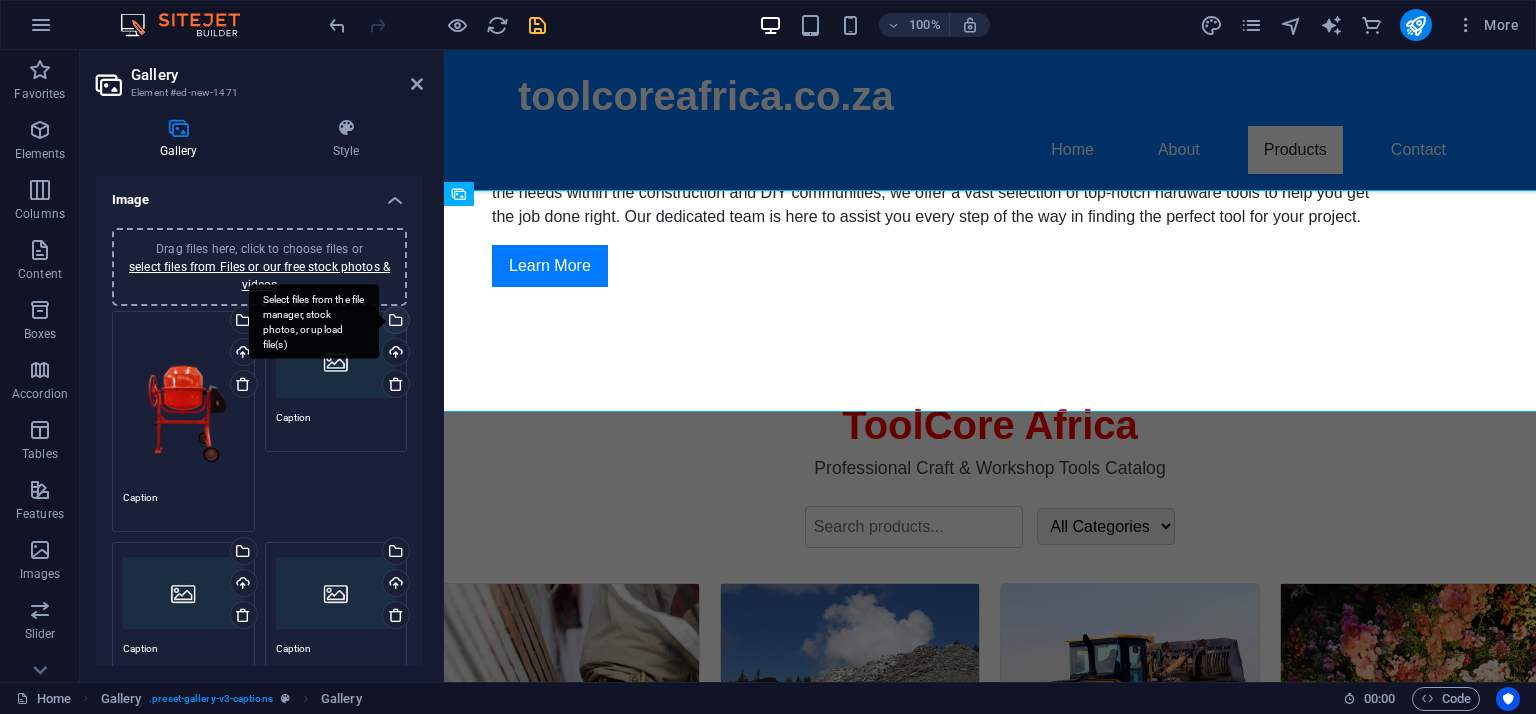 click on "Select files from the file manager, stock photos, or upload file(s)" at bounding box center [394, 322] 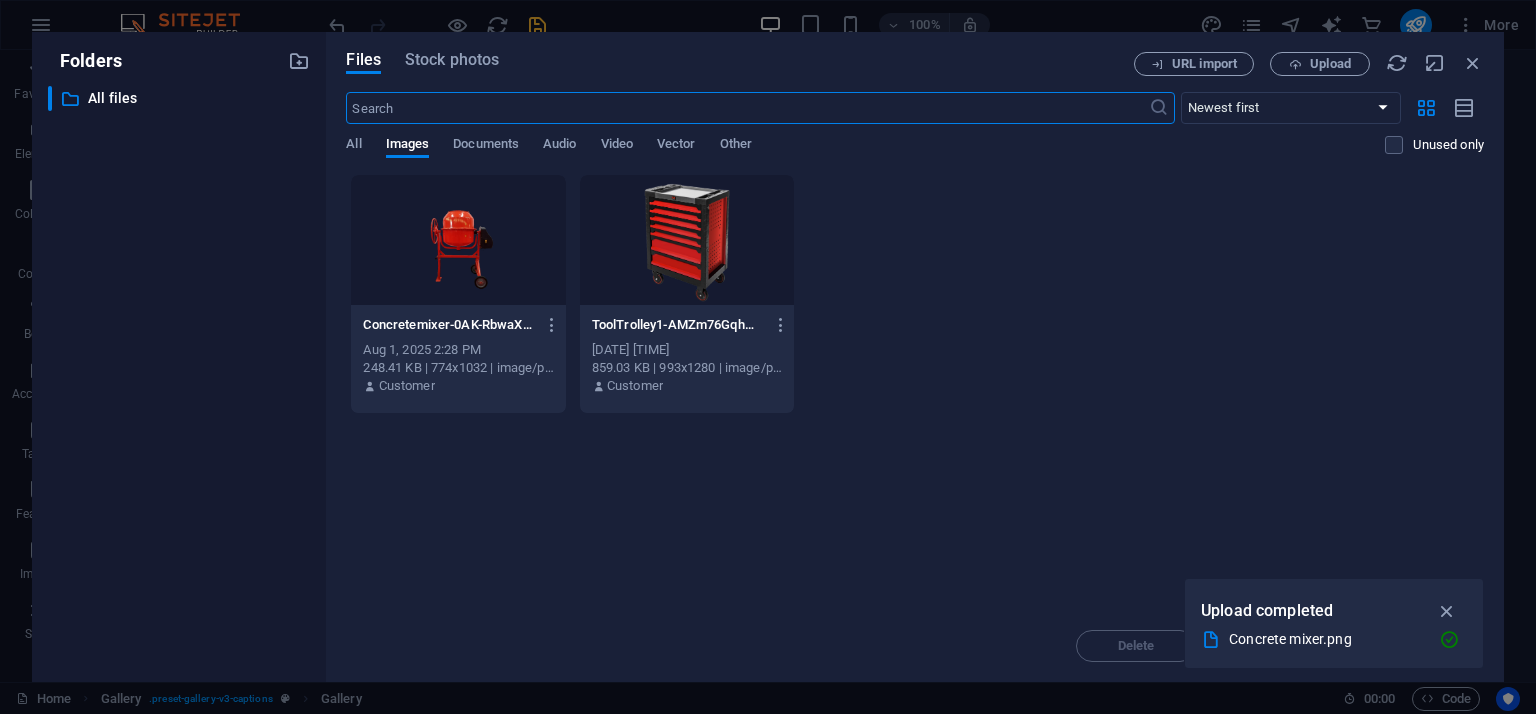 scroll, scrollTop: 1780, scrollLeft: 0, axis: vertical 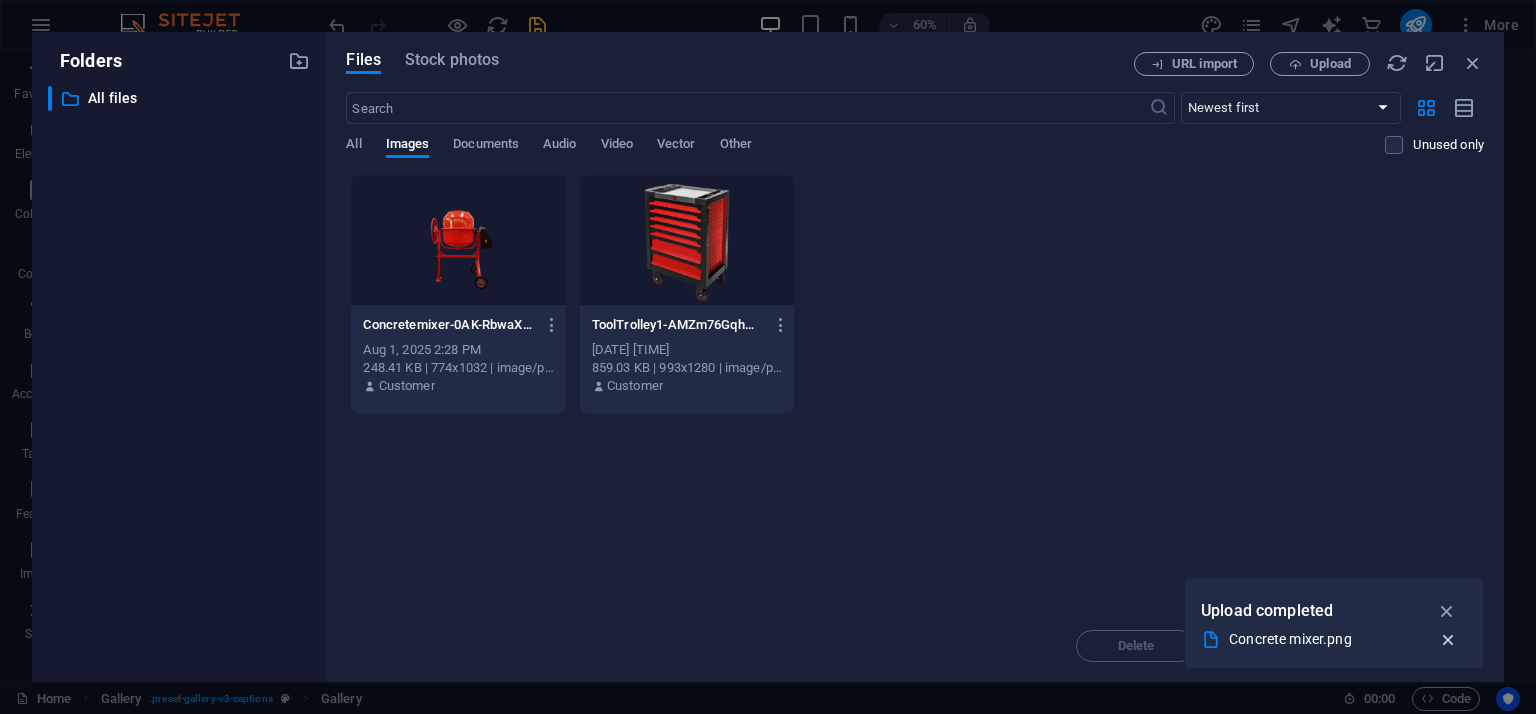 click at bounding box center (1448, 640) 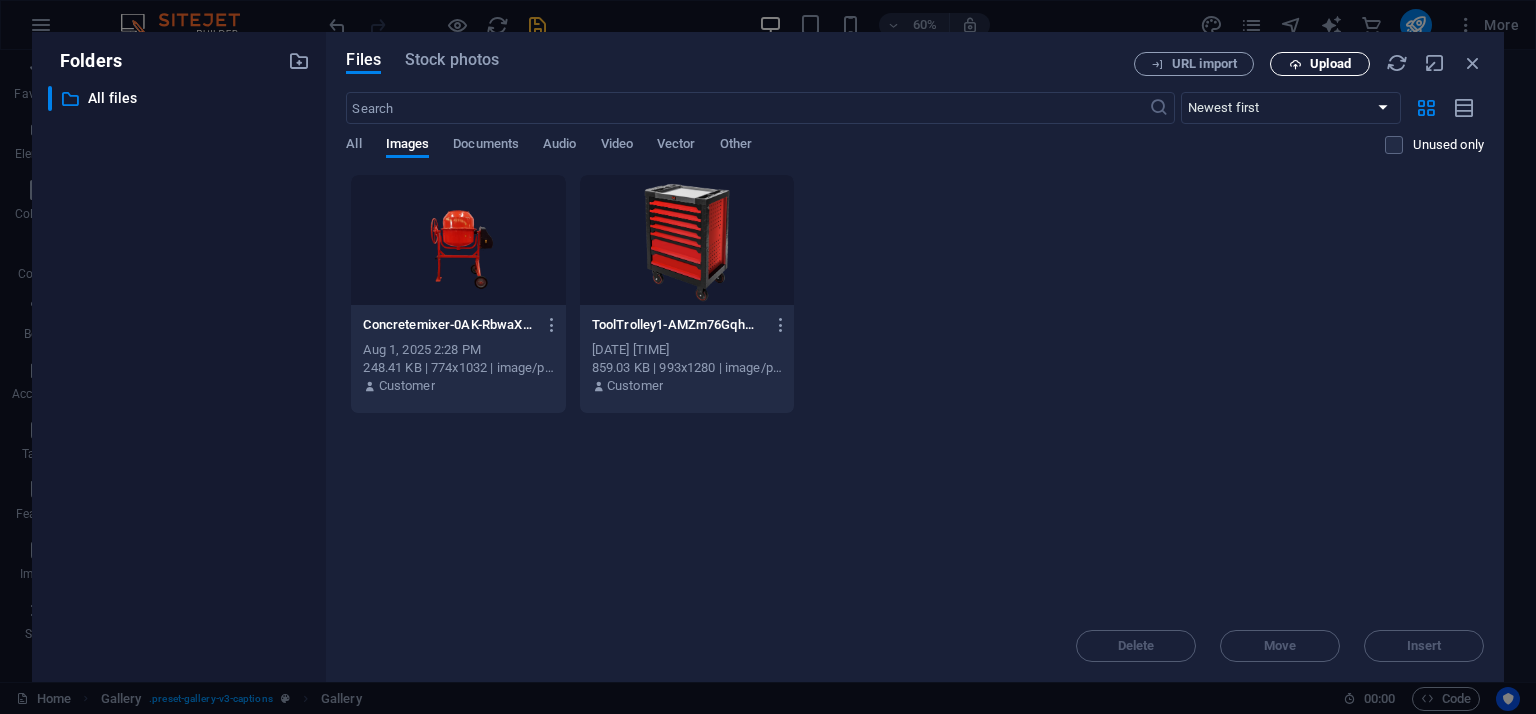 click on "Upload" at bounding box center (1330, 64) 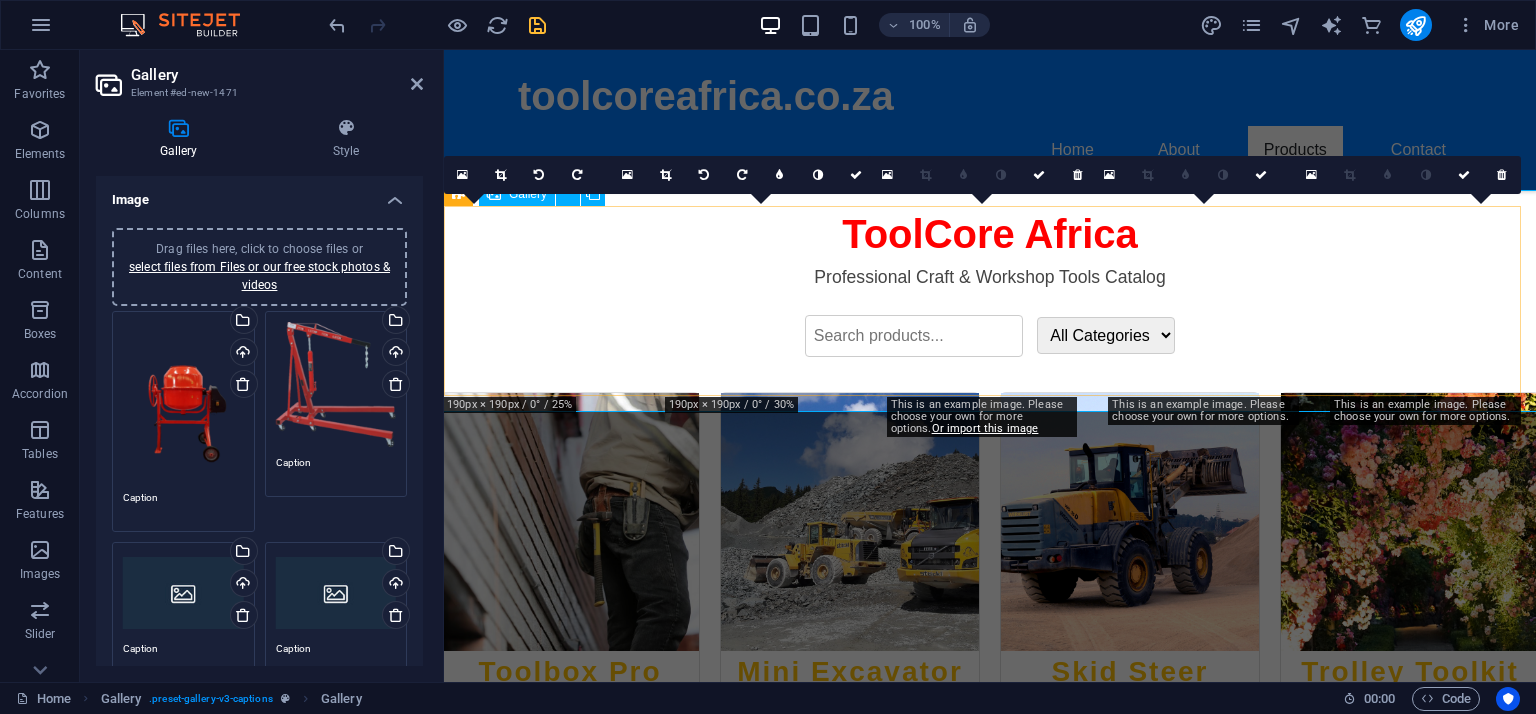 scroll, scrollTop: 1589, scrollLeft: 0, axis: vertical 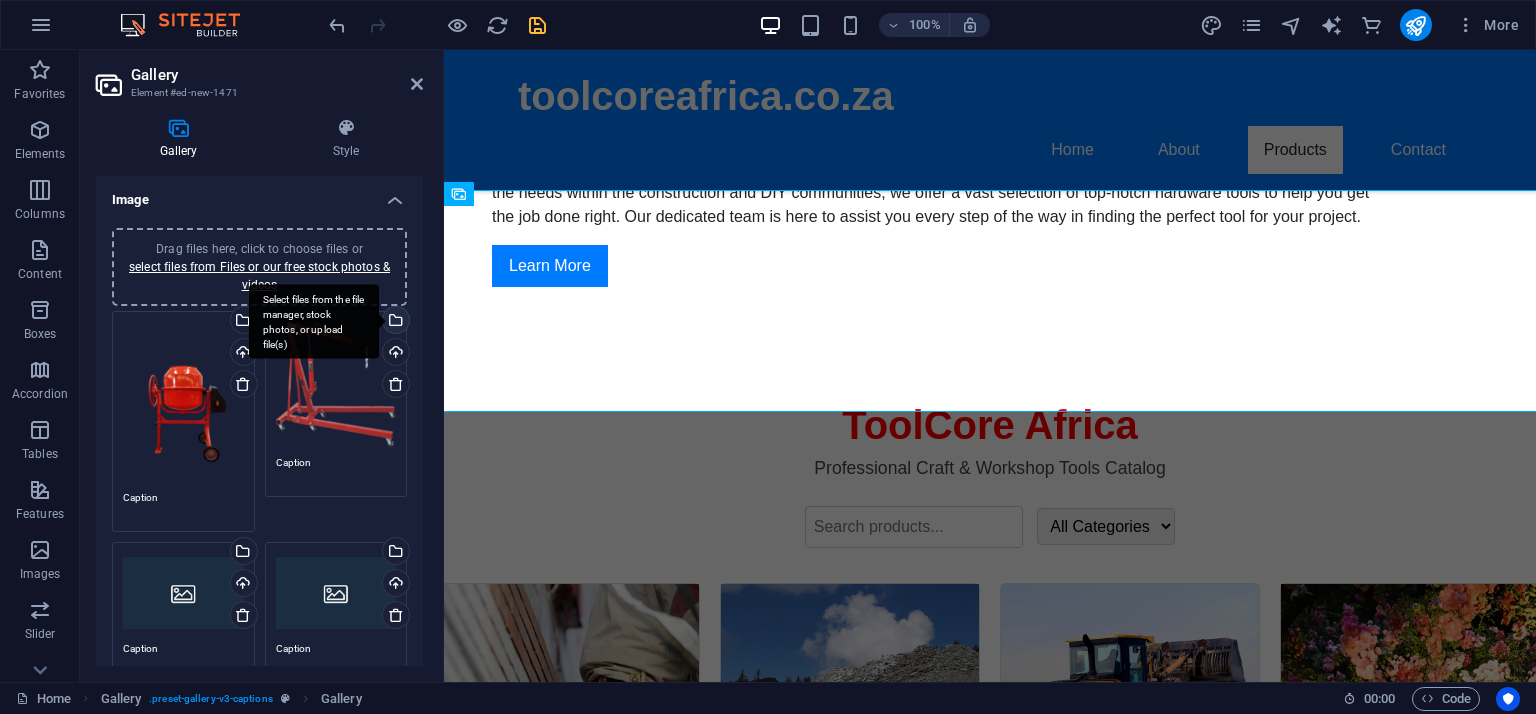 click on "Select files from the file manager, stock photos, or upload file(s)" at bounding box center (394, 322) 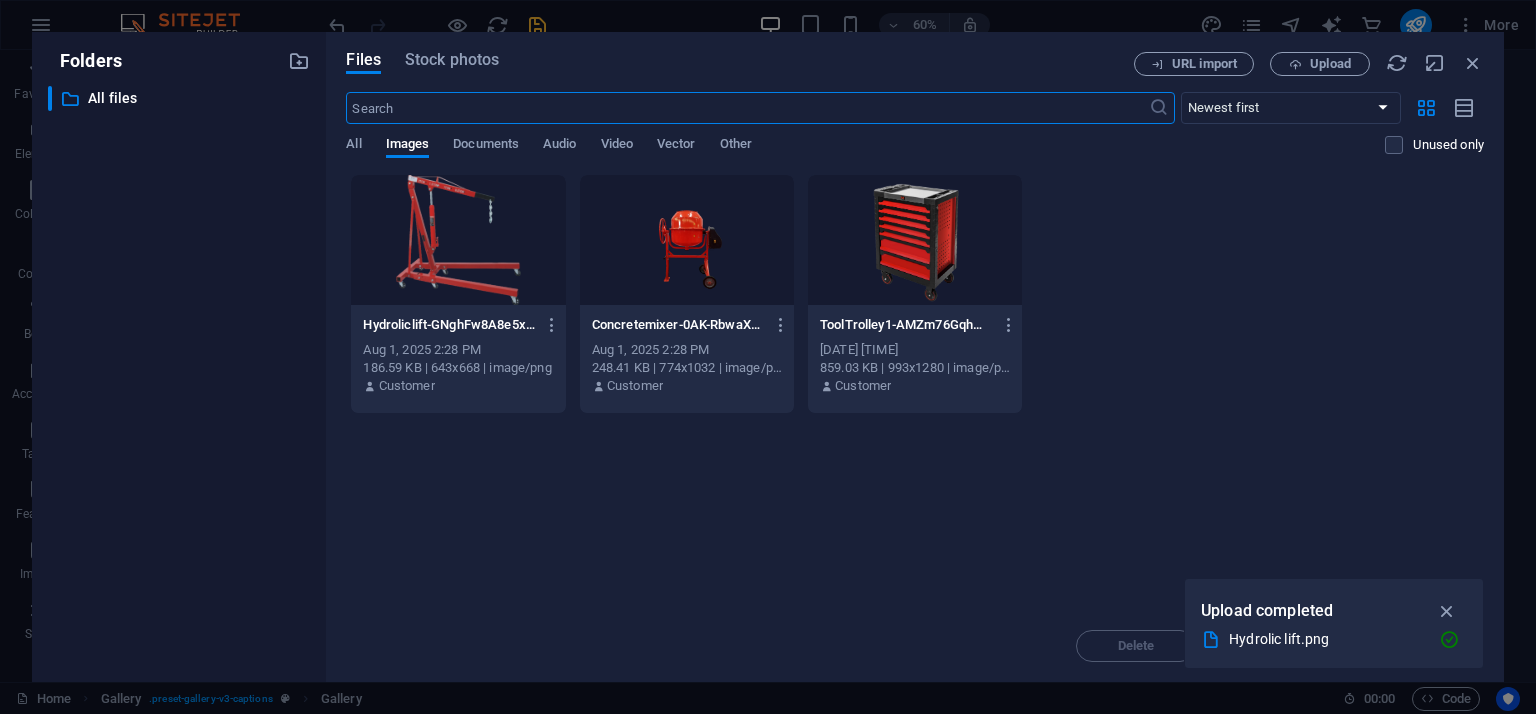 scroll, scrollTop: 1780, scrollLeft: 0, axis: vertical 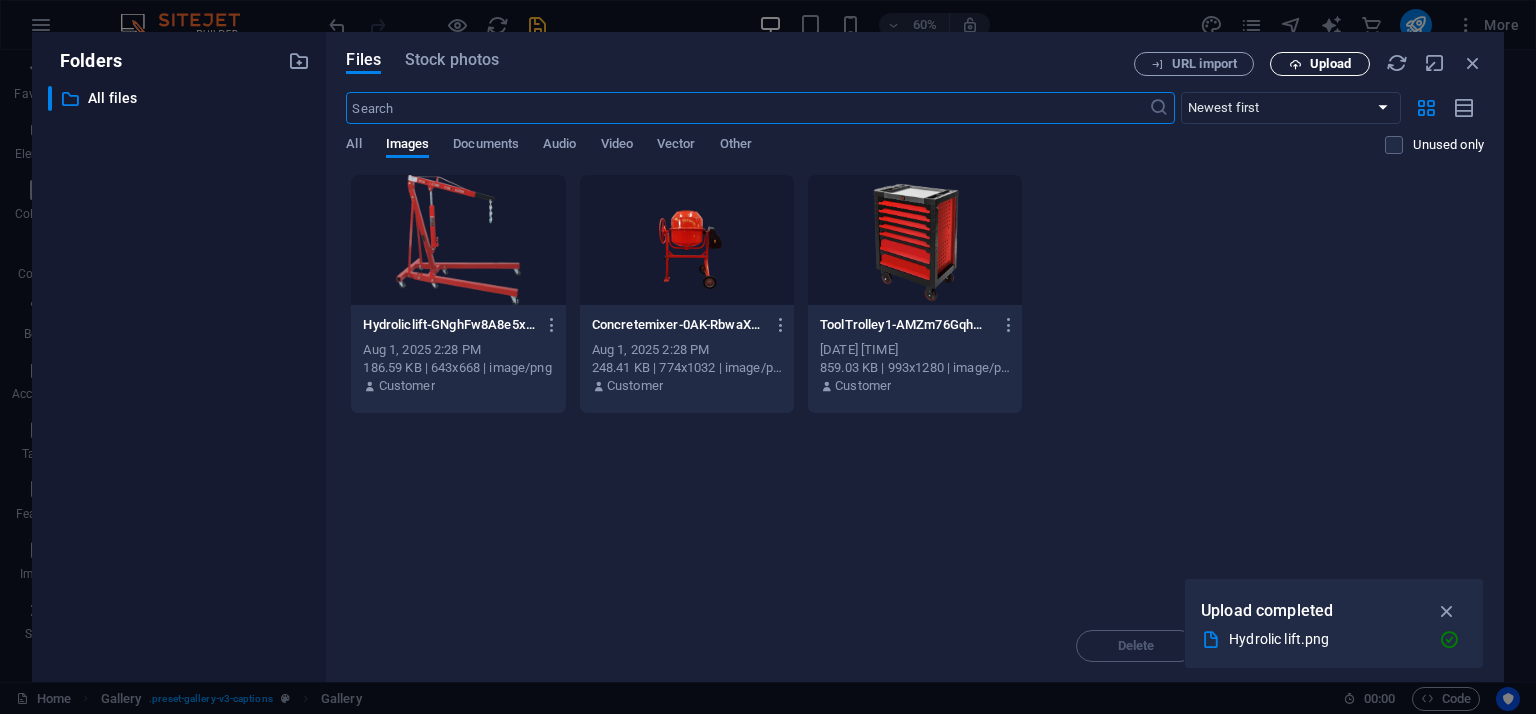 click on "Upload" at bounding box center [1330, 64] 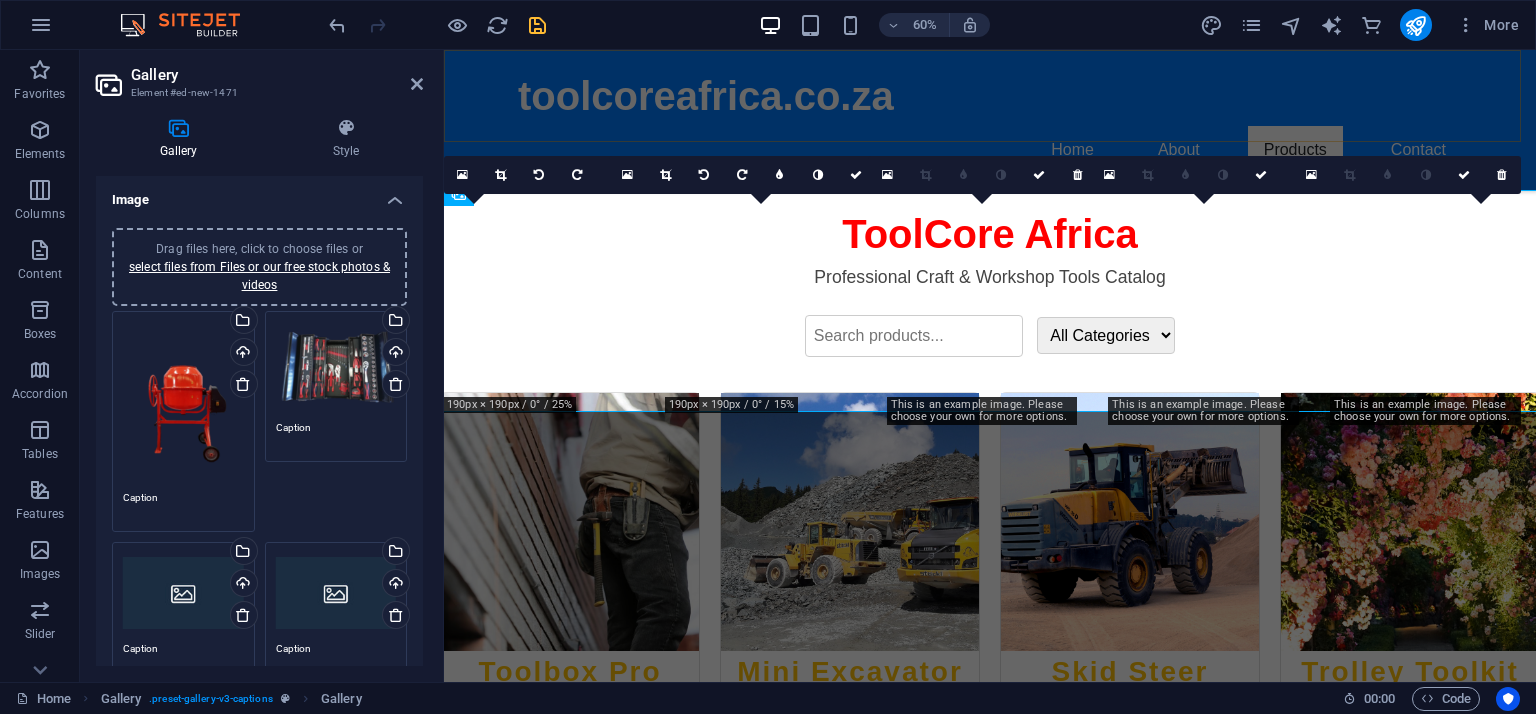 scroll, scrollTop: 1589, scrollLeft: 0, axis: vertical 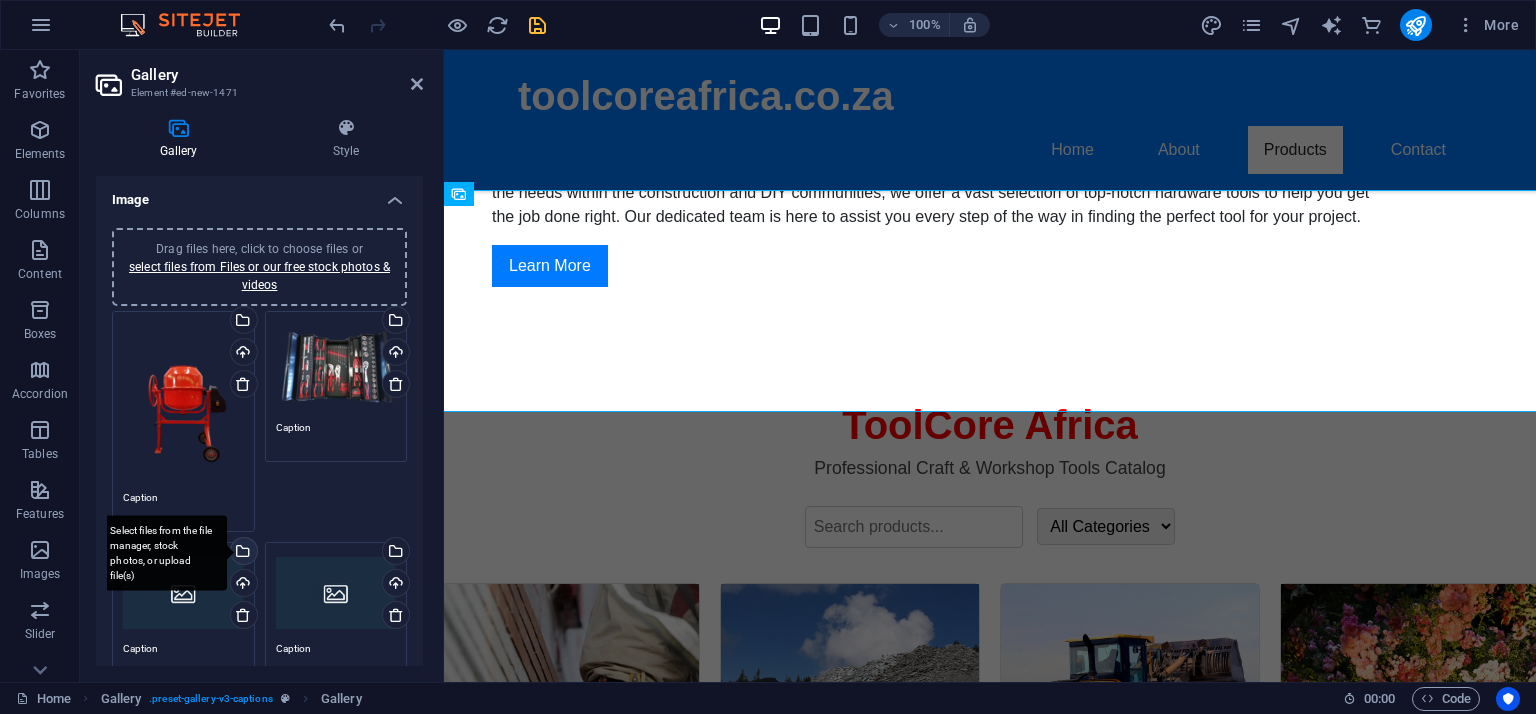click on "Select files from the file manager, stock photos, or upload file(s)" at bounding box center (242, 553) 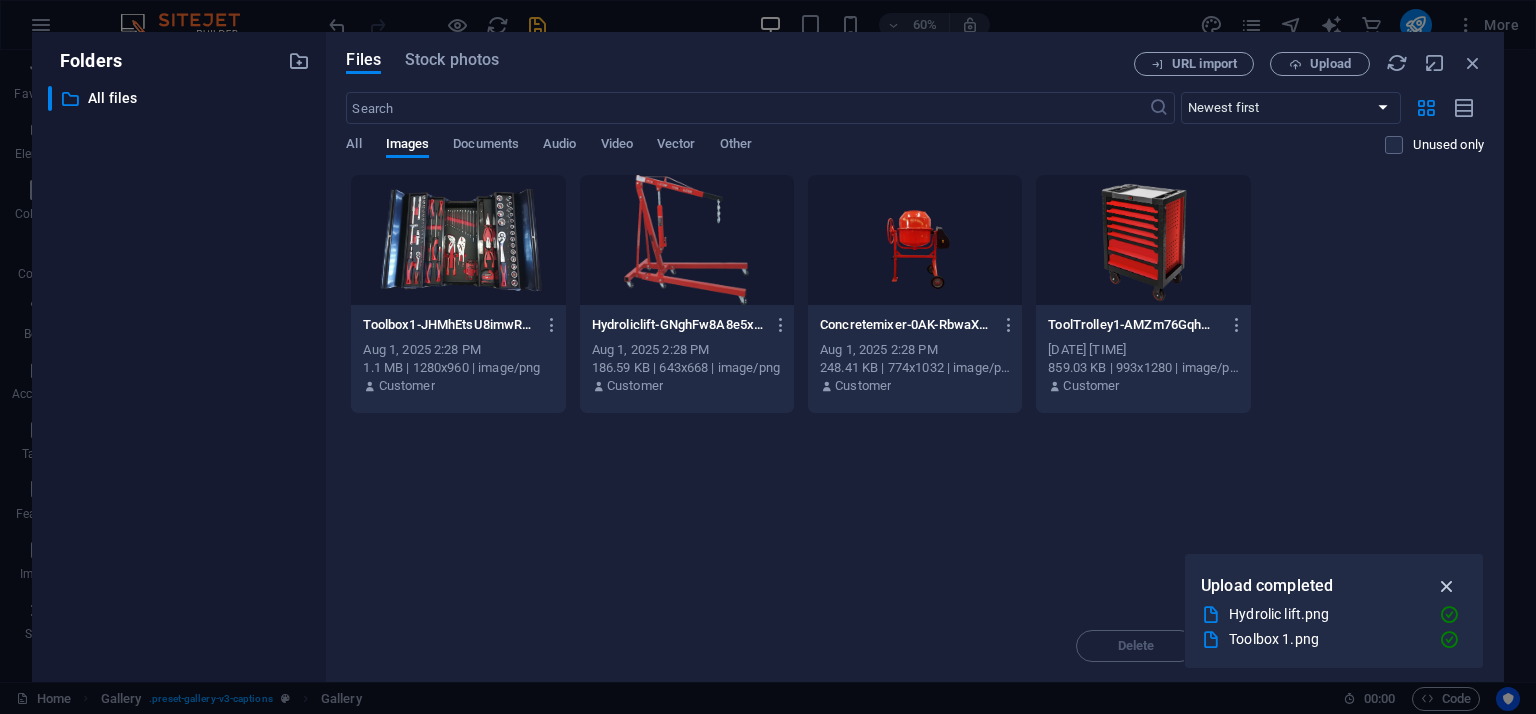 click at bounding box center [1447, 586] 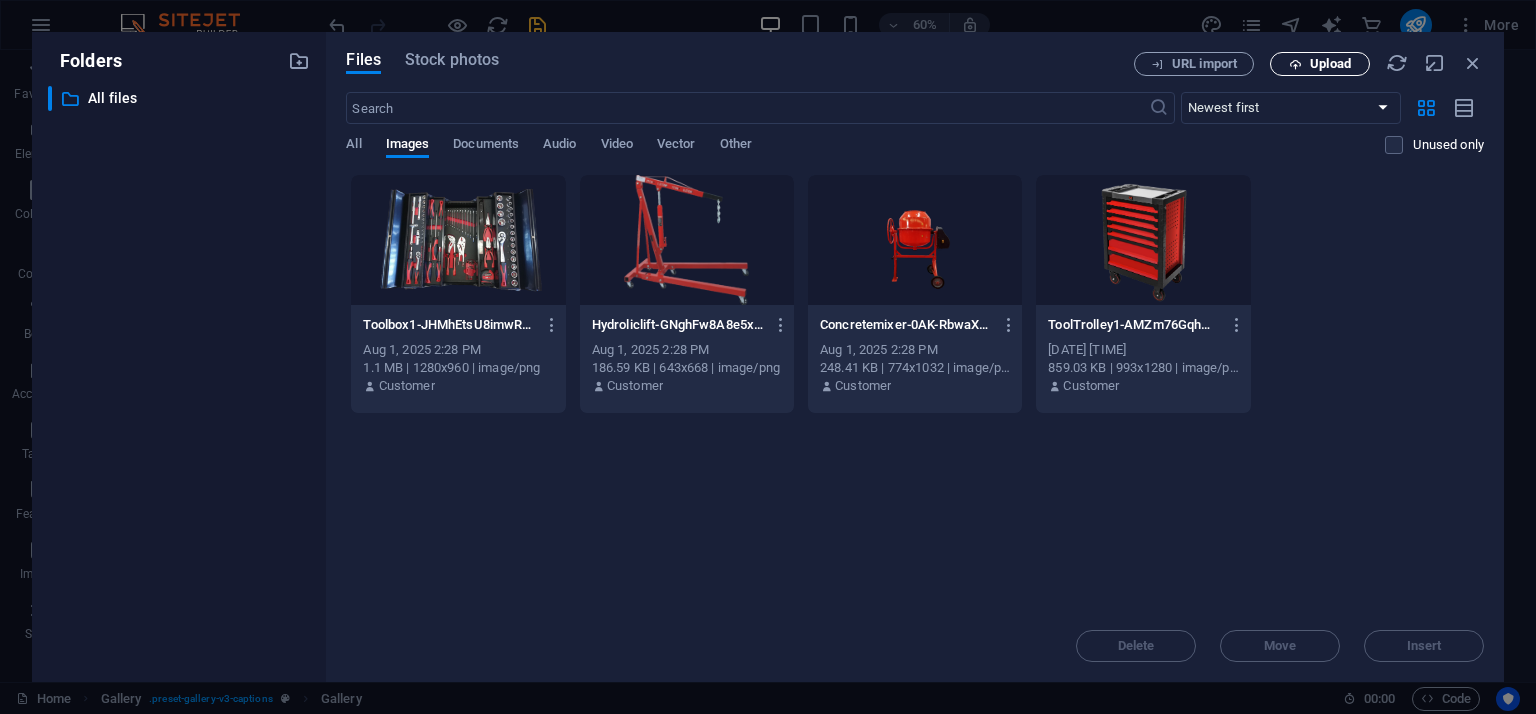 click on "Upload" at bounding box center (1330, 64) 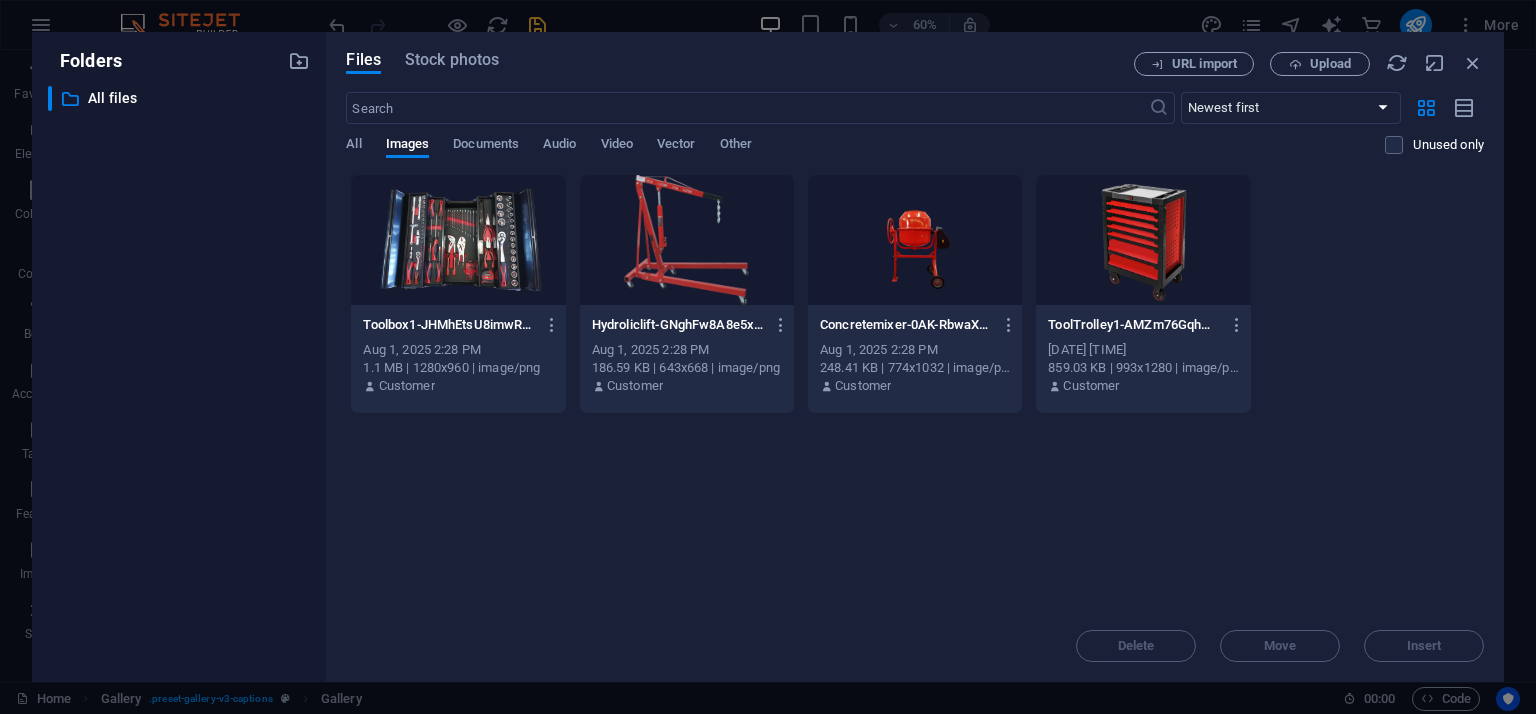drag, startPoint x: 591, startPoint y: 552, endPoint x: 667, endPoint y: 552, distance: 76 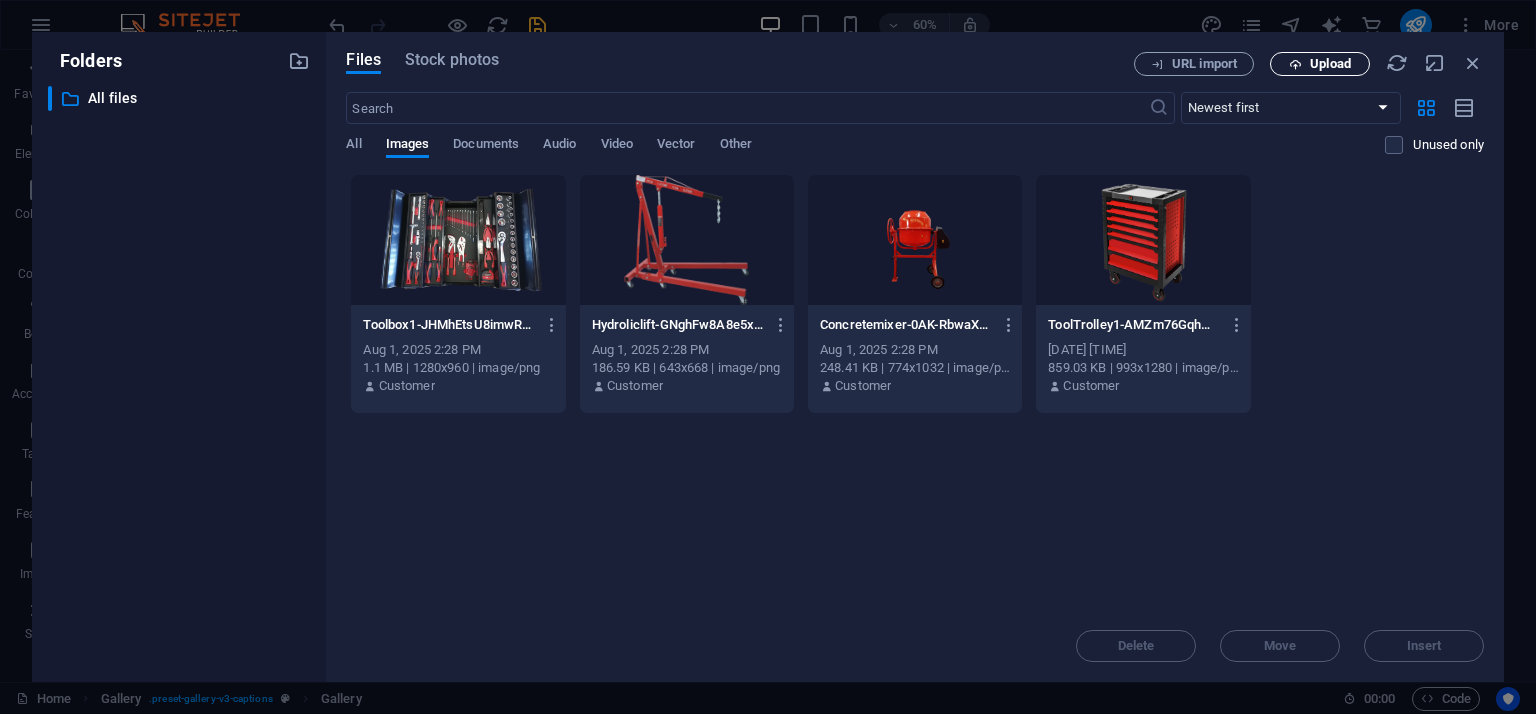 click on "Upload" at bounding box center [1330, 64] 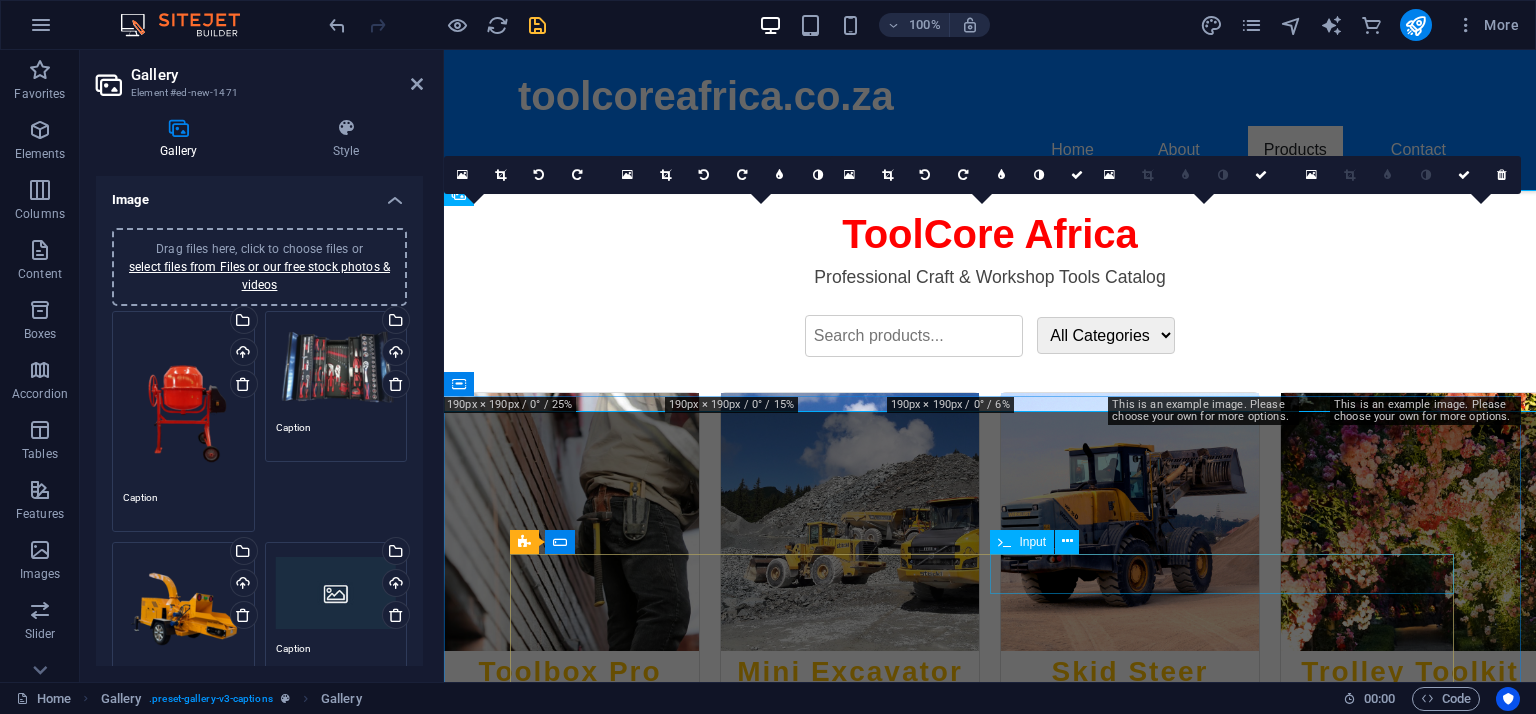 scroll, scrollTop: 1589, scrollLeft: 0, axis: vertical 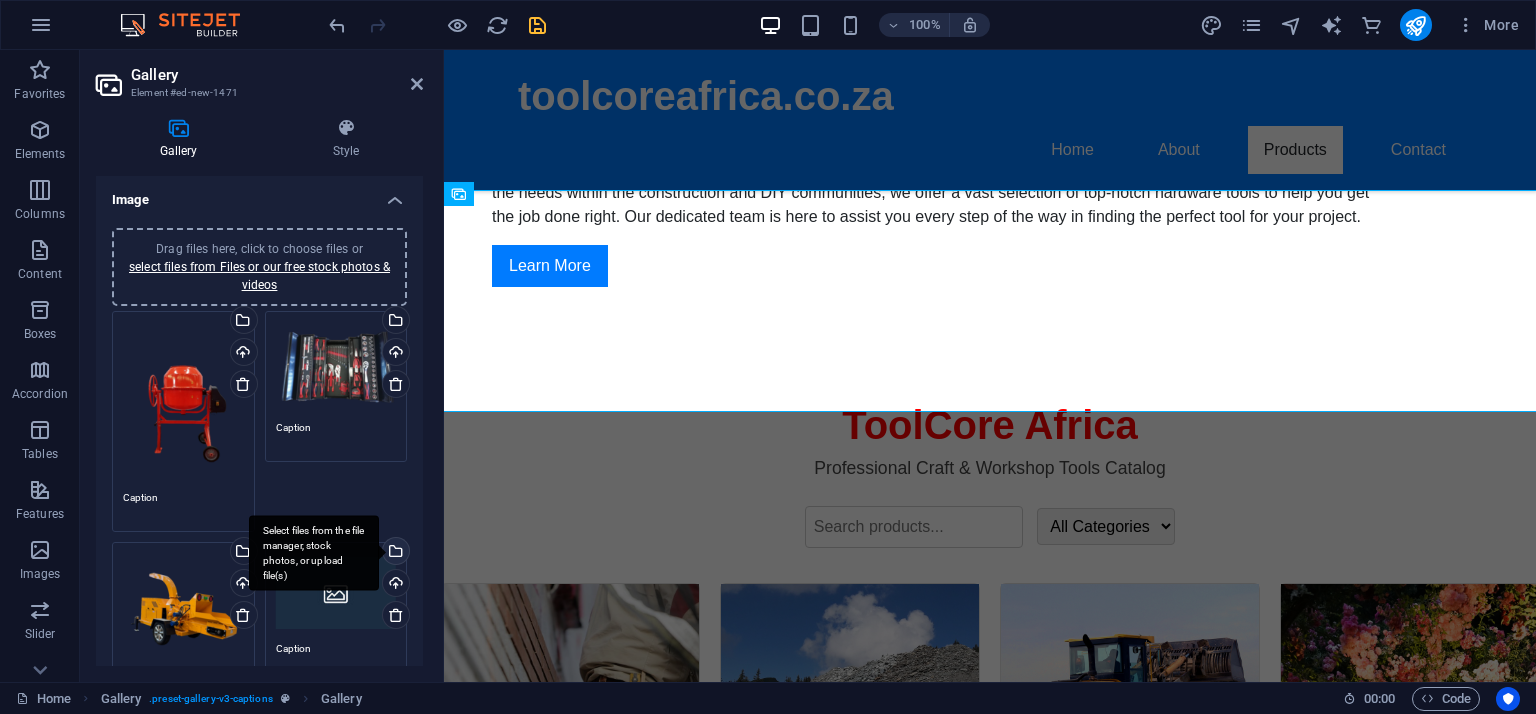 click on "Select files from the file manager, stock photos, or upload file(s)" at bounding box center (394, 553) 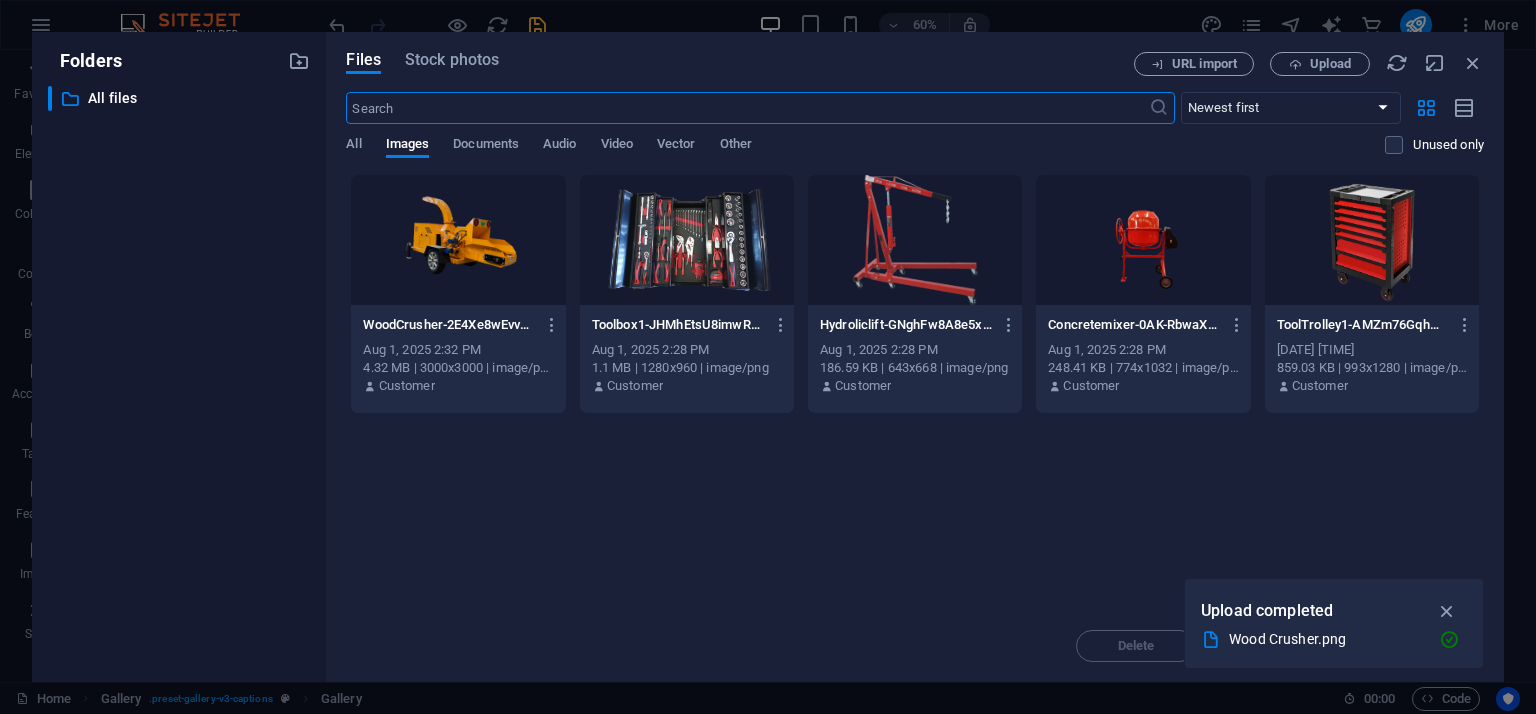 scroll, scrollTop: 1780, scrollLeft: 0, axis: vertical 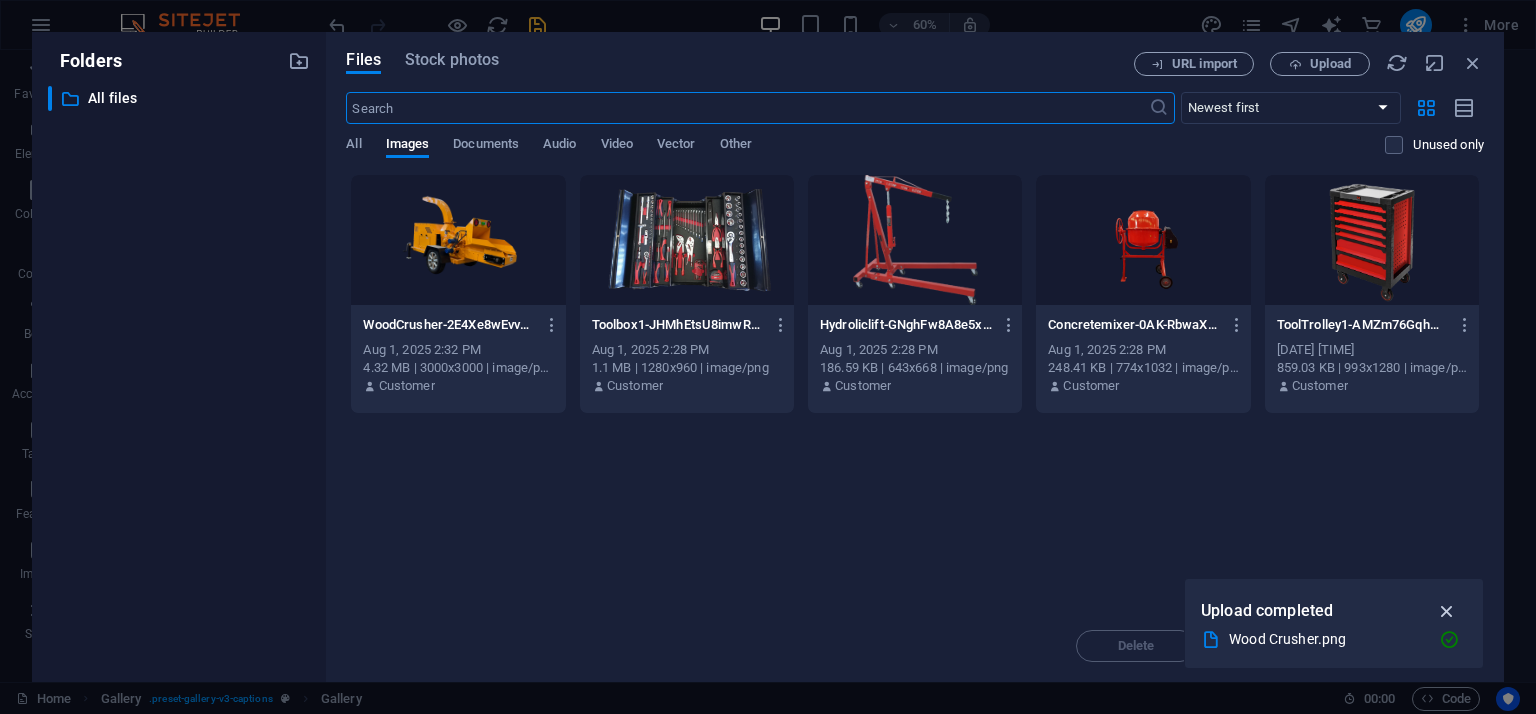 click at bounding box center (1447, 611) 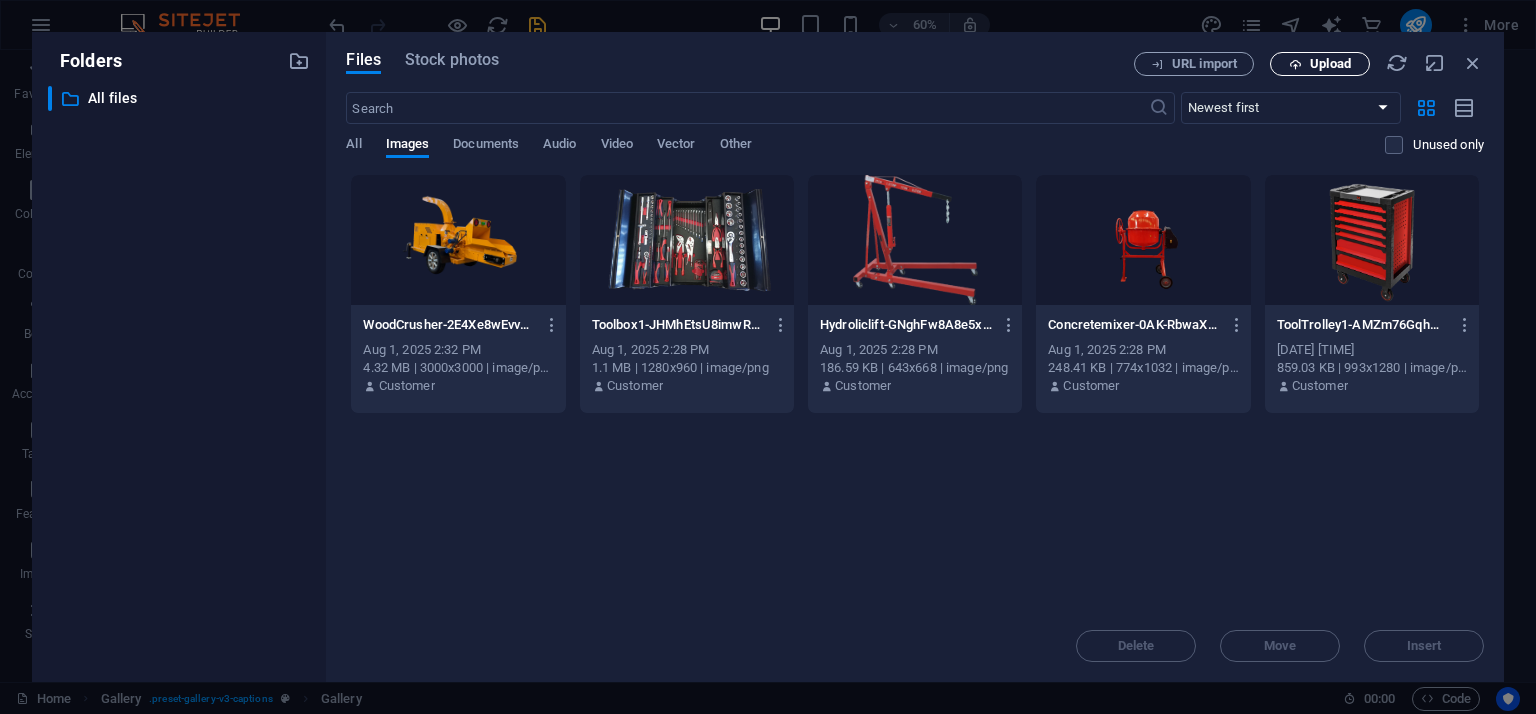 click on "Upload" at bounding box center [1320, 64] 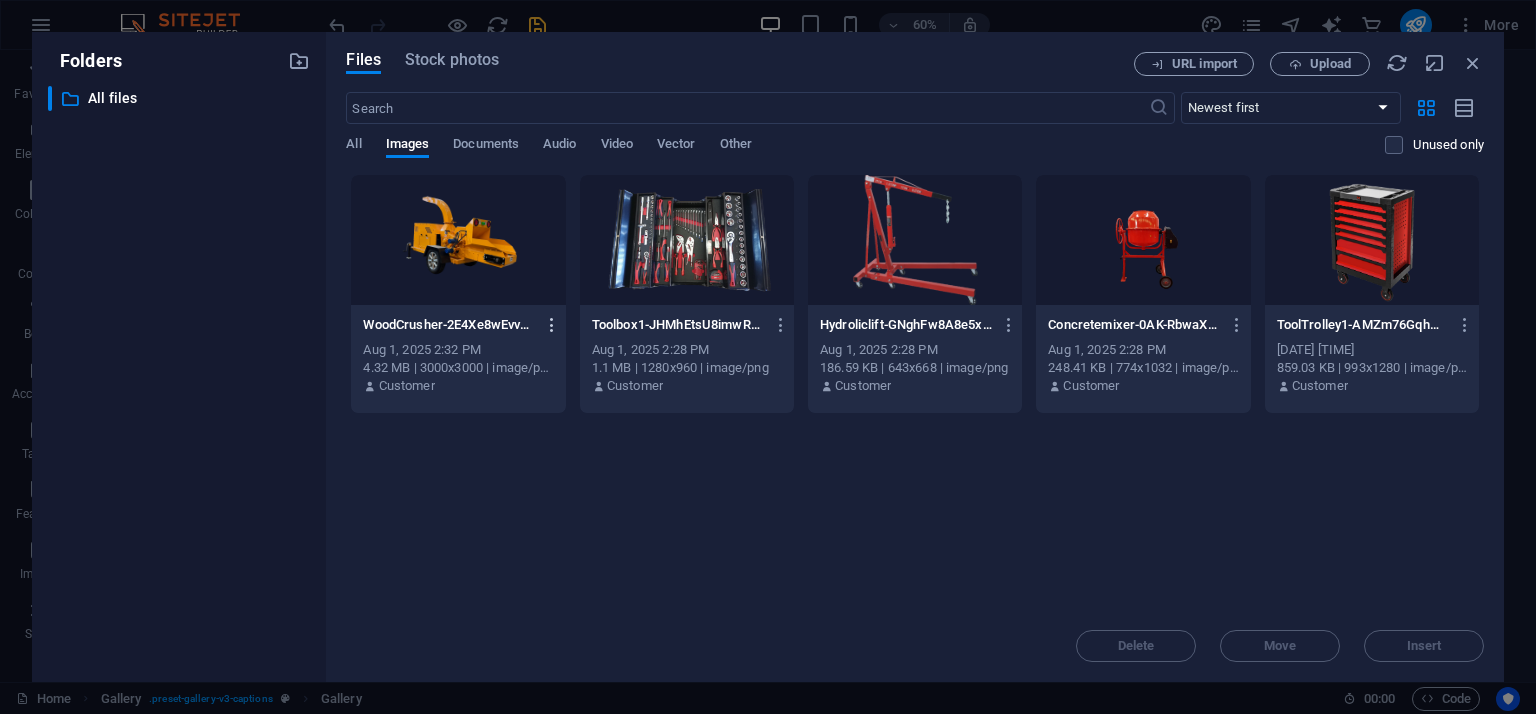 click at bounding box center [552, 325] 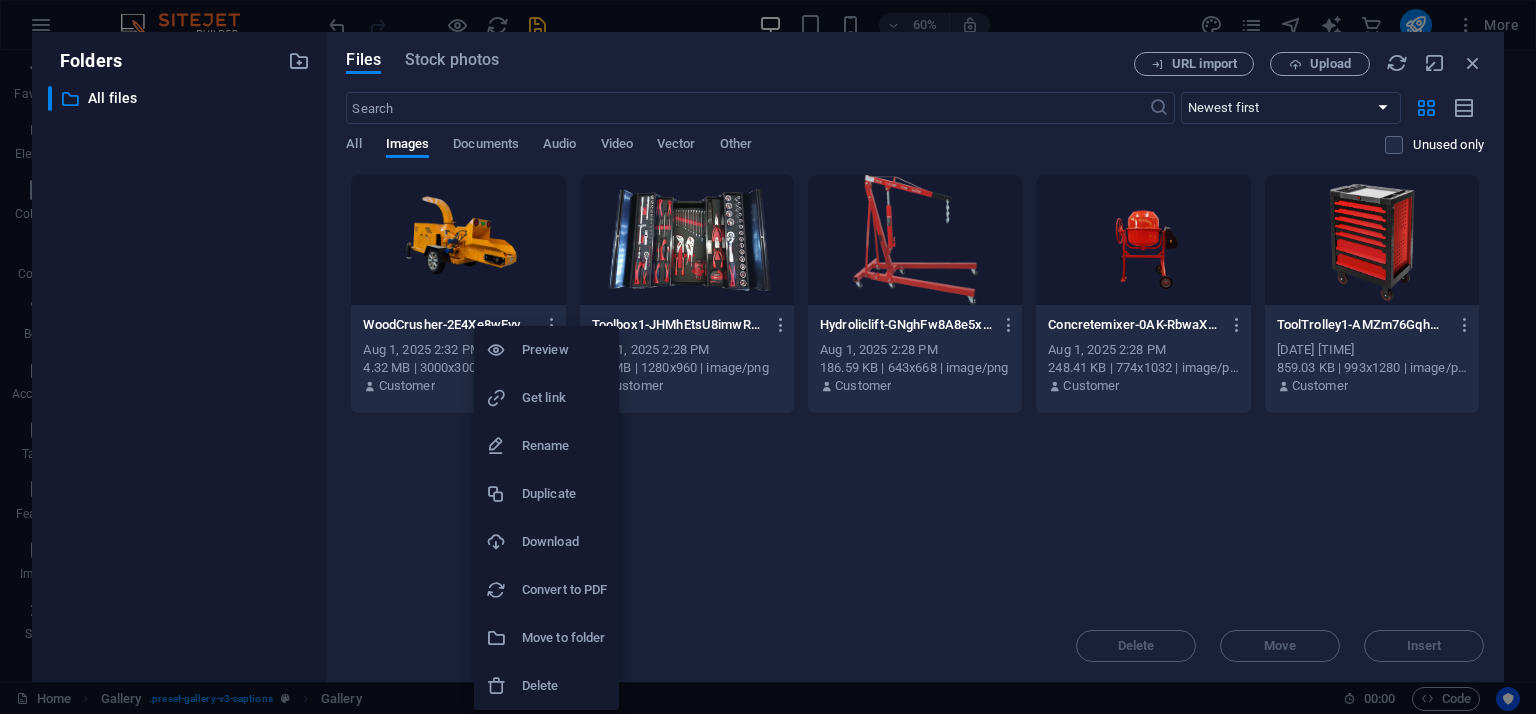 click on "Rename" at bounding box center (564, 446) 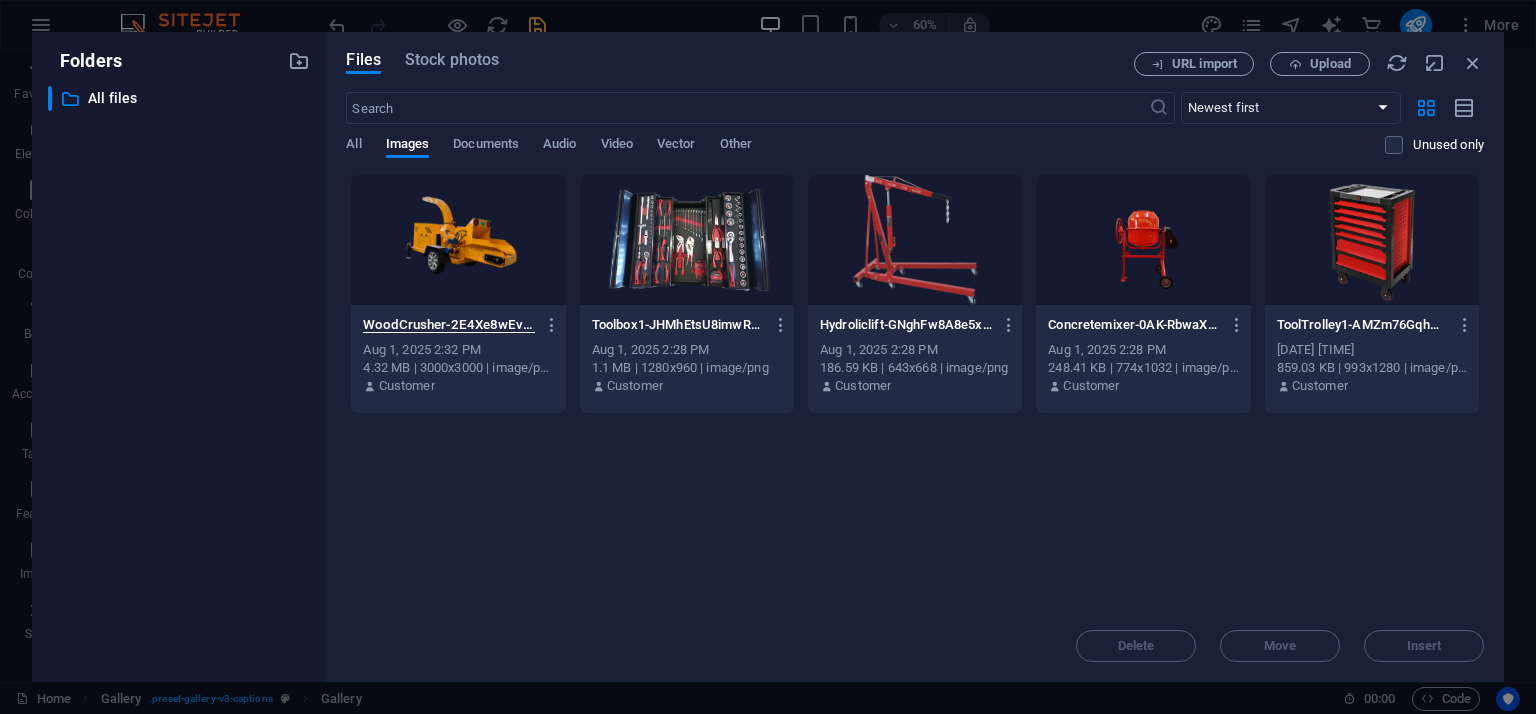 scroll, scrollTop: 0, scrollLeft: 101, axis: horizontal 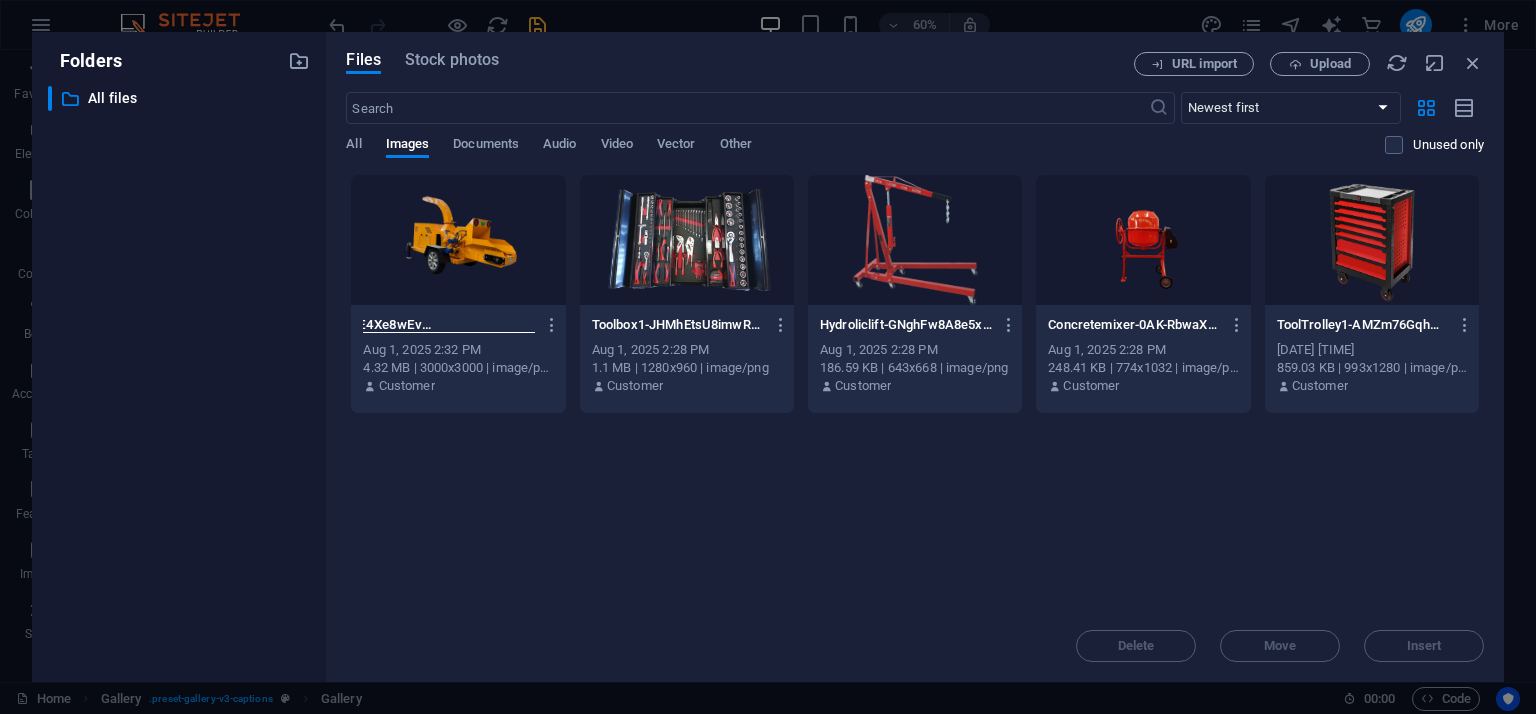 click on "WoodCrusher-2E4Xe8wEvvEodLbrIJYNEg.png" at bounding box center [449, 325] 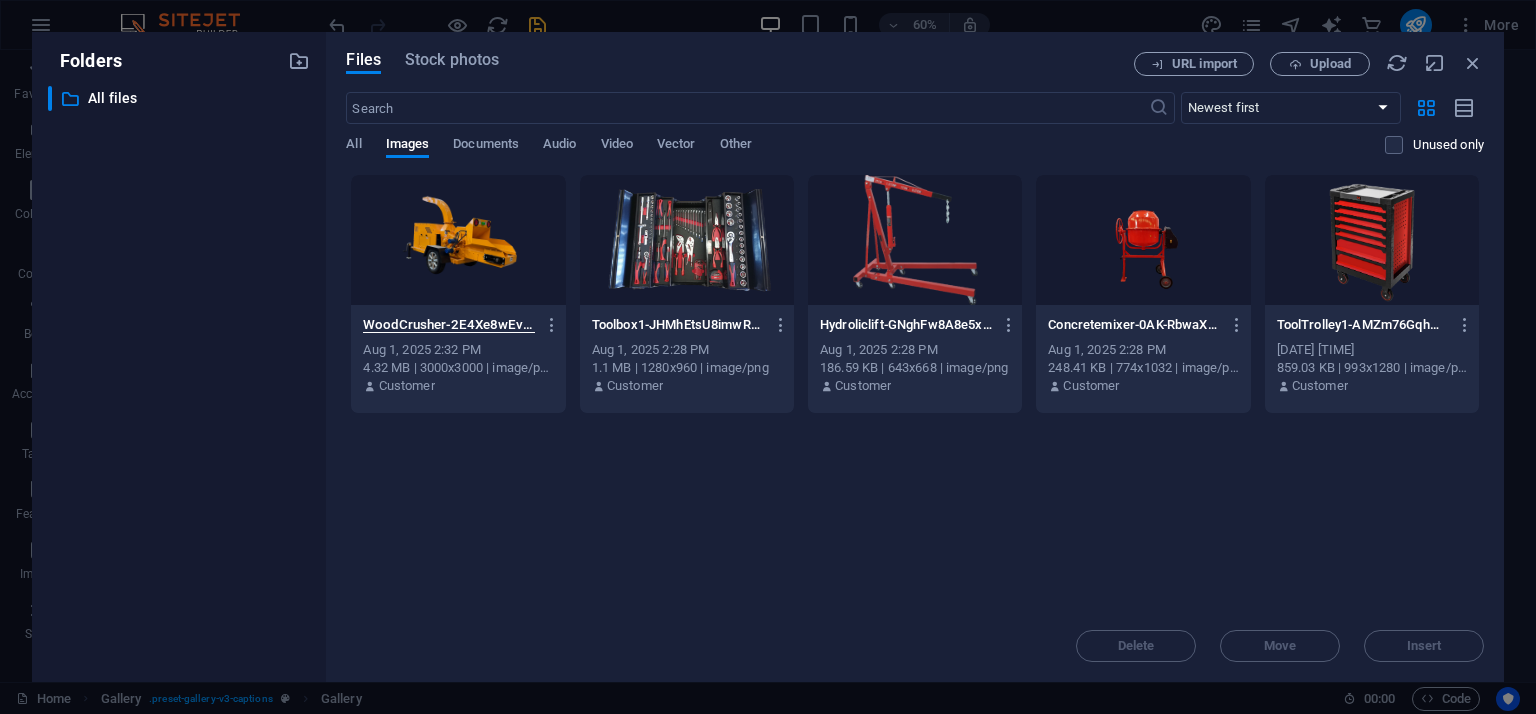 drag, startPoint x: 506, startPoint y: 323, endPoint x: 447, endPoint y: 316, distance: 59.413803 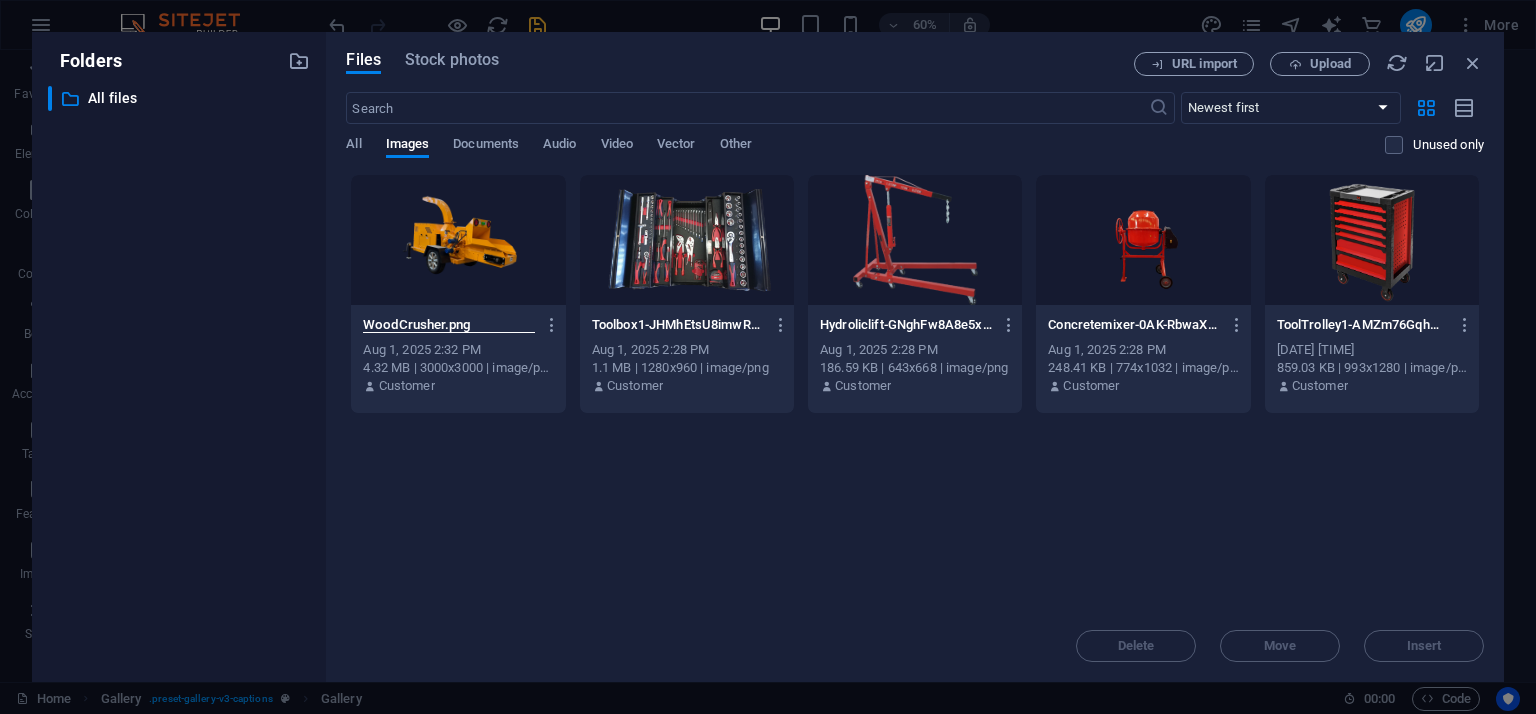 type on "WoodCrusher.png" 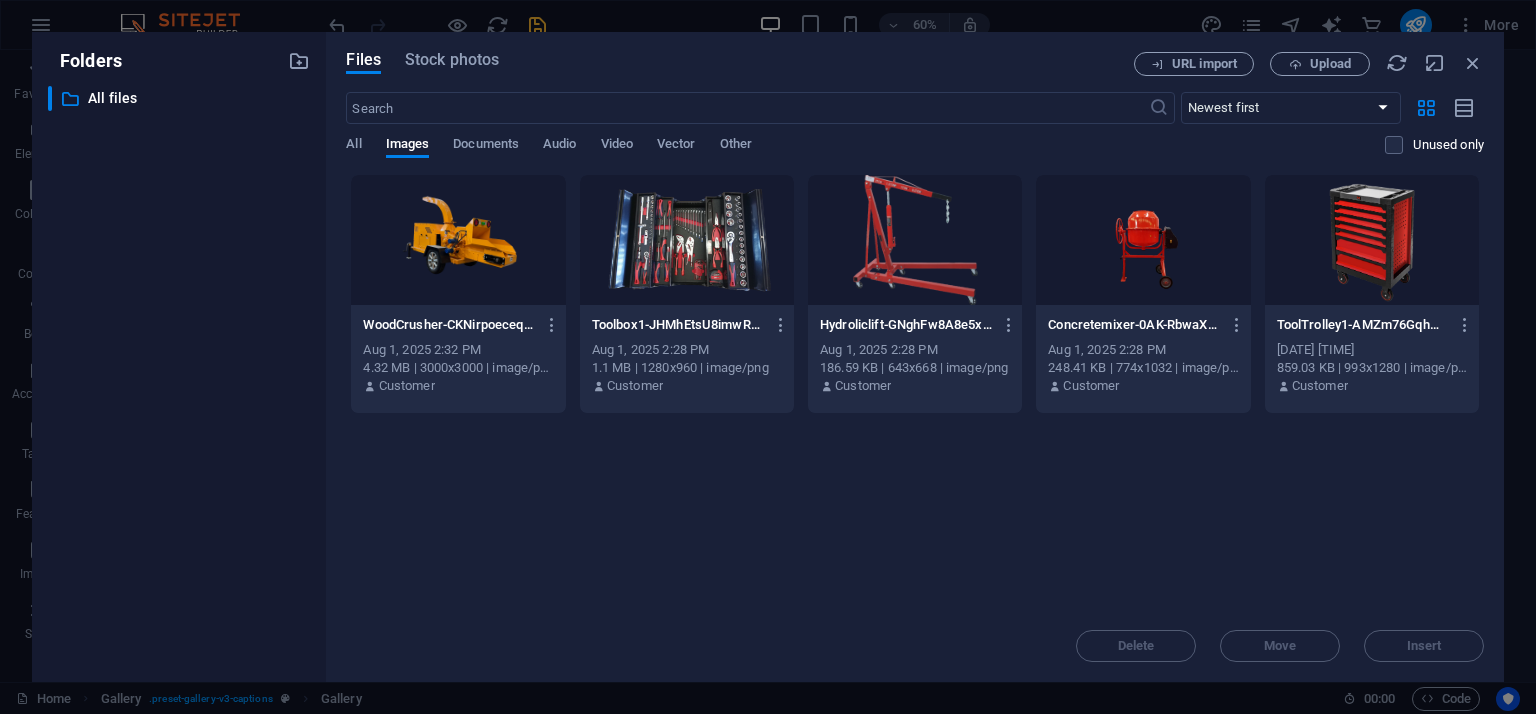 click on "WoodCrusher-CKNirpoeceqhNMvAVcT4zA.png" at bounding box center [449, 325] 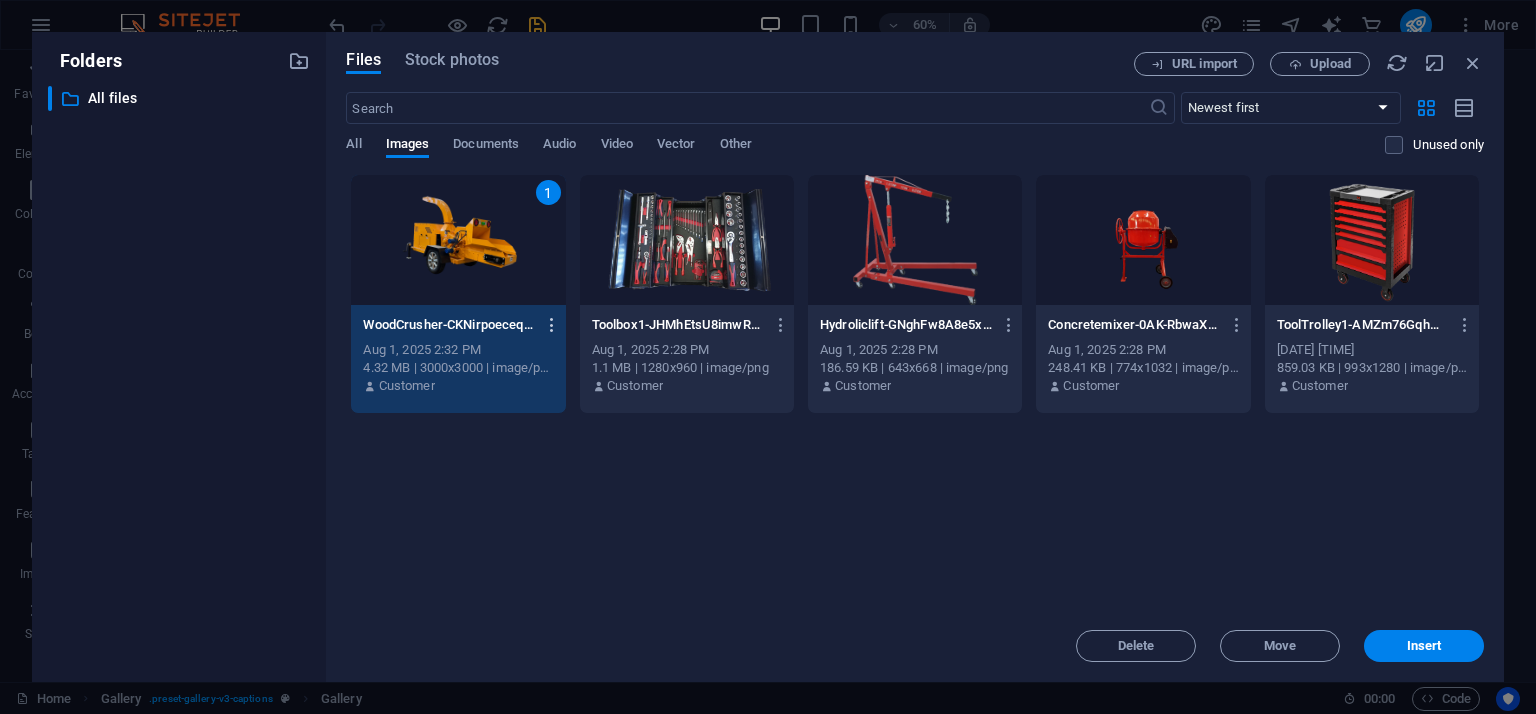 click at bounding box center [552, 325] 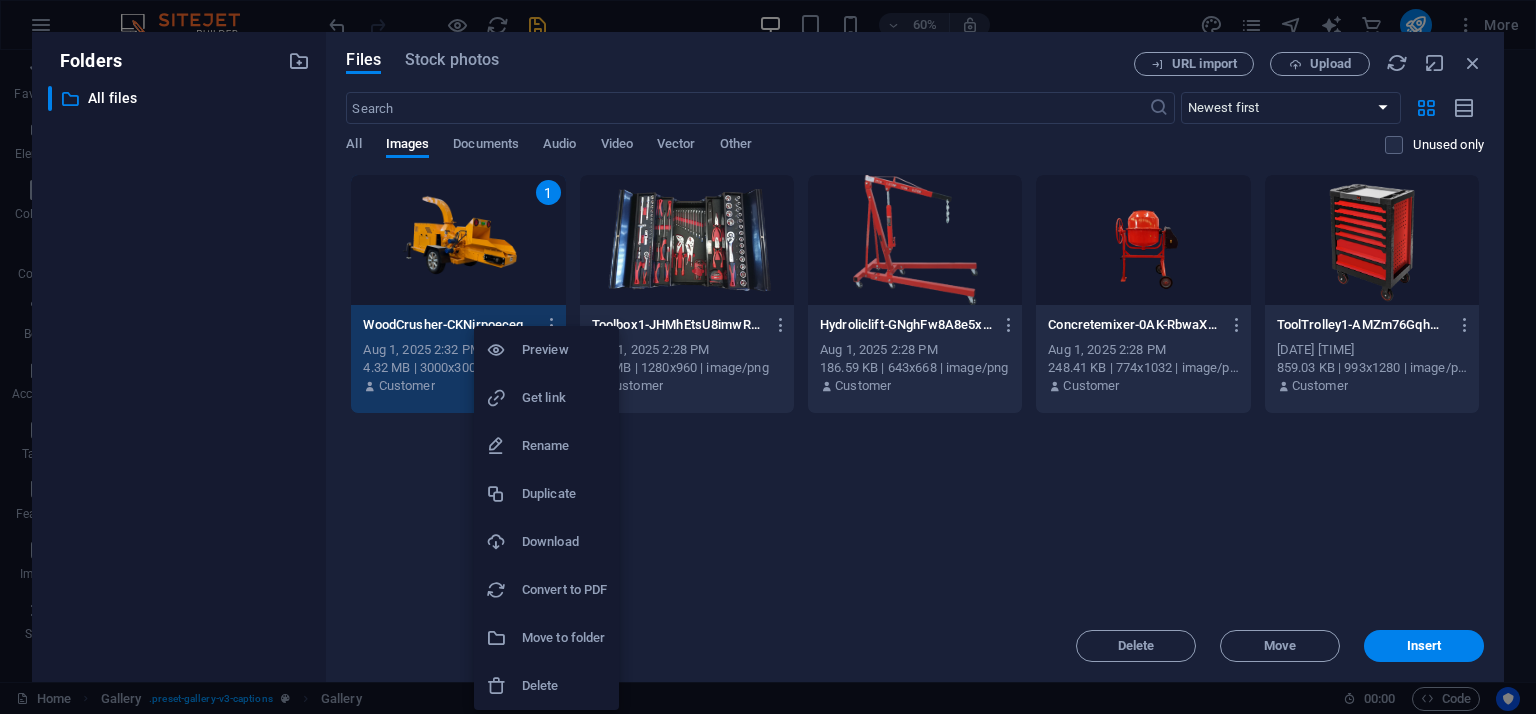 click on "Get link" at bounding box center [564, 398] 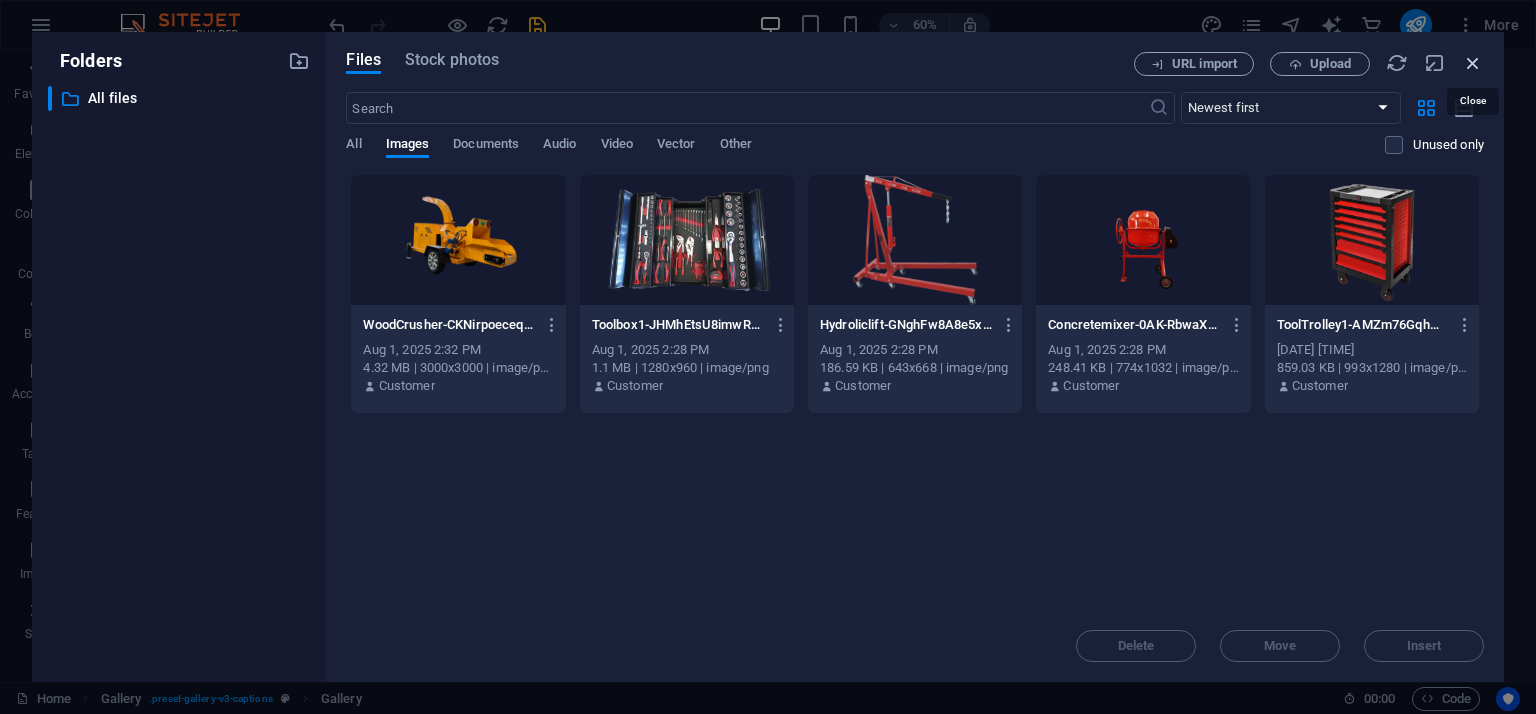 click at bounding box center [1473, 63] 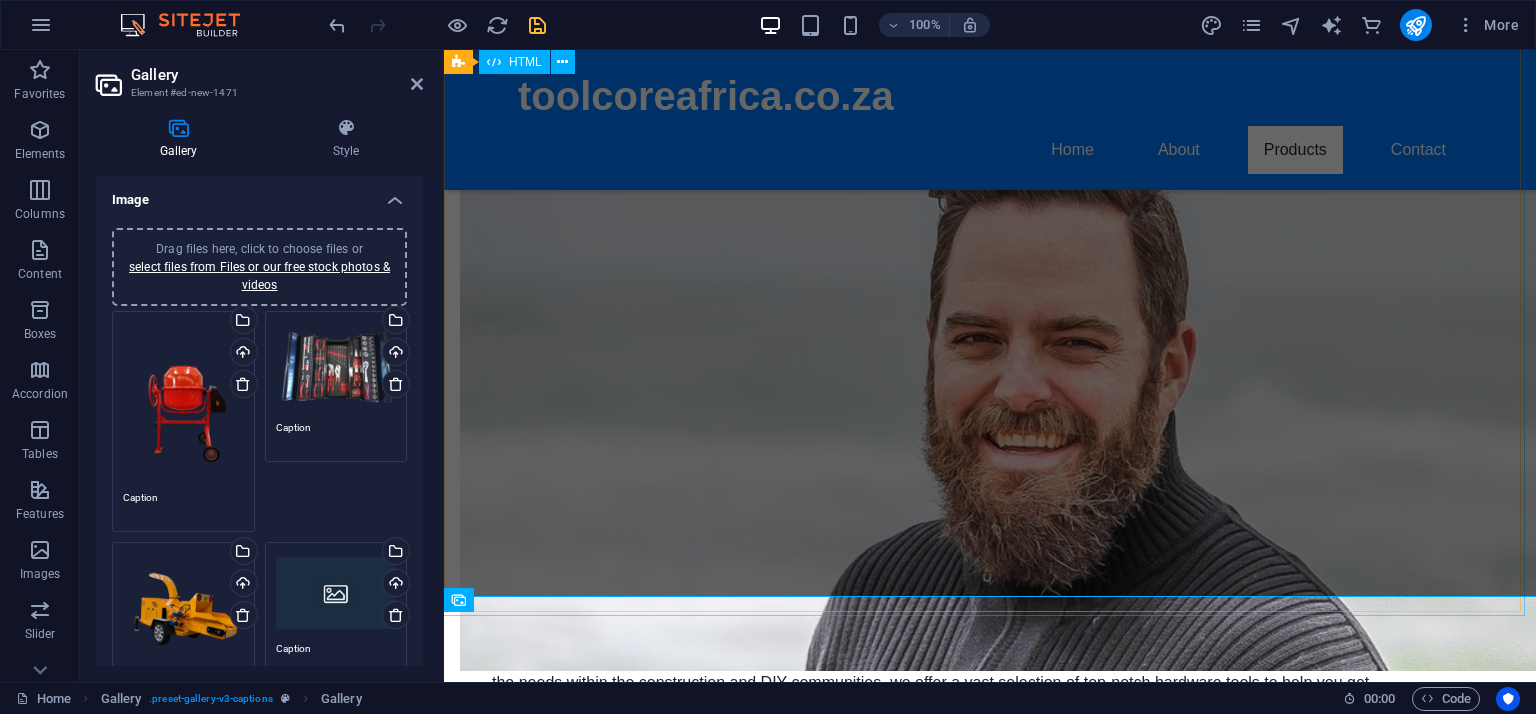 scroll, scrollTop: 1089, scrollLeft: 0, axis: vertical 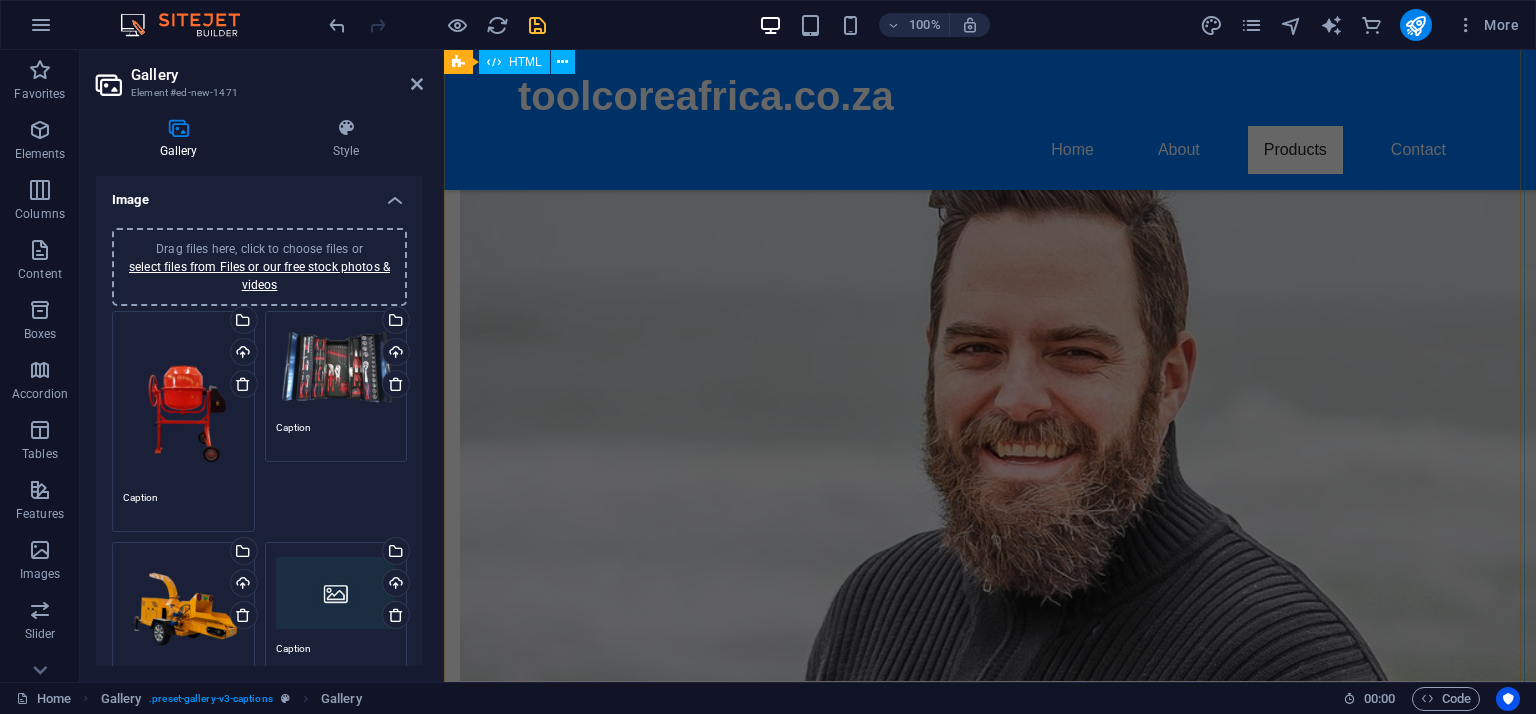 click on "ToolCore Africa Catalog
ToolCore Africa
Professional Craft & Workshop Tools Catalog
All Categories
Toolboxes
Excavators
Loaders
Trolley Kits
Toolbox Pro 1000
Heavy-duty steel • 7 compartments • Lockable system
Contact Us
Mini Excavator X1
1.2 Ton crawler • Compact build • Hydraulic control
Contact Us
Skid Steer Loader 700
High-lift capacity • Turbo diesel • Heavy-duty tracks
Contact Us
Trolley Toolkit Max
150 tools • Industrial-grade • Wheeled cabinet
Contact Us" at bounding box center [990, 1246] 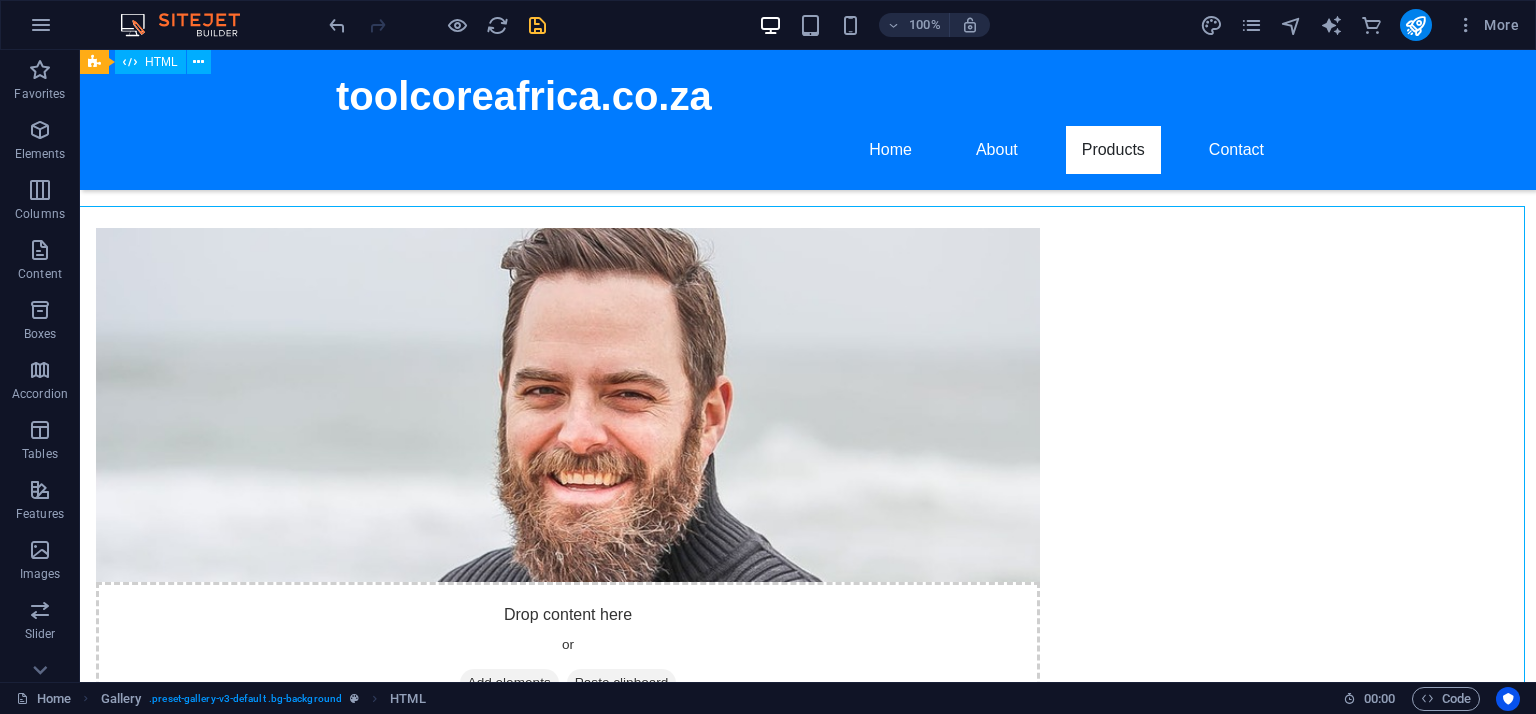 scroll, scrollTop: 889, scrollLeft: 0, axis: vertical 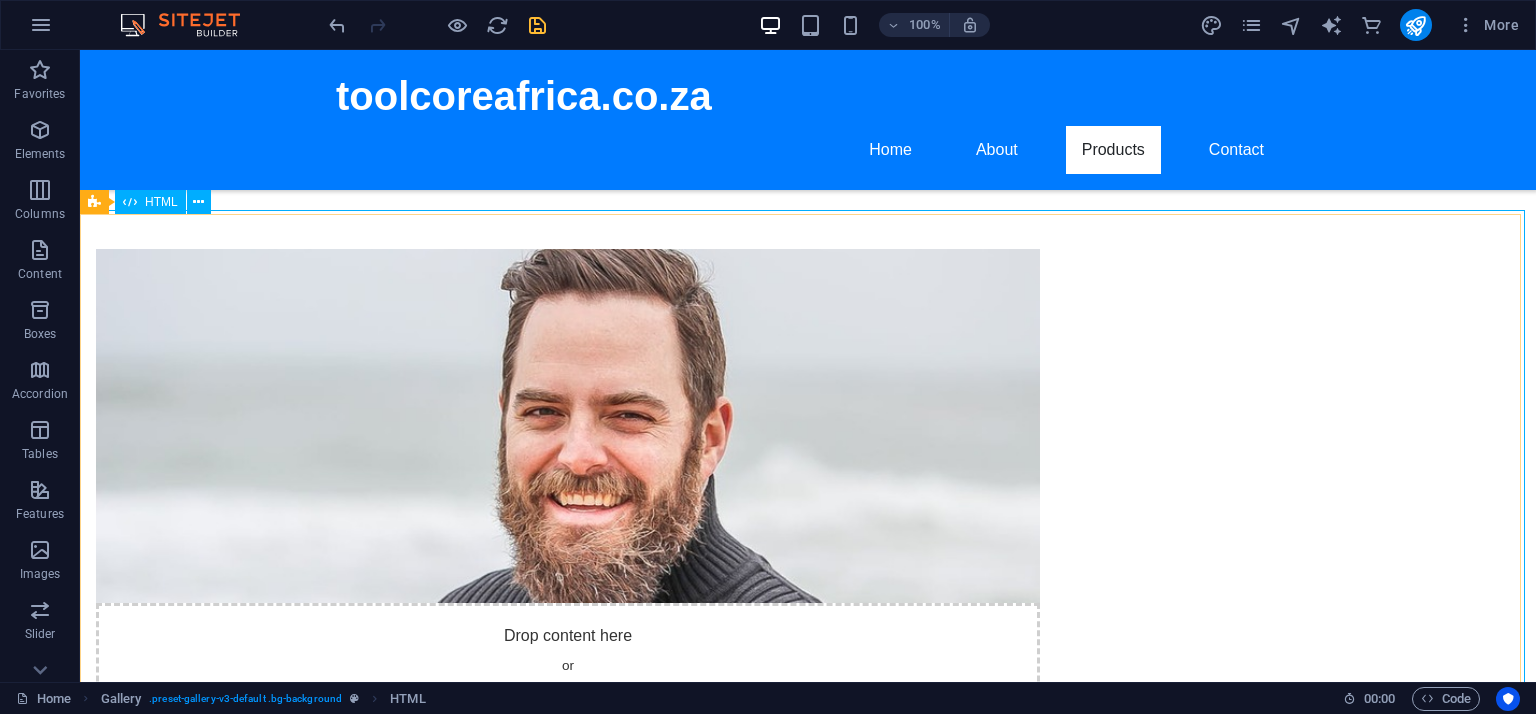 click on "HTML" at bounding box center [161, 202] 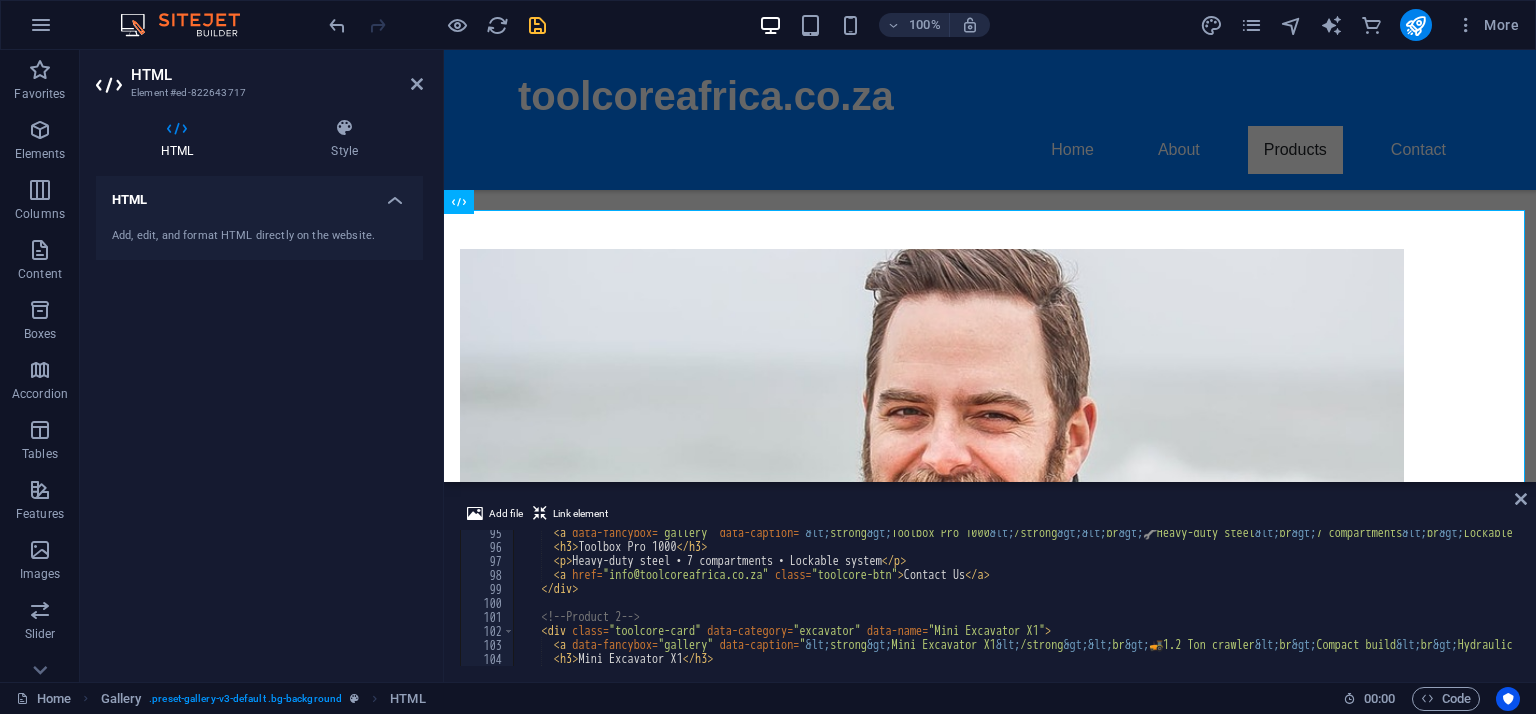 scroll, scrollTop: 1320, scrollLeft: 0, axis: vertical 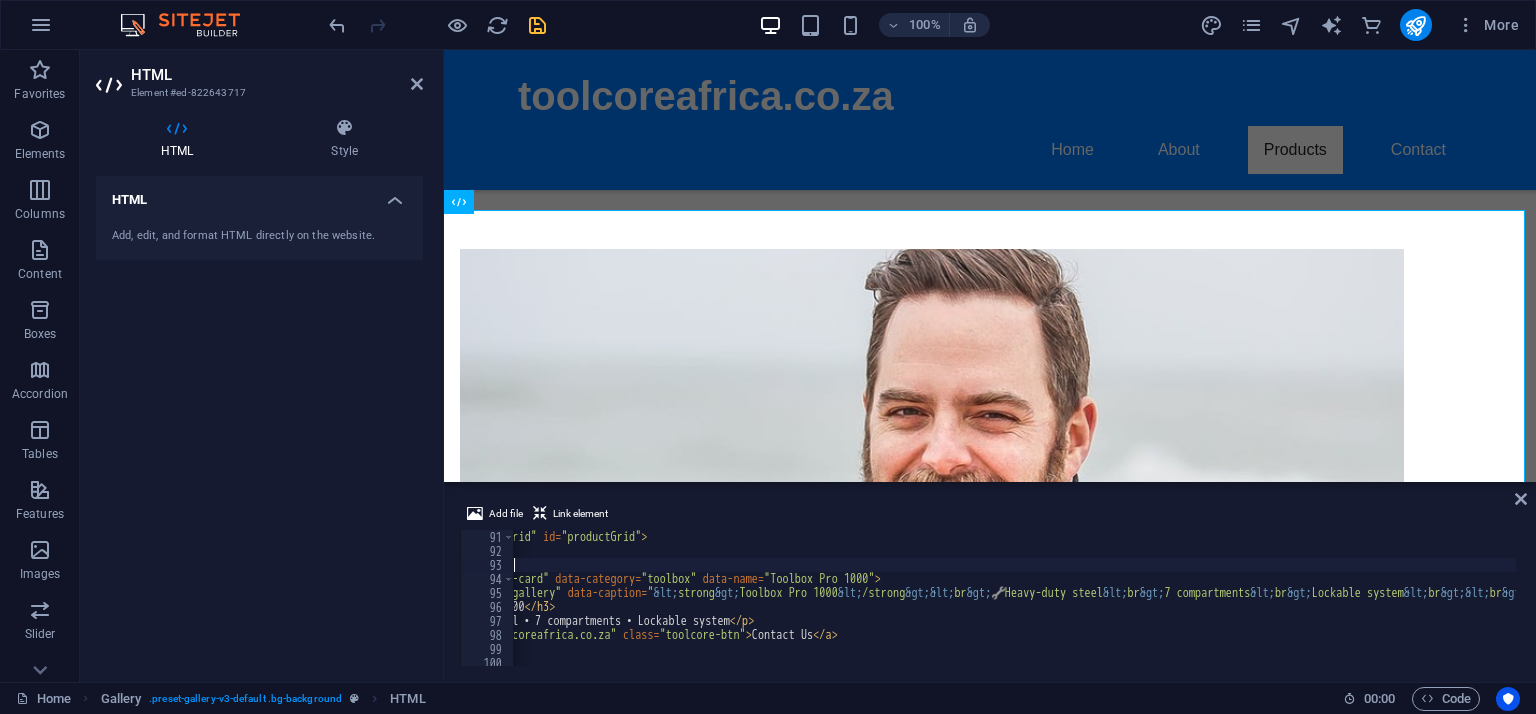 drag, startPoint x: 758, startPoint y: 571, endPoint x: 778, endPoint y: 571, distance: 20 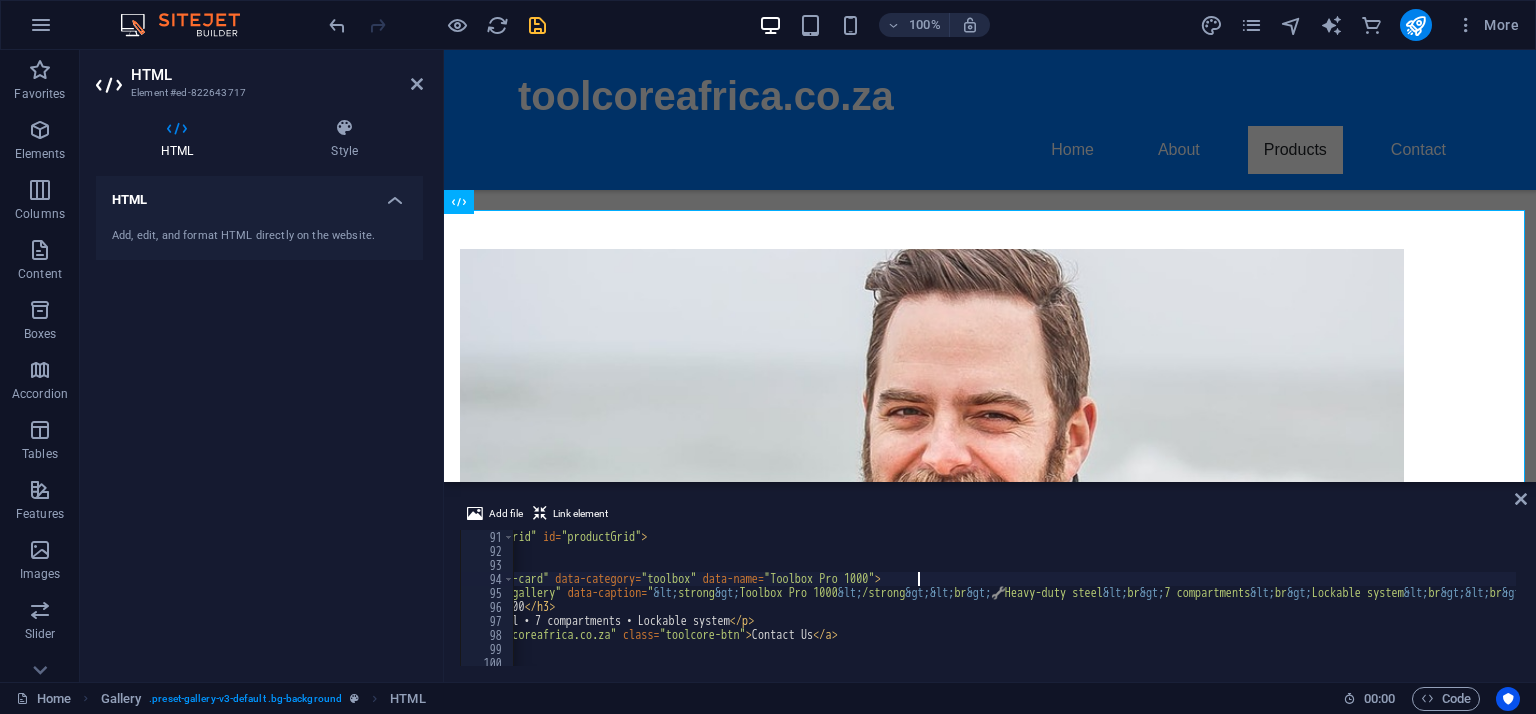 click on "< div   class = "toolcore-grid"   id = "productGrid" >      <!--  Product 1  -->      < div   class = "toolcore-card"   data-category = "toolbox"   data-name = "Toolbox Pro 1000" >         < a   data-fancybox = "gallery"   data-caption = " &lt; strong &gt; Toolbox Pro 1000 &lt; /strong &gt;&lt; br &gt; 🔧  Heavy-duty steel &lt; br &gt; 7 compartments &lt; br &gt; Lockable system &lt; br &gt;&lt; br &gt;&lt; a href='mailto:info@toolcoreafrica.co.za?subject=Toolbox Pro 1000 Inquiry' style='background:red;color:white;padding:8px 14px;border-radius:4px;text-decoration:none;font-weight:bold;' &gt; Contact Us &lt; /a &gt; "   href = "https://cdn1.site-media.eu/images/1200/2546697/gallery-handyman.jpeg" > < img   src = "https://cdn1.site-media.eu/images/800x800/2546697/gallery-handyman.jpeg"   alt = "Toolbox Pro 1000" > </ a >         < h3 > Toolbox Pro 1000 </ h3 >         < p > Heavy-duty steel • 7 compartments • Lockable system </ p >         < a   href =   class = "toolcore-btn" > Contact Us </ a >" at bounding box center (2595, 610) 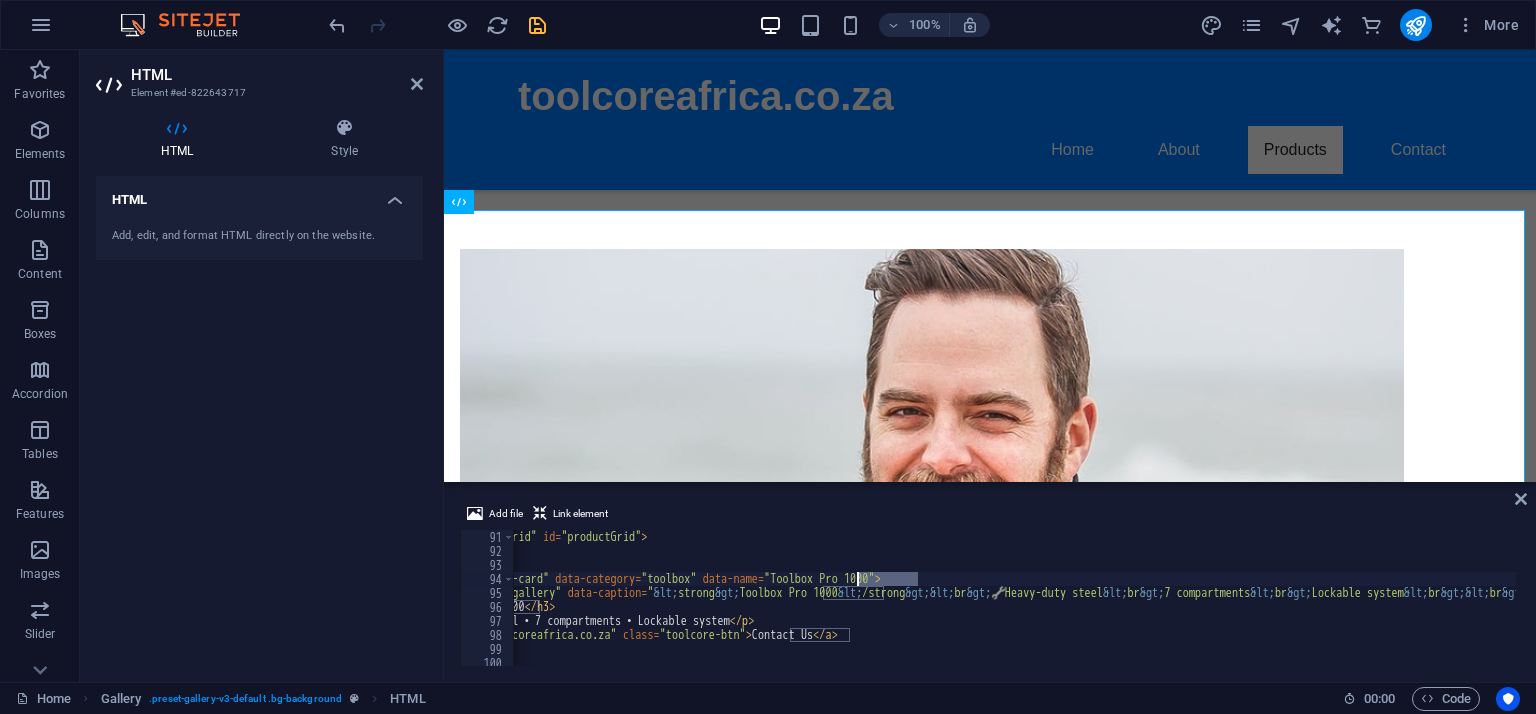 drag, startPoint x: 916, startPoint y: 575, endPoint x: 855, endPoint y: 575, distance: 61 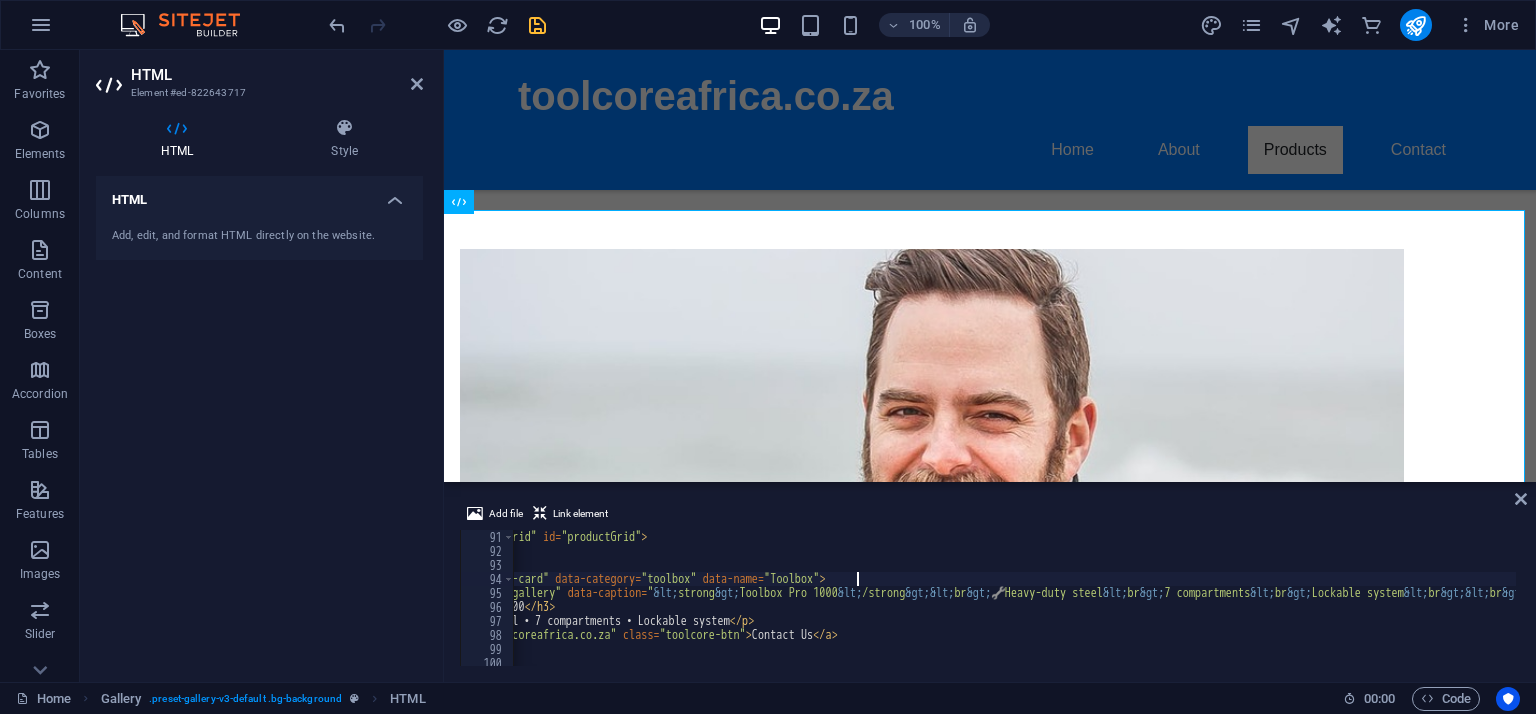 scroll, scrollTop: 1380, scrollLeft: 0, axis: vertical 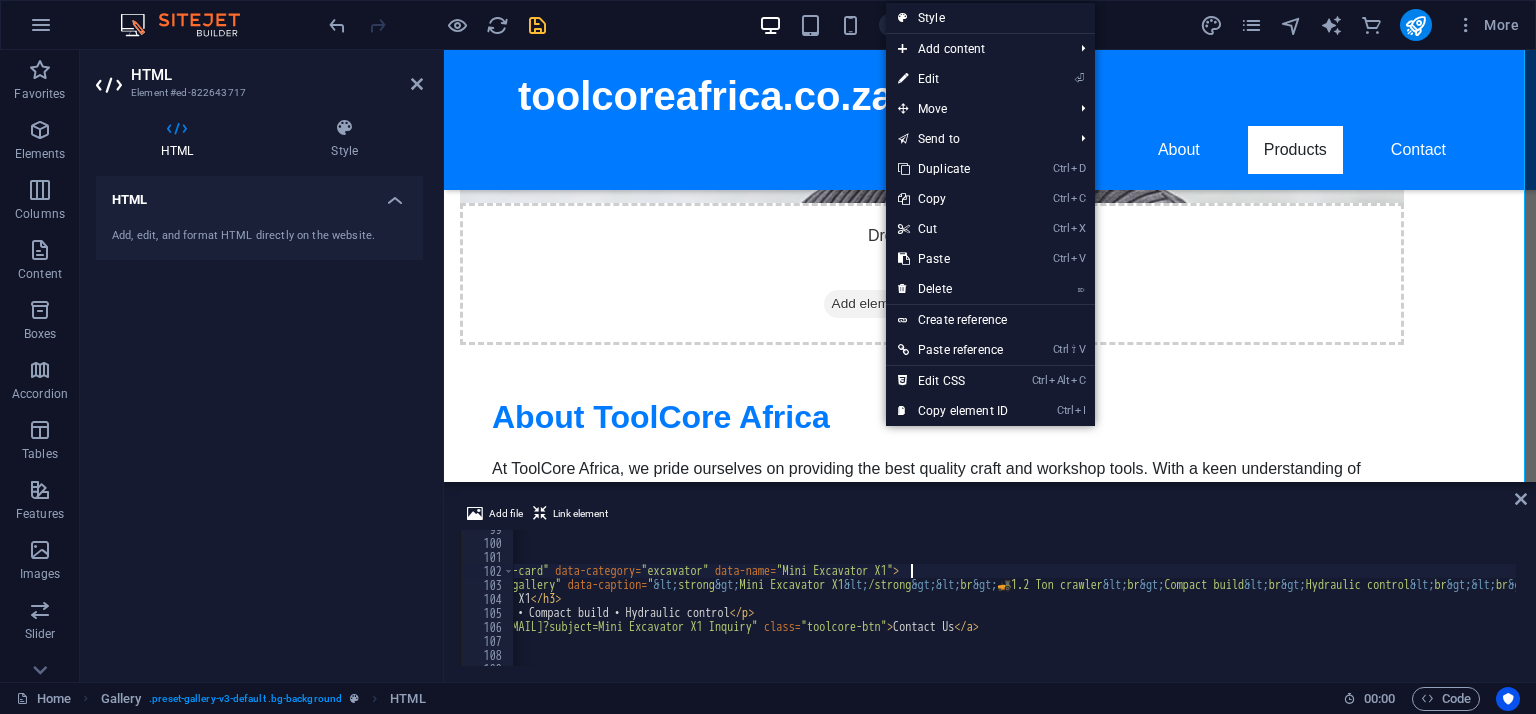 click on "</ div >      <!--  Product 2  -->      < div   class = "toolcore-card"   data-category = "excavator"   data-name = "Mini Excavator X1" >         < a   data-fancybox = "gallery"   data-caption = " &lt; strong &gt; Mini Excavator X1 &lt; /strong &gt;&lt; br &gt; 🚜  1.2 Ton crawler &lt; br &gt; Compact build &lt; br &gt; Hydraulic control &lt; br &gt;&lt; br &gt;&lt; a href='mailto:info@example.com?subject=Mini Excavator X1 Inquiry' style='background:red;color:white;padding:8px 14px;border-radius:4px;text-decoration:none;font-weight:bold;' &gt; Contact Us &lt; /a &gt; "   href = "https://cdn1.site-media.eu/images/1200/2132523/home-services-gallery-construction-excavator-5.jpeg" > < img   src = "https://cdn1.site-media.eu/images/800x800/2132523/home-services-gallery-construction-excavator-5.jpeg"   alt = "Mini Excavator X1" > </ a >         < h3 > Mini Excavator X1 </ h3 >         < p > 1.2 Ton crawler • Compact build • Hydraulic control </ p >         < a   href = "mailto:info@example.com?subject=Mini Excavator X1 Inquiry"   class = "toolcore-btn" > Contact Us </ a >" at bounding box center [2595, 602] 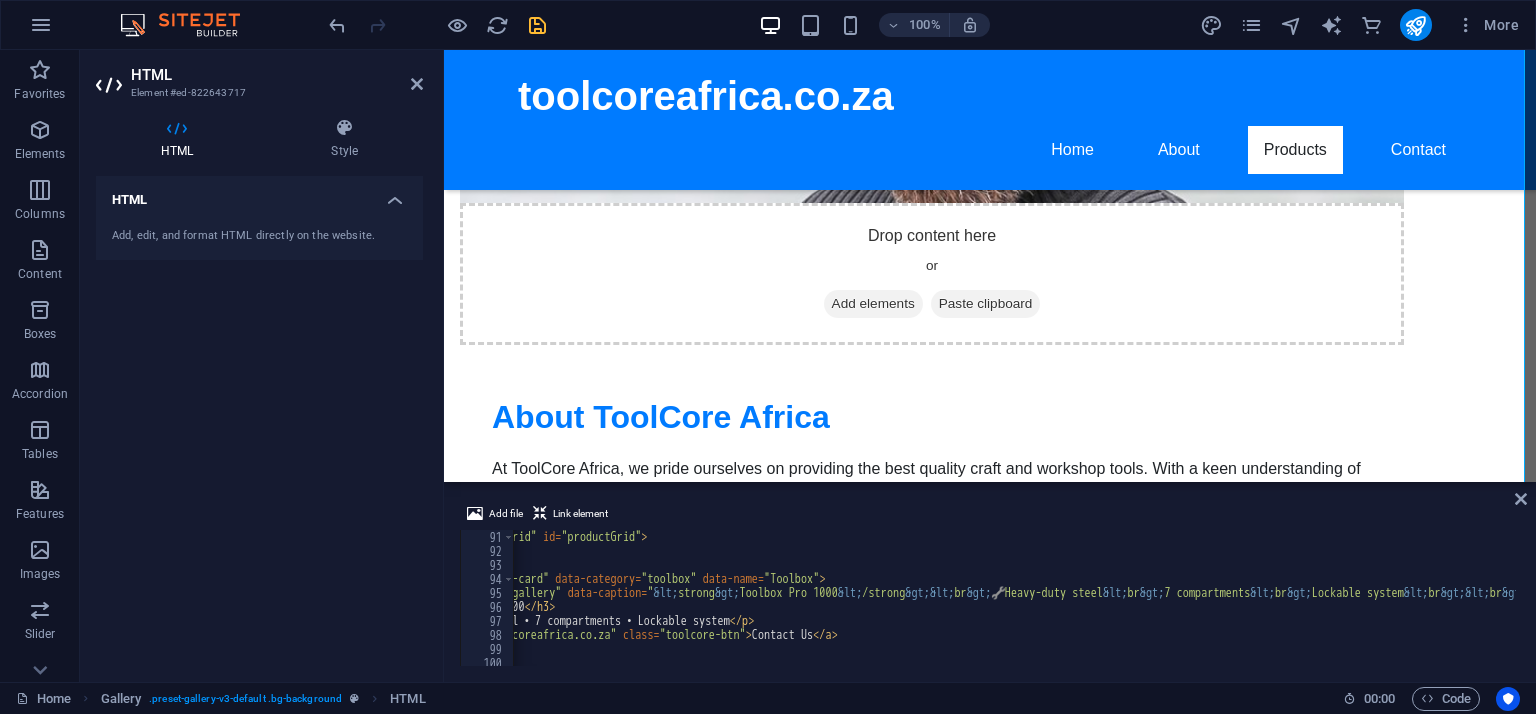 scroll, scrollTop: 1260, scrollLeft: 0, axis: vertical 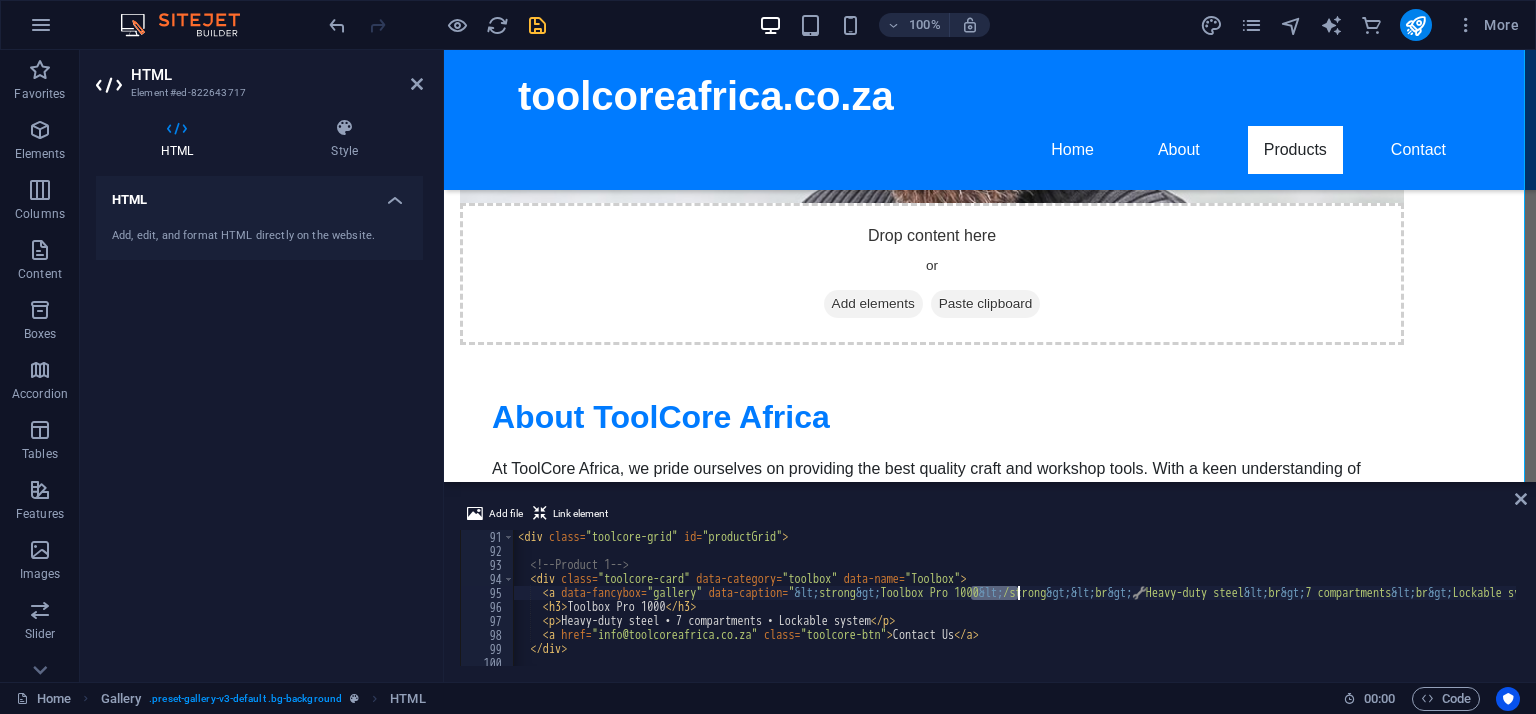 drag, startPoint x: 968, startPoint y: 595, endPoint x: 1015, endPoint y: 592, distance: 47.095646 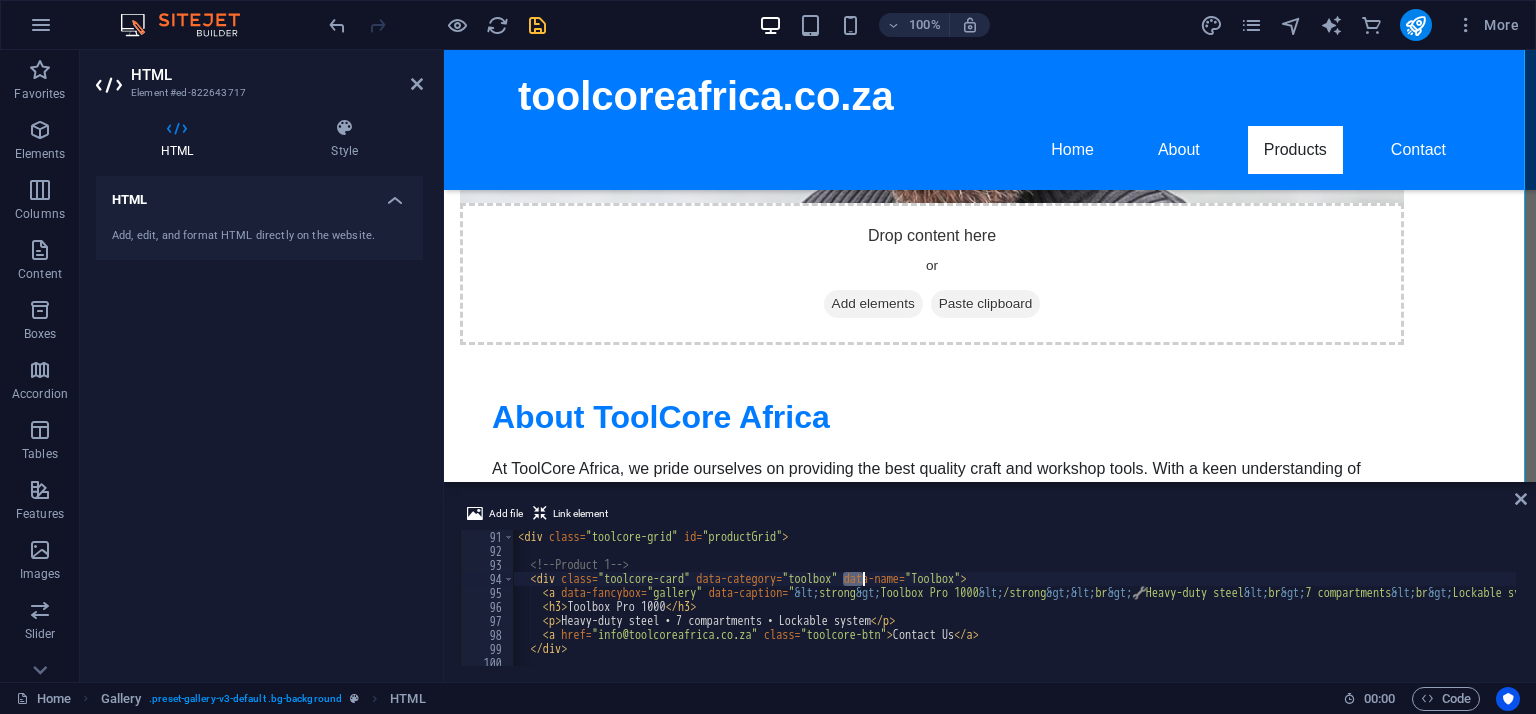 drag, startPoint x: 842, startPoint y: 579, endPoint x: 860, endPoint y: 578, distance: 18.027756 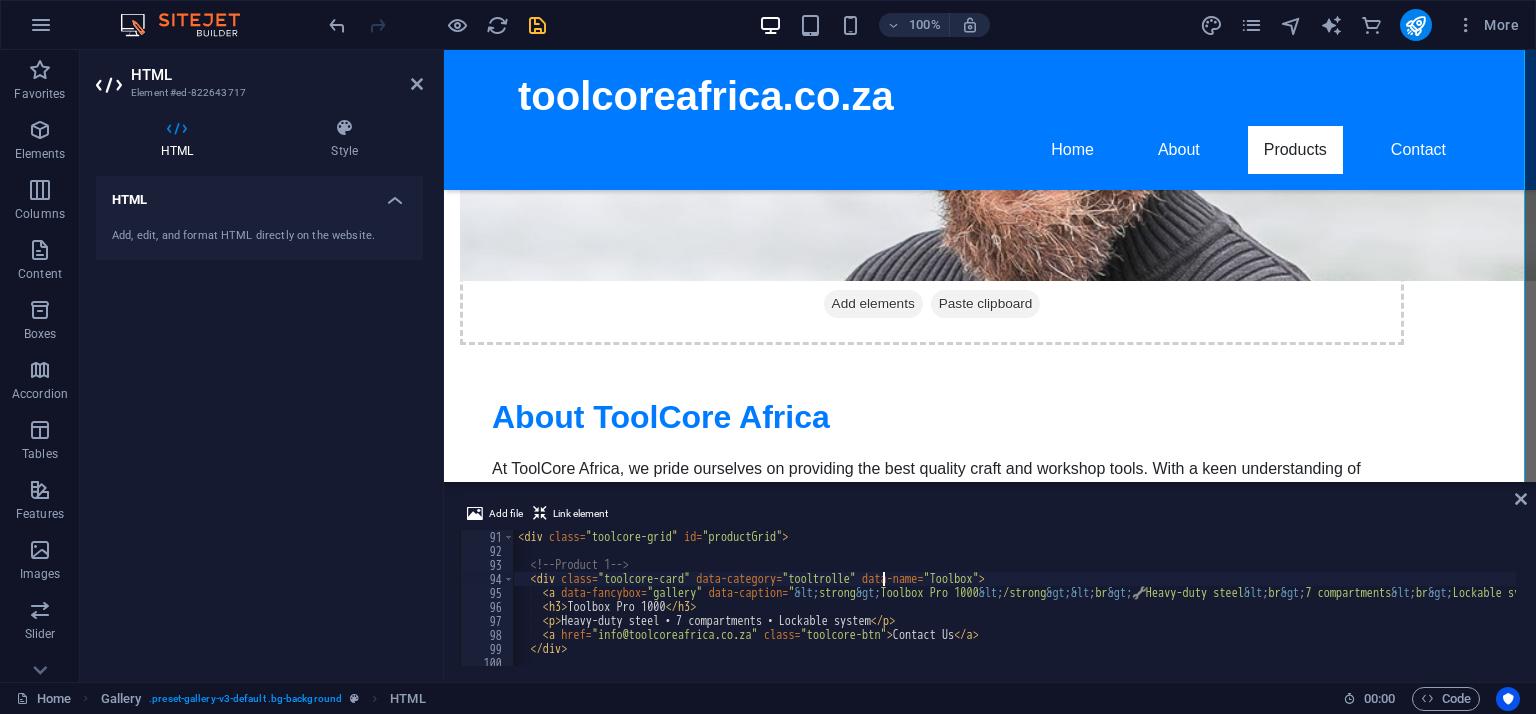 scroll, scrollTop: 0, scrollLeft: 31, axis: horizontal 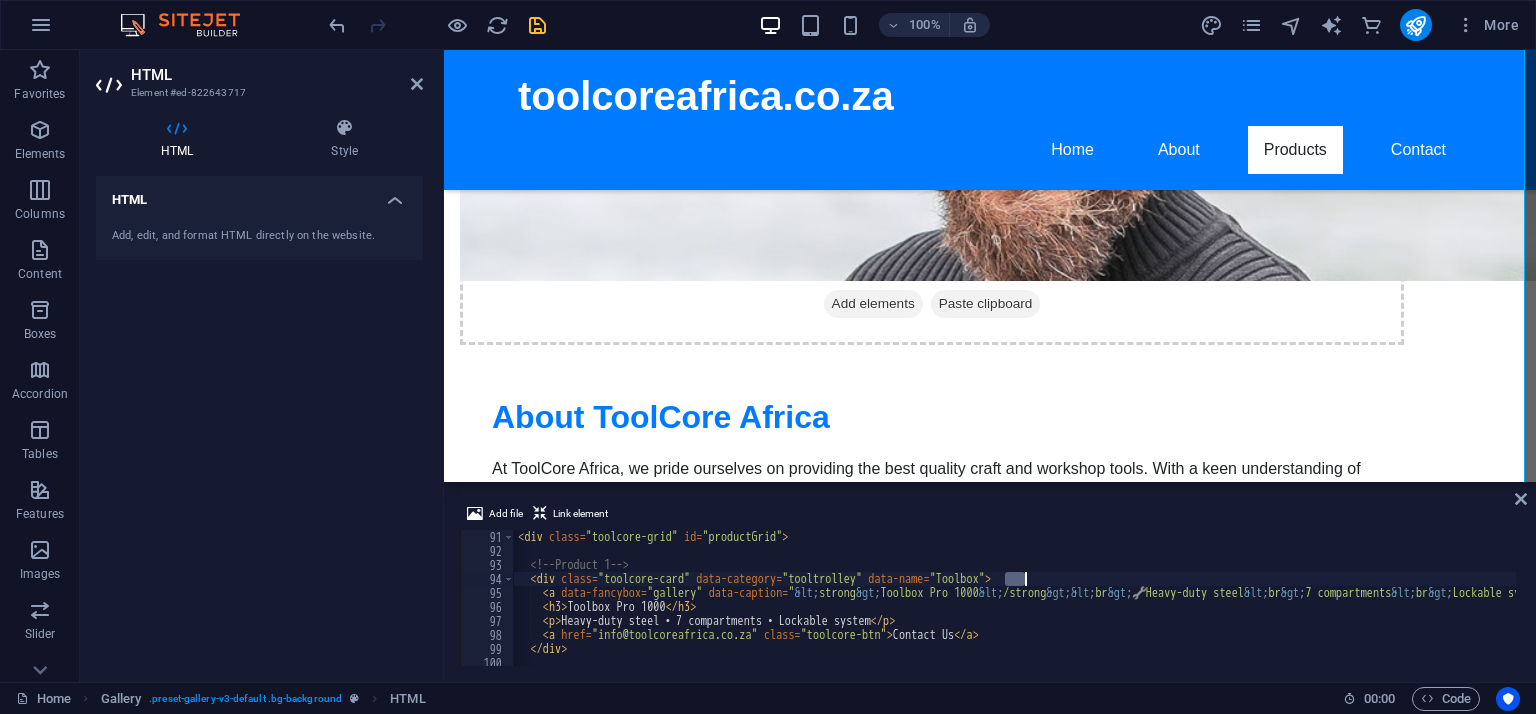 drag, startPoint x: 1003, startPoint y: 579, endPoint x: 1023, endPoint y: 579, distance: 20 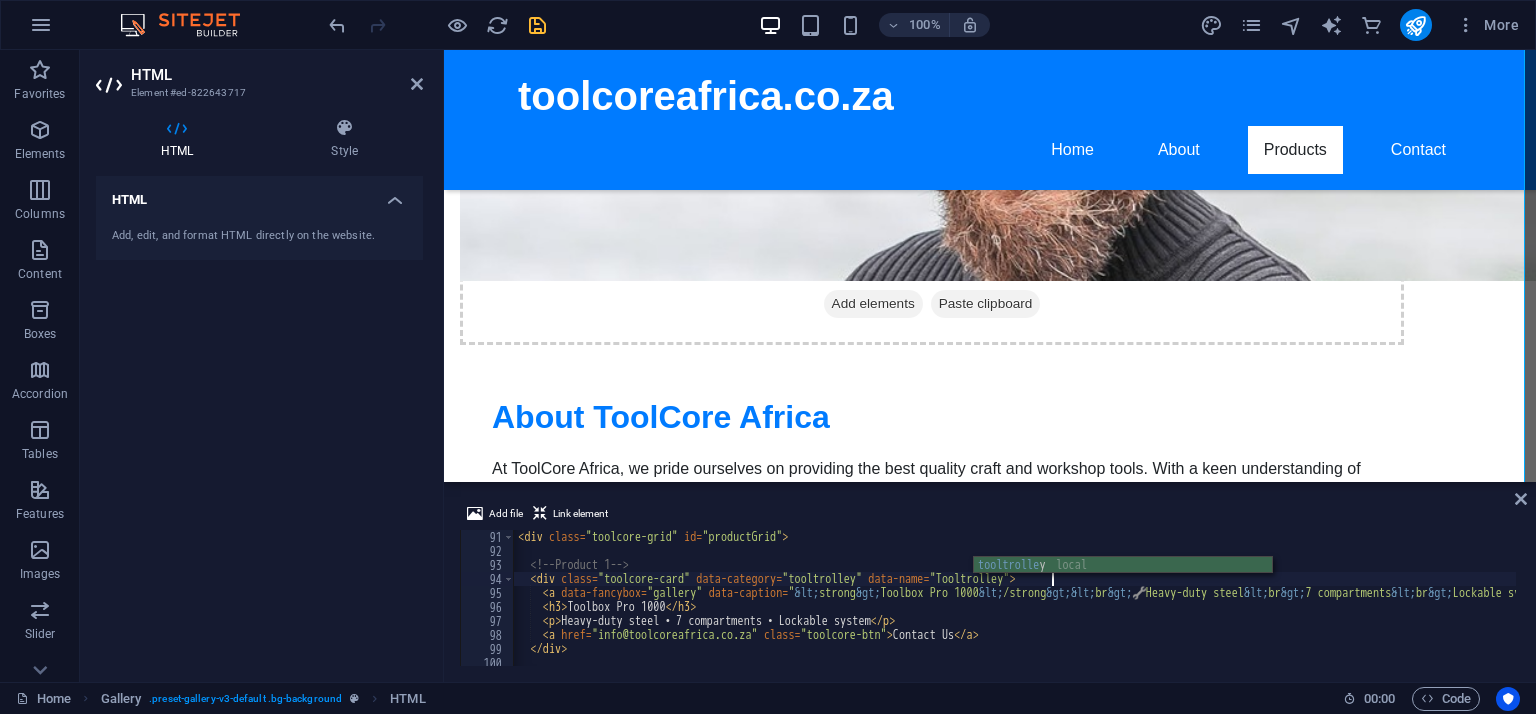 scroll, scrollTop: 0, scrollLeft: 44, axis: horizontal 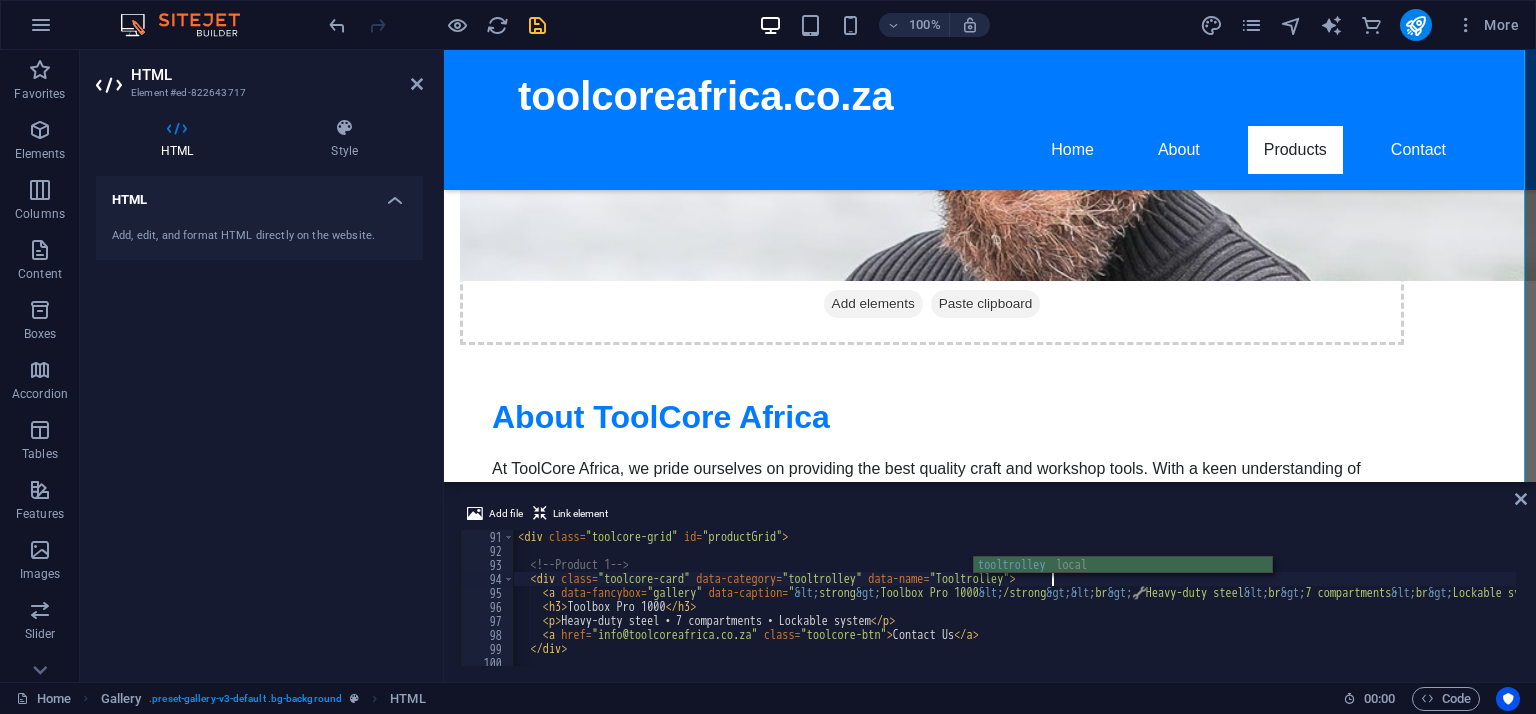 click on "tooltrolley local" at bounding box center (1123, 582) 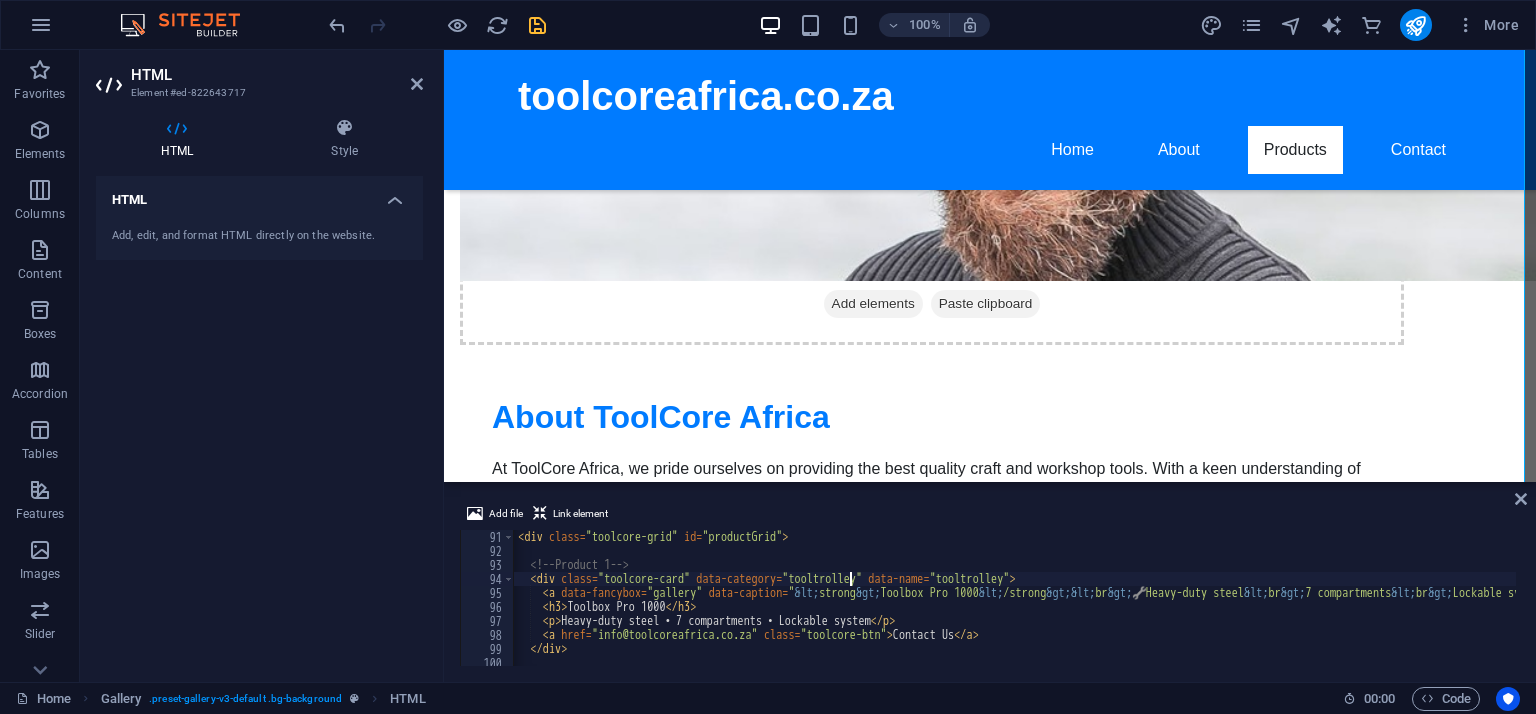 click on "< div   class = "toolcore-grid"   id = "productGrid" >      <!--  Product 1  -->      < div   class = "toolcore-card"   data-category = "tooltrolley"   data-name = "tooltrolley" >         < a   data-fancybox = "gallery"   data-caption = " &lt; strong &gt; Toolbox Pro 1000 &lt; /strong &gt;&lt; br &gt; 🔧  Heavy-duty steel &lt; br &gt; 7 compartments &lt; br &gt; Lockable system &lt; br &gt;&lt; br &gt;&lt; a href='mailto:[EMAIL]?subject=Toolbox Pro 1000 Inquiry' style='background:red;color:white;padding:8px 14px;border-radius:4px;text-decoration:none;font-weight:bold;' &gt; Contact Us &lt; /a &gt; "   href = "https://cdn1.site-media.eu/images/1200/2546697/gallery-handyman.jpeg" > < img   src = "https://cdn1.site-media.eu/images/800x800/2546697/gallery-handyman.jpeg"   alt = "Toolbox Pro 1000" > </ a >         < h3 > Toolbox Pro 1000 </ h3 >         < p > Heavy-duty steel • 7 compartments • Lockable system </ p >         < a   href = "mailto:[EMAIL]?subject=Toolbox Pro 1000 Inquiry"   class = "toolcore-btn" > Contact Us </ a >" at bounding box center [2736, 610] 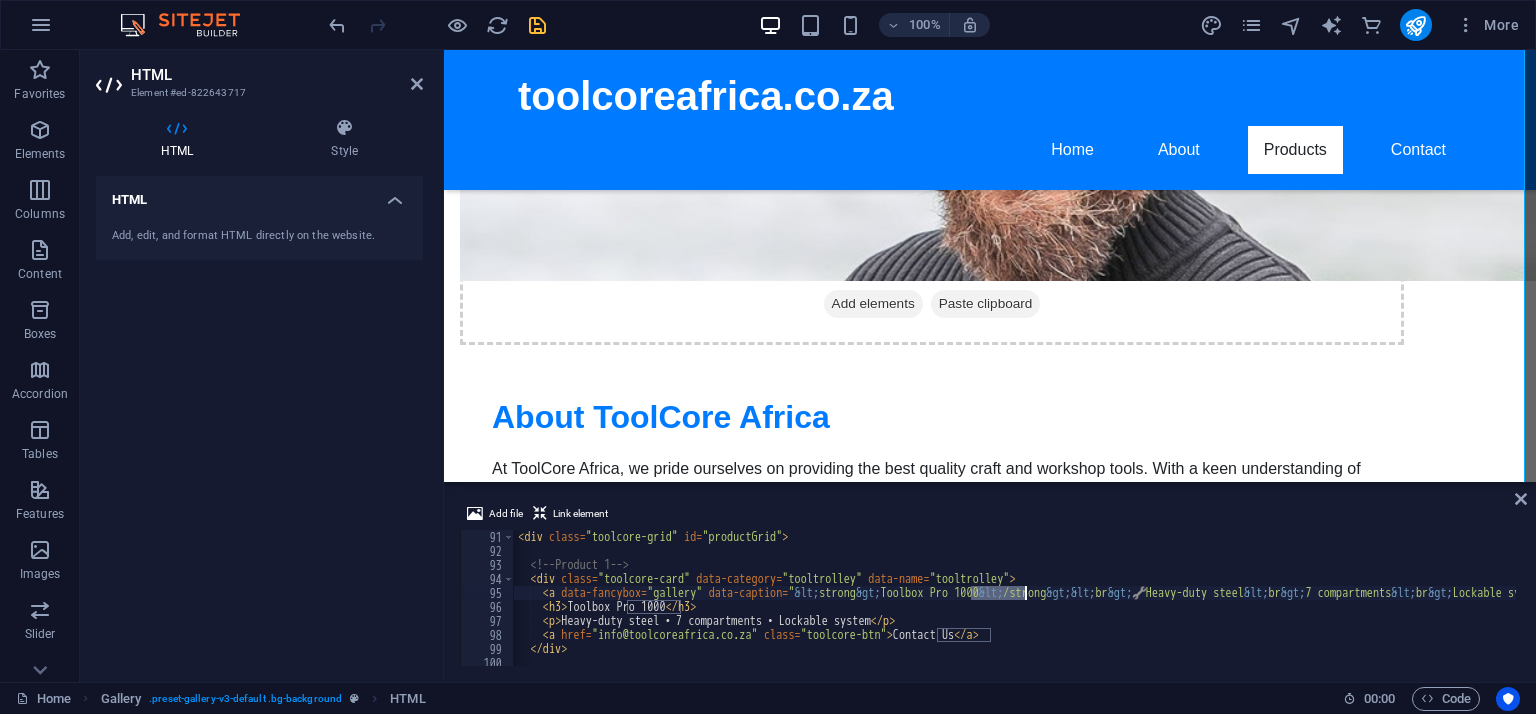 drag, startPoint x: 970, startPoint y: 593, endPoint x: 1024, endPoint y: 593, distance: 54 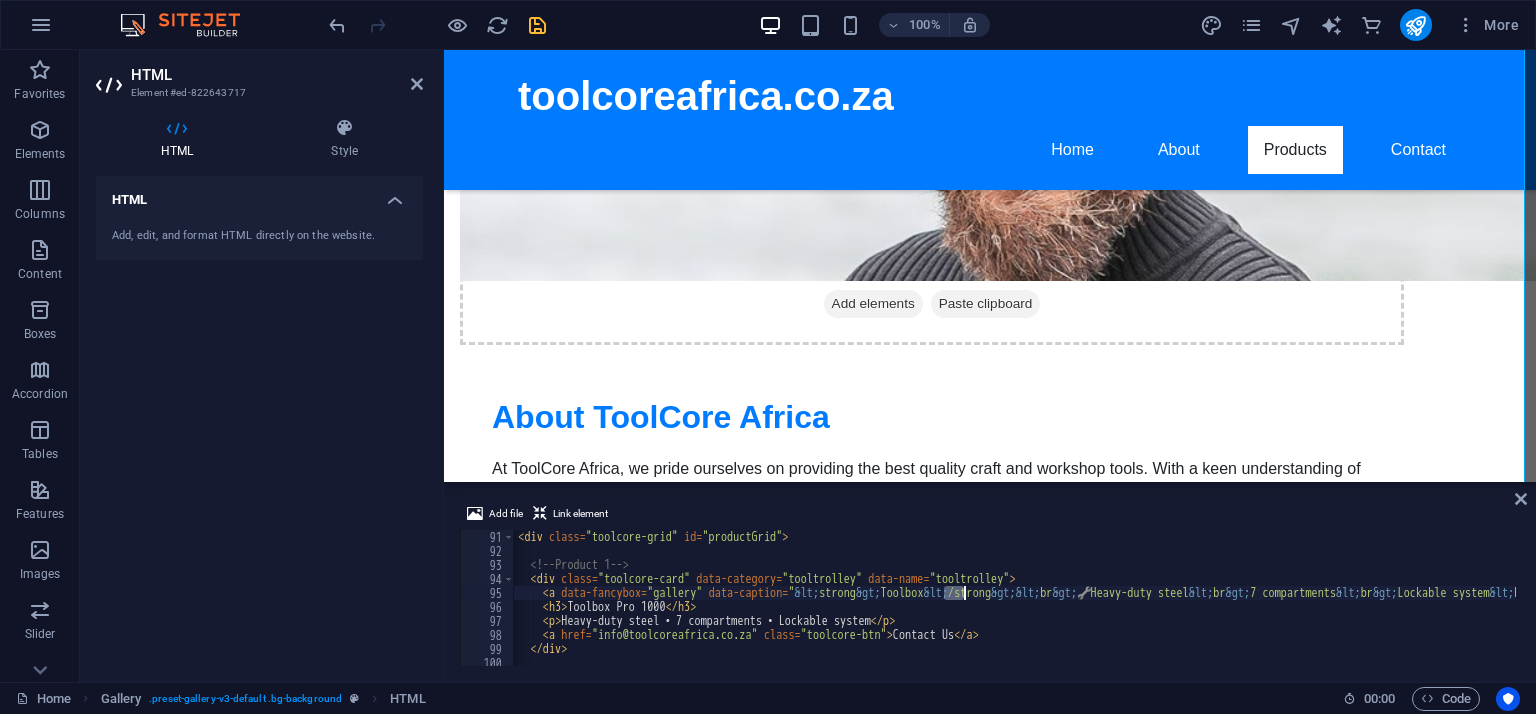 drag, startPoint x: 943, startPoint y: 592, endPoint x: 961, endPoint y: 592, distance: 18 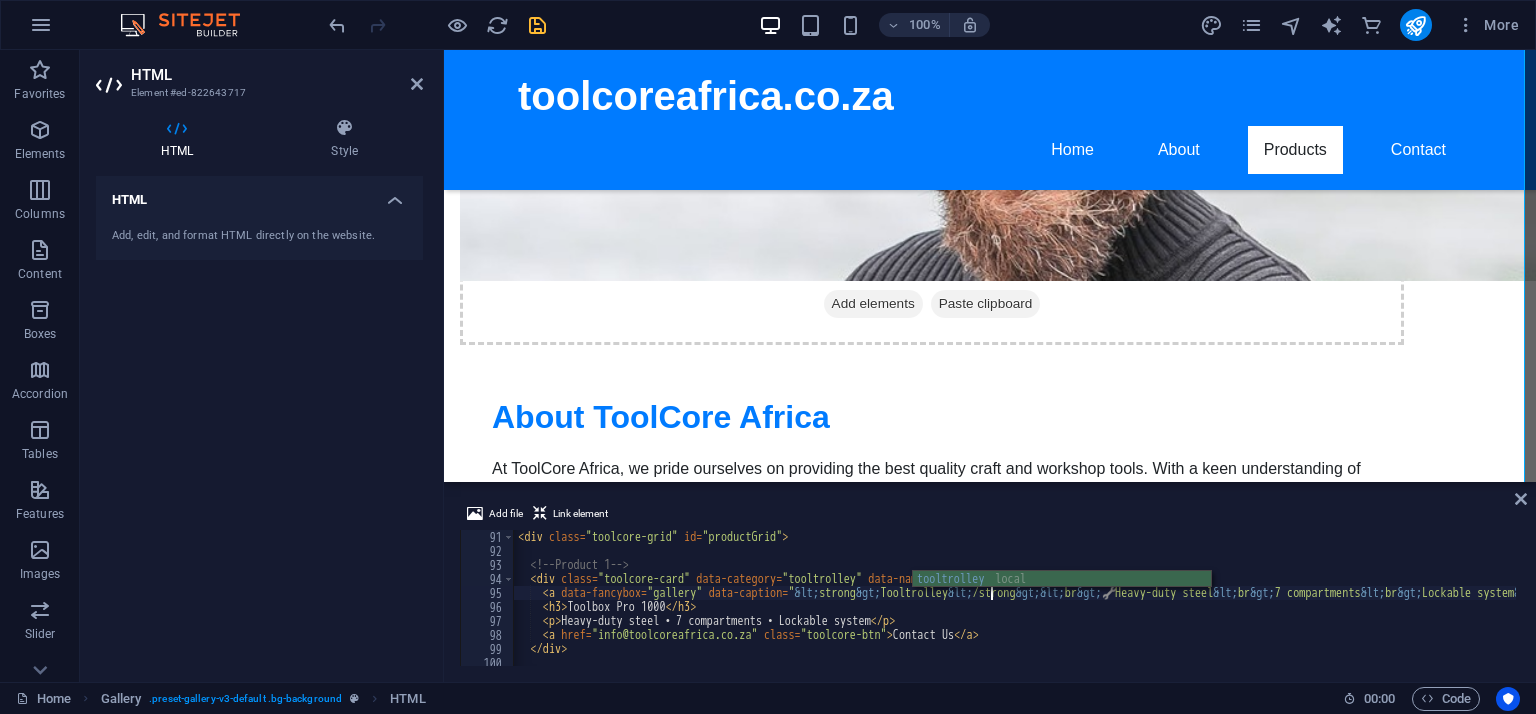 scroll, scrollTop: 0, scrollLeft: 40, axis: horizontal 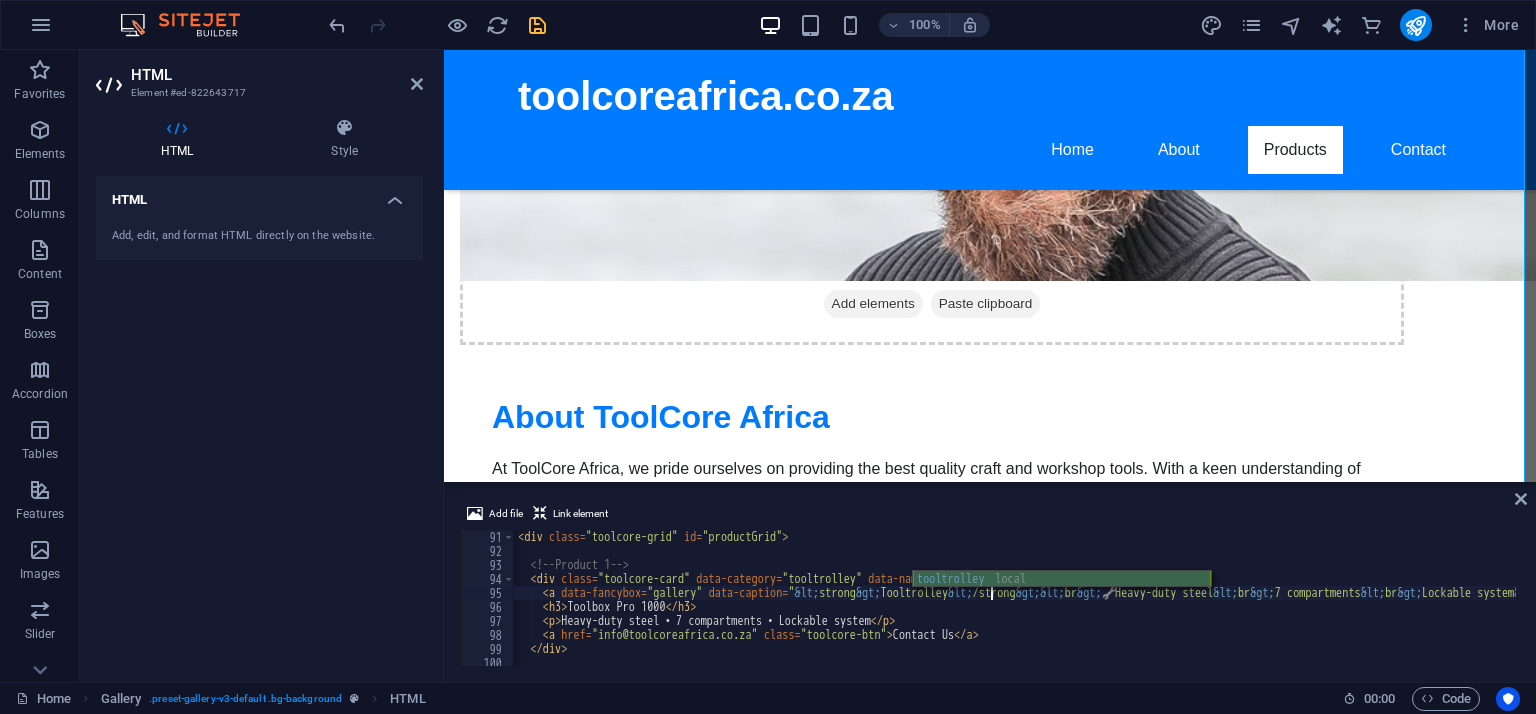 click on "tooltrolley local" at bounding box center [1062, 596] 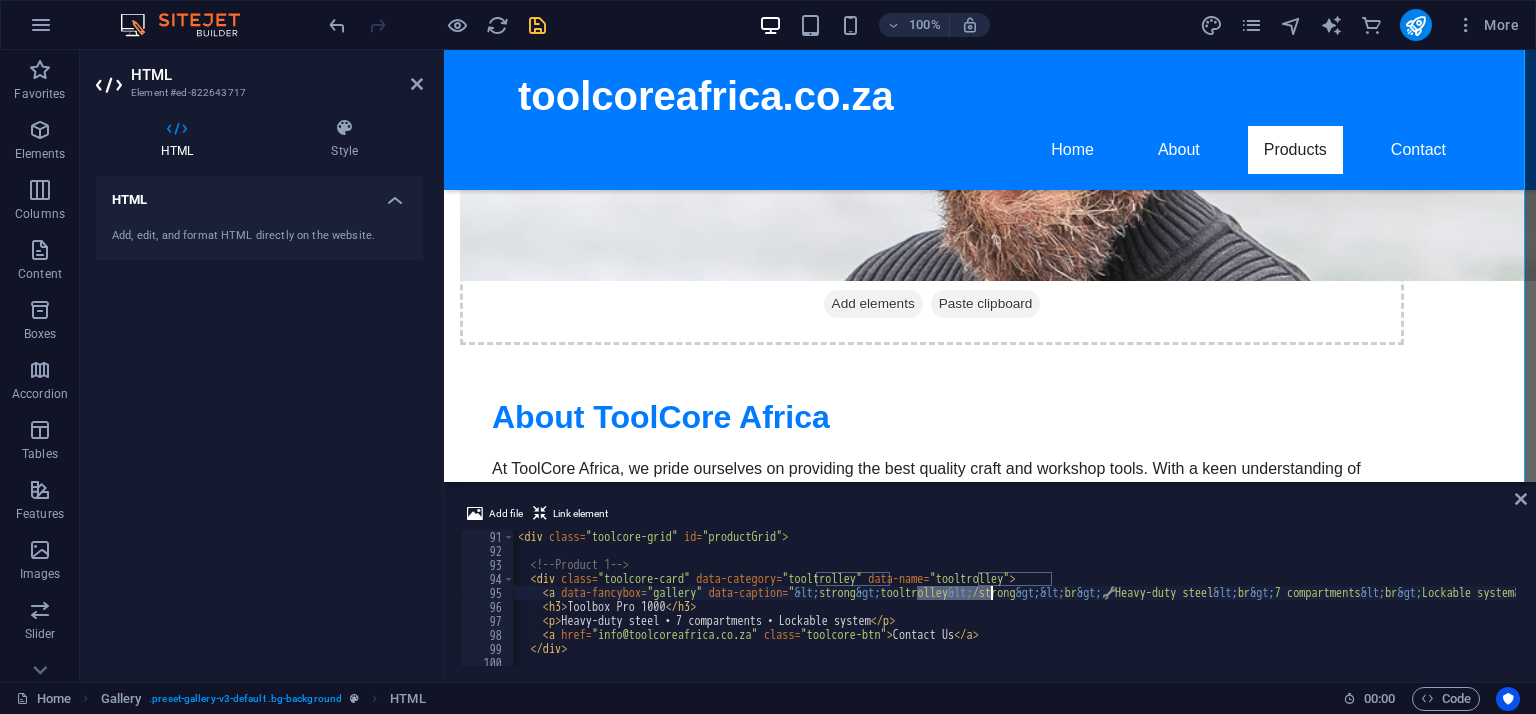 drag, startPoint x: 919, startPoint y: 592, endPoint x: 988, endPoint y: 597, distance: 69.18092 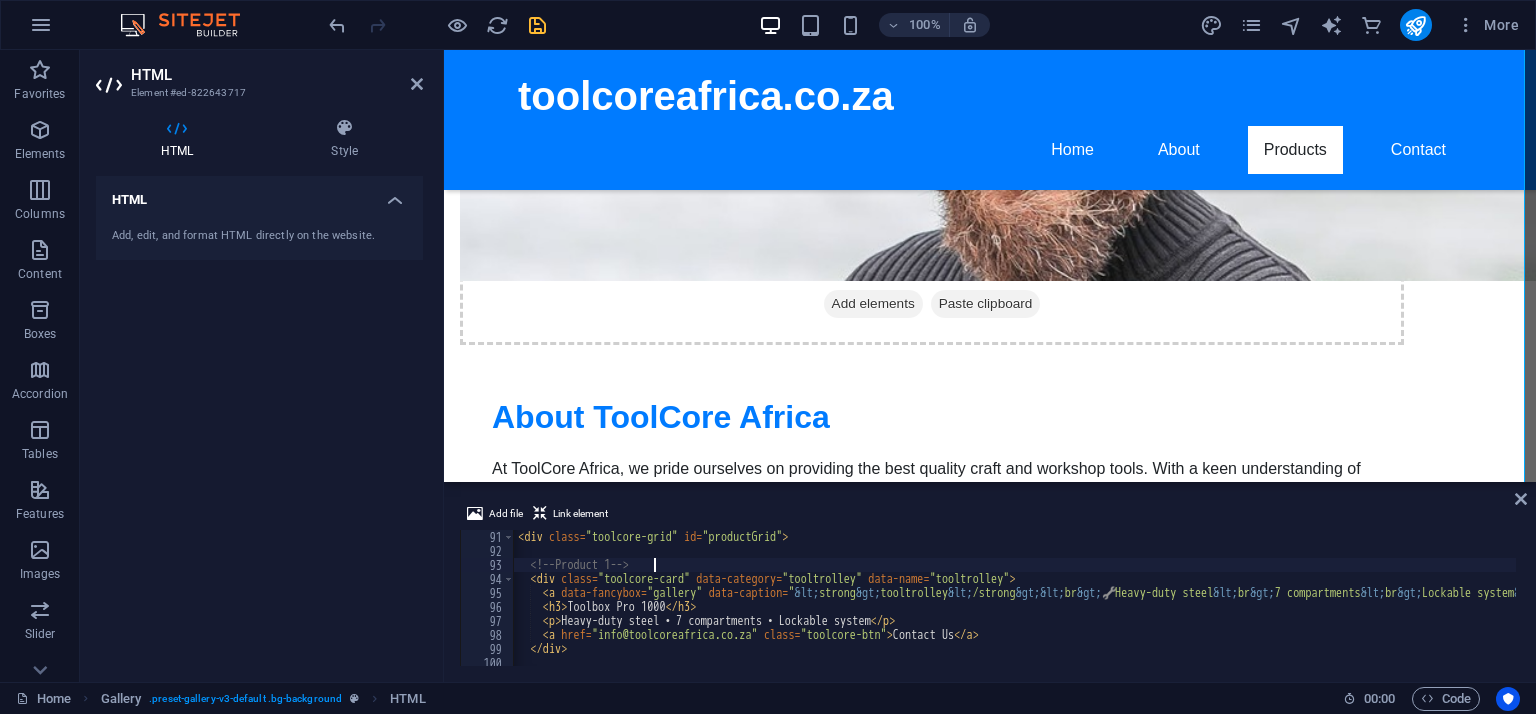 scroll, scrollTop: 0, scrollLeft: 10, axis: horizontal 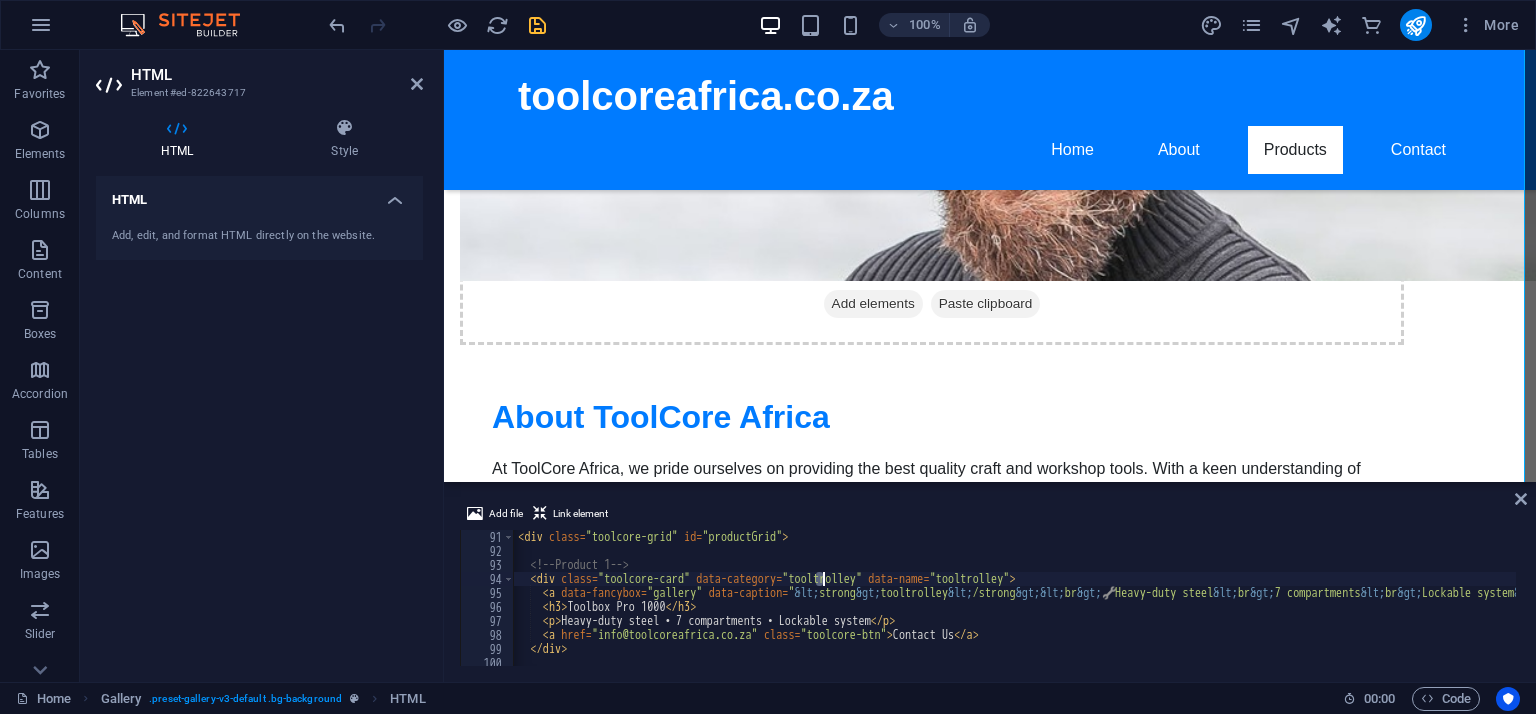 click on "< div   class = "toolcore-grid"   id = "productGrid" >      <!--  Product 1  -->      < div   class = "toolcore-card"   data-category = "tooltrolley"   data-name = "tooltrolley" >         < a   data-fancybox = "gallery"   data-caption = " &lt; strong &gt; tooltrolley  &lt; /strong &gt;&lt; br &gt; 🔧  Heavy-duty steel &lt; br &gt; 7 compartments &lt; br &gt; Lockable system &lt; br &gt;&lt; br &gt;&lt; a href='mailto:info@example.com?subject=Toolbox Pro 1000 Inquiry' style='background:red;color:white;padding:8px 14px;border-radius:4px;text-decoration:none;font-weight:bold;' &gt; Contact Us &lt; /a &gt; "   href = "https://cdn1.site-media.eu/images/1200/2546697/gallery-handyman.jpeg" > < img   src = "https://cdn1.site-media.eu/images/800x800/2546697/gallery-handyman.jpeg"   alt = "Toolbox Pro 1000" > </ a >         < h3 > Toolbox Pro 1000 </ h3 >         < p > Heavy-duty steel • 7 compartments • Lockable system </ p >         < a   href = "mailto:info@example.com?subject=Toolbox Pro 1000 Inquiry"   class = "toolcore-btn" > Contact Us </ a >      </ >" at bounding box center (2736, 610) 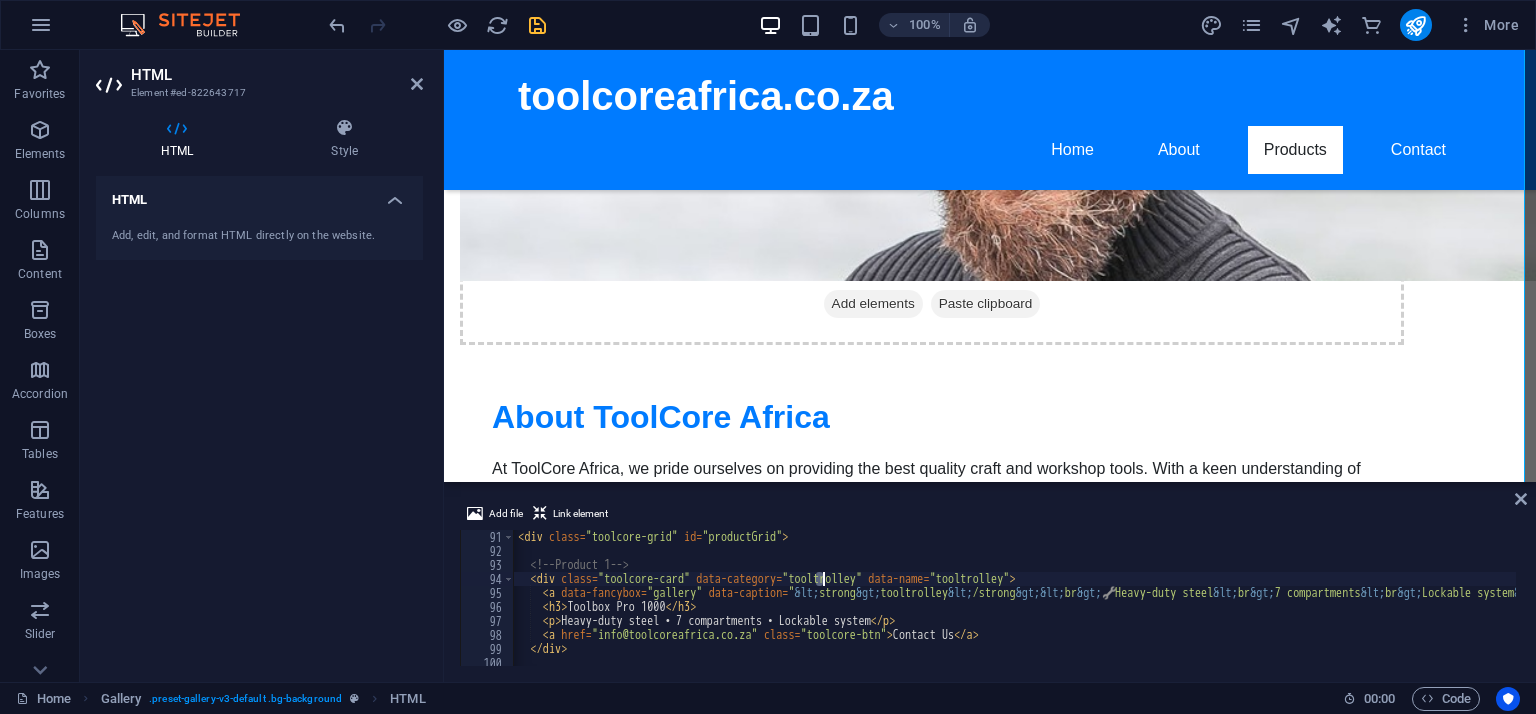 scroll, scrollTop: 0, scrollLeft: 25, axis: horizontal 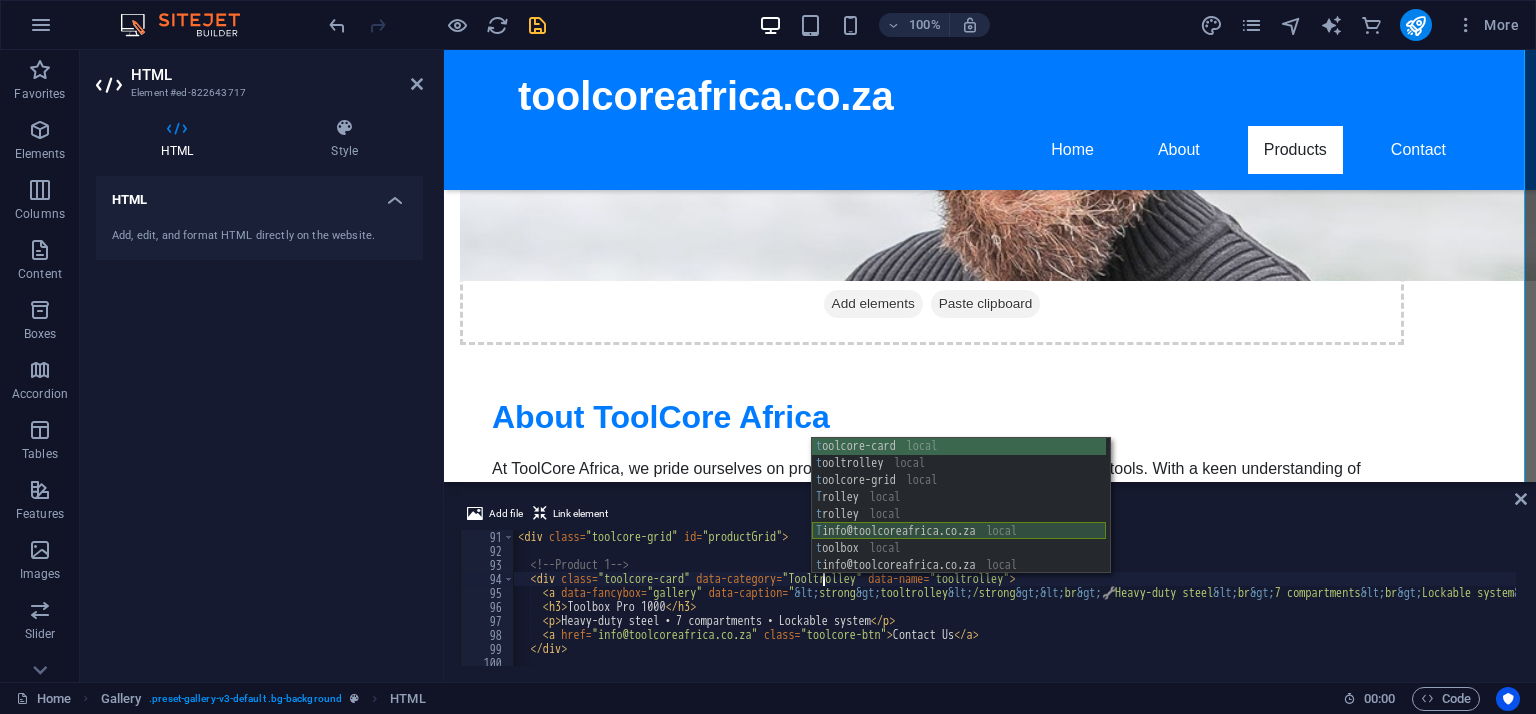 click on "t oolcore-card local t ooltrolley local t oolcore-grid local T rolley local t rolley local T oolboxes local t oolbox local t oolcoreafrica local T oolbox local" at bounding box center (959, 523) 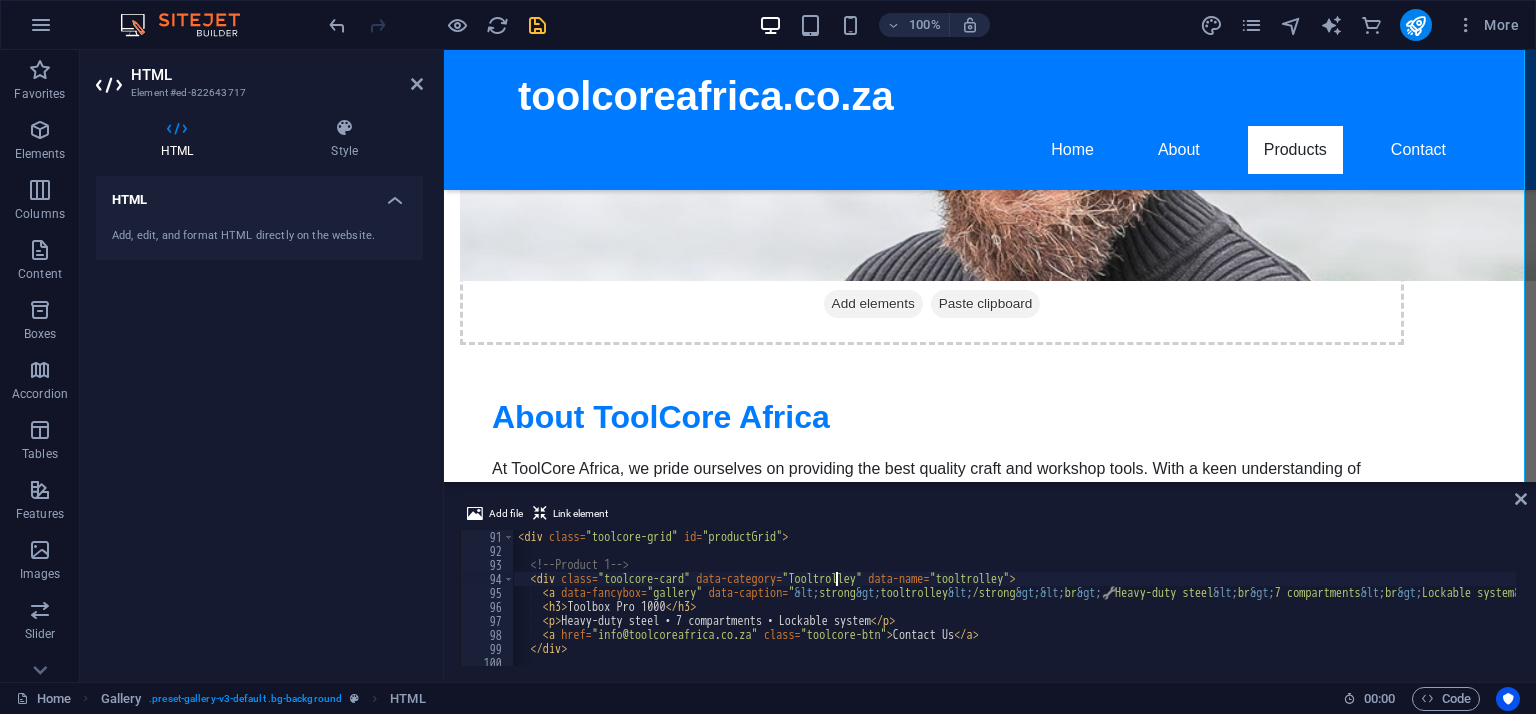 click on "< div   class = "toolcore-grid"   id = "productGrid" >      <!--  Product 1  -->      < div   class = "toolcore-card"   data-category = "Tooltrolley"   data-name = "tooltrolley" >         < a   data-fancybox = "gallery"   data-caption = " &lt; strong &gt; tooltrolley  &lt; /strong &gt;&lt; br &gt; 🔧  Heavy-duty steel &lt; br &gt; 7 compartments &lt; br &gt; Lockable system &lt; br &gt;&lt; br &gt;&lt; a href='mailto:[EMAIL]?subject=Toolbox Pro 1000 Inquiry' style='background:red;color:white;padding:8px 14px;border-radius:4px;text-decoration:none;font-weight:bold;' &gt; Contact Us &lt; /a &gt; "   href = "https://cdn1.site-media.eu/images/1200/2546697/gallery-handyman.jpeg" > < img   src = "https://cdn1.site-media.eu/images/800x800/2546697/gallery-handyman.jpeg"   alt = "Toolbox Pro 1000" > </ a >         < h3 > Toolbox Pro 1000 </ h3 >         < p > Heavy-duty steel • 7 compartments • Lockable system </ p >         < a   href = "mailto:[EMAIL]?subject=Toolbox Pro 1000 Inquiry"   class = "toolcore-btn" > Contact Us </ a >      </ >" at bounding box center (2736, 610) 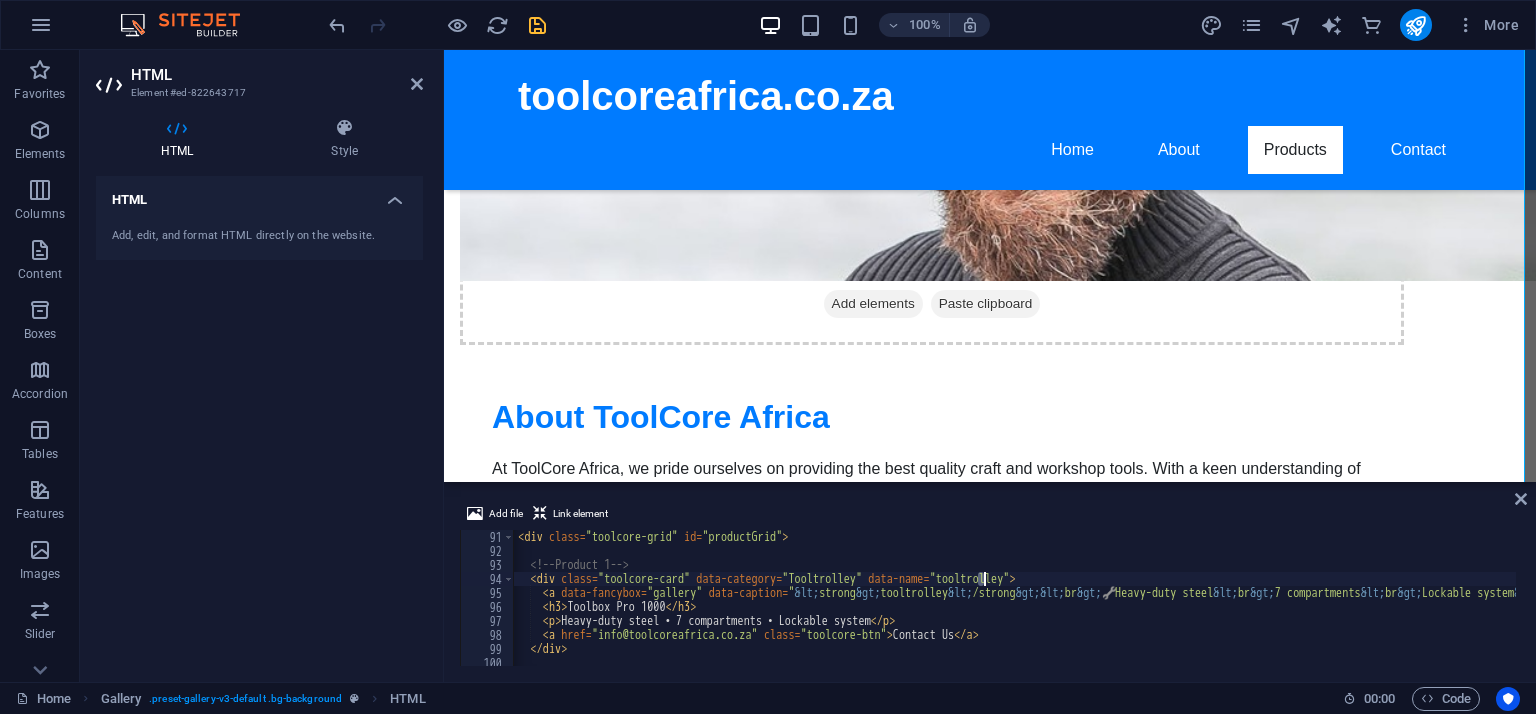 click on "< div   class = "toolcore-grid"   id = "productGrid" >      <!--  Product 1  -->      < div   class = "toolcore-card"   data-category = "Tooltrolley"   data-name = "tooltrolley" >         < a   data-fancybox = "gallery"   data-caption = " &lt; strong &gt; tooltrolley  &lt; /strong &gt;&lt; br &gt; 🔧  Heavy-duty steel &lt; br &gt; 7 compartments &lt; br &gt; Lockable system &lt; br &gt;&lt; br &gt;&lt; a href='mailto:[EMAIL]?subject=Toolbox Pro 1000 Inquiry' style='background:red;color:white;padding:8px 14px;border-radius:4px;text-decoration:none;font-weight:bold;' &gt; Contact Us &lt; /a &gt; "   href = "https://cdn1.site-media.eu/images/1200/2546697/gallery-handyman.jpeg" > < img   src = "https://cdn1.site-media.eu/images/800x800/2546697/gallery-handyman.jpeg"   alt = "Toolbox Pro 1000" > </ a >         < h3 > Toolbox Pro 1000 </ h3 >         < p > Heavy-duty steel • 7 compartments • Lockable system </ p >         < a   href = "mailto:[EMAIL]?subject=Toolbox Pro 1000 Inquiry"   class = "toolcore-btn" > Contact Us </ a >      </ >" at bounding box center [2736, 610] 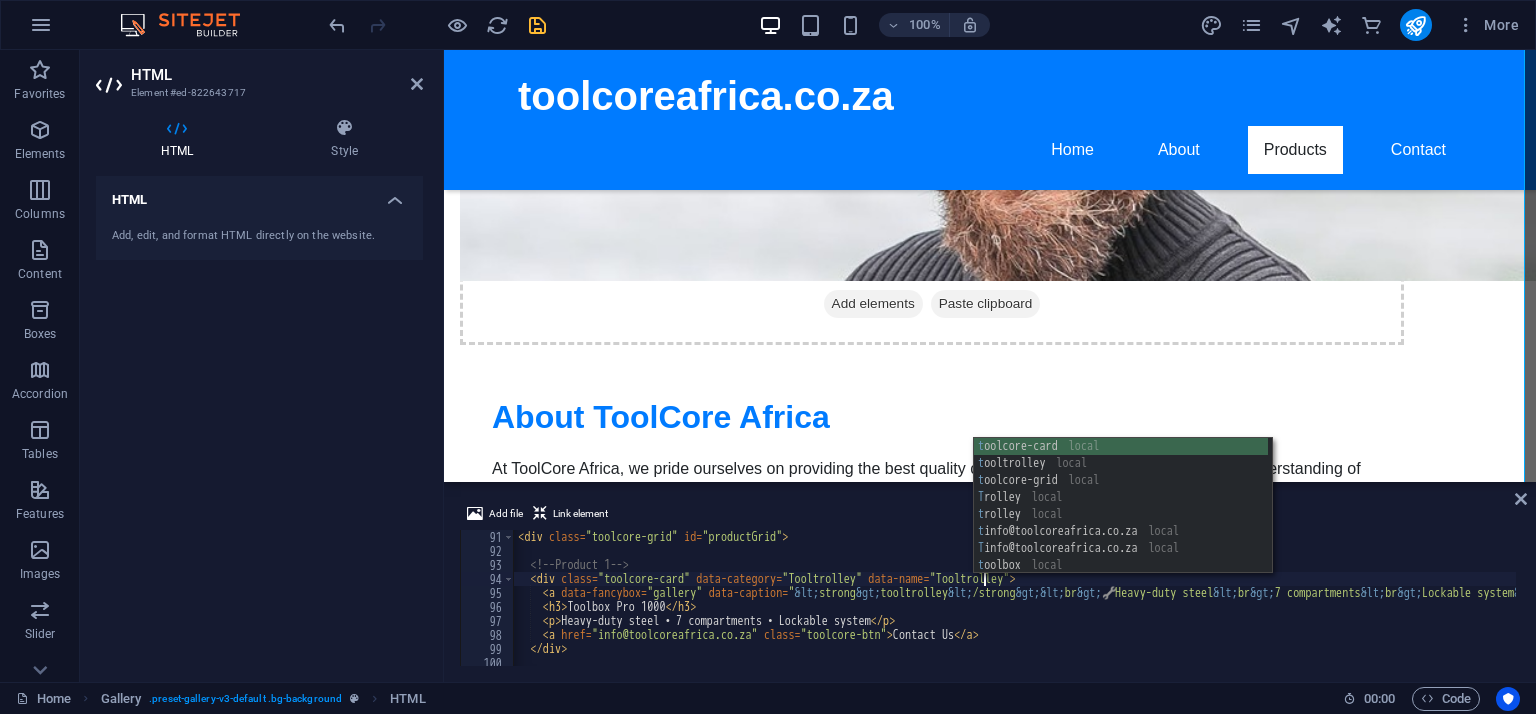 click on "< div   class = "toolcore-grid"   id = "productGrid" >      <!--  Product 1  -->      < div   class = "toolcore-card"   data-category = "Tooltrolley"   data-name = "Tooltrolley" >         < a   data-fancybox = "gallery"   data-caption = " &lt; strong &gt; tooltrolley  &lt; /strong &gt;&lt; br &gt; 🔧  Heavy-duty steel &lt; br &gt; 7 compartments &lt; br &gt; Lockable system &lt; br &gt;&lt; br &gt;&lt; a href='mailto:info@toolcoreafrica.co.za?subject=Toolbox Pro 1000 Inquiry' style='background:red;color:white;padding:8px 14px;border-radius:4px;text-decoration:none;font-weight:bold;' &gt; Contact Us &lt; /a &gt; "   href = "https://cdn1.site-media.eu/images/1200/2546697/gallery-handyman.jpeg" > < img   src = "https://cdn1.site-media.eu/images/800x800/2546697/gallery-handyman.jpeg"   alt = "Toolbox Pro 1000" > </ a >         < h3 > Toolbox Pro 1000 </ h3 >         < p > Heavy-duty steel • 7 compartments • Lockable system </ p >         < a   href =   class = "toolcore-btn" > Contact Us </ a >      </ >" at bounding box center (2736, 610) 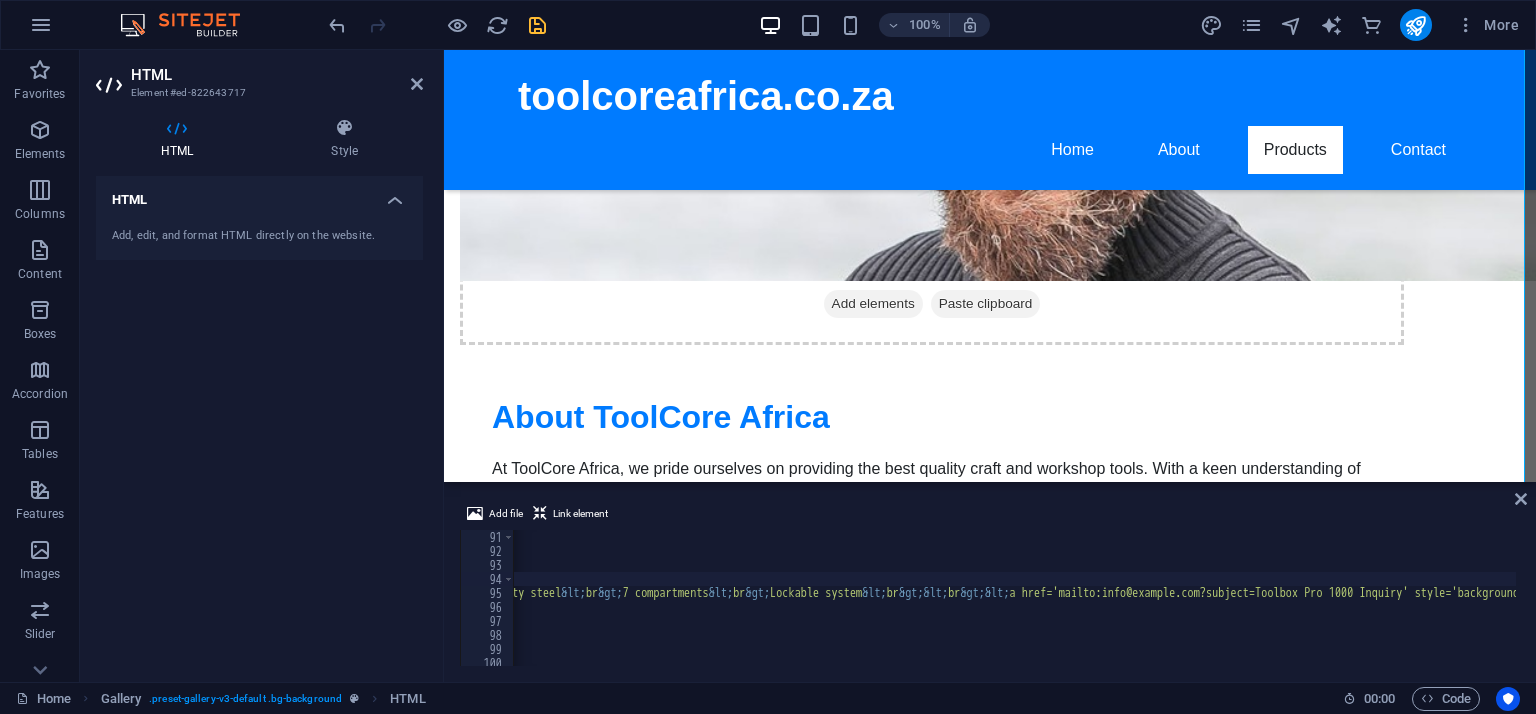 scroll, scrollTop: 0, scrollLeft: 663, axis: horizontal 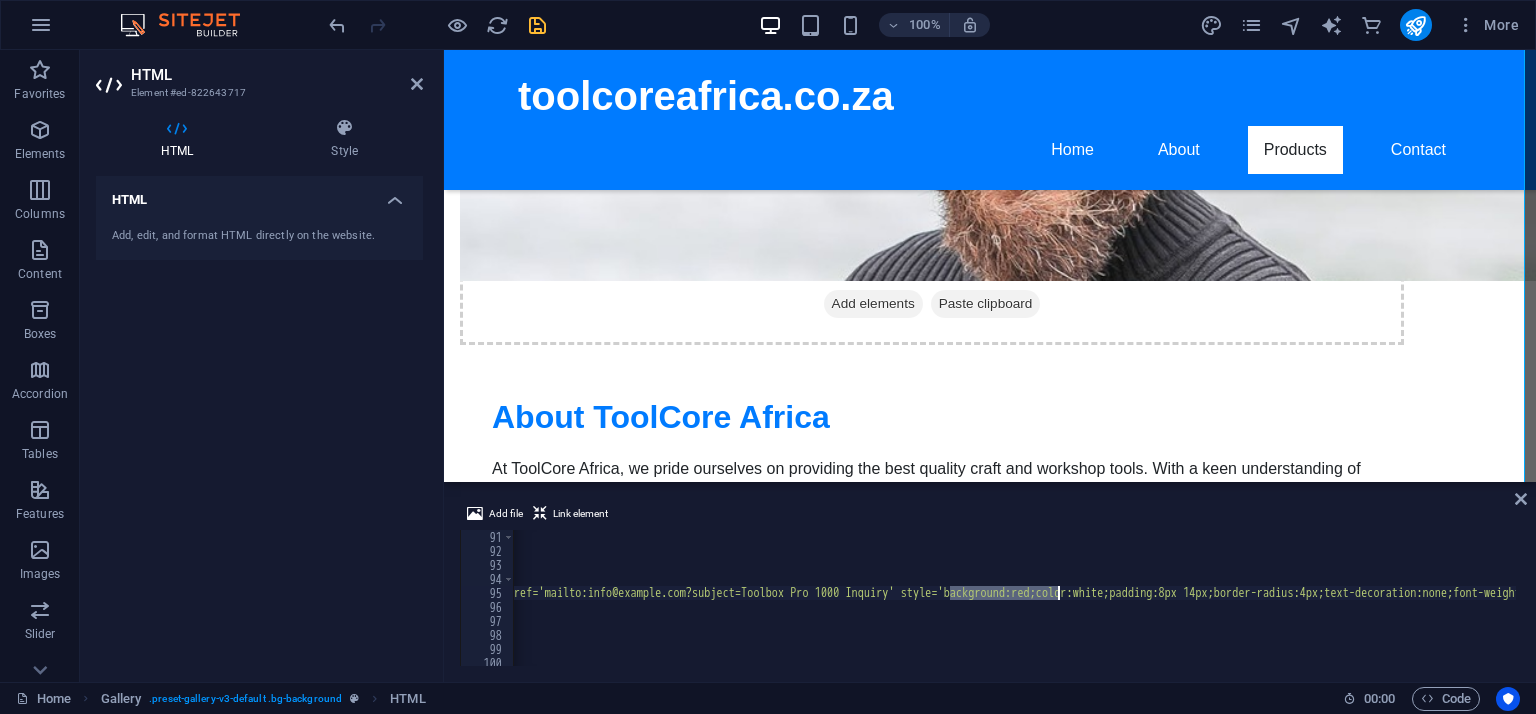 drag, startPoint x: 950, startPoint y: 591, endPoint x: 1057, endPoint y: 592, distance: 107.00467 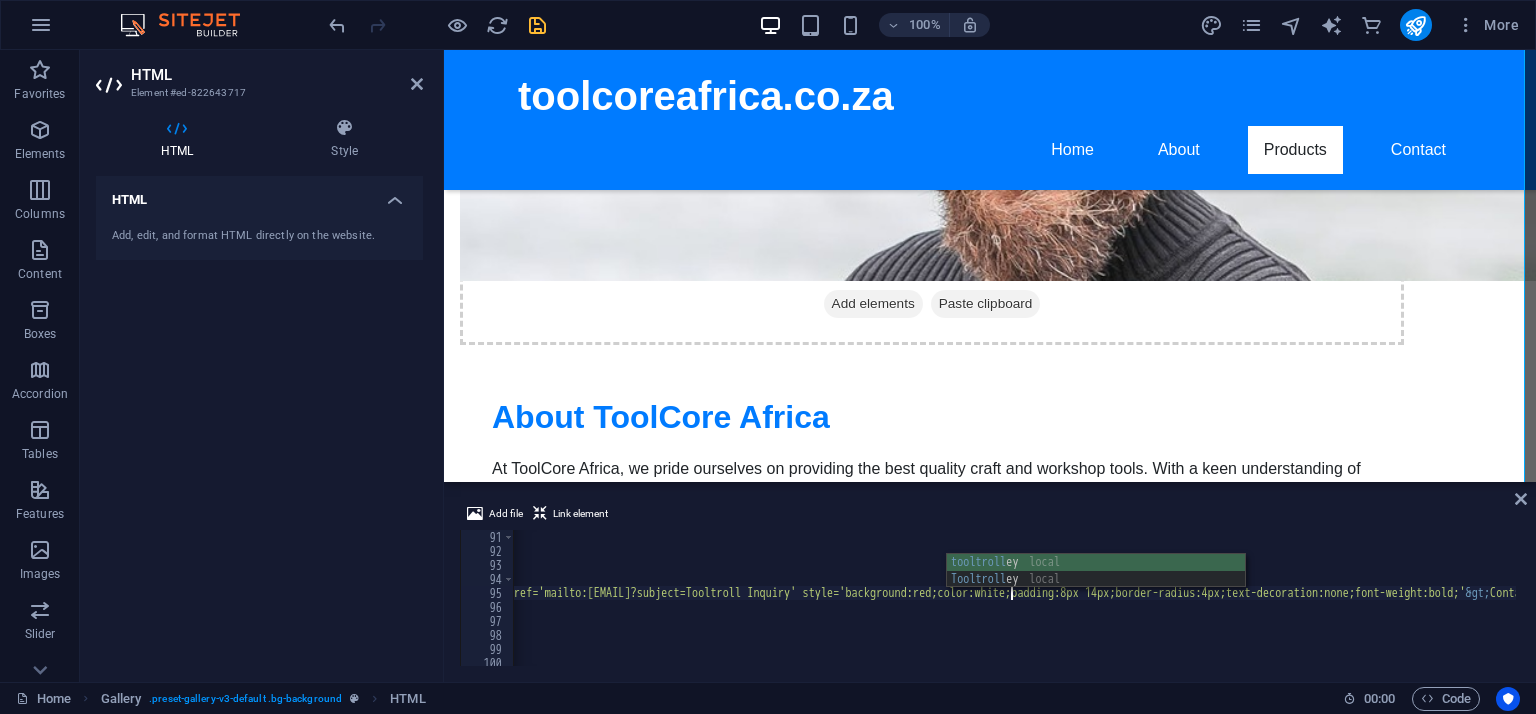scroll, scrollTop: 0, scrollLeft: 137, axis: horizontal 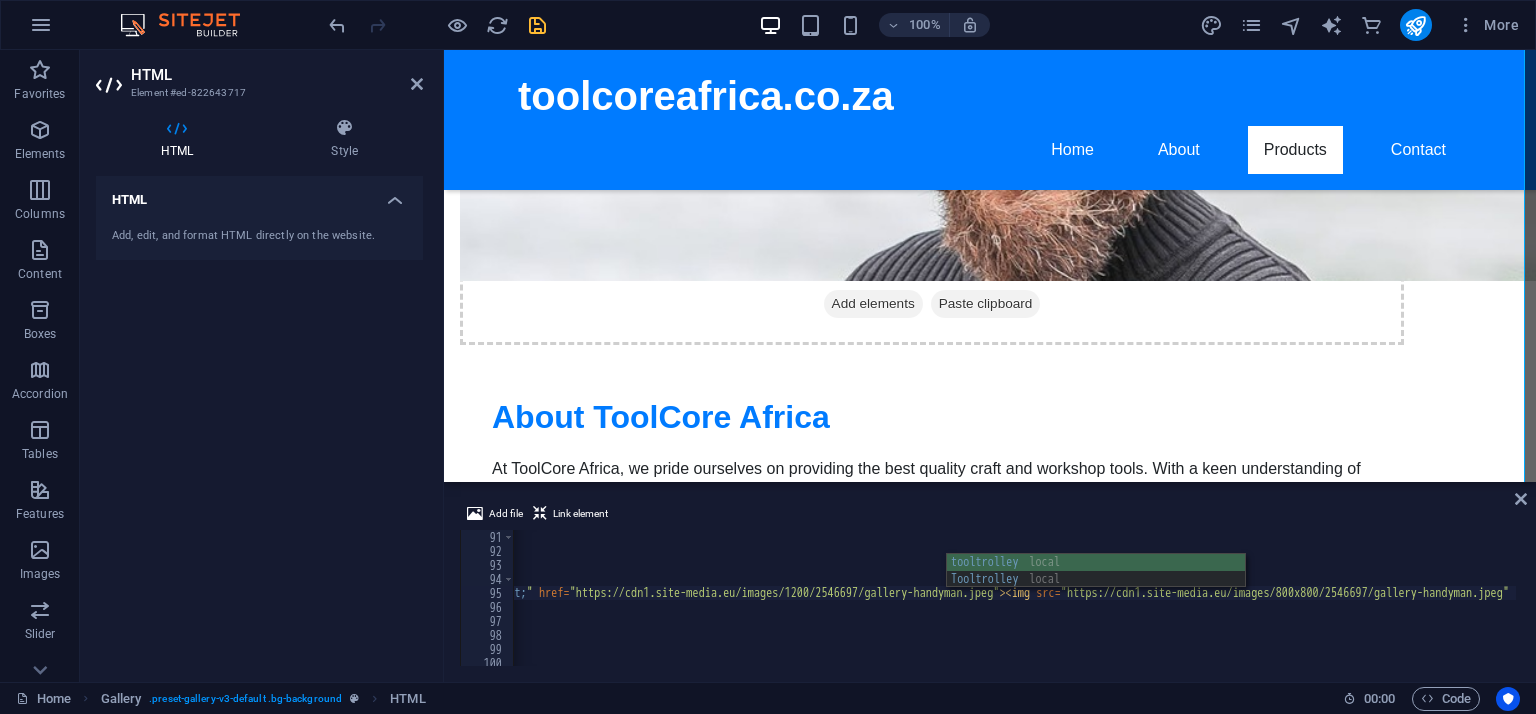 click on "< div   class = "toolcore-grid"   id = "productGrid" >       <!--  Product 1  -->       < div   class = "toolcore-card"   data-category = "Tooltrolley"   data-name = "Tooltrolley" >          < a   data-fancybox = "gallery"   data-caption = "  <strong> tooltrolley   </strong> 🔧  Heavy-duty steel  < br /> 7 compartments  < br /> Lockable system  < br />  < a href='mailto:info@example.com?subject=Tooltrolley Inquiry' style='background:red;color:white;padding:8px 14px;border-radius:4px;text-decoration:none;font-weight:bold;' > Contact Us  </a> "   href = "https://cdn1.site-media.eu/images/1200/2546697/gallery-handyman.jpeg" >  < img   src = "https://cdn1.site-media.eu/images/800x800/2546697/gallery-handyman.jpeg"   alt = "Toolbox Pro 1000" >  </a>          < h3 > Toolbox Pro 1000 < / h3 >          < p > Heavy-duty steel • 7 compartments • Lockable system < / p >          < a   href =   class = "toolcore-btn" > Contact Us < / a >       </div>" at bounding box center (361, 610) 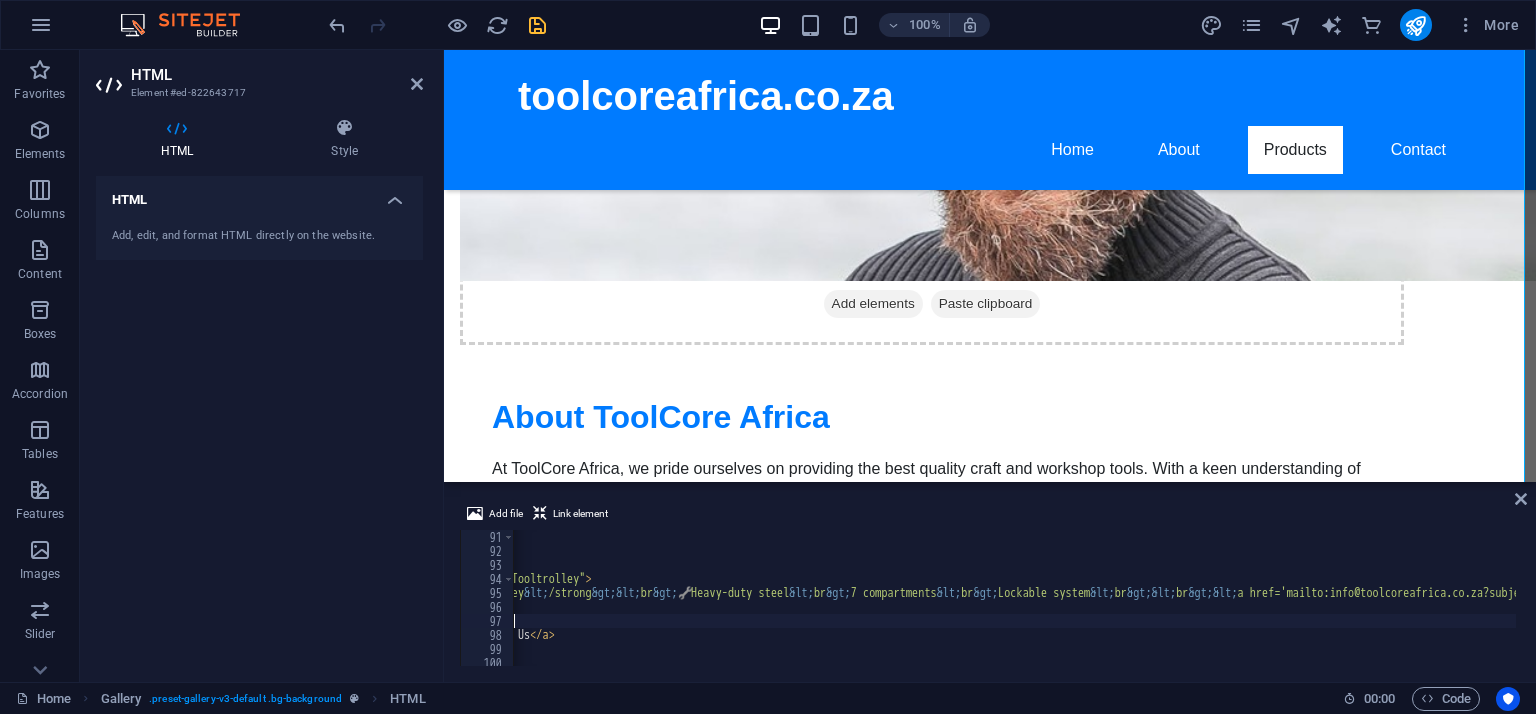 scroll, scrollTop: 0, scrollLeft: 33, axis: horizontal 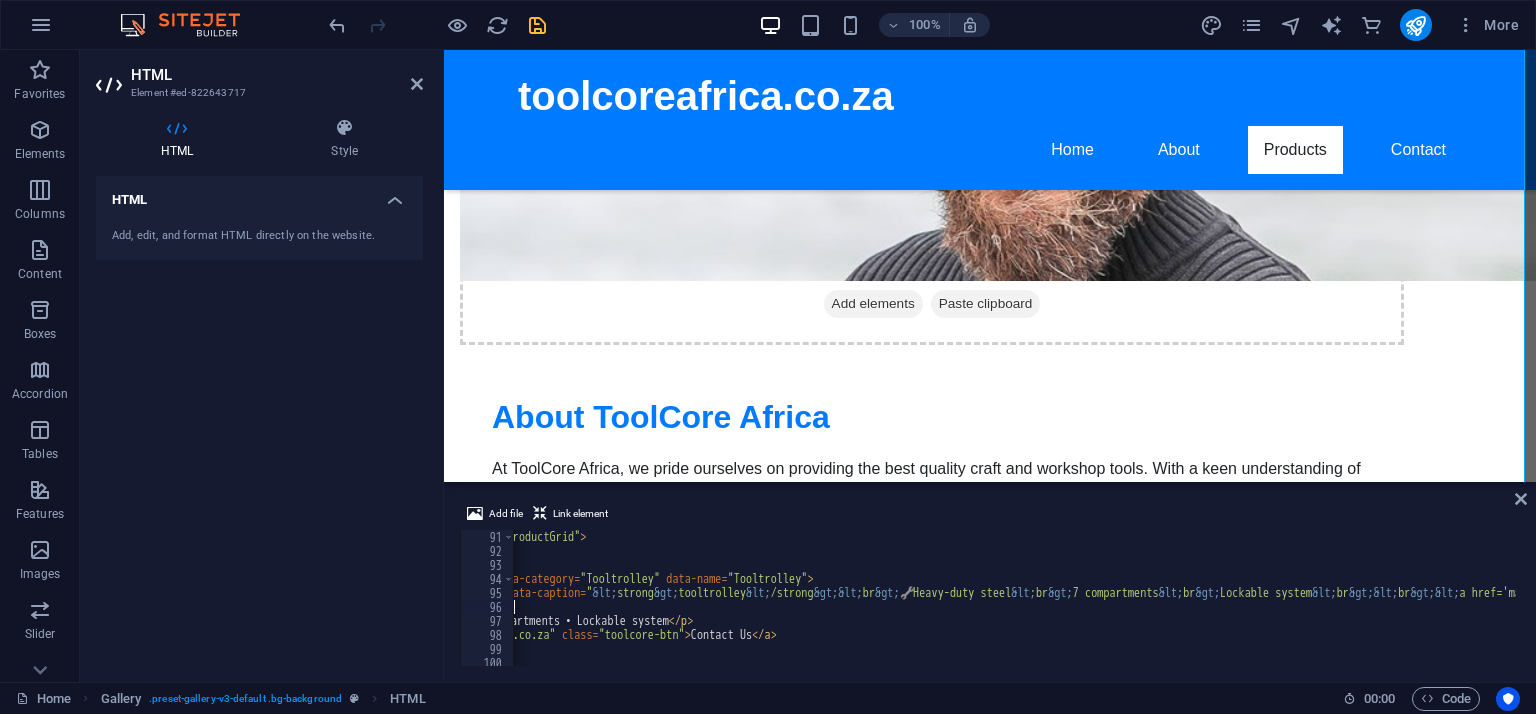 drag, startPoint x: 734, startPoint y: 591, endPoint x: 1172, endPoint y: 602, distance: 438.1381 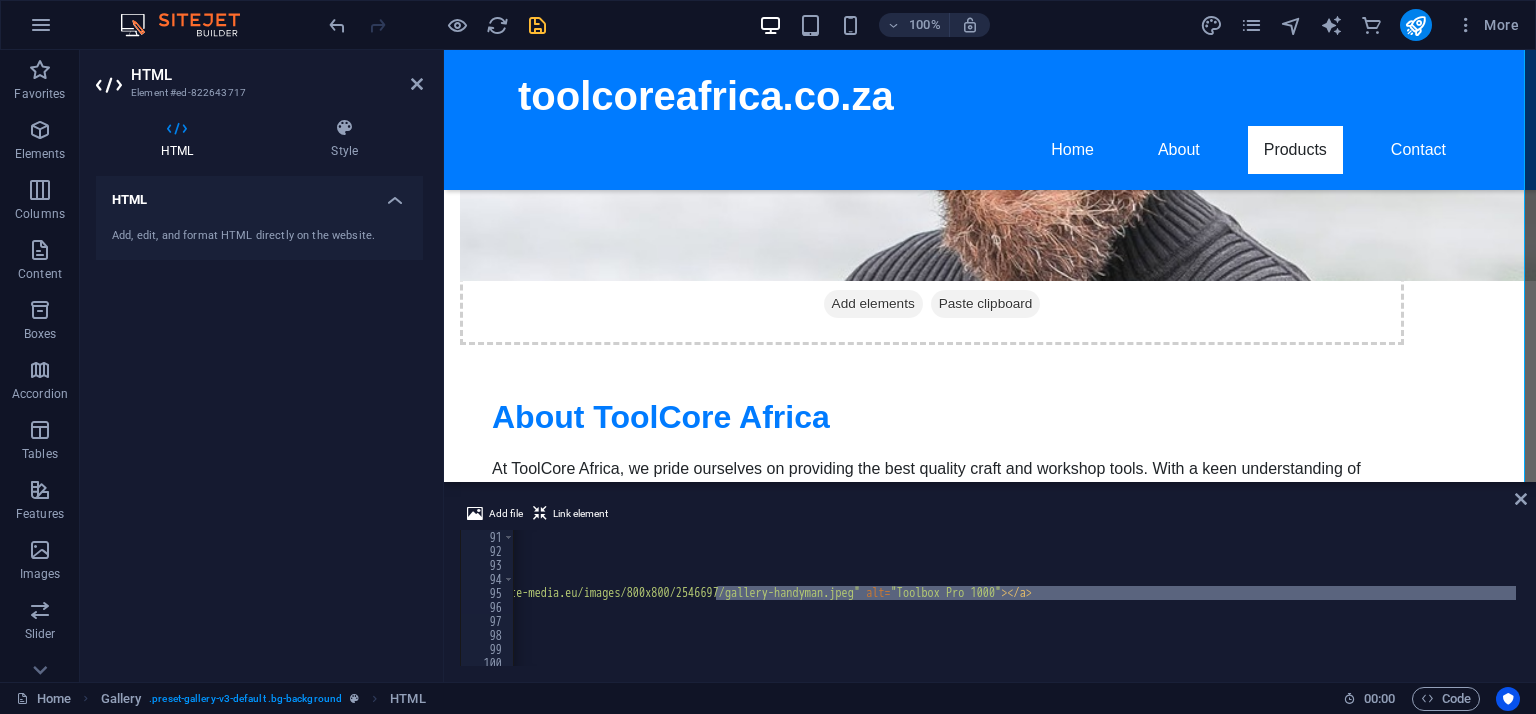 scroll, scrollTop: 0, scrollLeft: 3016, axis: horizontal 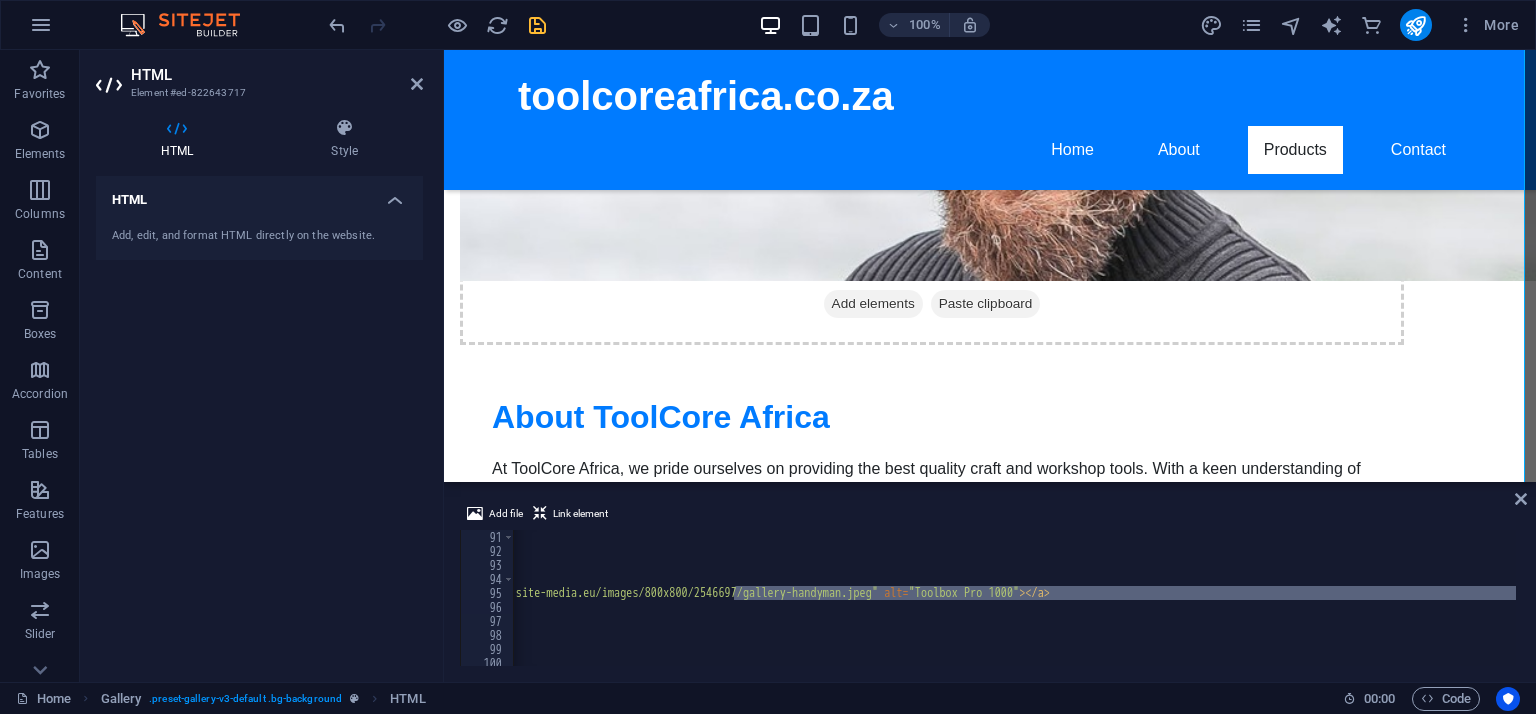 click on "< div   class = "toolcore-grid"   id = "productGrid" >       <!--  Product 1  -->       < div   class = "toolcore-card"   data-category = "Tooltrolley"   data-name = "Tooltrolley" >          < a   data-fancybox = "gallery"   data-caption = "  <strong> tooltrolley   </strong> 🔧  Heavy-duty steel  < br /> 7 compartments  < br /> Lockable system  < br />  < a href='mailto:info@example.com?subject=Tooltrolley Inquiry' style='background:red;color:white;padding:8px 14px;border-radius:4px;text-decoration:none;font-weight:bold;' > Contact Us  </a> "   href = "https://cdn1.site-media.eu/images/1200/2546697/gallery-handyman.jpeg" >  < img   src = "https://cdn1.site-media.eu/images/800x800/2546697/gallery-handyman.jpeg"   alt = "Toolbox Pro 1000" >  </a>          < h3 > Toolbox Pro 1000 < / h3 >          < p > Heavy-duty steel • 7 compartments • Lockable system < / p >          < a   href =   class = "toolcore-btn" > Contact Us < / a >       </div>" at bounding box center (1014, 598) 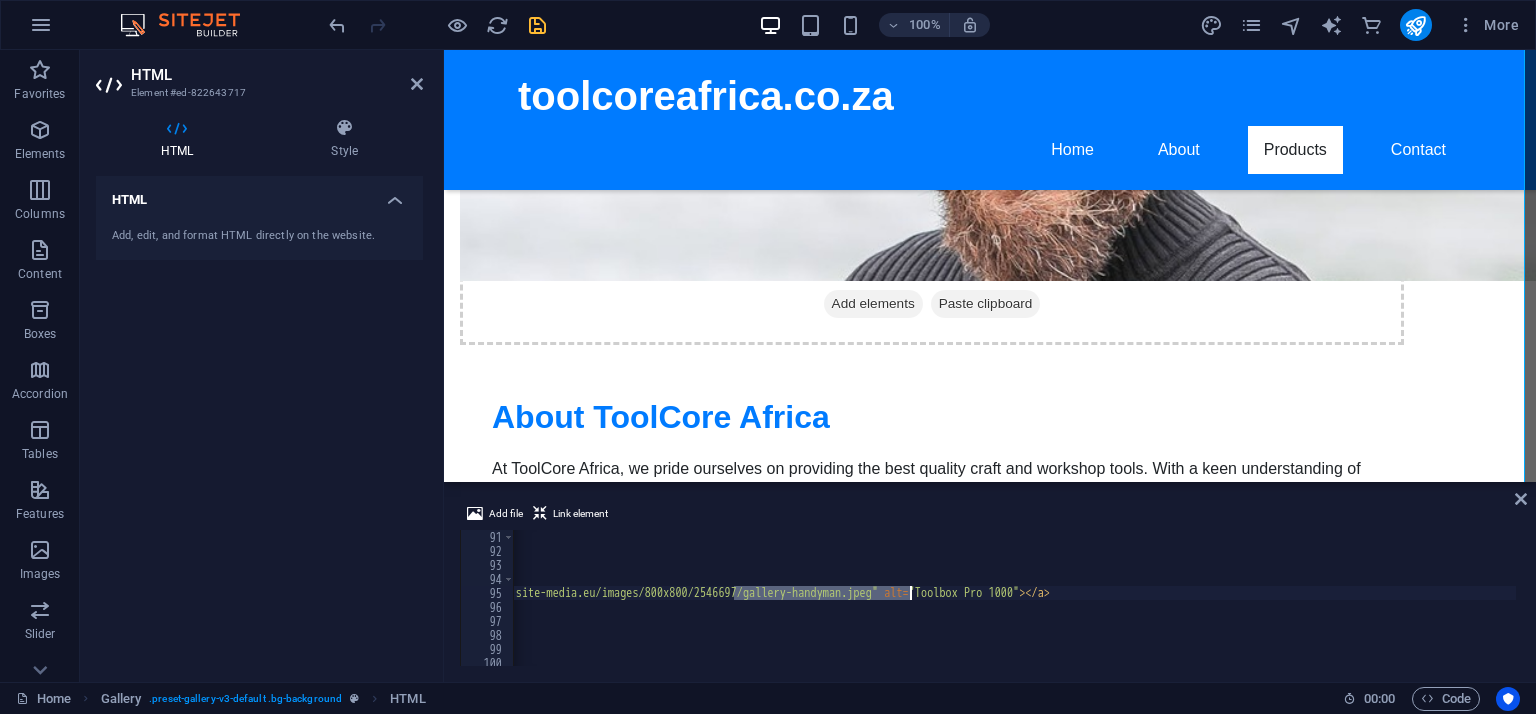scroll, scrollTop: 0, scrollLeft: 212, axis: horizontal 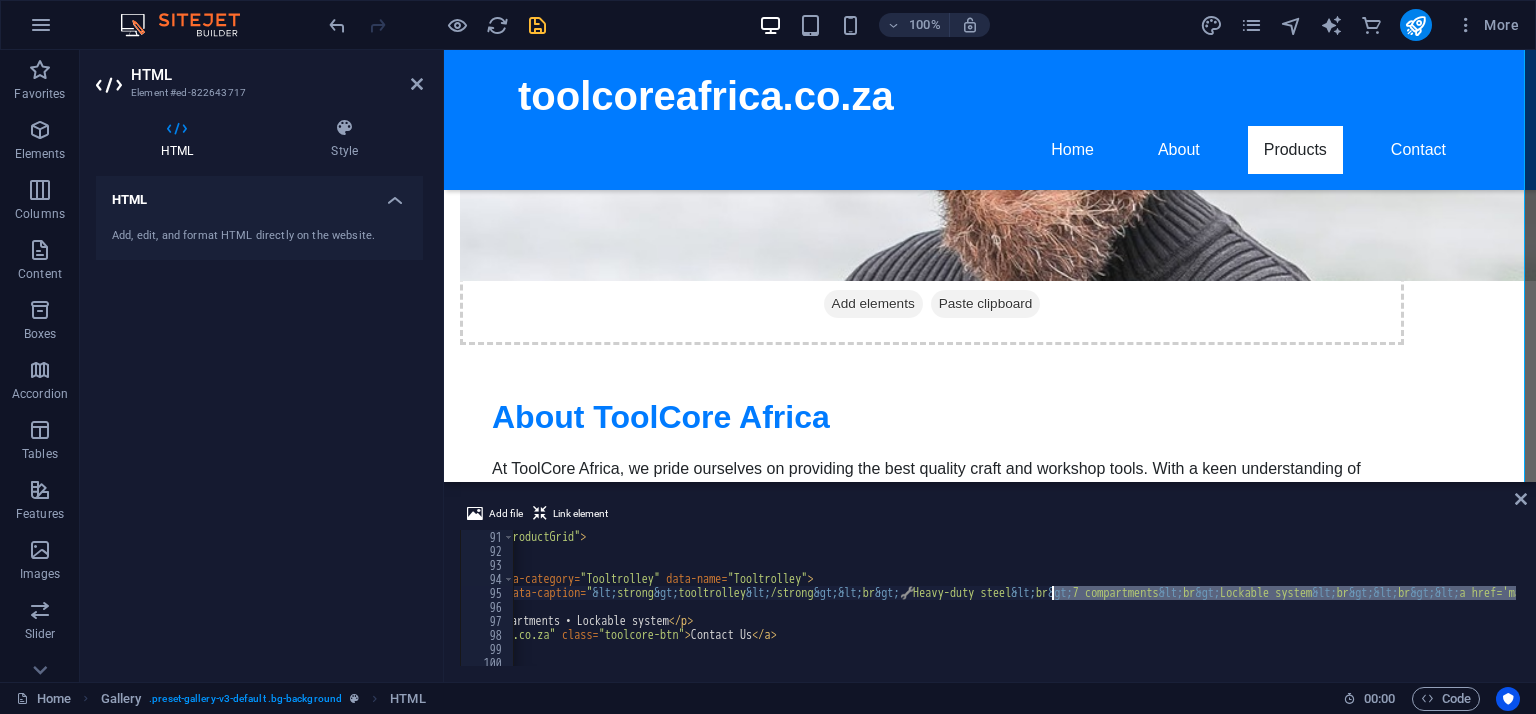drag, startPoint x: 732, startPoint y: 595, endPoint x: 1001, endPoint y: 592, distance: 269.01672 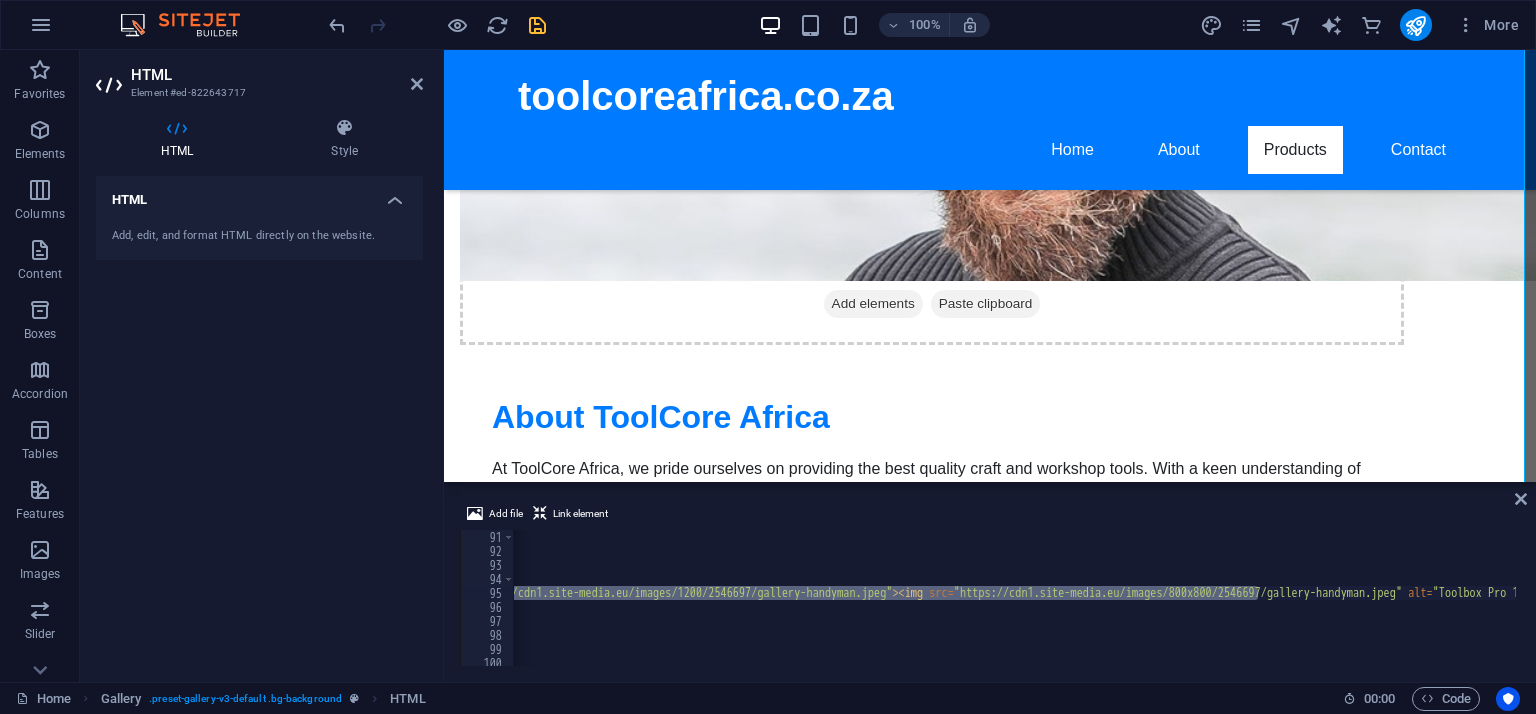 scroll, scrollTop: 0, scrollLeft: 2642, axis: horizontal 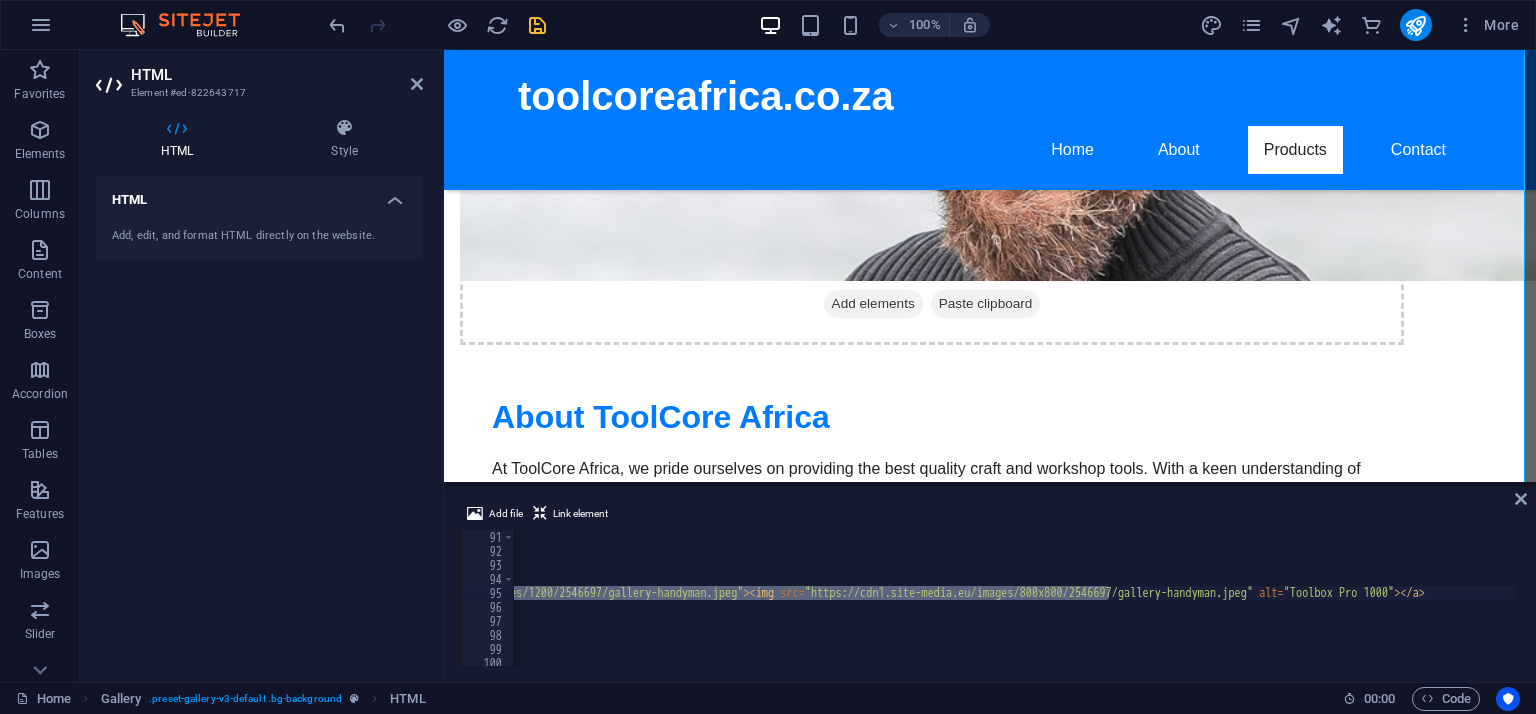 click on "< div   class = "toolcore-grid"   id = "productGrid" >       <!--  Product 1  -->       < div   class = "toolcore-card"   data-category = "Tooltrolley"   data-name = "Tooltrolley" >          < a   data-fancybox = "gallery"   data-caption = "  <strong> tooltrolley   </strong> 🔧  Heavy-duty steel  < br /> 7 compartments  < br /> Lockable system  < br />  < a href='mailto:info@example.com?subject=Tooltrolley Inquiry' style='background:red;color:white;padding:8px 14px;border-radius:4px;text-decoration:none;font-weight:bold;' > Contact Us  </a> "   href = "https://cdn1.site-media.eu/images/1200/2546697/gallery-handyman.jpeg" >  < img   src = "https://cdn1.site-media.eu/images/800x800/2546697/gallery-handyman.jpeg"   alt = "Toolbox Pro 1000" >  </a>          < h3 > Toolbox Pro 1000 < / h3 >          < p > Heavy-duty steel • 7 compartments • Lockable system < / p >          < a   href =   class = "toolcore-btn" > Contact Us < / a >       </div>" at bounding box center (105, 610) 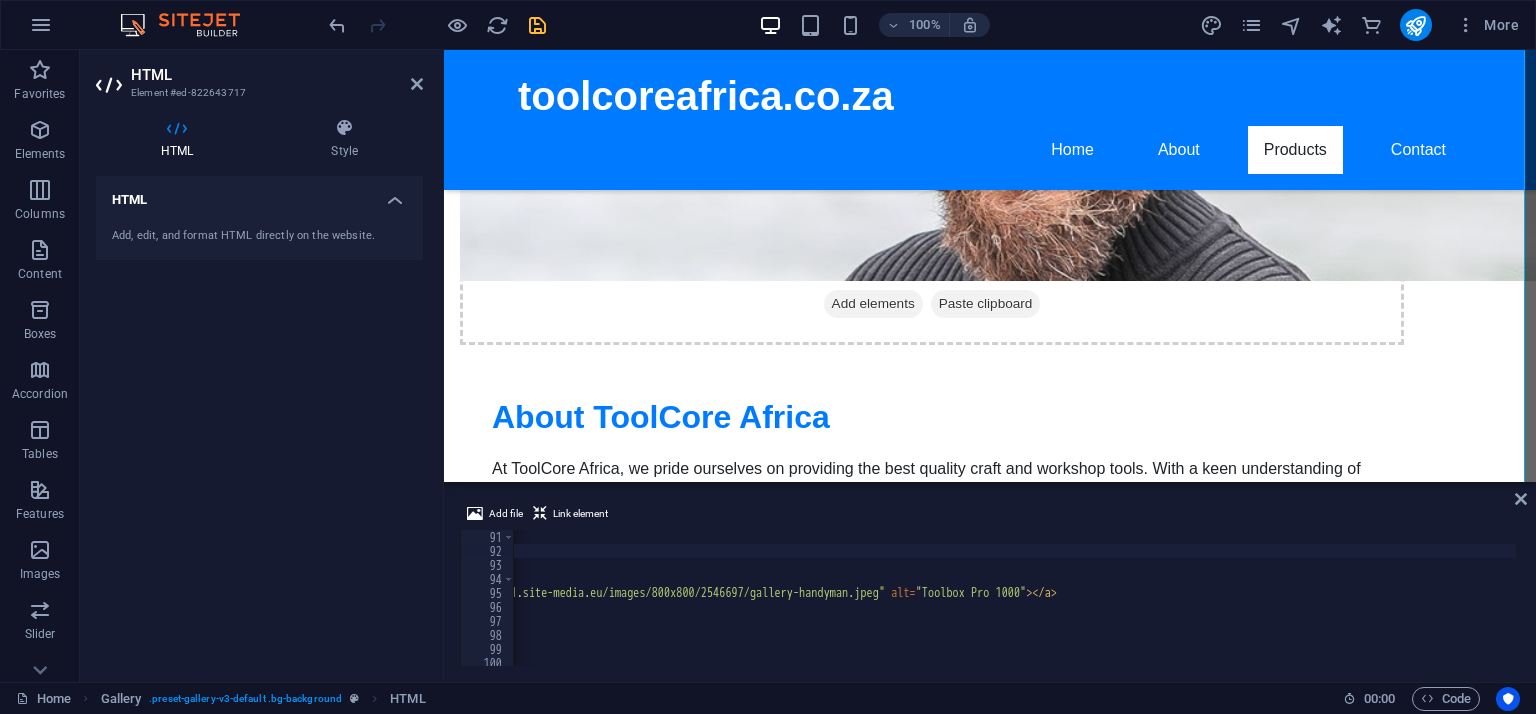 scroll, scrollTop: 0, scrollLeft: 3017, axis: horizontal 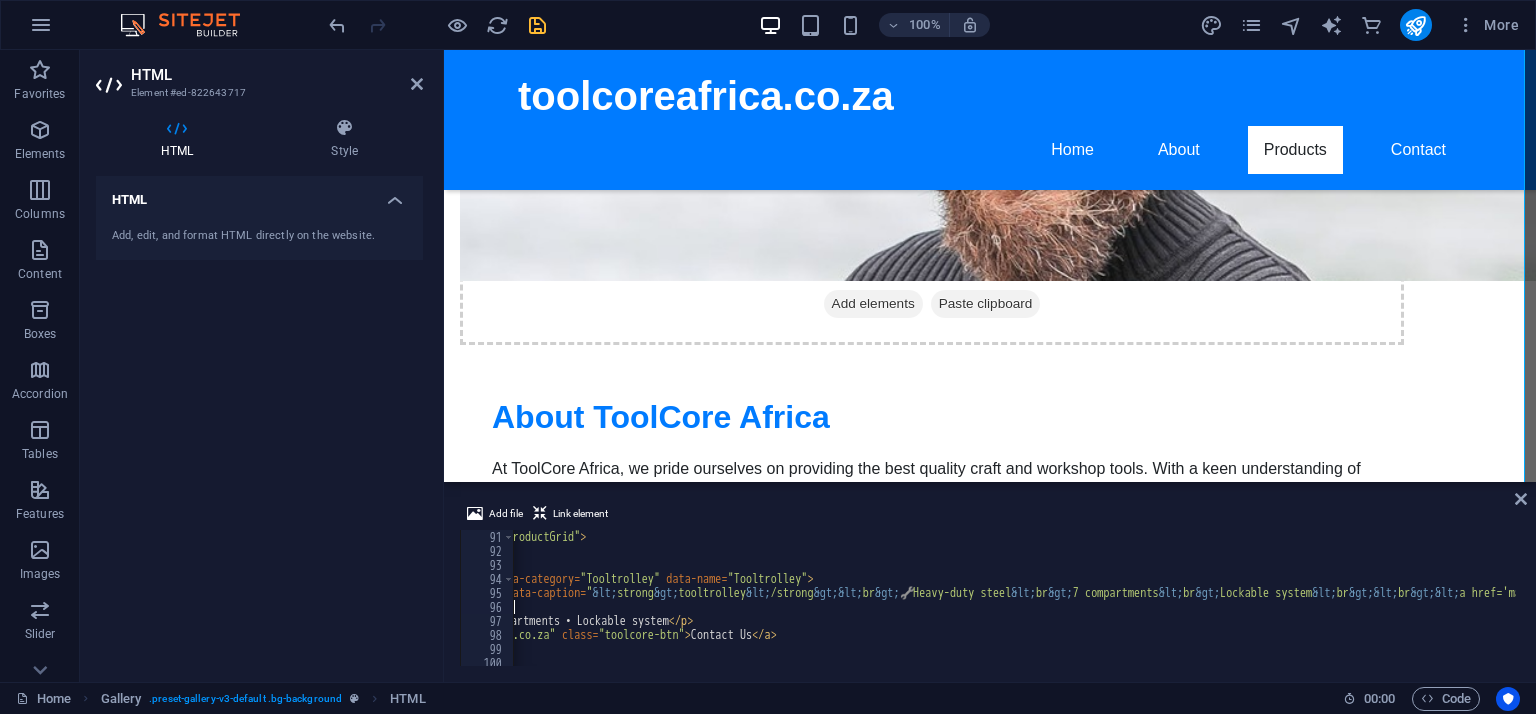 drag, startPoint x: 731, startPoint y: 591, endPoint x: 1454, endPoint y: 603, distance: 723.09955 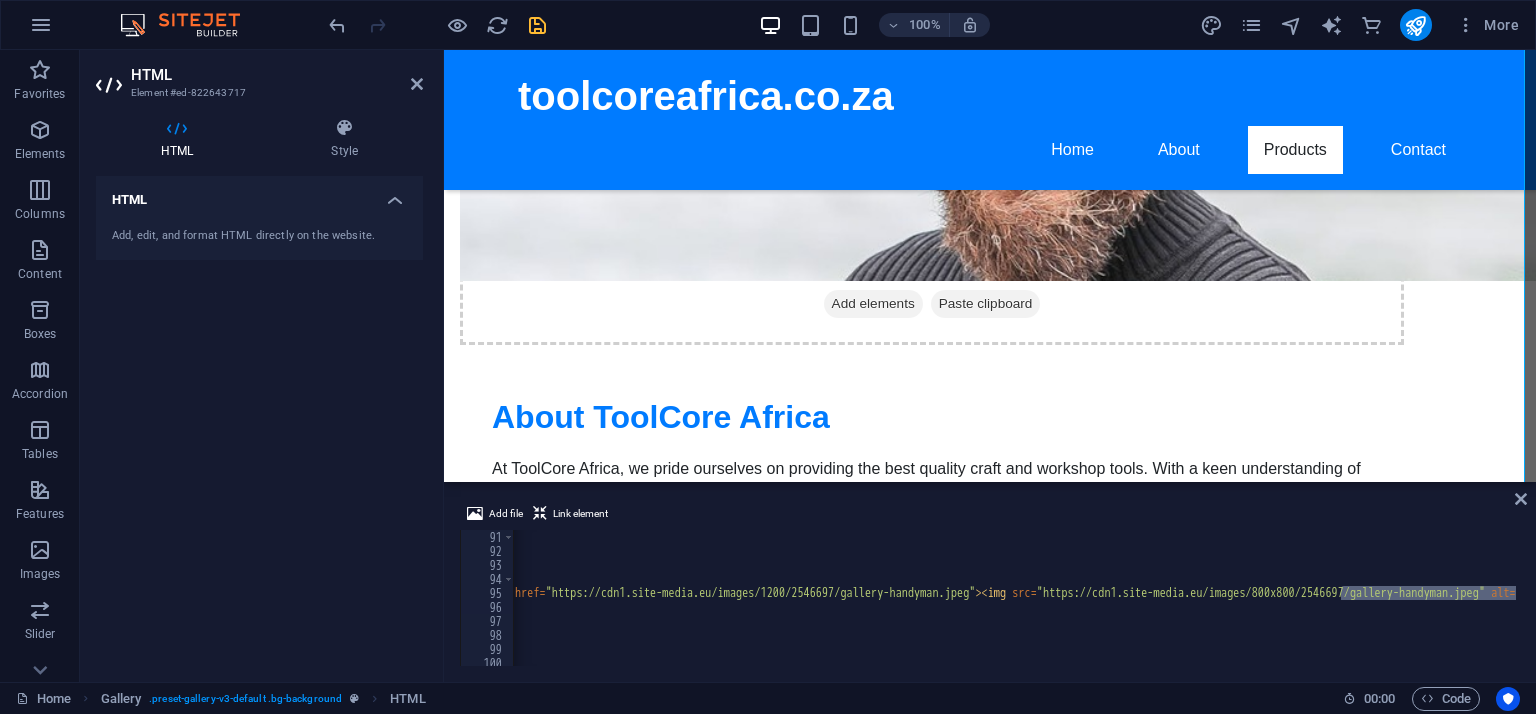 scroll, scrollTop: 0, scrollLeft: 2411, axis: horizontal 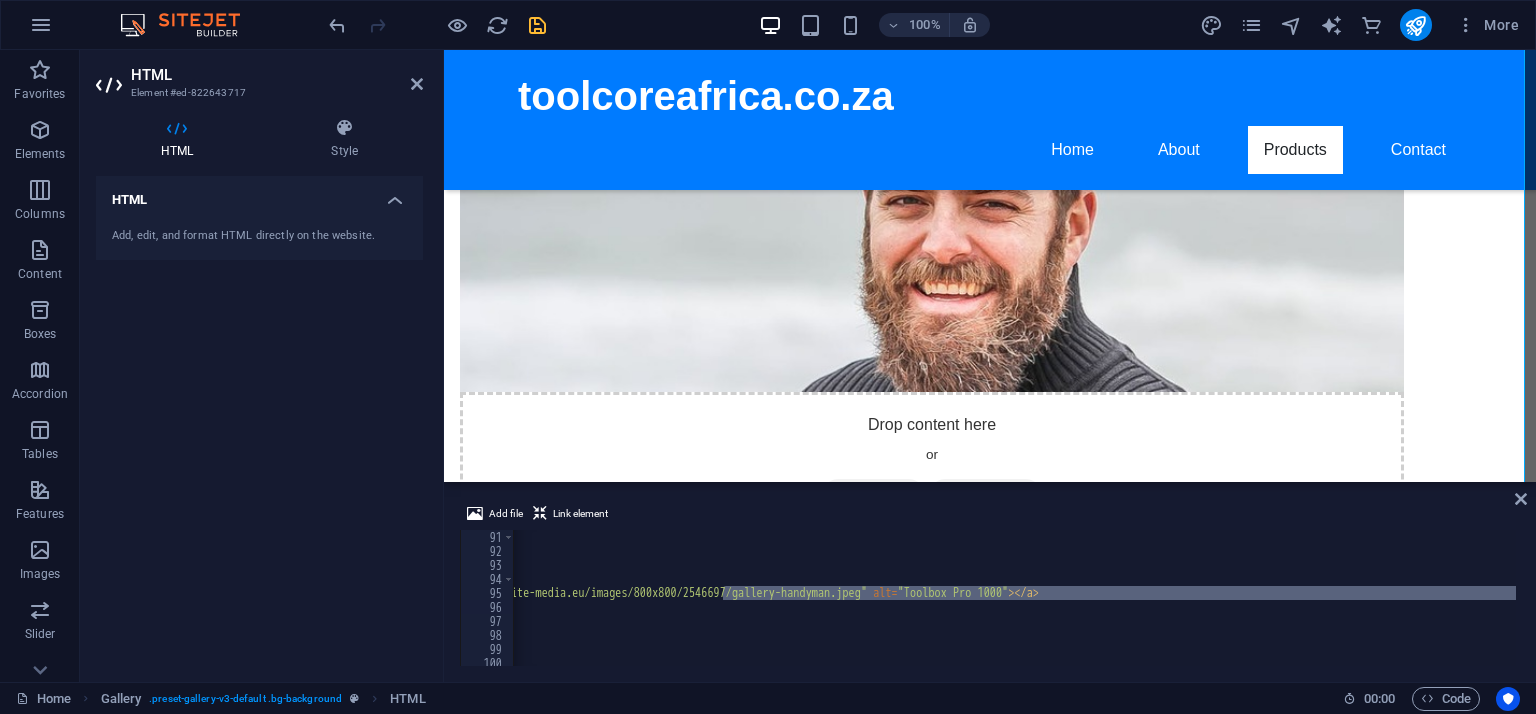 click on "< div   class = "toolcore-grid"   id = "productGrid" >       <!--  Product 1  -->       < div   class = "toolcore-card"   data-category = "Tooltrolley"   data-name = "Tooltrolley" >          < a   data-fancybox = "gallery"   data-caption = "  <strong> tooltrolley   </strong> 🔧  Heavy-duty steel  < br /> 7 compartments  < br /> Lockable system  < br />  < a href='mailto:info@example.com?subject=Tooltrolley Inquiry' style='background:red;color:white;padding:8px 14px;border-radius:4px;text-decoration:none;font-weight:bold;' > Contact Us  </a> "   href = "https://cdn1.site-media.eu/images/1200/2546697/gallery-handyman.jpeg" >  < img   src = "https://cdn1.site-media.eu/images/800x800/2546697/gallery-handyman.jpeg"   alt = "Toolbox Pro 1000" >  </a>          < h3 > Toolbox Pro 1000 < / h3 >          < p > Heavy-duty steel • 7 compartments • Lockable system < / p >          < a   href =   class = "toolcore-btn" > Contact Us < / a >       </div>" at bounding box center [1014, 598] 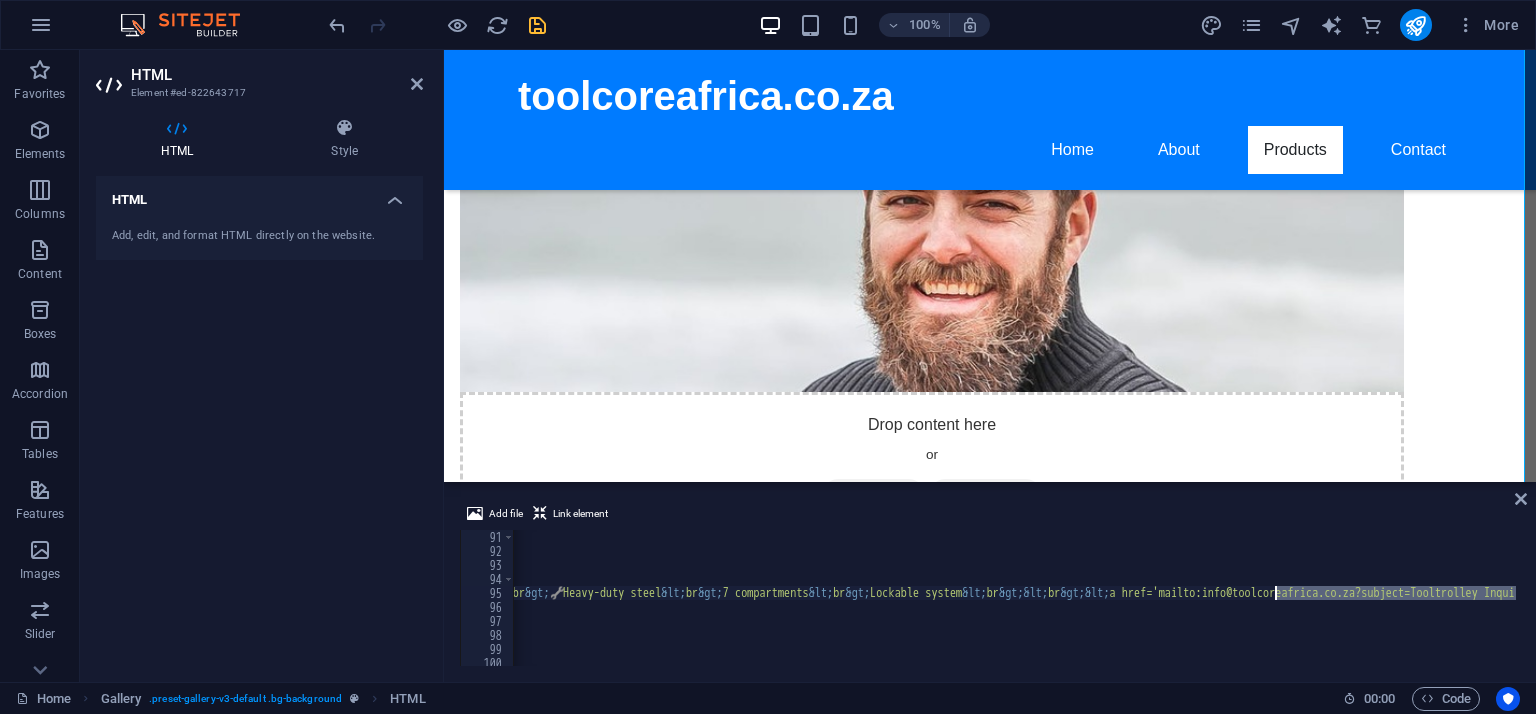 scroll, scrollTop: 0, scrollLeft: 212, axis: horizontal 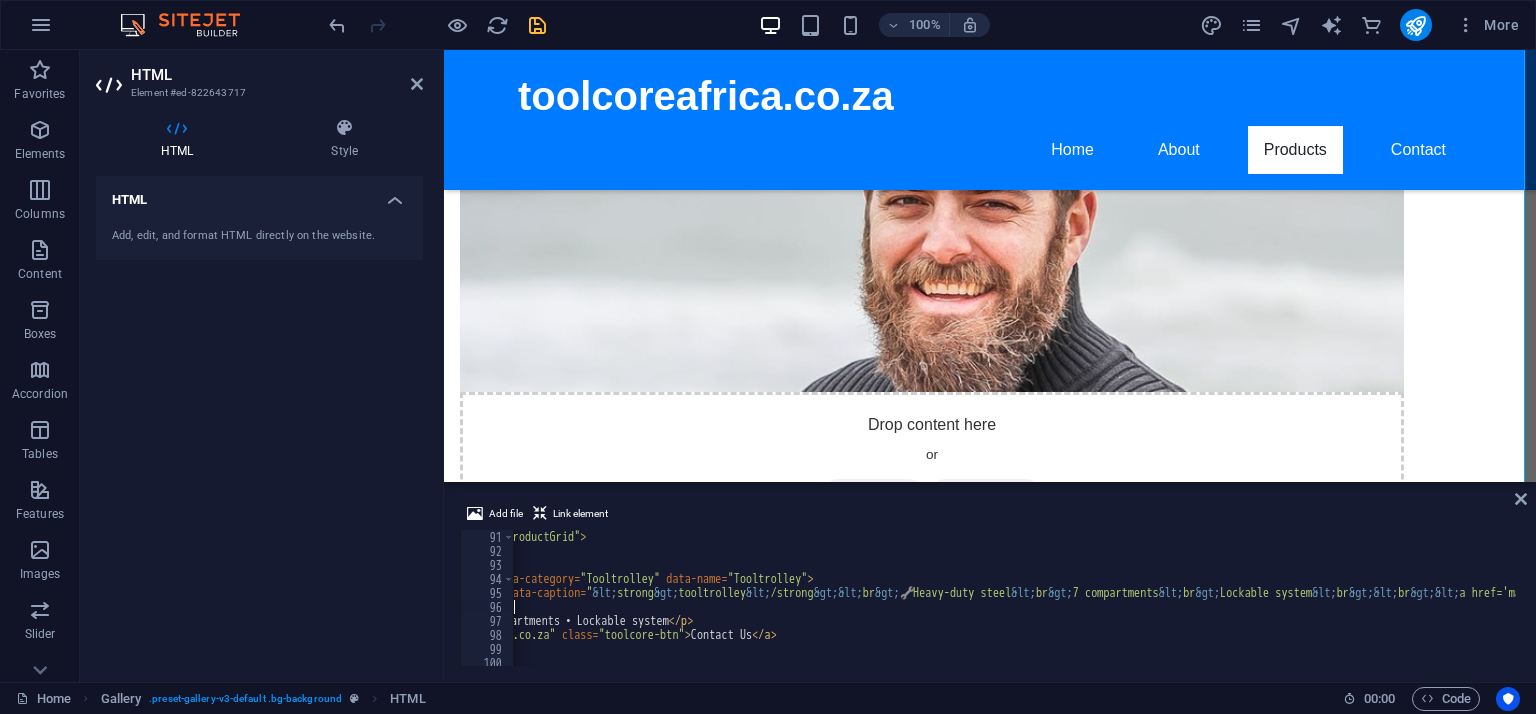 drag, startPoint x: 1200, startPoint y: 591, endPoint x: 1486, endPoint y: 605, distance: 286.34244 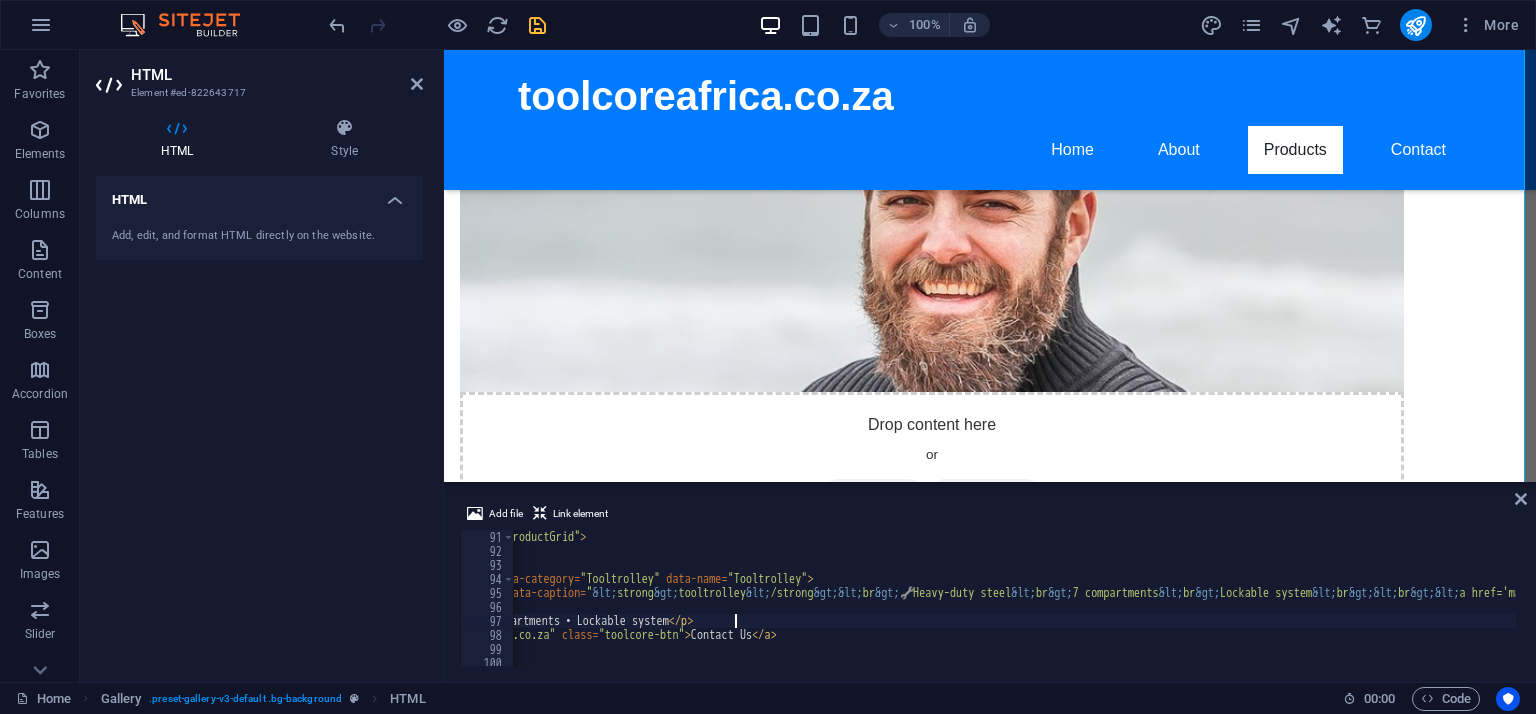 click on "< div   class = "toolcore-grid"   id = "productGrid" >       <!--  Product 1  -->       < div   class = "toolcore-card"   data-category = "Tooltrolley"   data-name = "Tooltrolley" >          < a   data-fancybox = "gallery"   data-caption = "  <strong> tooltrolley   </strong> 🔧  Heavy-duty steel  < br /> 7 compartments  < br /> Lockable system  < br />  < a href='mailto:info@example.com?subject=Tooltrolley Inquiry' style='background:red;color:white;padding:8px 14px;border-radius:4px;text-decoration:none;font-weight:bold;' > Contact Us  </a> "   href = "https://cdn1.site-media.eu/images/1200/2546697/gallery-handyman.jpeg" >  < img   src = "https://cdn1.site-media.eu/images/800x800/2546697/gallery-handyman.jpeg"   alt = "Toolbox Pro 1000" >  </a>          < h3 > Toolbox Pro 1000 < / h3 >          < p > Heavy-duty steel • 7 compartments • Lockable system < / p >          < a   href =   class = "toolcore-btn" > Contact Us < / a >       </div>" at bounding box center [2534, 610] 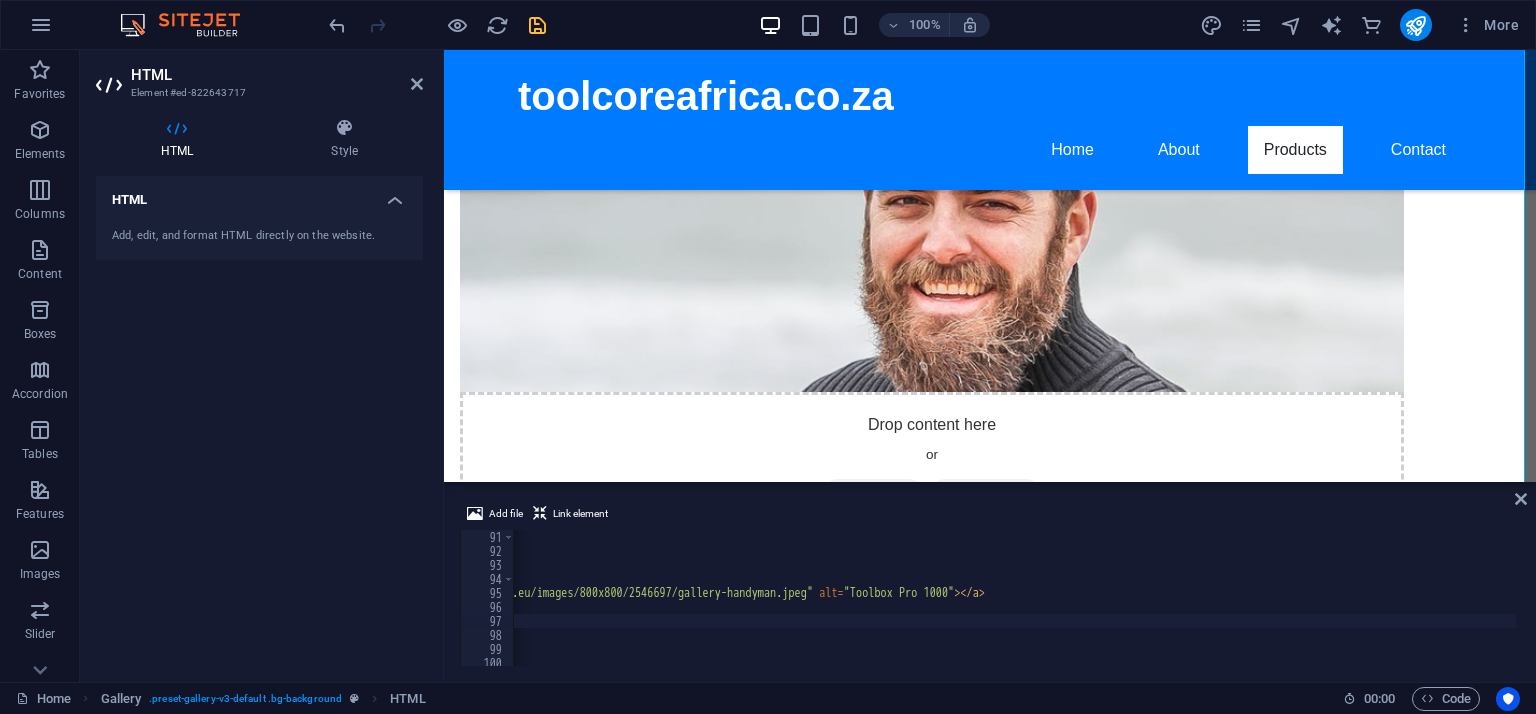 scroll, scrollTop: 0, scrollLeft: 3067, axis: horizontal 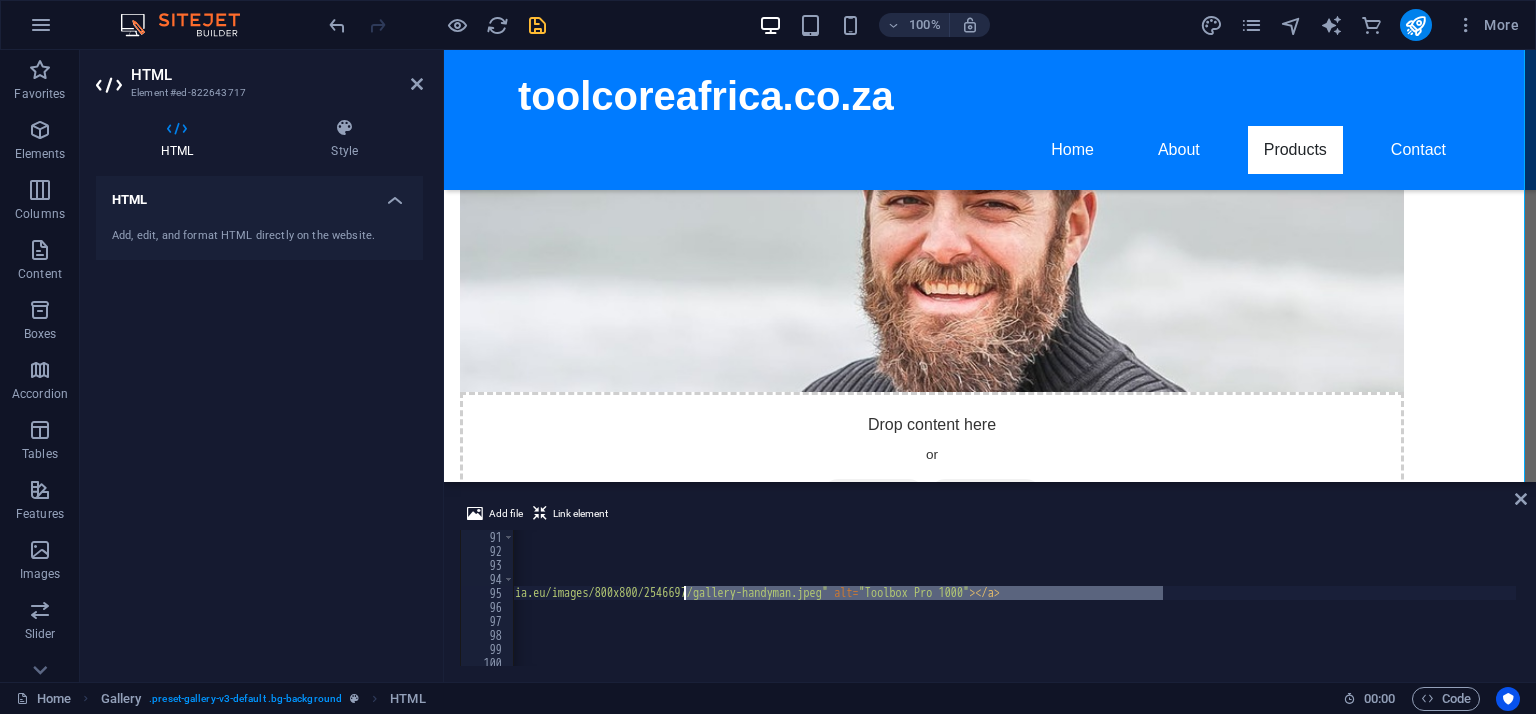 drag, startPoint x: 1161, startPoint y: 594, endPoint x: 684, endPoint y: 590, distance: 477.01678 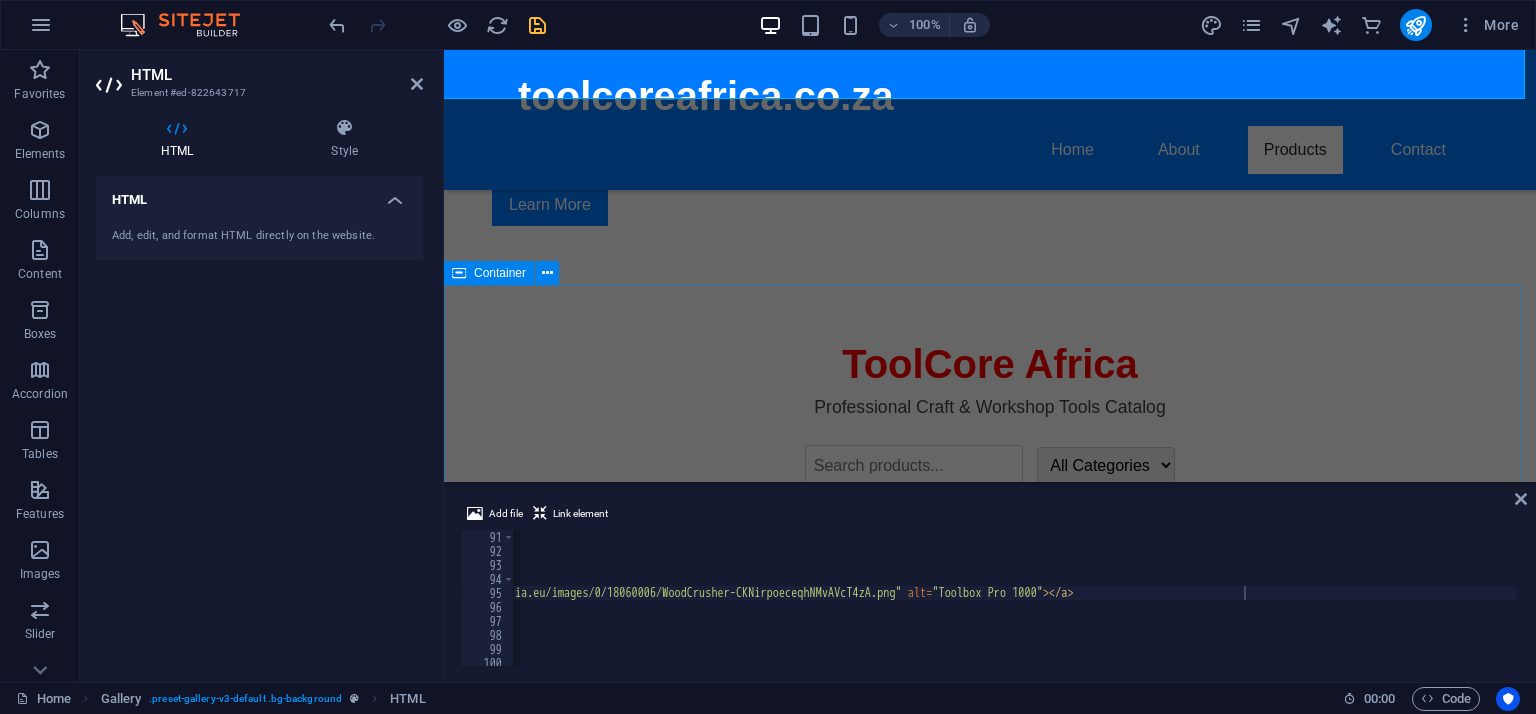 scroll, scrollTop: 1700, scrollLeft: 0, axis: vertical 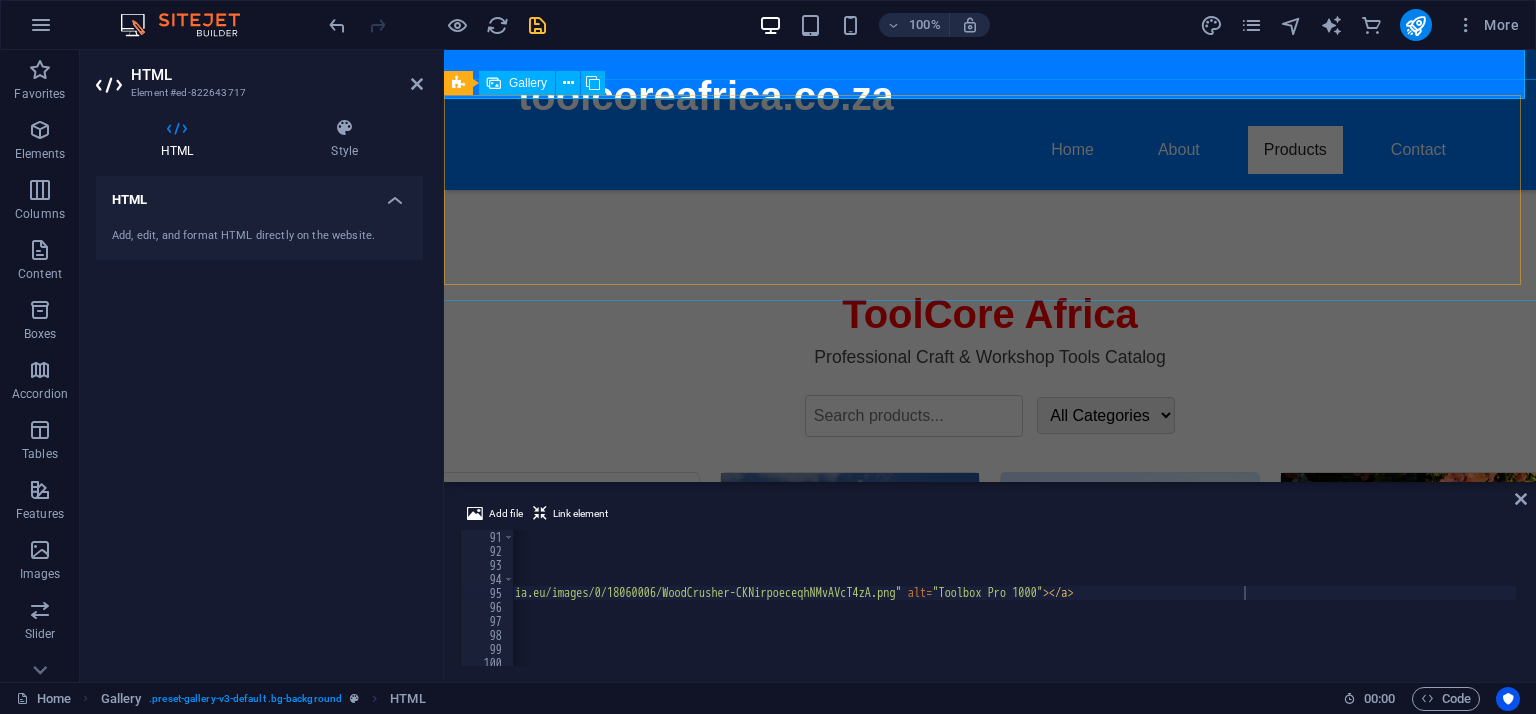 click at bounding box center [540, 1078] 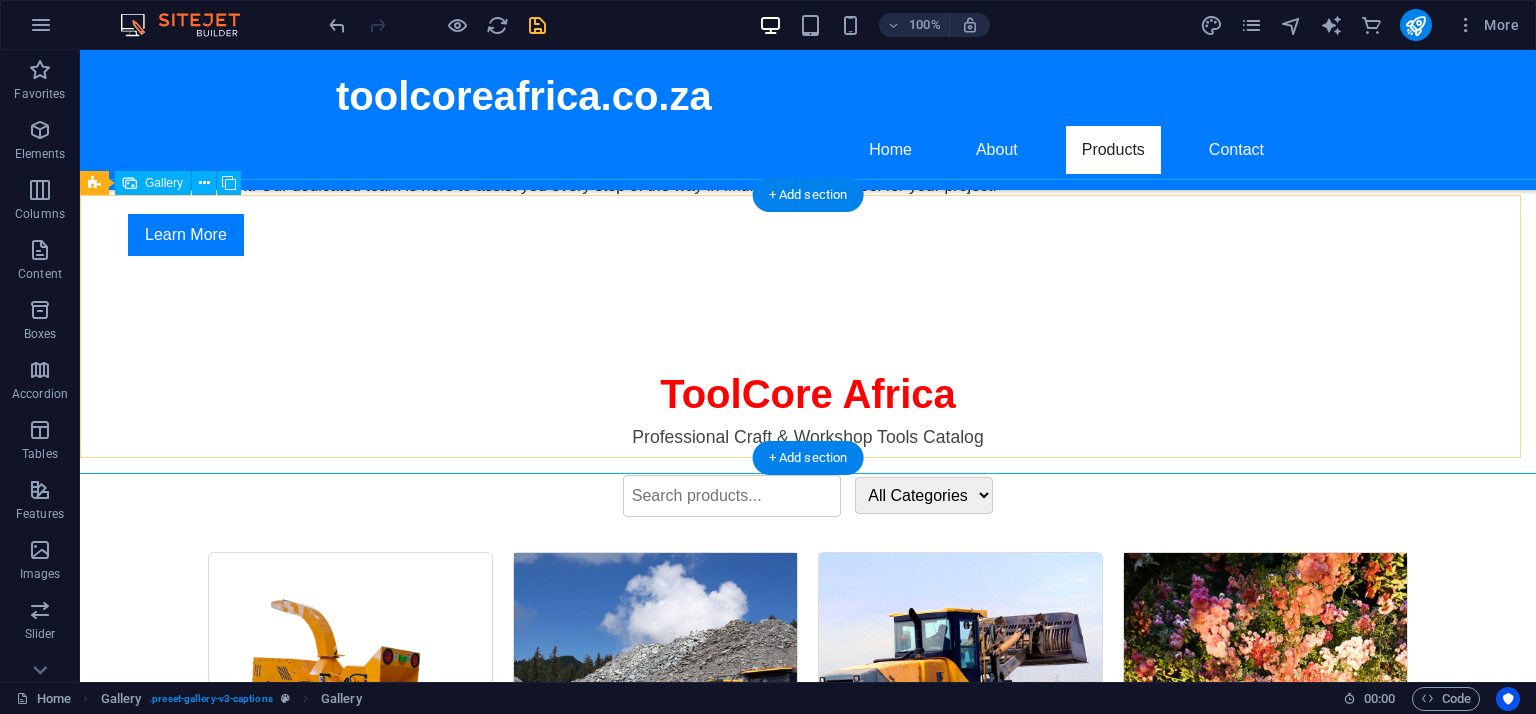 scroll, scrollTop: 1628, scrollLeft: 0, axis: vertical 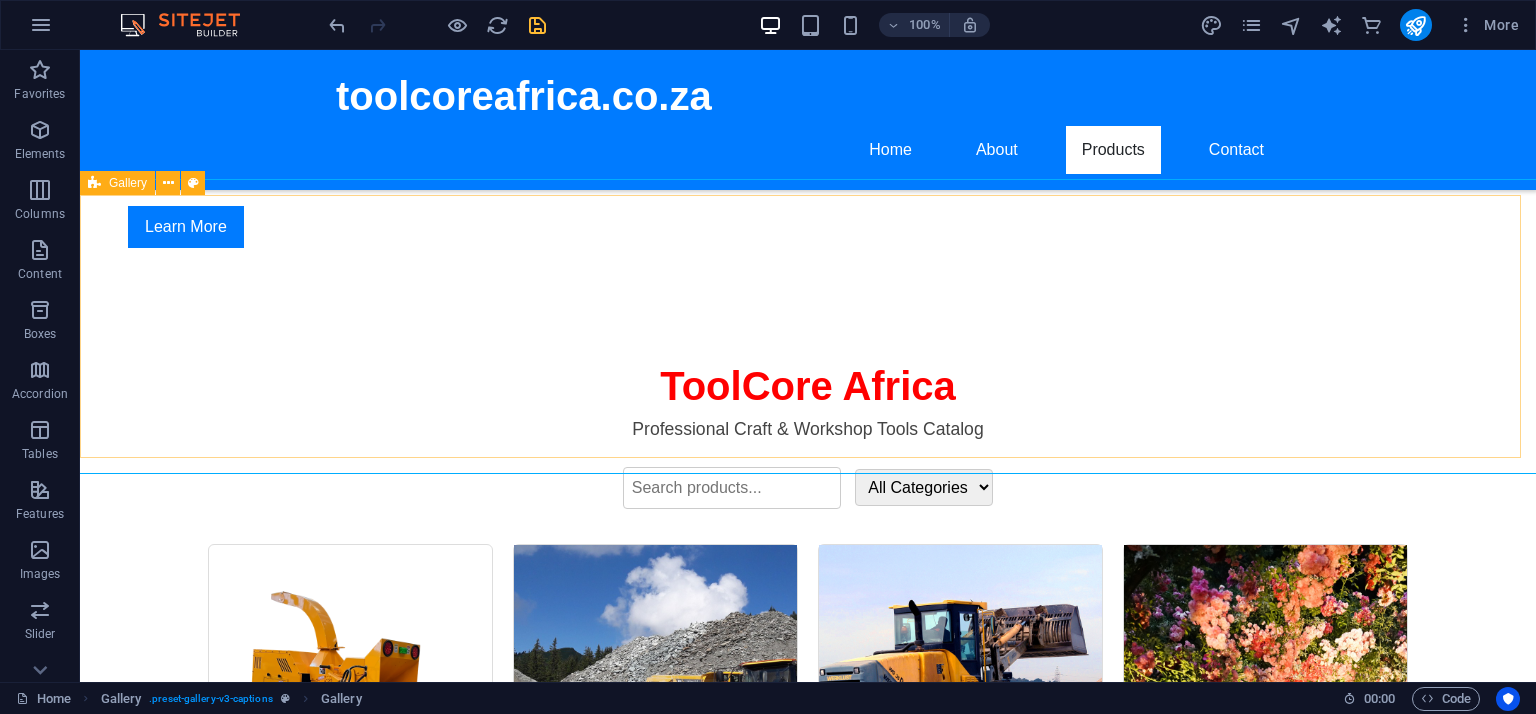 click on "Gallery" at bounding box center [128, 183] 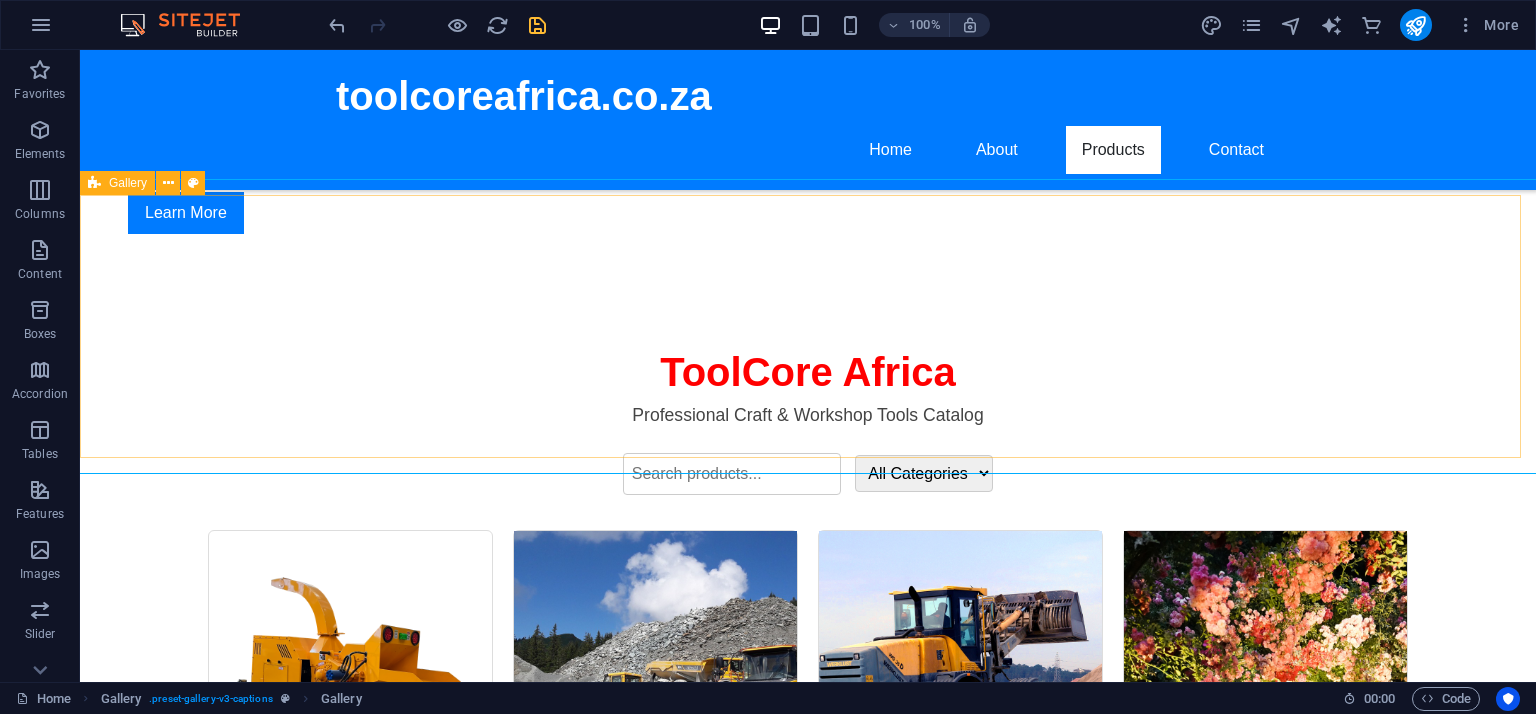 select on "rem" 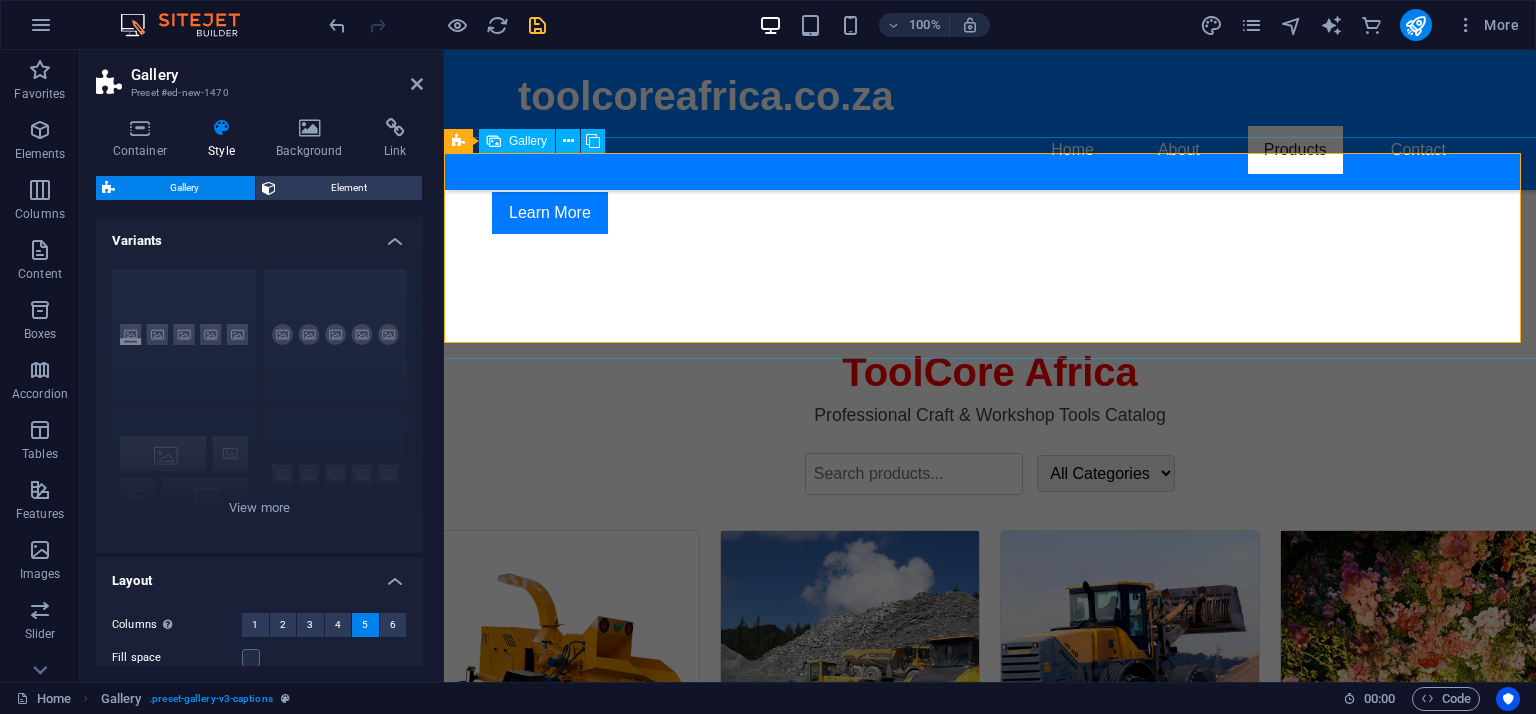 click at bounding box center (990, 1136) 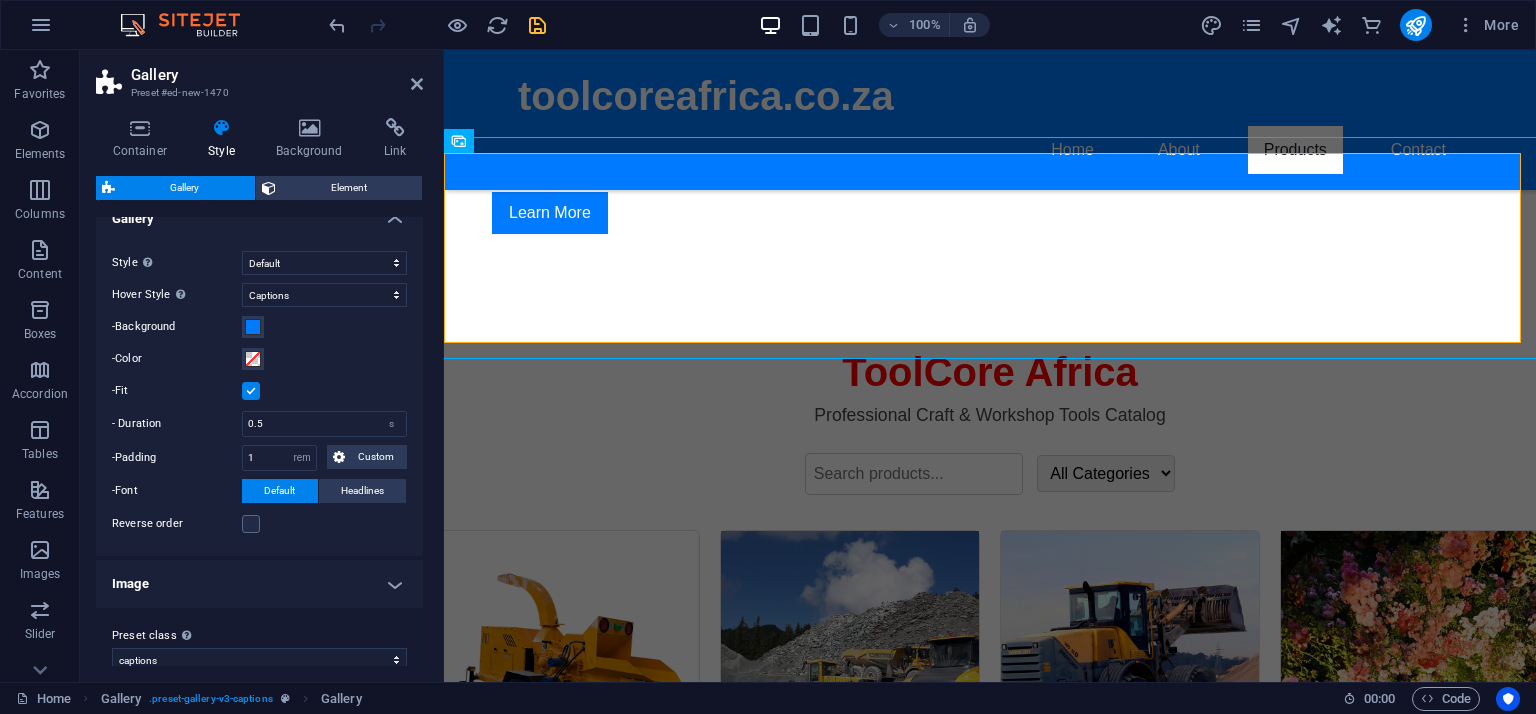 scroll, scrollTop: 0, scrollLeft: 0, axis: both 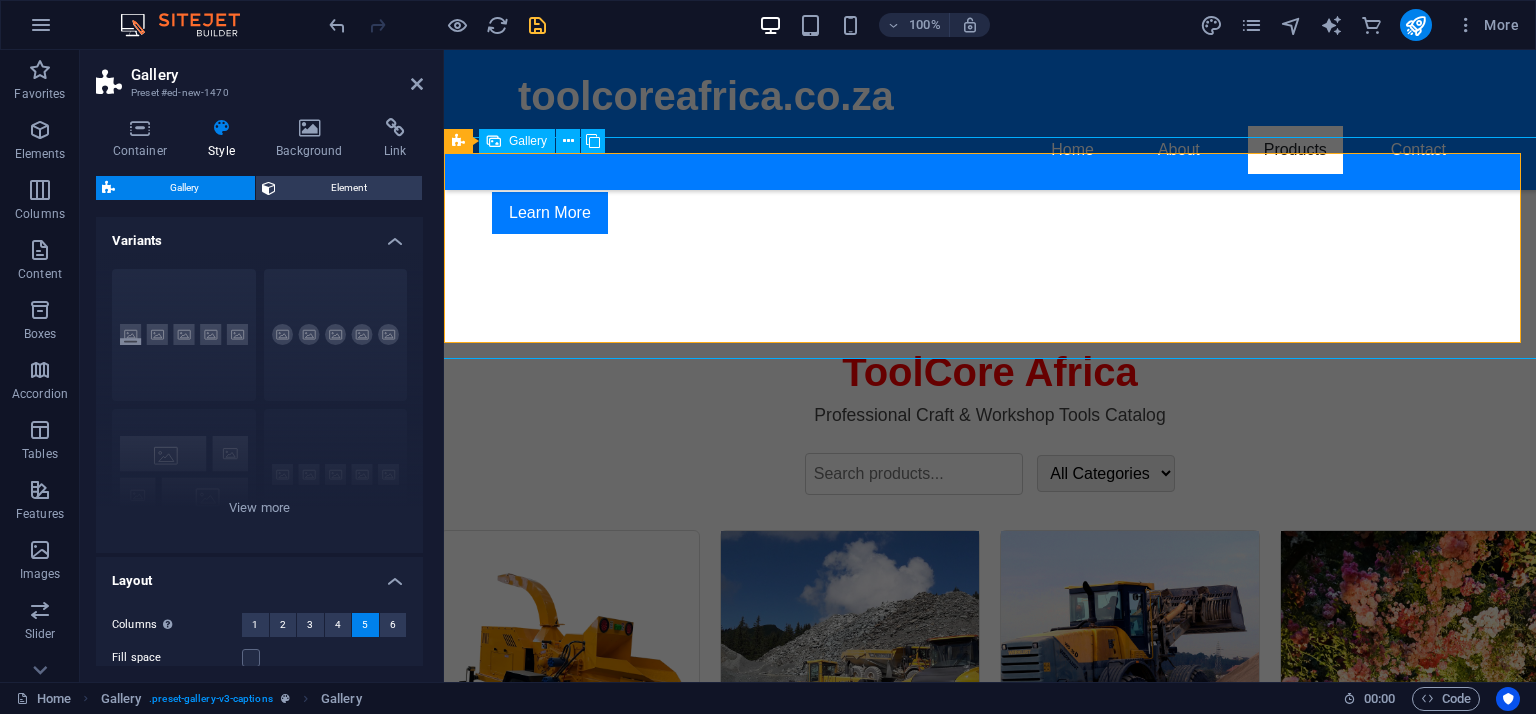 click on "Gallery" at bounding box center (528, 141) 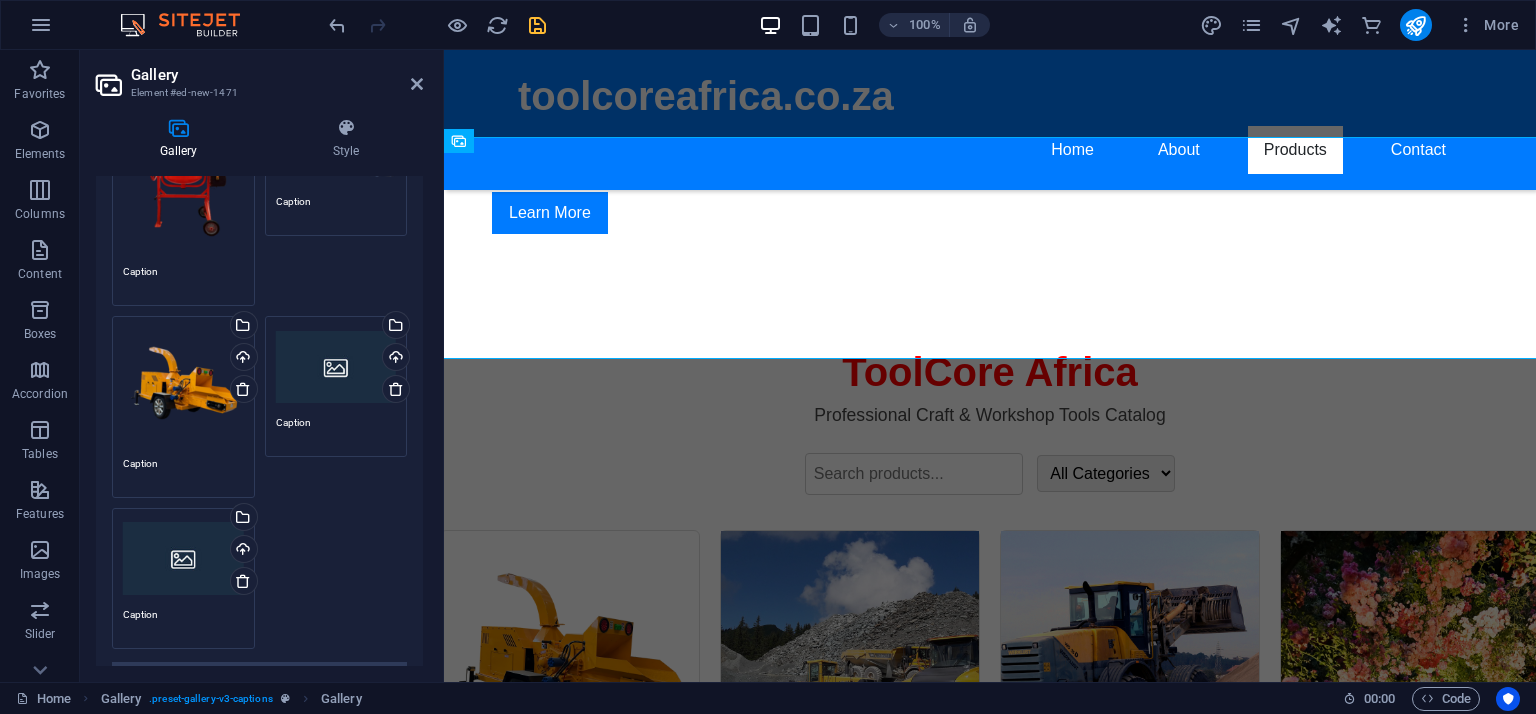 scroll, scrollTop: 200, scrollLeft: 0, axis: vertical 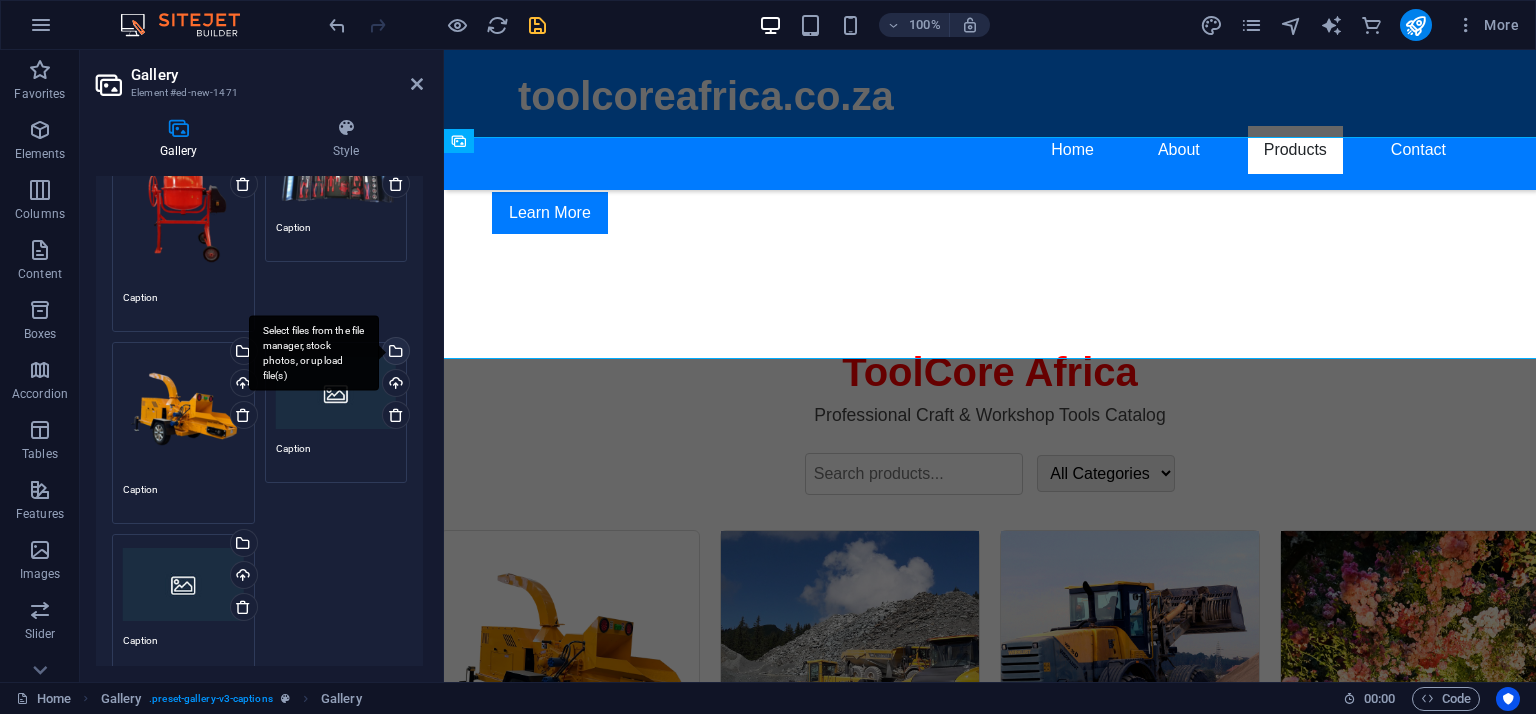 click on "Select files from the file manager, stock photos, or upload file(s)" at bounding box center [394, 353] 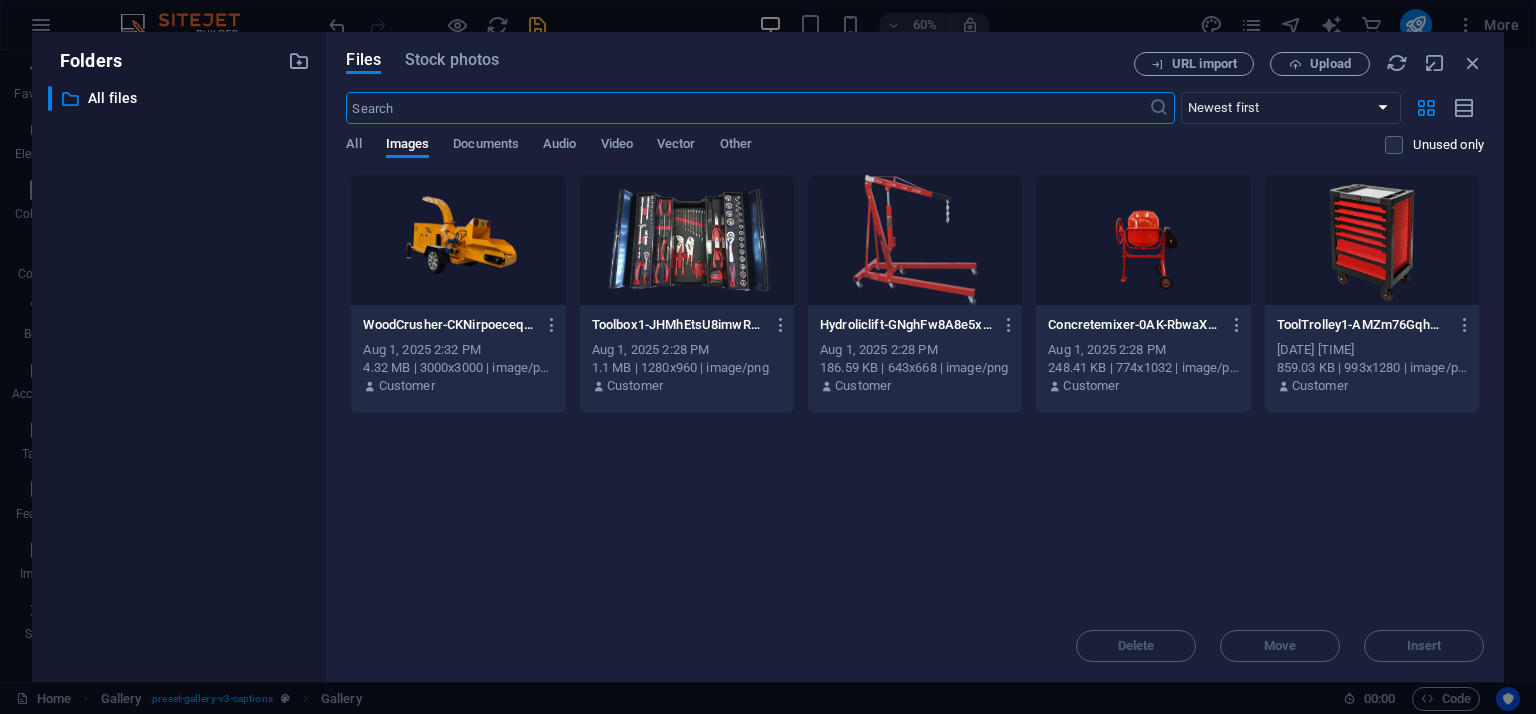 scroll, scrollTop: 1808, scrollLeft: 0, axis: vertical 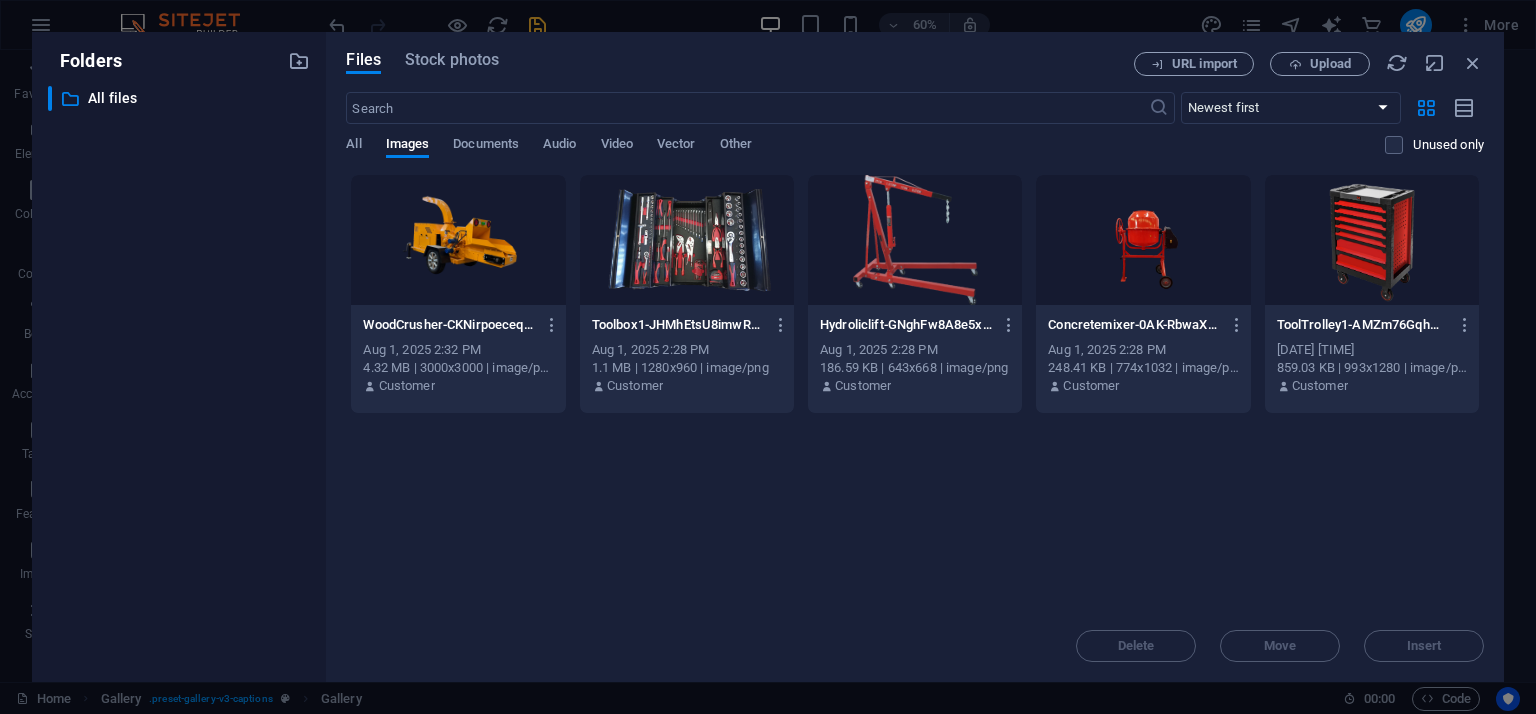 click at bounding box center [1372, 240] 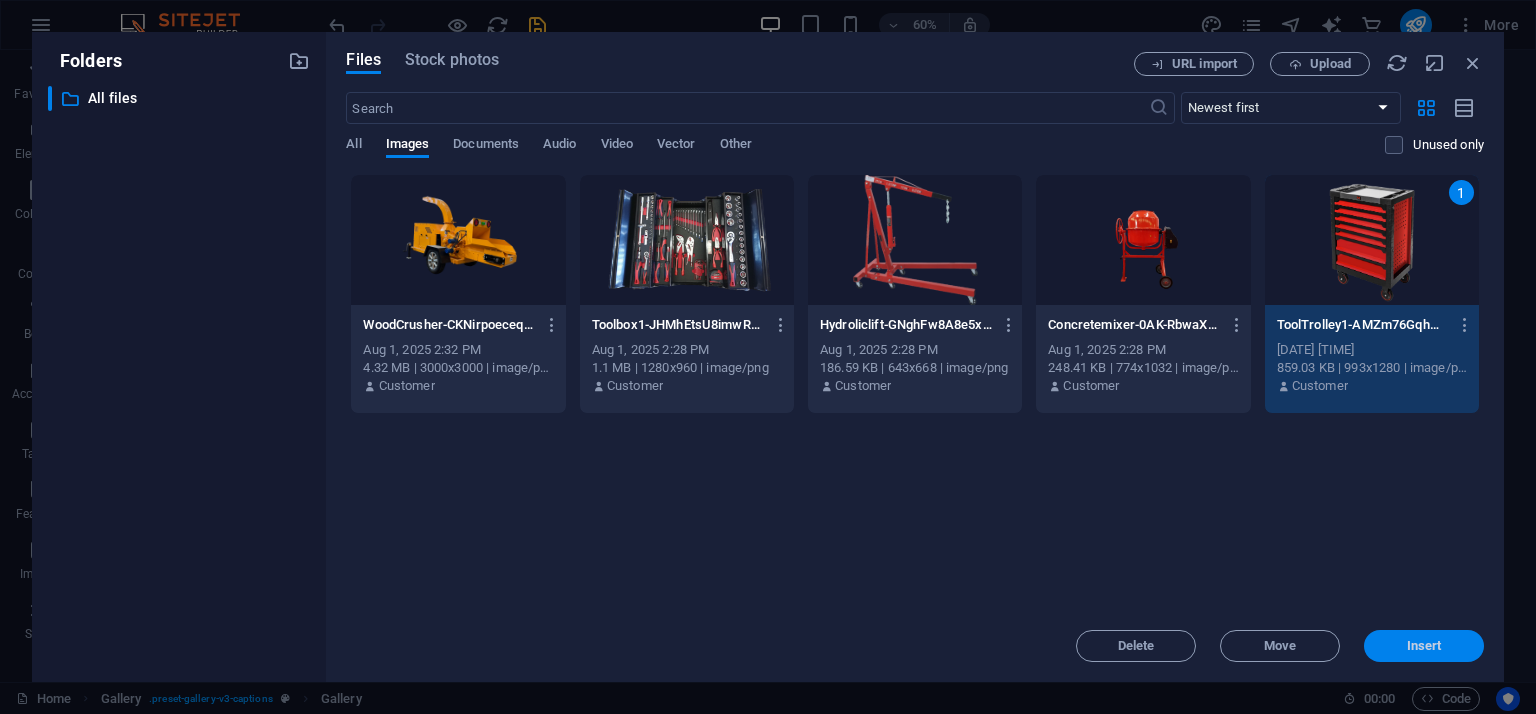 click on "Insert" at bounding box center (1424, 646) 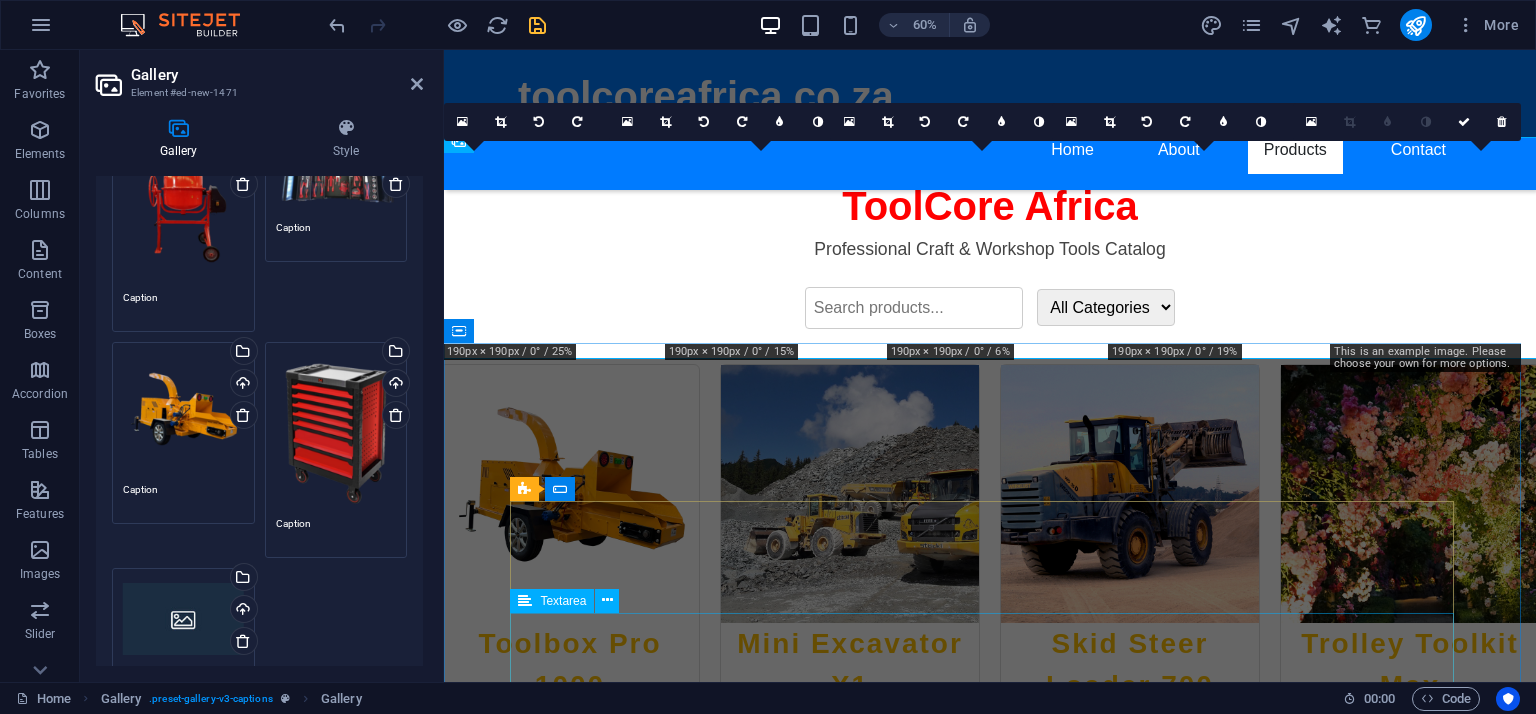scroll, scrollTop: 1642, scrollLeft: 0, axis: vertical 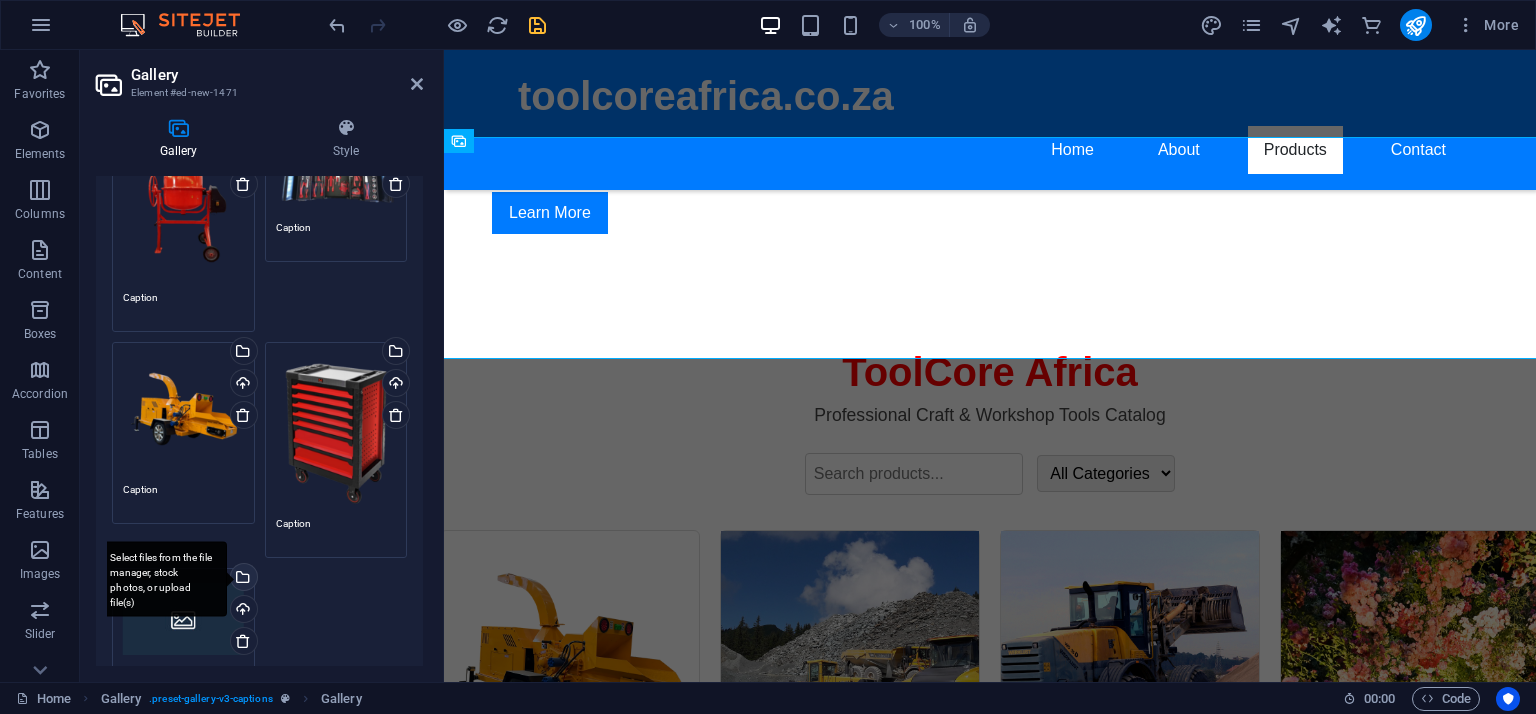 click on "Select files from the file manager, stock photos, or upload file(s)" at bounding box center (242, 579) 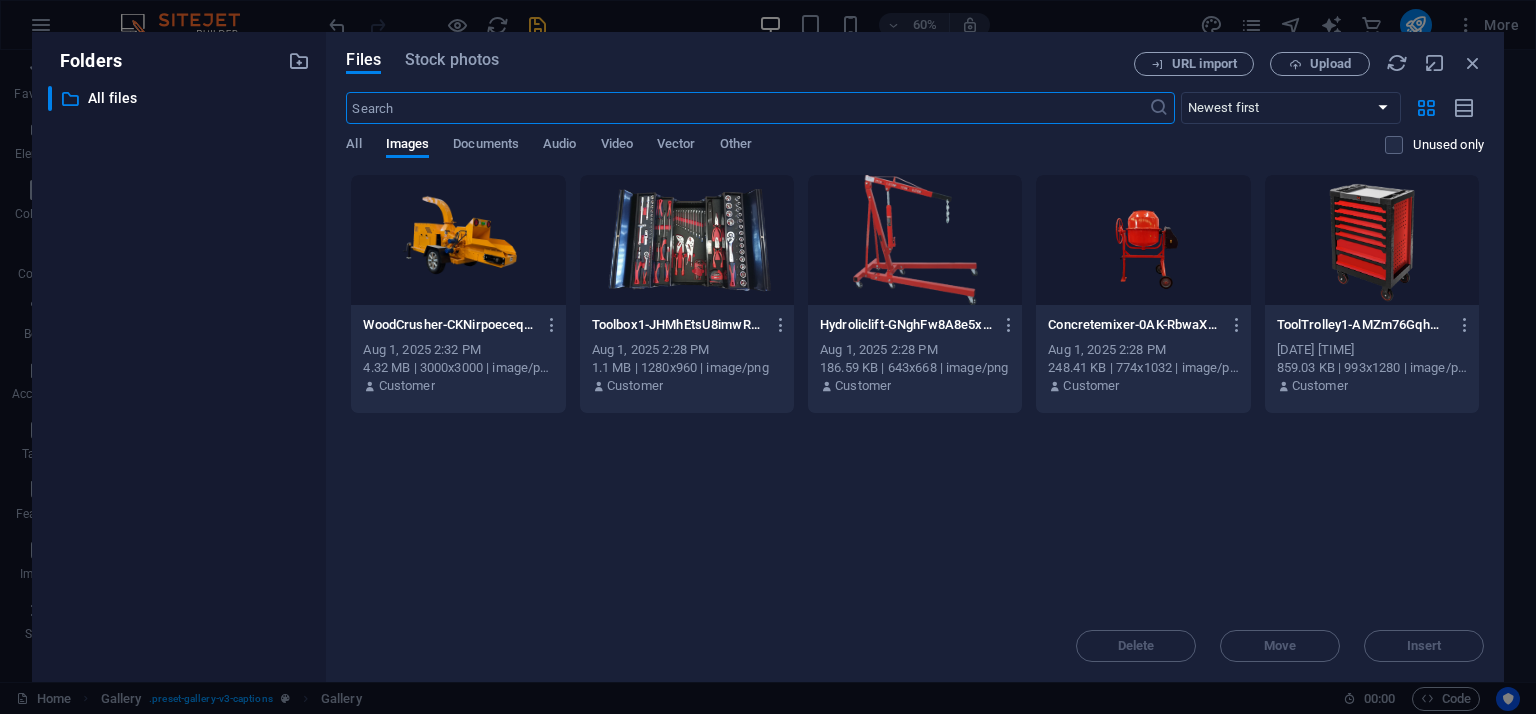 scroll, scrollTop: 1808, scrollLeft: 0, axis: vertical 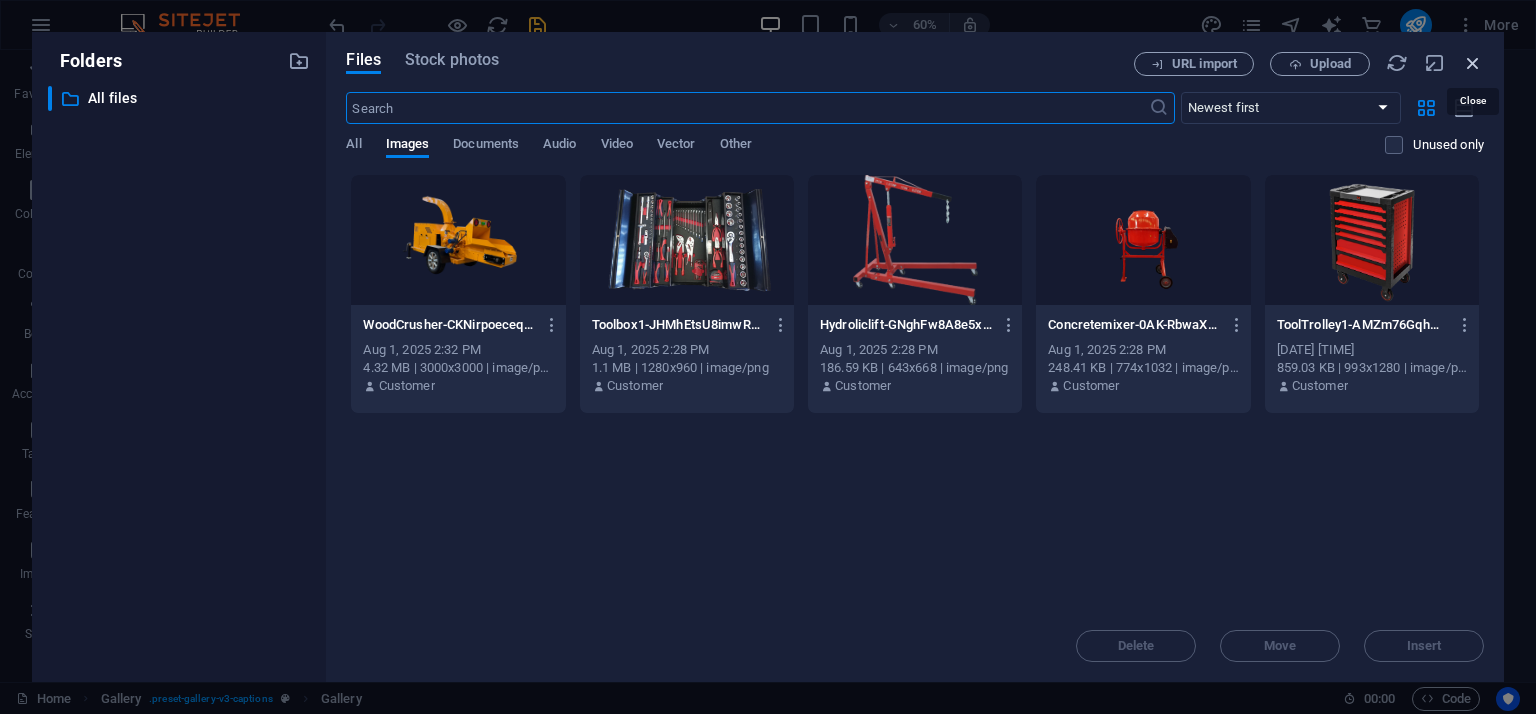 click at bounding box center (1473, 63) 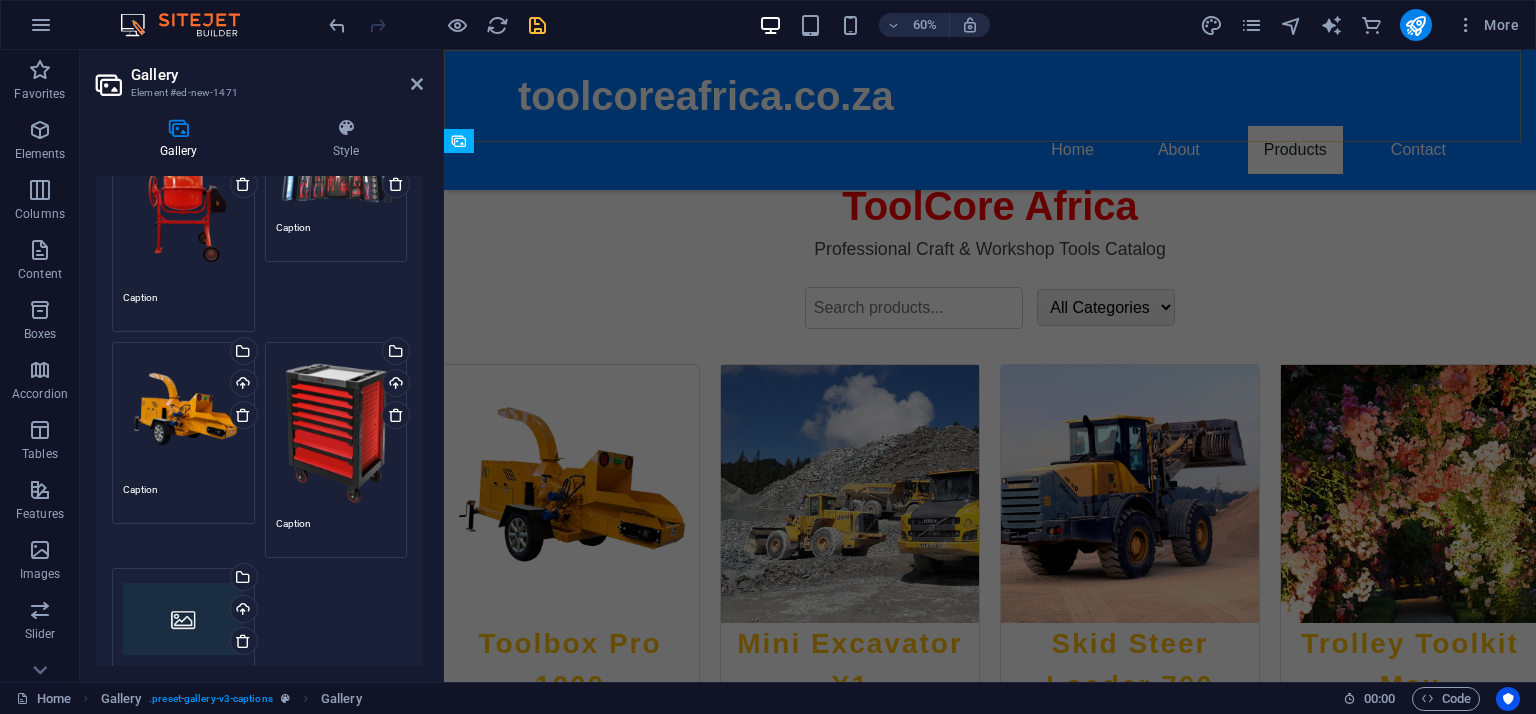 scroll, scrollTop: 1642, scrollLeft: 0, axis: vertical 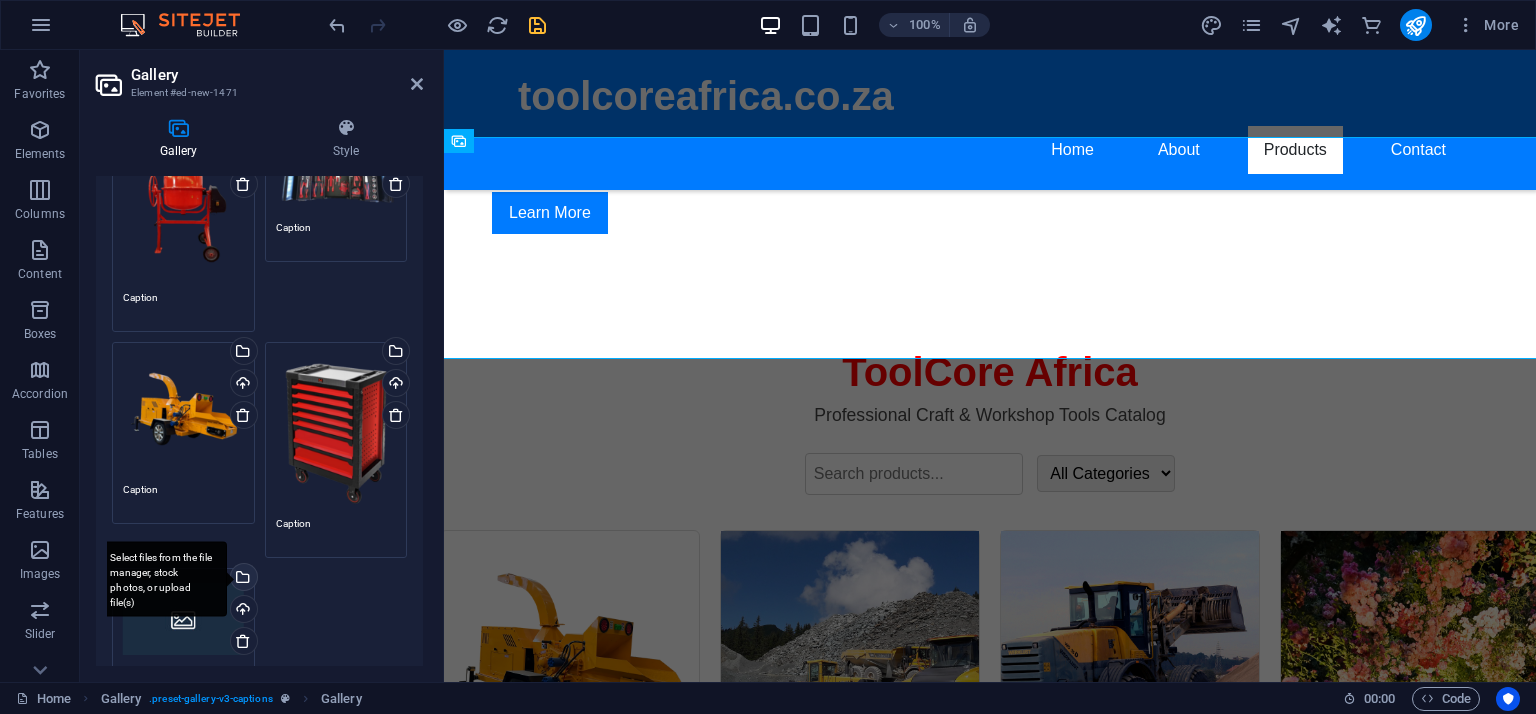 click on "Select files from the file manager, stock photos, or upload file(s)" at bounding box center (162, 579) 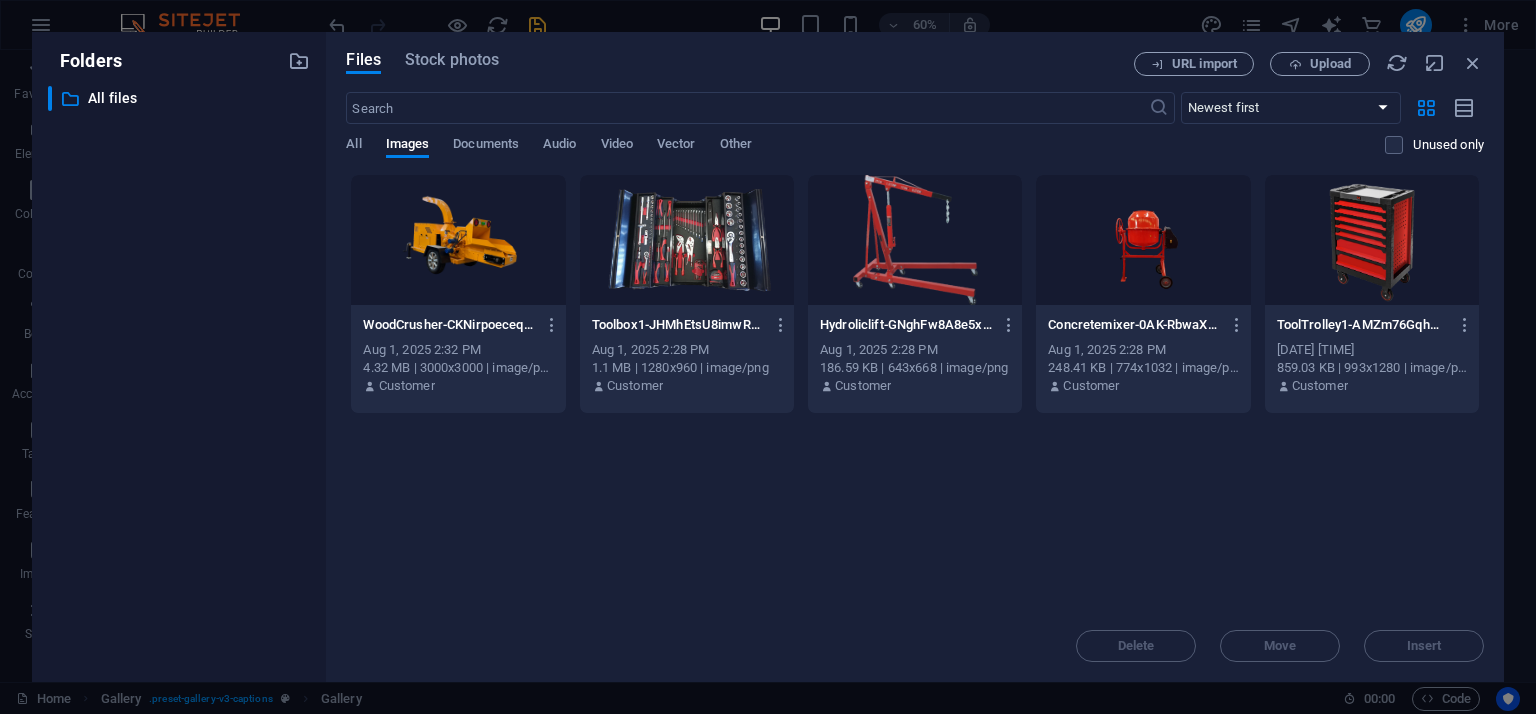 click at bounding box center [915, 240] 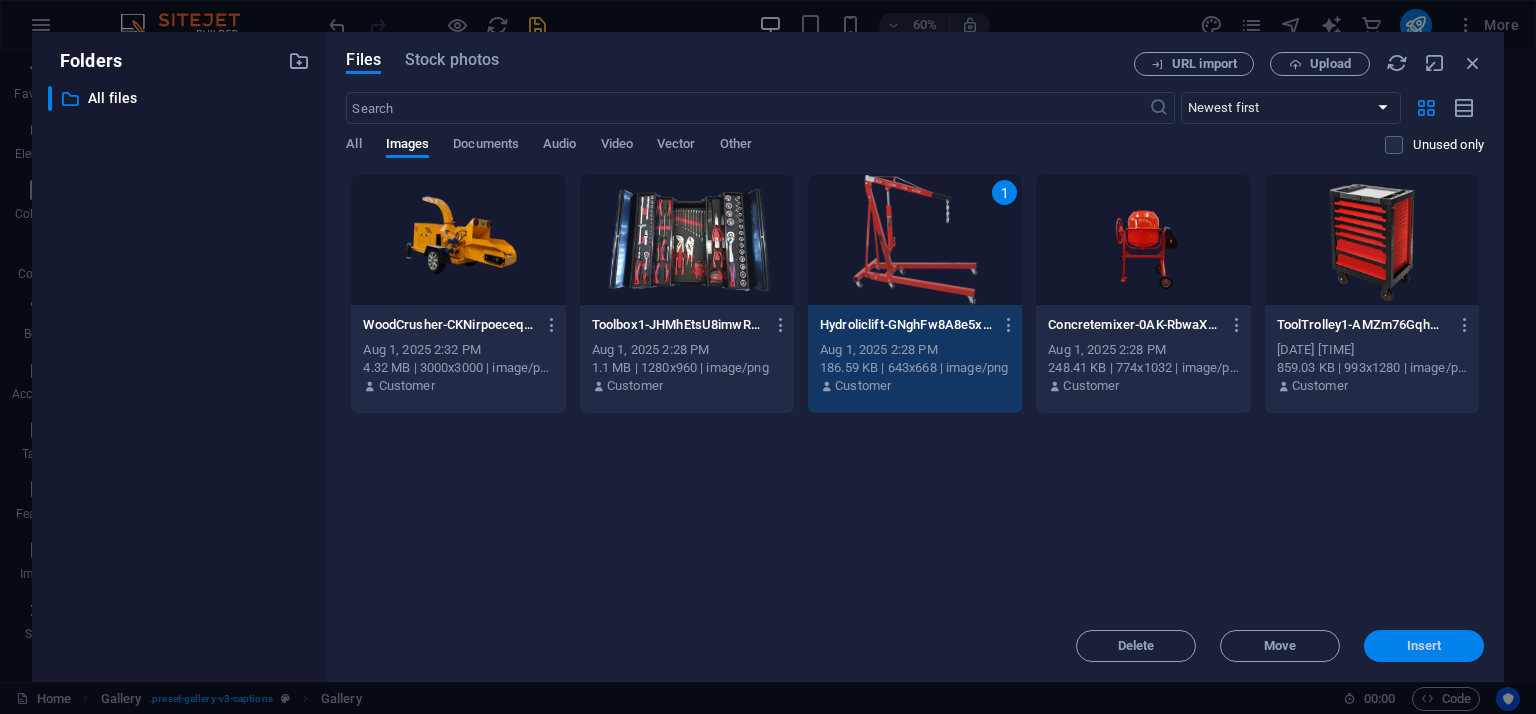 drag, startPoint x: 1422, startPoint y: 644, endPoint x: 942, endPoint y: 597, distance: 482.29556 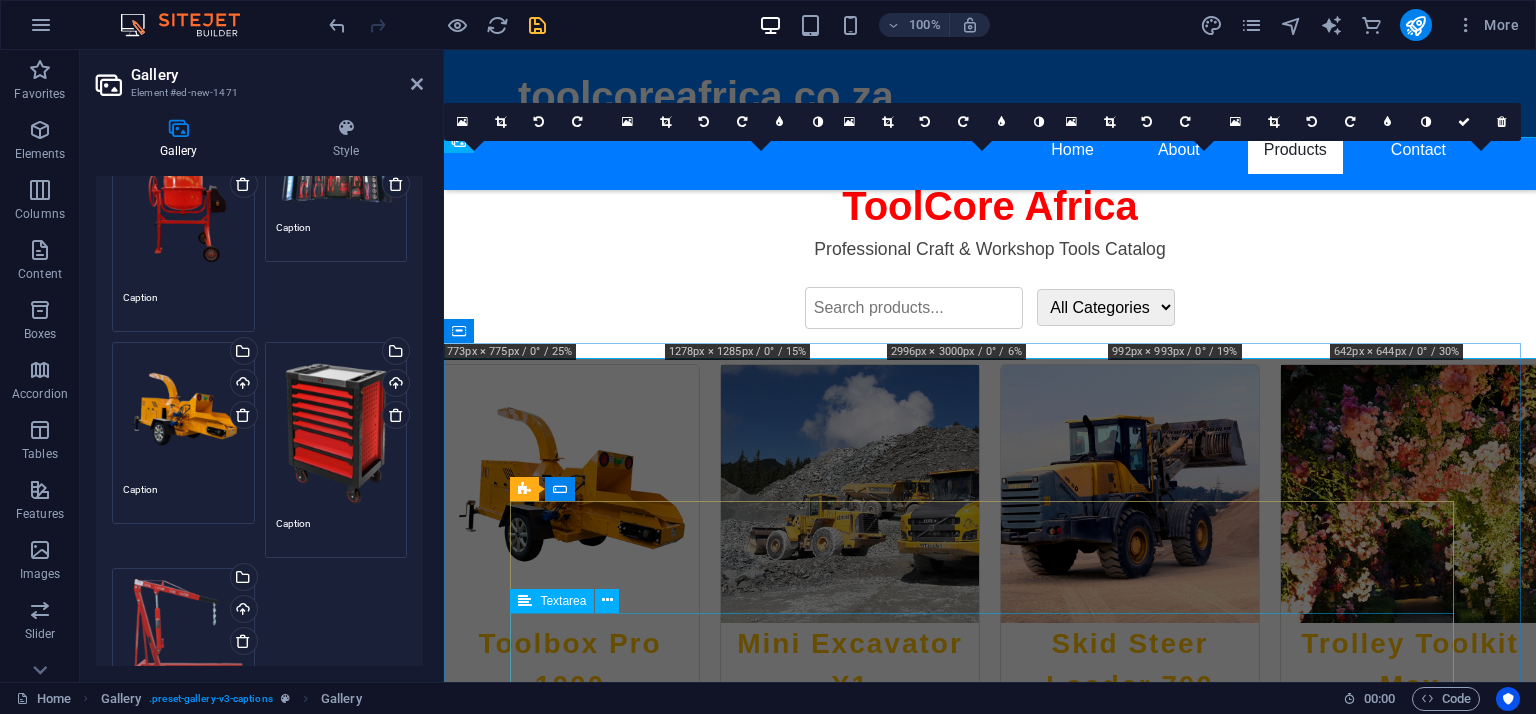 scroll, scrollTop: 1642, scrollLeft: 0, axis: vertical 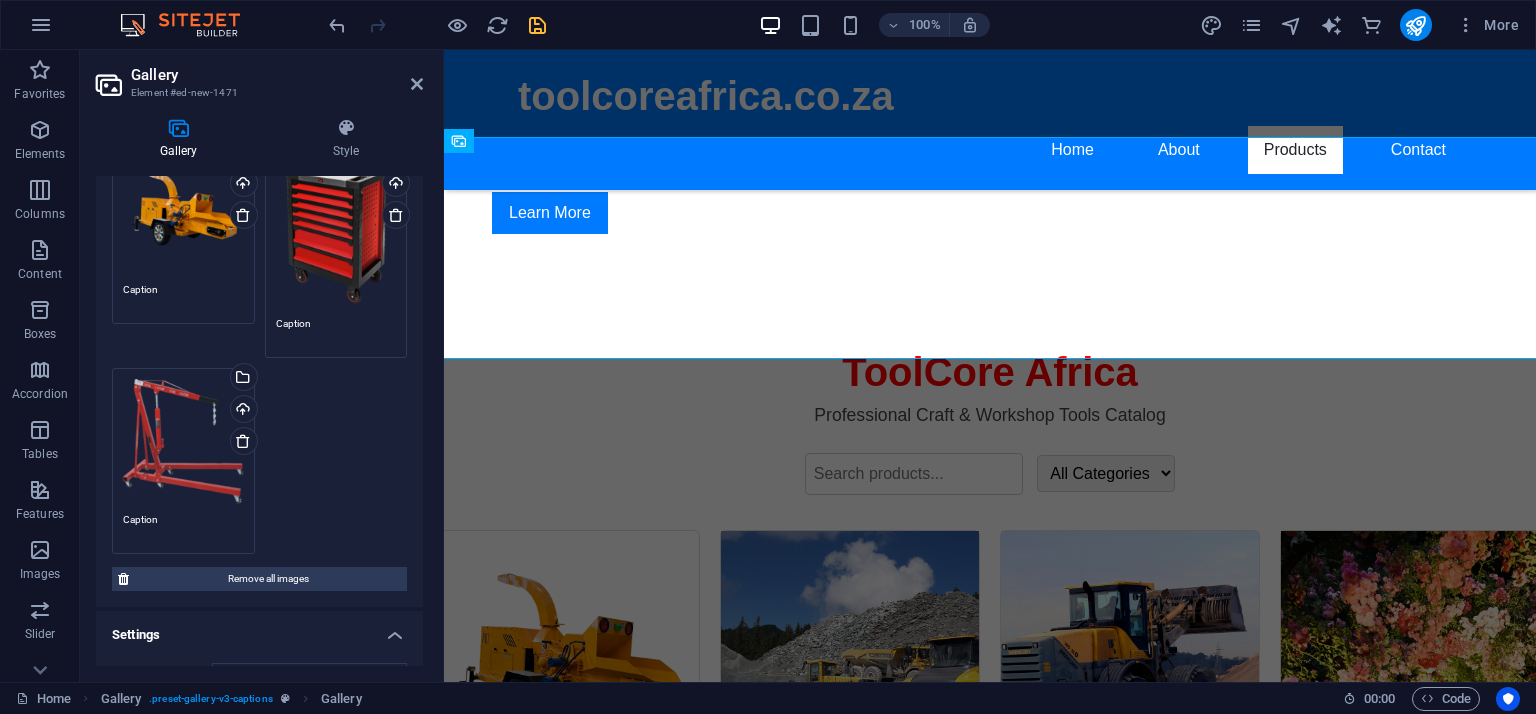 click on "Drag files here, click to choose files or select files from Files or our free stock photos & videos Select files from the file manager, stock photos, or upload file(s) Upload Caption Drag files here, click to choose files or select files from Files or our free stock photos & videos Select files from the file manager, stock photos, or upload file(s) Upload Caption Drag files here, click to choose files or select files from Files or our free stock photos & videos Select files from the file manager, stock photos, or upload file(s) Upload Caption Drag files here, click to choose files or select files from Files or our free stock photos & videos Select files from the file manager, stock photos, or upload file(s) Upload Caption Drag files here, click to choose files or select files from Files or our free stock photos & videos Select files from the file manager, stock photos, or upload file(s) Upload Caption" at bounding box center (259, 233) 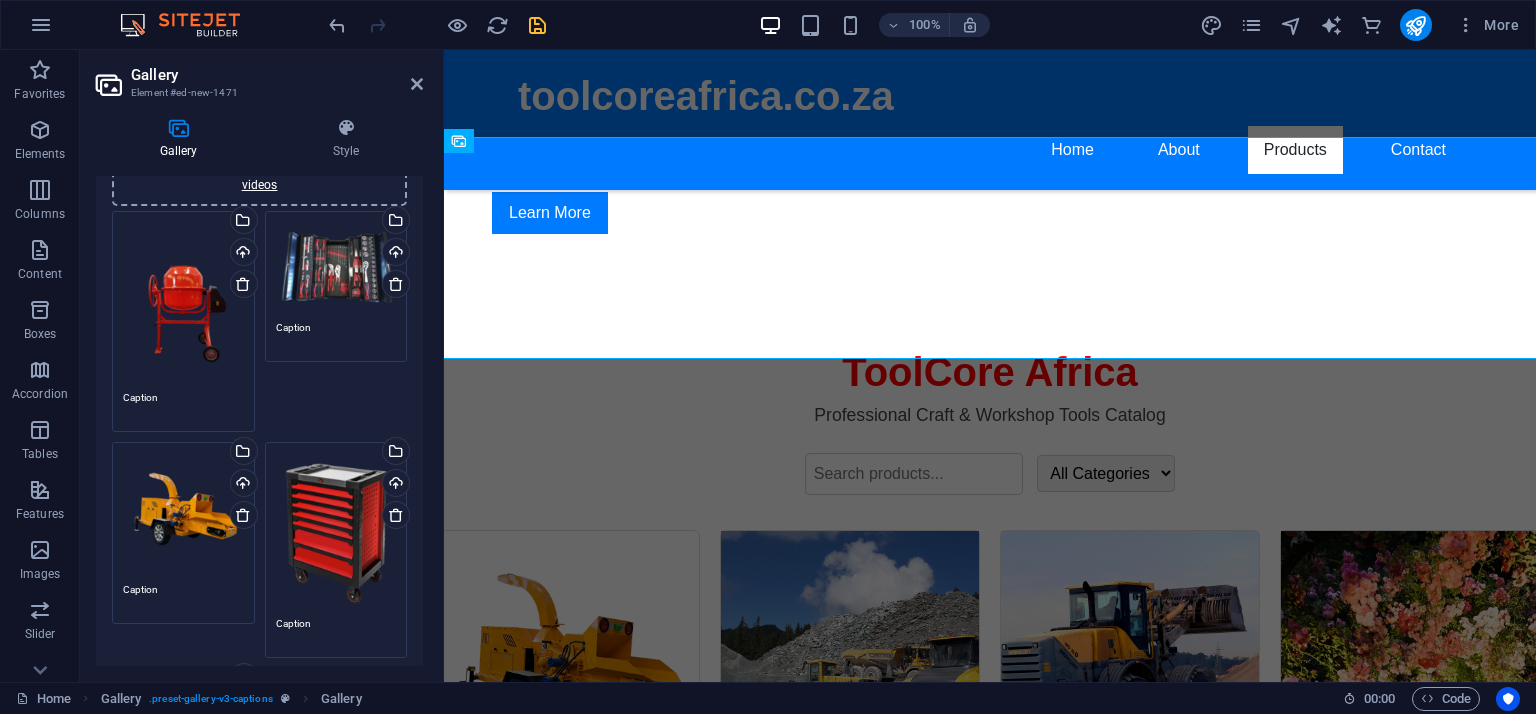 scroll, scrollTop: 0, scrollLeft: 0, axis: both 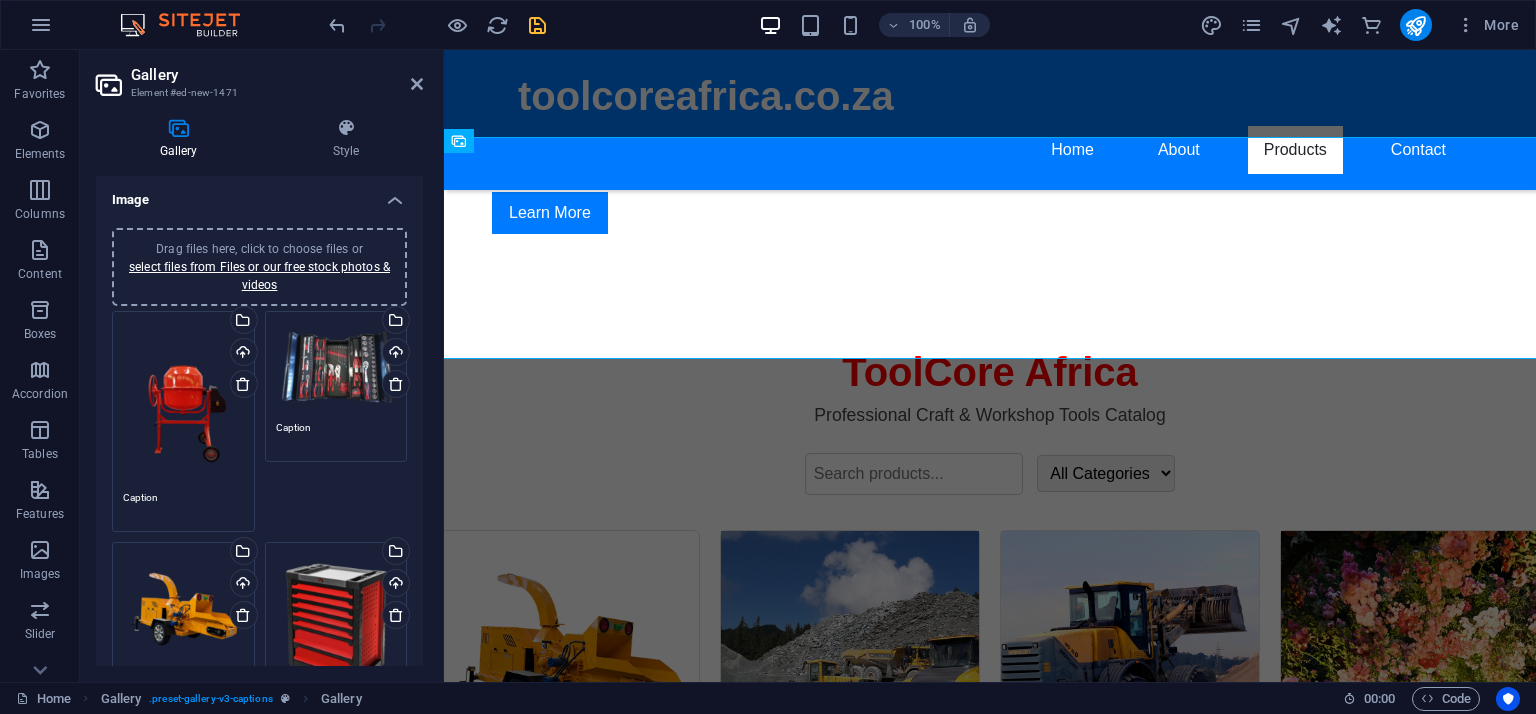 click on "Drag files here, click to choose files or select files from Files or our free stock photos & videos" at bounding box center [336, 630] 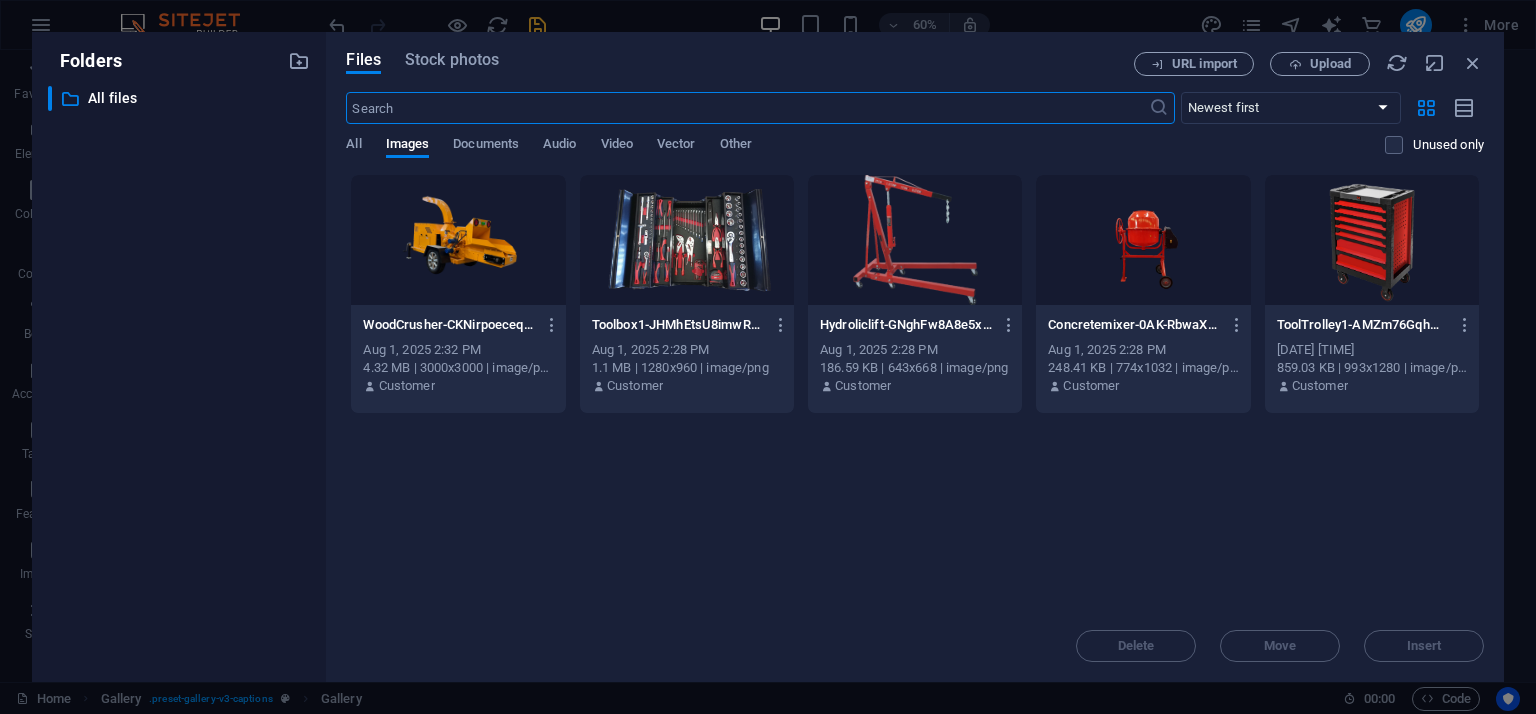 click on "ToolTrolley1-AMZm76GqhmrKVhNhz14b2Q.png" at bounding box center (1363, 325) 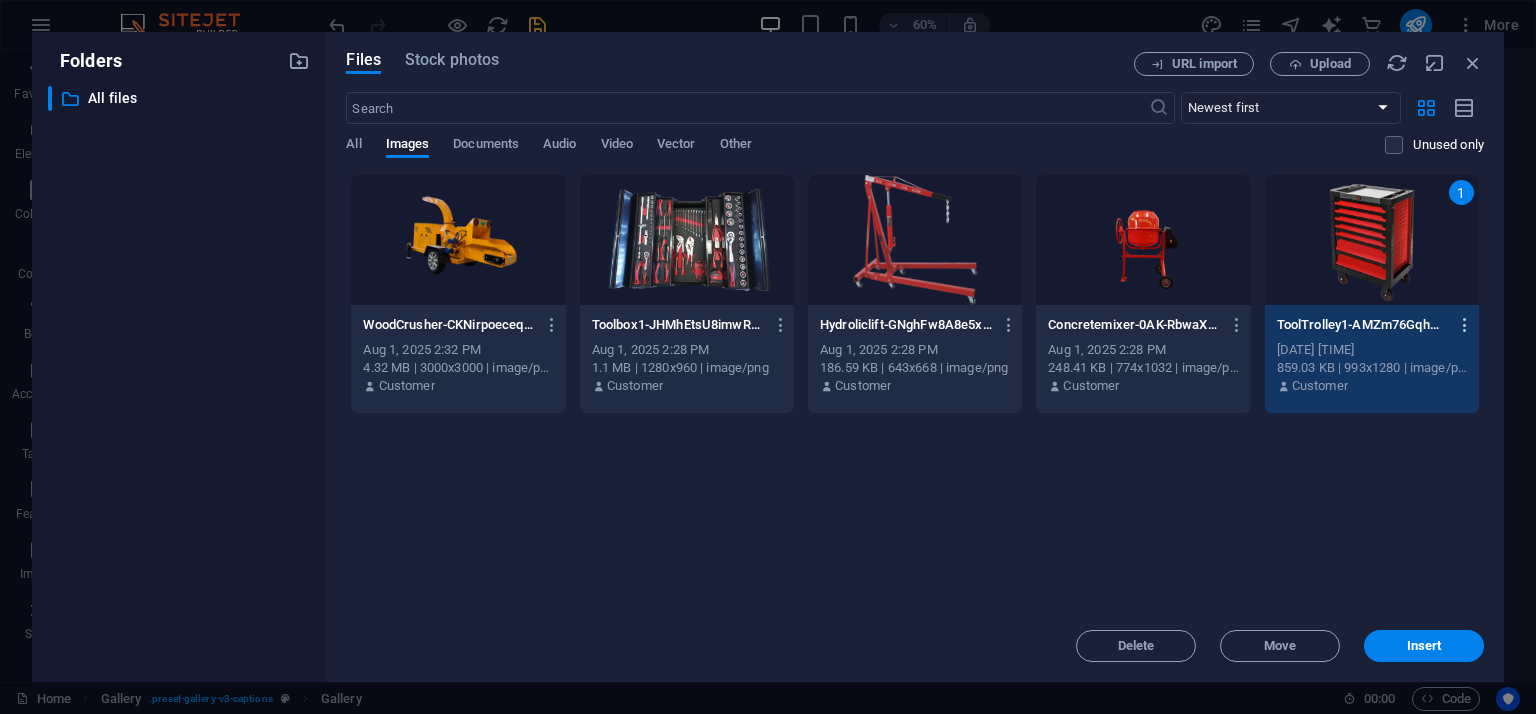 click at bounding box center [1465, 325] 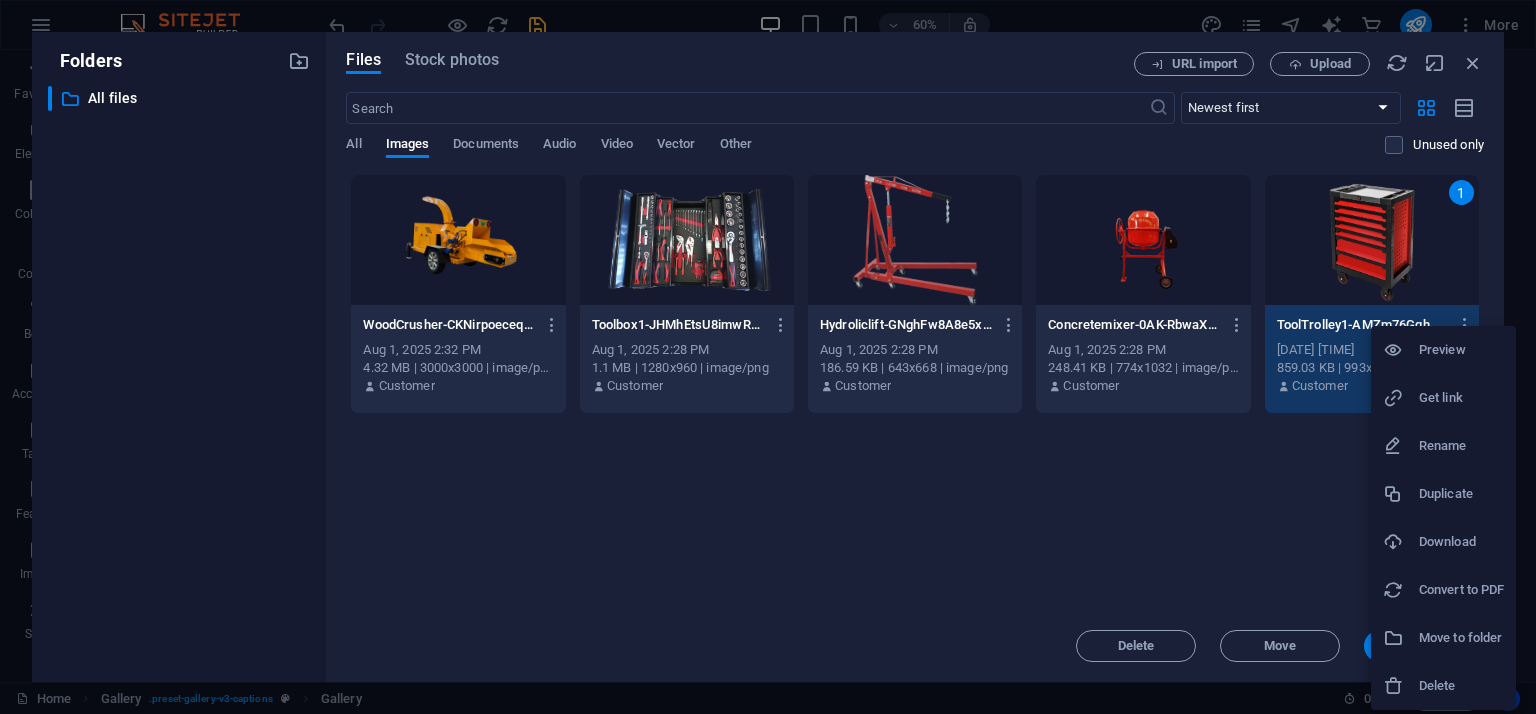 click on "Get link" at bounding box center [1461, 398] 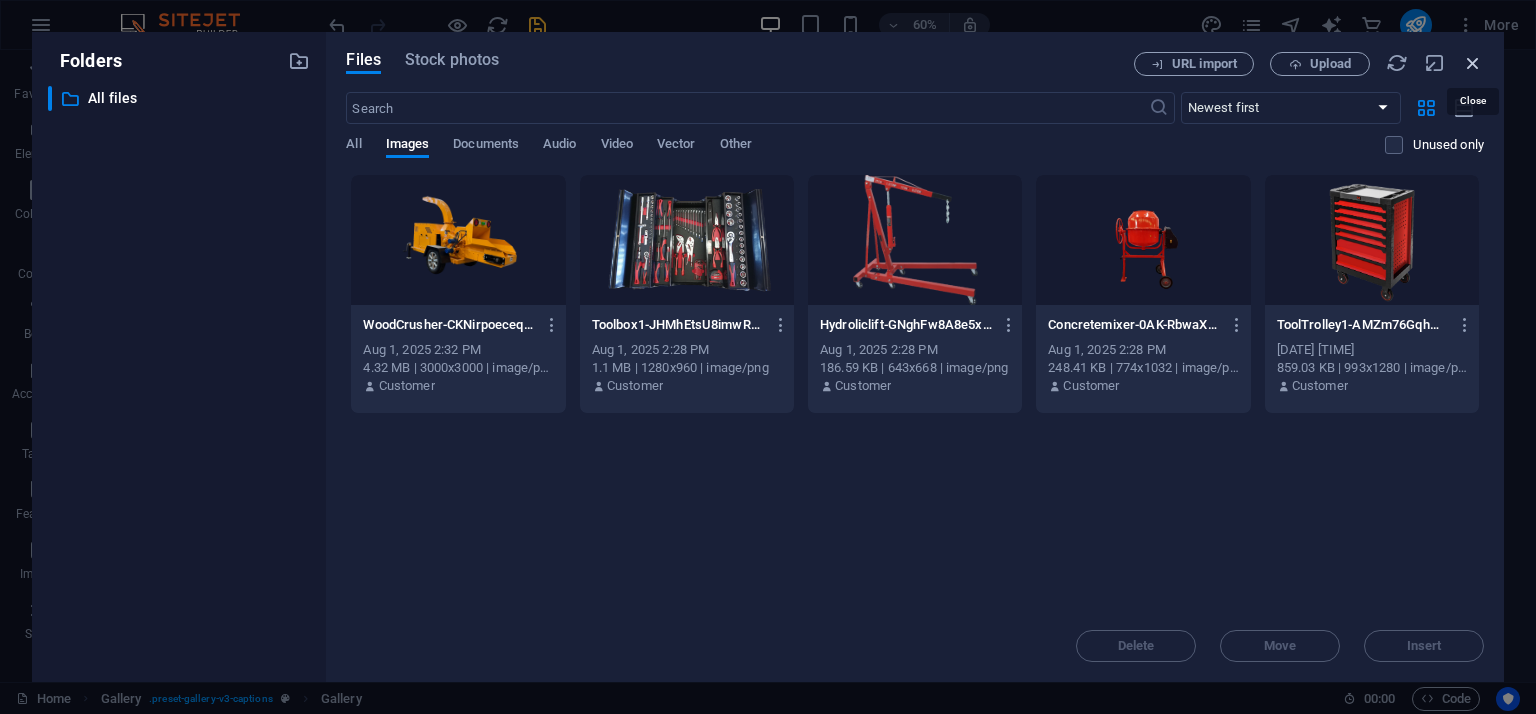 click at bounding box center (1473, 63) 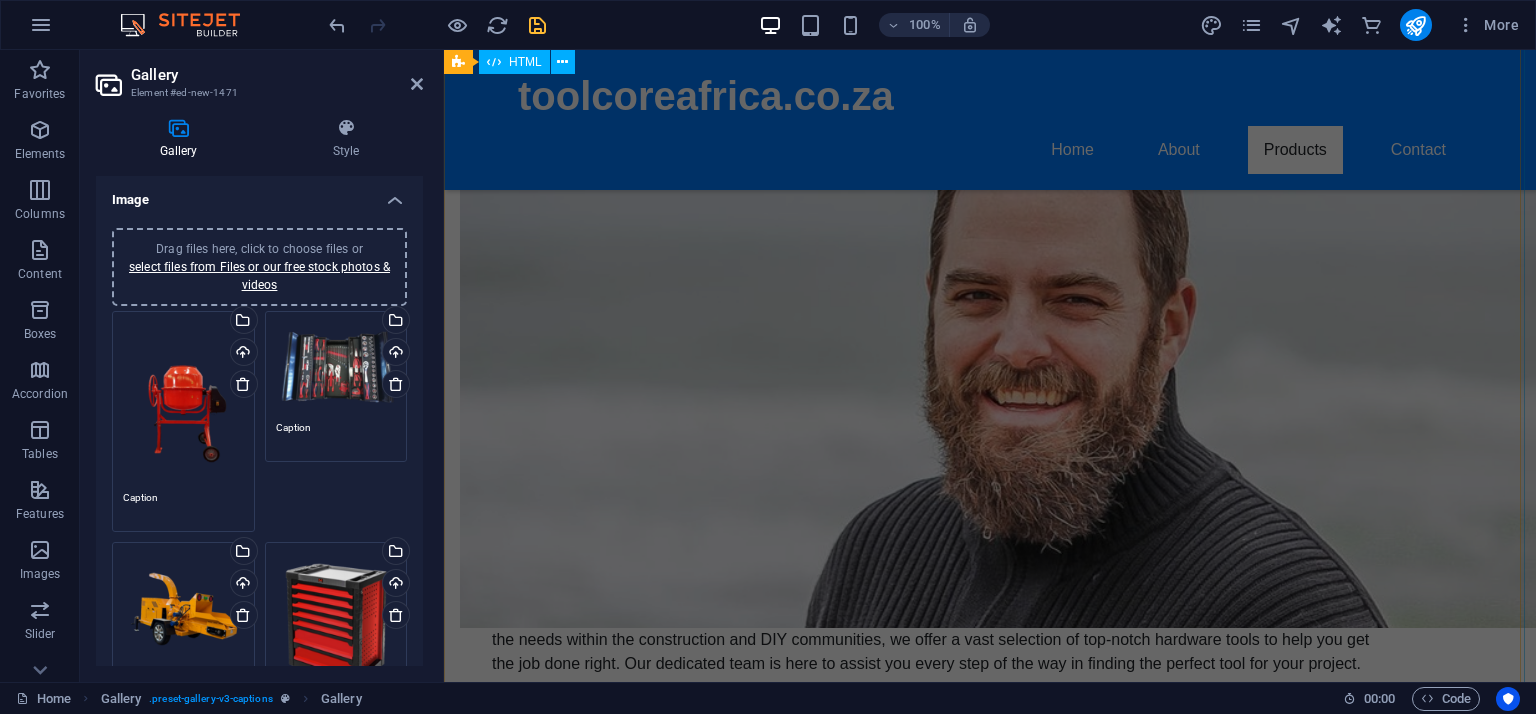 scroll, scrollTop: 1042, scrollLeft: 0, axis: vertical 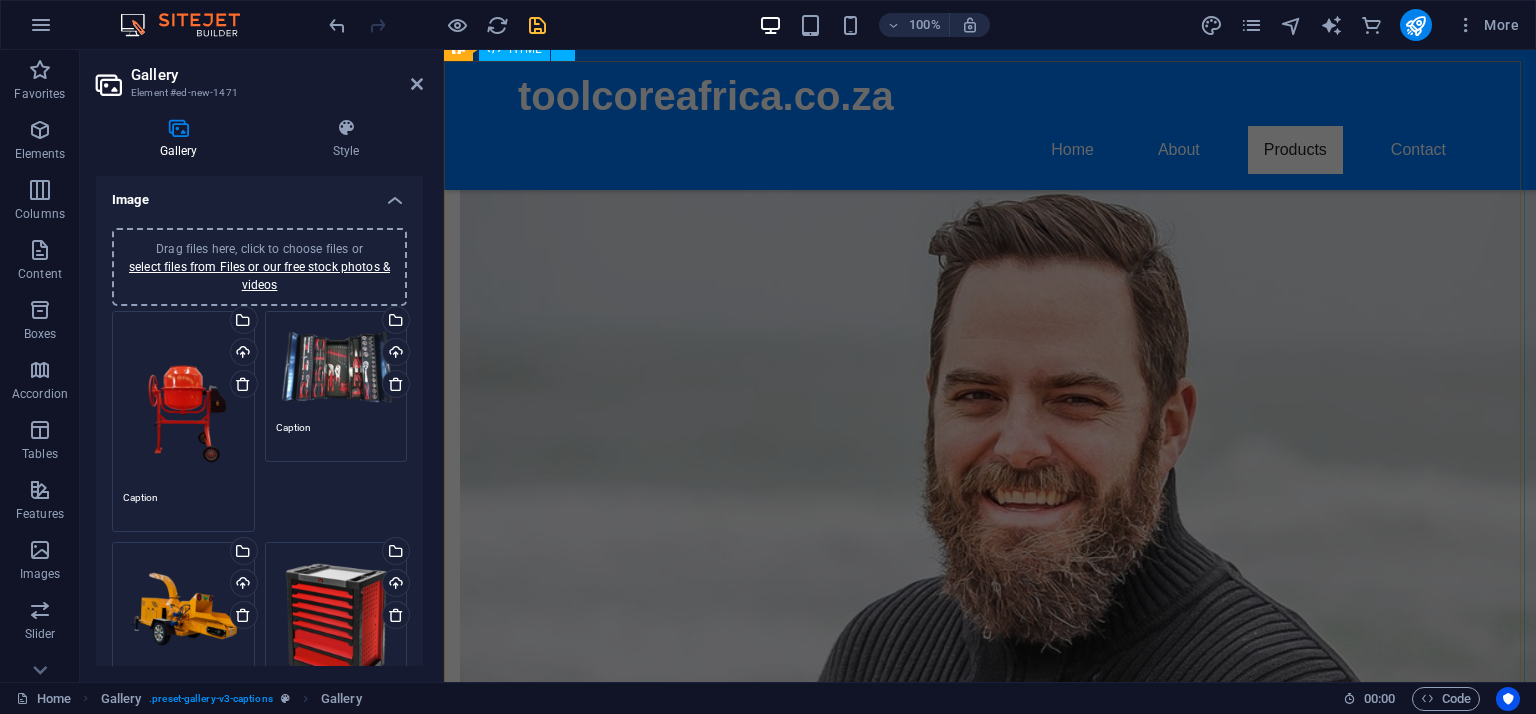 click on "ToolCore Africa Catalog
ToolCore Africa
Professional Craft & Workshop Tools Catalog
All Categories
Toolboxes
Excavators
Loaders
Trolley Kits
Toolbox Pro 1000
Heavy-duty steel • 7 compartments • Lockable system
Contact Us
Mini Excavator X1
1.2 Ton crawler • Compact build • Hydraulic control
Contact Us
Skid Steer Loader 700
High-lift capacity • Turbo diesel • Heavy-duty tracks
Contact Us
Trolley Toolkit Max
150 tools • Industrial-grade • Wheeled cabinet
Contact Us" at bounding box center (990, 1293) 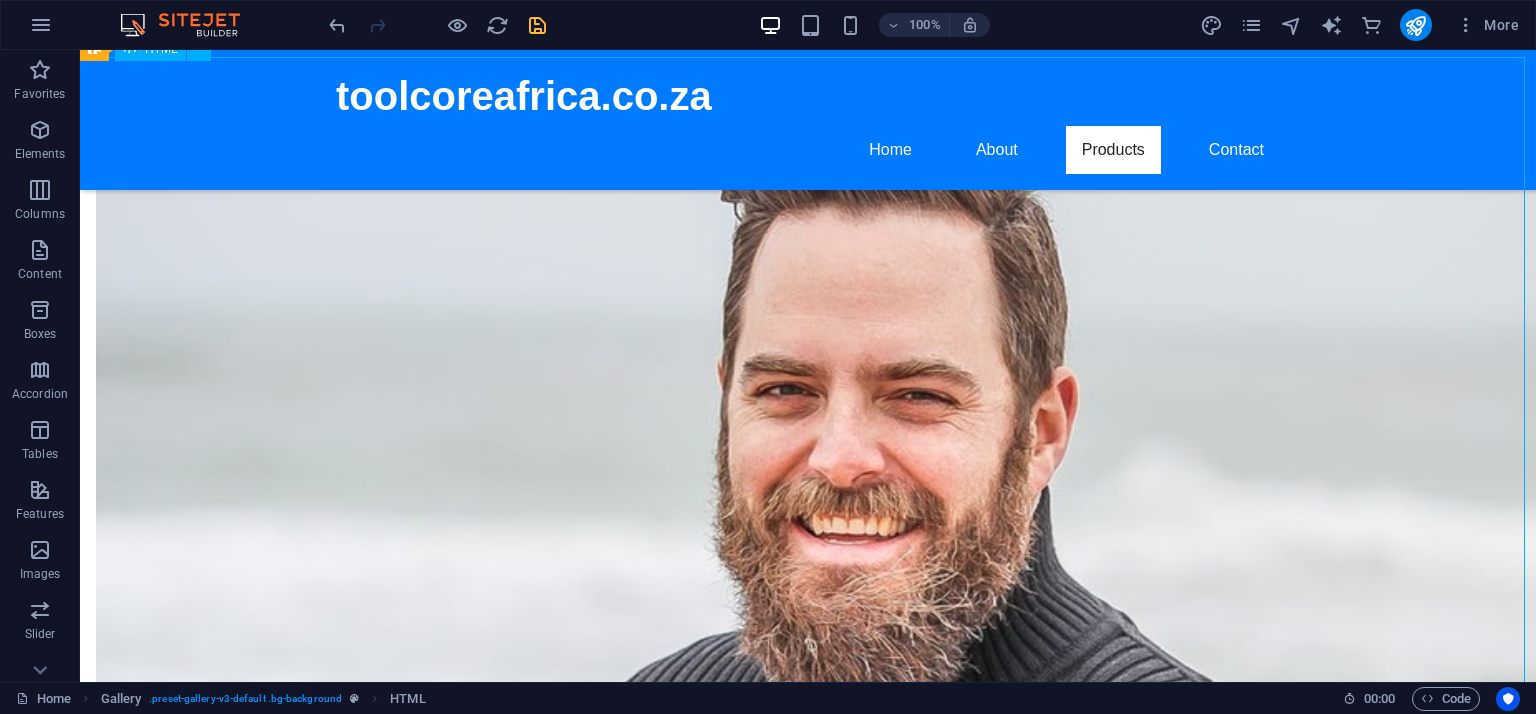click on "ToolCore Africa Catalog
ToolCore Africa
Professional Craft & Workshop Tools Catalog
All Categories
Toolboxes
Excavators
Loaders
Trolley Kits
Toolbox Pro 1000
Heavy-duty steel • 7 compartments • Lockable system
Contact Us
Mini Excavator X1
1.2 Ton crawler • Compact build • Hydraulic control
Contact Us
Skid Steer Loader 700
High-lift capacity • Turbo diesel • Heavy-duty tracks
Contact Us
Trolley Toolkit Max
150 tools • Industrial-grade • Wheeled cabinet
Contact Us" at bounding box center [808, 1305] 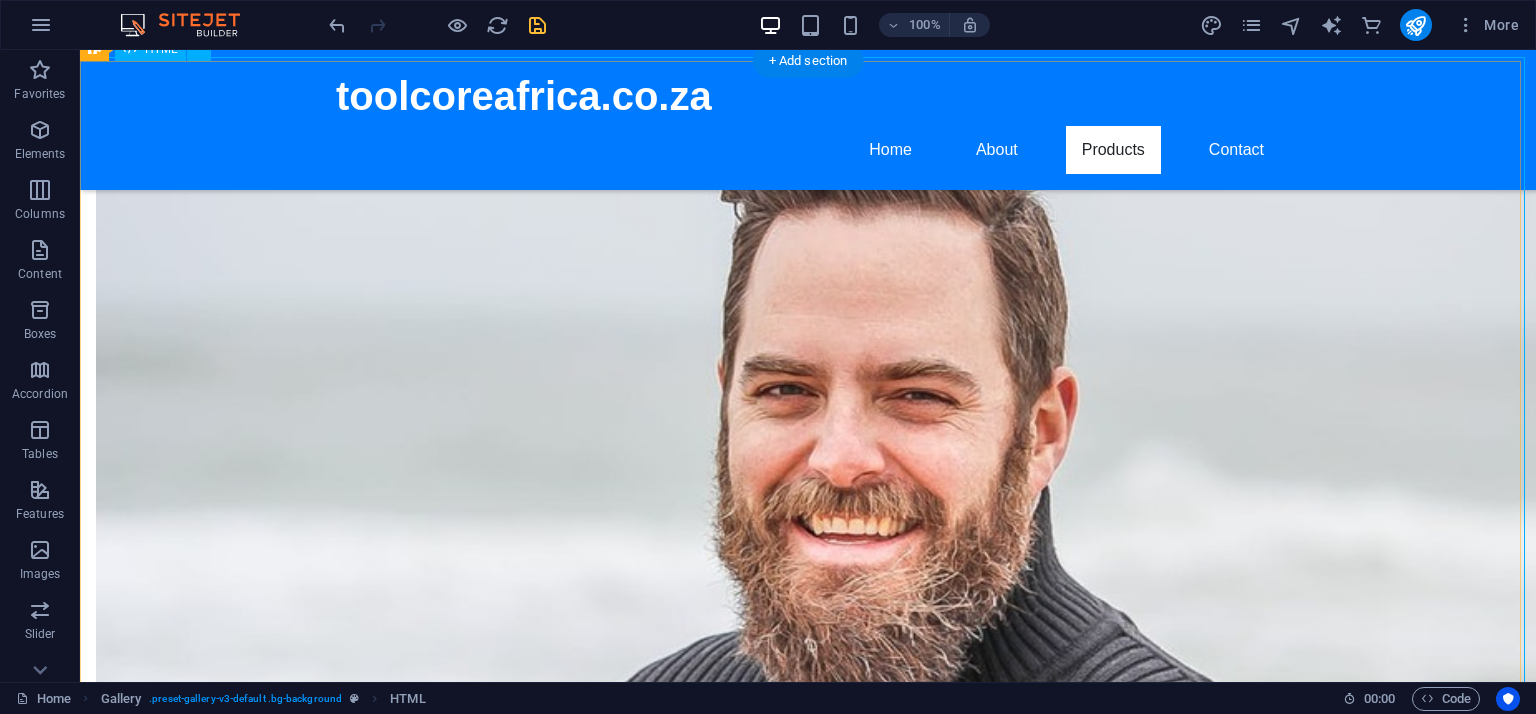 click on "ToolCore Africa Catalog
ToolCore Africa
Professional Craft & Workshop Tools Catalog
All Categories
Toolboxes
Excavators
Loaders
Trolley Kits
Toolbox Pro 1000
Heavy-duty steel • 7 compartments • Lockable system
Contact Us
Mini Excavator X1
1.2 Ton crawler • Compact build • Hydraulic control
Contact Us
Skid Steer Loader 700
High-lift capacity • Turbo diesel • Heavy-duty tracks
Contact Us
Trolley Toolkit Max
150 tools • Industrial-grade • Wheeled cabinet
Contact Us" at bounding box center [808, 1305] 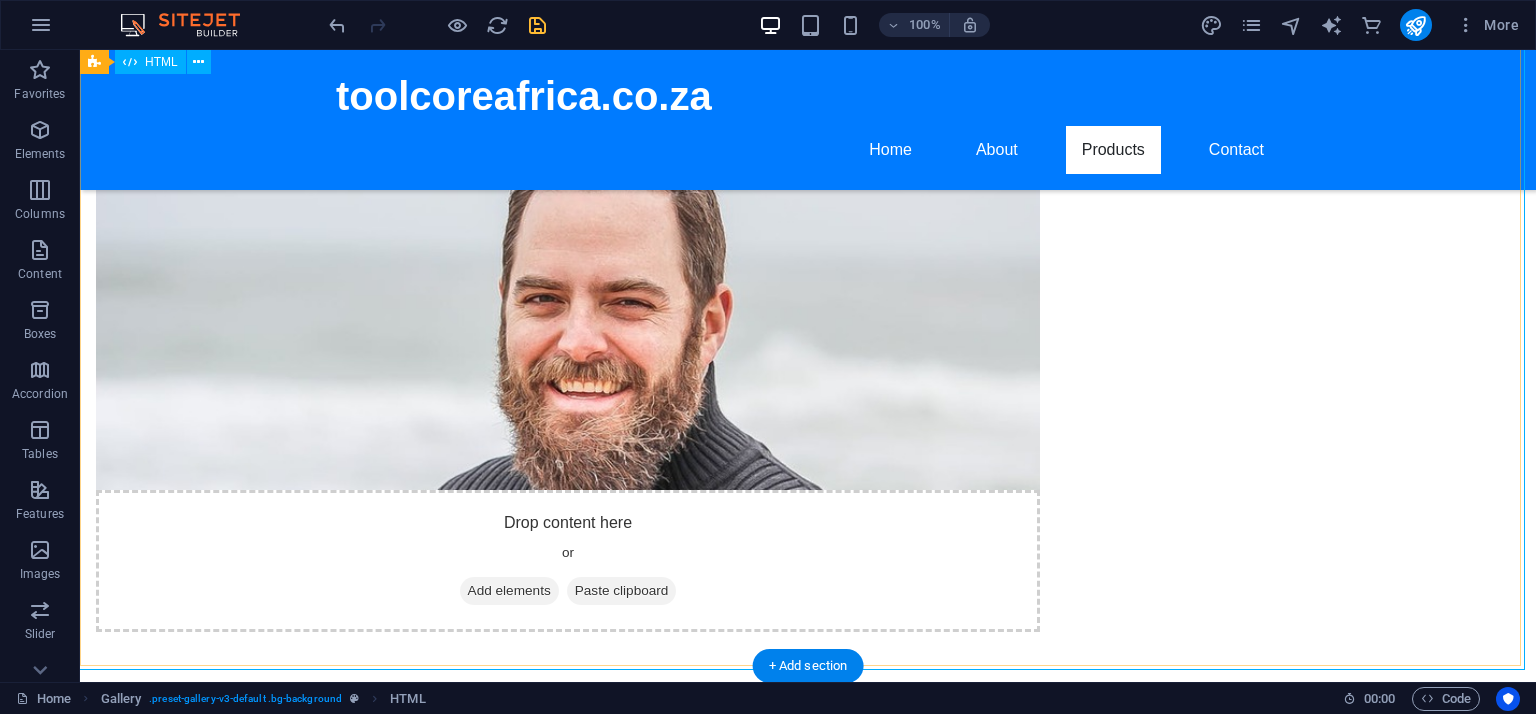 scroll, scrollTop: 895, scrollLeft: 0, axis: vertical 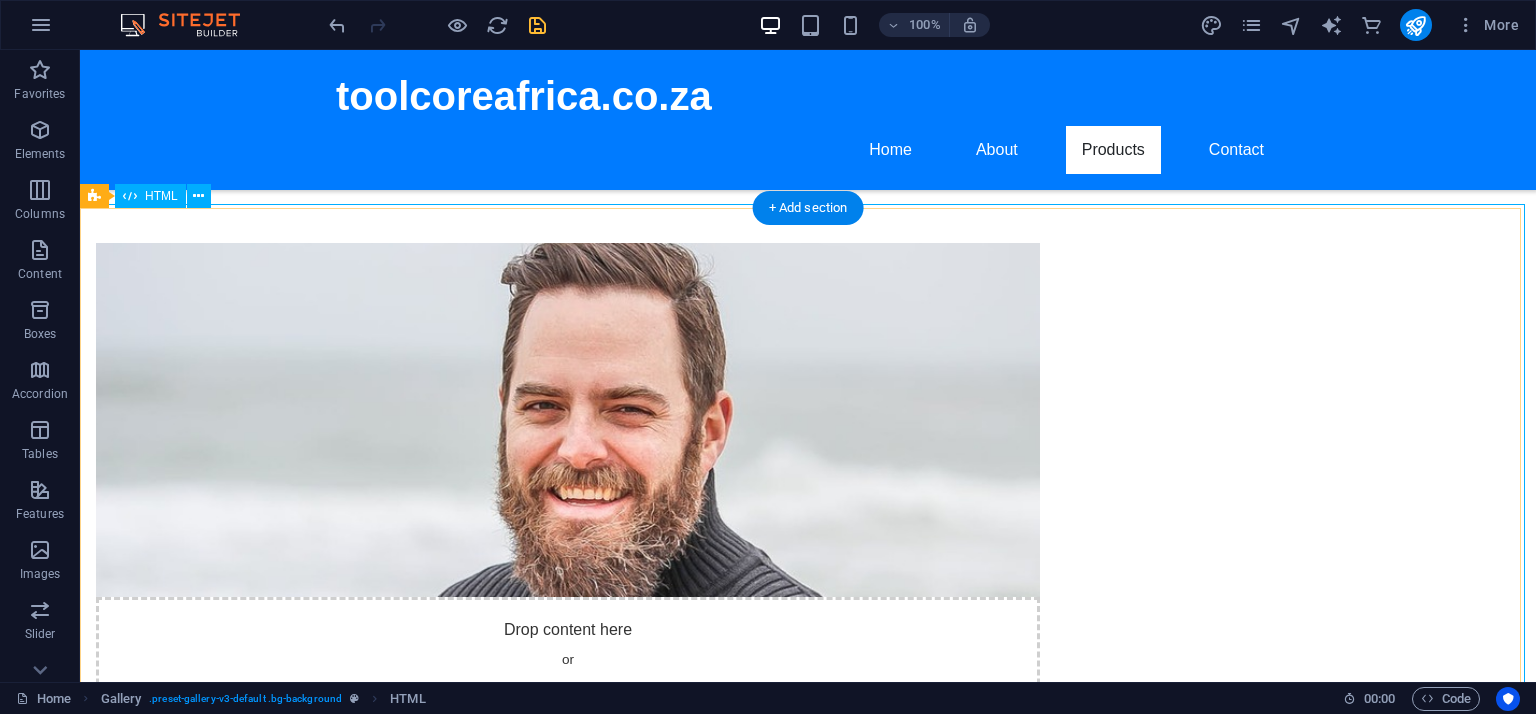 click on "ToolCore Africa Catalog
ToolCore Africa
Professional Craft & Workshop Tools Catalog
All Categories
Toolboxes
Excavators
Loaders
Trolley Kits
Toolbox Pro 1000
Heavy-duty steel • 7 compartments • Lockable system
Contact Us
Mini Excavator X1
1.2 Ton crawler • Compact build • Hydraulic control
Contact Us
Skid Steer Loader 700
High-lift capacity • Turbo diesel • Heavy-duty tracks
Contact Us
Trolley Toolkit Max
150 tools • Industrial-grade • Wheeled cabinet
Contact Us" at bounding box center [808, 1452] 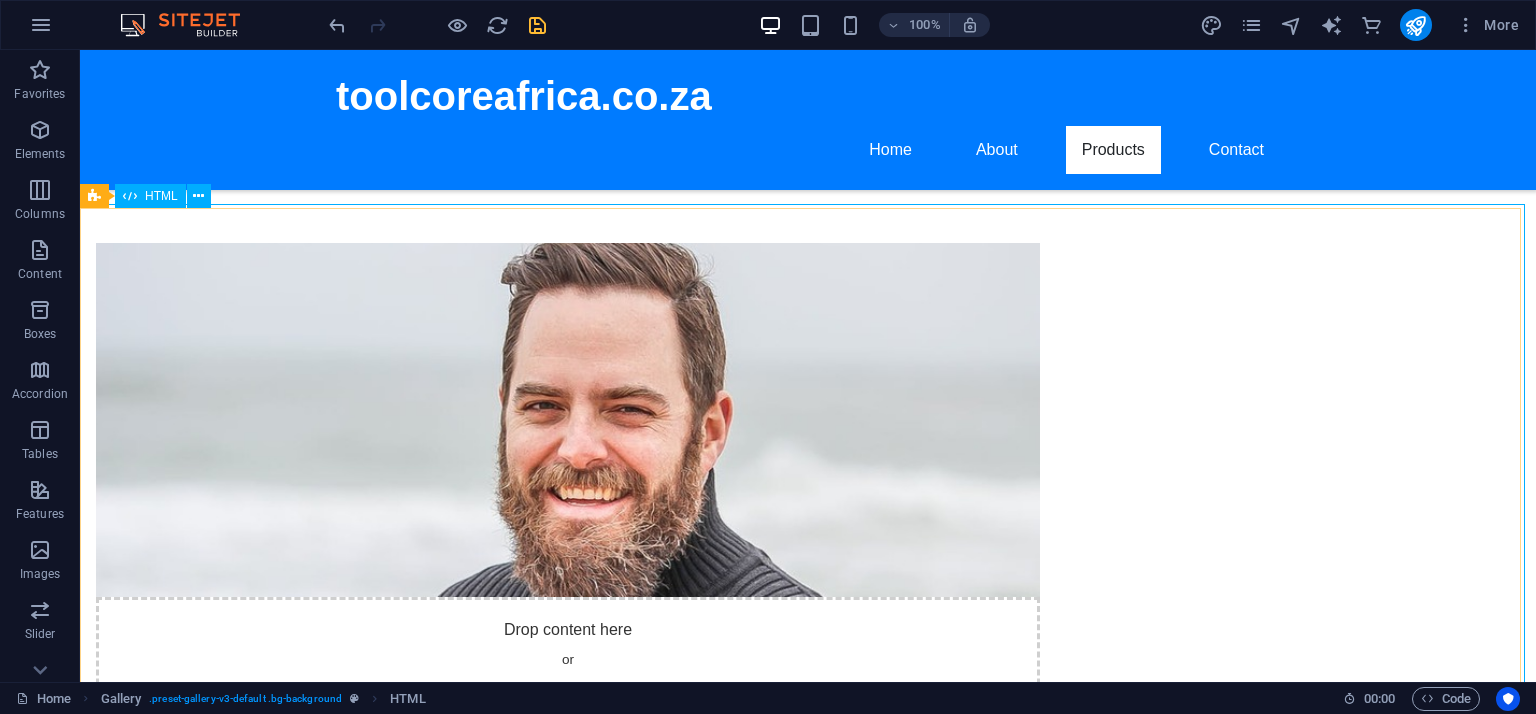 click on "HTML" at bounding box center (161, 196) 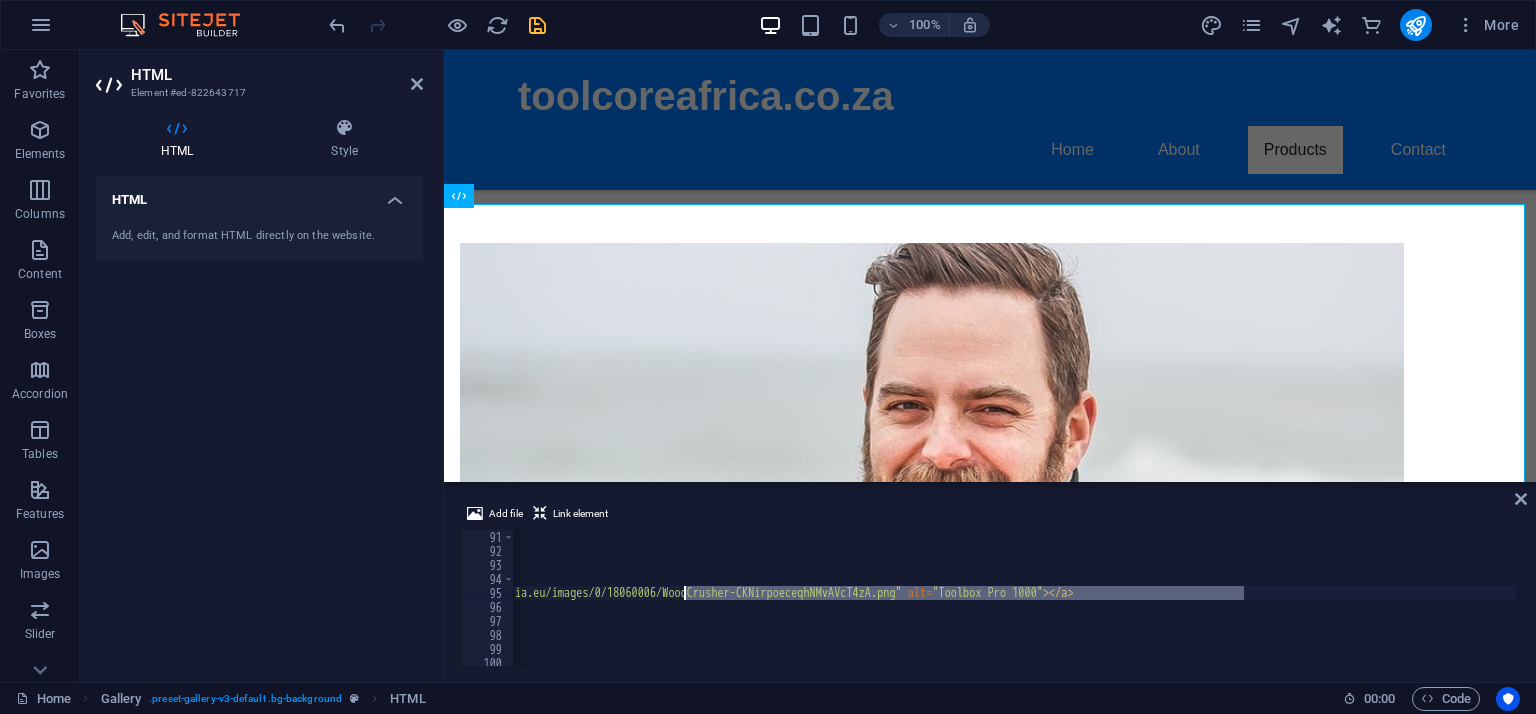 drag, startPoint x: 1244, startPoint y: 593, endPoint x: 684, endPoint y: 592, distance: 560.0009 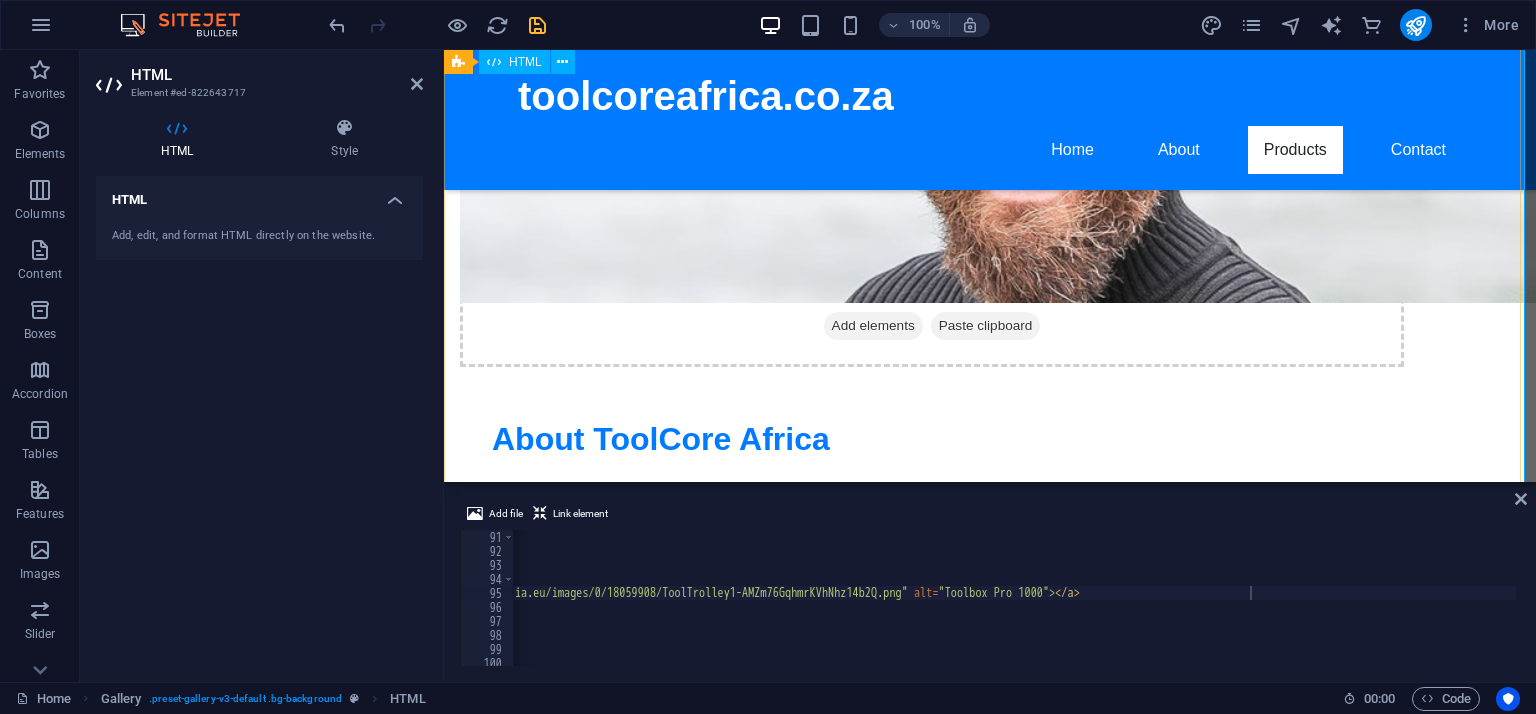scroll, scrollTop: 1295, scrollLeft: 0, axis: vertical 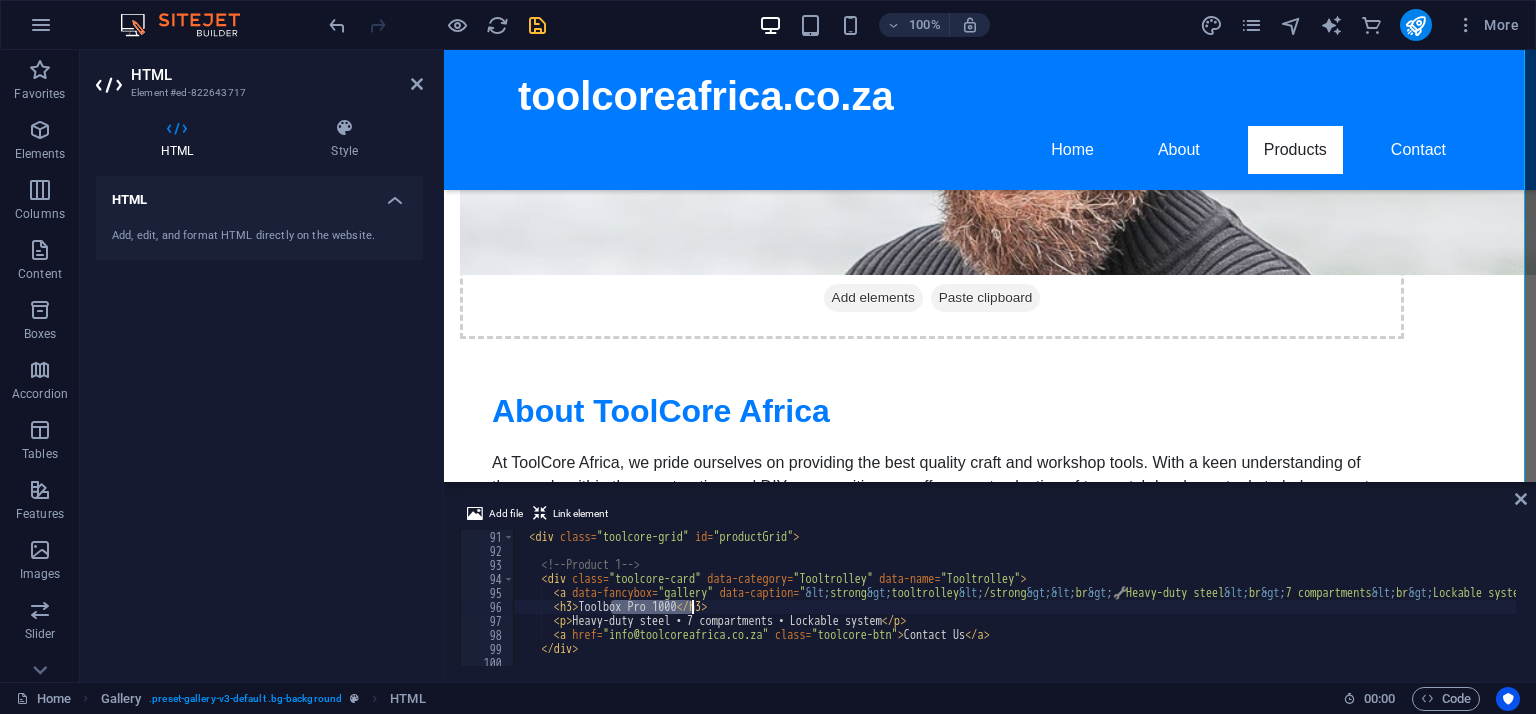 drag, startPoint x: 612, startPoint y: 605, endPoint x: 690, endPoint y: 603, distance: 78.025635 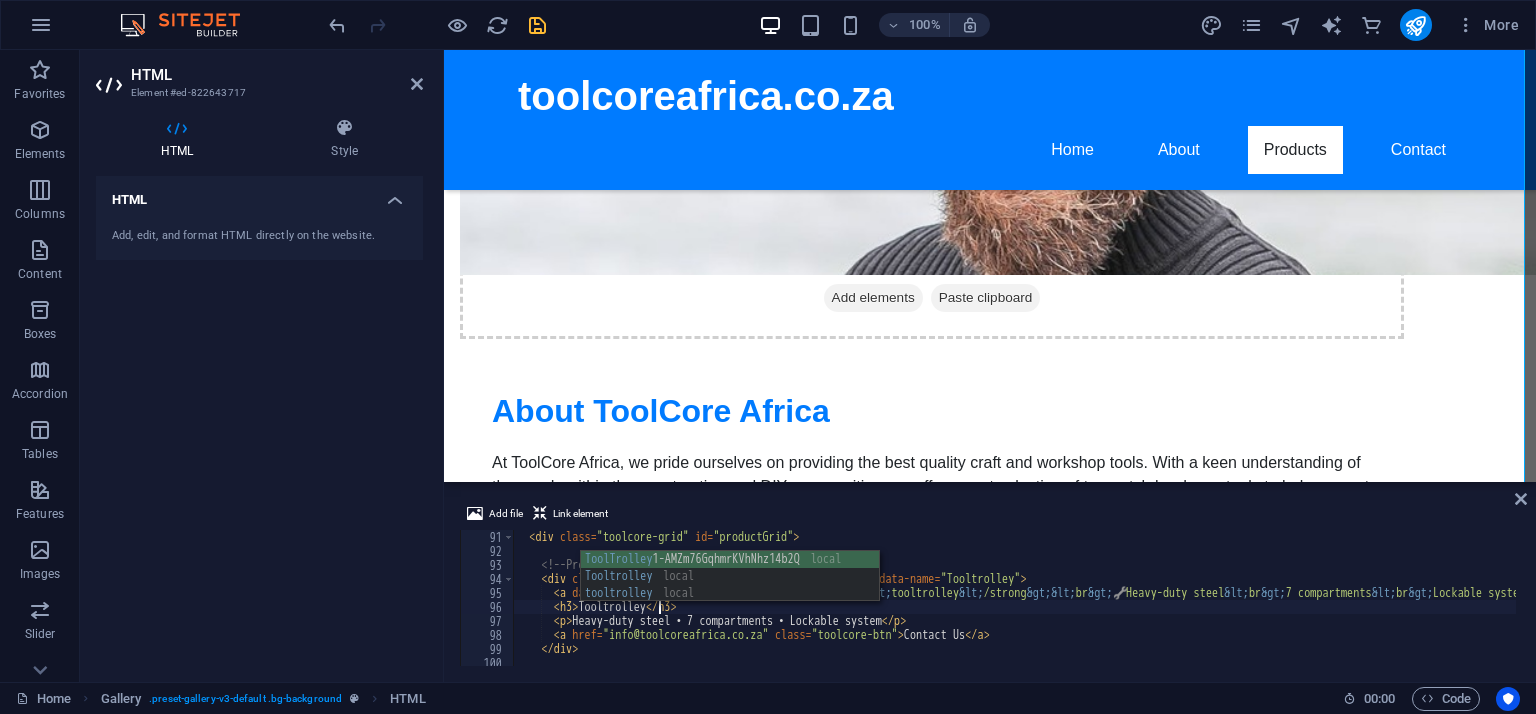 scroll, scrollTop: 0, scrollLeft: 12, axis: horizontal 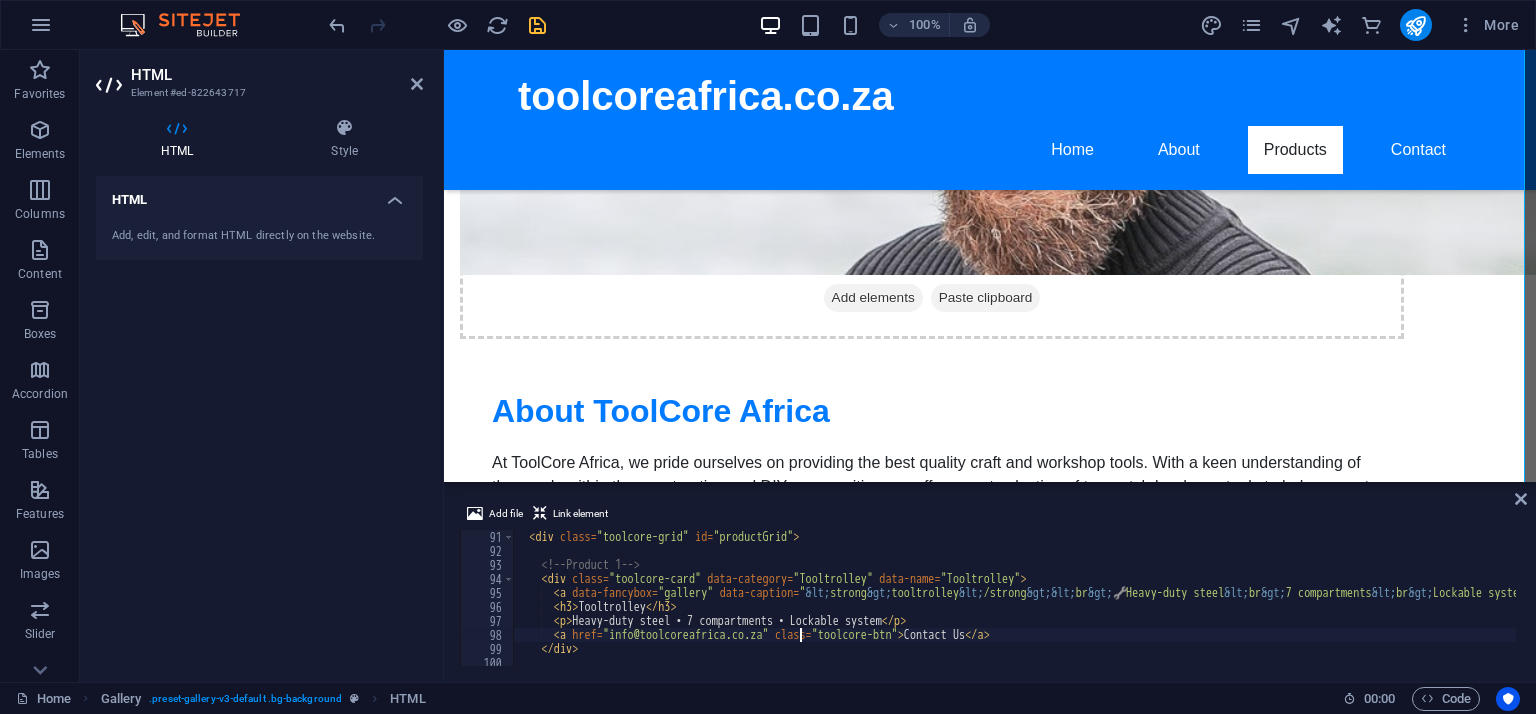 click on "< div   class = "toolcore-grid"   id = "productGrid" >      <!--  Product 1  -->      < div   class = "toolcore-card"   data-category = "Tooltrolley"   data-name = "Tooltrolley" >         < a   data-fancybox = "gallery"   data-caption = " &lt; strong &gt; tooltrolley  &lt; /strong &gt;&lt; br &gt; 🔧  Heavy-duty steel &lt; br &gt; 7 compartments &lt; br &gt; Lockable system &lt; br &gt;&lt; br &gt;&lt; a href='mailto:[EMAIL]?subject=Tooltrolley Inquiry' style='background:red;color:white;padding:8px 14px;border-radius:4px;text-decoration:none;font-weight:bold;' &gt; Contact Us &lt; /a &gt; "   href = "https://cdn1.site-media.eu/images/1200/2546697/gallery-handyman.jpeg" > < img   src = "https://cdn1.site-media.eu/images/0/18059908/ToolTrolley1-AMZm76GqhmrKVhNhz14b2Q.png"   alt = "Toolbox Pro 1000" > </ a >         < h3 > Toolbox Pro 1000 </ h3 >         < p > Heavy-duty steel • 7 compartments • Lockable system </ p >         < a   href = "mailto:[EMAIL]?subject=Toolbox Pro 1000 Inquiry"   class = "toolcore-btn" > Contact Us </ a >      >" at bounding box center [2747, 610] 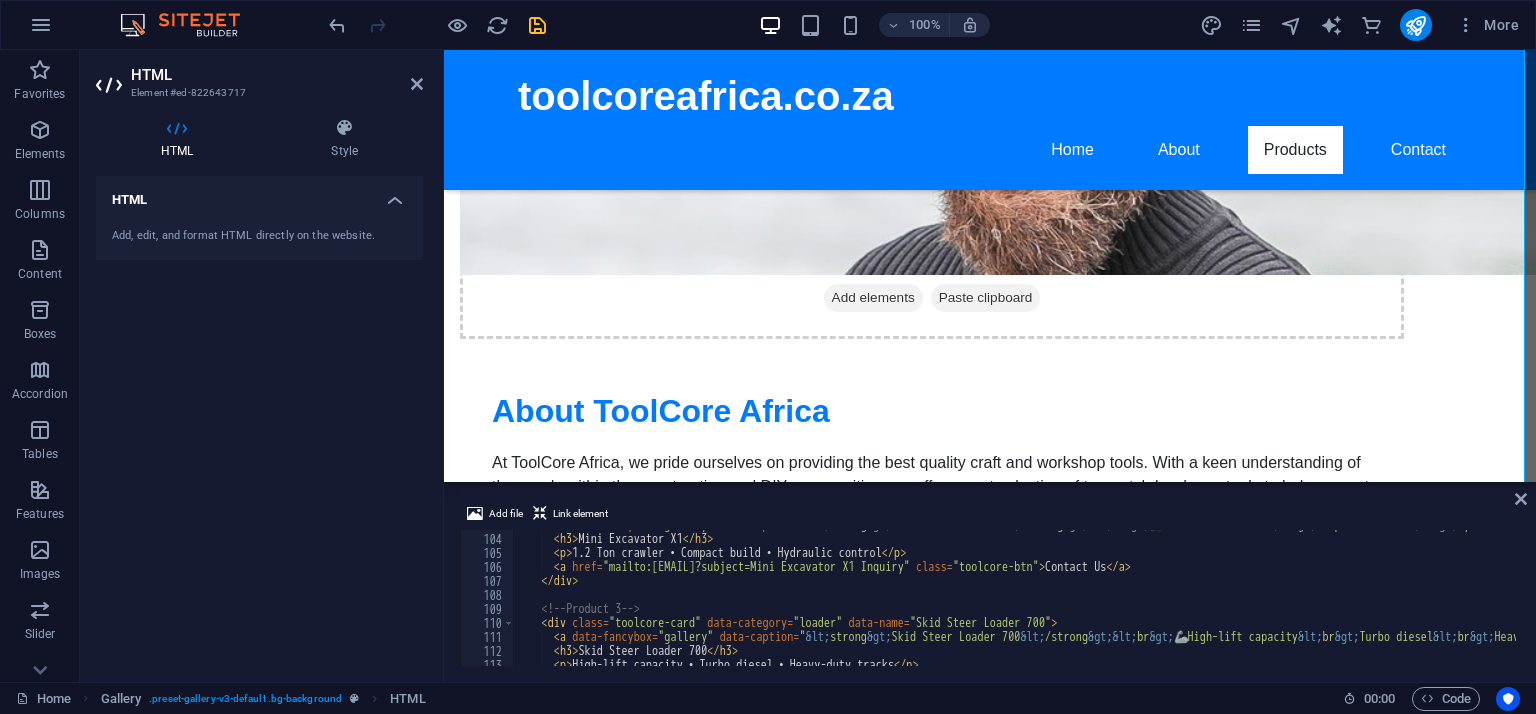 scroll, scrollTop: 1440, scrollLeft: 0, axis: vertical 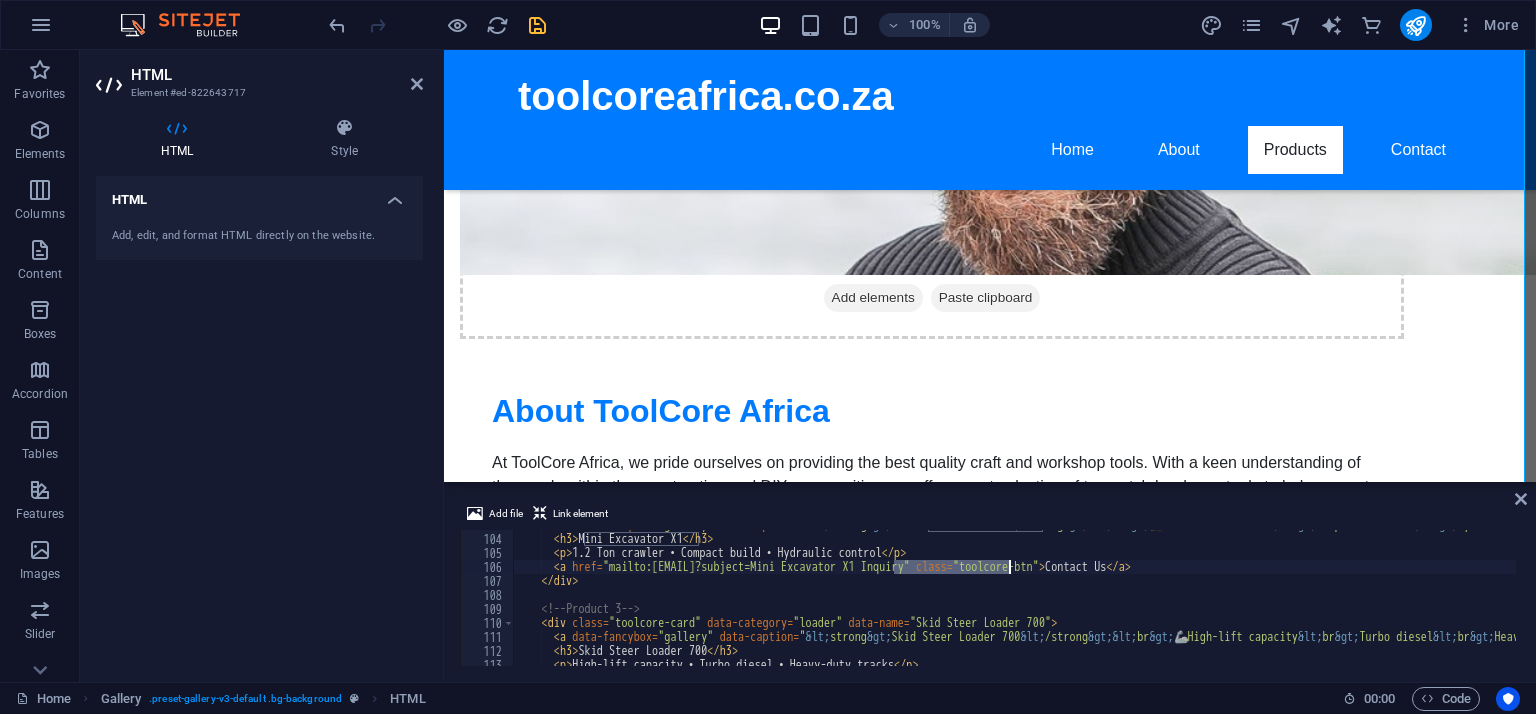 drag, startPoint x: 897, startPoint y: 567, endPoint x: 1008, endPoint y: 567, distance: 111 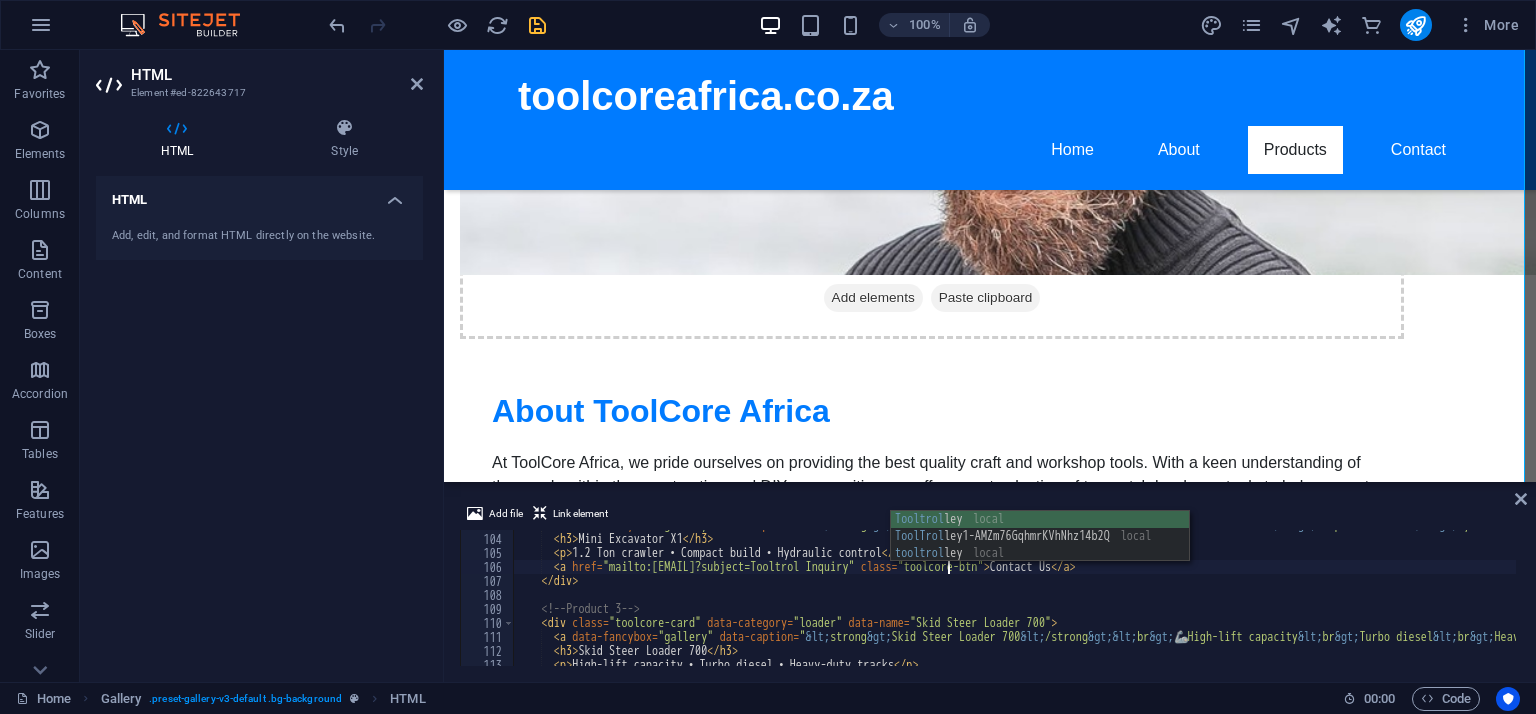 scroll, scrollTop: 0, scrollLeft: 36, axis: horizontal 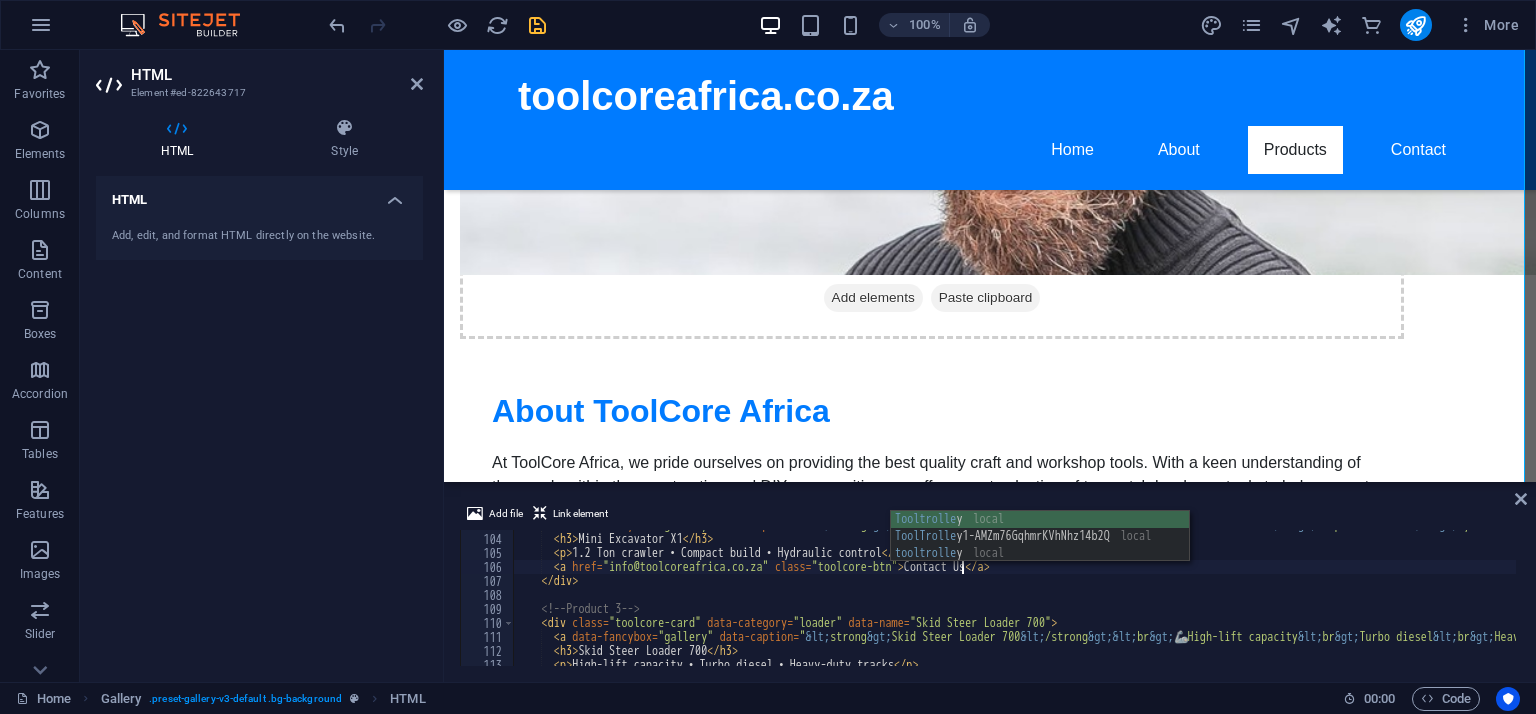 type on "<a href="mailto:[EMAIL]?subject=Tooltrolley Inquiry" class="toolcore-btn">Contact Us</a>" 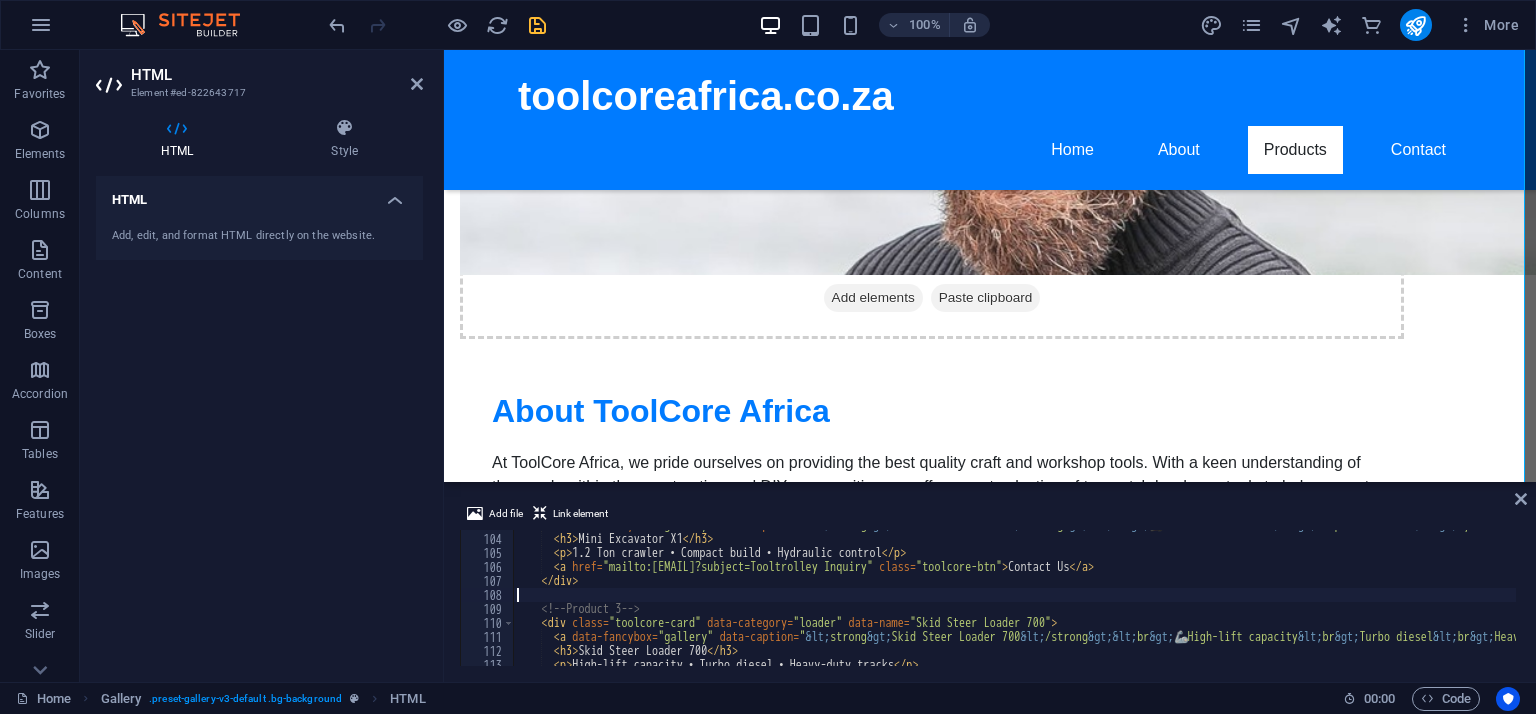 click on "< a   data-fancybox = "gallery"   data-caption = " &lt; strong &gt; Mini Excavator X1 &lt; /strong &gt;&lt; br &gt; 🚜  1.2 Ton crawler &lt; br &gt; Compact build &lt; br &gt; Hydraulic control &lt; br &gt;&lt; br &gt;&lt; a href='mailto:info@example.com?subject=Mini Excavator X1 Inquiry' style='background:red;color:white;padding:8px 14px;border-radius:4px;text-decoration:none;font-weight:bold;' &gt; Contact Us &lt; /a &gt; "   href = "https://cdn1.site-media.eu/images/1200/2132523/home-services-gallery-construction-excavator-5.jpeg" > < img   src = "https://cdn1.site-media.eu/images/800x800/2132523/home-services-gallery-construction-excavator-5.jpeg"   alt = "Mini Excavator X1" > </ a >         < h3 > Mini Excavator X1 </ h3 >         < p > 1.2 Ton crawler • Compact build • Hydraulic control </ p >         < a   href = "mailto:info@example.com?subject=Mini Excavator X1 Inquiry"   class = "toolcore-btn" > Contact Us </ a >      </ div >      <!--  Product 3  -->      < div   class =" at bounding box center (2747, 598) 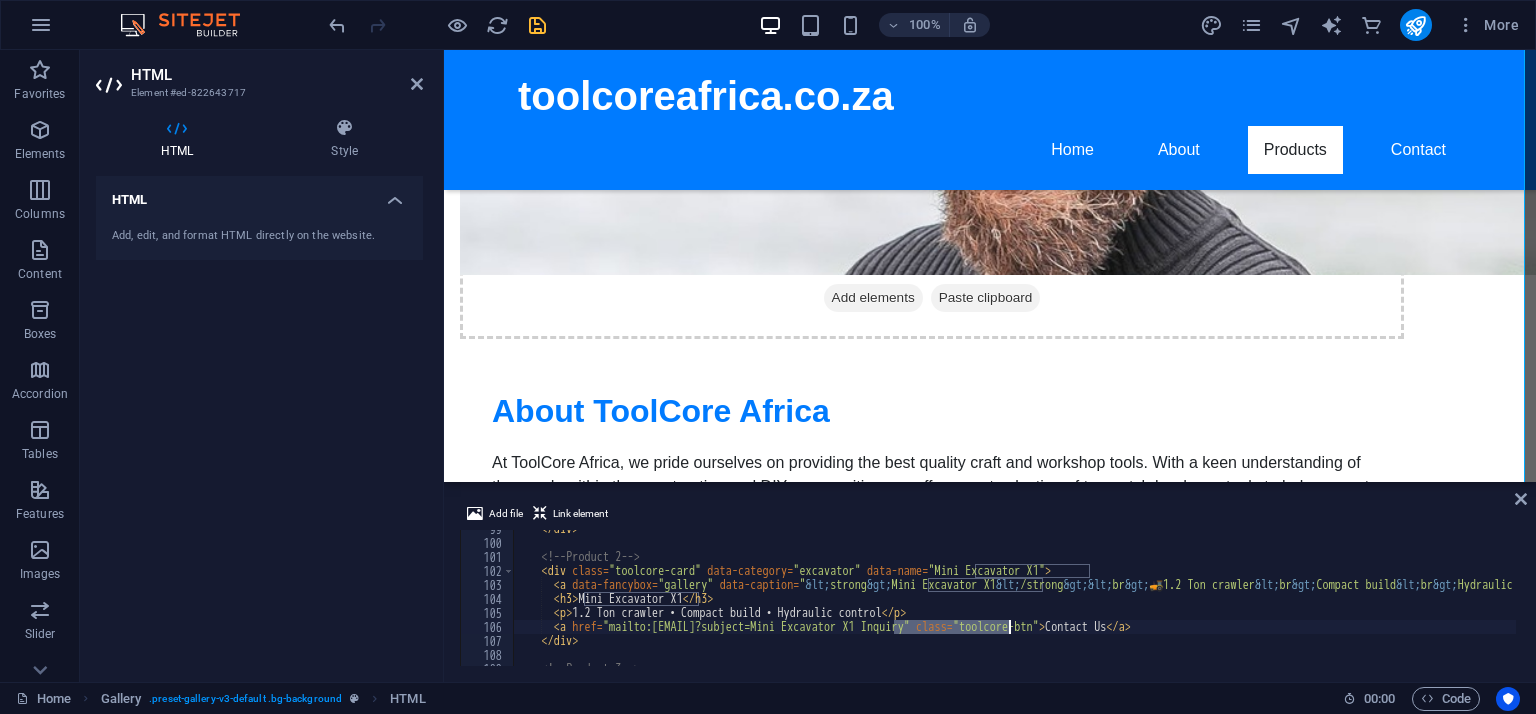 scroll, scrollTop: 1320, scrollLeft: 0, axis: vertical 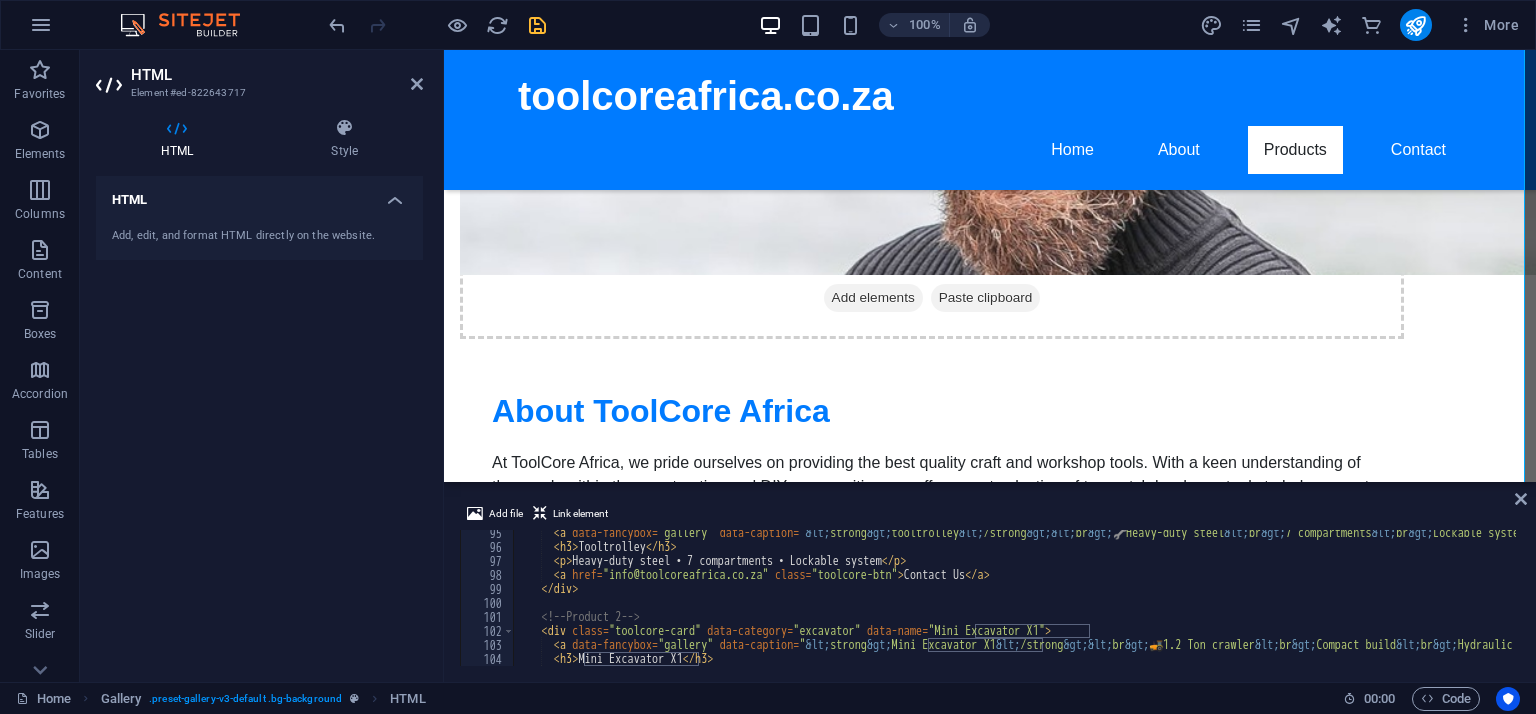 click on "< div   class = "toolcore-grid"   id = "productGrid" >      <!--  Product 1  -->      < div   class = "toolcore-card"   data-category = "Tooltrolley"   data-name = "Tooltrolley" >         < a   data-fancybox = "gallery"   data-caption = " &lt; strong &gt; tooltrolley  &lt; /strong &gt;&lt; br &gt; 🔧  Heavy-duty steel &lt; br &gt; 7 compartments &lt; br &gt; Lockable system &lt; br &gt;&lt; br &gt;&lt; a href='mailto:[EMAIL]?subject=Tooltrolley Inquiry' style='background:red;color:white;padding:8px 14px;border-radius:4px;text-decoration:none;font-weight:bold;' &gt; Contact Us &lt; /a &gt; "   href = "https://cdn1.site-media.eu/images/1200/2546697/gallery-handyman.jpeg" > < img   src = "https://cdn1.site-media.eu/images/0/18059908/ToolTrolley1-AMZm76GqhmrKVhNhz14b2Q.png"   alt = "Toolbox Pro 1000" > </ a >         < h3 > Toolbox Pro 1000 </ h3 >         < p > Heavy-duty steel • 7 compartments • Lockable system </ p >         < a   href = "mailto:[EMAIL]?subject=Toolbox Pro 1000 Inquiry"   class = "toolcore-btn" > Contact Us </ a >      </ div >      <!--  Product 2  -->      < div   class = "toolcore-card"   data-category = "excavator"   data-name =" at bounding box center [2747, 606] 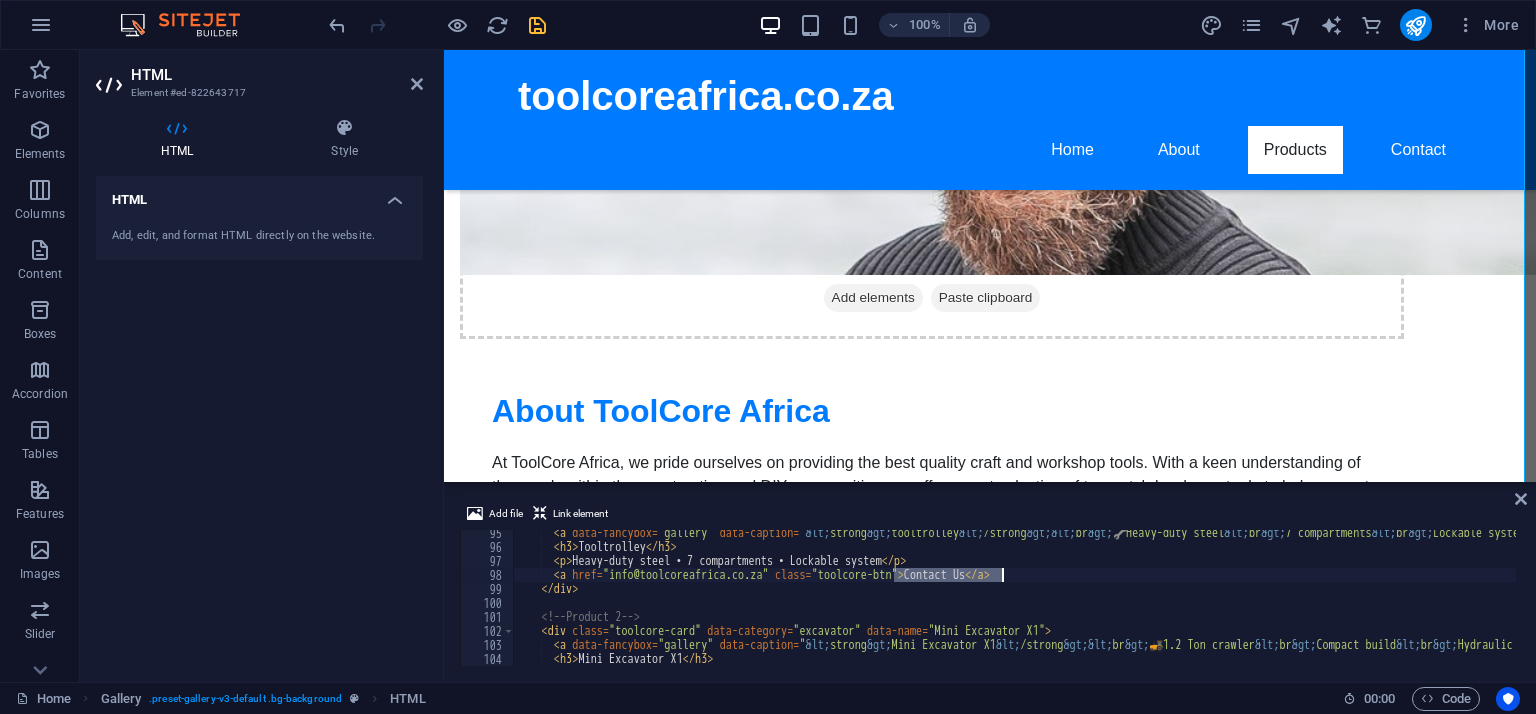 drag, startPoint x: 894, startPoint y: 574, endPoint x: 1004, endPoint y: 575, distance: 110.00455 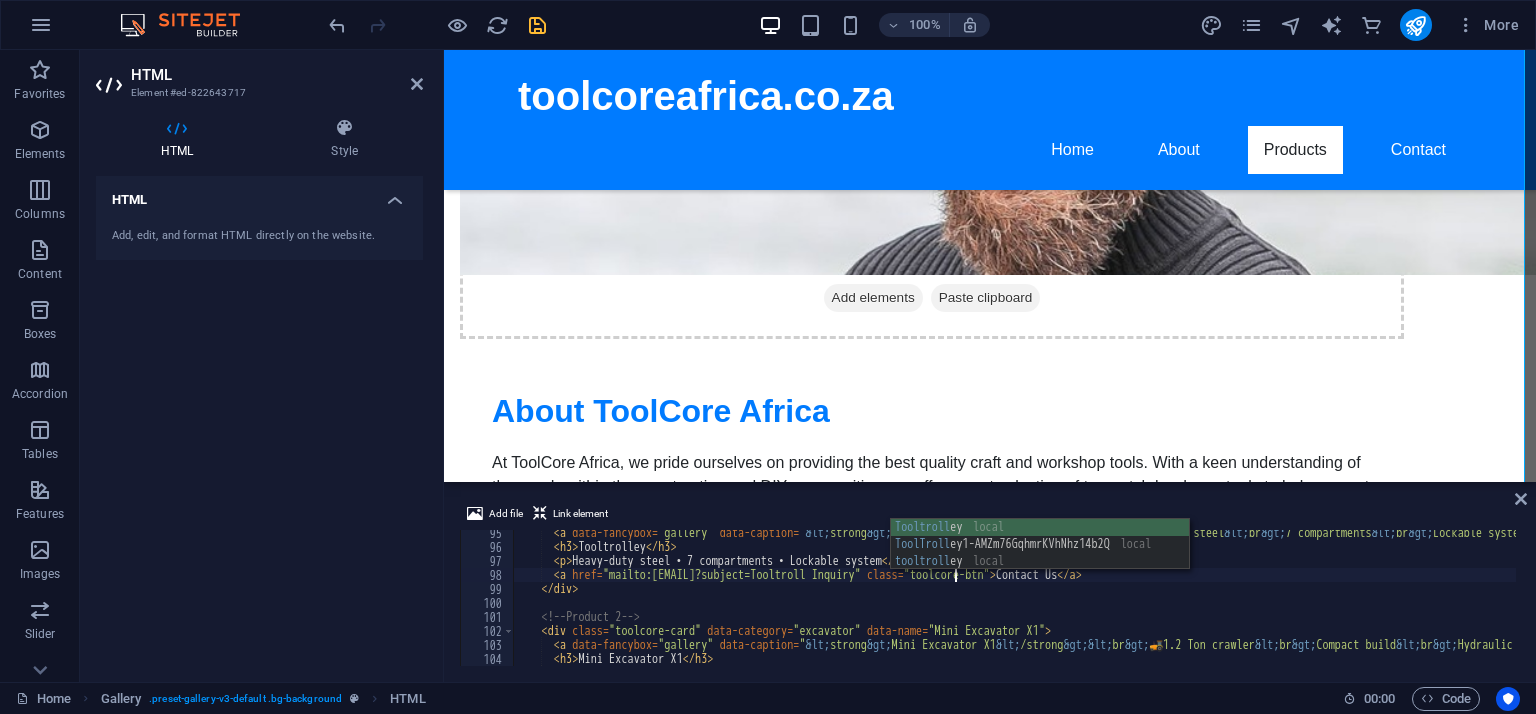 scroll, scrollTop: 0, scrollLeft: 36, axis: horizontal 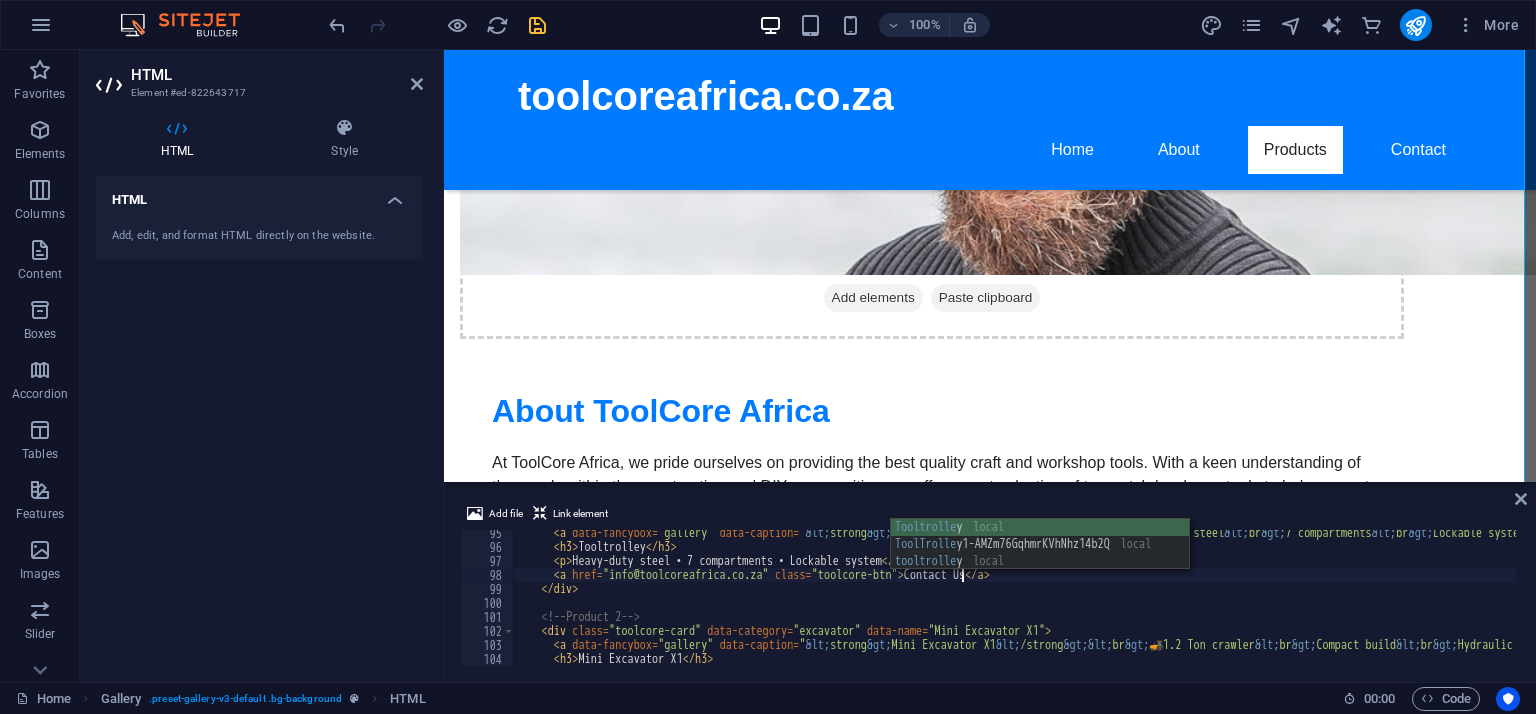 type on "<a href="mailto:[EMAIL]?subject=Tooltrolley Inquiry" class="toolcore-btn">Contact Us</a>" 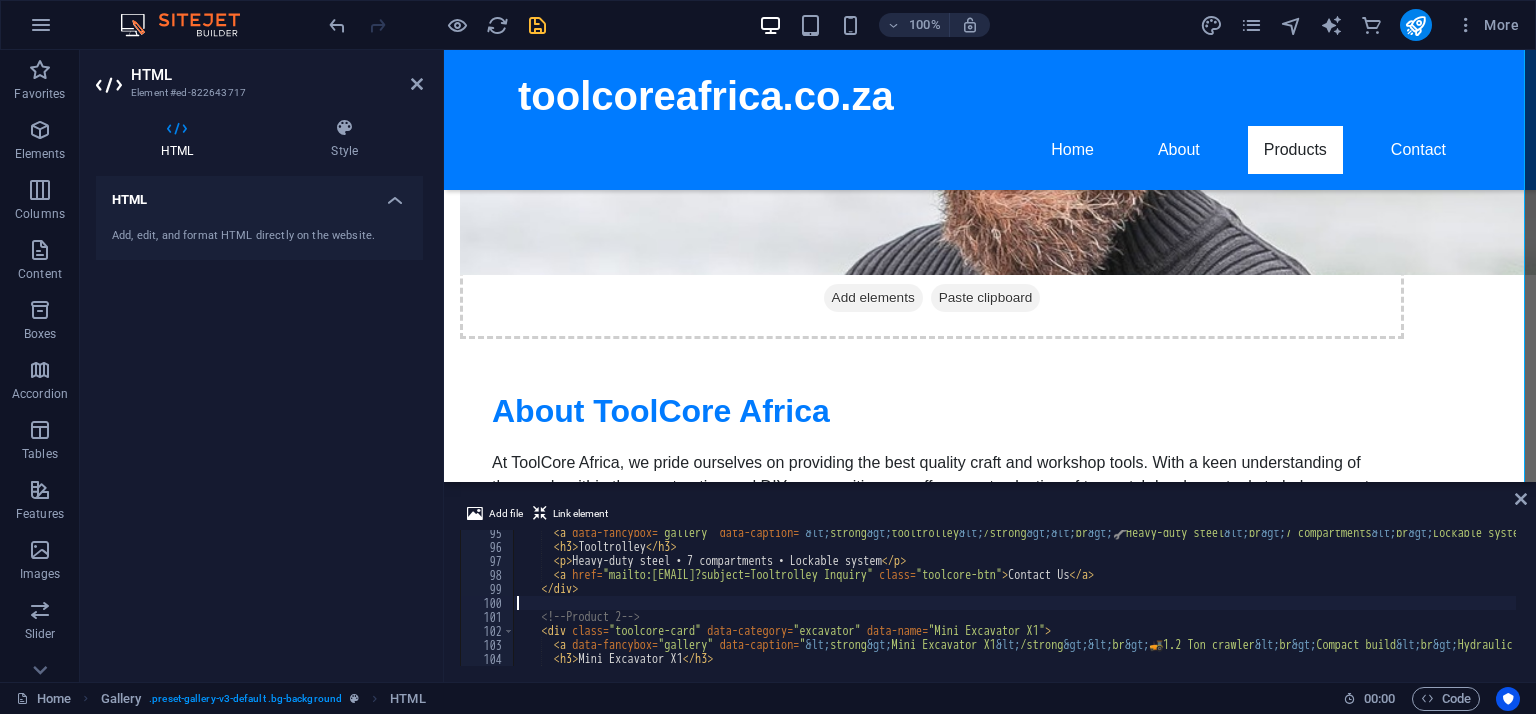 click on "< a   data-fancybox = "gallery"   data-caption = " &lt; strong &gt; tooltrolley  &lt; /strong &gt;&lt; br &gt; 🔧  Heavy-duty steel &lt; br &gt; 7 compartments &lt; br &gt; Lockable system &lt; br &gt;&lt; br &gt;&lt; a href='mailto:info@example.com?subject=Tooltrolley Inquiry' style='background:red;color:white;padding:8px 14px;border-radius:4px;text-decoration:none;font-weight:bold;' &gt; Contact Us &lt; /a &gt; "   href = "https://cdn1.site-media.eu/images/1200/2546697/gallery-handyman.jpeg" > < img   src = "https://cdn1.site-media.eu/images/0/18059908/ToolTrolley1-AMZm76GqhmrKVhNhz14b2Q.png"   alt = "Toolbox Pro 1000" > </ a >         < h3 > Tooltrolley </ h3 >         < p > Heavy-duty steel • 7 compartments • Lockable system </ p >         < a   href = "mailto:info@example.com?subject=Tooltrolley Inquiry"   class = "toolcore-btn" > Contact Us </ a >      </ div >      <!--  Product 2  -->      < div   class = "toolcore-card"   data-category = "excavator"   data-name =" at bounding box center [2747, 606] 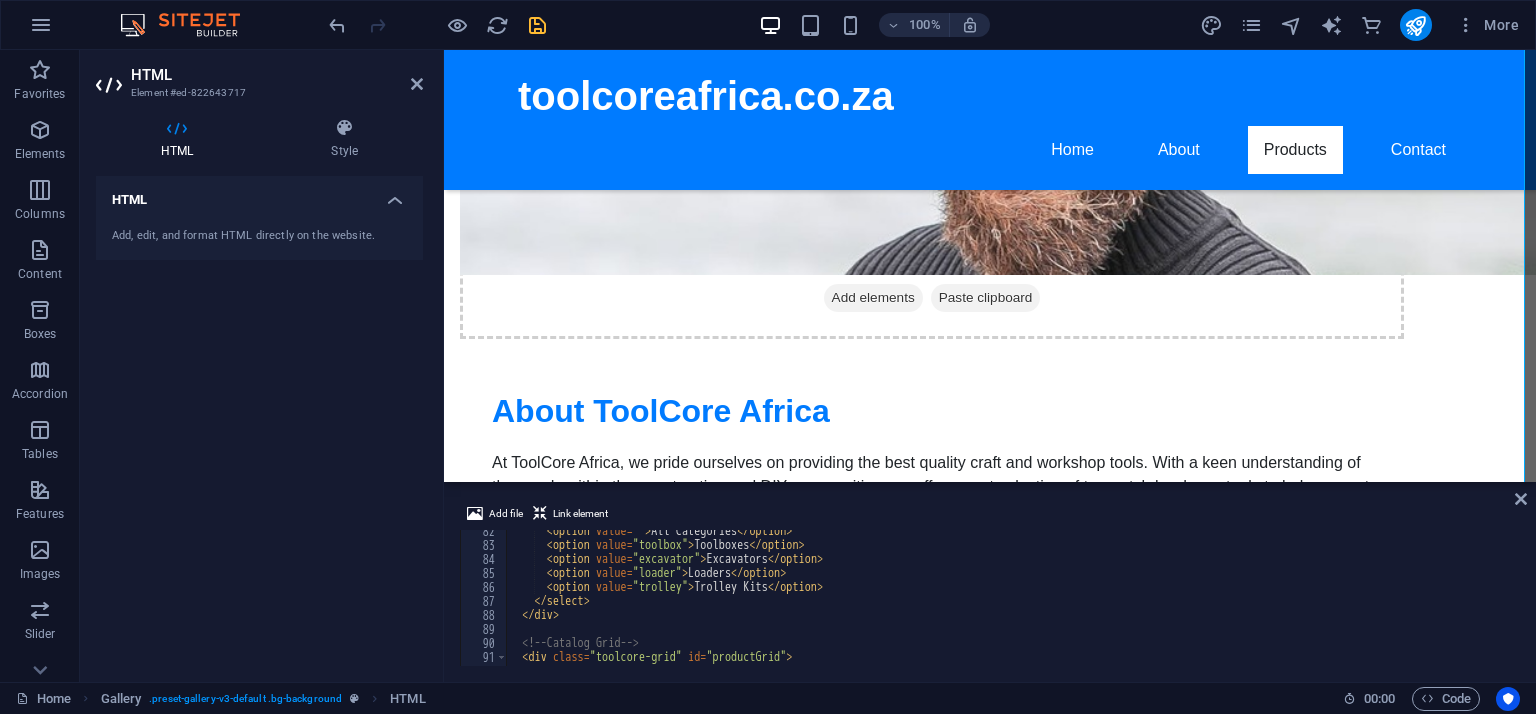 scroll, scrollTop: 1140, scrollLeft: 0, axis: vertical 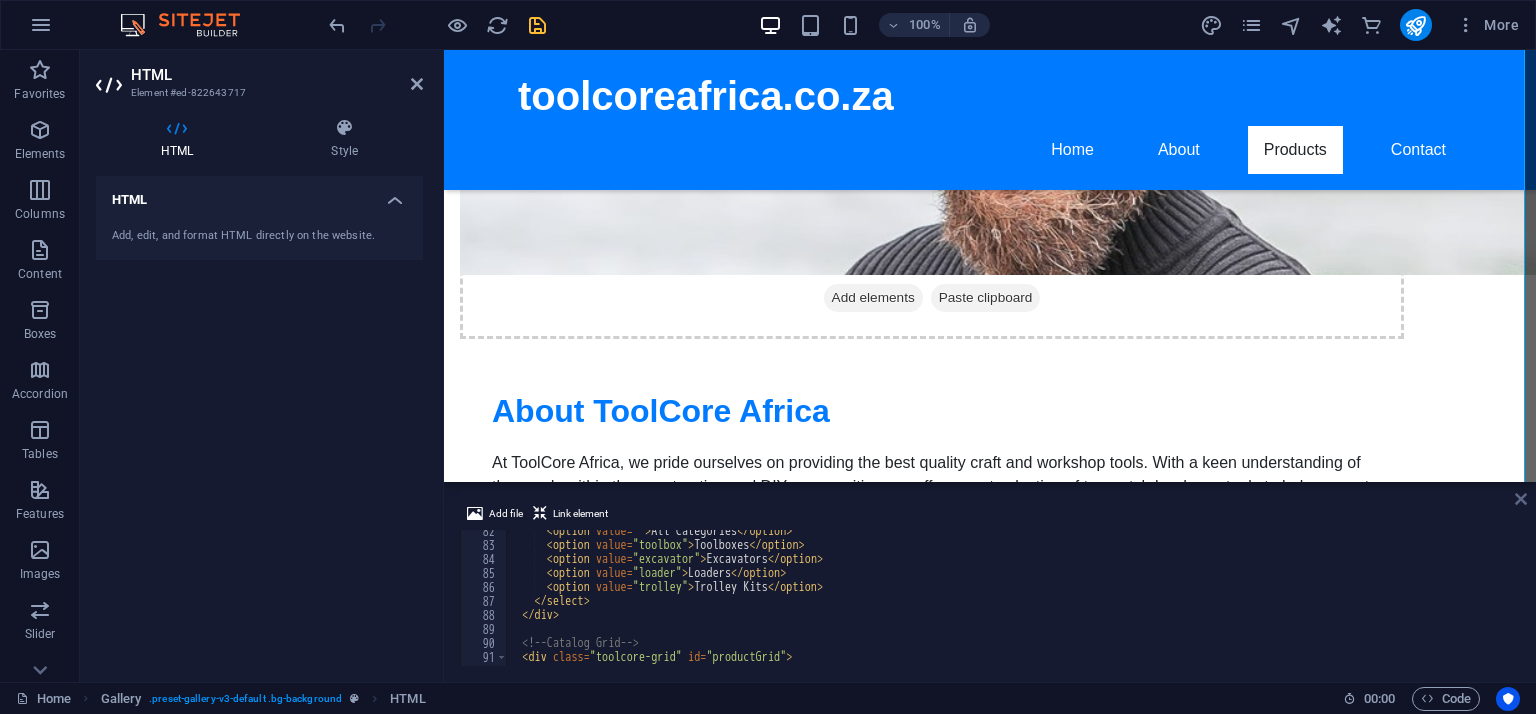 type 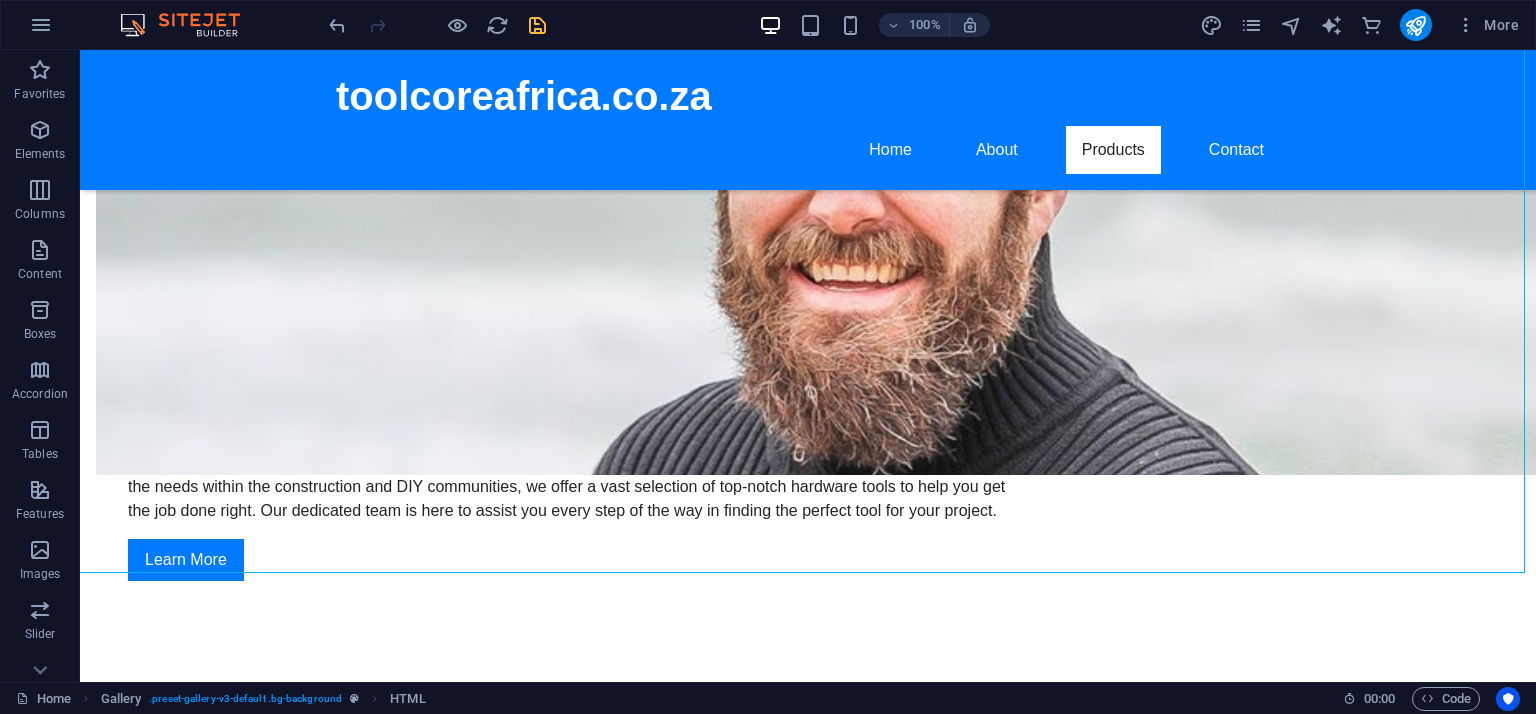 click on "100% More" at bounding box center [926, 25] 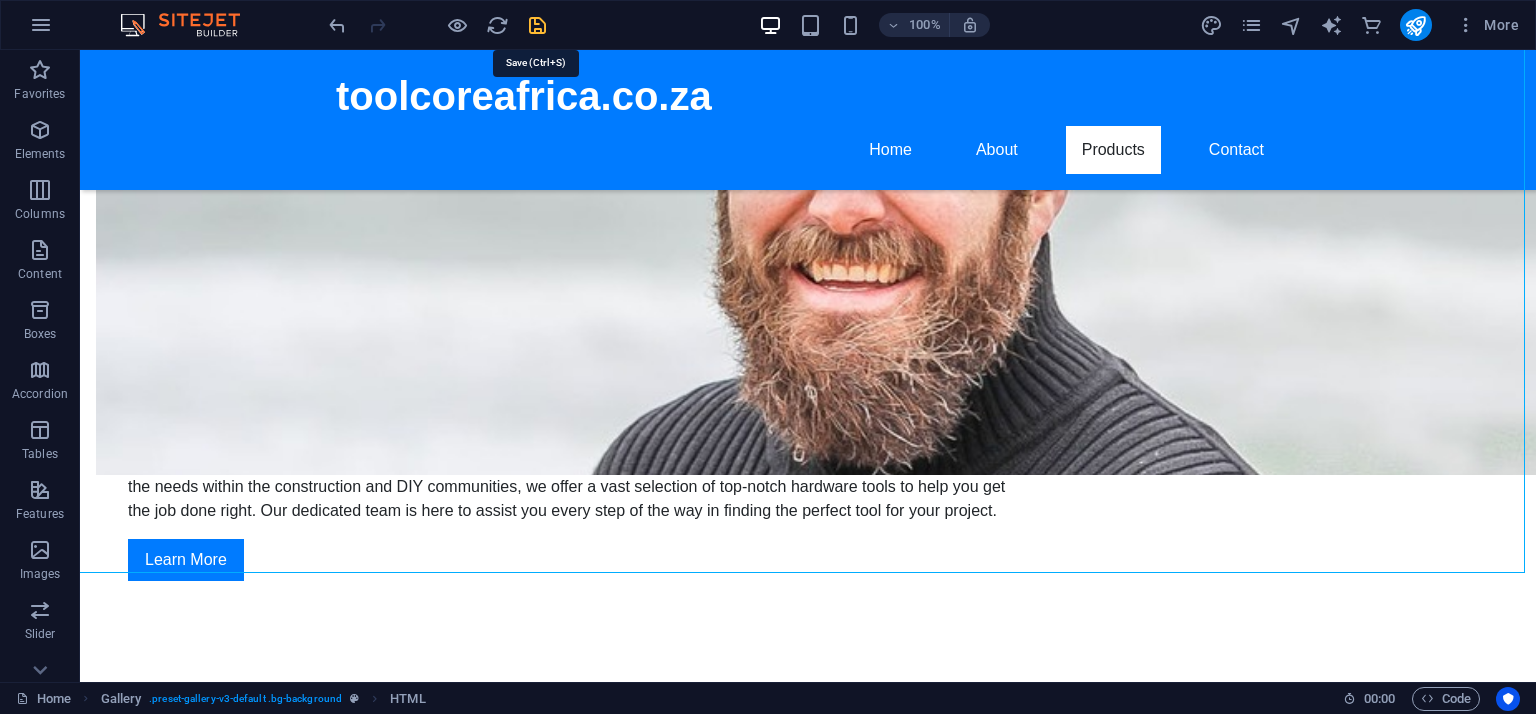 click at bounding box center (537, 25) 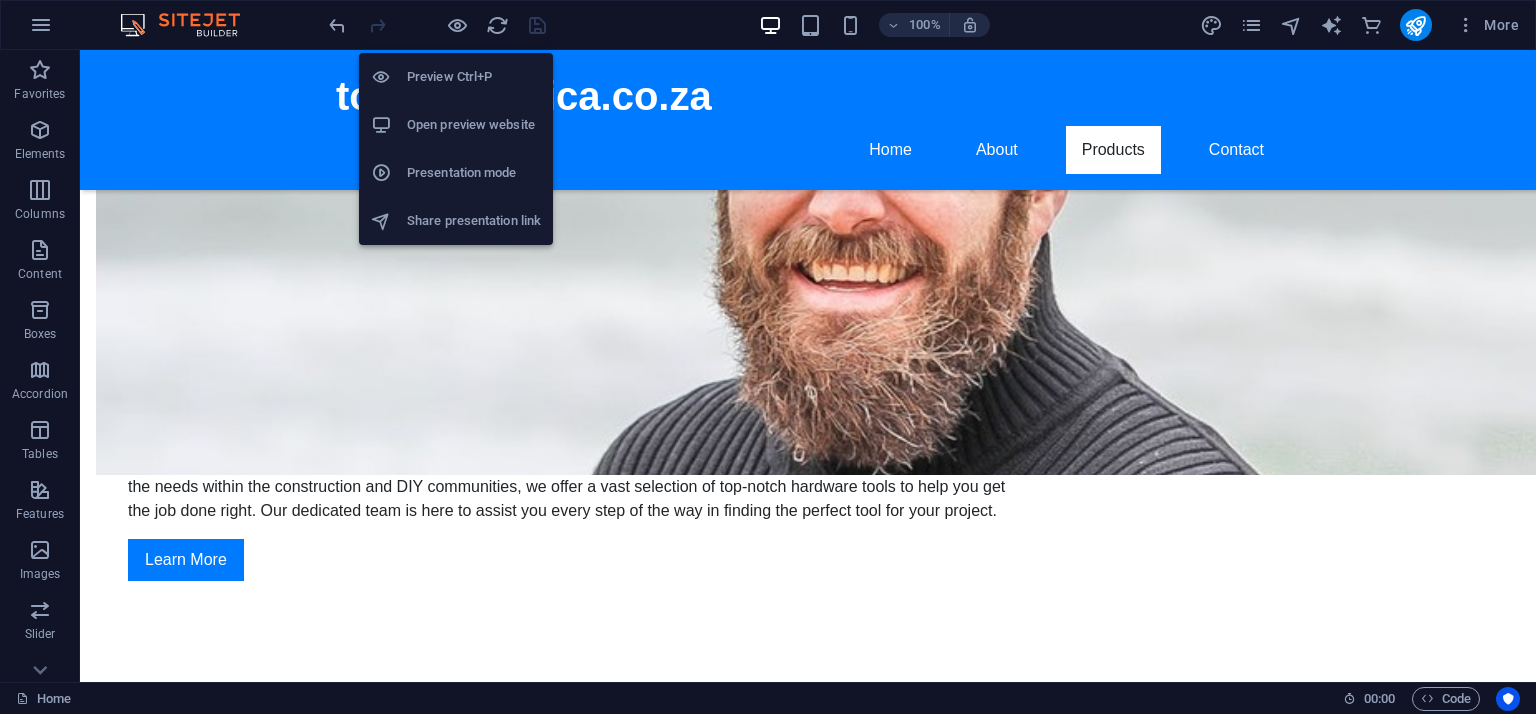 click on "Preview Ctrl+P" at bounding box center [474, 77] 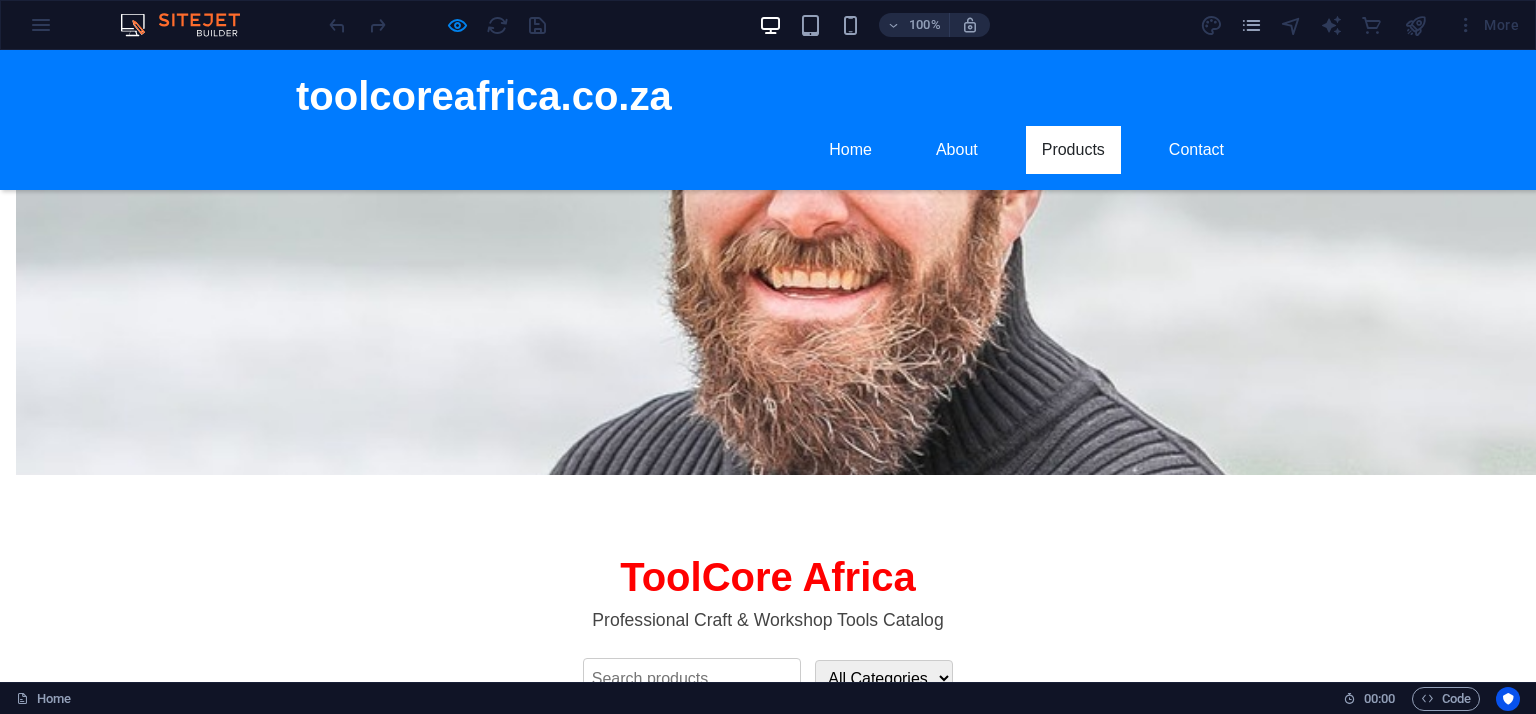 click on "Contact Us" at bounding box center [310, 1221] 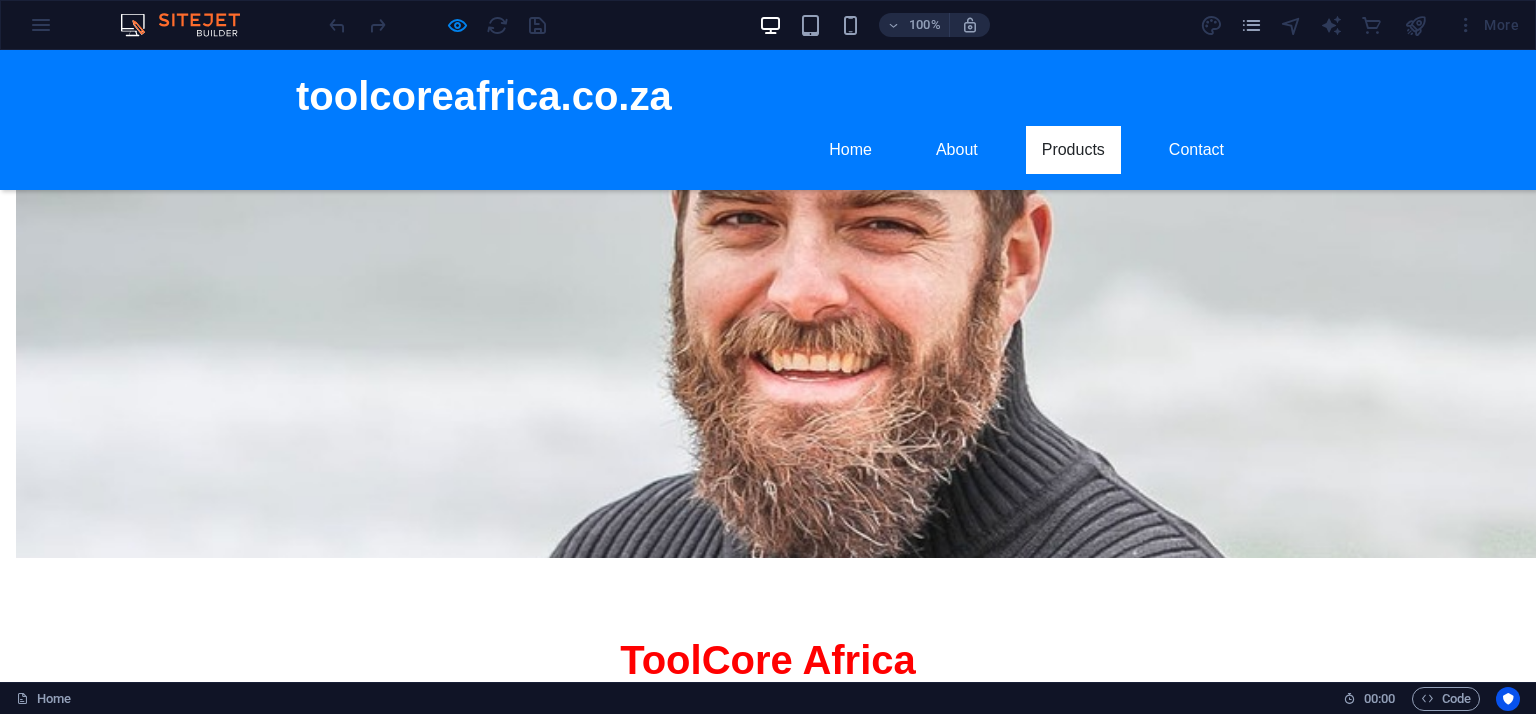 scroll, scrollTop: 1095, scrollLeft: 0, axis: vertical 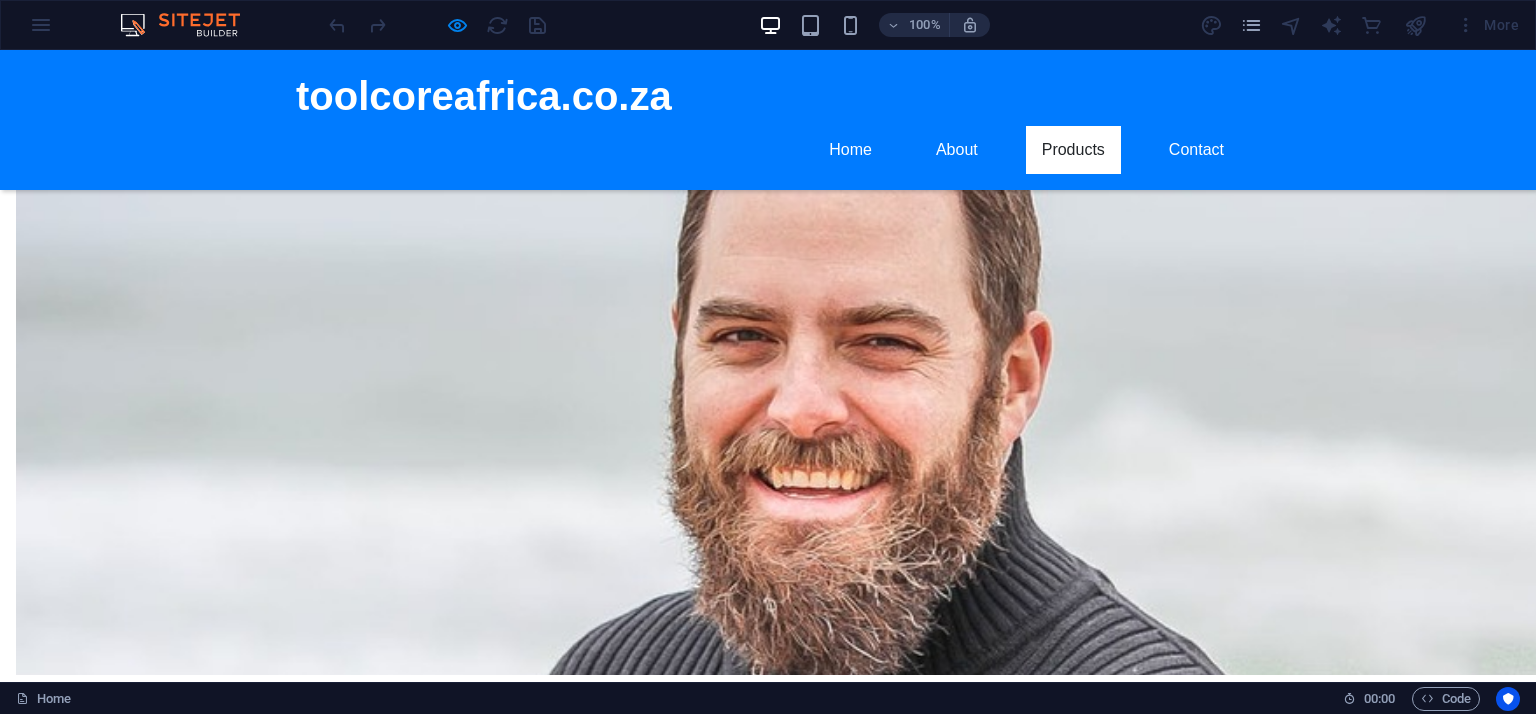 click at bounding box center [310, 1118] 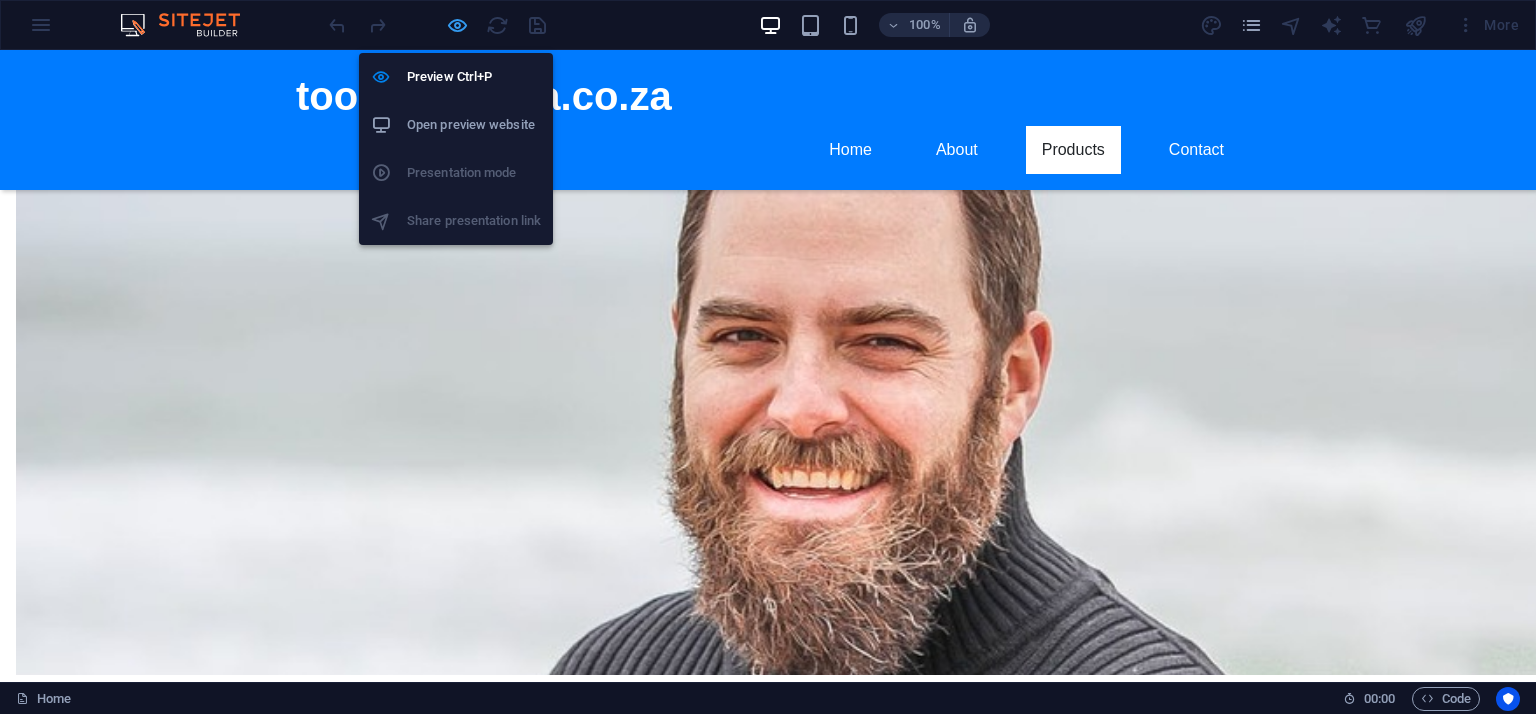 click at bounding box center (457, 25) 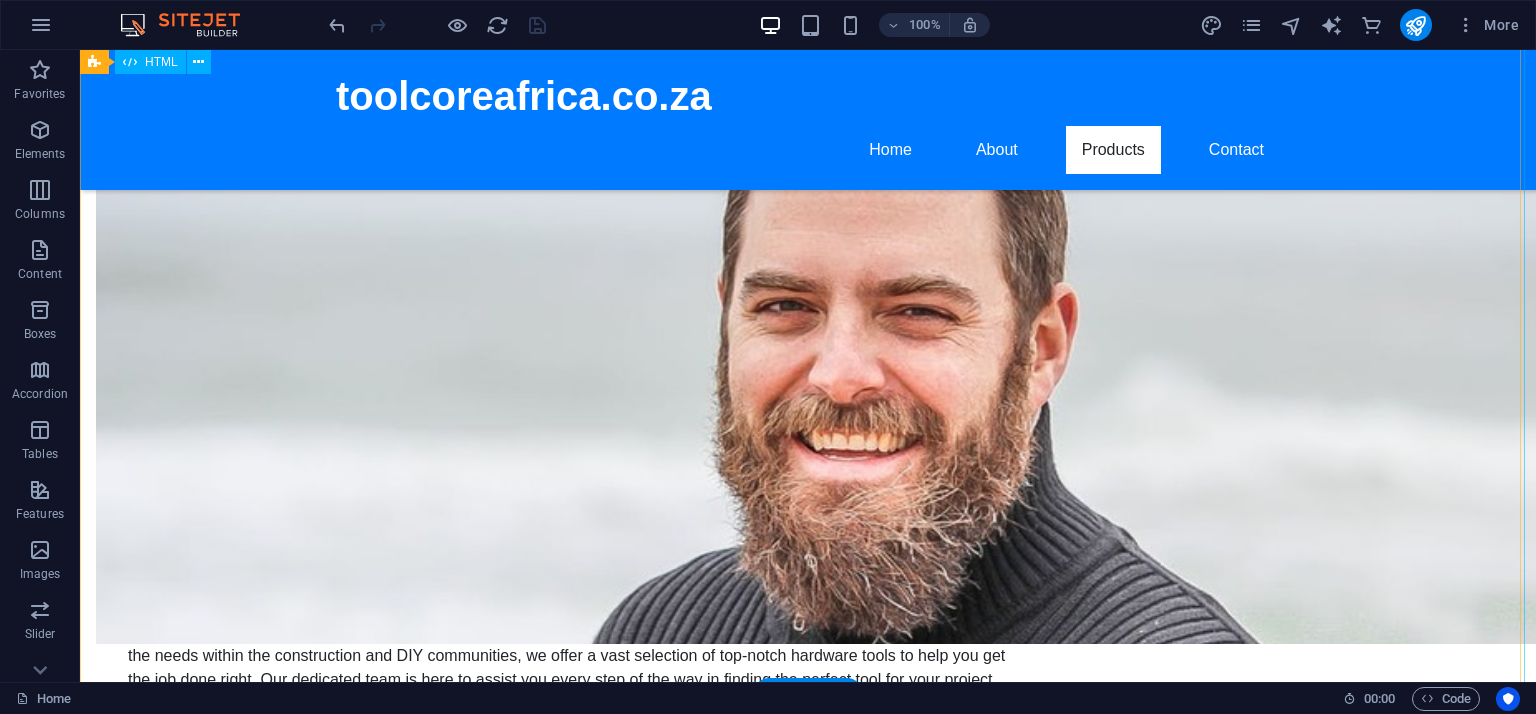 scroll, scrollTop: 1095, scrollLeft: 0, axis: vertical 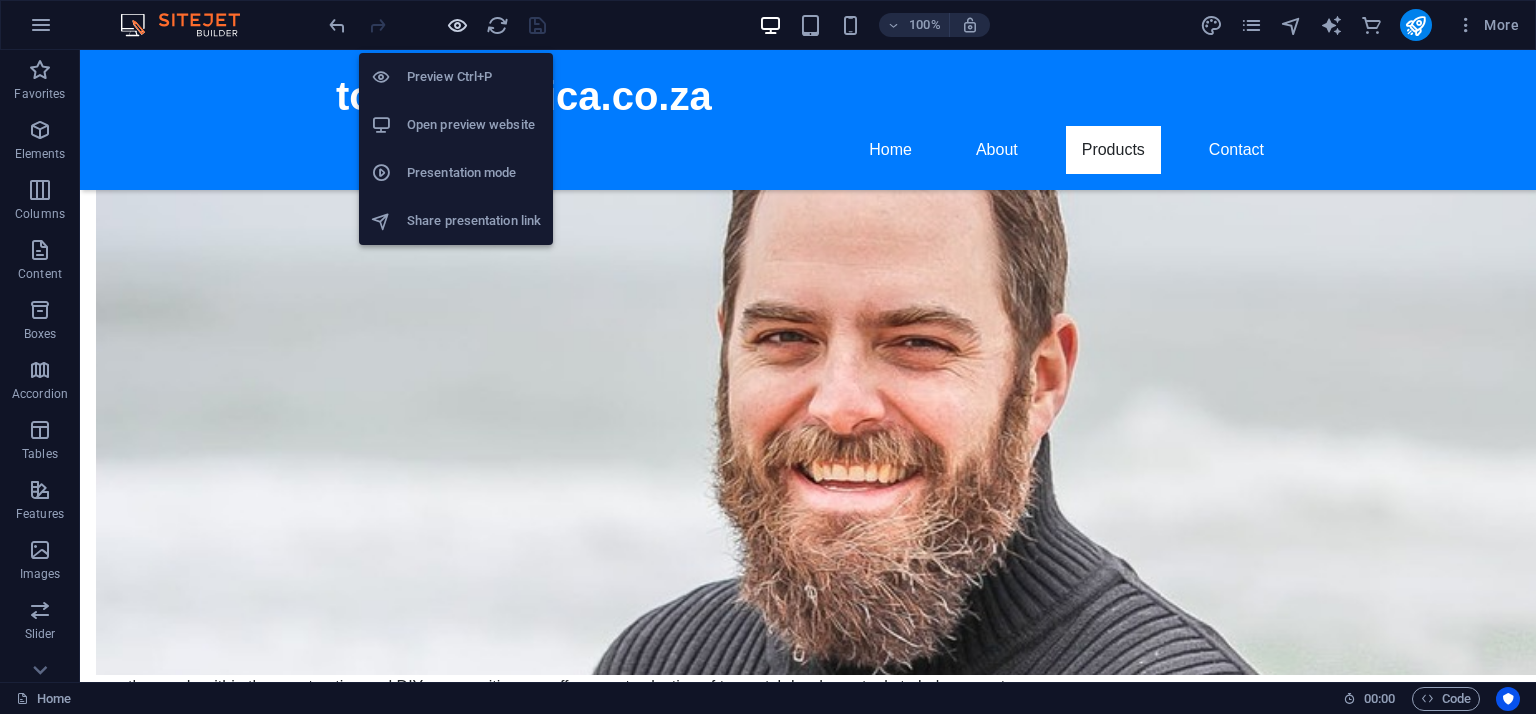 click at bounding box center [457, 25] 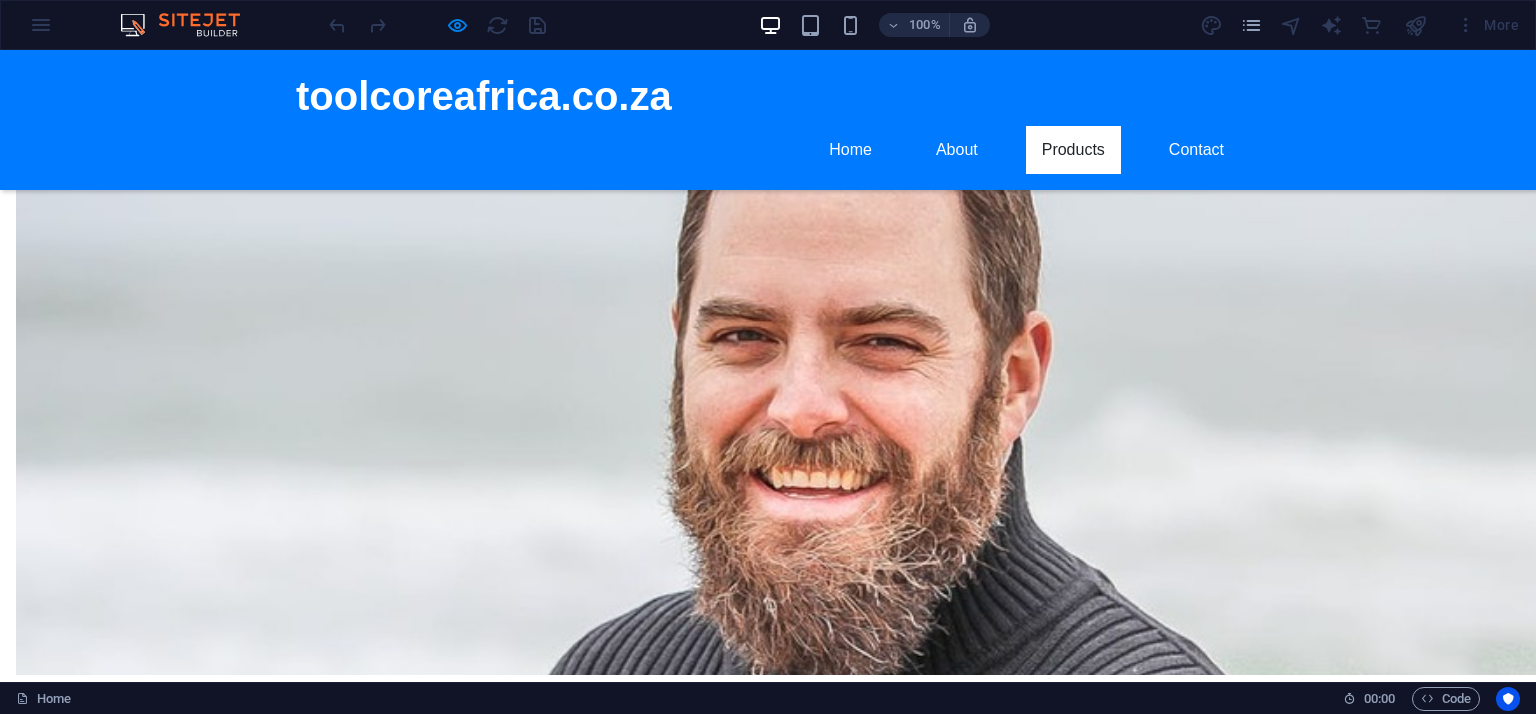 click at bounding box center [310, 1118] 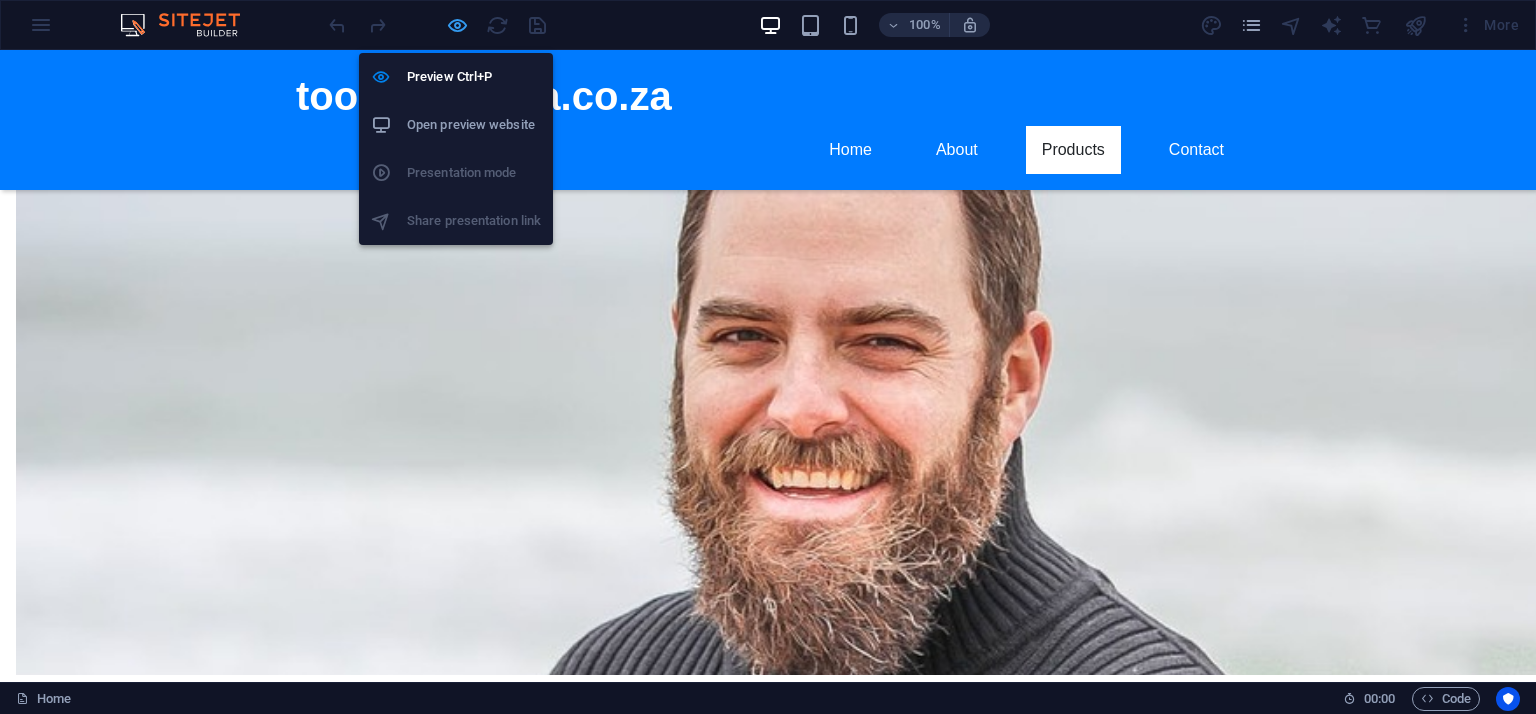 click at bounding box center (457, 25) 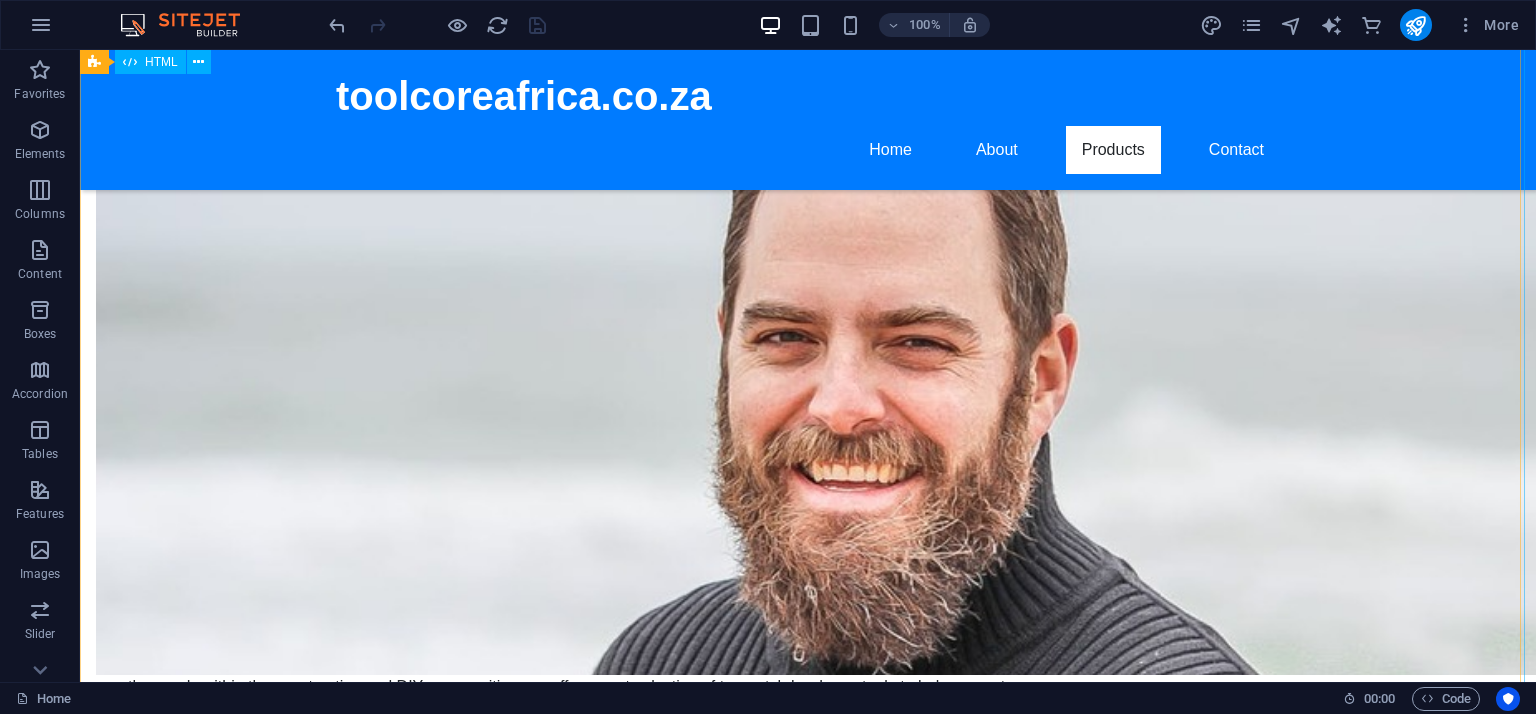 click on "ToolCore Africa Catalog
ToolCore Africa
Professional Craft & Workshop Tools Catalog
All Categories
Toolboxes
Excavators
Loaders
Trolley Kits
Tooltrolley
Heavy-duty steel • 7 compartments • Lockable system
Contact Us
Mini Excavator X1
1.2 Ton crawler • Compact build • Hydraulic control
Contact Us
Skid Steer Loader 700
High-lift capacity • Turbo diesel • Heavy-duty tracks
Contact Us
Trolley Toolkit Max
150 tools • Industrial-grade • Wheeled cabinet
Contact Us" at bounding box center [808, 1272] 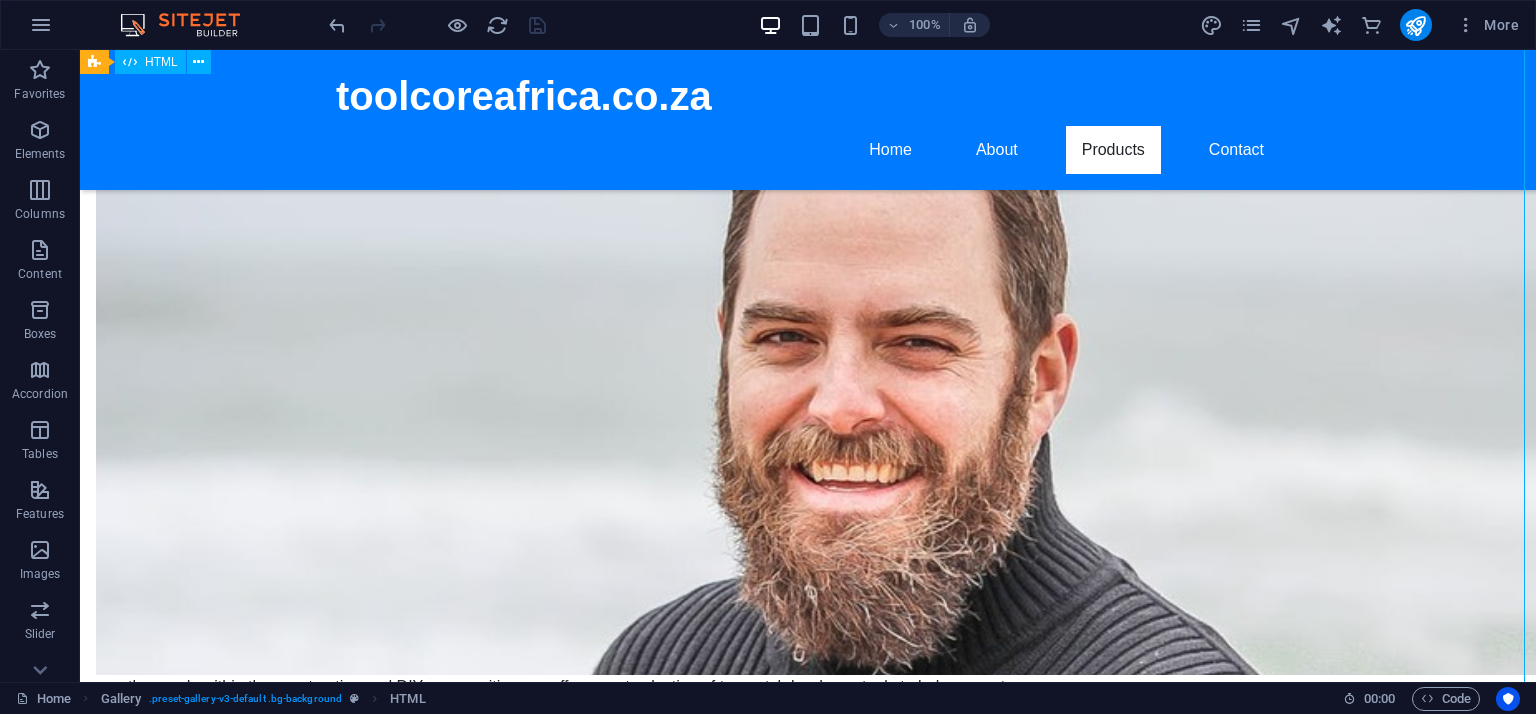 click on "ToolCore Africa Catalog
ToolCore Africa
Professional Craft & Workshop Tools Catalog
All Categories
Toolboxes
Excavators
Loaders
Trolley Kits
Tooltrolley
Heavy-duty steel • 7 compartments • Lockable system
Contact Us
Mini Excavator X1
1.2 Ton crawler • Compact build • Hydraulic control
Contact Us
Skid Steer Loader 700
High-lift capacity • Turbo diesel • Heavy-duty tracks
Contact Us
Trolley Toolkit Max
150 tools • Industrial-grade • Wheeled cabinet
Contact Us" at bounding box center [808, 1272] 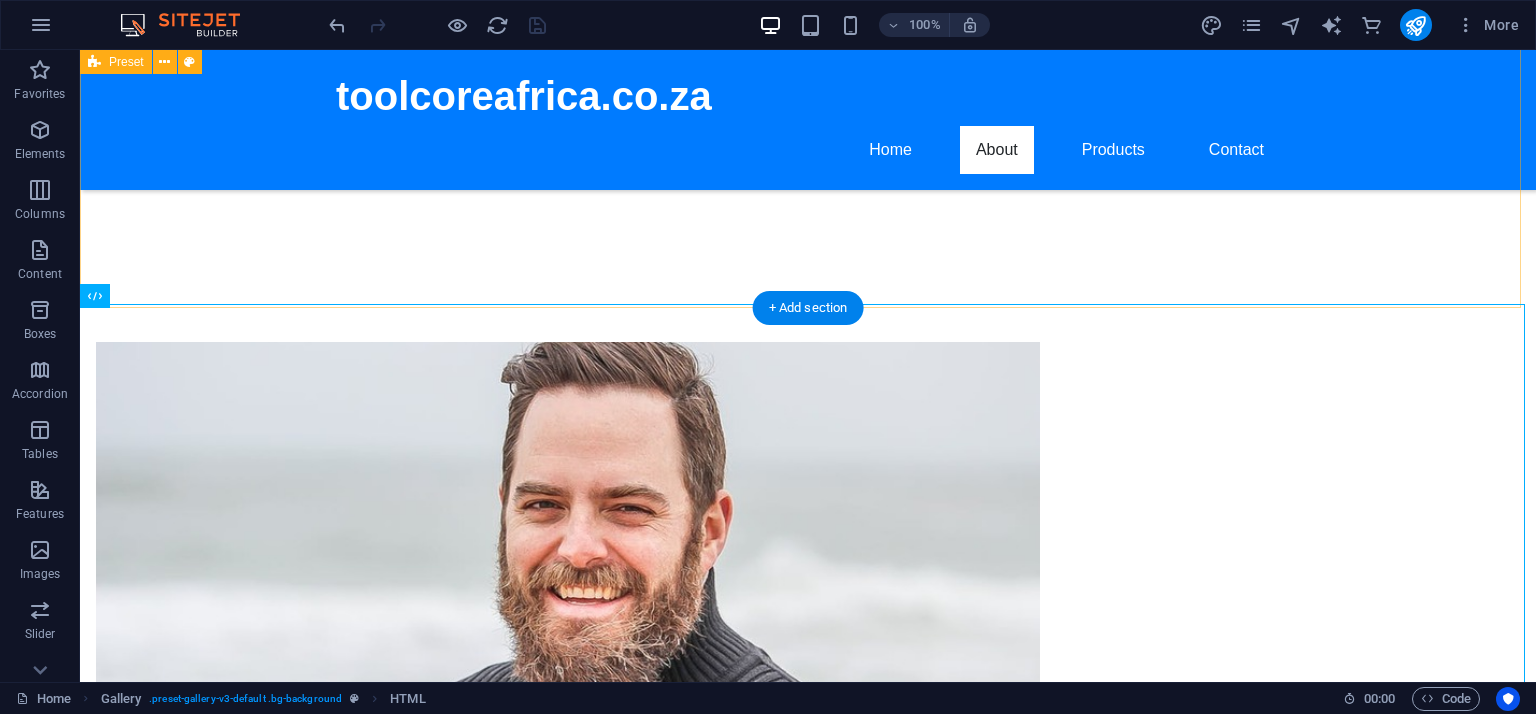 scroll, scrollTop: 795, scrollLeft: 0, axis: vertical 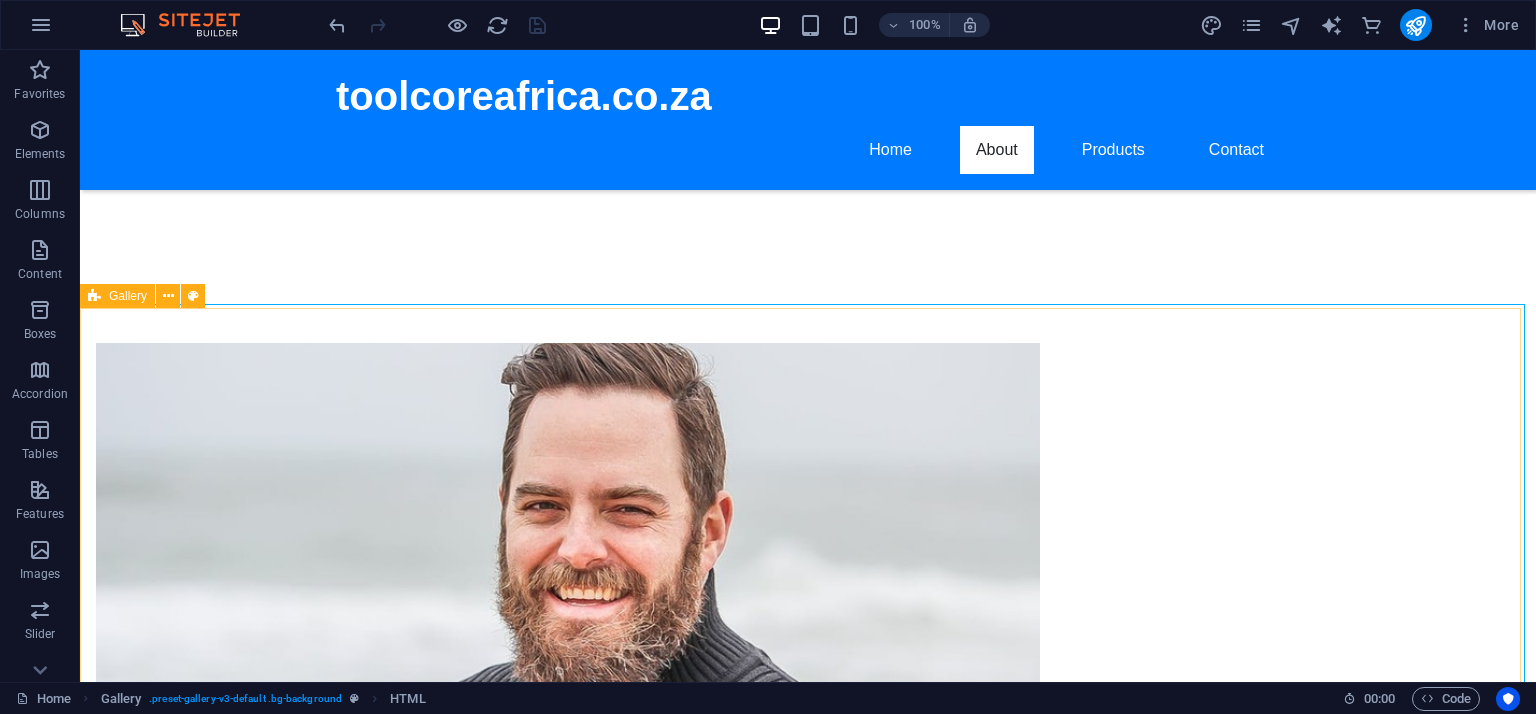 click on "Gallery" at bounding box center [128, 296] 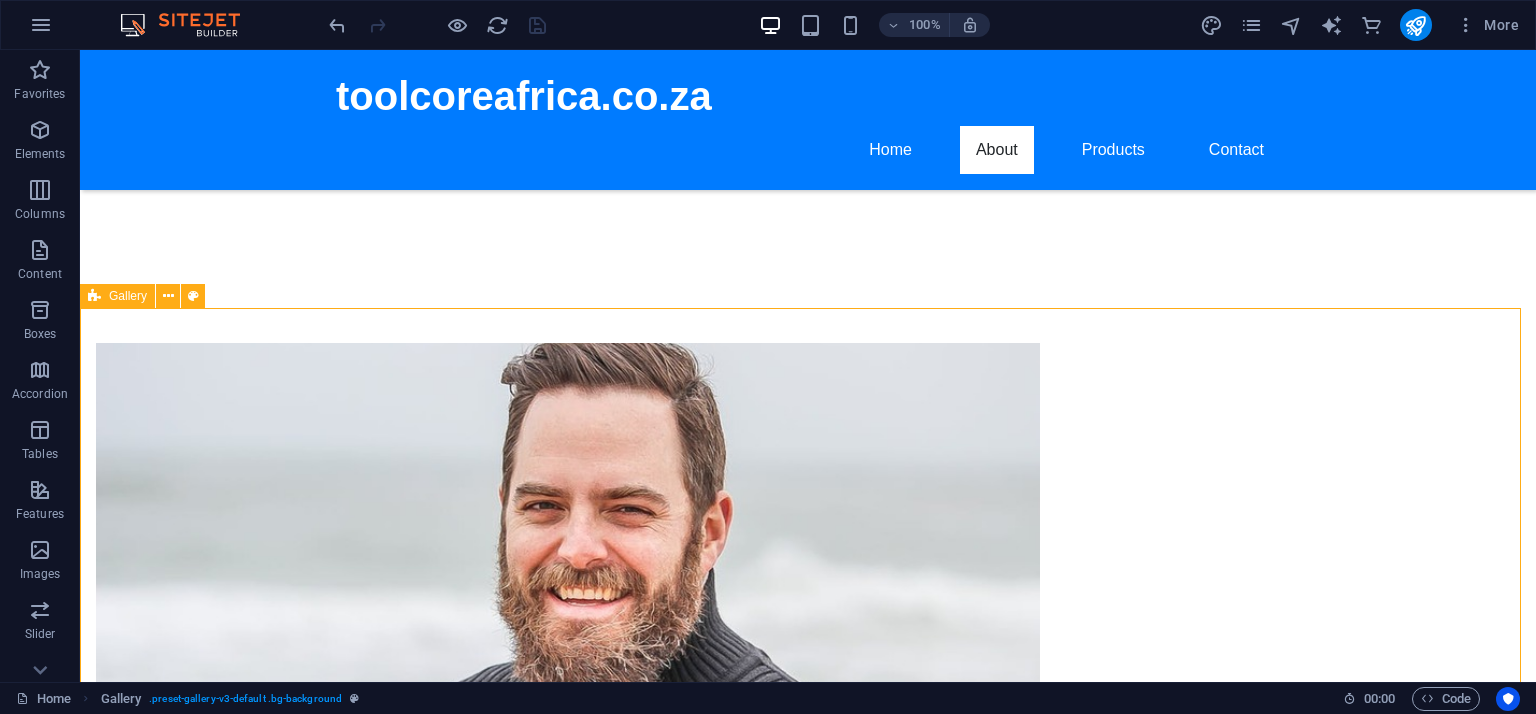 click on "Gallery" at bounding box center [128, 296] 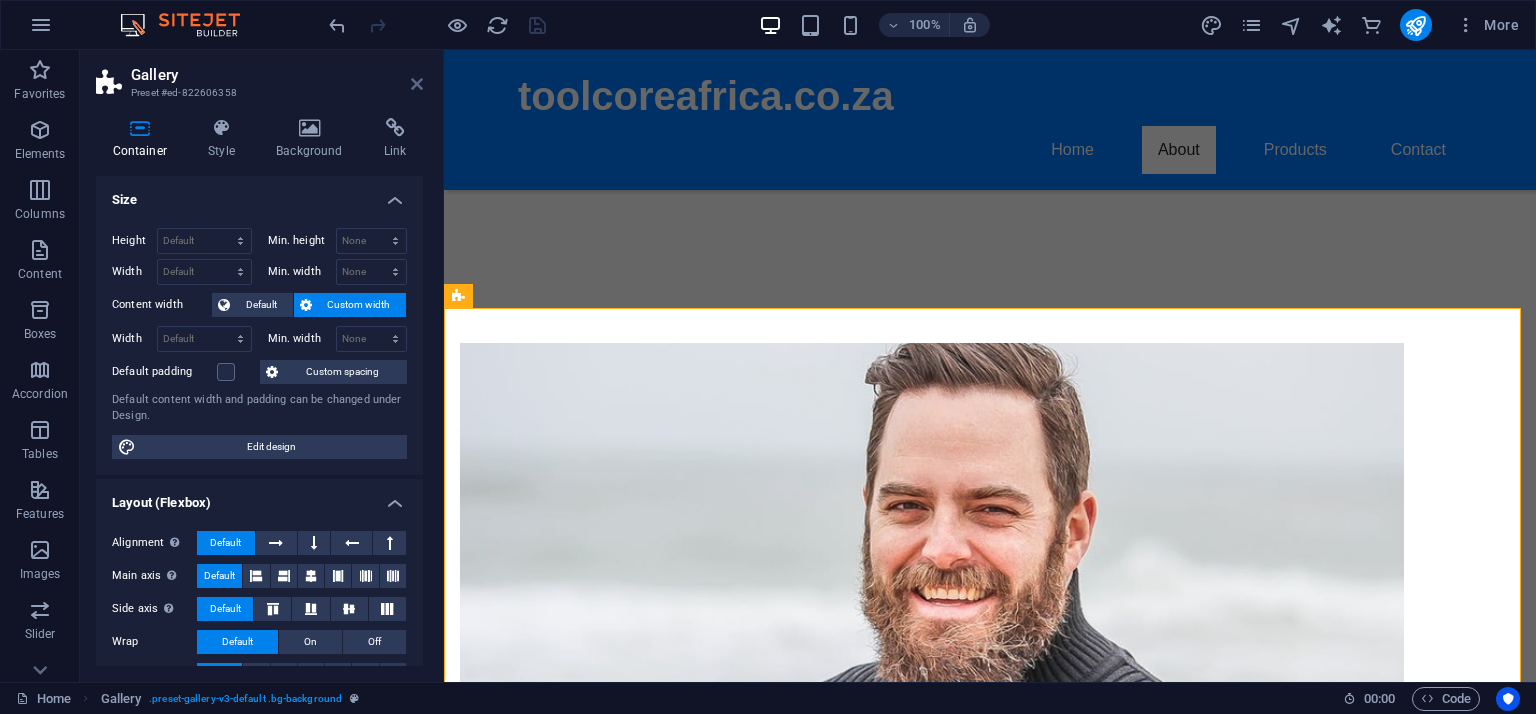 click at bounding box center [417, 84] 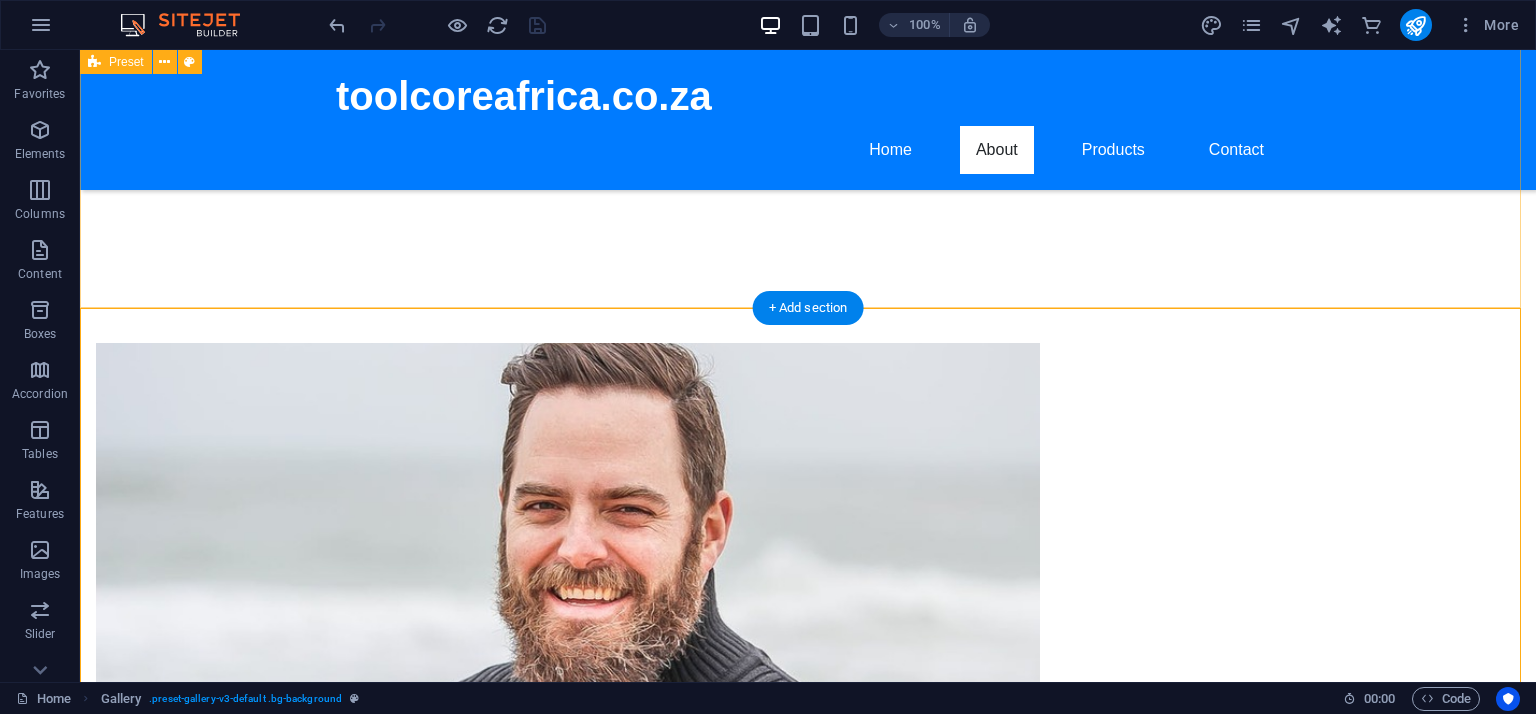 click on "Drop content here or  Add elements  Paste clipboard About ToolCore Africa At ToolCore Africa, we pride ourselves on providing the best quality craft and workshop tools. With a keen understanding of the needs within the construction and DIY communities, we offer a vast selection of top-notch hardware tools to help you get the job done right. Our dedicated team is here to assist you every step of the way in finding the perfect tool for your project. Learn More" at bounding box center [808, 728] 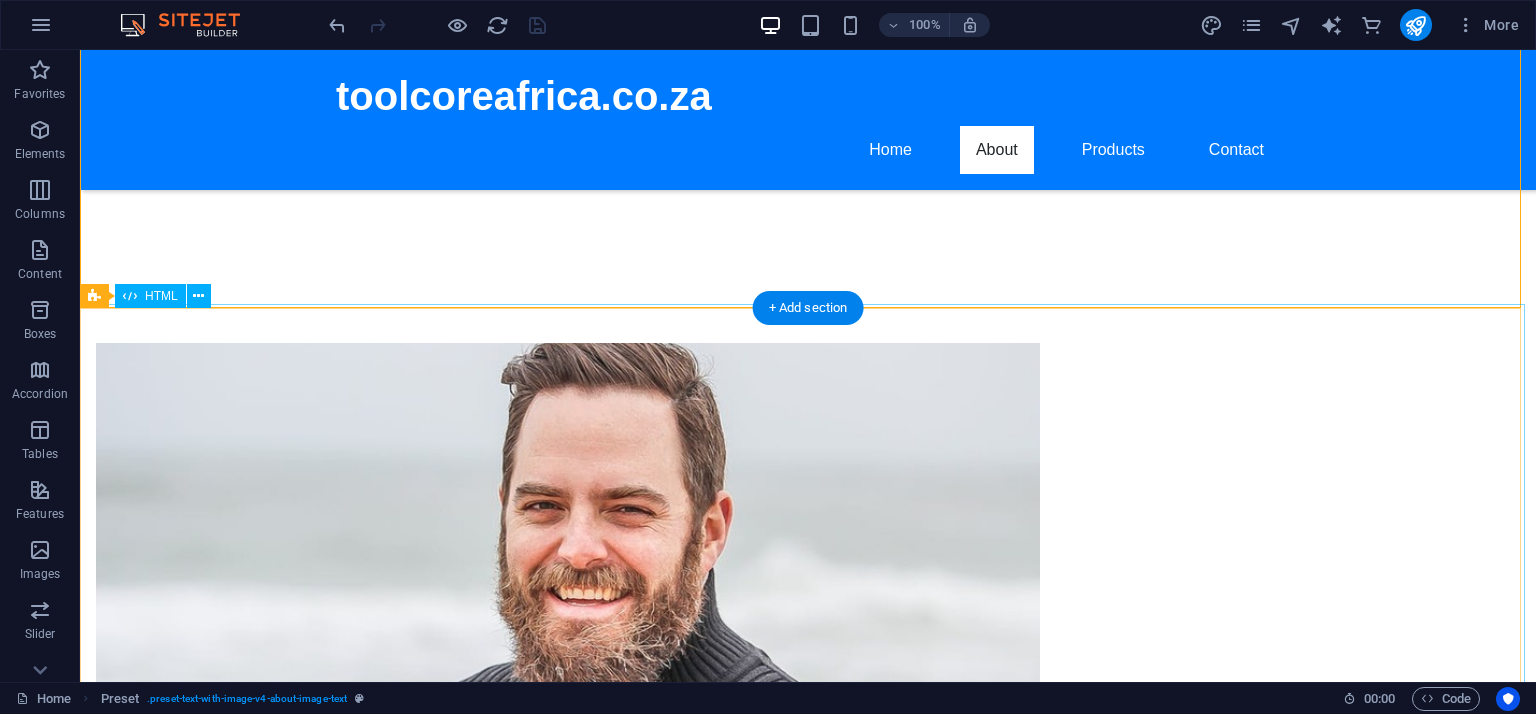 click on "ToolCore Africa Catalog
ToolCore Africa
Professional Craft & Workshop Tools Catalog
All Categories
Toolboxes
Excavators
Loaders
Trolley Kits
Tooltrolley
Heavy-duty steel • 7 compartments • Lockable system
Contact Us
Mini Excavator X1
1.2 Ton crawler • Compact build • Hydraulic control
Contact Us
Skid Steer Loader 700
High-lift capacity • Turbo diesel • Heavy-duty tracks
Contact Us
Trolley Toolkit Max
150 tools • Industrial-grade • Wheeled cabinet
Contact Us" at bounding box center [808, 1572] 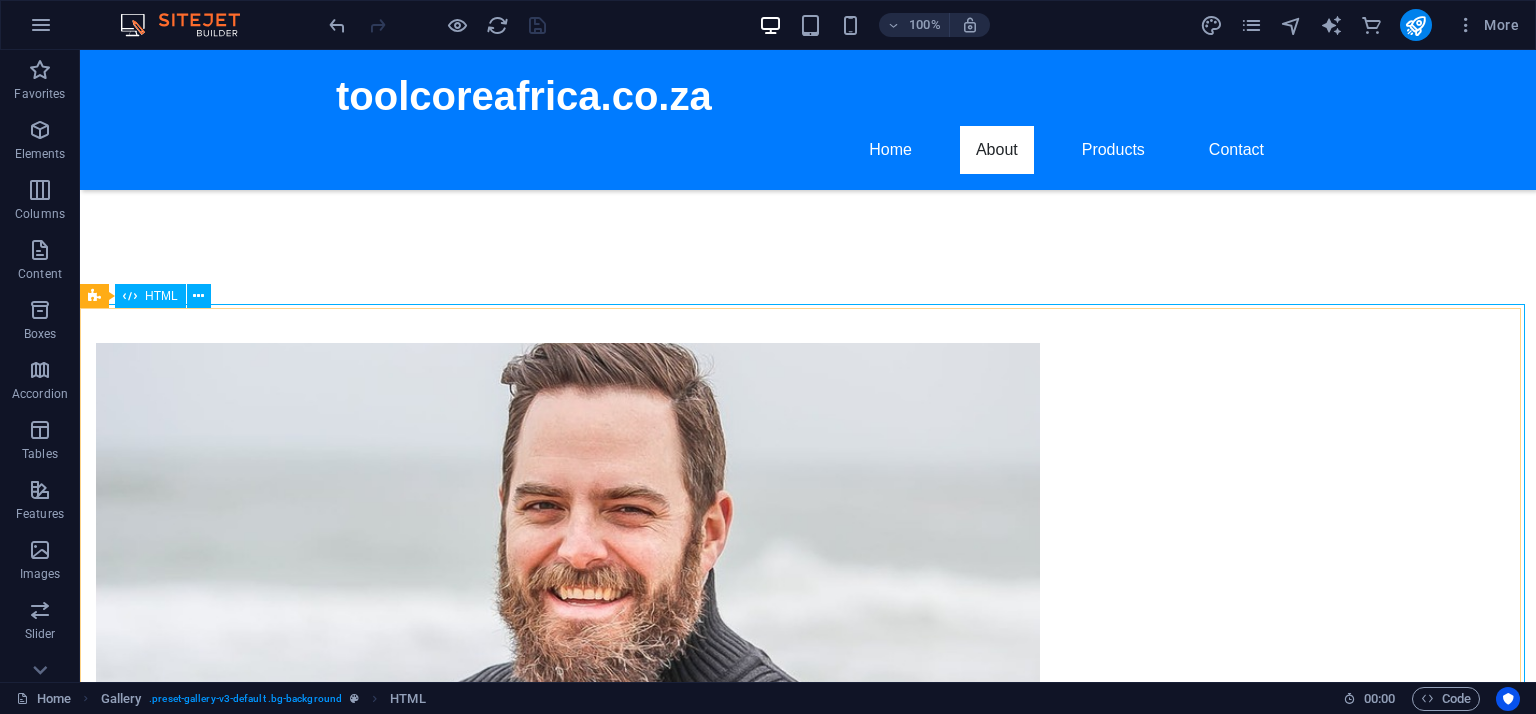 click on "HTML" at bounding box center [150, 296] 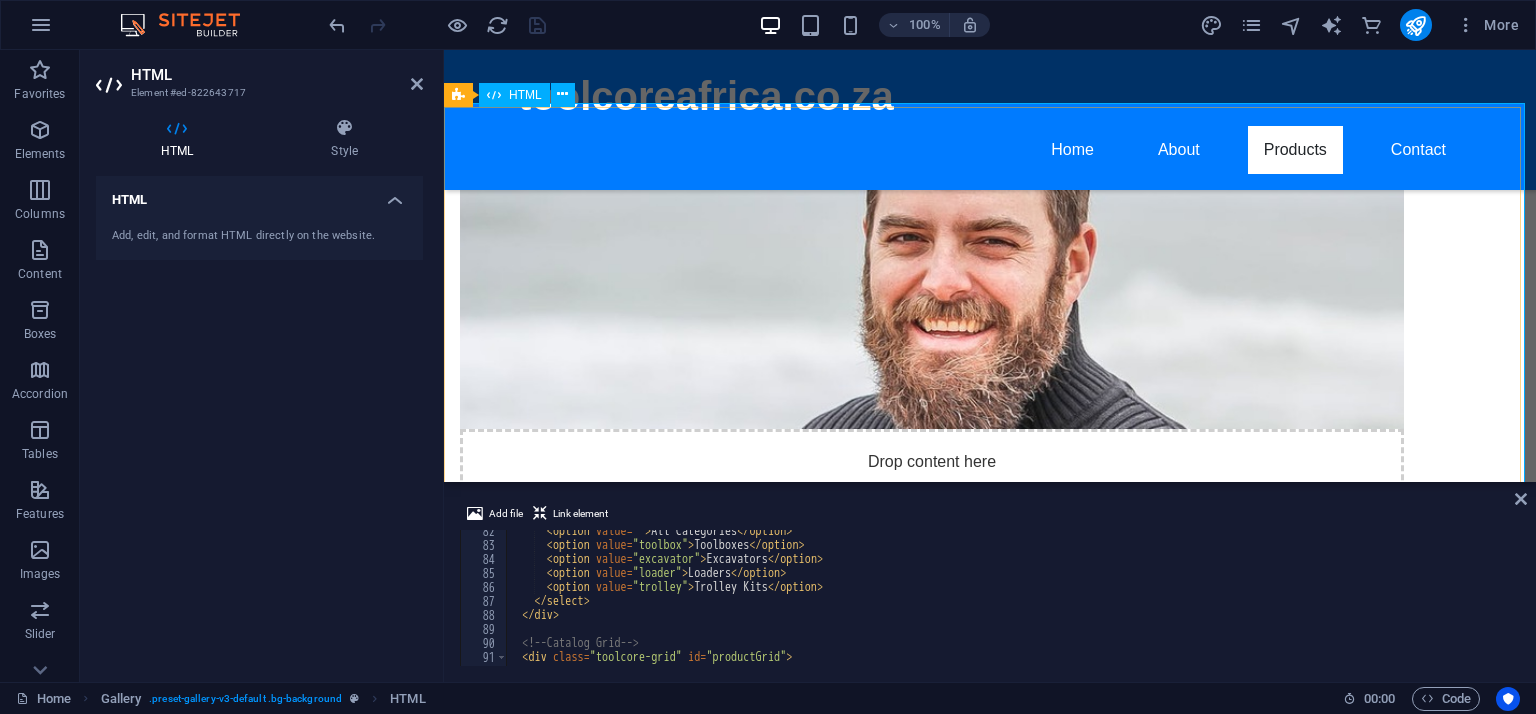 scroll, scrollTop: 1095, scrollLeft: 0, axis: vertical 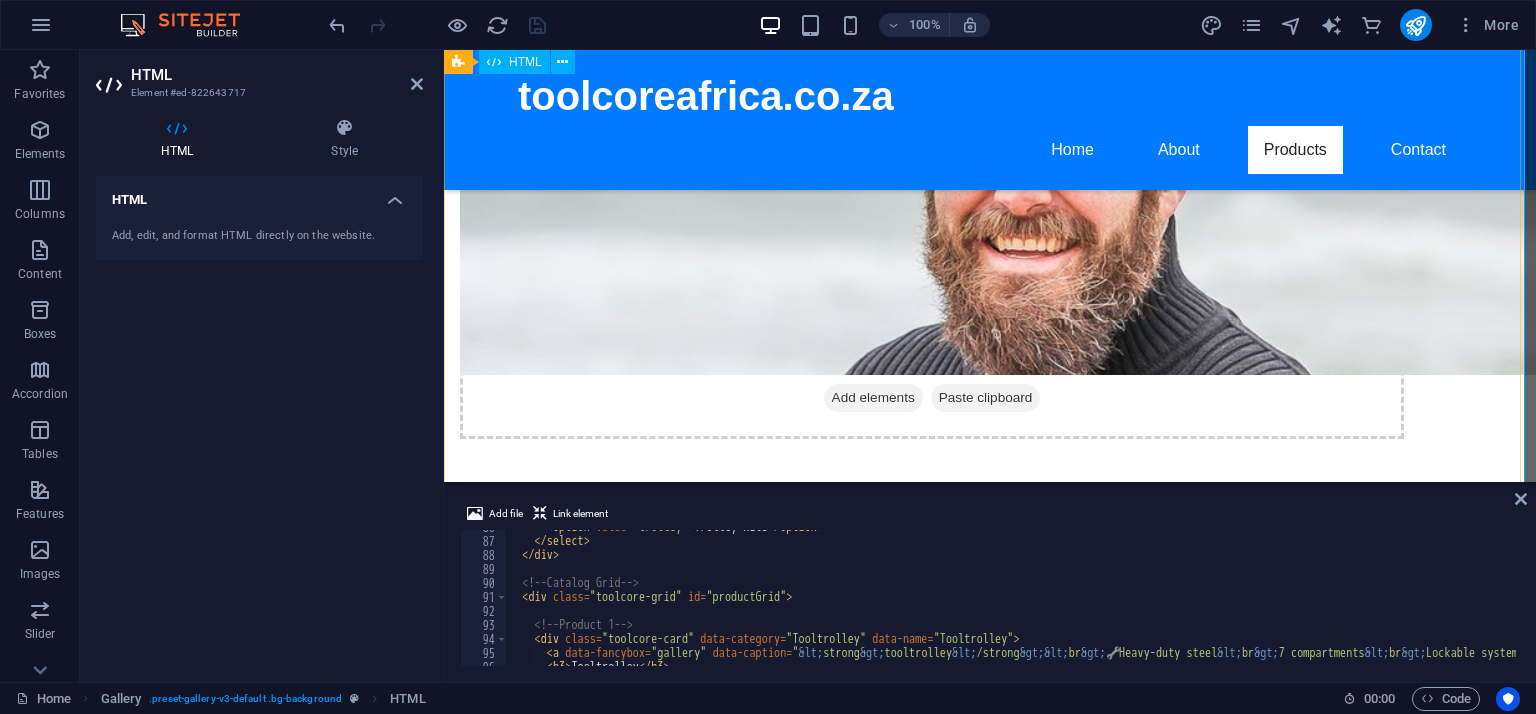 click on "ToolCore Africa Catalog
ToolCore Africa
Professional Craft & Workshop Tools Catalog
All Categories
Toolboxes
Excavators
Loaders
Trolley Kits
Tooltrolley
Heavy-duty steel • 7 compartments • Lockable system
Contact Us
Mini Excavator X1
1.2 Ton crawler • Compact build • Hydraulic control
Contact Us
Skid Steer Loader 700
High-lift capacity • Turbo diesel • Heavy-duty tracks
Contact Us
Trolley Toolkit Max
150 tools • Industrial-grade • Wheeled cabinet
Contact Us" at bounding box center [990, 1156] 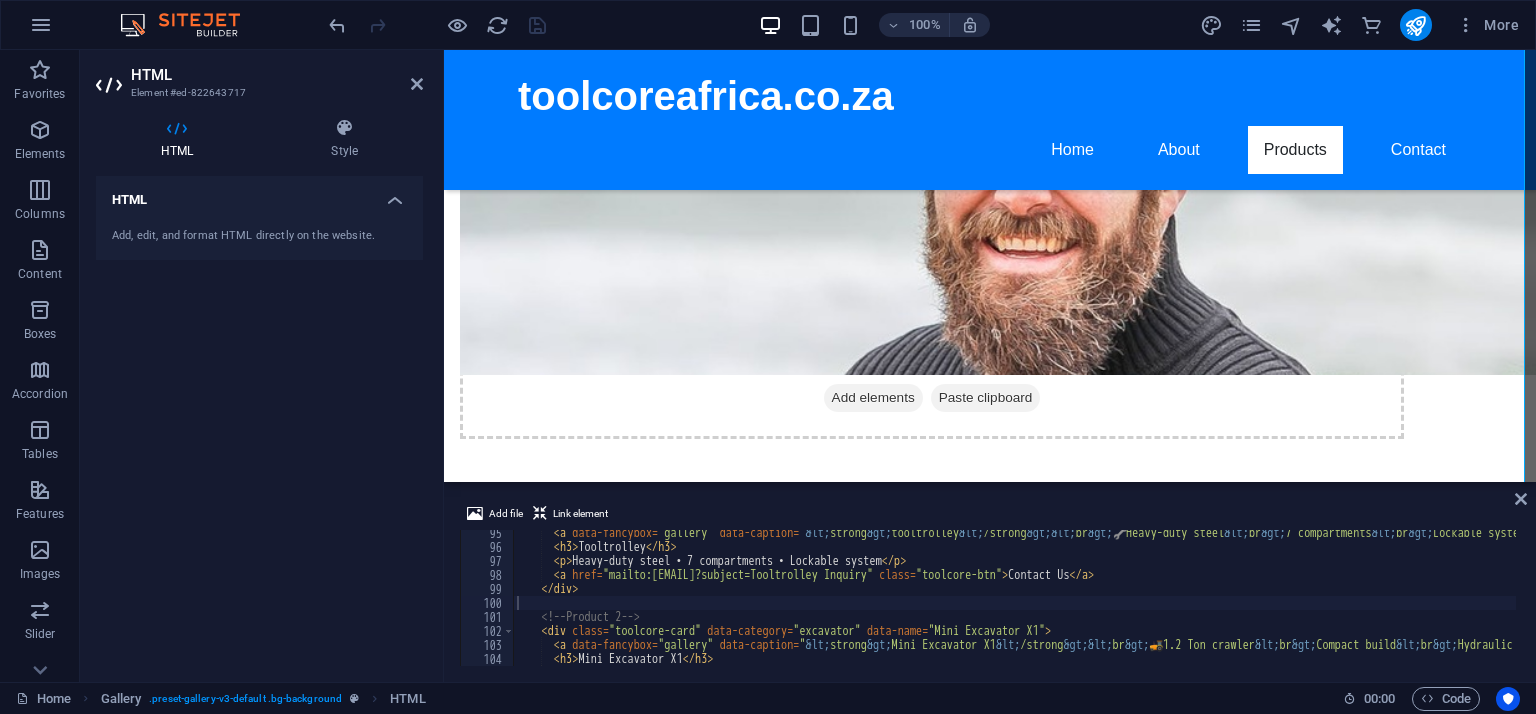 scroll, scrollTop: 1260, scrollLeft: 0, axis: vertical 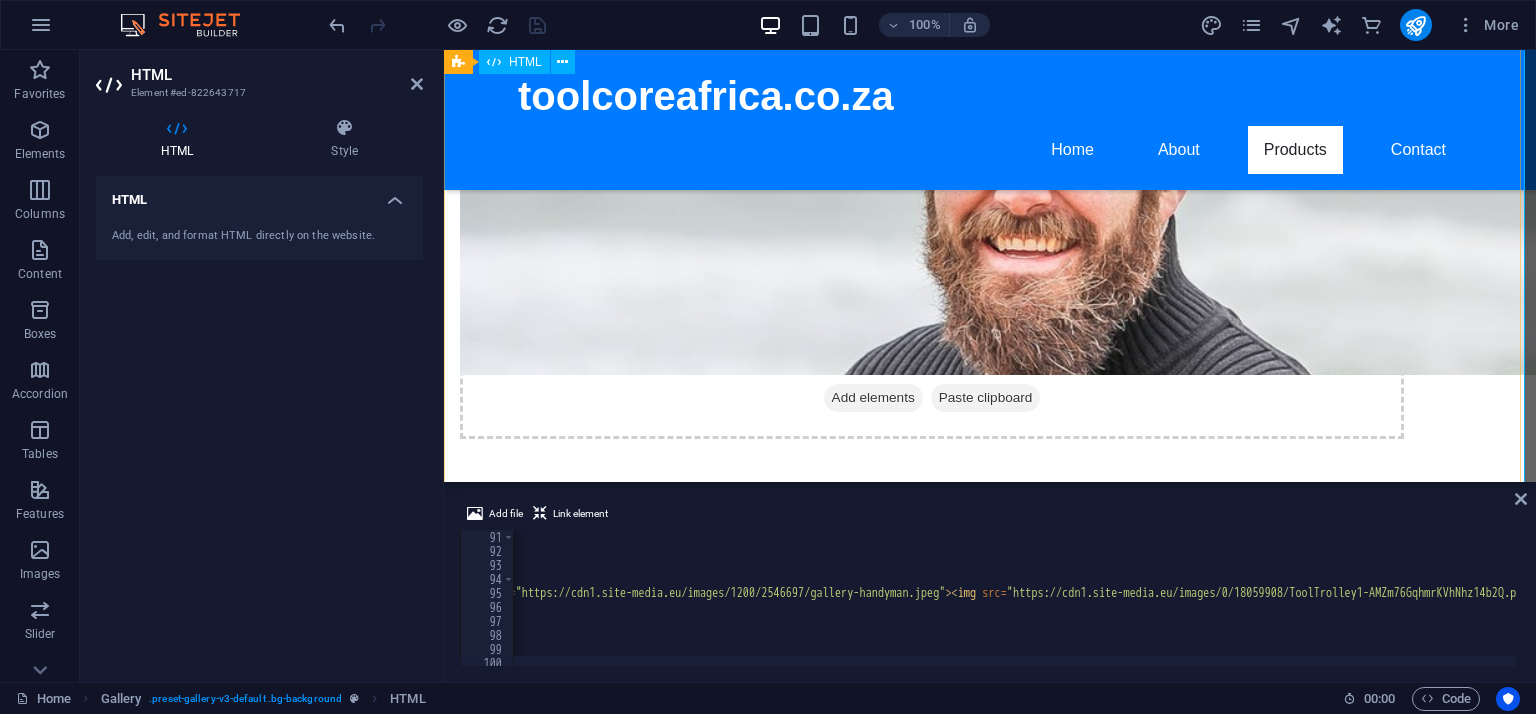 click on "ToolCore Africa Catalog
ToolCore Africa
Professional Craft & Workshop Tools Catalog
All Categories
Toolboxes
Excavators
Loaders
Trolley Kits
Tooltrolley
Heavy-duty steel • 7 compartments • Lockable system
Contact Us
Mini Excavator X1
1.2 Ton crawler • Compact build • Hydraulic control
Contact Us
Skid Steer Loader 700
High-lift capacity • Turbo diesel • Heavy-duty tracks
Contact Us
Trolley Toolkit Max
150 tools • Industrial-grade • Wheeled cabinet
Contact Us" at bounding box center [990, 1156] 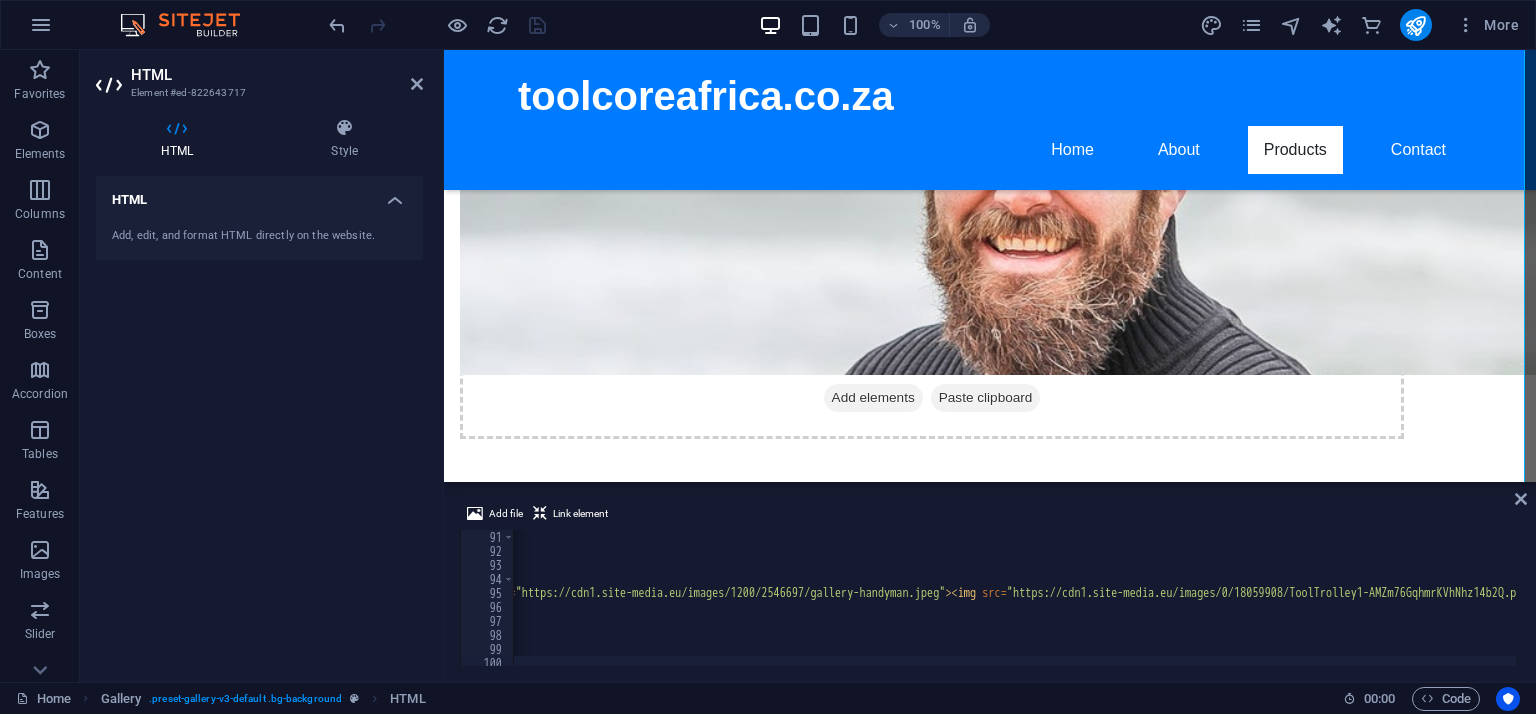 click on "Add file Link element 91 92 93 94 95 96 97 98 99 100 101 102    < div   class = "toolcore-grid"   id = "productGrid" >      <!--  Product 1  -->      < div   class = "toolcore-card"   data-category = "Tooltrolley"   data-name = "Tooltrolley" >         < a   data-fancybox = "gallery"   data-caption = " &lt; strong &gt; tooltrolley  &lt; /strong &gt;&lt; br &gt; 🔧  Heavy-duty steel &lt; br &gt; 7 compartments &lt; br &gt; Lockable system &lt; br &gt;&lt; br &gt;&lt; a href='mailto:info@example.com?subject=Tooltrolley Inquiry' style='background:red;color:white;padding:8px 14px;border-radius:4px;text-decoration:none;font-weight:bold;' &gt; Contact Us &lt; /a &gt; "   href = "https://cdn1.site-media.eu/images/1200/2546697/gallery-handyman.jpeg" > < img   src = "https://cdn1.site-media.eu/images/0/18059908/ToolTrolley1-AMZm76GqhmrKVhNhz14b2Q.png"   alt = "Toolbox Pro 1000" > </ a >         < h3 > Tooltrolley </ h3 >         < p > Heavy-duty steel • 7 compartments • Lockable system </ p >         < a" at bounding box center (990, 584) 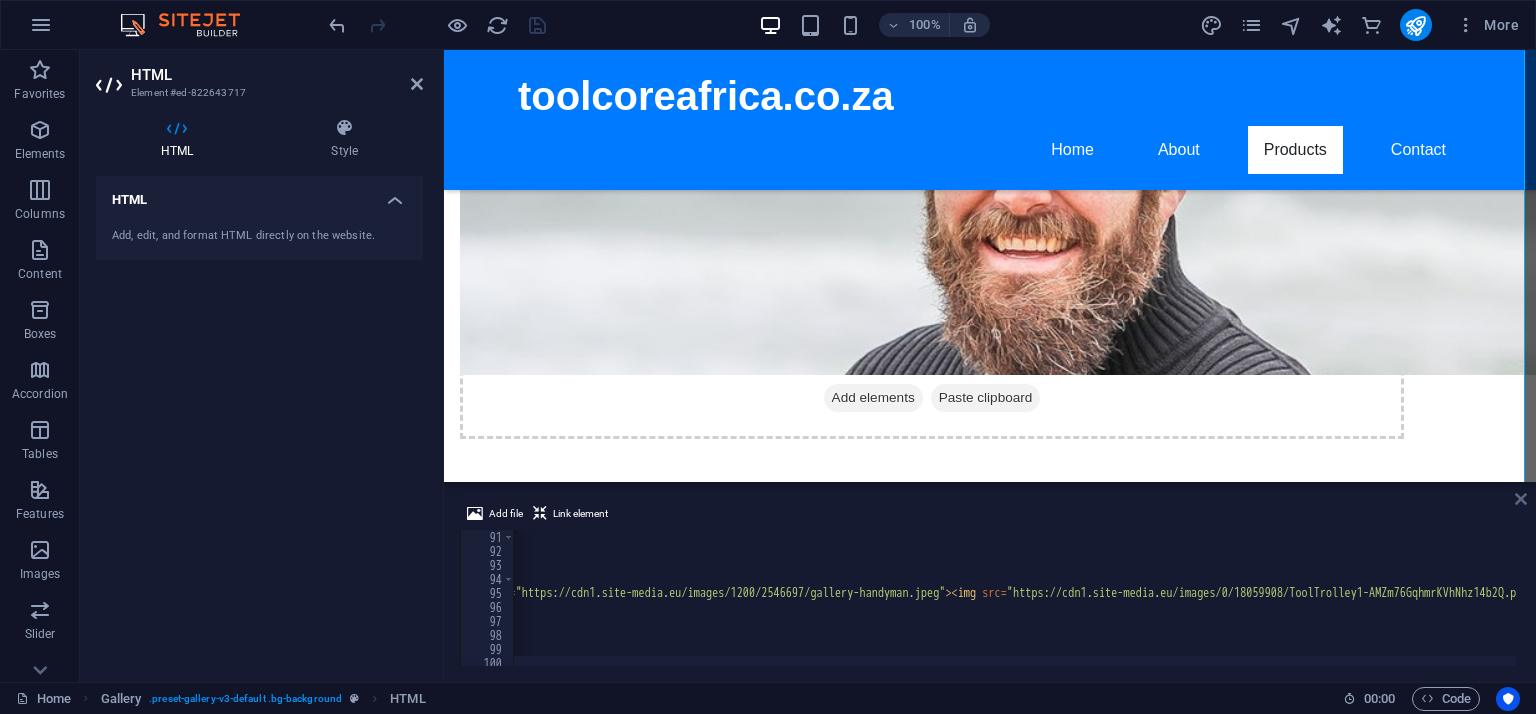 click at bounding box center (1521, 499) 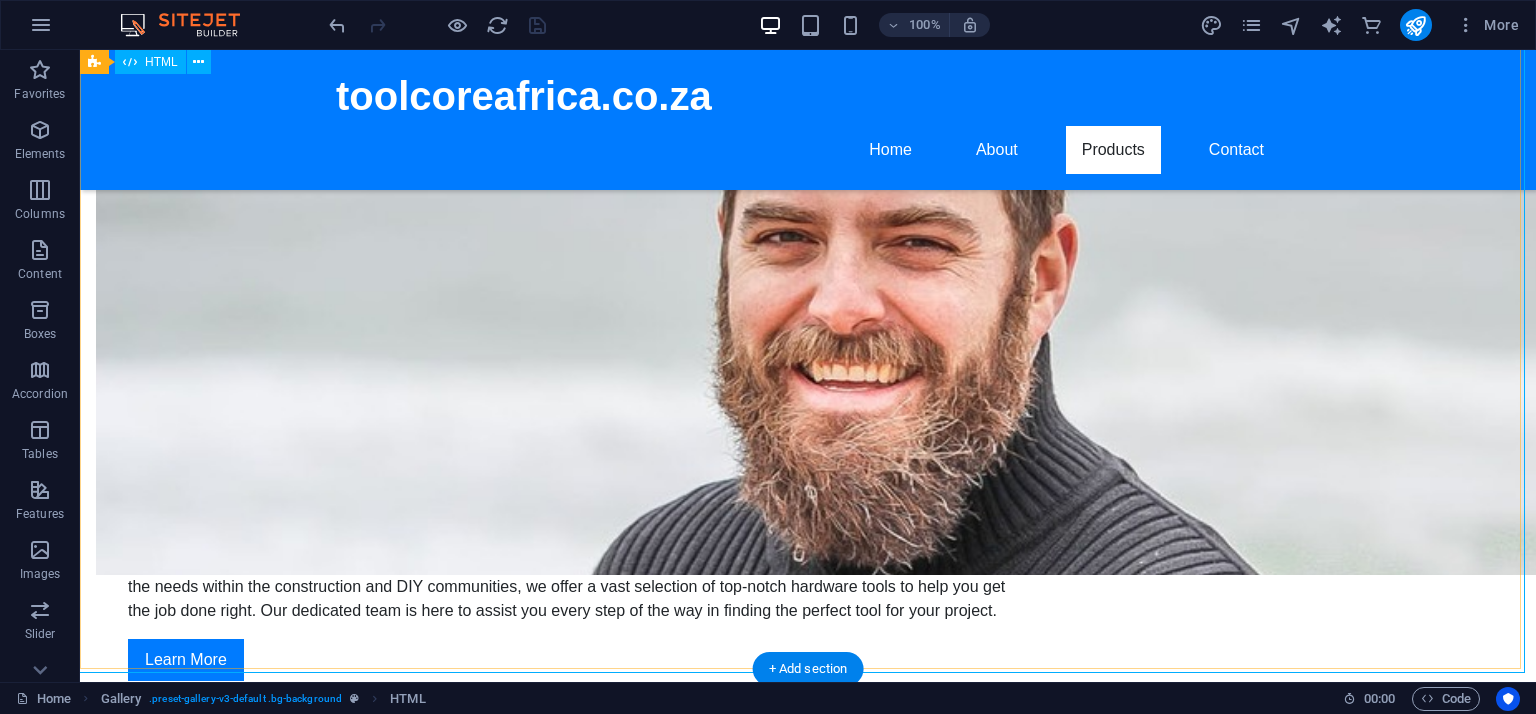 click on "ToolCore Africa Catalog
ToolCore Africa
Professional Craft & Workshop Tools Catalog
All Categories
Toolboxes
Excavators
Loaders
Trolley Kits
Tooltrolley
Heavy-duty steel • 7 compartments • Lockable system
Contact Us
Mini Excavator X1
1.2 Ton crawler • Compact build • Hydraulic control
Contact Us
Skid Steer Loader 700
High-lift capacity • Turbo diesel • Heavy-duty tracks
Contact Us
Trolley Toolkit Max
150 tools • Industrial-grade • Wheeled cabinet
Contact Us" at bounding box center [808, 1172] 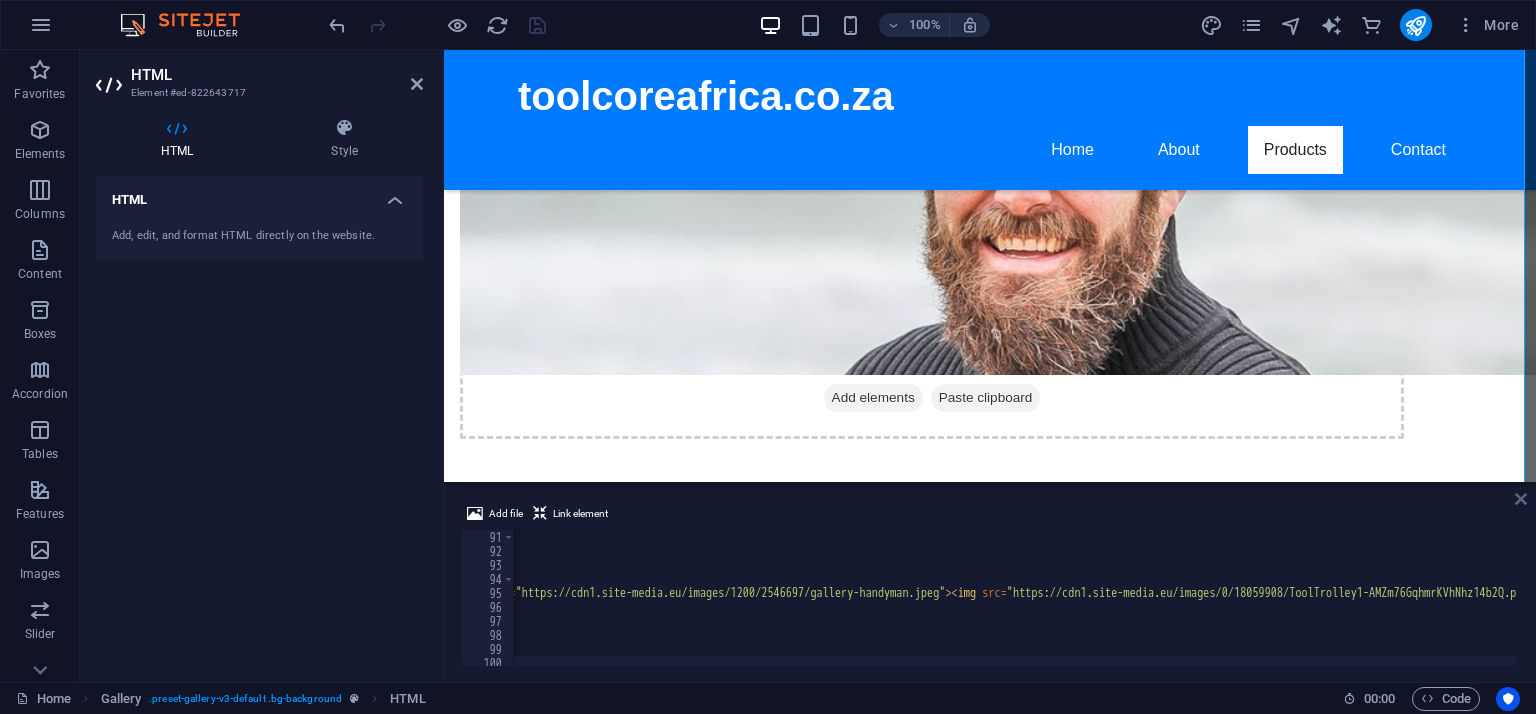 drag, startPoint x: 1519, startPoint y: 500, endPoint x: 1282, endPoint y: 465, distance: 239.57045 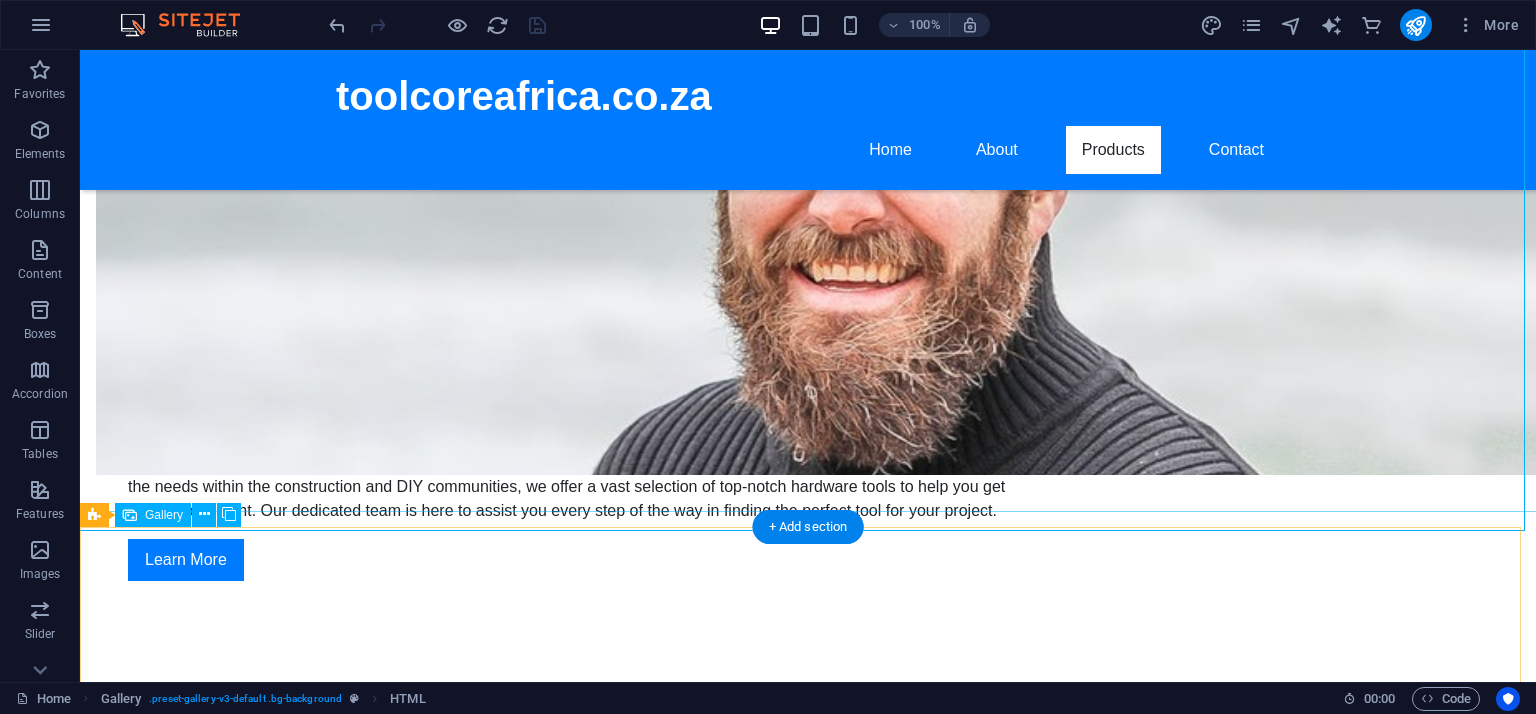 scroll, scrollTop: 1395, scrollLeft: 0, axis: vertical 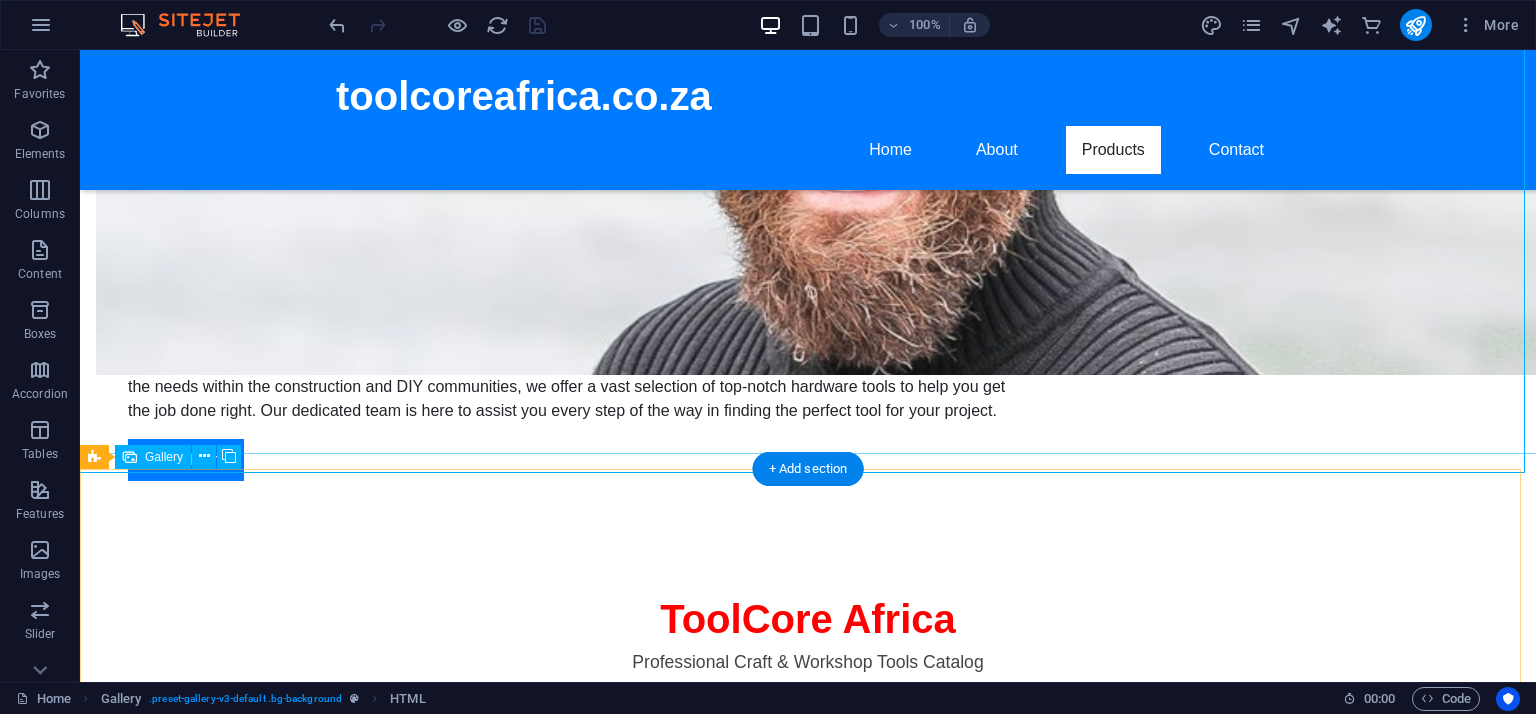 click at bounding box center [1106, 1485] 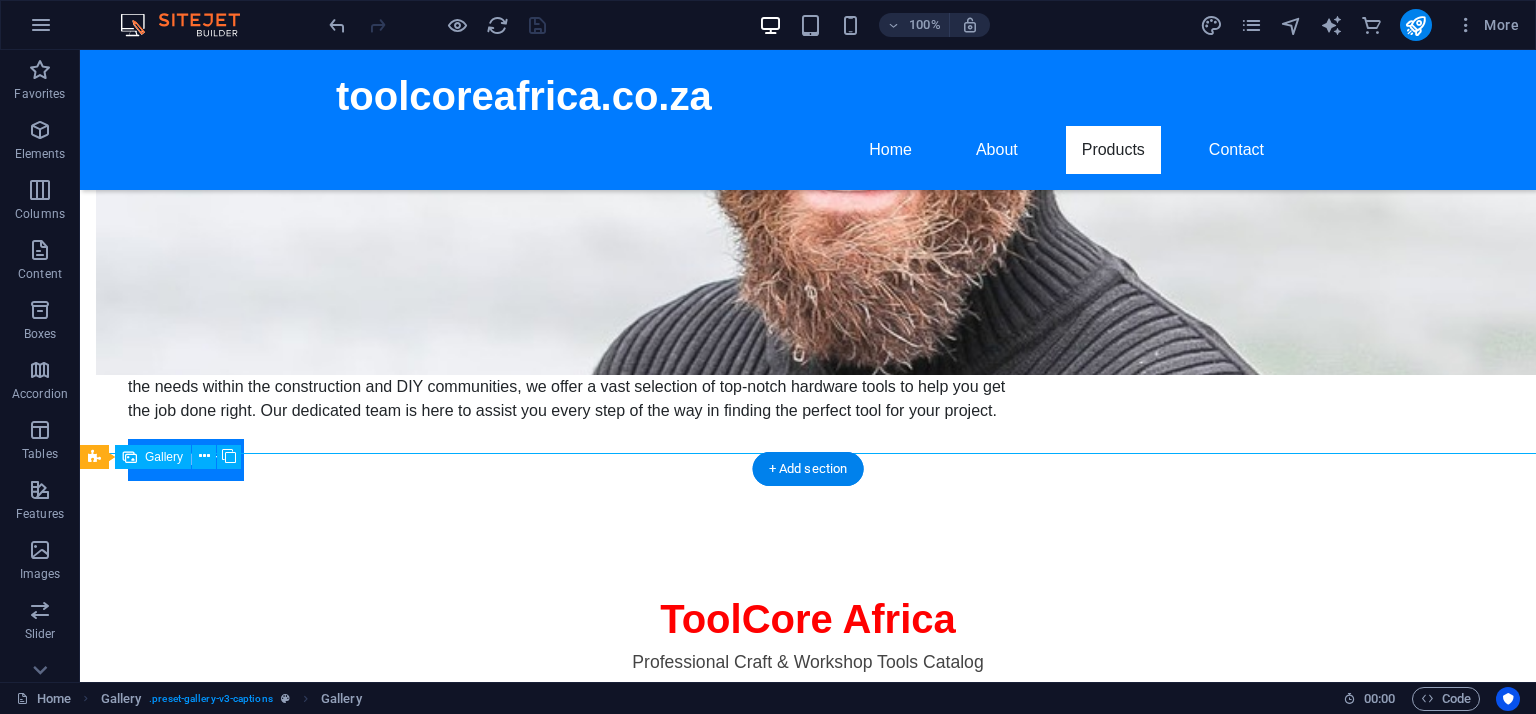 click at bounding box center [1106, 1485] 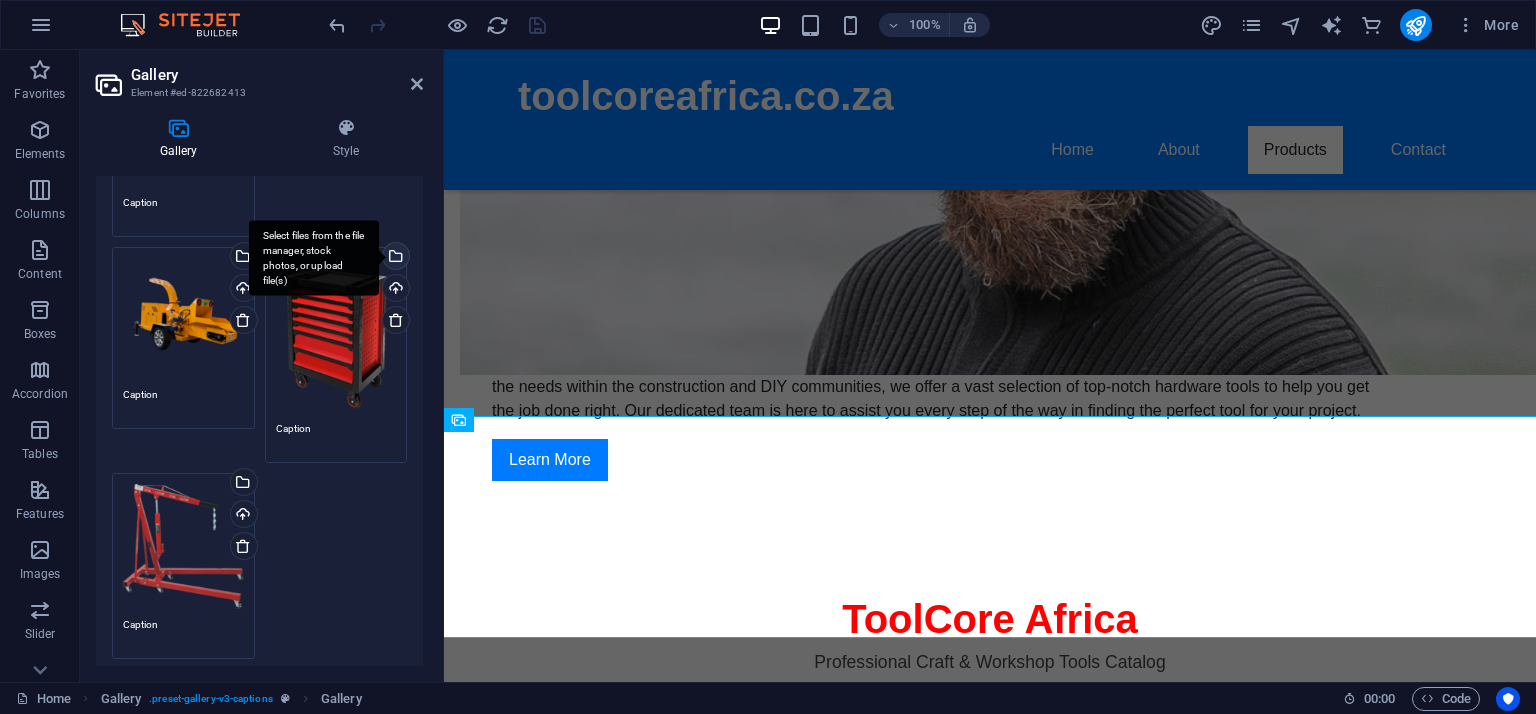 scroll, scrollTop: 300, scrollLeft: 0, axis: vertical 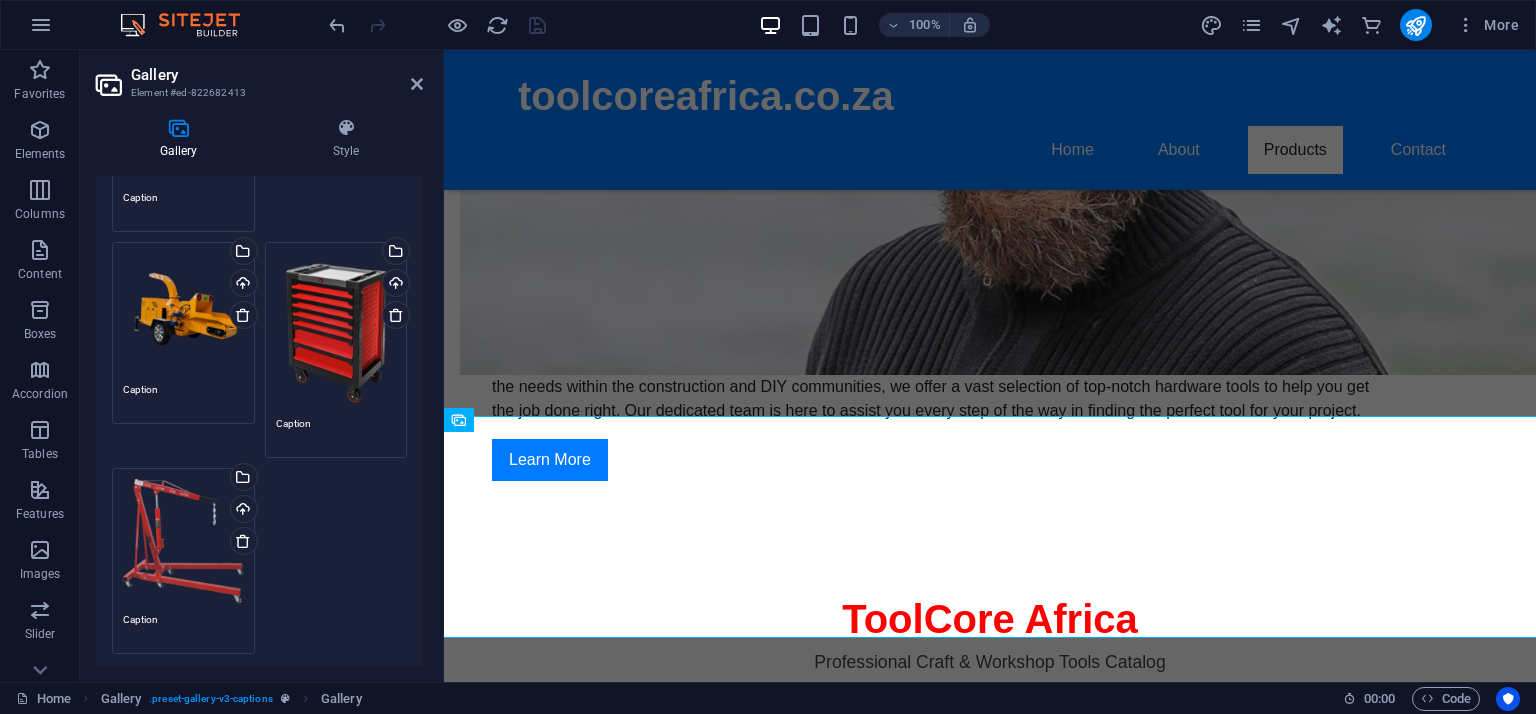 click on "Gallery" at bounding box center (182, 139) 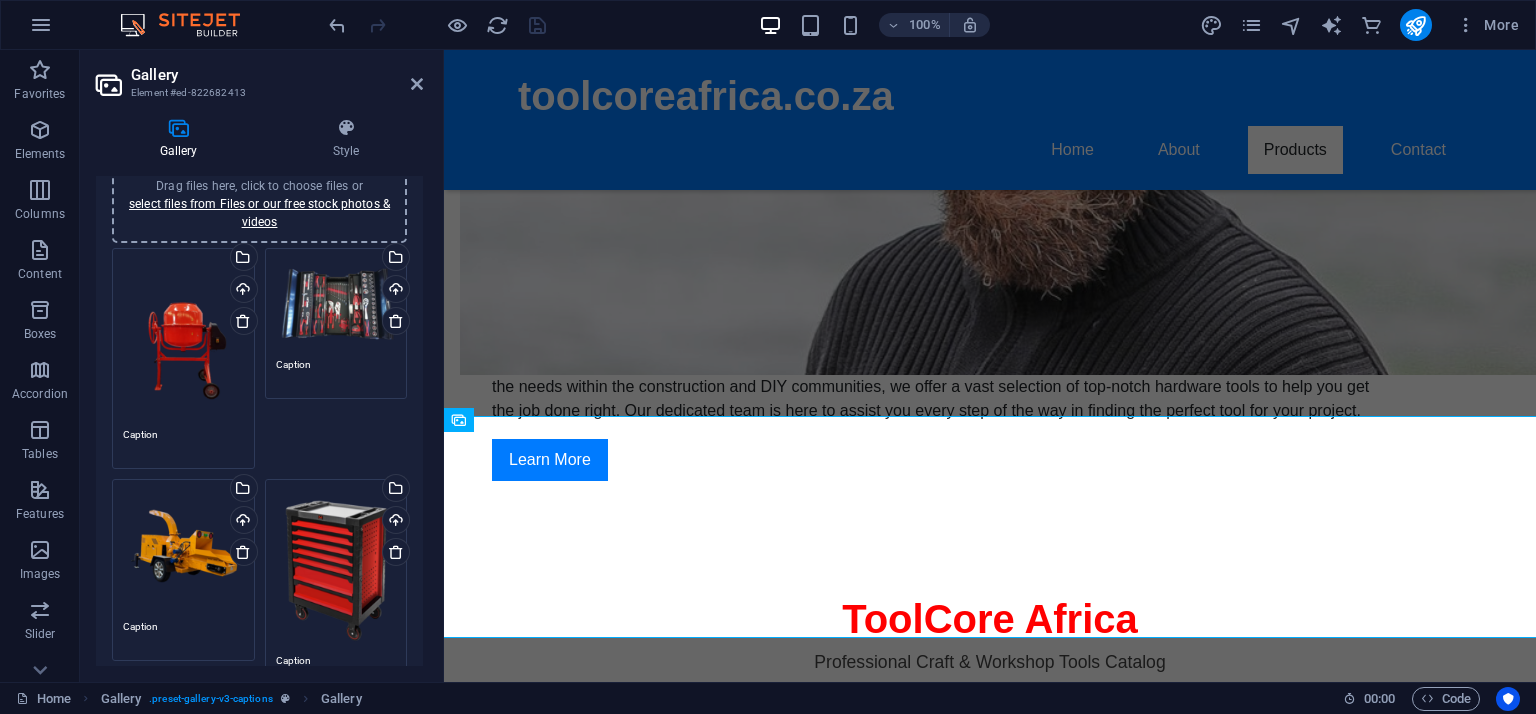 scroll, scrollTop: 0, scrollLeft: 0, axis: both 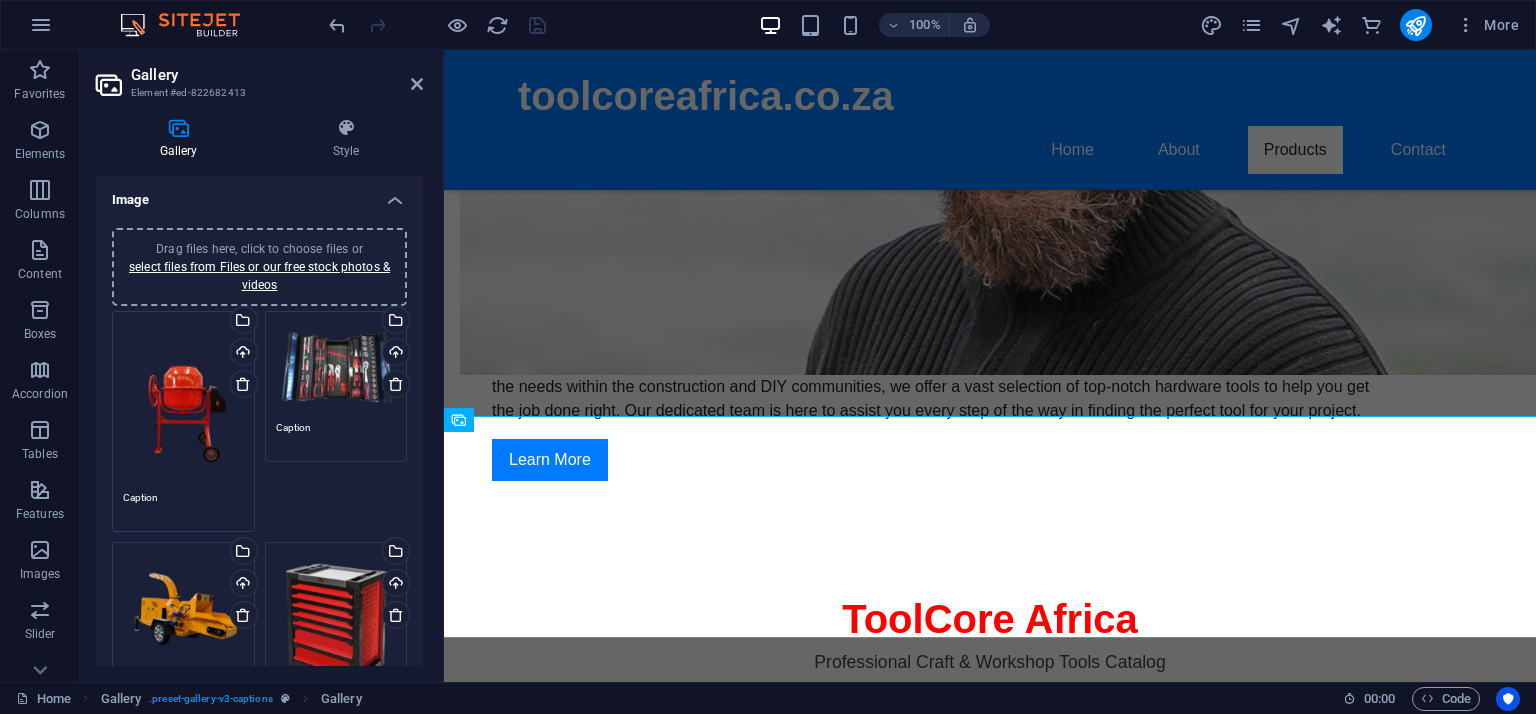 click on "Element #ed-822682413" at bounding box center [257, 93] 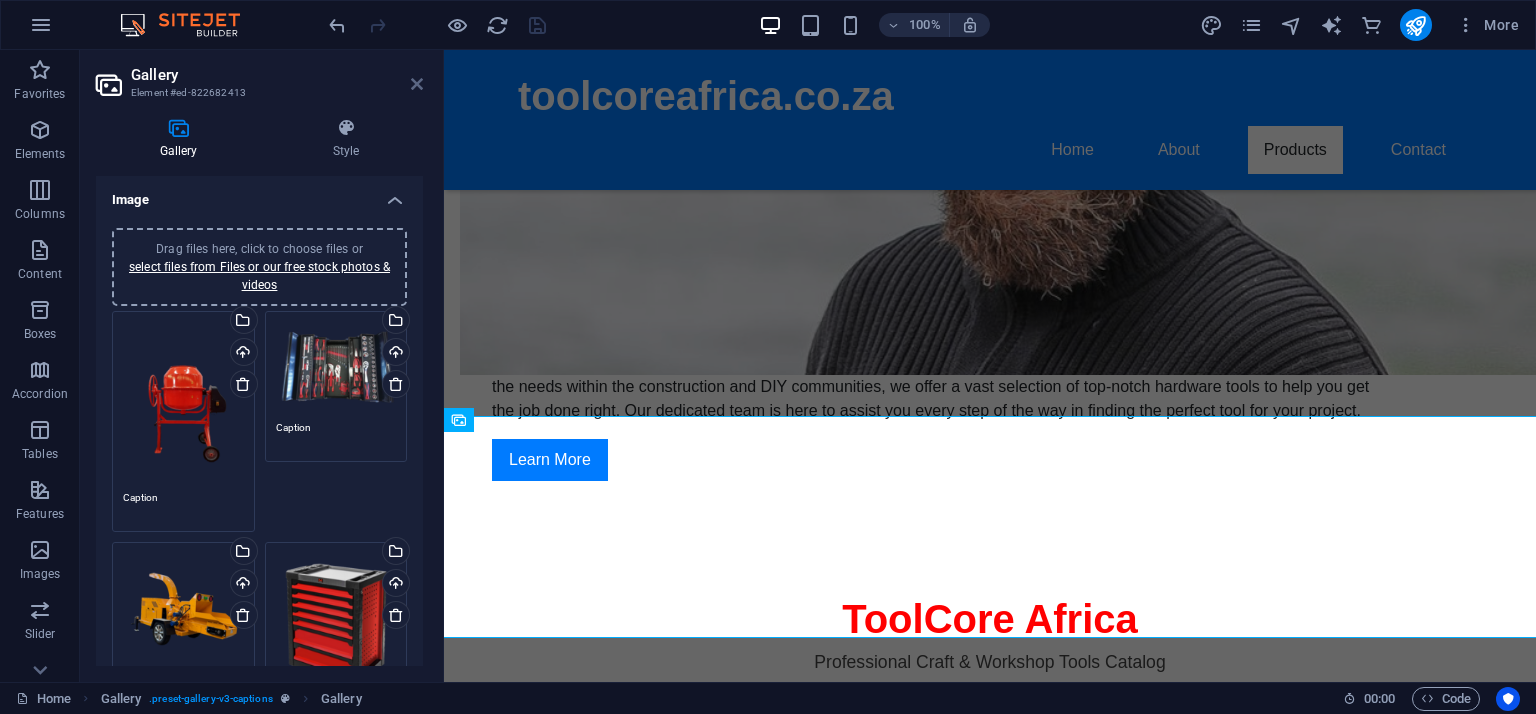 drag, startPoint x: 410, startPoint y: 80, endPoint x: 332, endPoint y: 30, distance: 92.64988 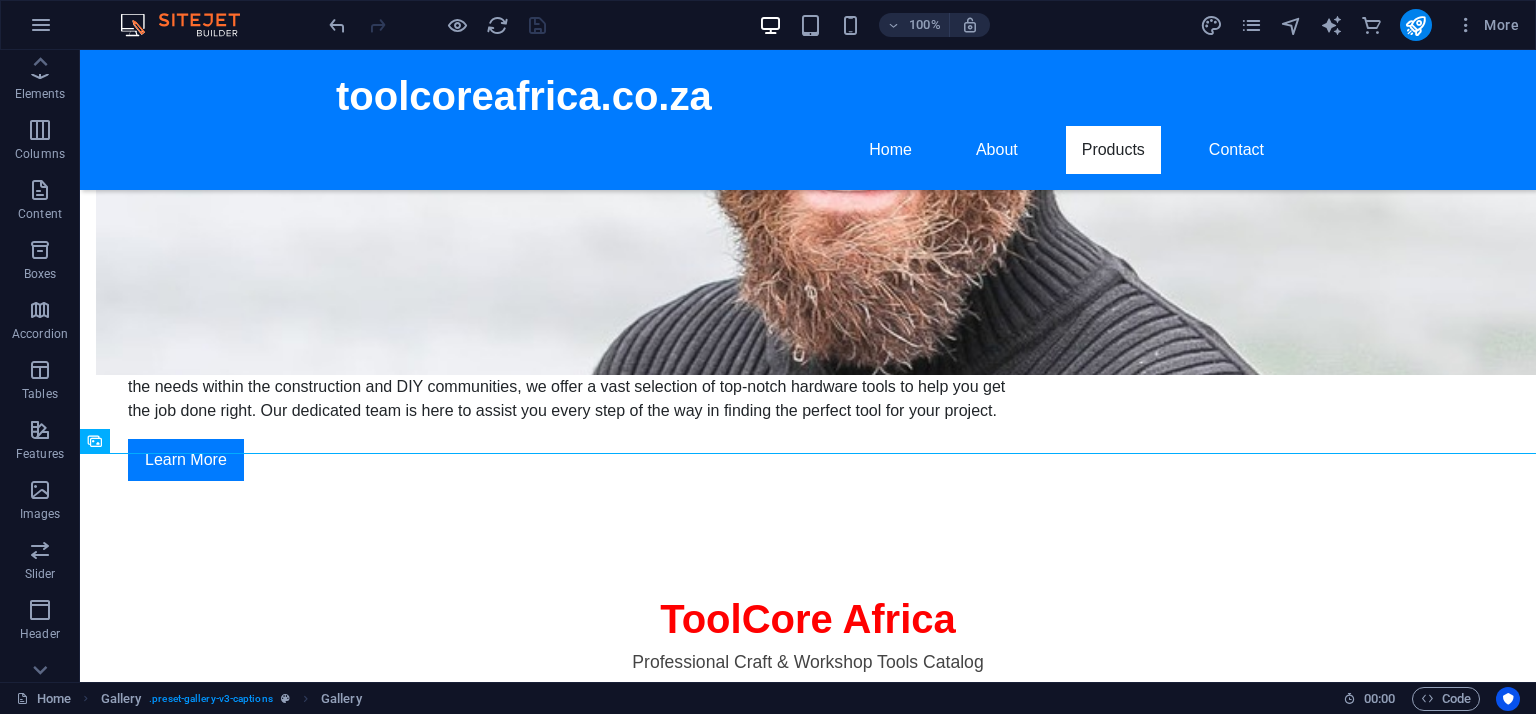 scroll, scrollTop: 28, scrollLeft: 0, axis: vertical 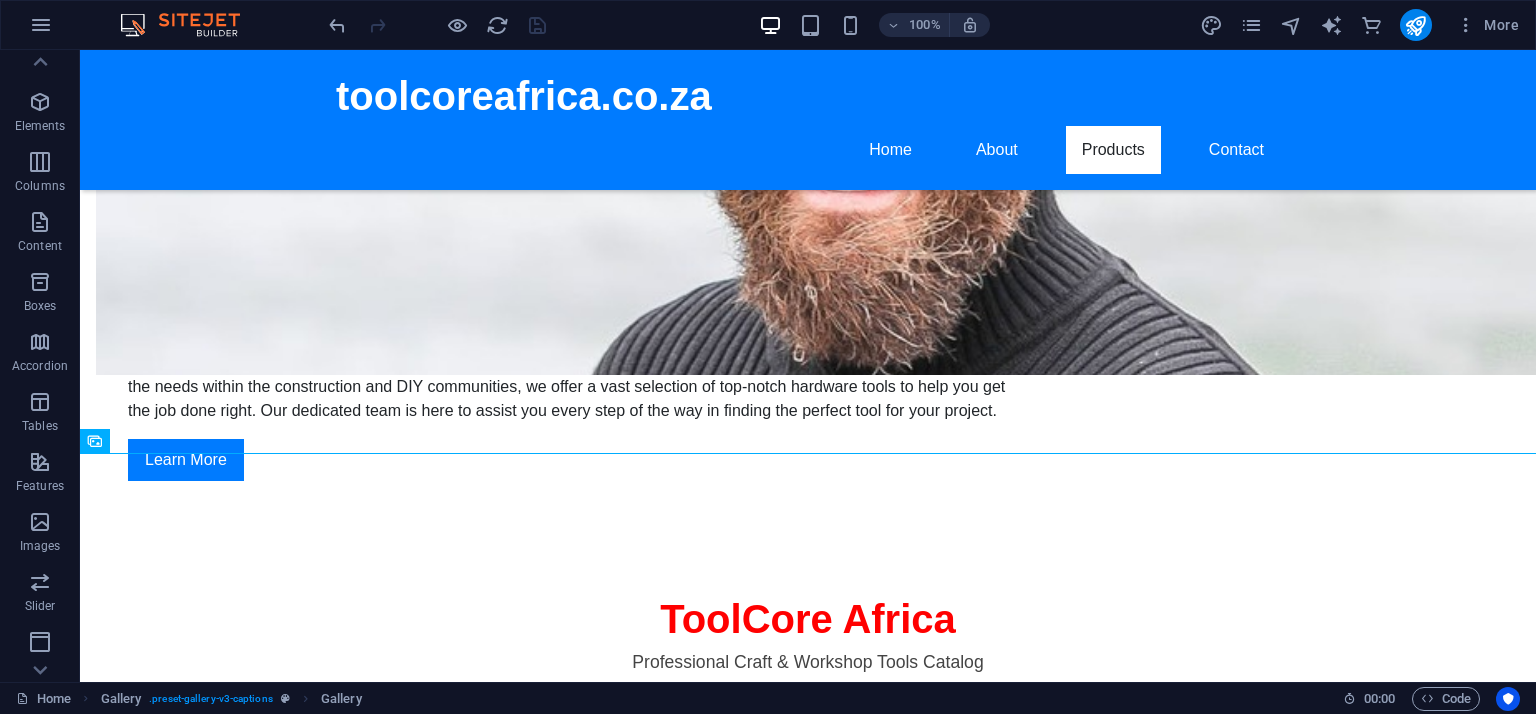 click on "Images" at bounding box center [40, 534] 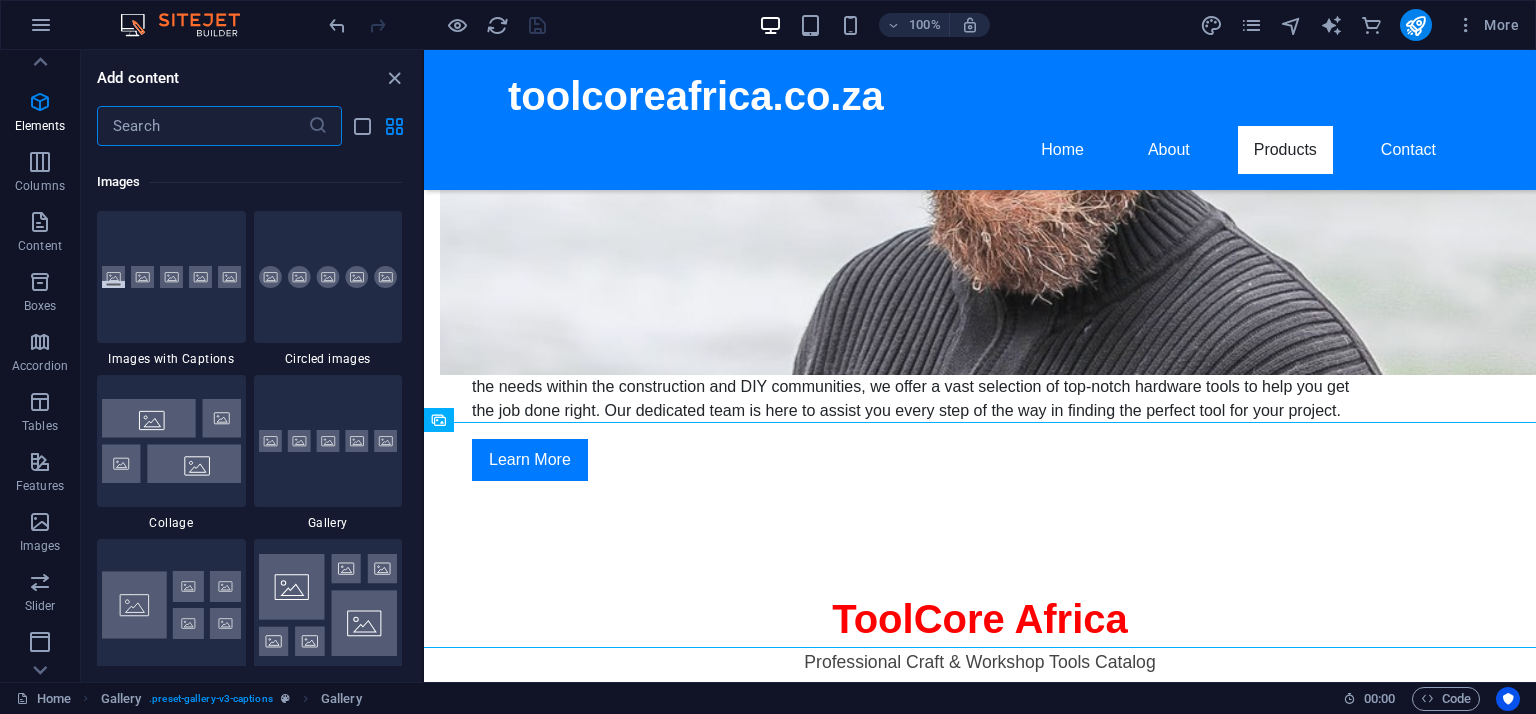 scroll, scrollTop: 10140, scrollLeft: 0, axis: vertical 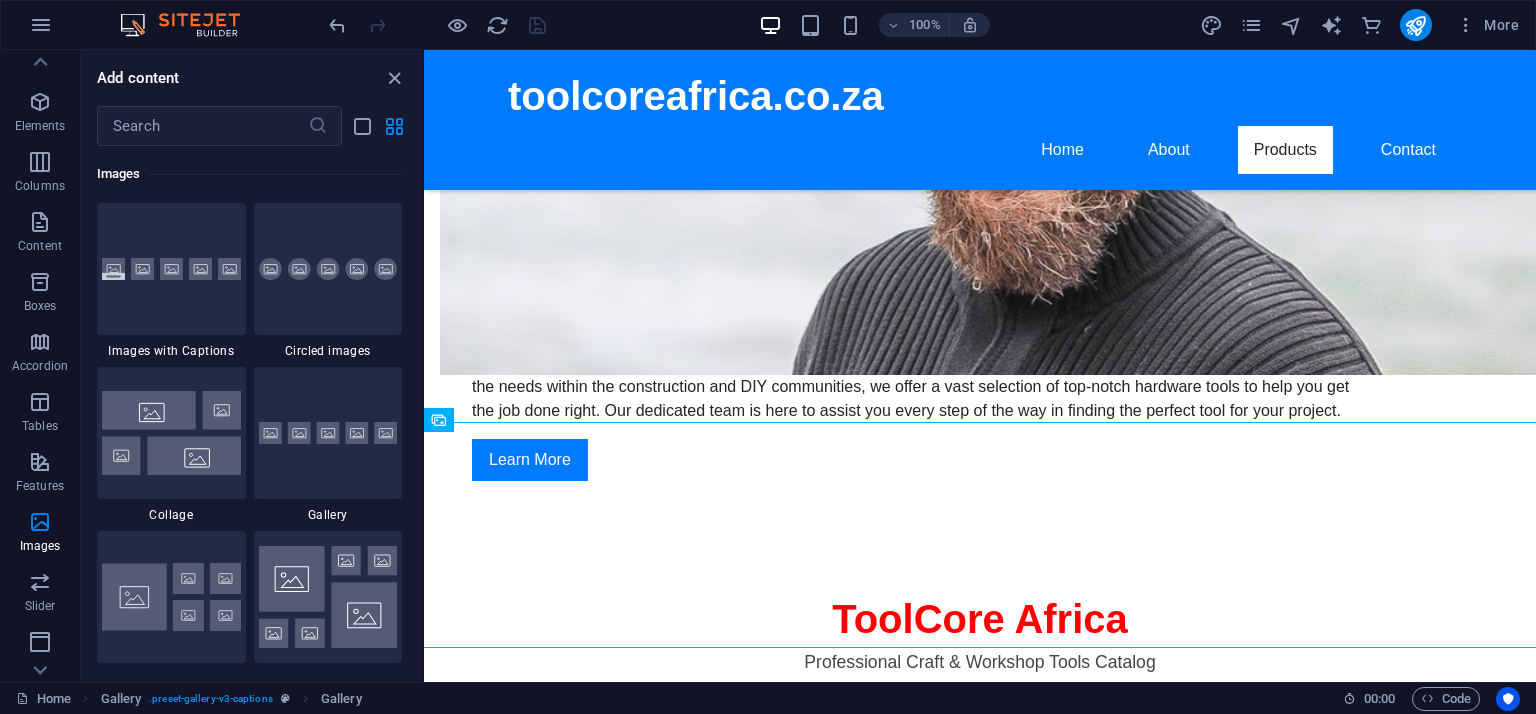 click on "Add content" at bounding box center [251, 78] 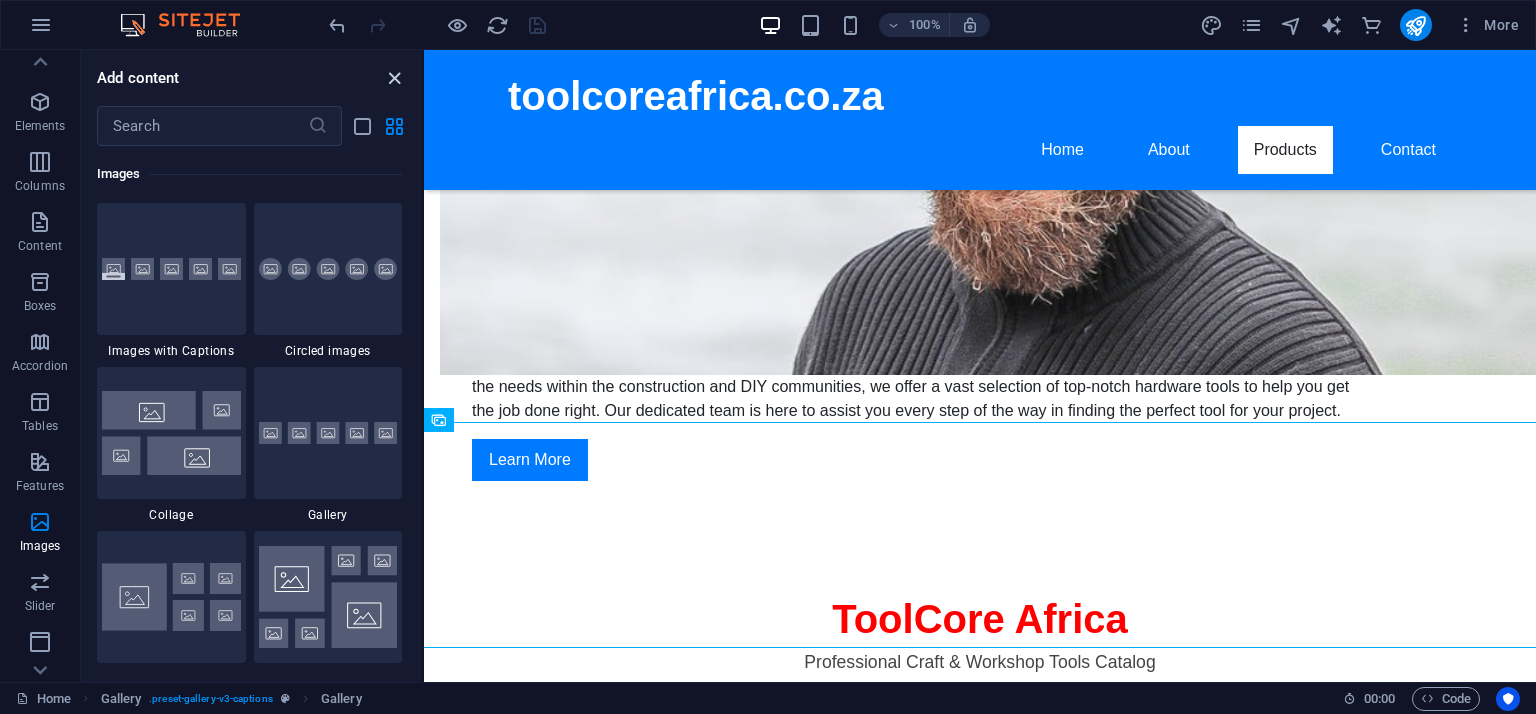 click at bounding box center [394, 78] 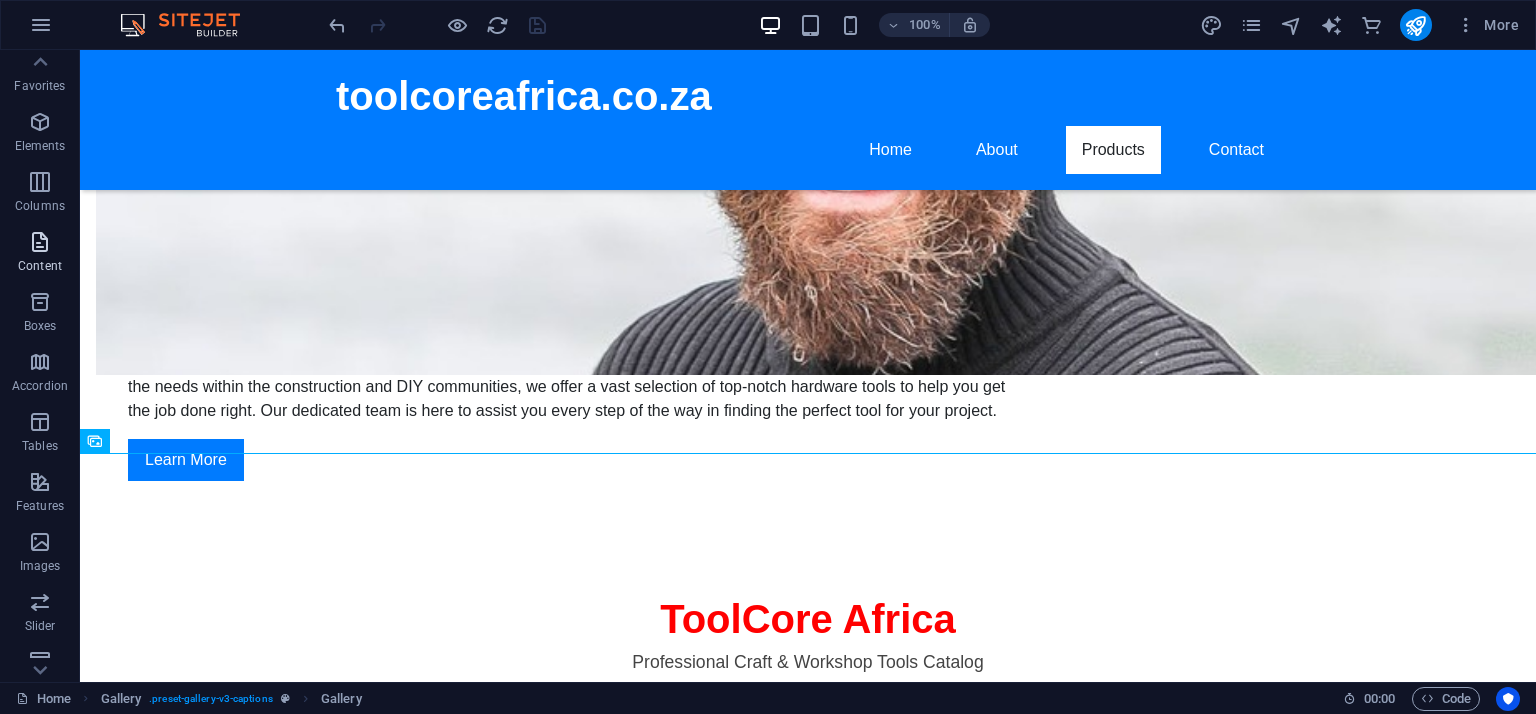 scroll, scrollTop: 0, scrollLeft: 0, axis: both 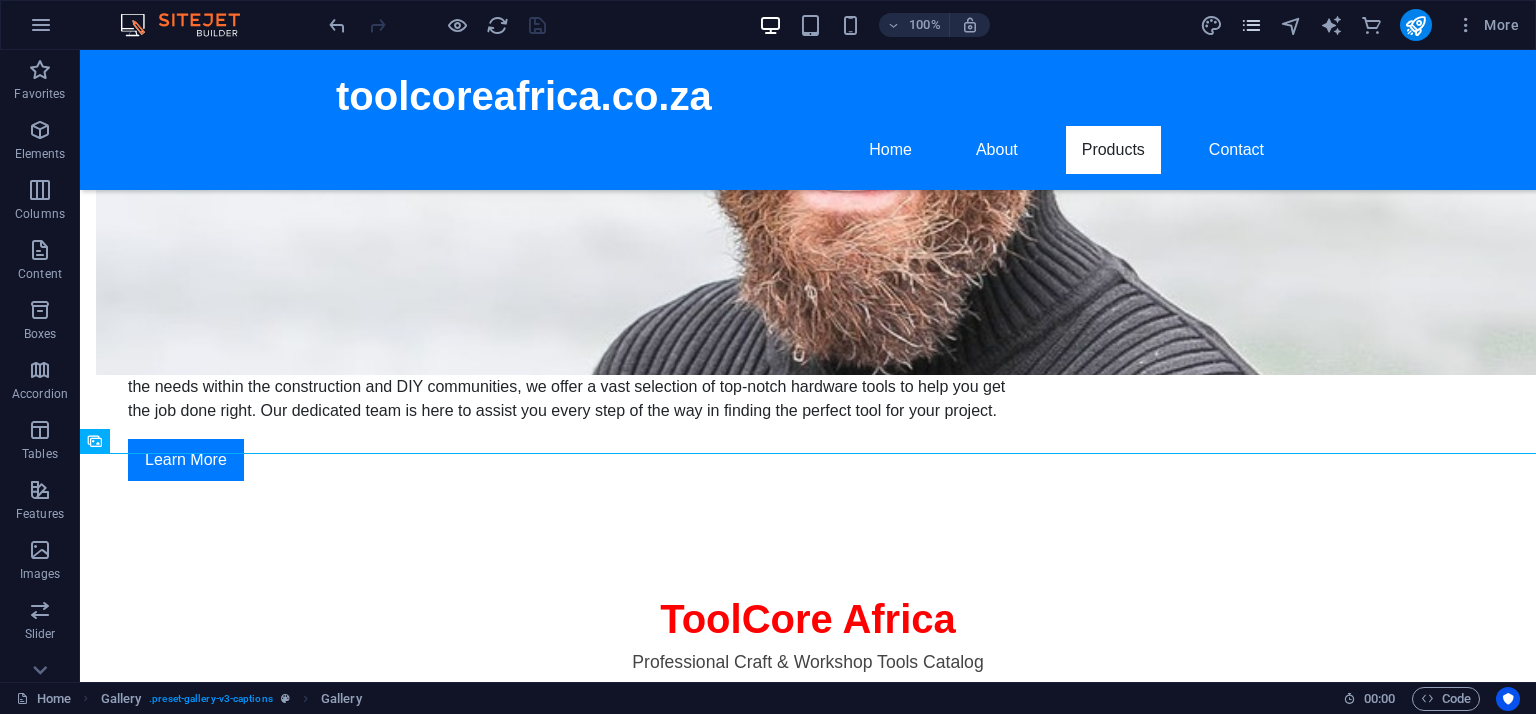 click at bounding box center (1251, 25) 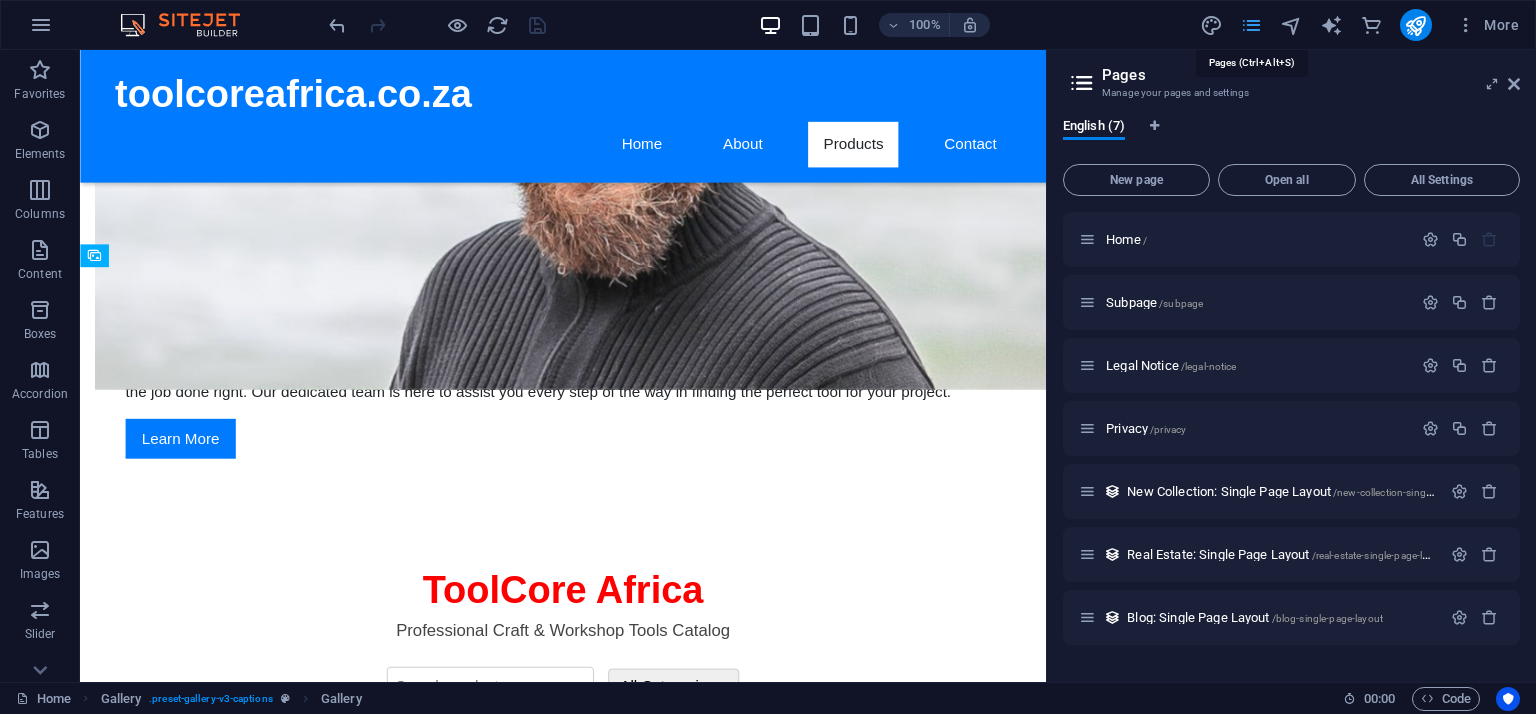 scroll, scrollTop: 2466, scrollLeft: 0, axis: vertical 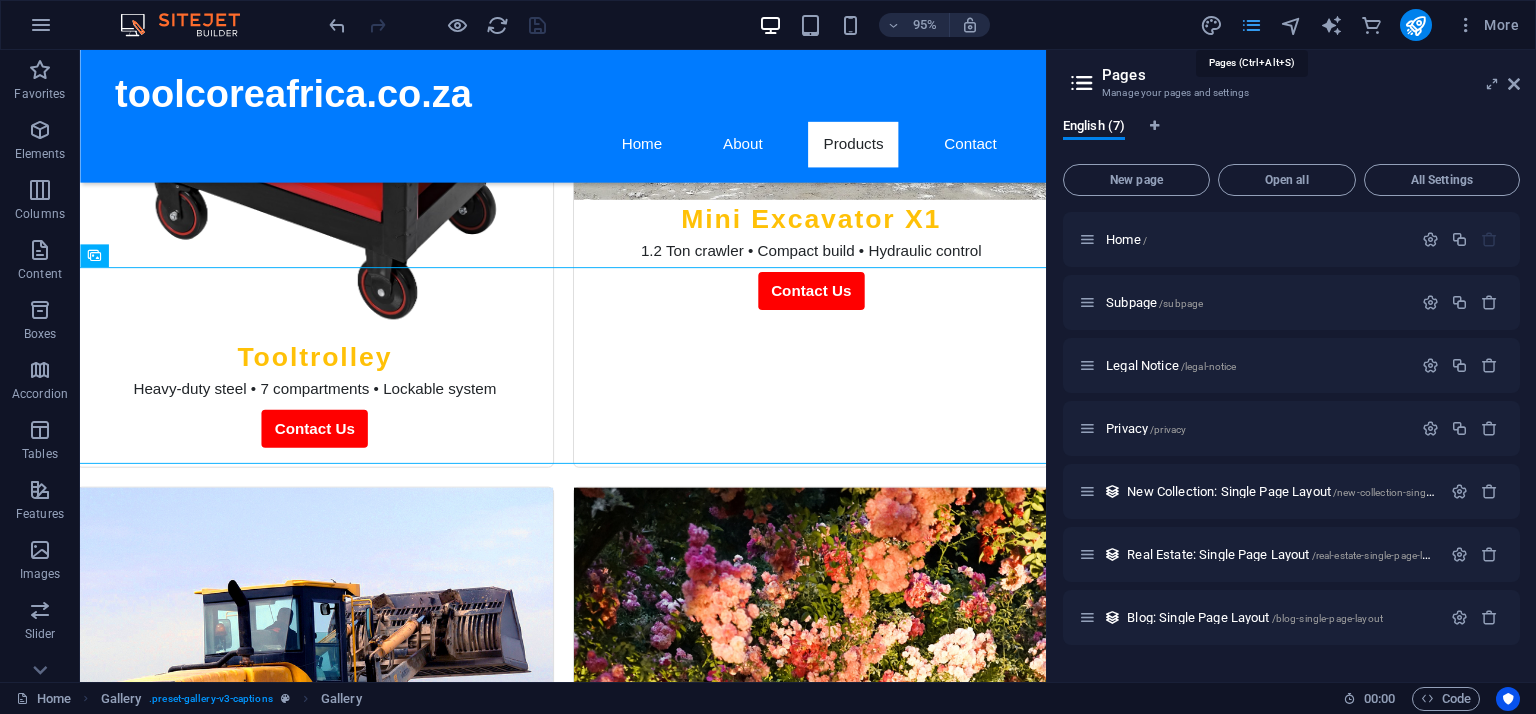 click at bounding box center [1251, 25] 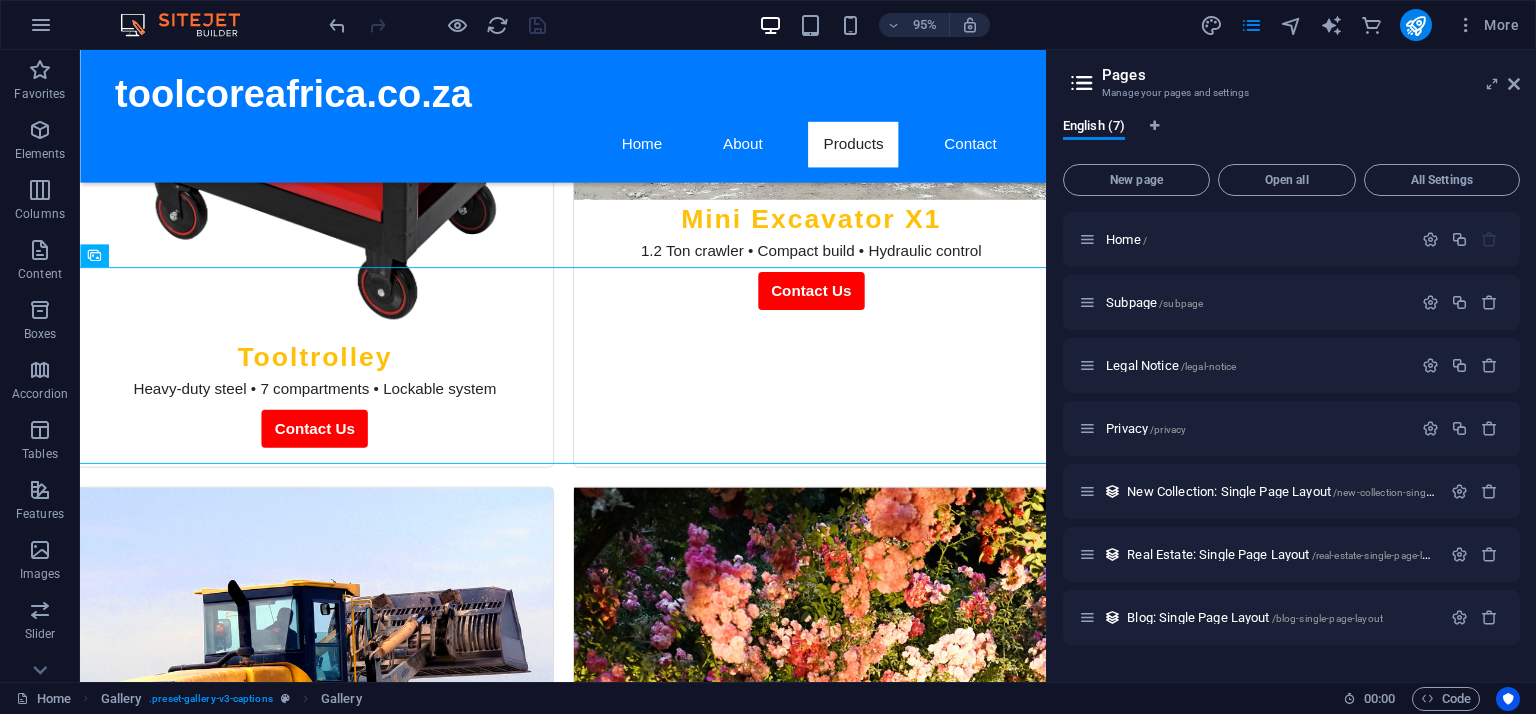 drag, startPoint x: 1523, startPoint y: 81, endPoint x: 1514, endPoint y: 70, distance: 14.21267 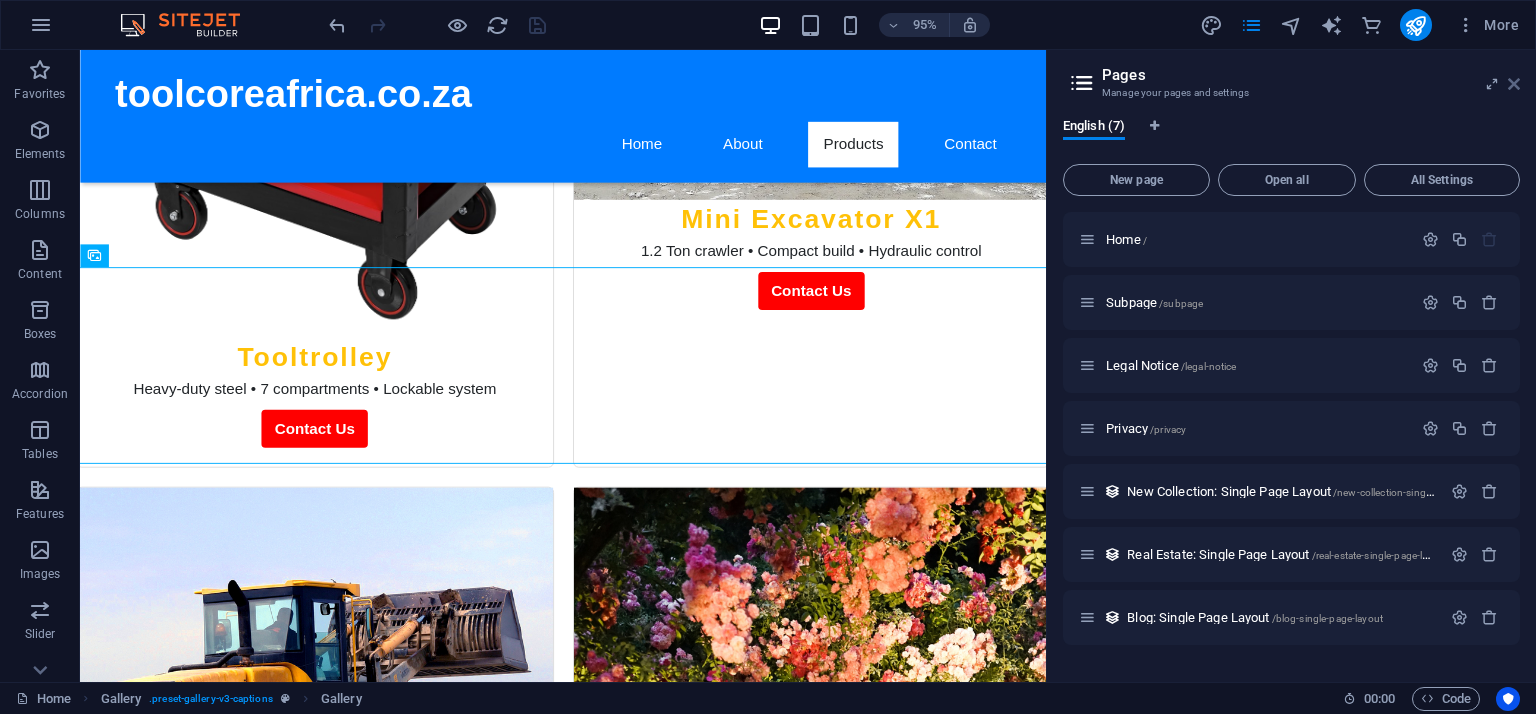 drag, startPoint x: 1518, startPoint y: 83, endPoint x: 1435, endPoint y: 33, distance: 96.89685 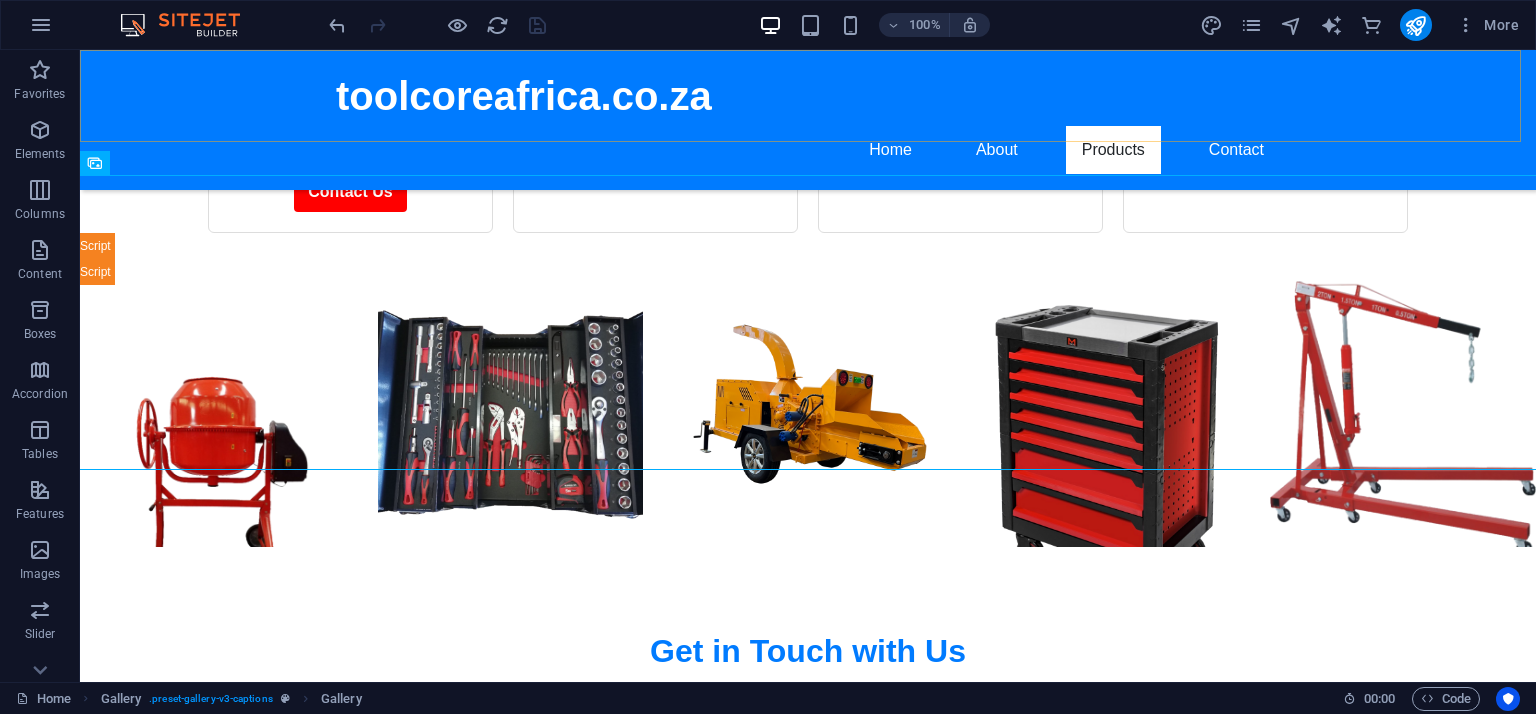 scroll, scrollTop: 1672, scrollLeft: 0, axis: vertical 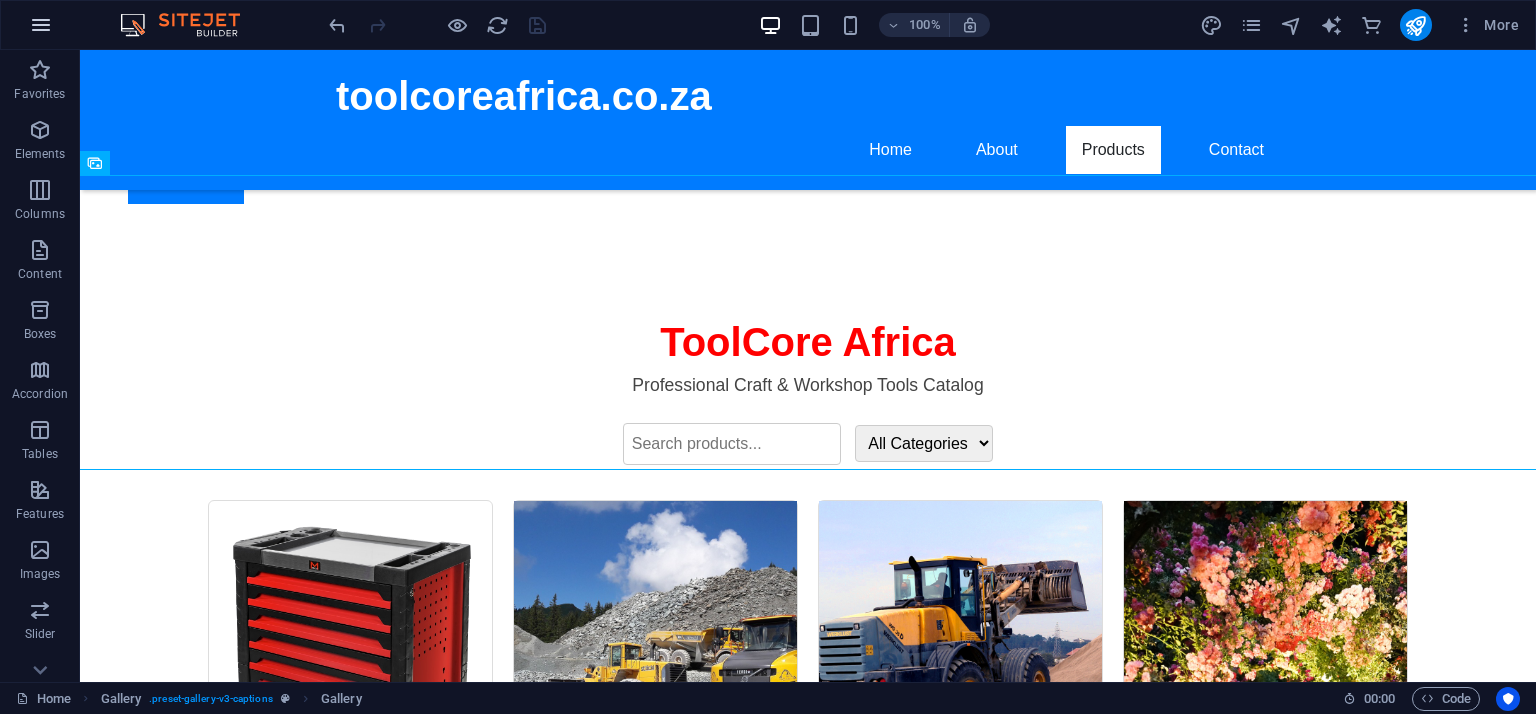 click at bounding box center [41, 25] 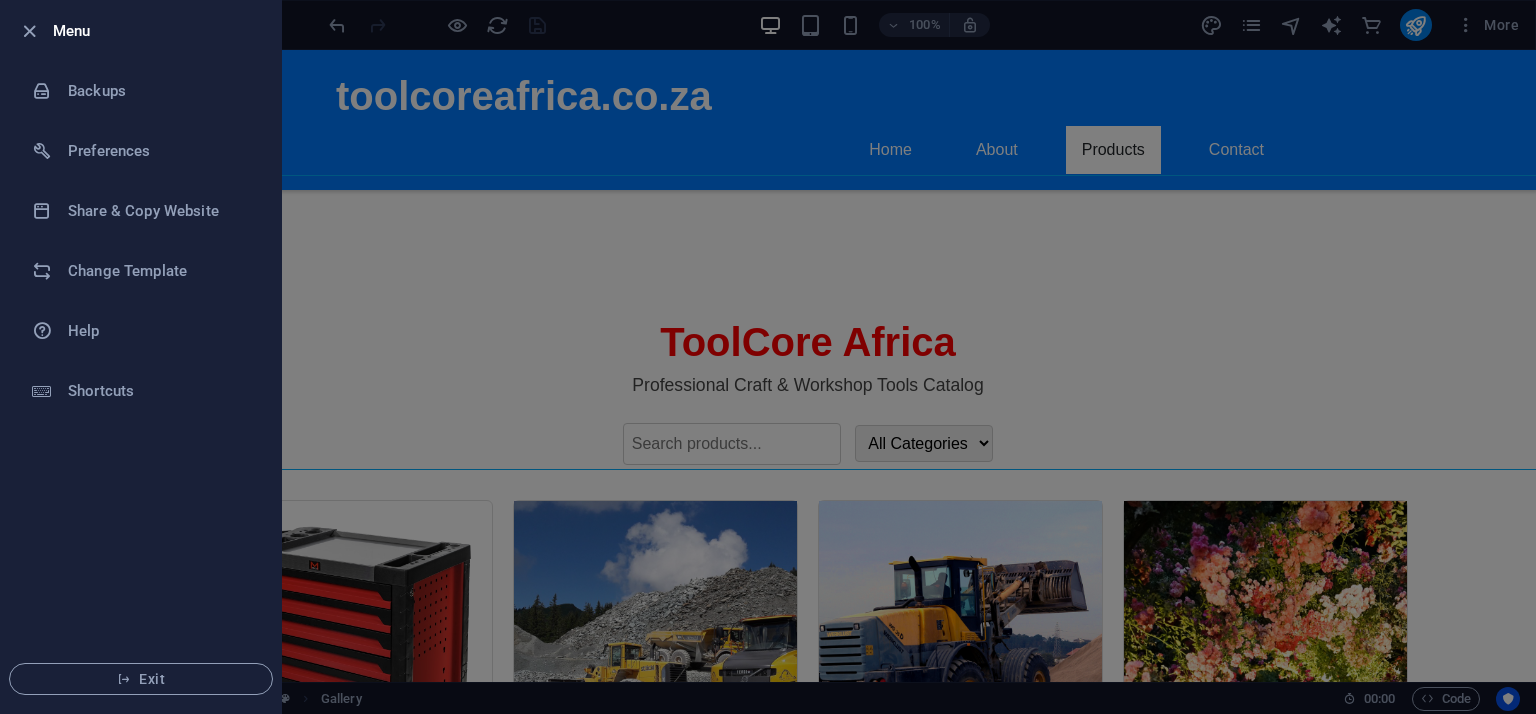 click at bounding box center [29, 31] 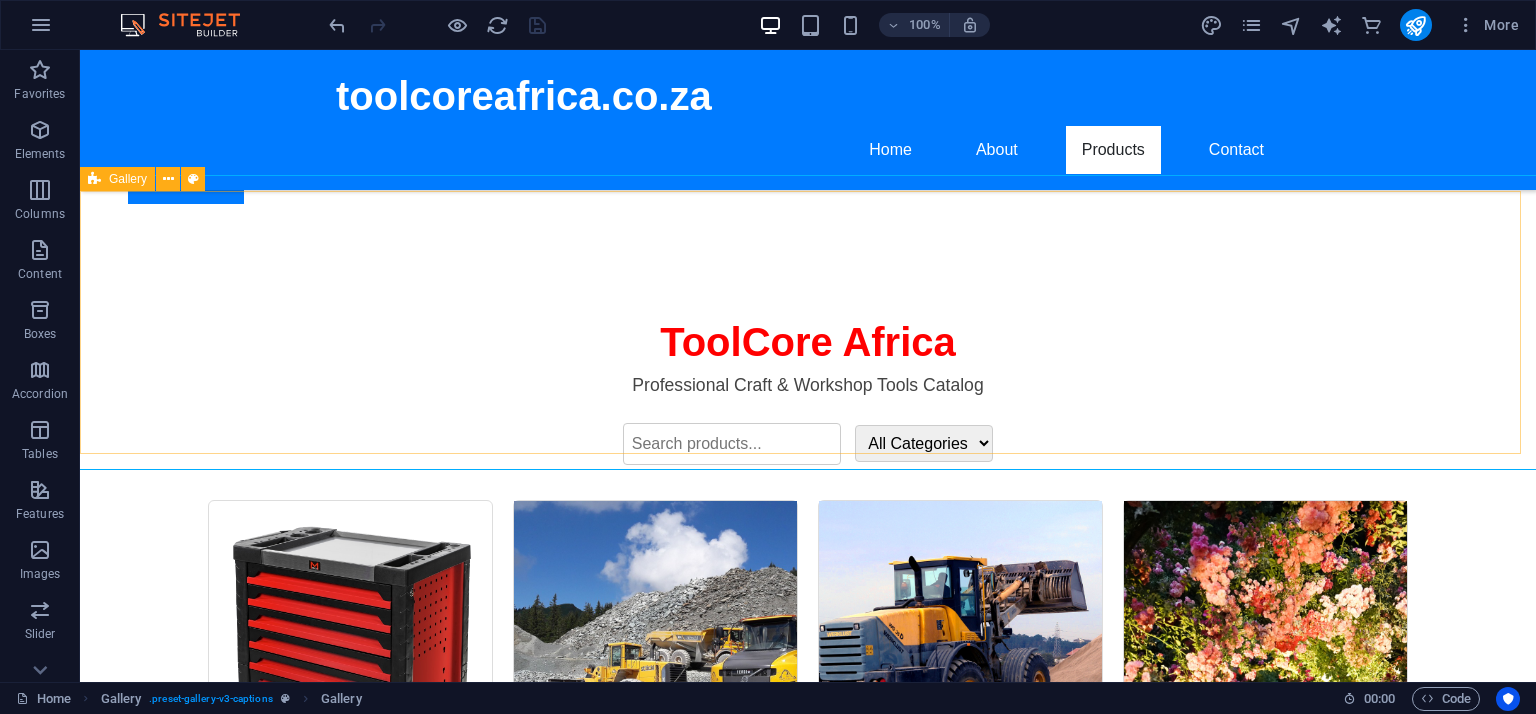 click at bounding box center [94, 179] 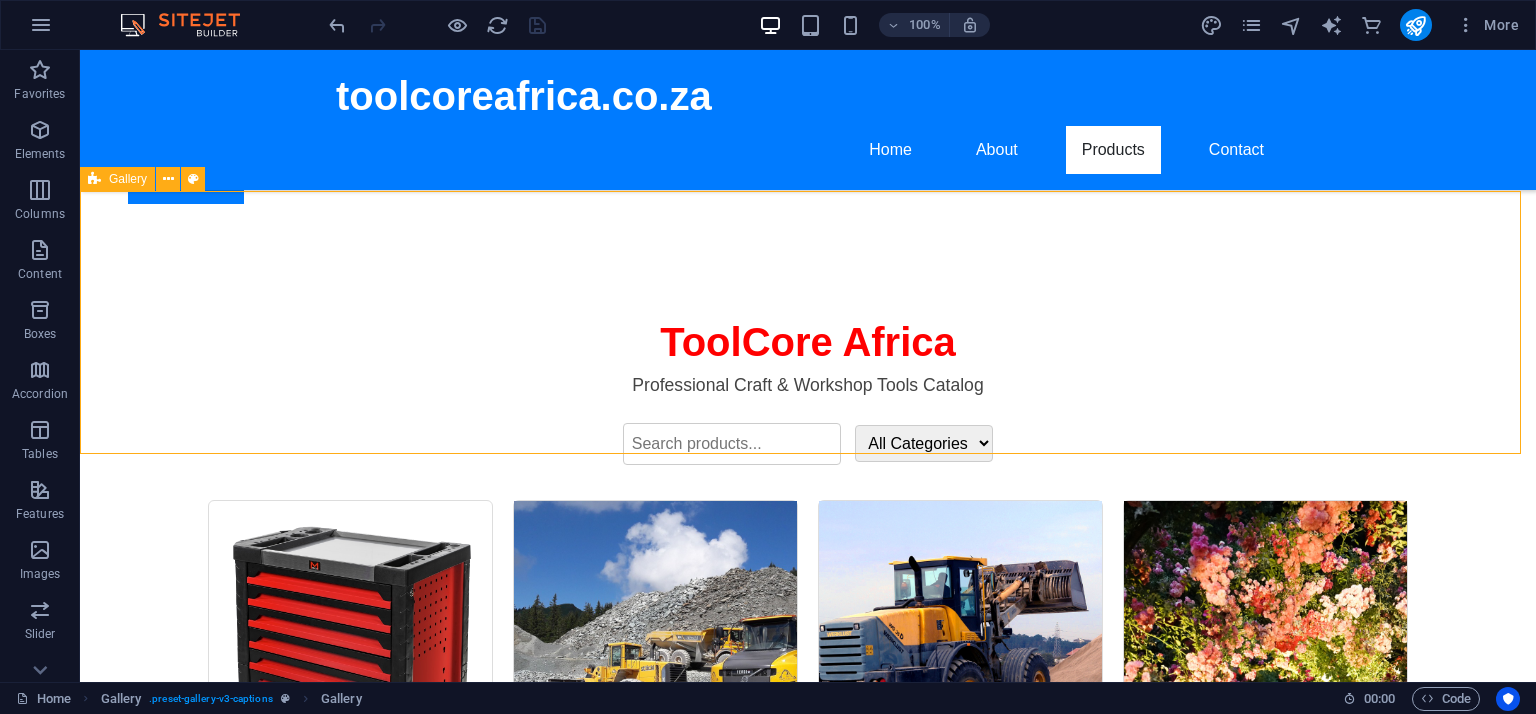 click at bounding box center [94, 179] 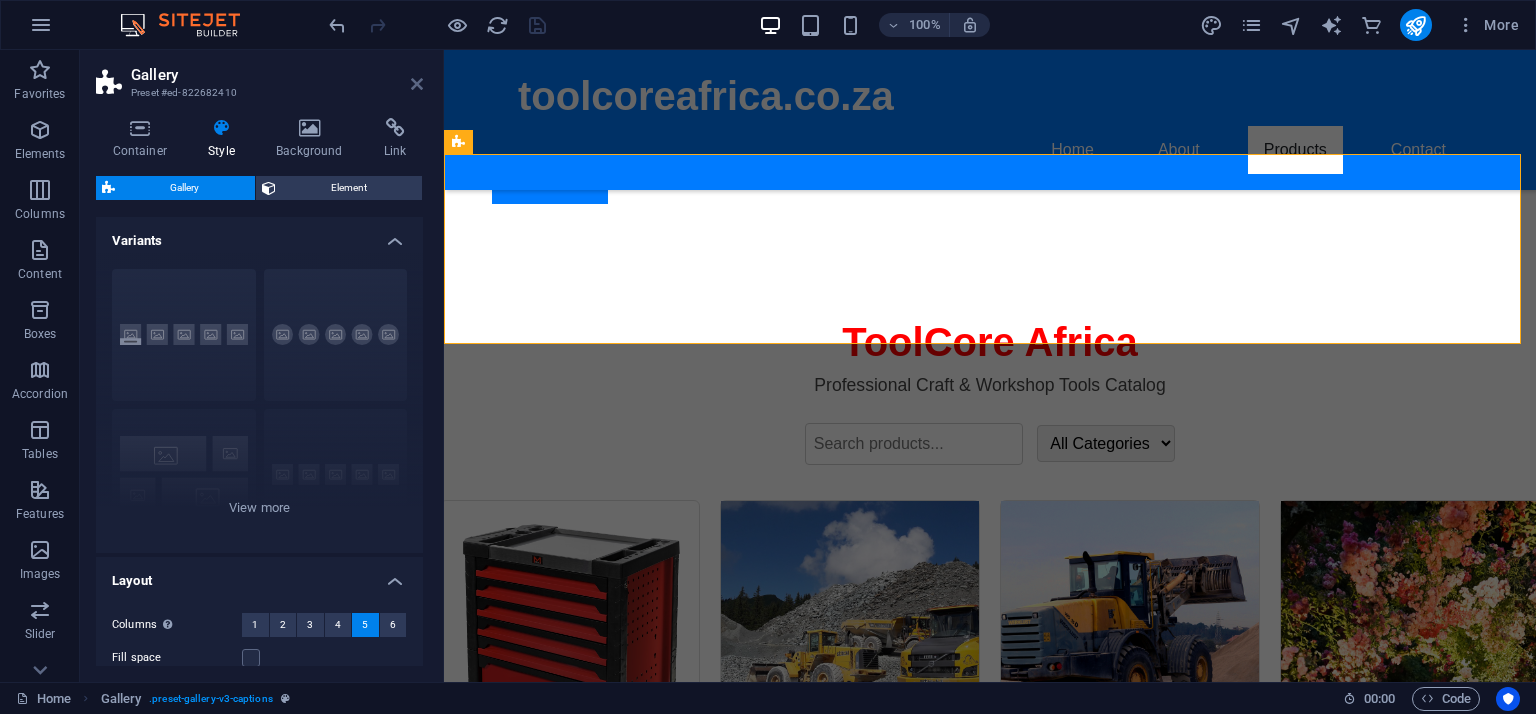 click at bounding box center [417, 84] 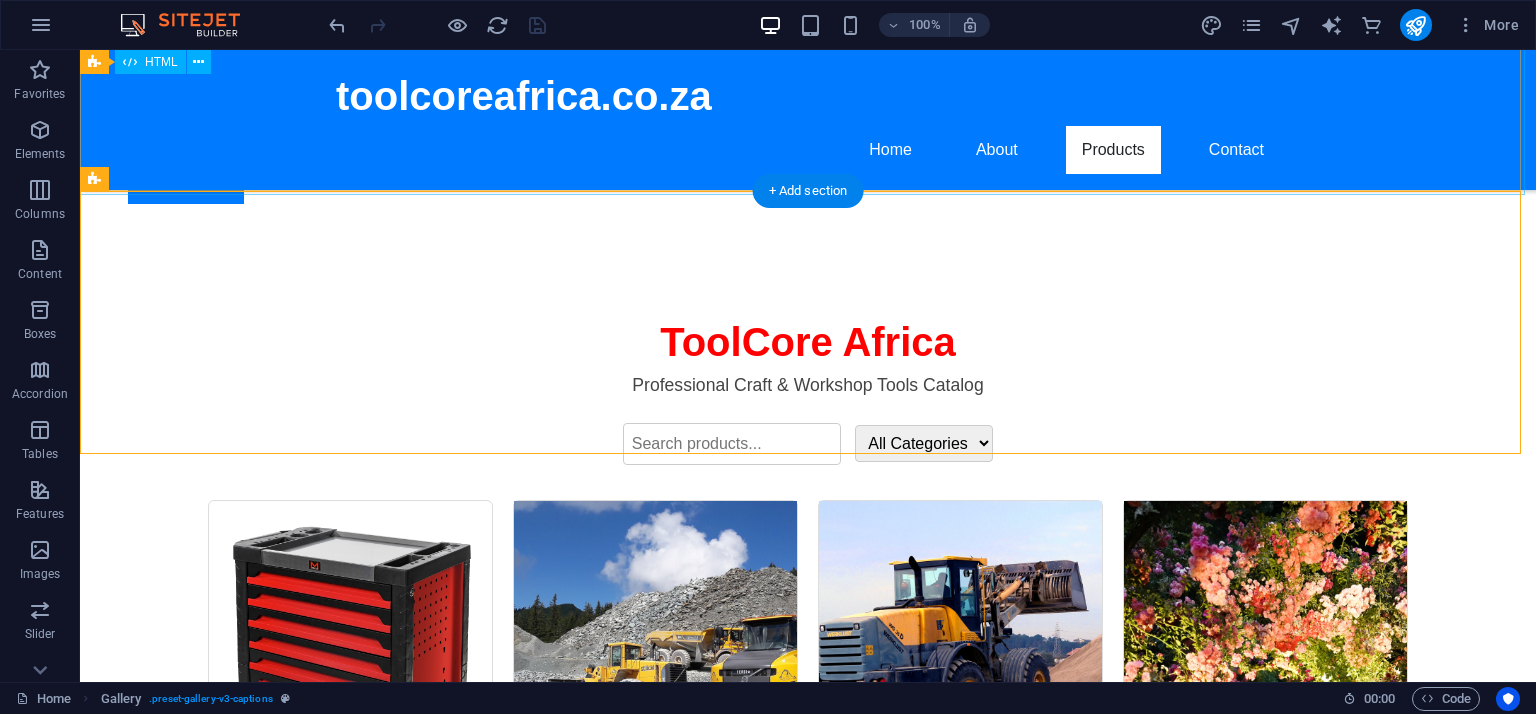 click on "ToolCore Africa Catalog
ToolCore Africa
Professional Craft & Workshop Tools Catalog
All Categories
Toolboxes
Excavators
Loaders
Trolley Kits
Tooltrolley
Heavy-duty steel • 7 compartments • Lockable system
Contact Us
Mini Excavator X1
1.2 Ton crawler • Compact build • Hydraulic control
Contact Us
Skid Steer Loader 700
High-lift capacity • Turbo diesel • Heavy-duty tracks
Contact Us
Trolley Toolkit Max
150 tools • Industrial-grade • Wheeled cabinet
Contact Us" at bounding box center [808, 695] 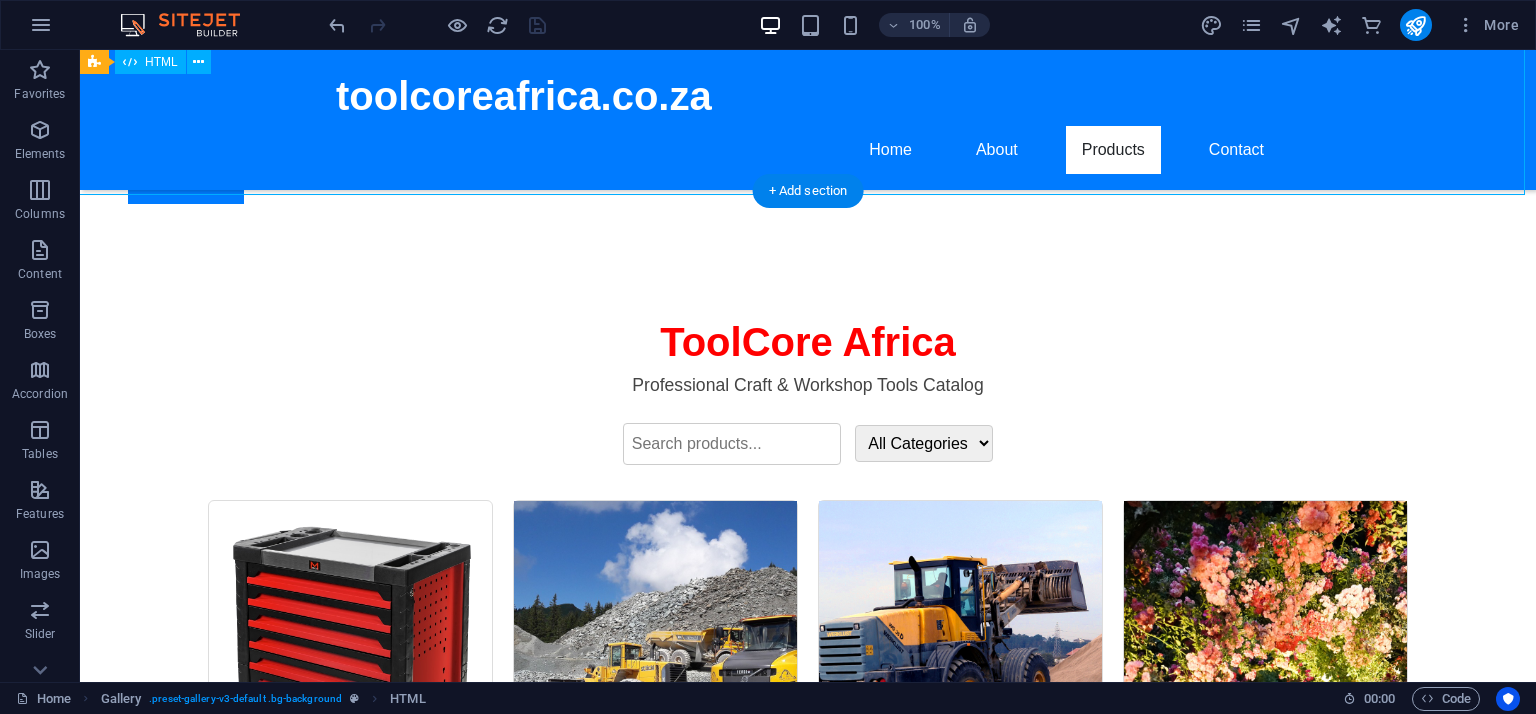 click on "ToolCore Africa Catalog
ToolCore Africa
Professional Craft & Workshop Tools Catalog
All Categories
Toolboxes
Excavators
Loaders
Trolley Kits
Tooltrolley
Heavy-duty steel • 7 compartments • Lockable system
Contact Us
Mini Excavator X1
1.2 Ton crawler • Compact build • Hydraulic control
Contact Us
Skid Steer Loader 700
High-lift capacity • Turbo diesel • Heavy-duty tracks
Contact Us
Trolley Toolkit Max
150 tools • Industrial-grade • Wheeled cabinet
Contact Us" at bounding box center [808, 695] 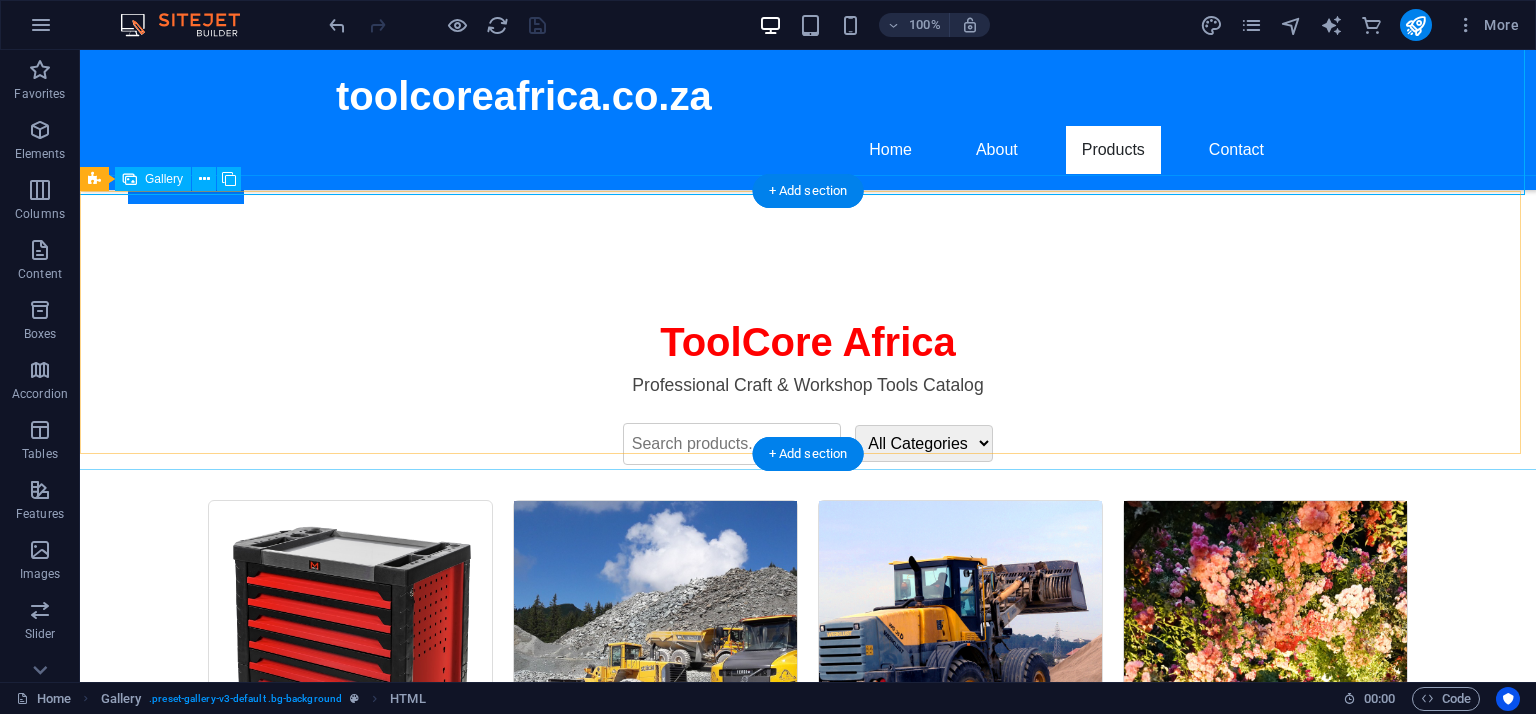 click at bounding box center [213, 1208] 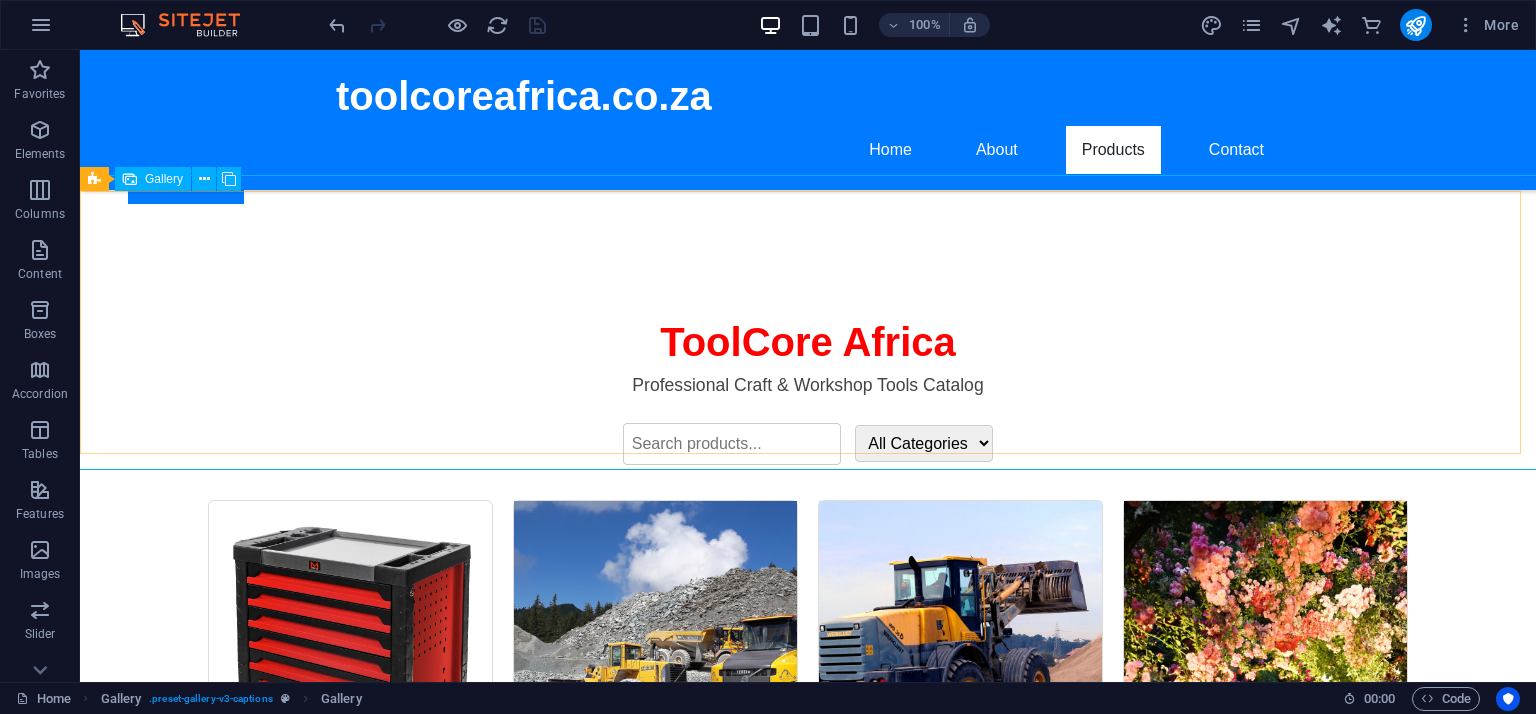 click on "Gallery" at bounding box center (164, 179) 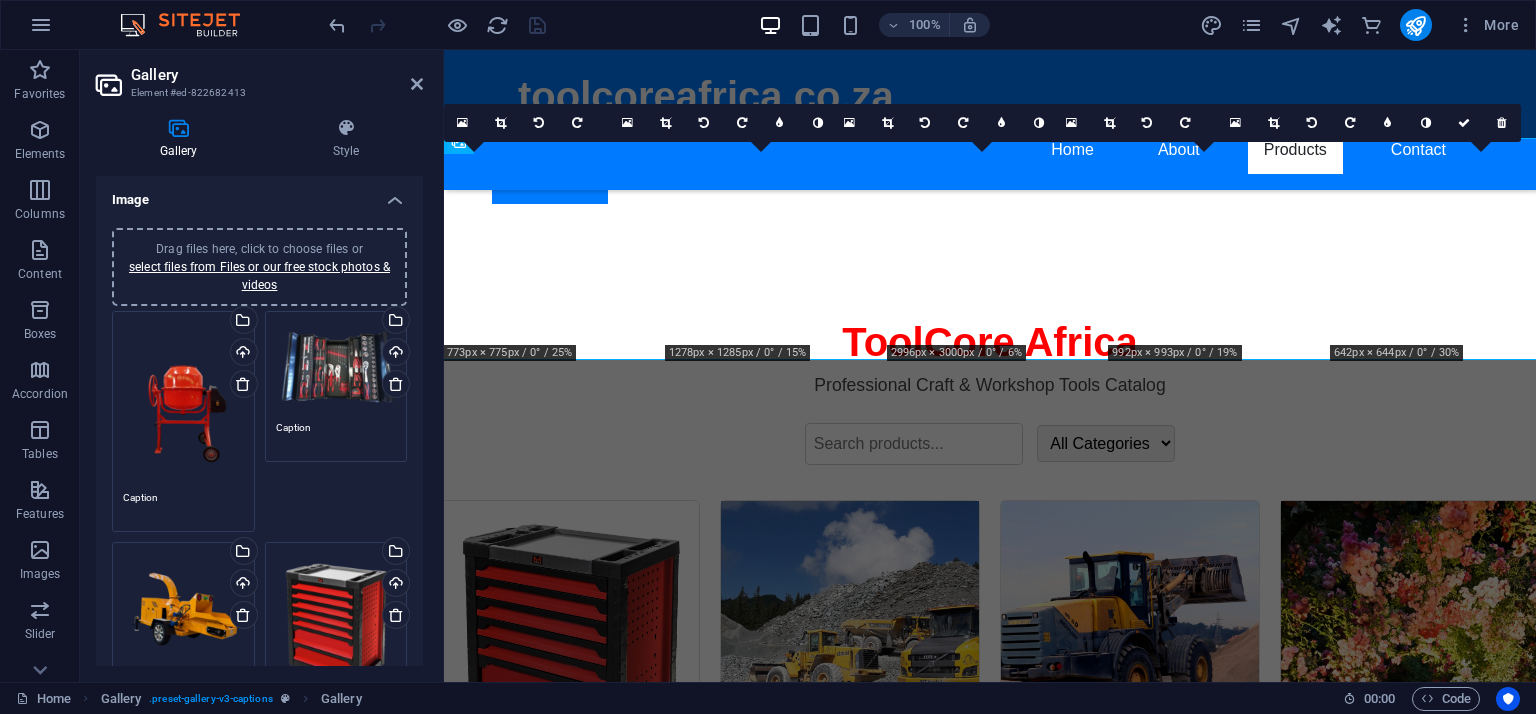 click on "Drag files here, click to choose files or select files from Files or our free stock photos & videos" at bounding box center [336, 630] 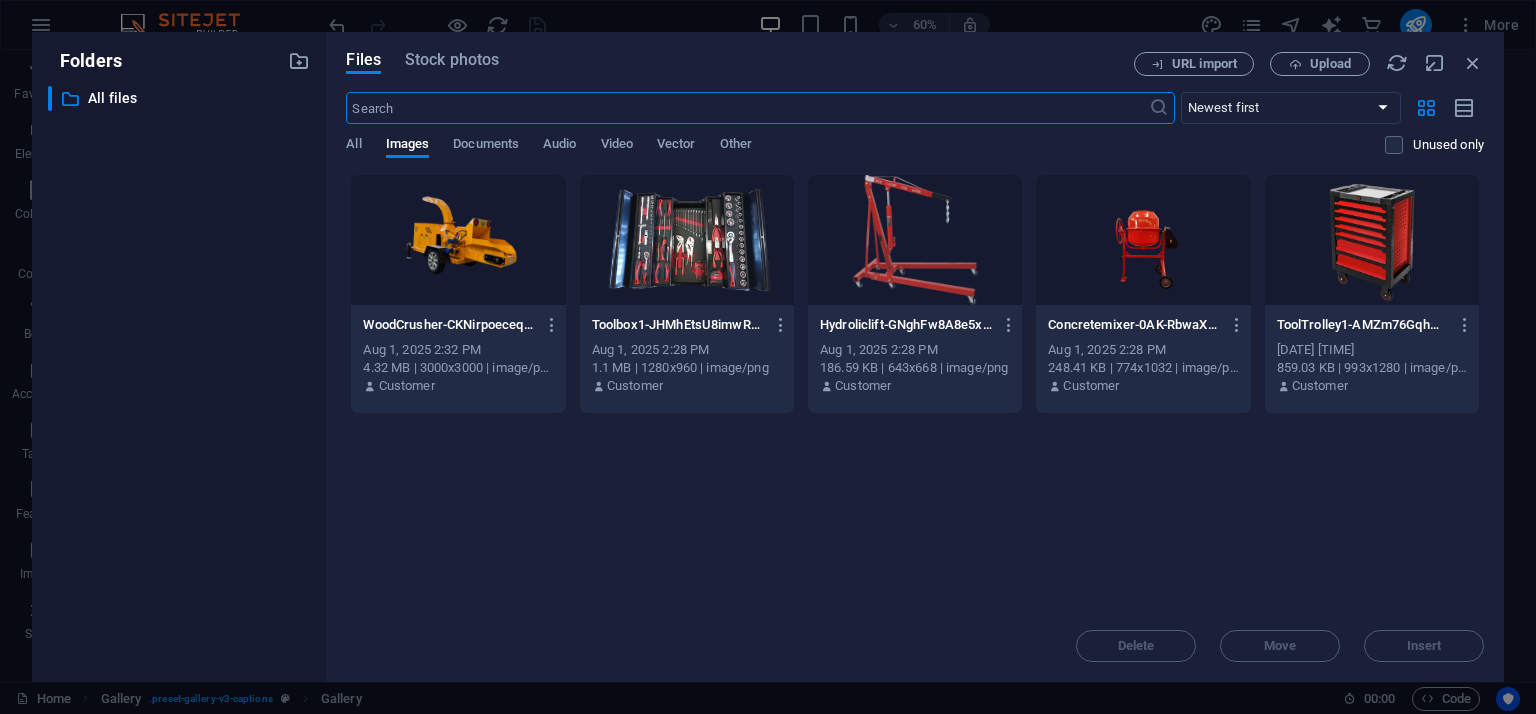 scroll, scrollTop: 2457, scrollLeft: 0, axis: vertical 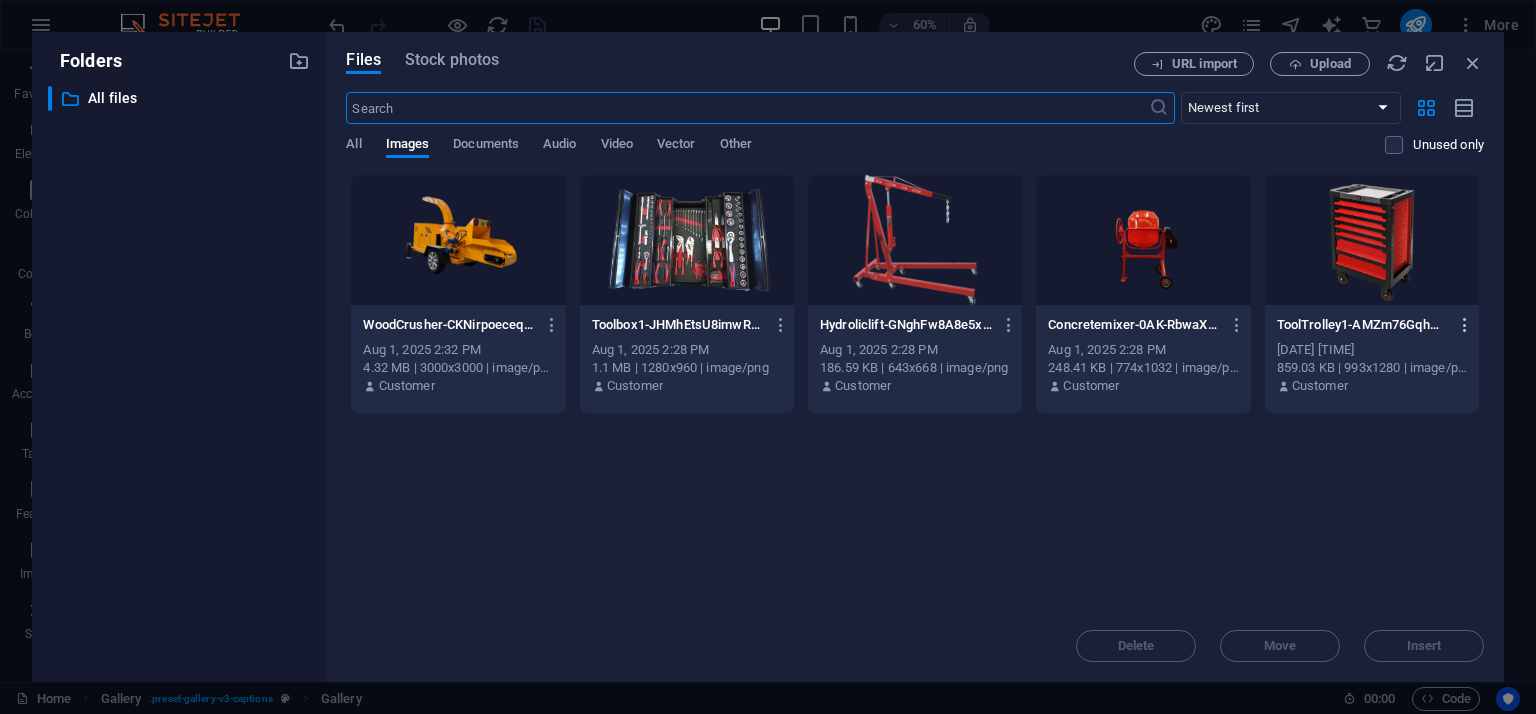click at bounding box center (1465, 325) 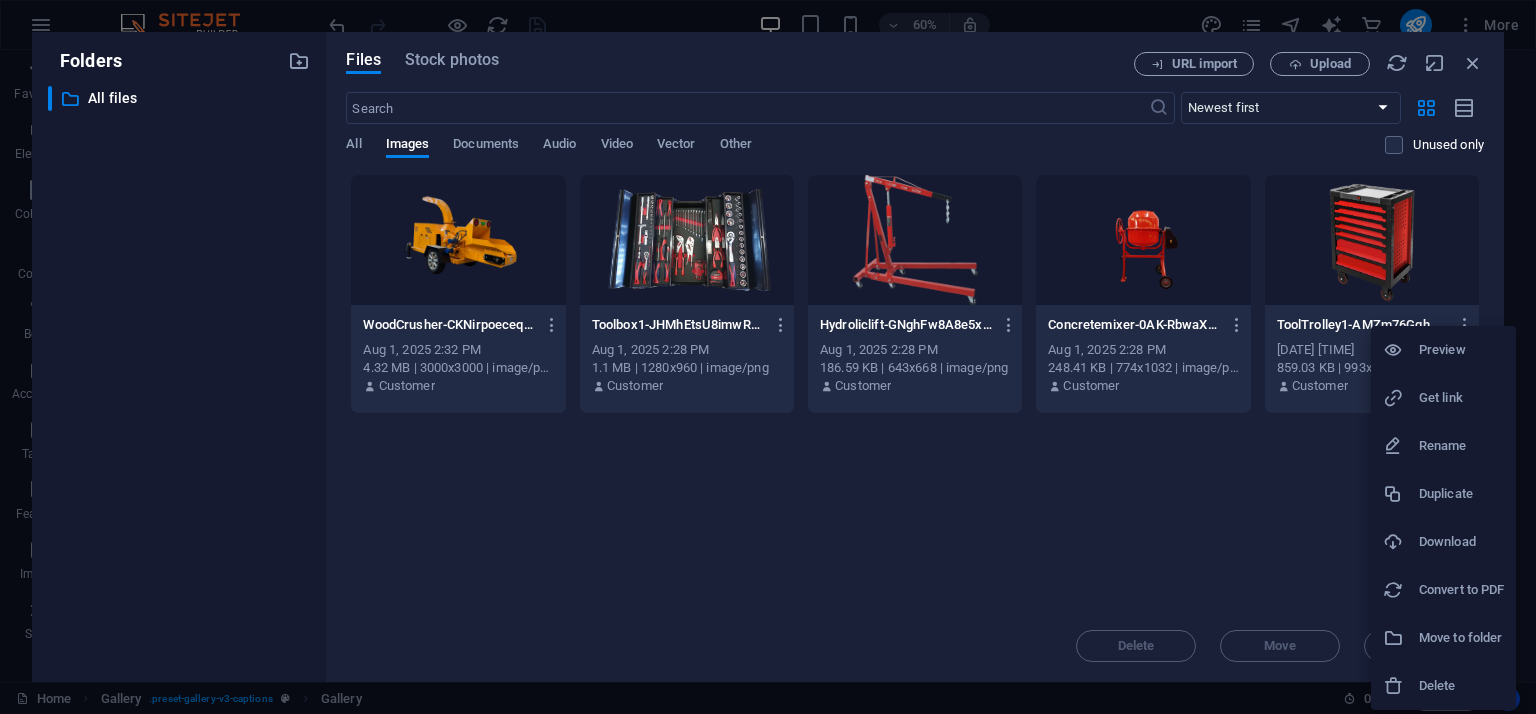 click on "Get link" at bounding box center [1461, 398] 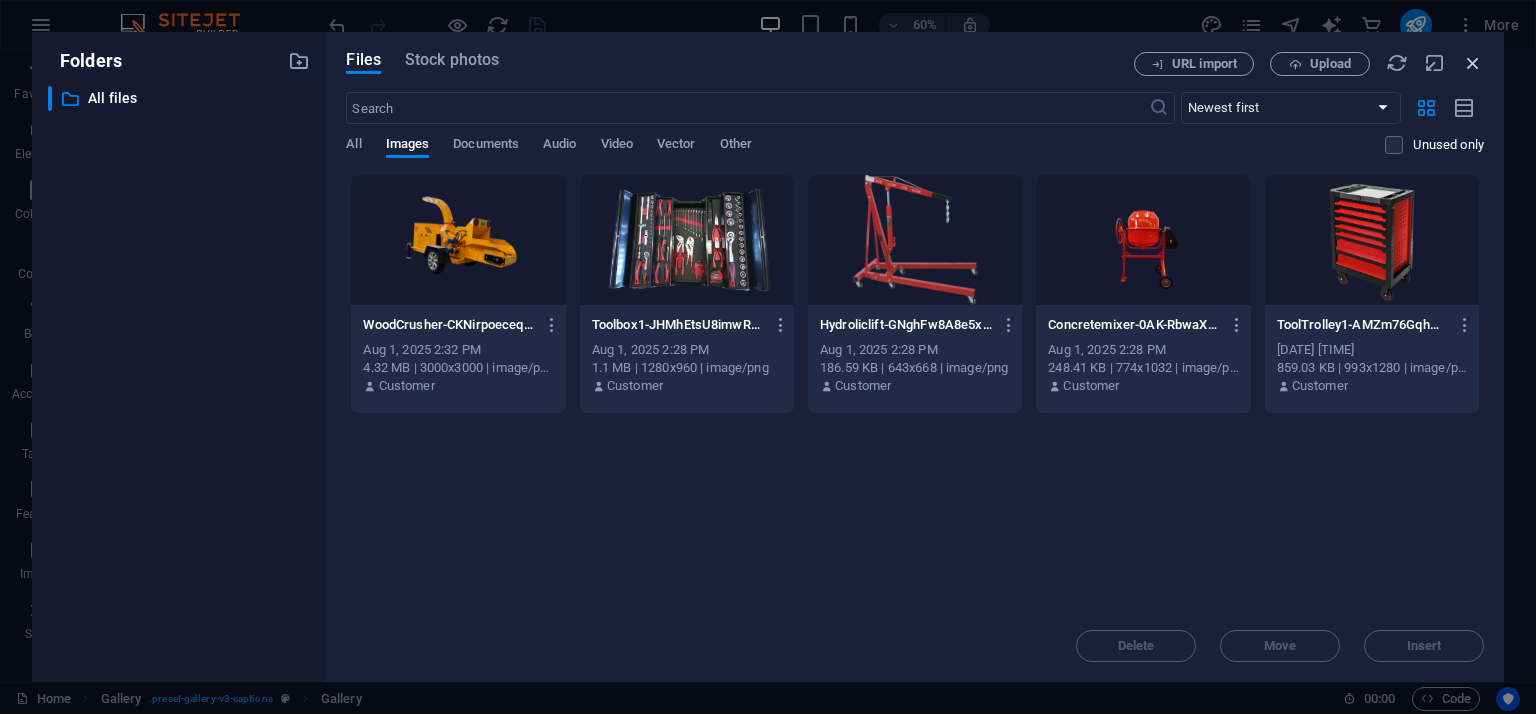 click at bounding box center (1473, 63) 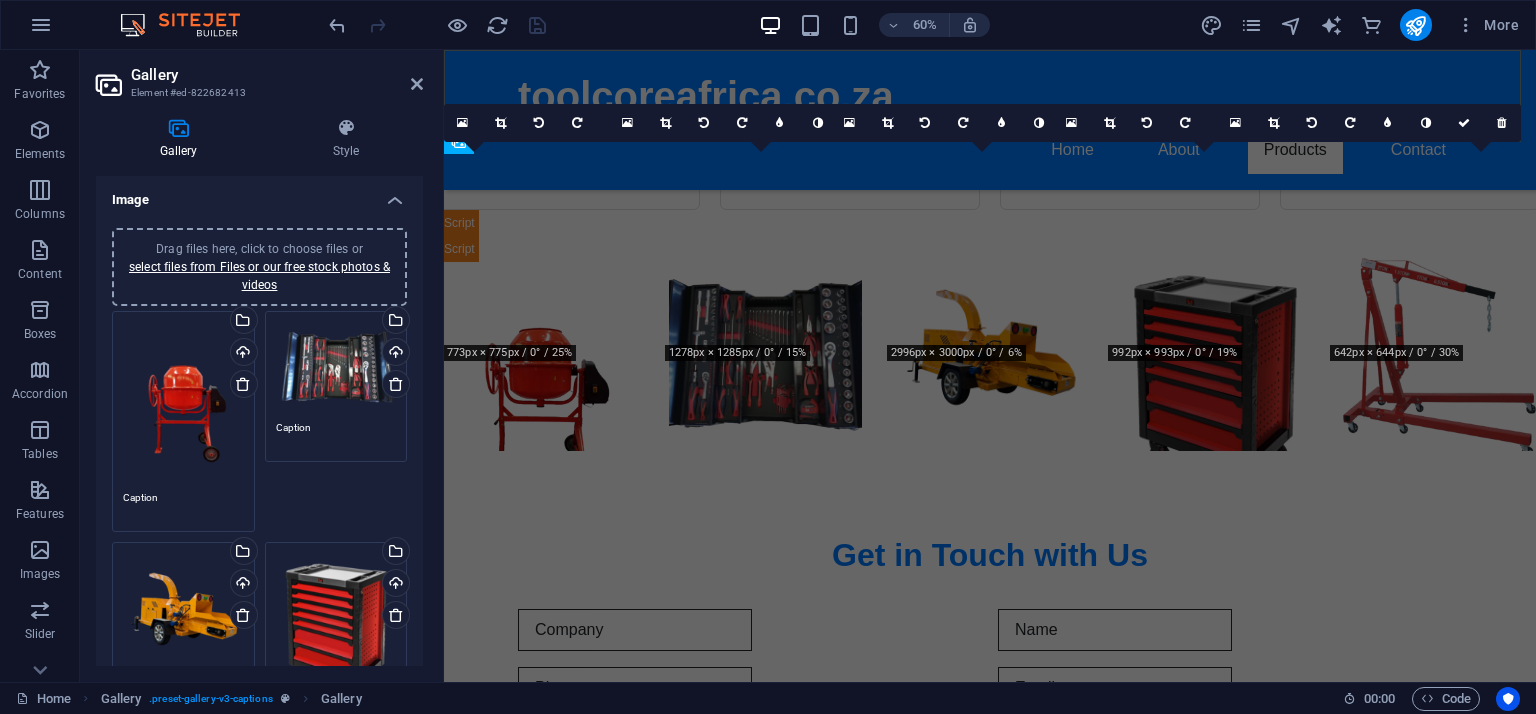 scroll, scrollTop: 1672, scrollLeft: 0, axis: vertical 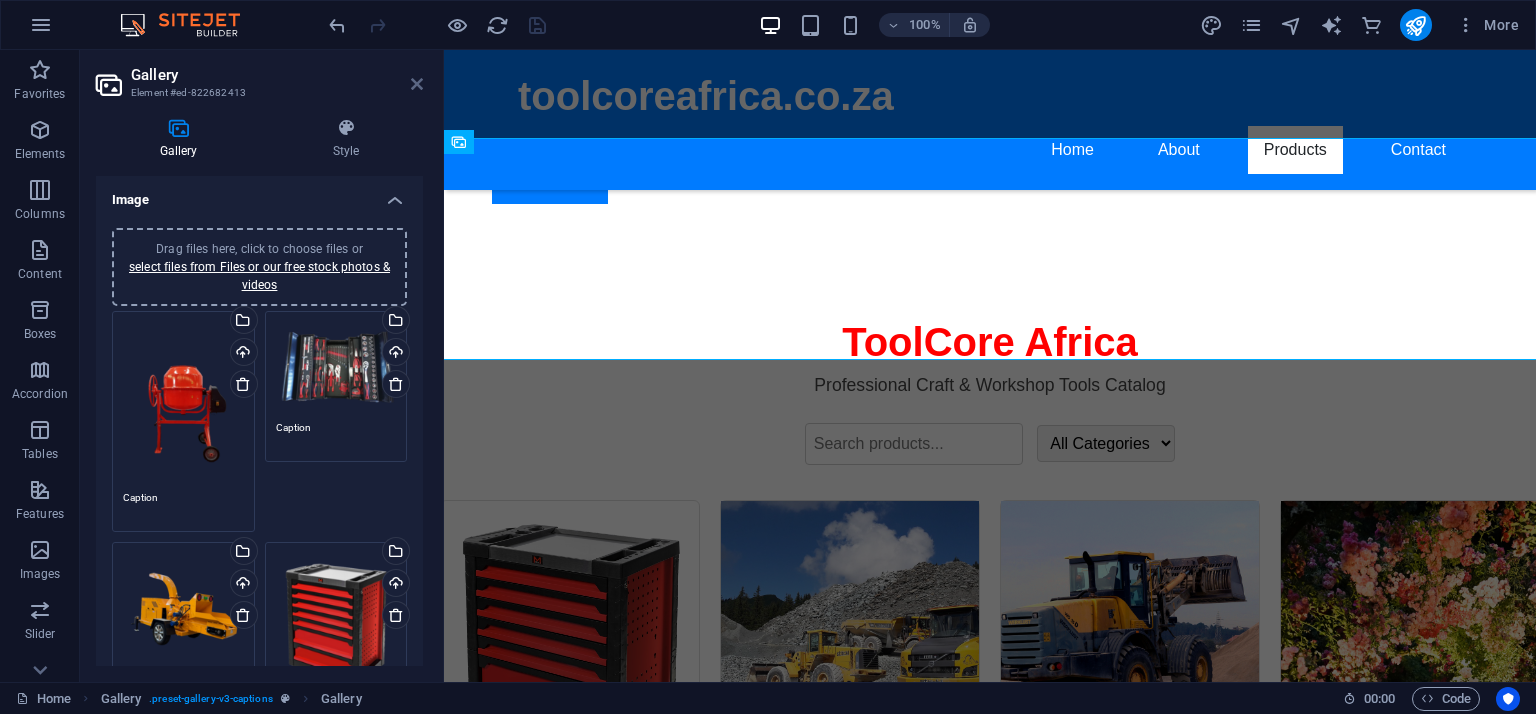 click at bounding box center [417, 84] 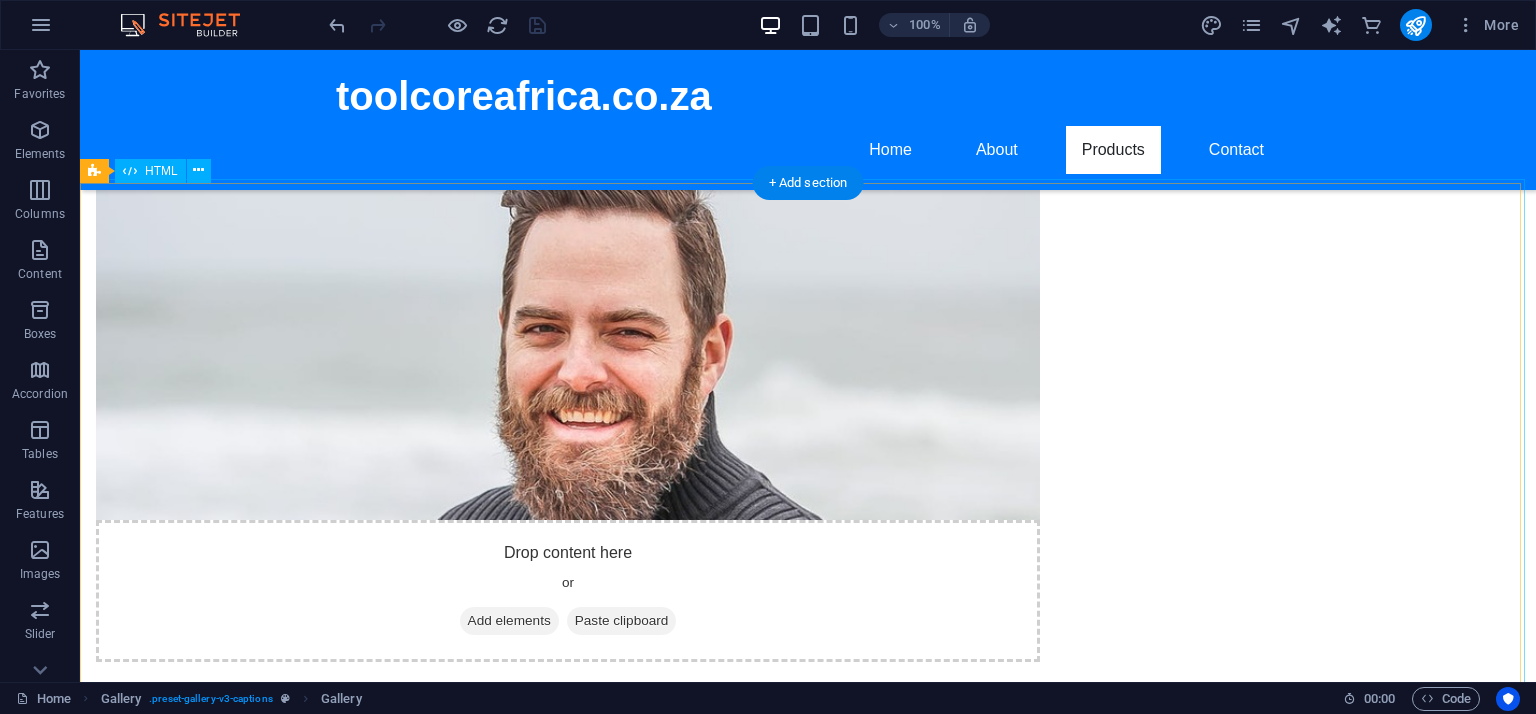 scroll, scrollTop: 872, scrollLeft: 0, axis: vertical 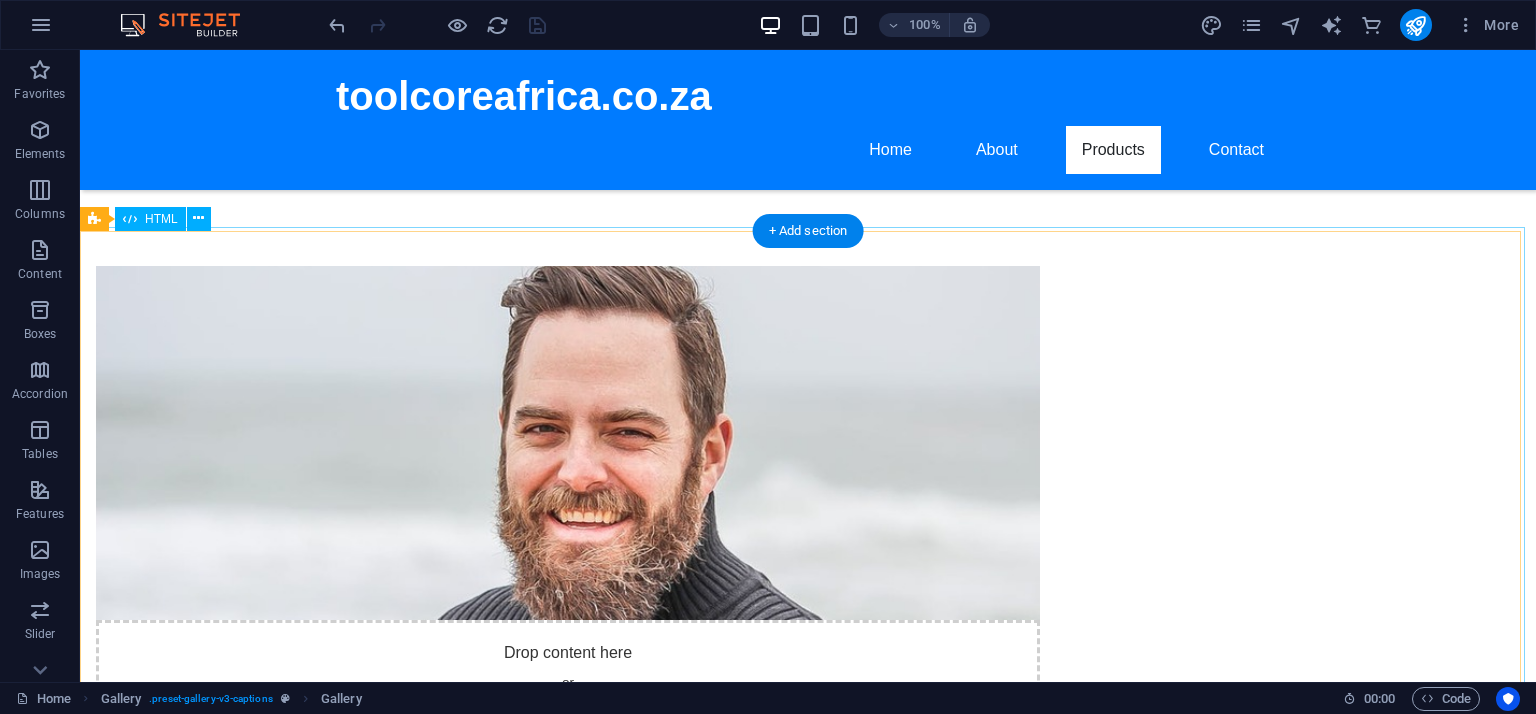 click on "ToolCore Africa Catalog
ToolCore Africa
Professional Craft & Workshop Tools Catalog
All Categories
Toolboxes
Excavators
Loaders
Trolley Kits
Tooltrolley
Heavy-duty steel • 7 compartments • Lockable system
Contact Us
Mini Excavator X1
1.2 Ton crawler • Compact build • Hydraulic control
Contact Us
Skid Steer Loader 700
High-lift capacity • Turbo diesel • Heavy-duty tracks
Contact Us
Trolley Toolkit Max
150 tools • Industrial-grade • Wheeled cabinet
Contact Us" at bounding box center (808, 1495) 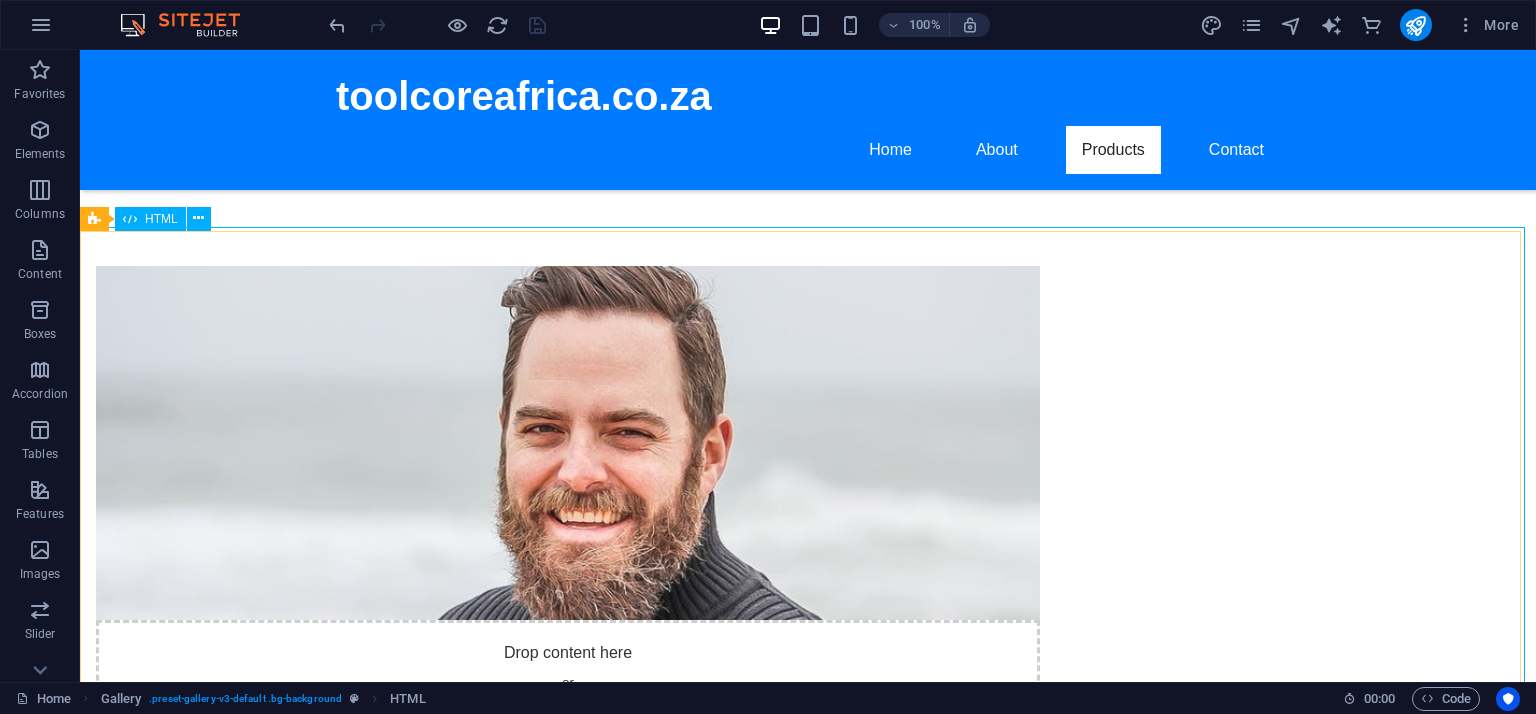 click on "HTML" at bounding box center (150, 219) 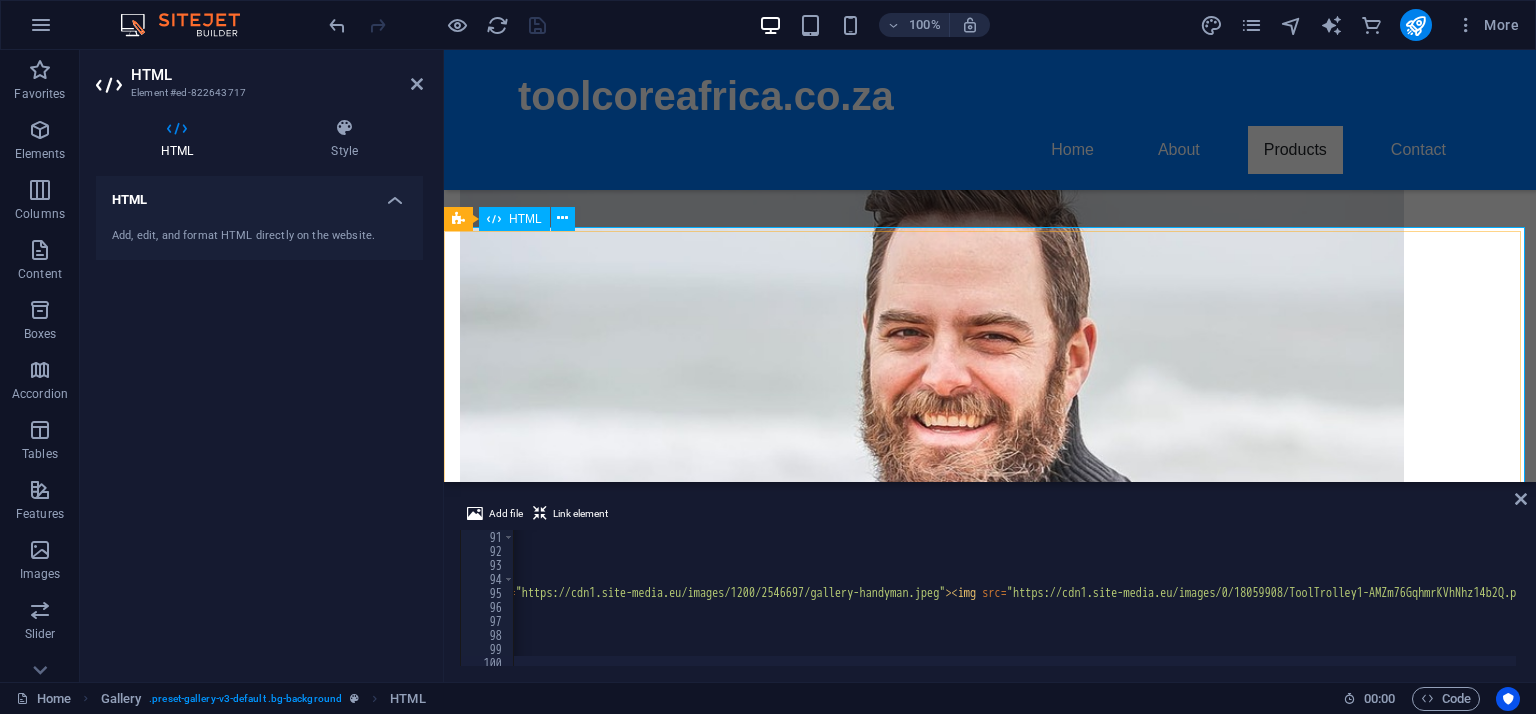 scroll, scrollTop: 1072, scrollLeft: 0, axis: vertical 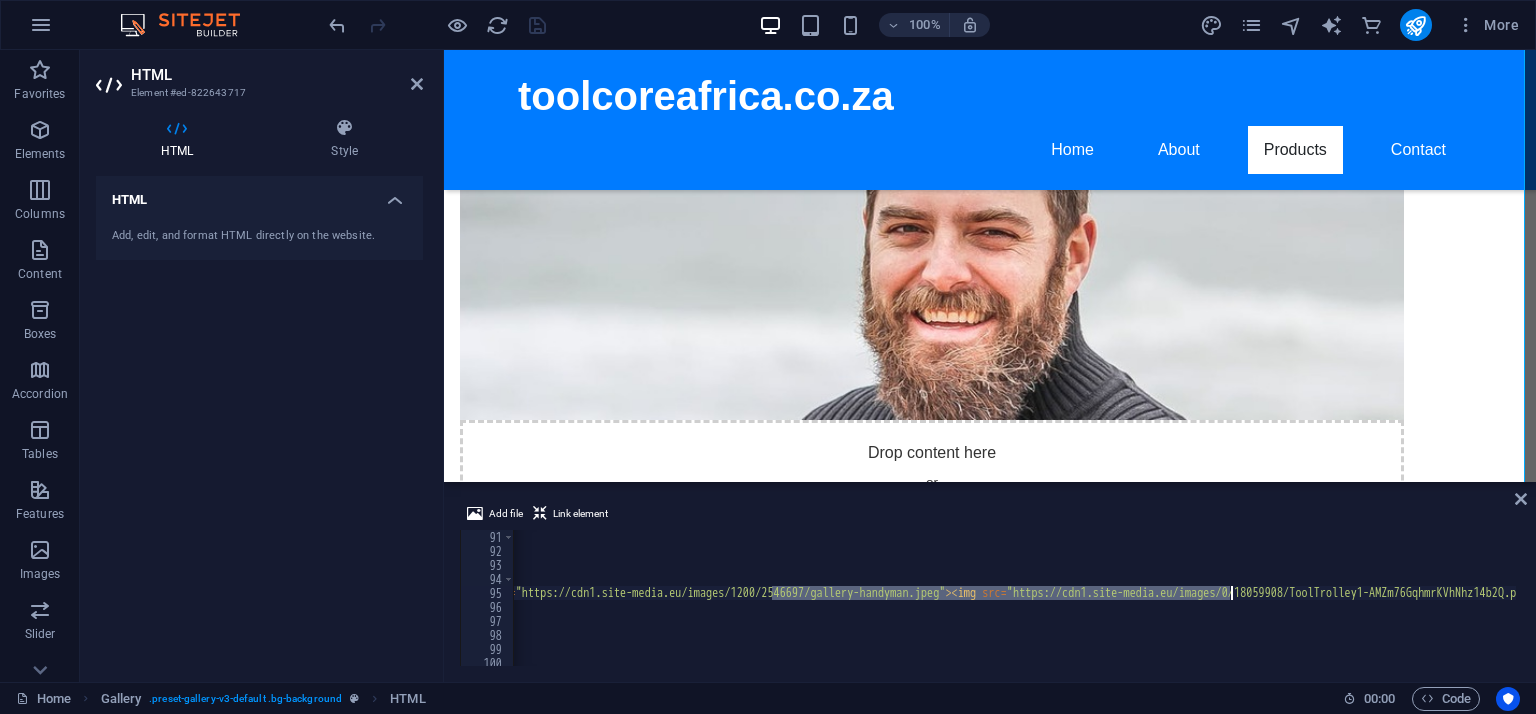 drag, startPoint x: 771, startPoint y: 591, endPoint x: 1228, endPoint y: 589, distance: 457.00436 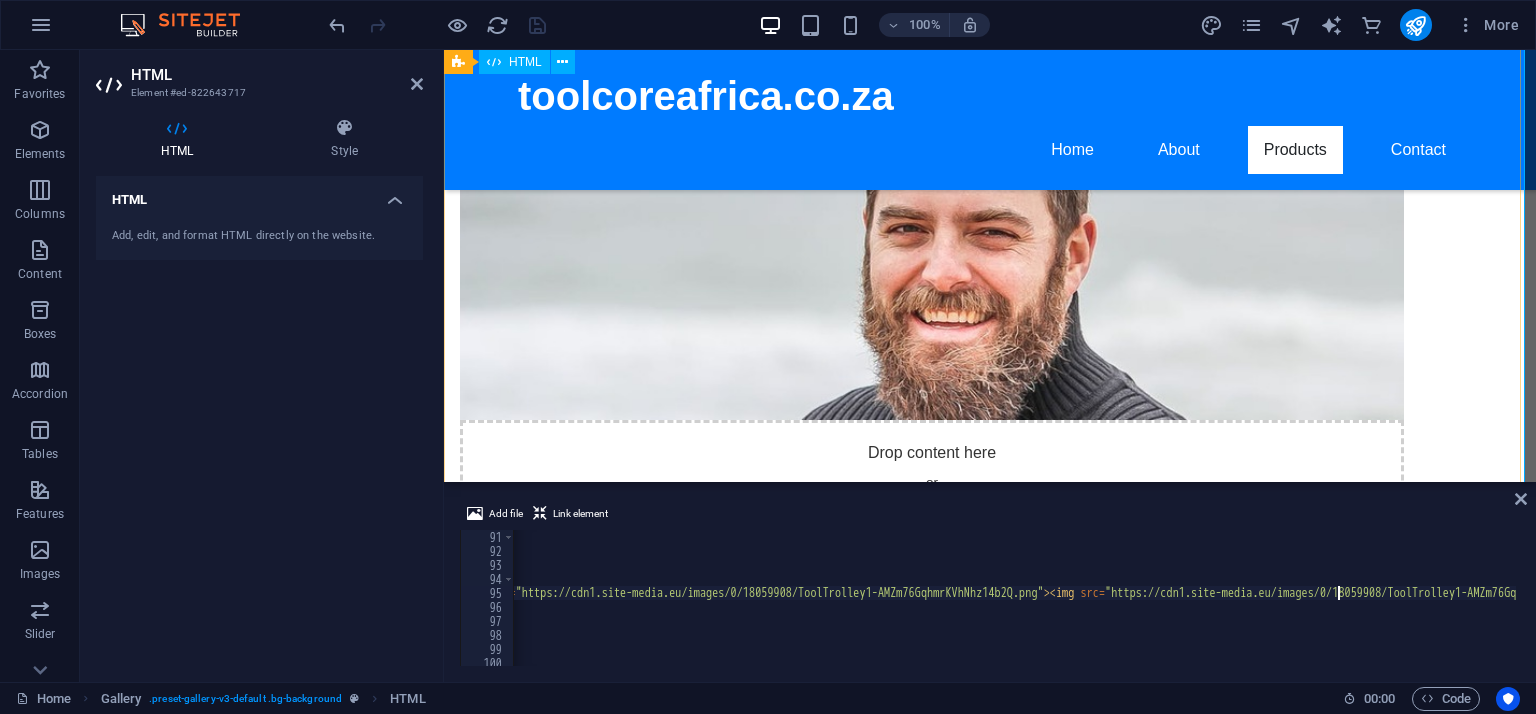scroll, scrollTop: 1260, scrollLeft: 0, axis: vertical 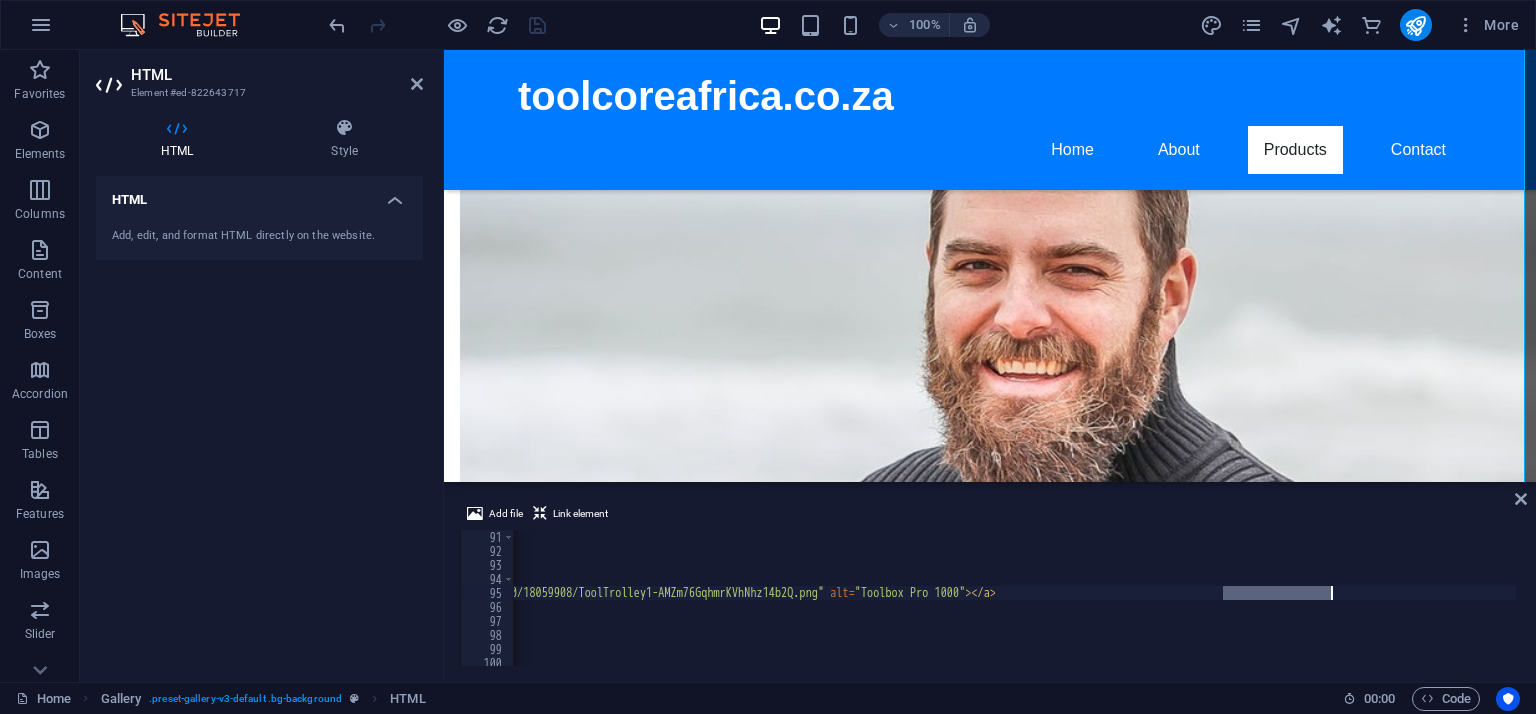 drag, startPoint x: 1224, startPoint y: 591, endPoint x: 1330, endPoint y: 593, distance: 106.01887 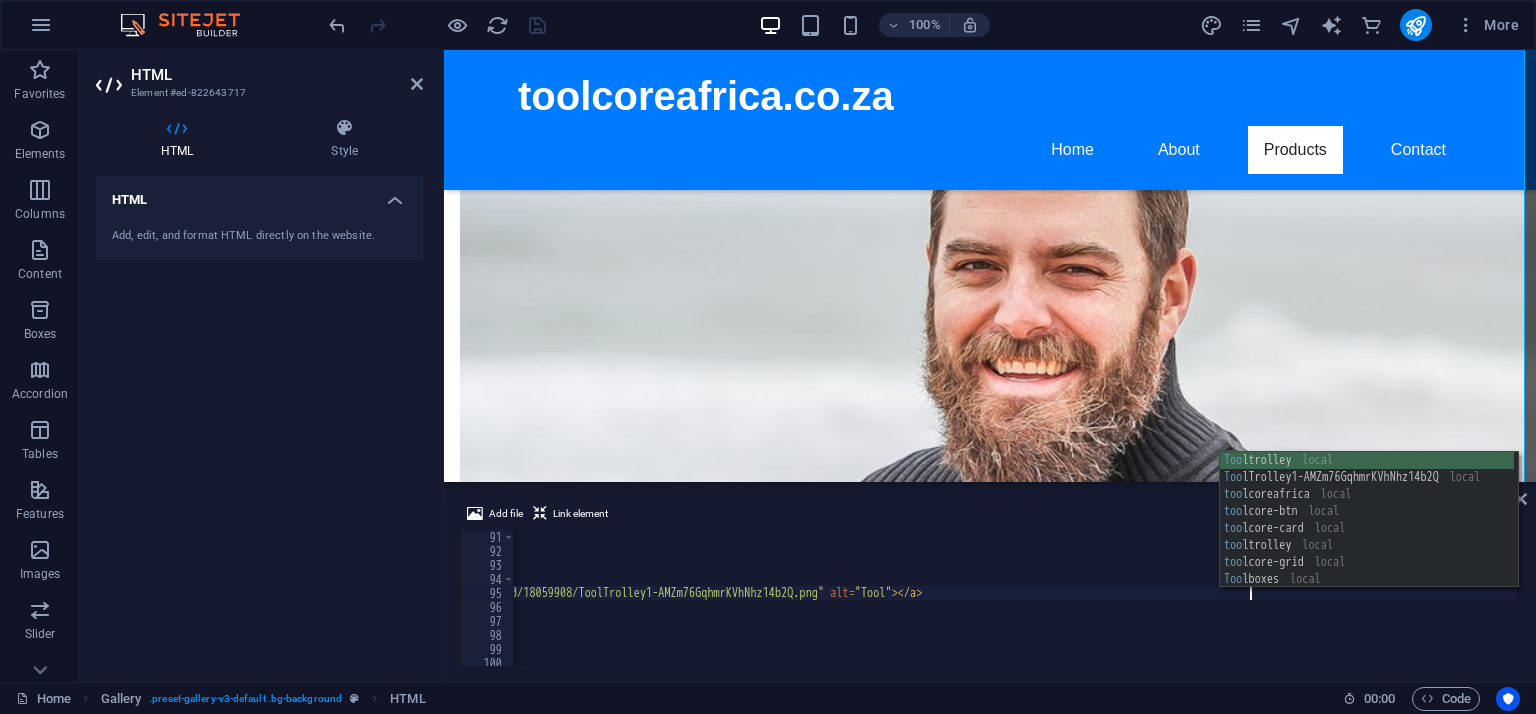 scroll, scrollTop: 0, scrollLeft: 0, axis: both 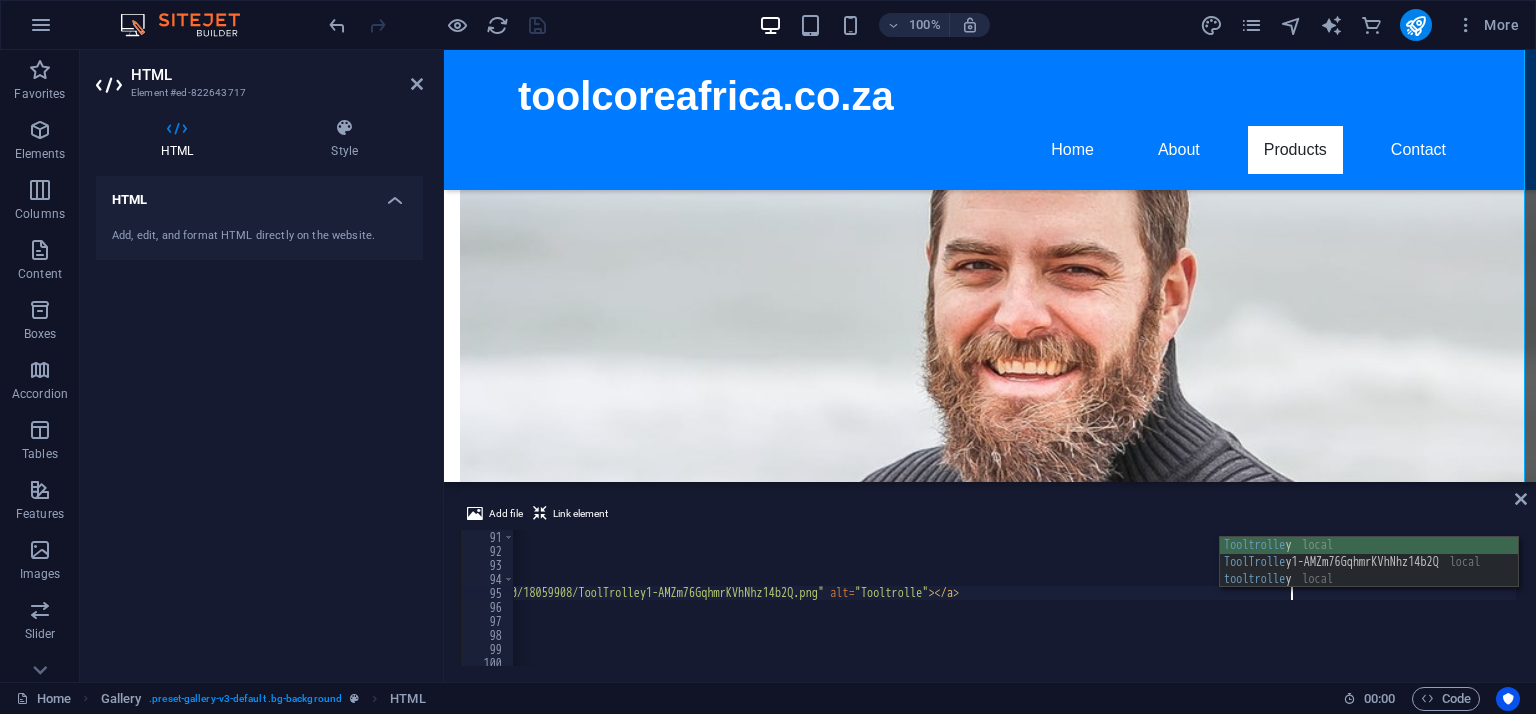 type on "Tooltrolley" 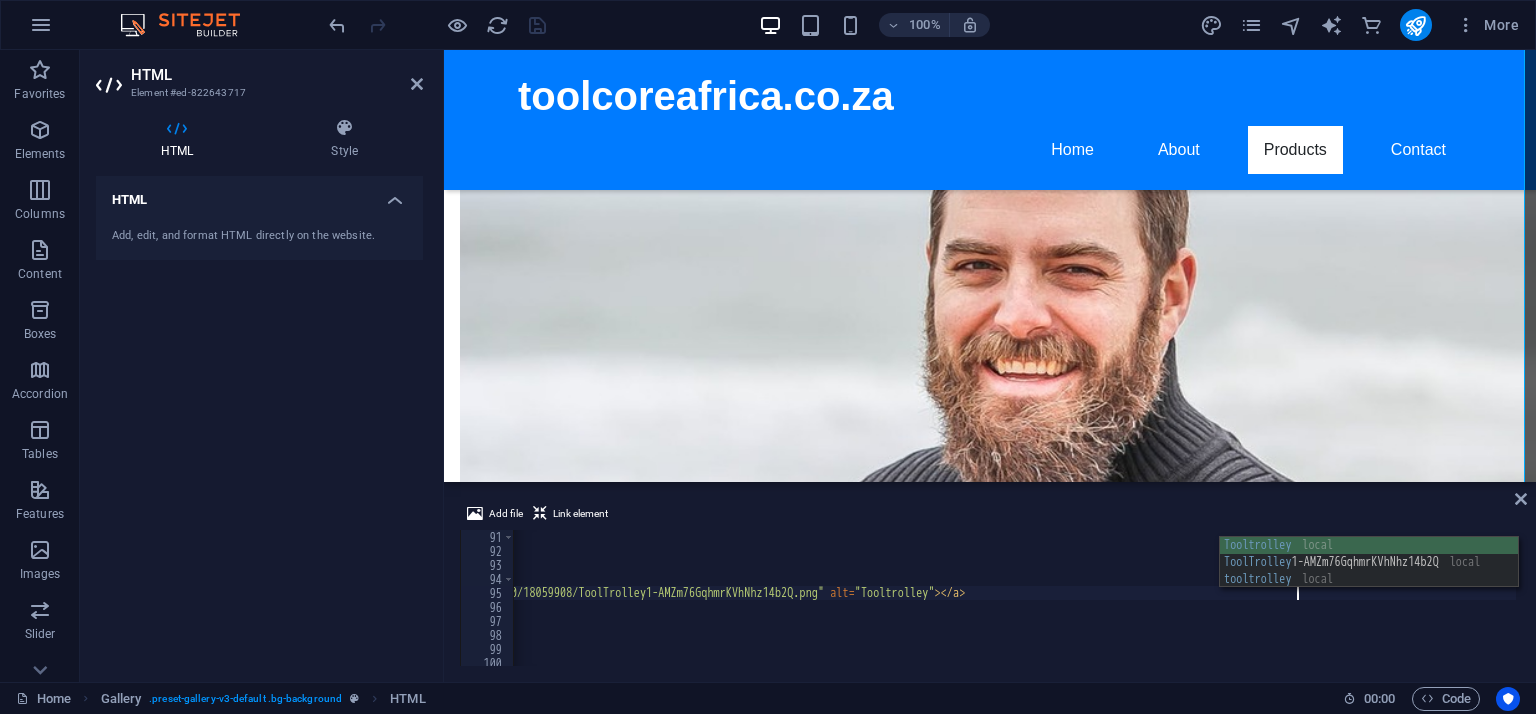 scroll, scrollTop: 0, scrollLeft: 4, axis: horizontal 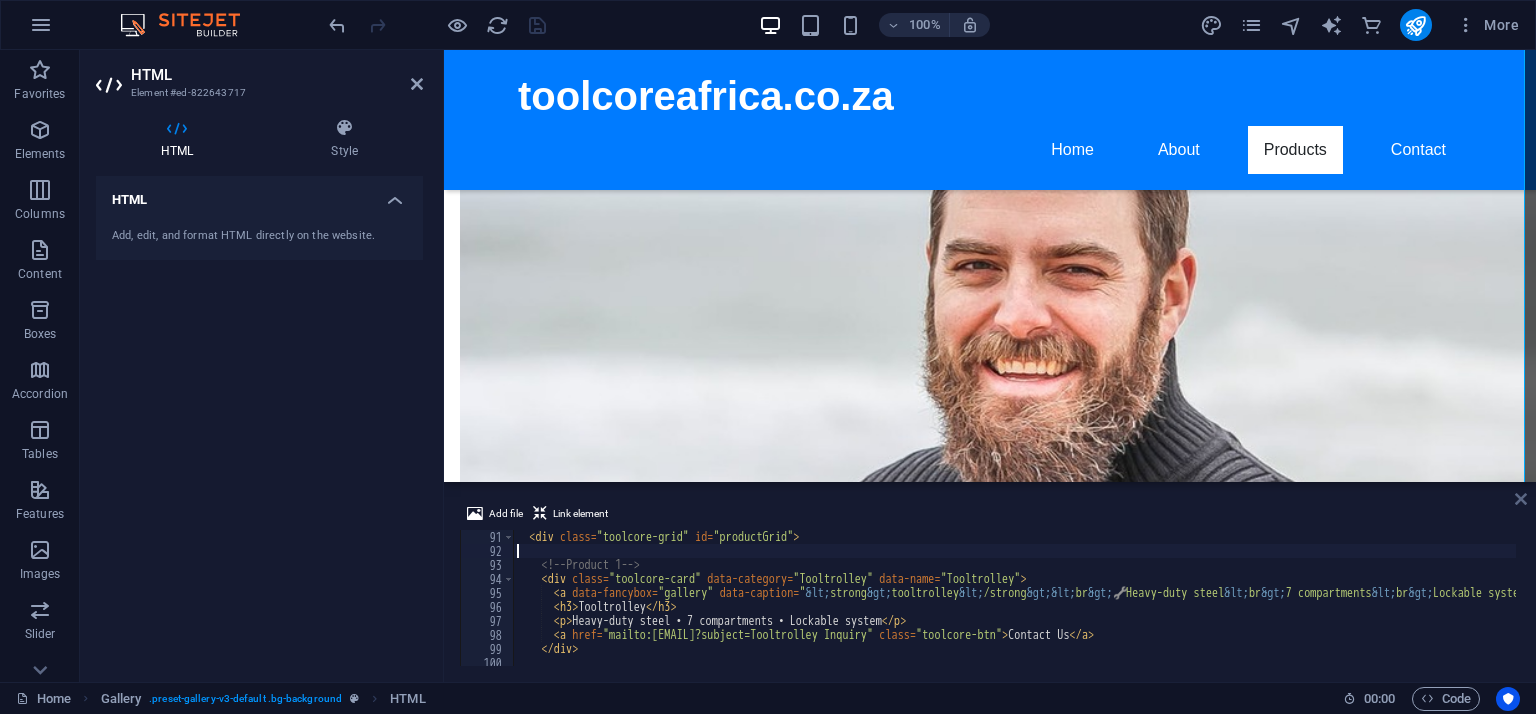 type 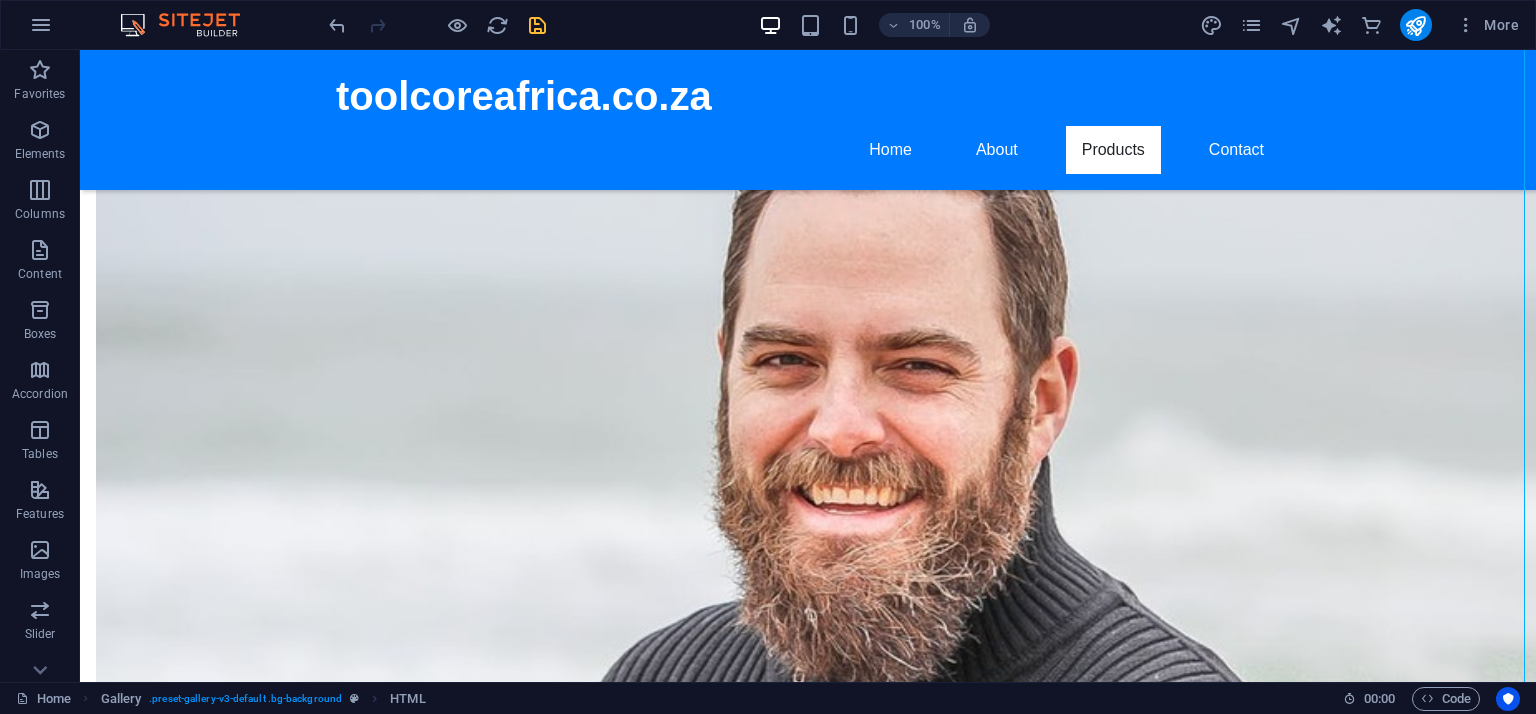 click at bounding box center [437, 25] 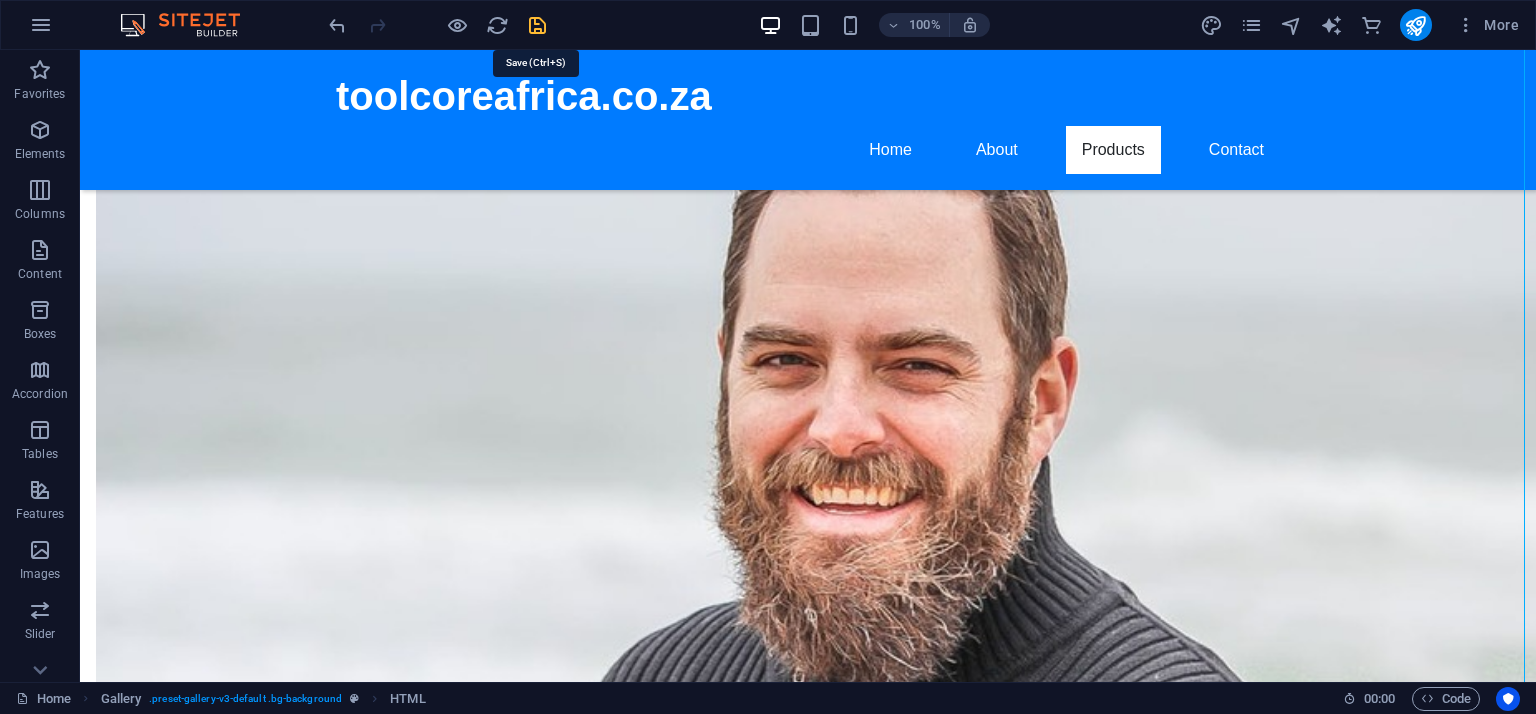 click at bounding box center [537, 25] 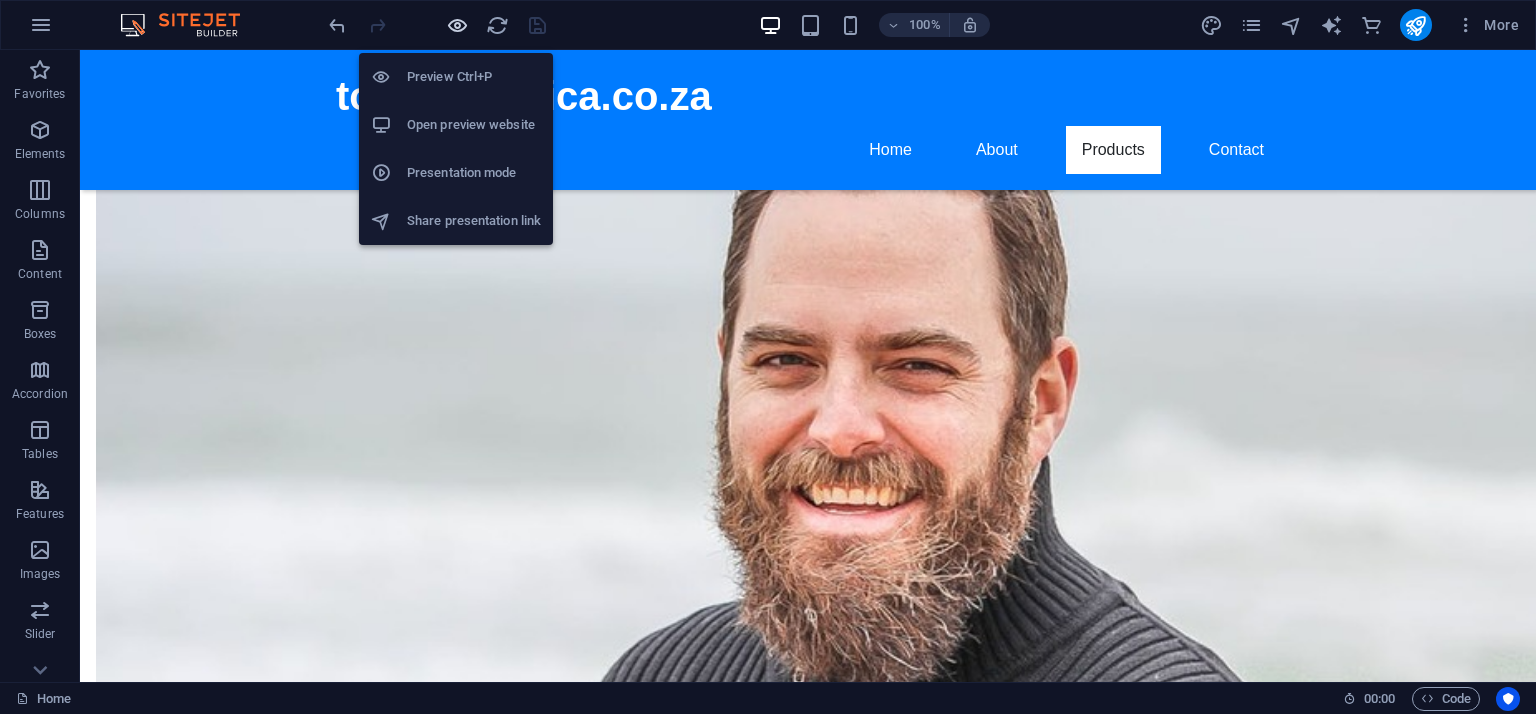 click at bounding box center [457, 25] 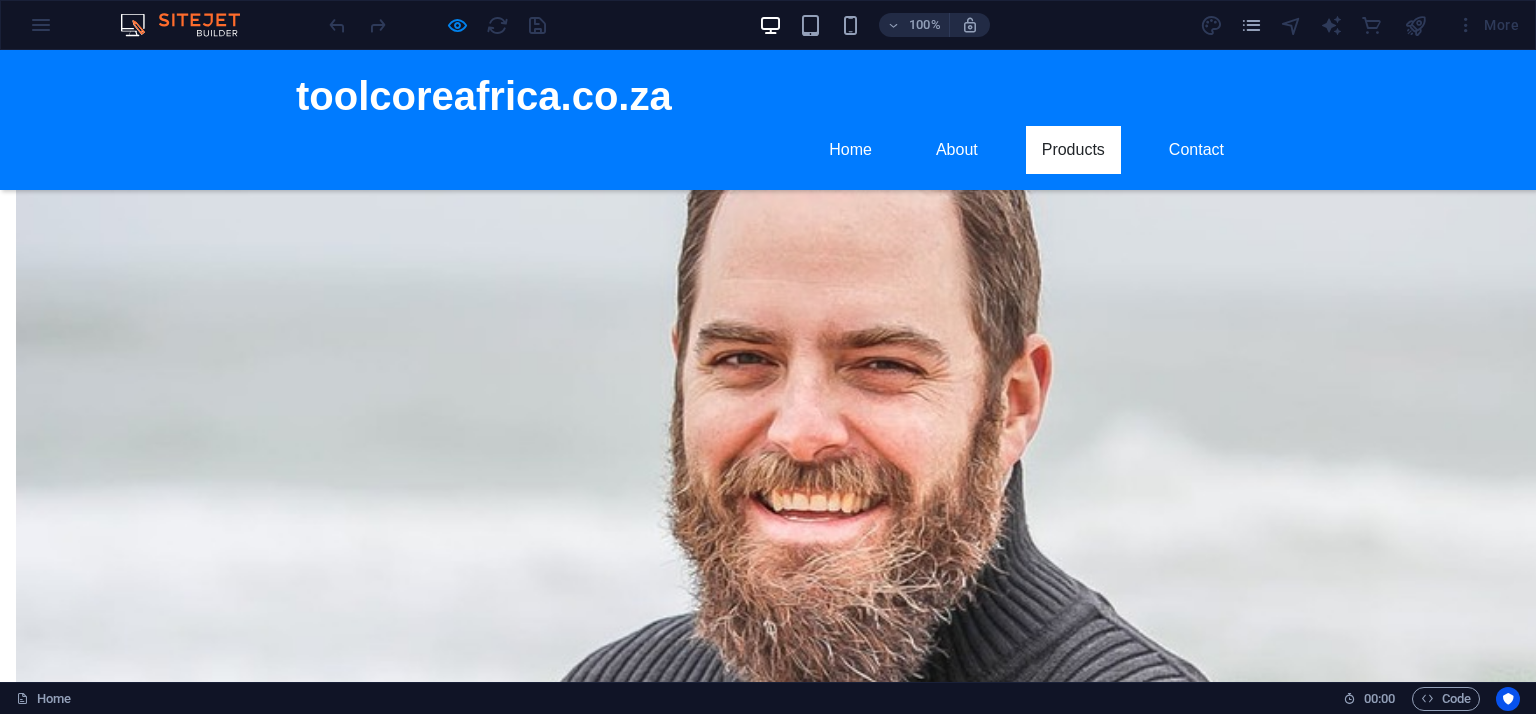 click at bounding box center (310, 1141) 